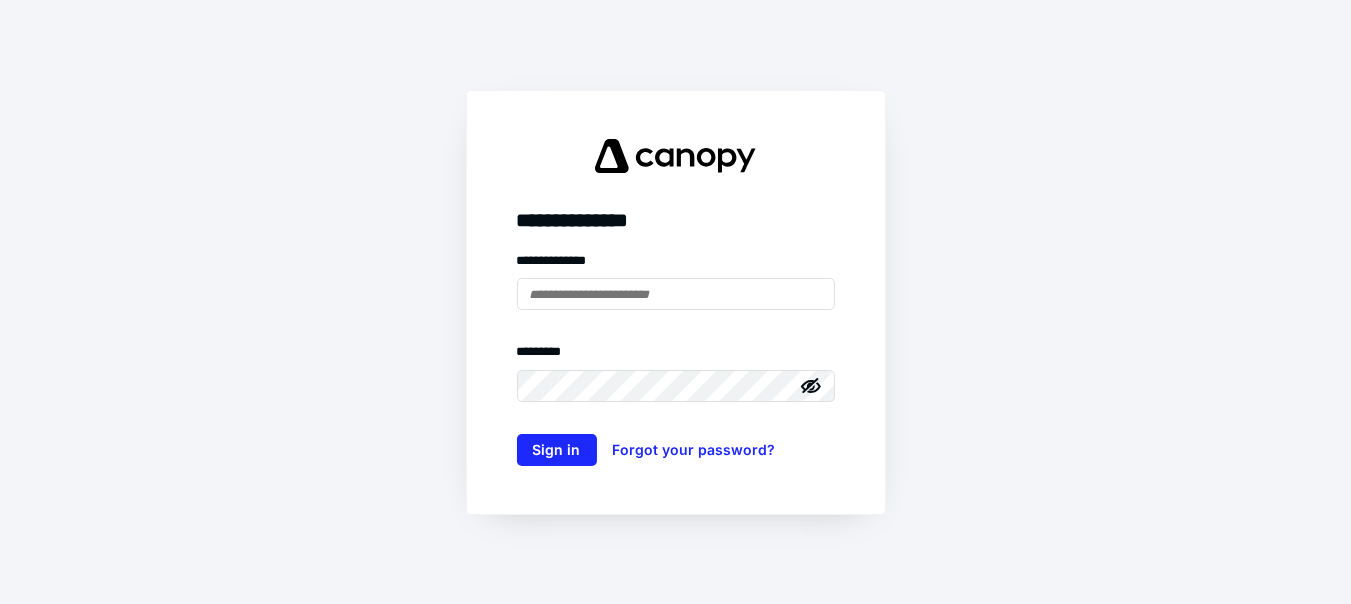 scroll, scrollTop: 0, scrollLeft: 0, axis: both 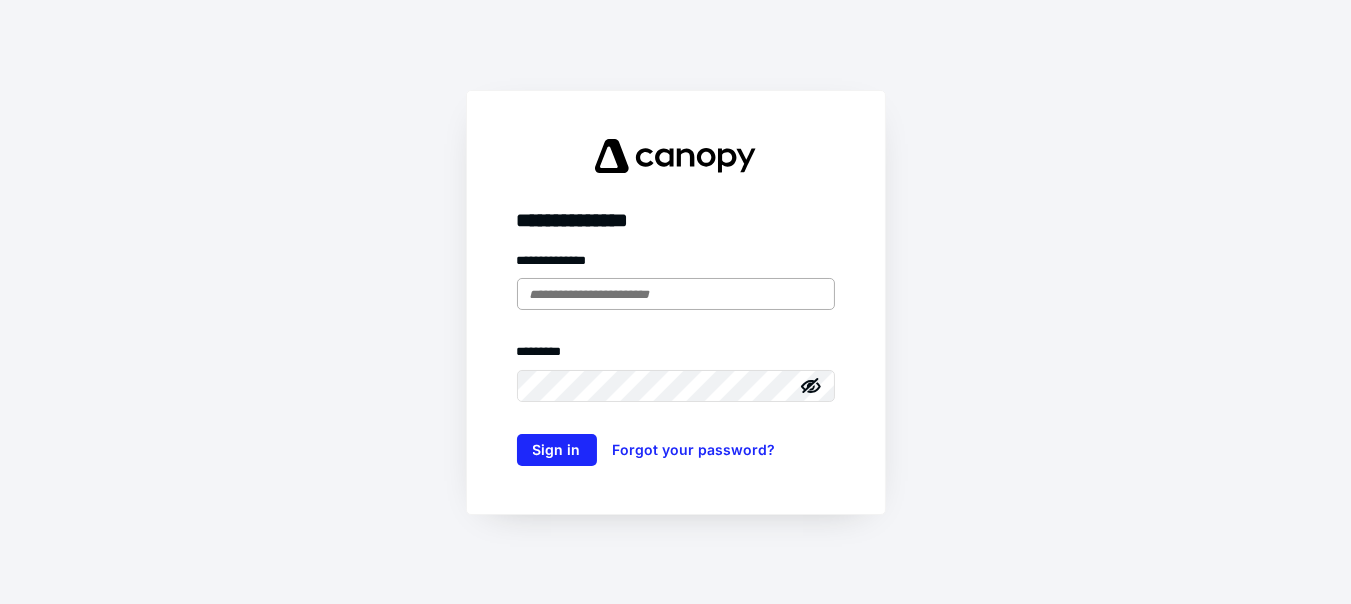 click at bounding box center [676, 294] 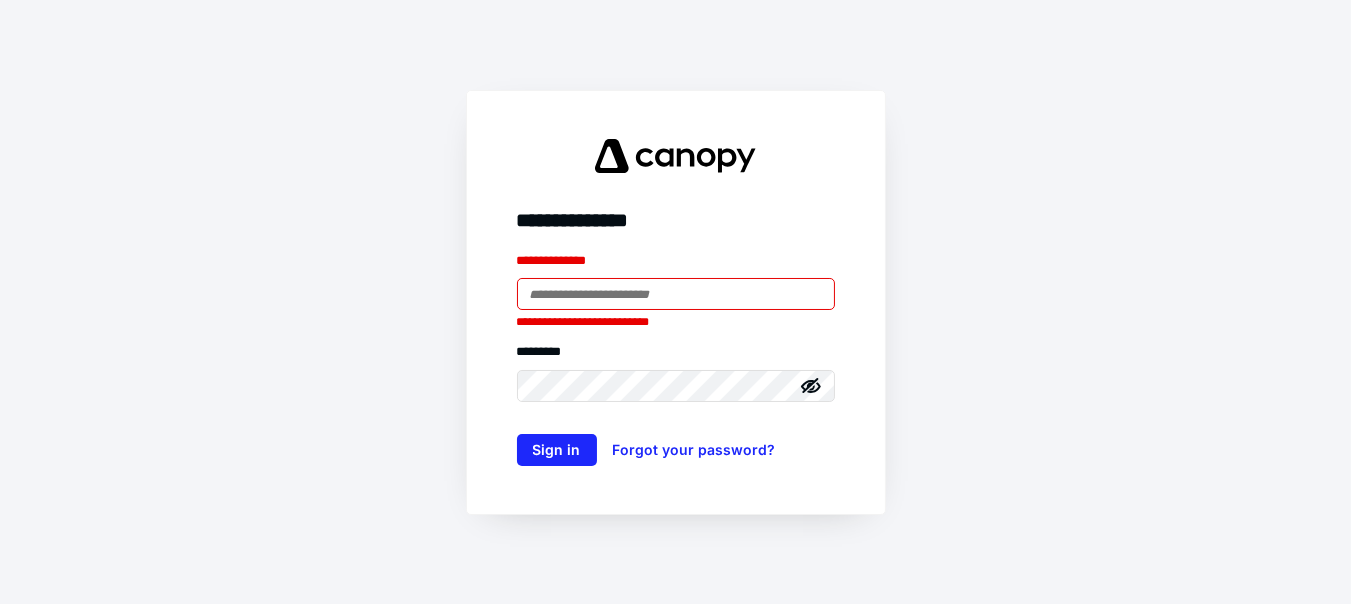 type on "**********" 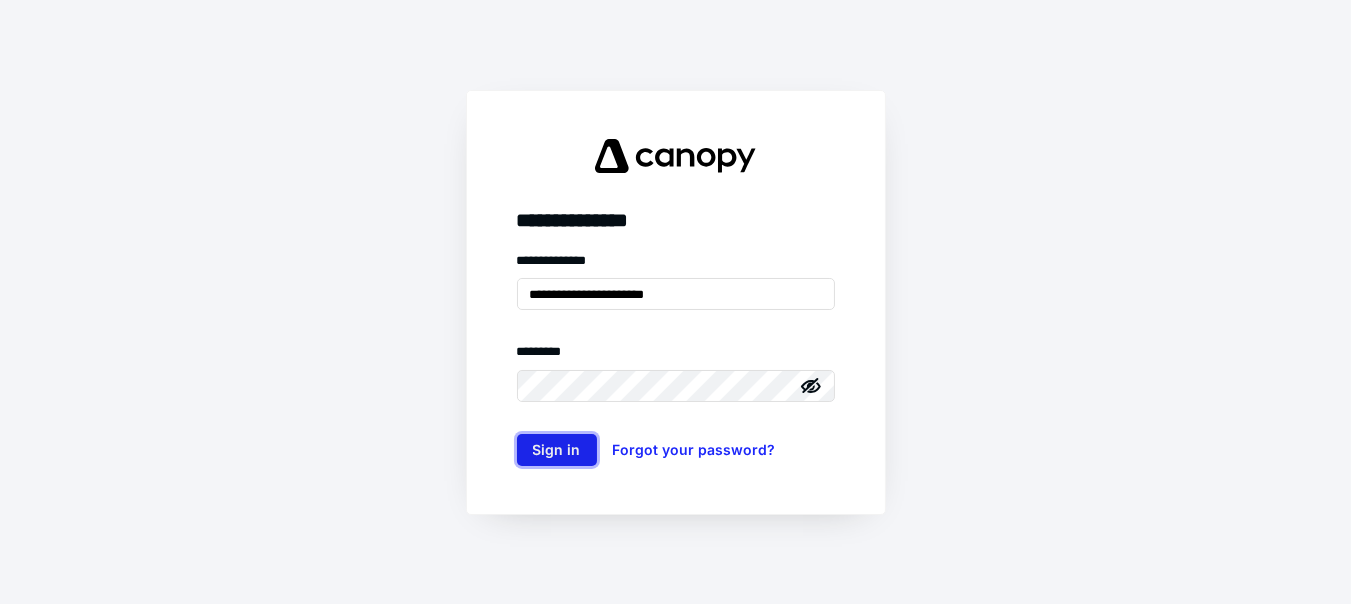 click on "Sign in" at bounding box center (557, 450) 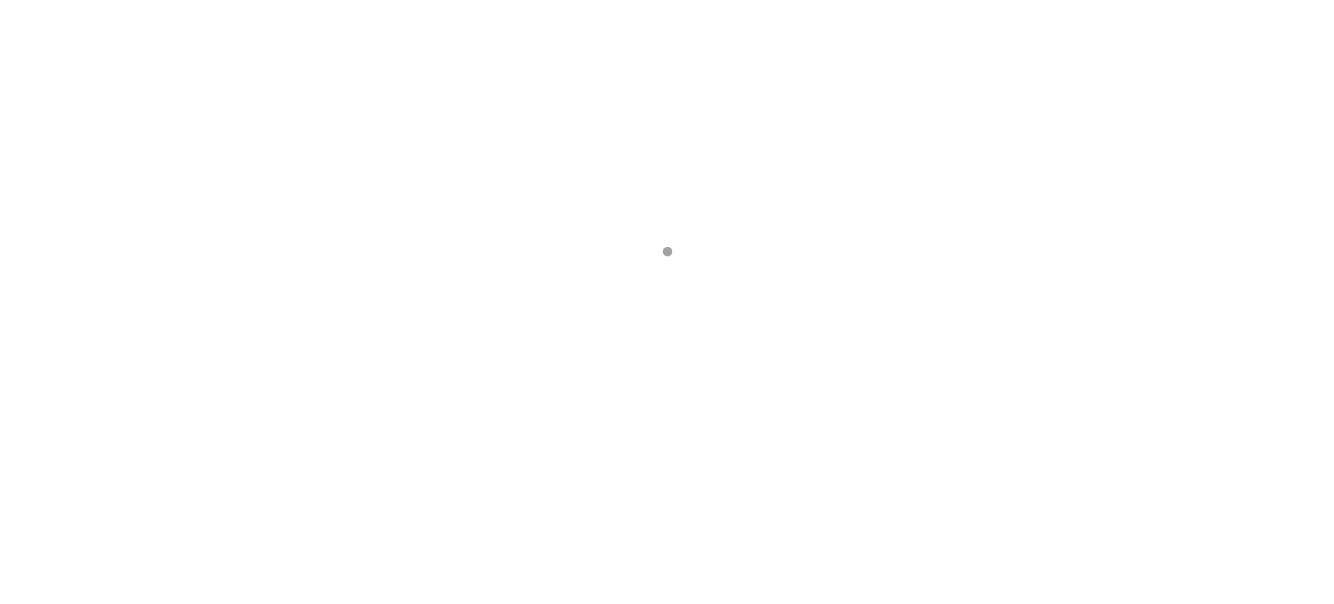 scroll, scrollTop: 0, scrollLeft: 0, axis: both 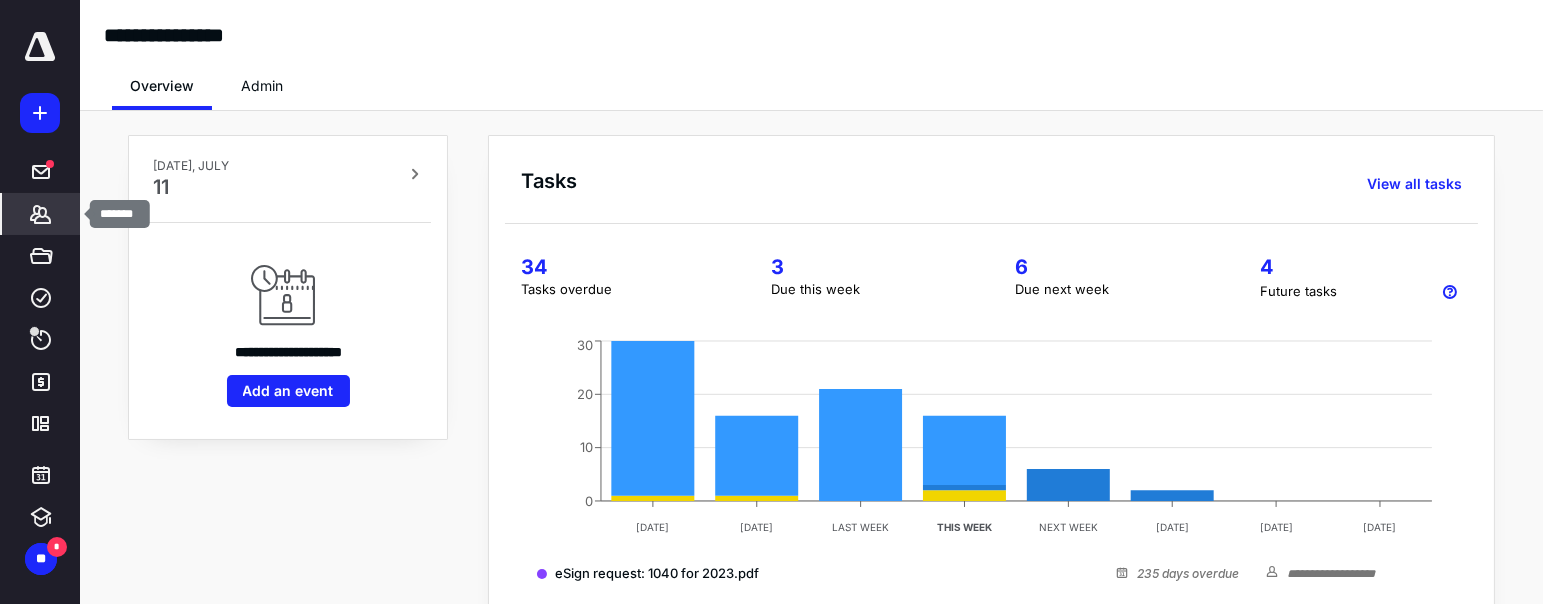 click 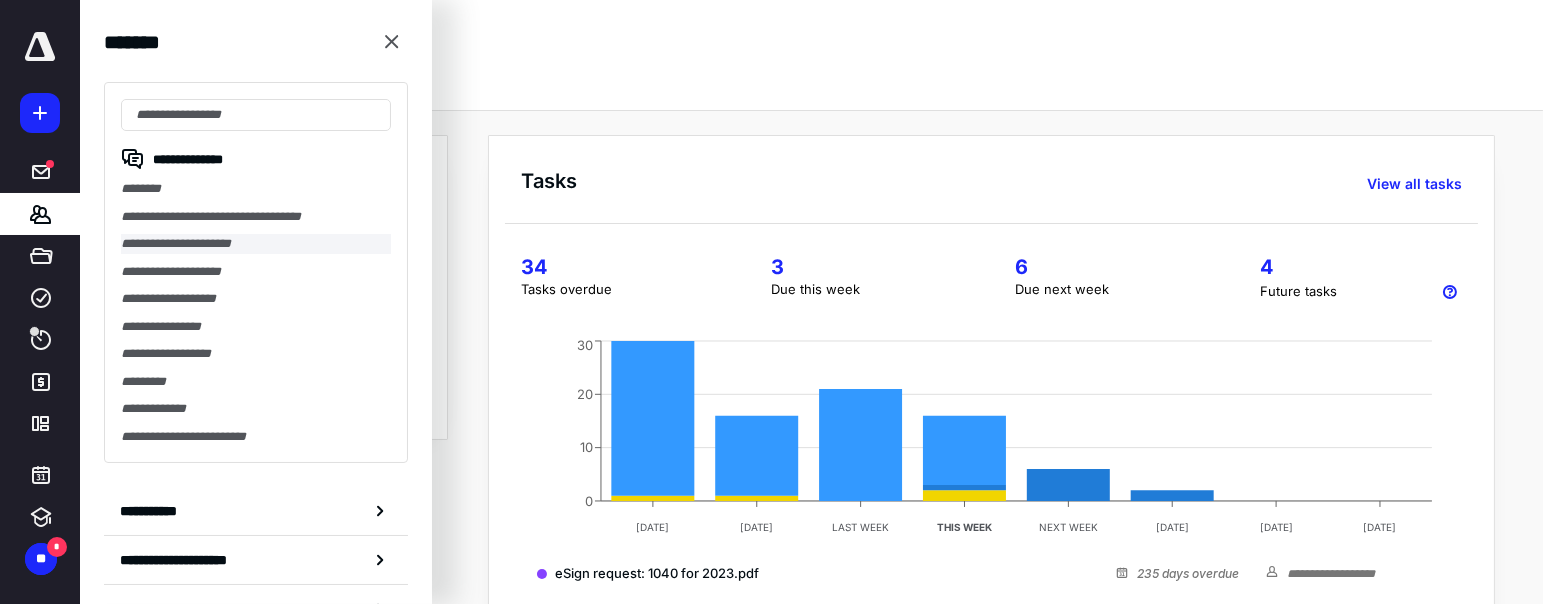 click on "**********" at bounding box center [256, 244] 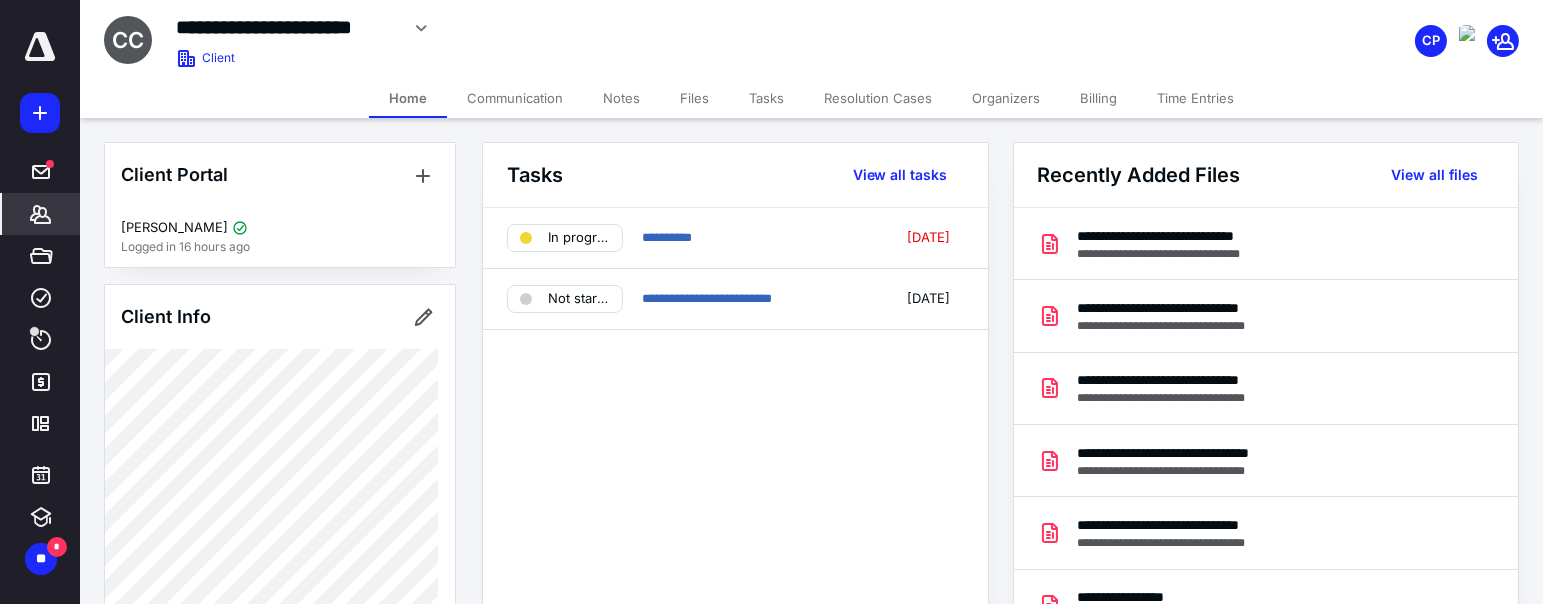 click on "Files" at bounding box center [694, 98] 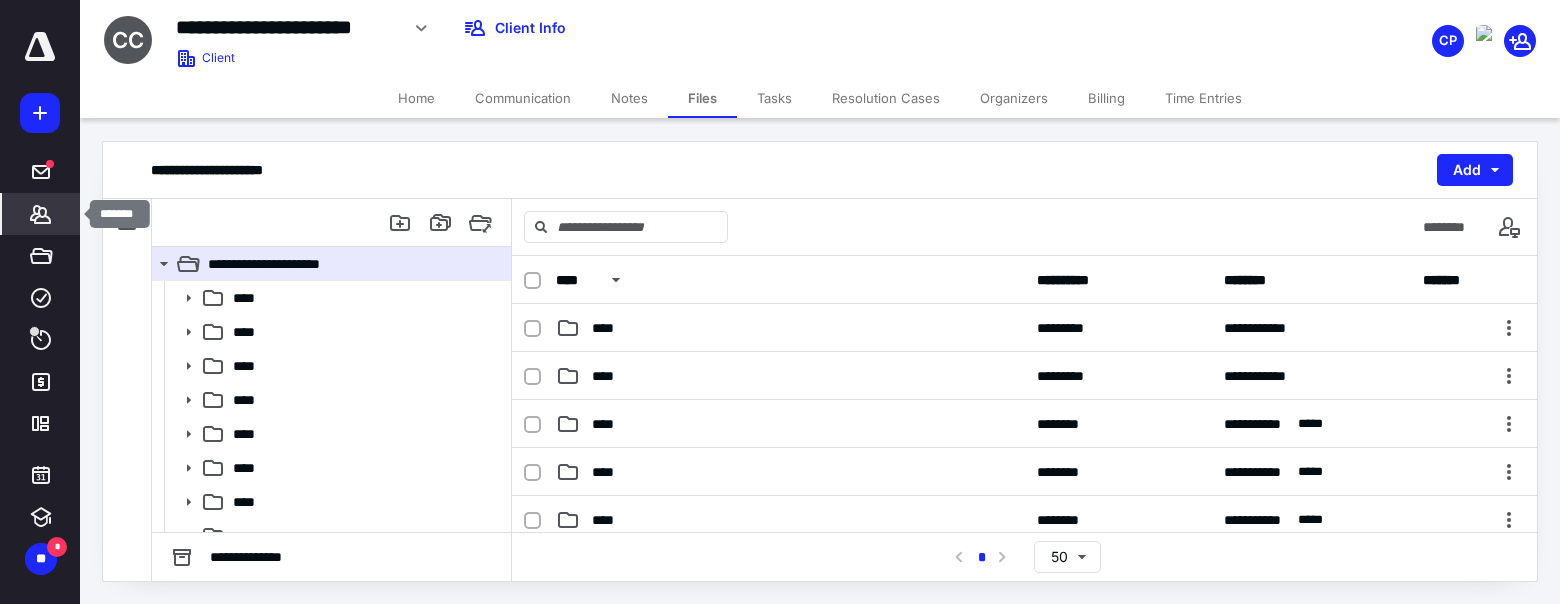 click 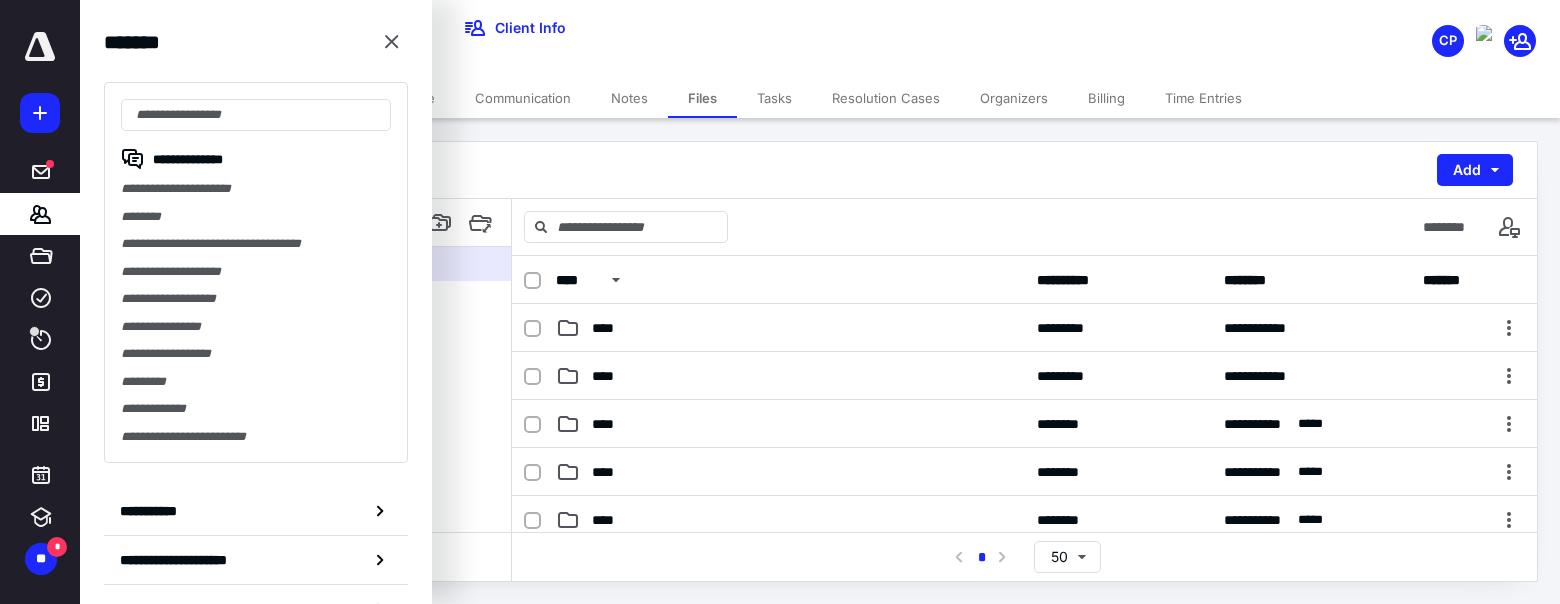 drag, startPoint x: 1088, startPoint y: 18, endPoint x: 1034, endPoint y: 35, distance: 56.61272 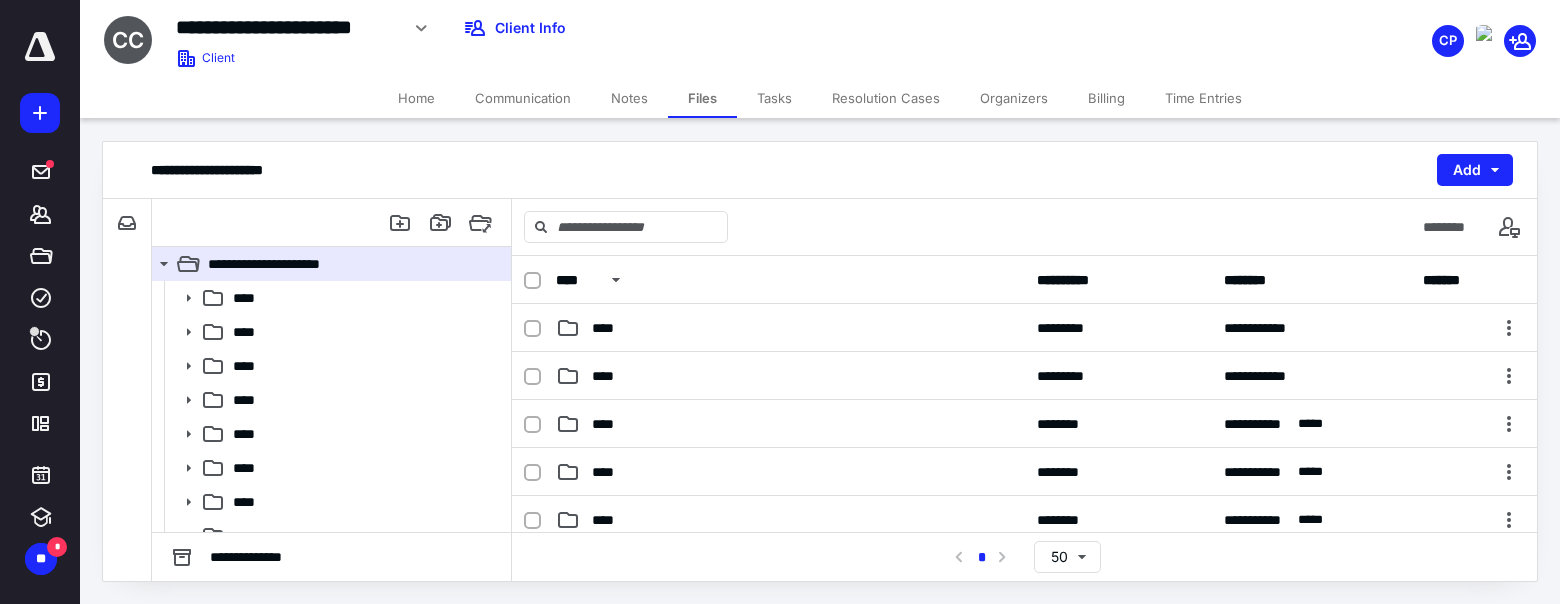 click on "Home" at bounding box center (416, 98) 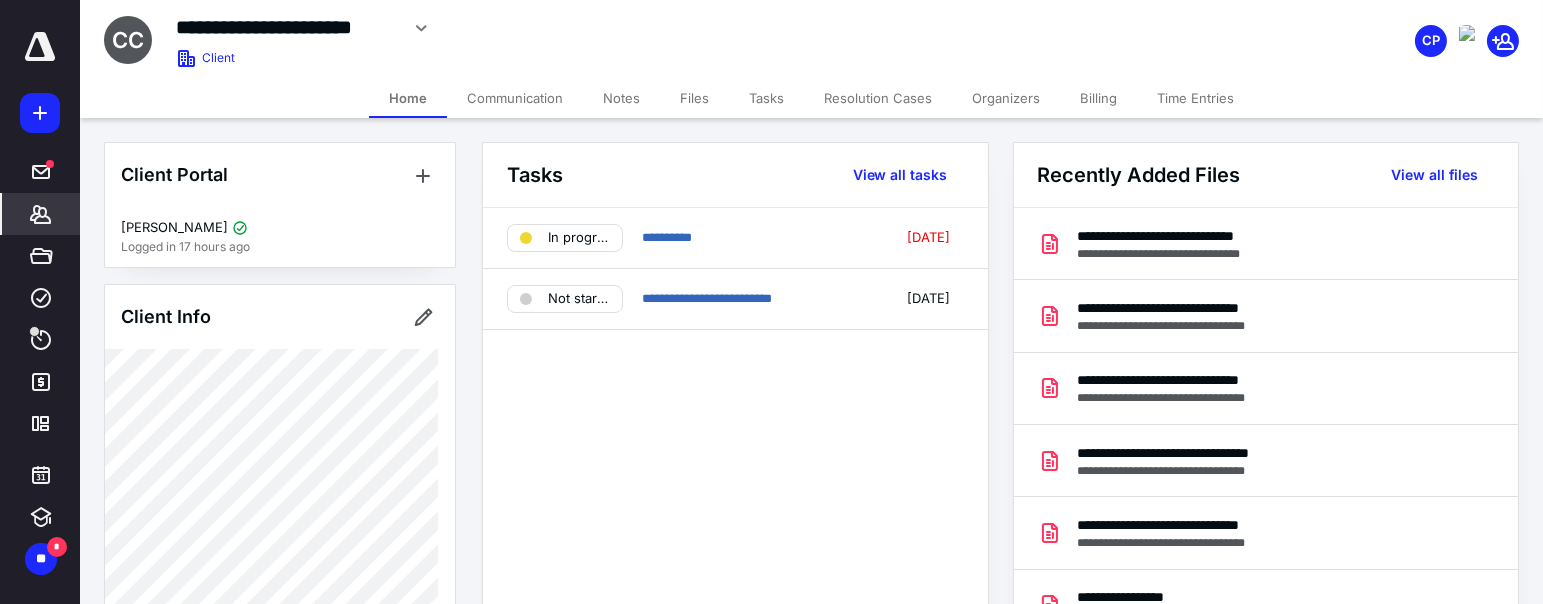 click on "Files" at bounding box center (694, 98) 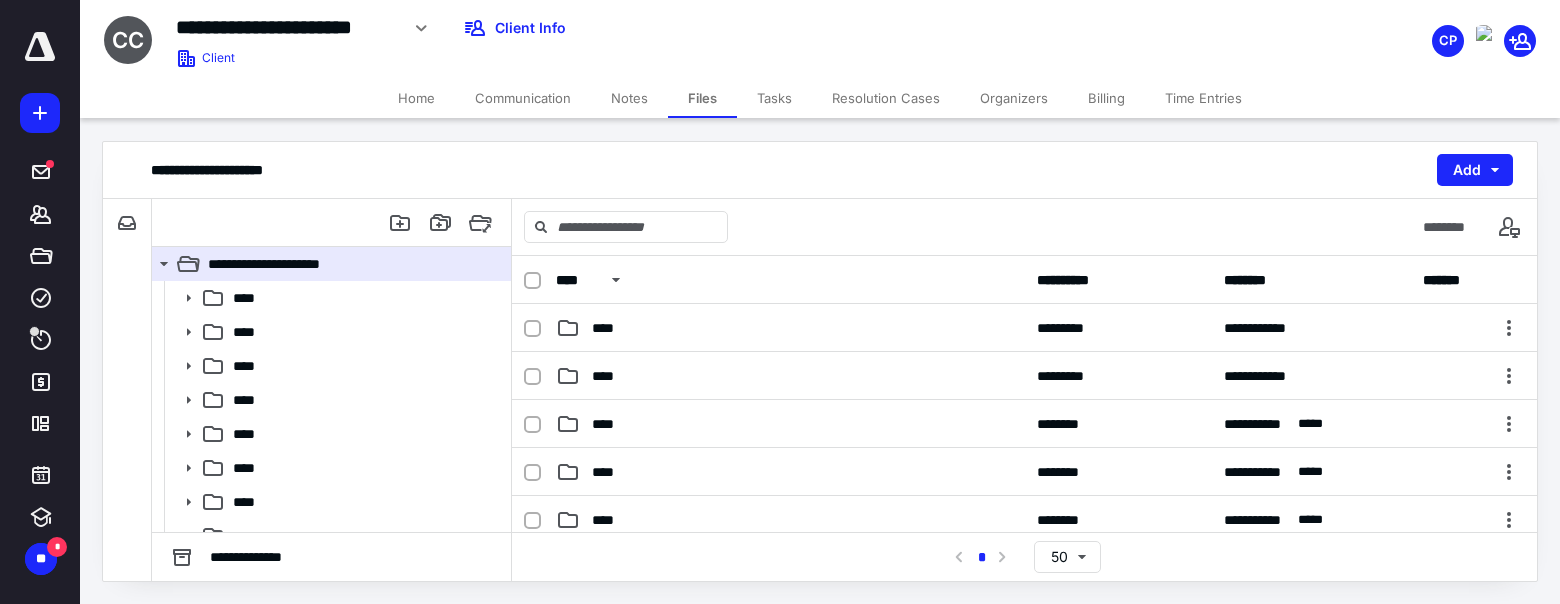 click on "**********" at bounding box center (614, 28) 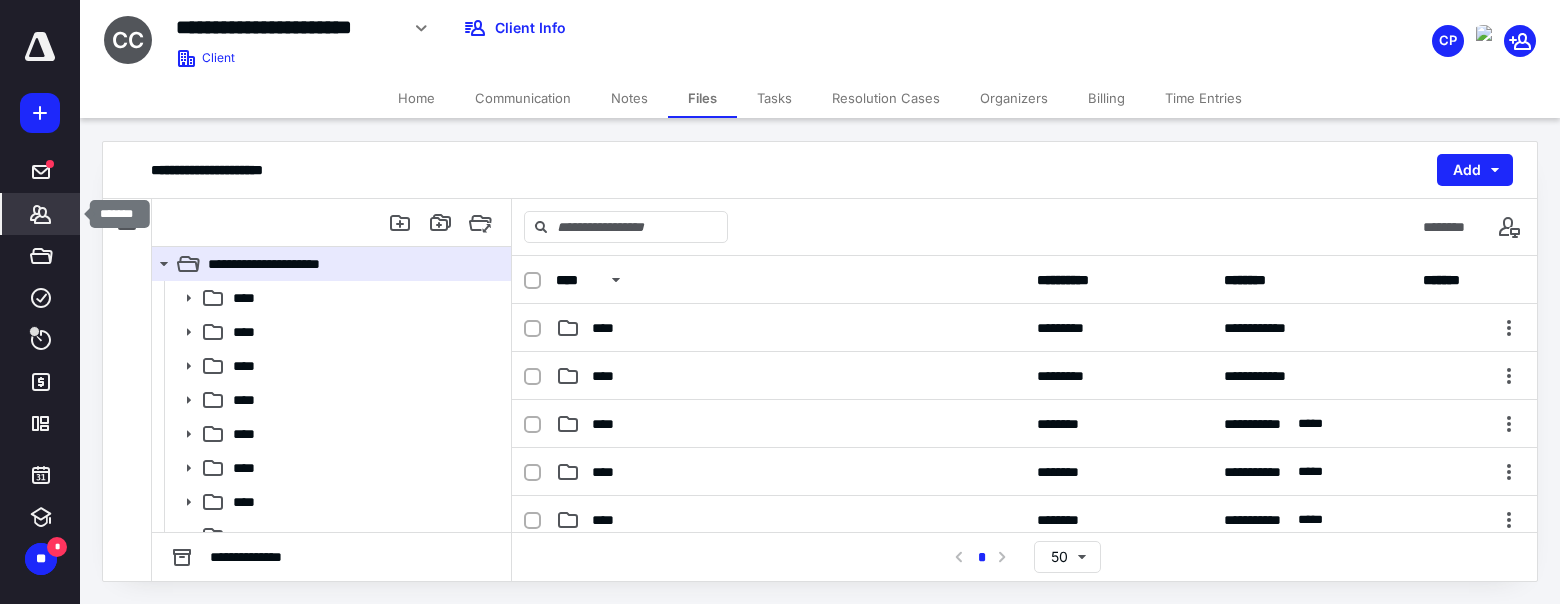 click on "*******" at bounding box center [41, 214] 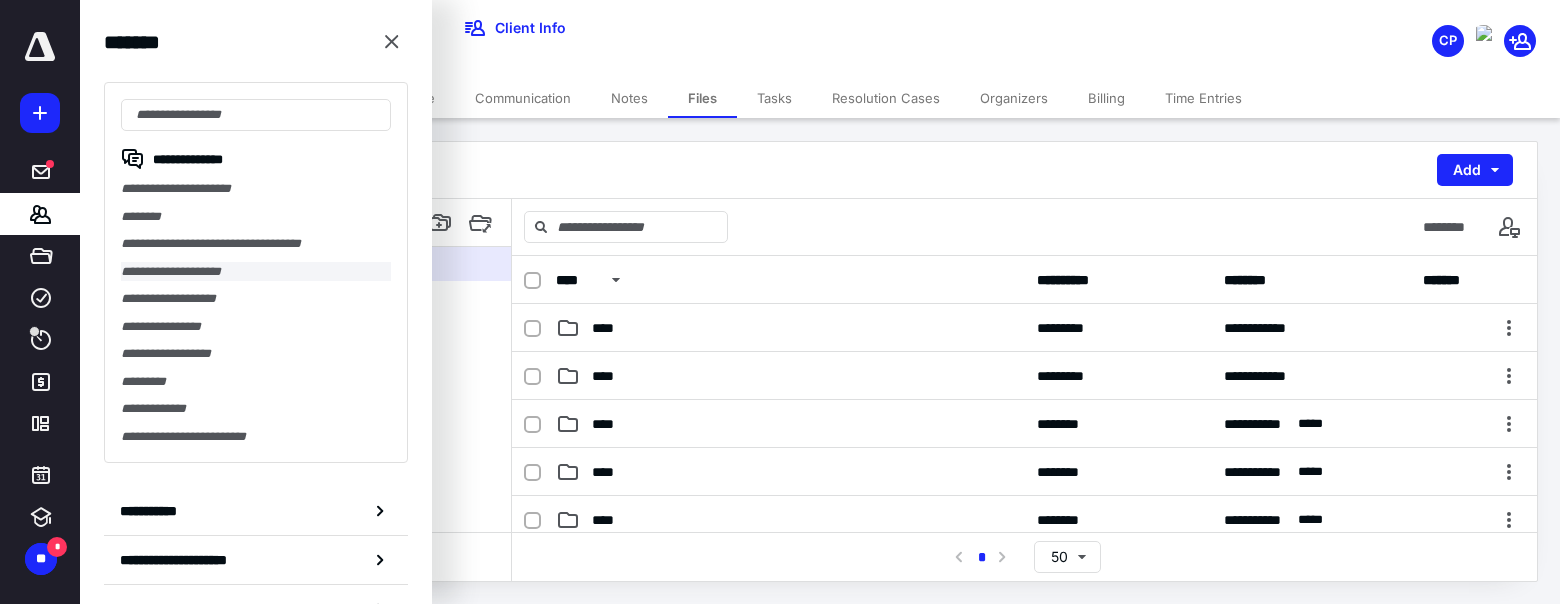 click on "**********" at bounding box center (256, 272) 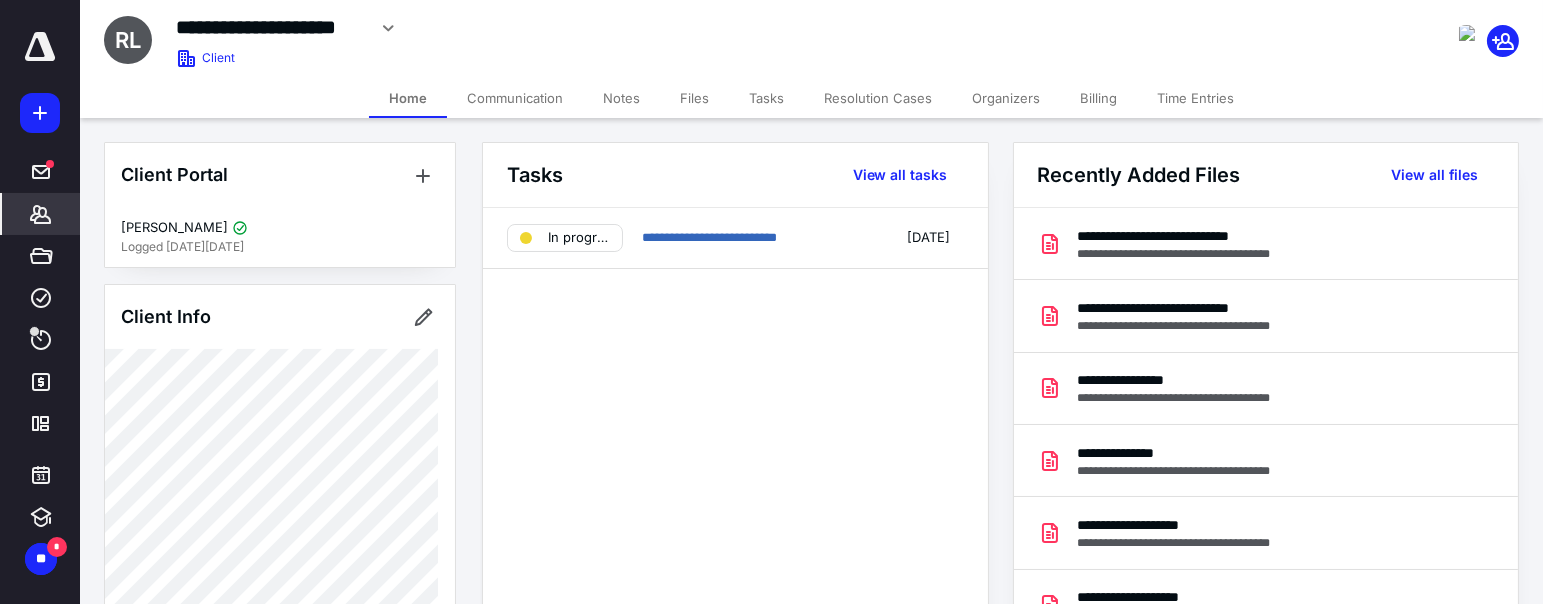 click on "Files" at bounding box center (694, 98) 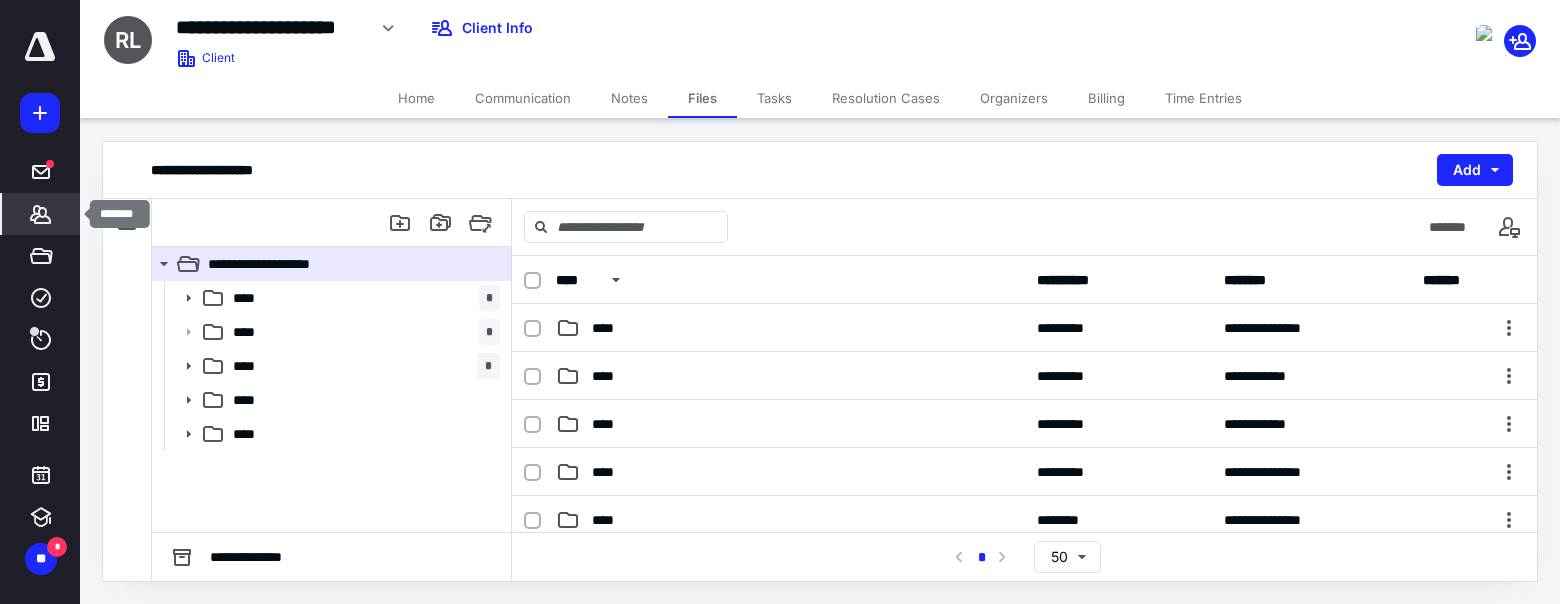 click 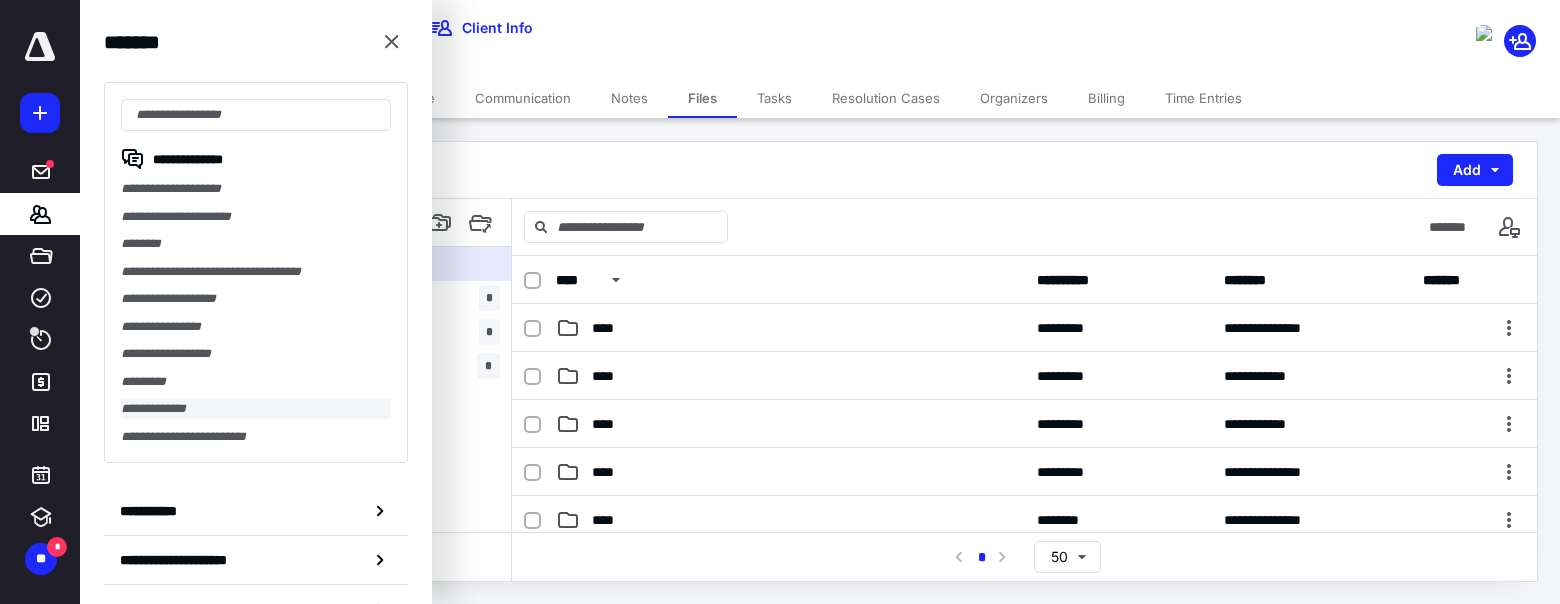 click on "**********" at bounding box center [256, 409] 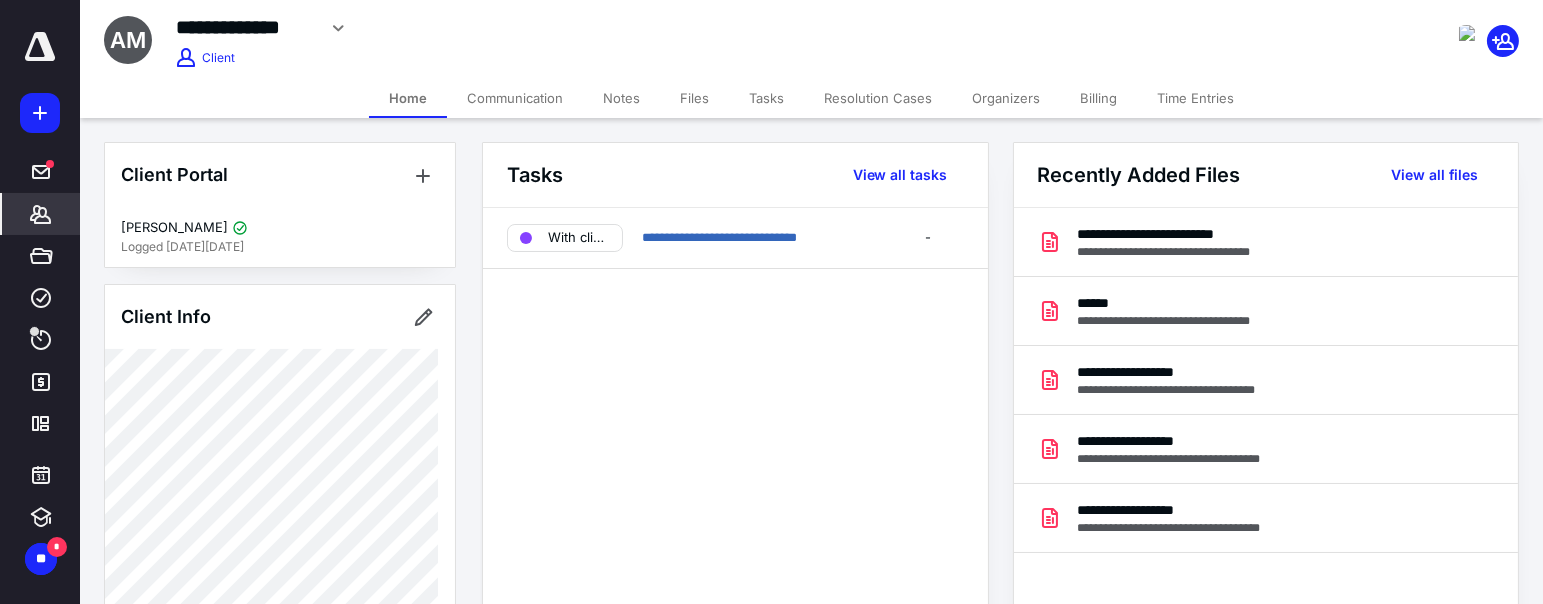 click on "Files" at bounding box center [694, 98] 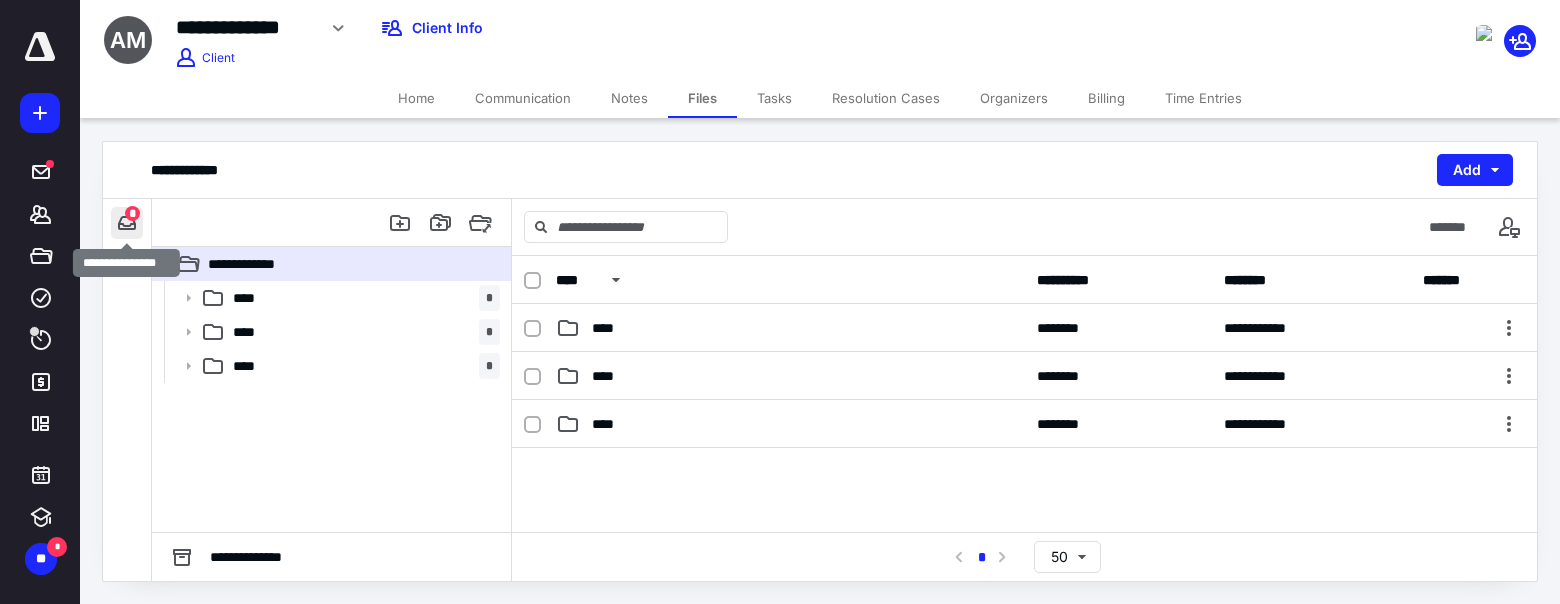 click at bounding box center (127, 223) 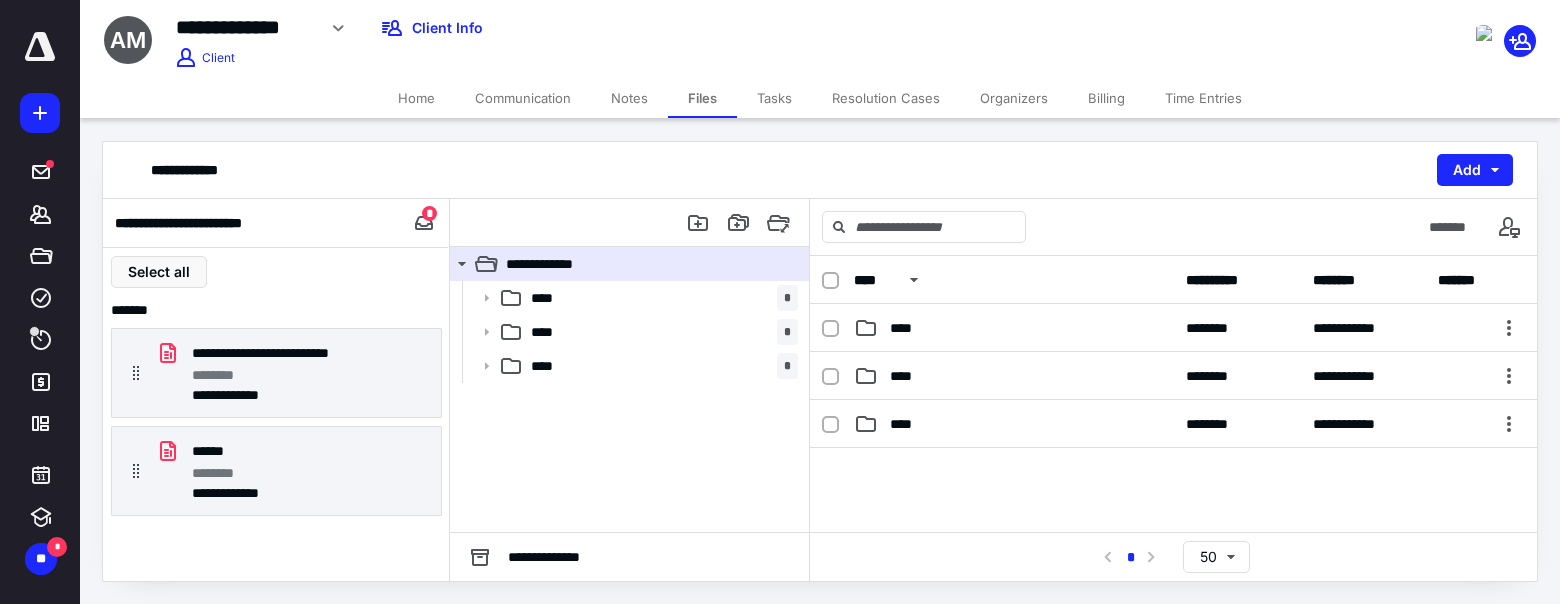 click on "**********" at bounding box center [614, 28] 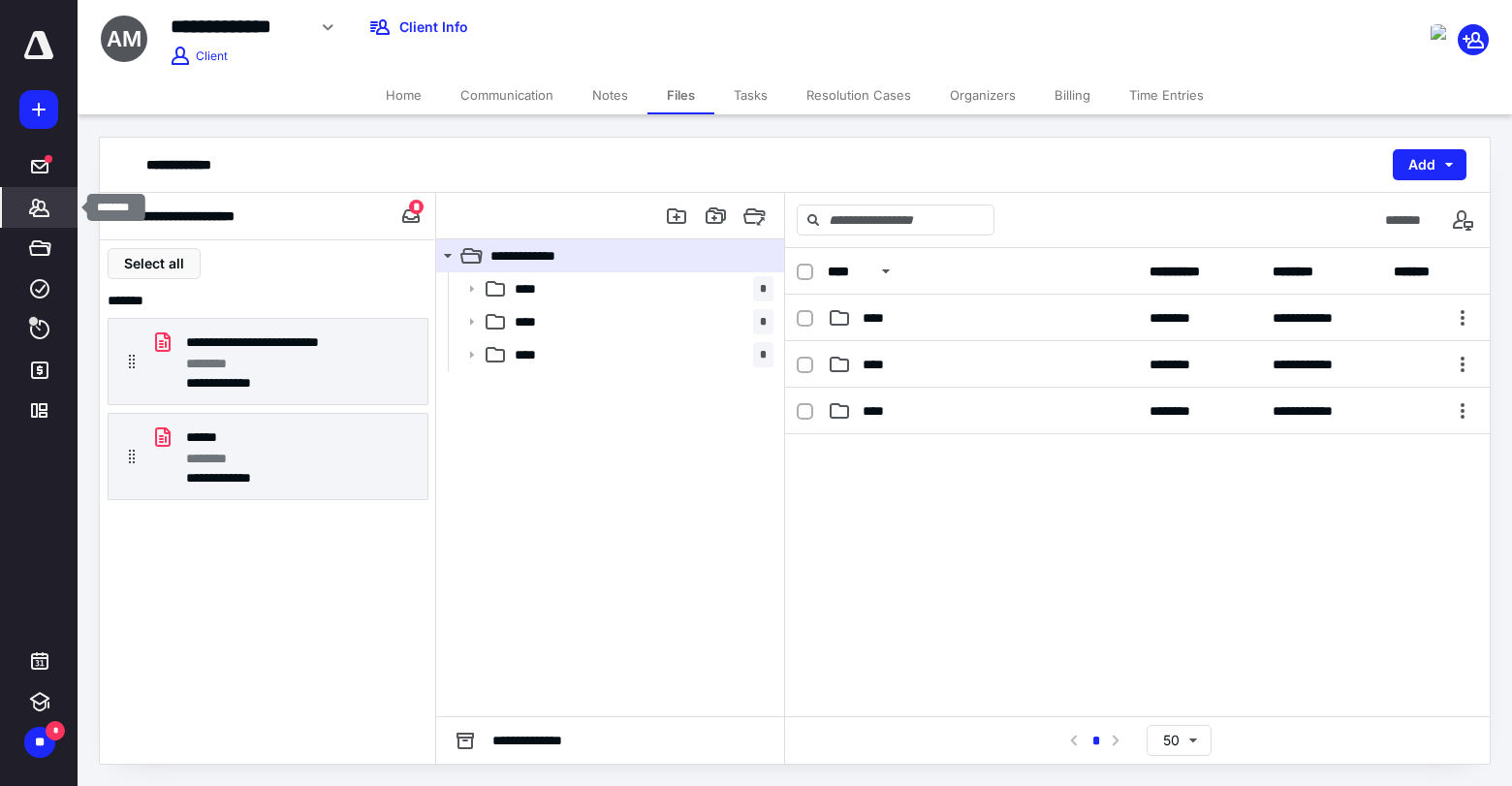 click 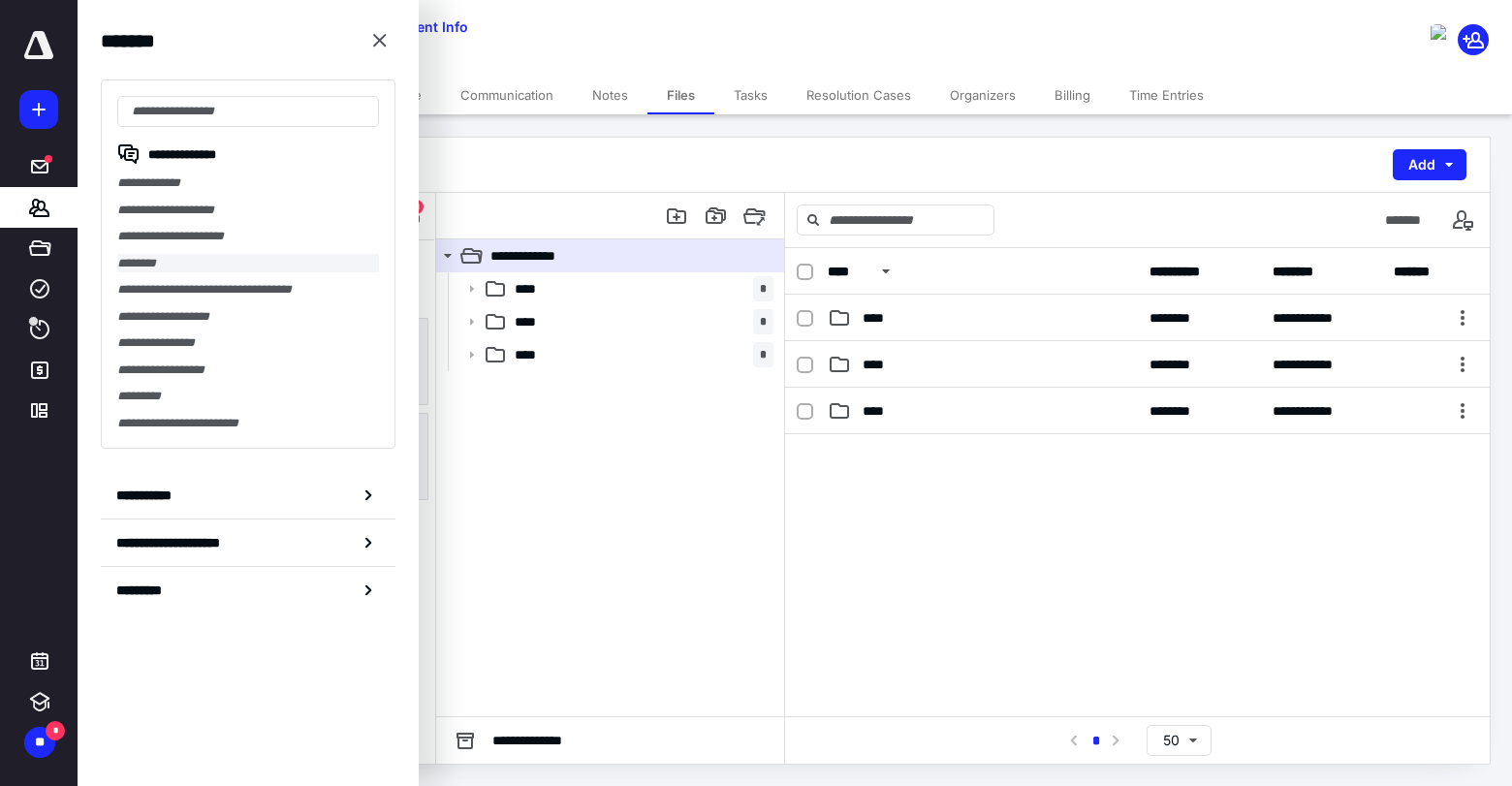 click on "********" at bounding box center [248, 264] 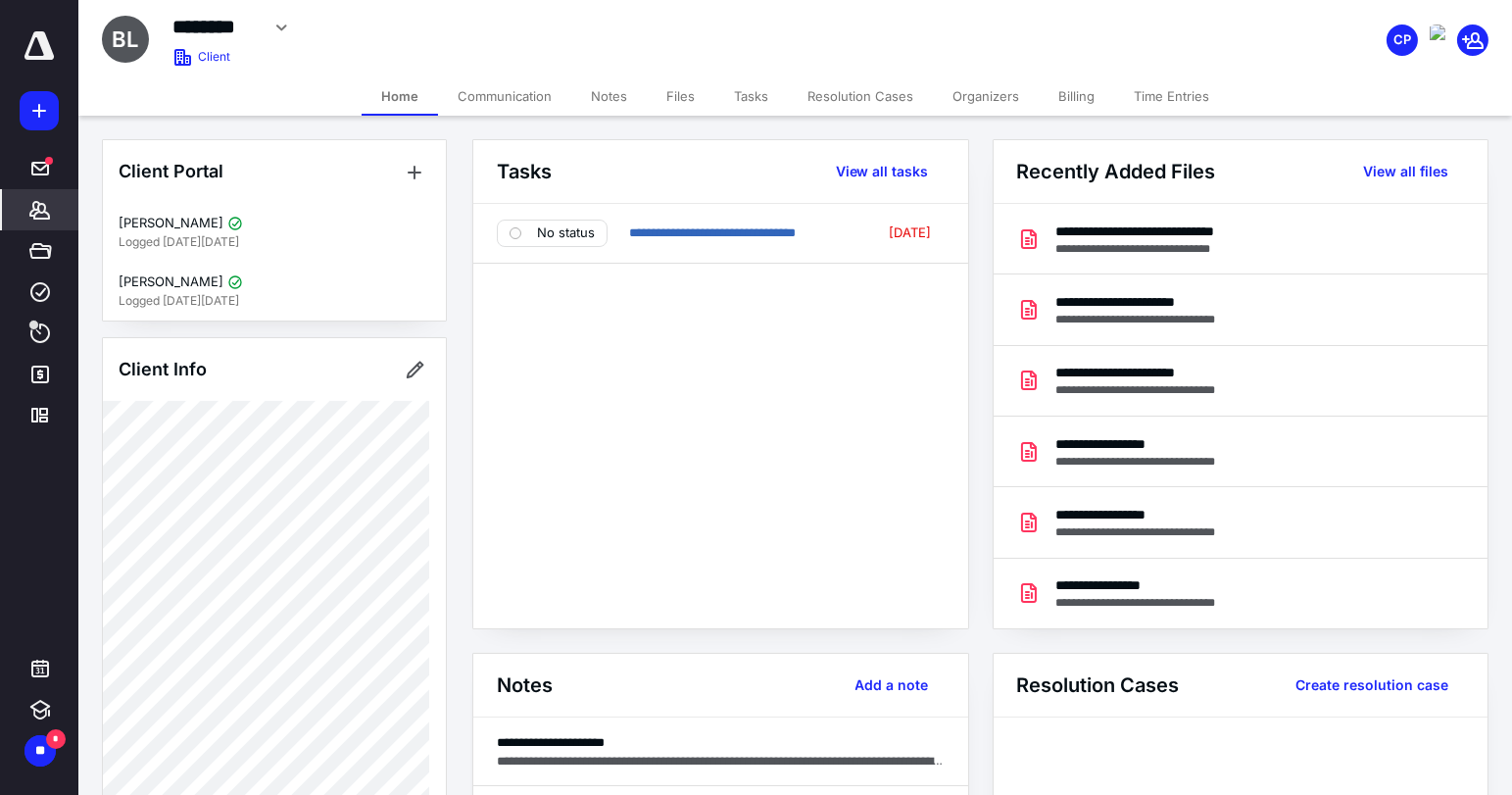 click on "Files" at bounding box center [680, 96] 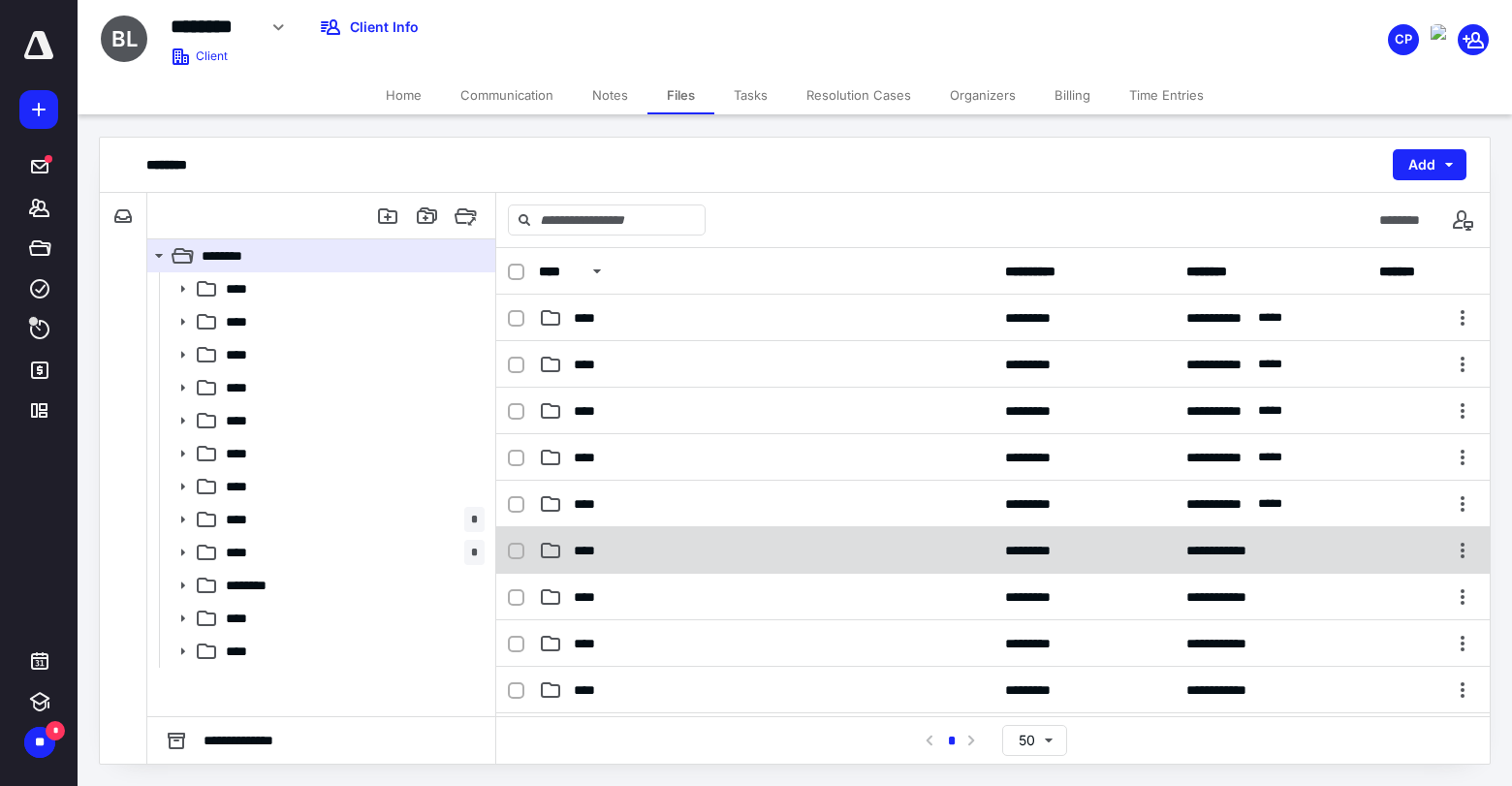 scroll, scrollTop: 108, scrollLeft: 0, axis: vertical 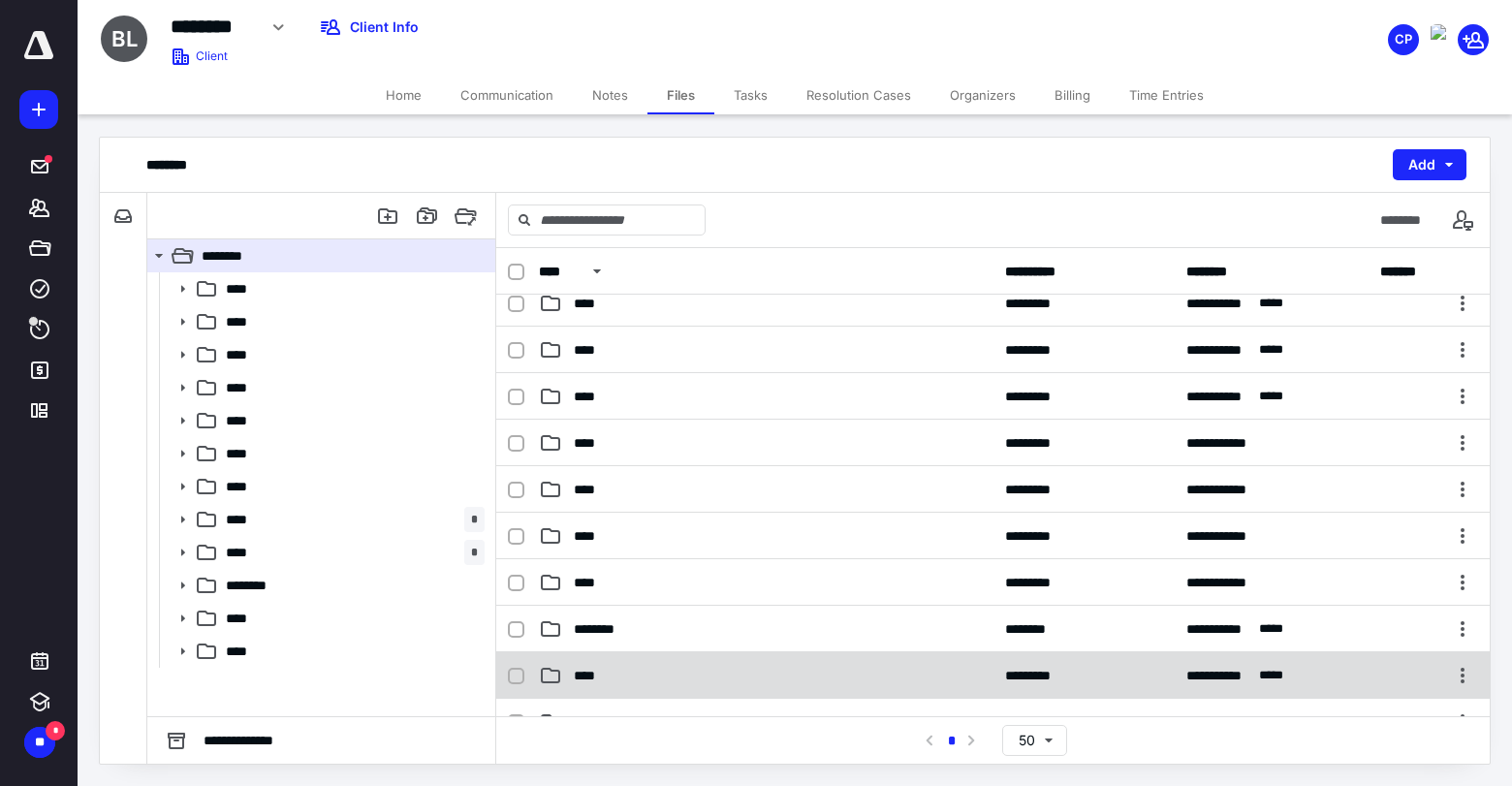 click on "****" at bounding box center (766, 676) 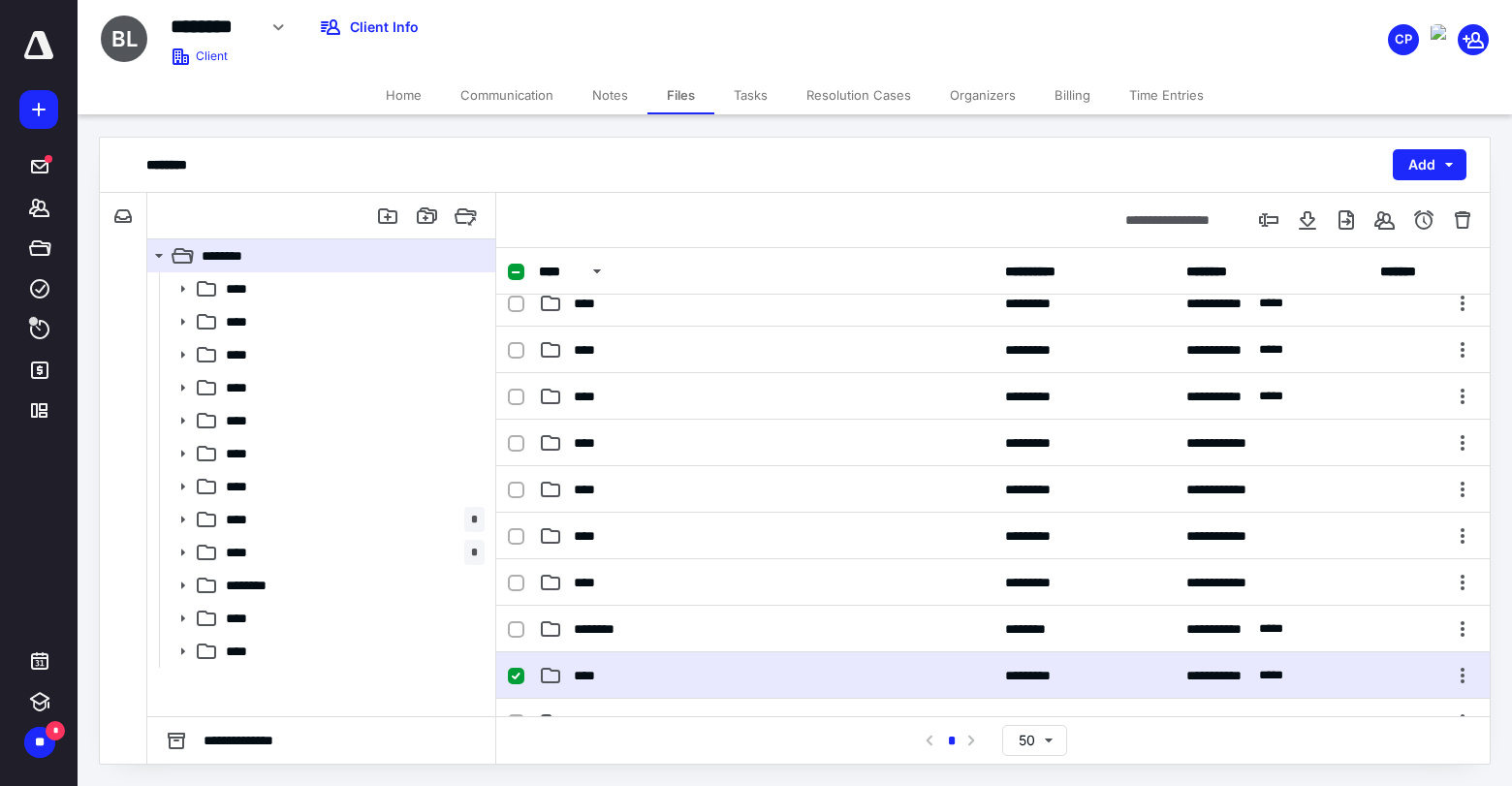 click on "****" at bounding box center (766, 676) 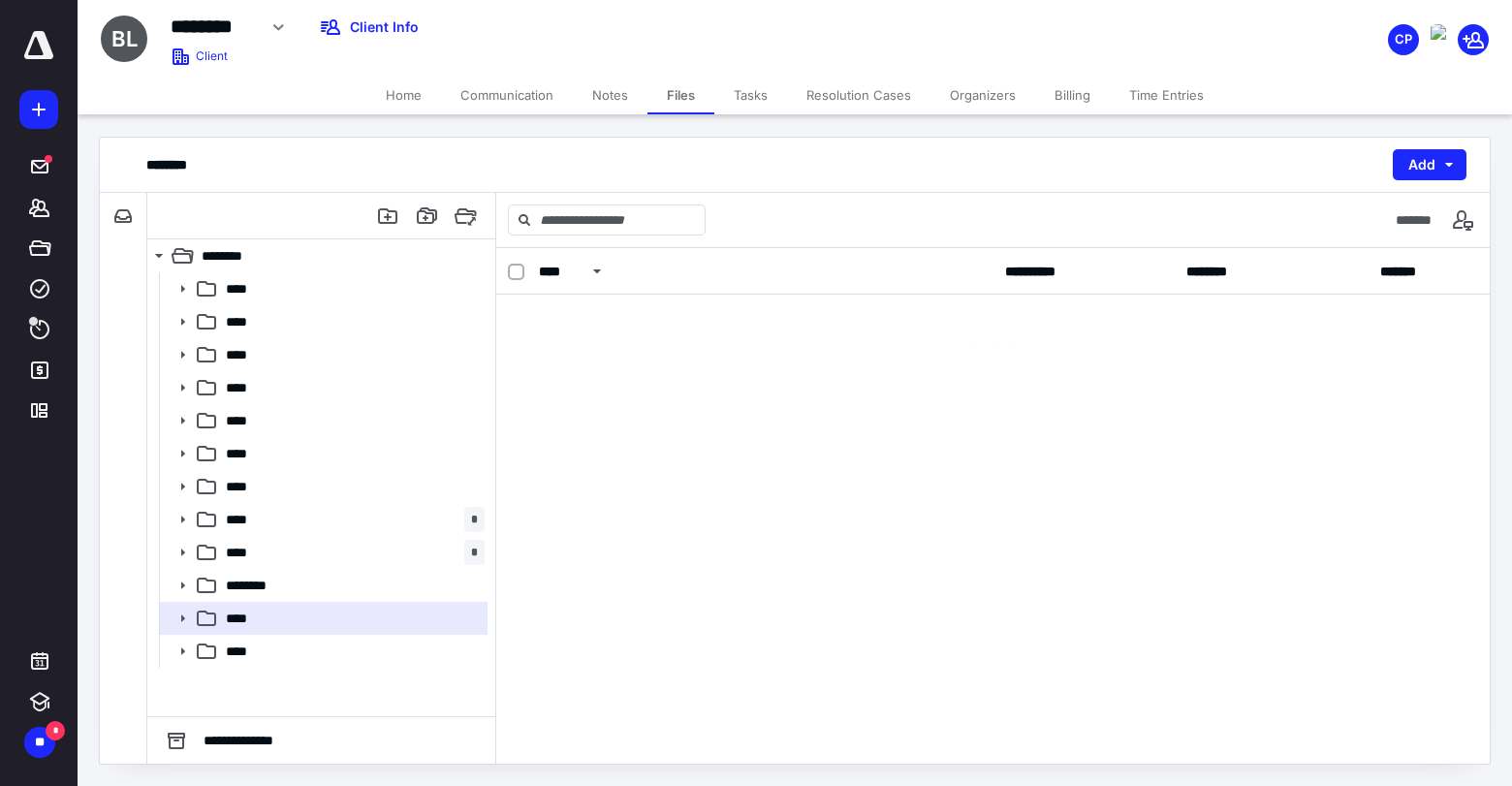 scroll, scrollTop: 0, scrollLeft: 0, axis: both 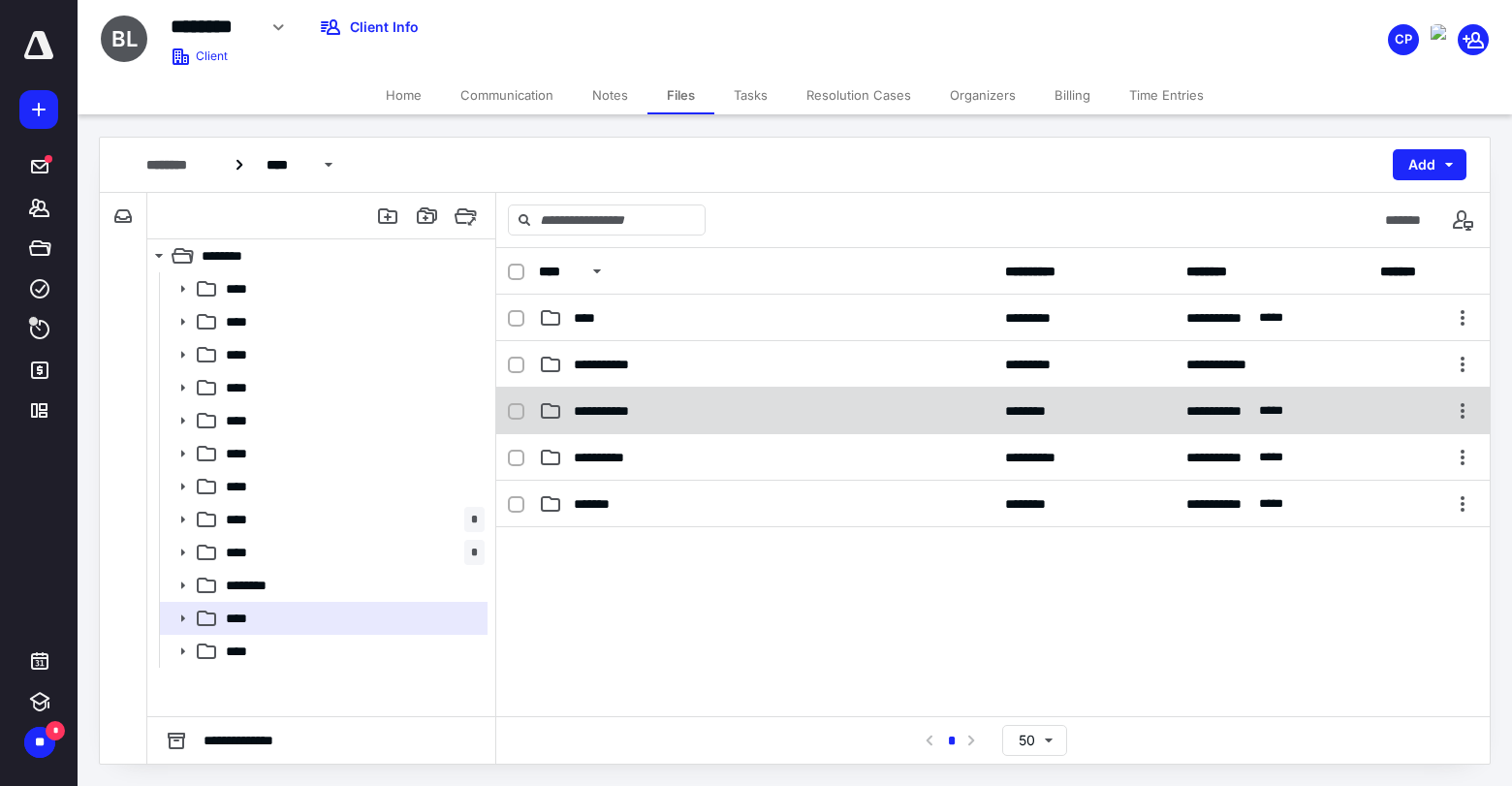 click on "**********" at bounding box center (766, 411) 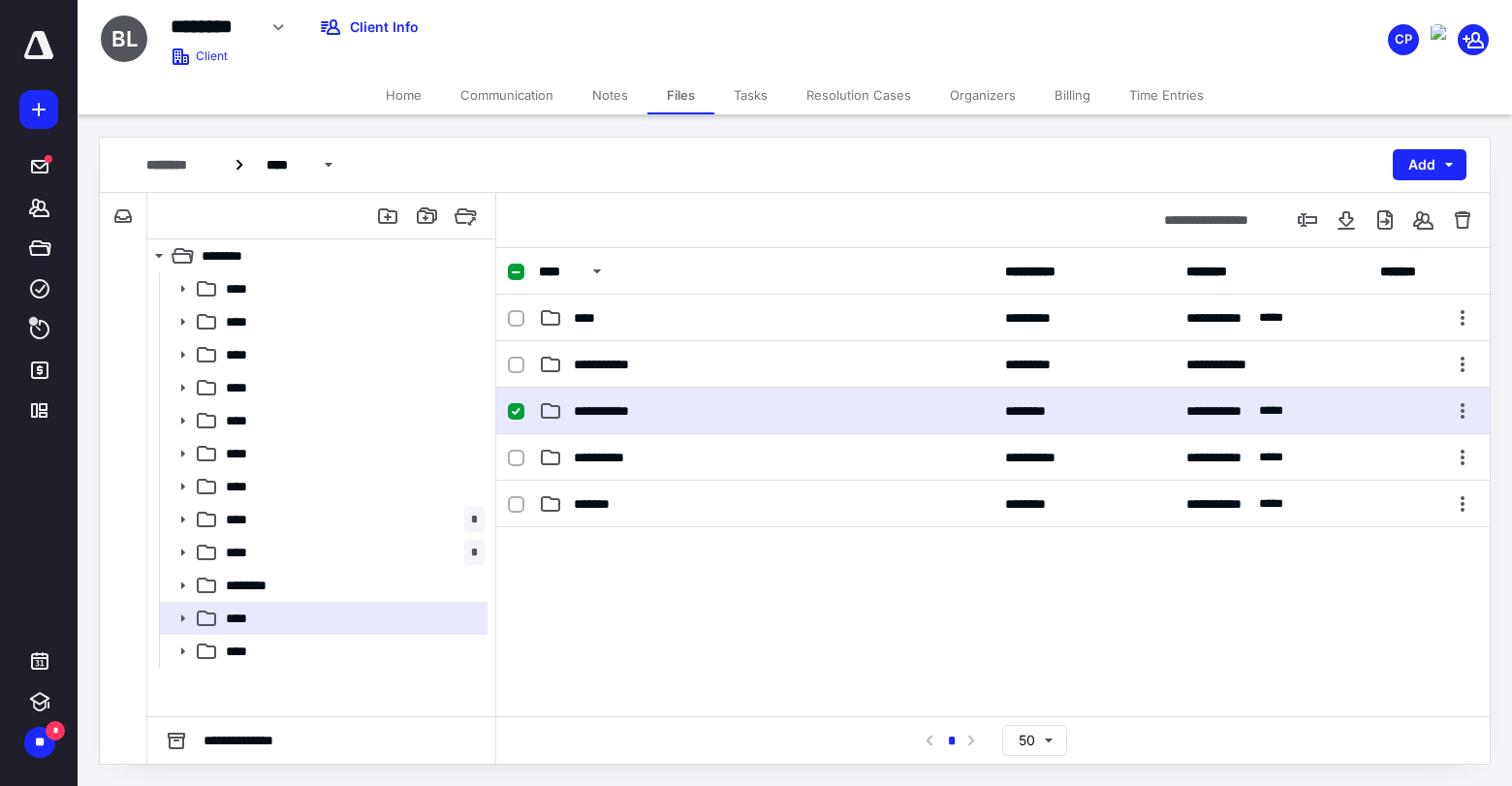 click on "**********" at bounding box center [766, 411] 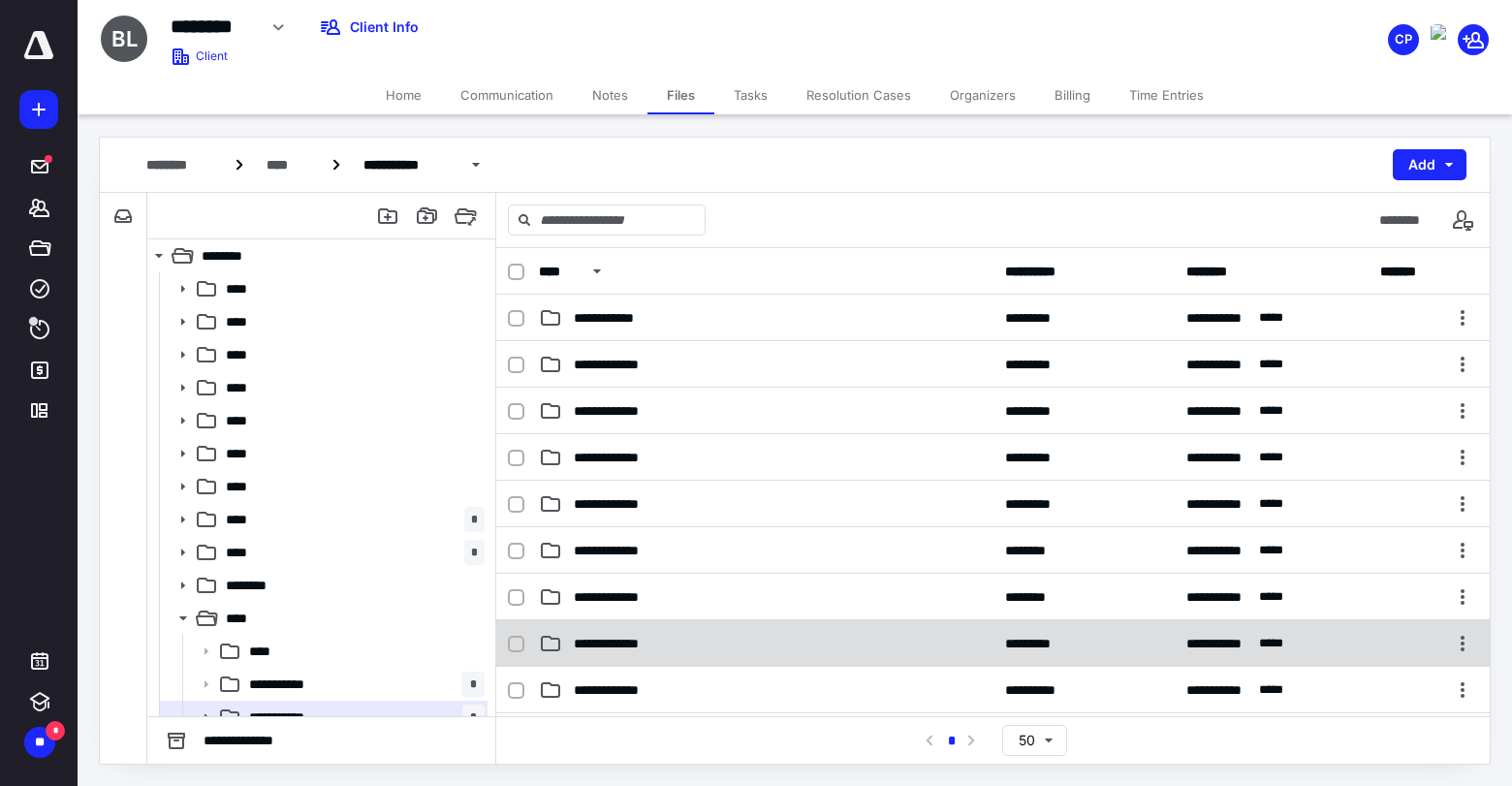 scroll, scrollTop: 215, scrollLeft: 0, axis: vertical 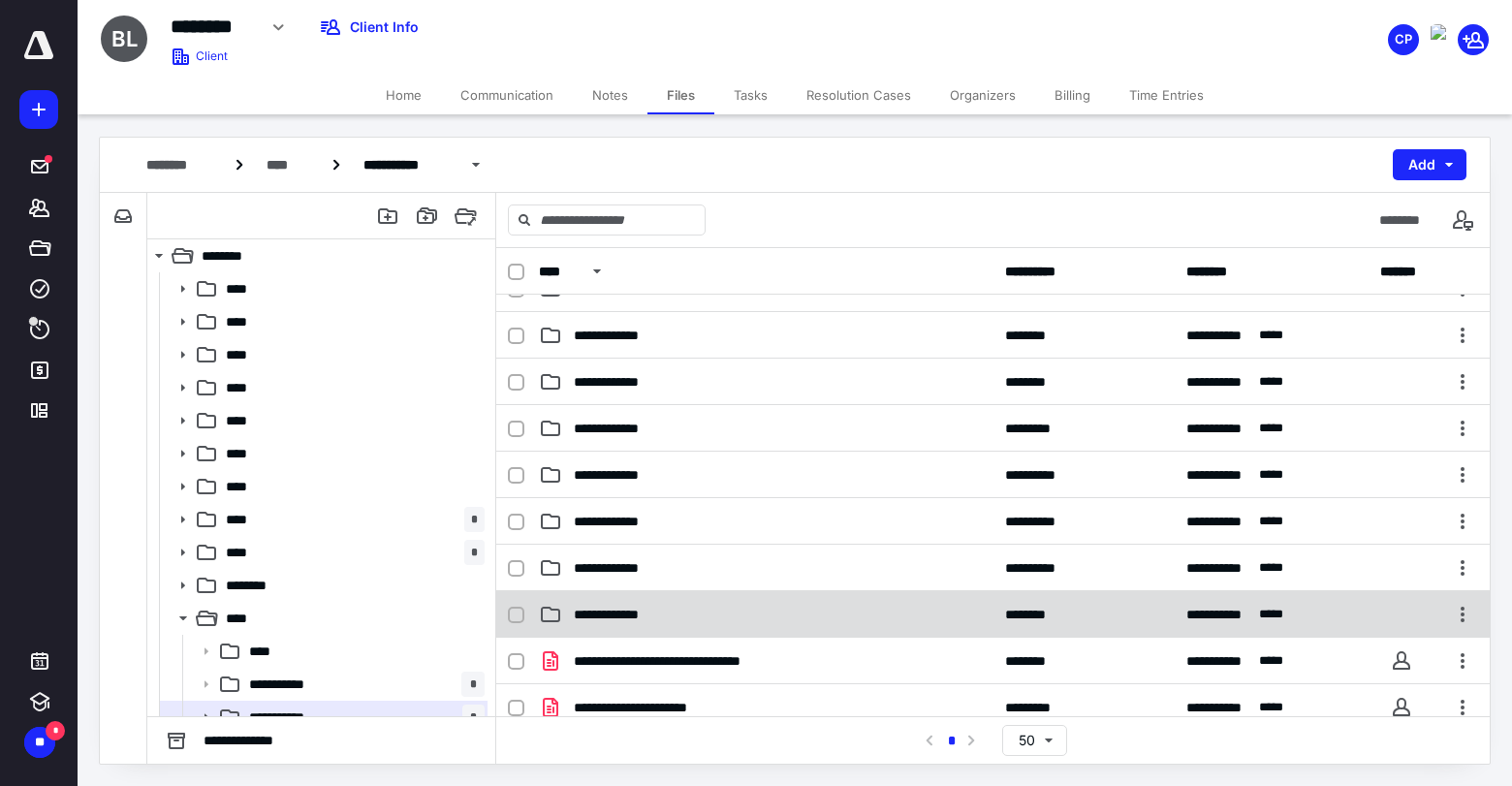 click on "**********" at bounding box center (766, 614) 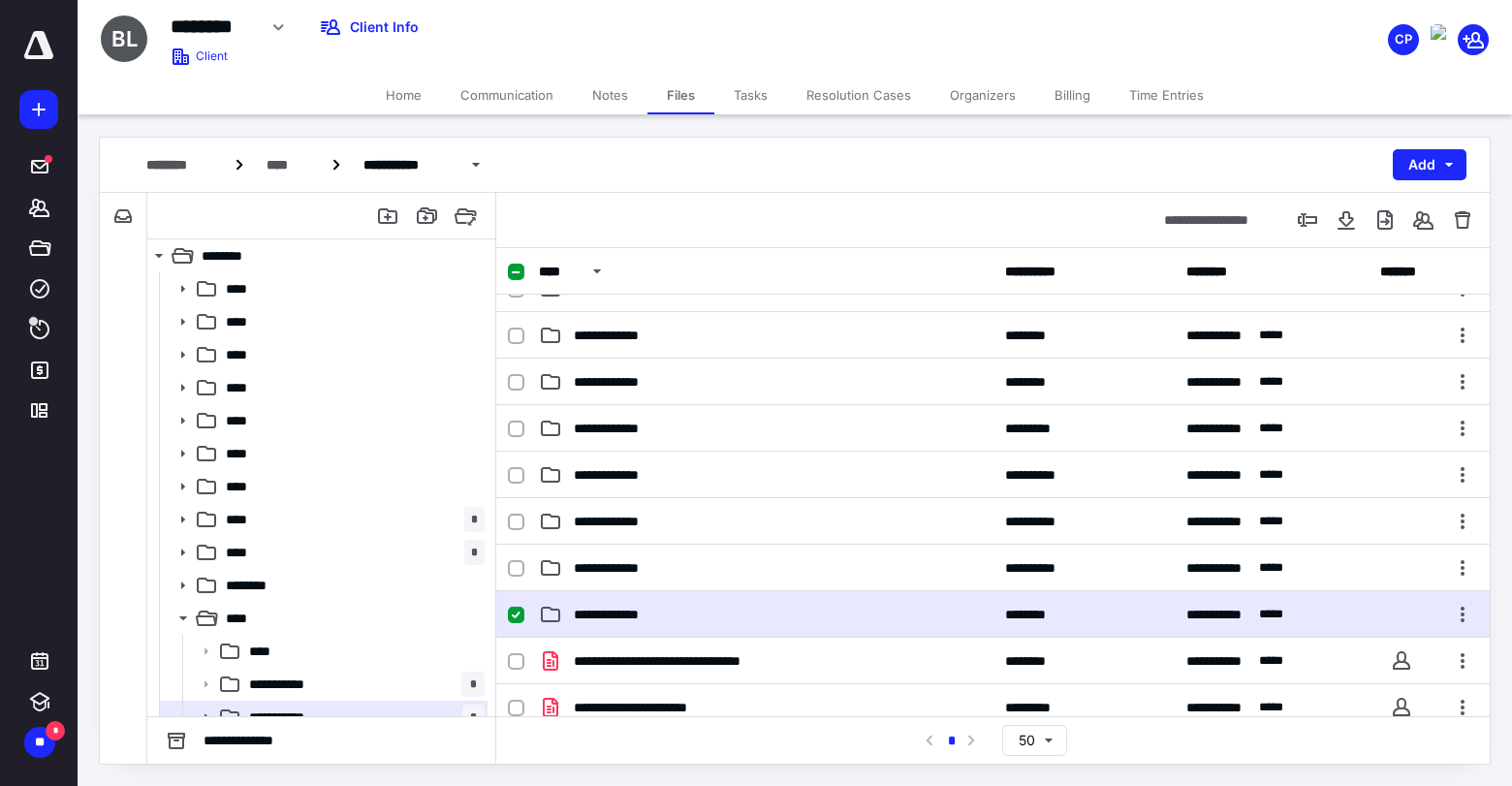 click on "**********" at bounding box center (766, 614) 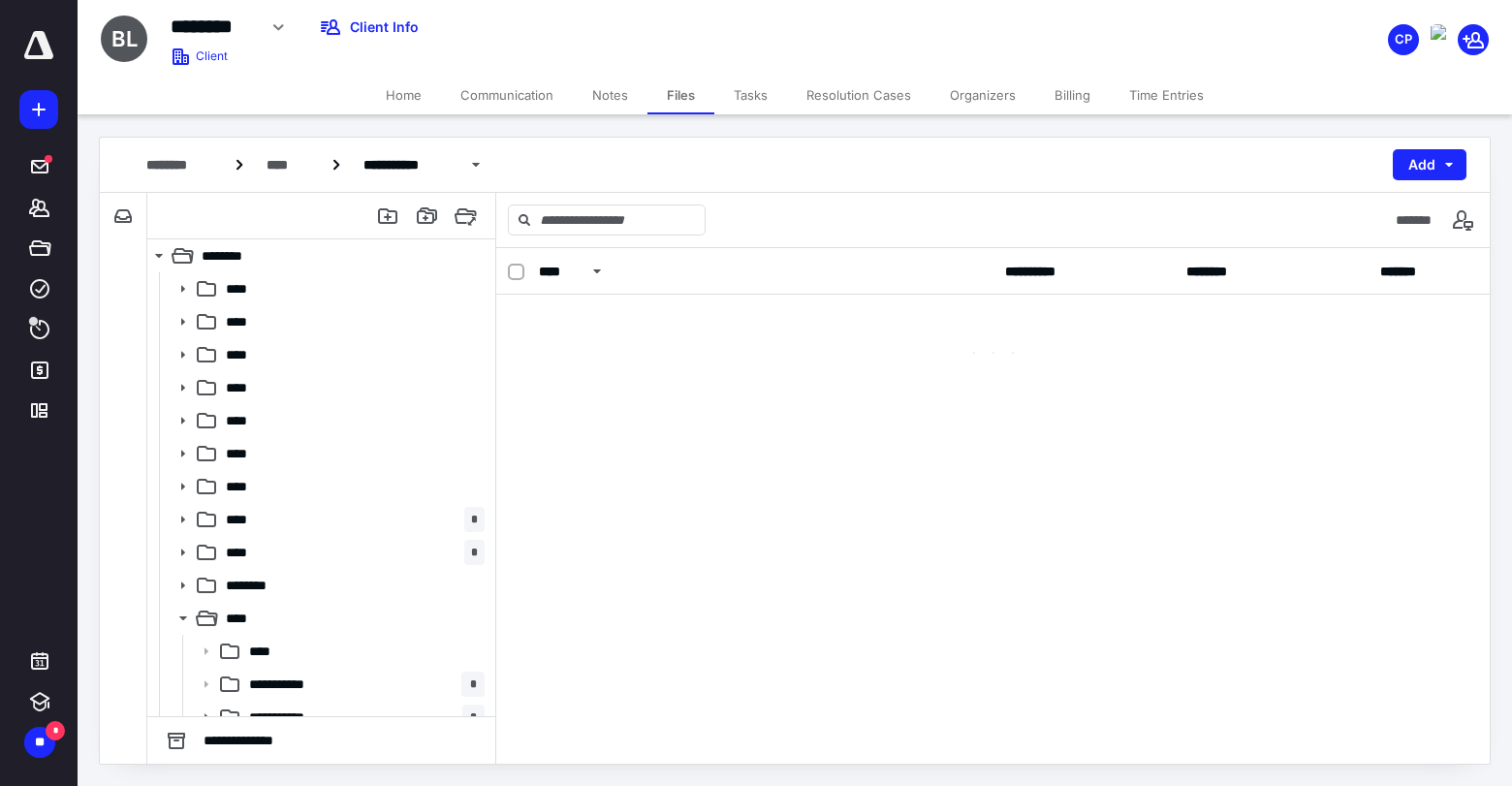 scroll, scrollTop: 0, scrollLeft: 0, axis: both 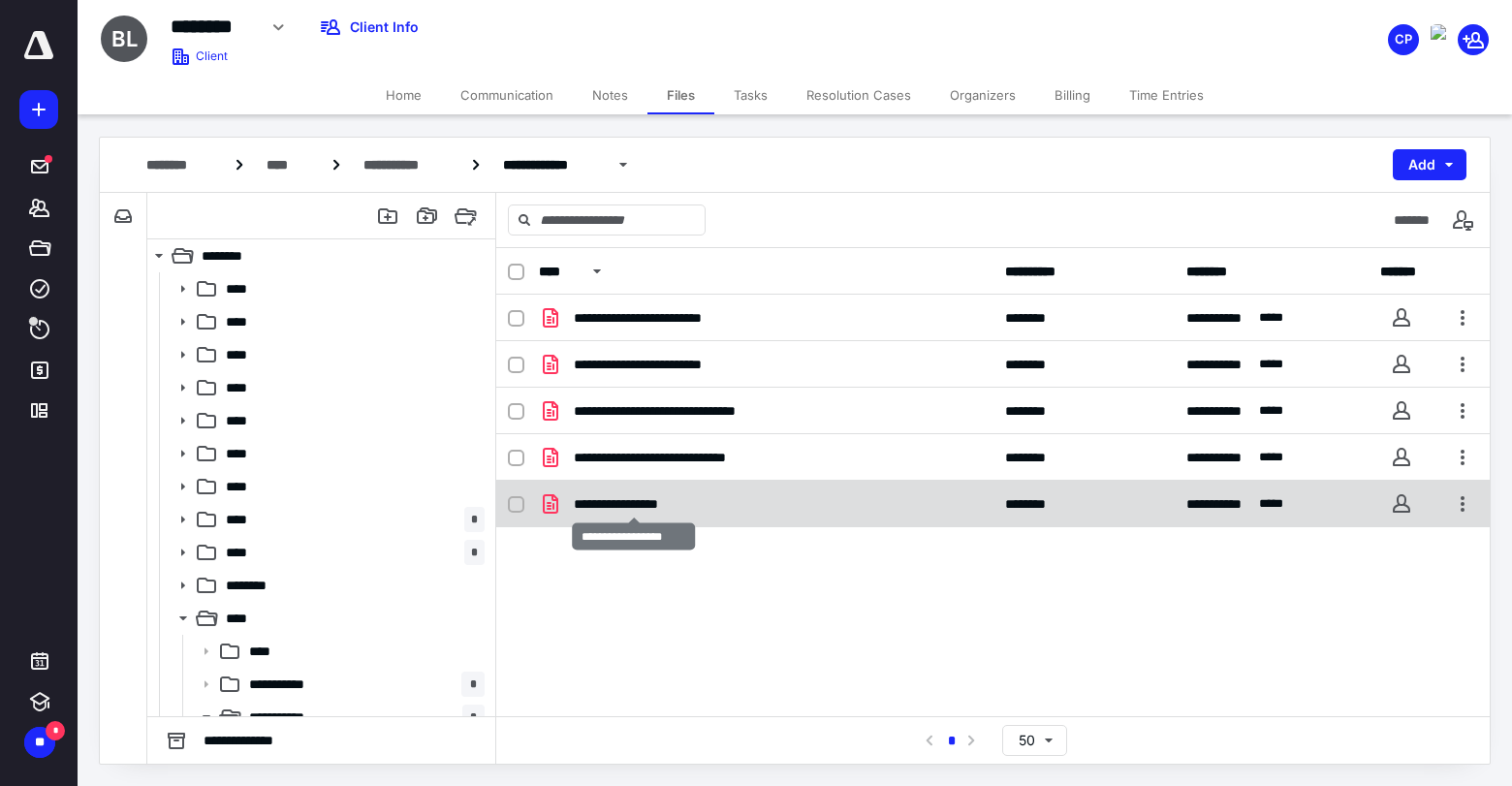 click on "**********" at bounding box center (634, 504) 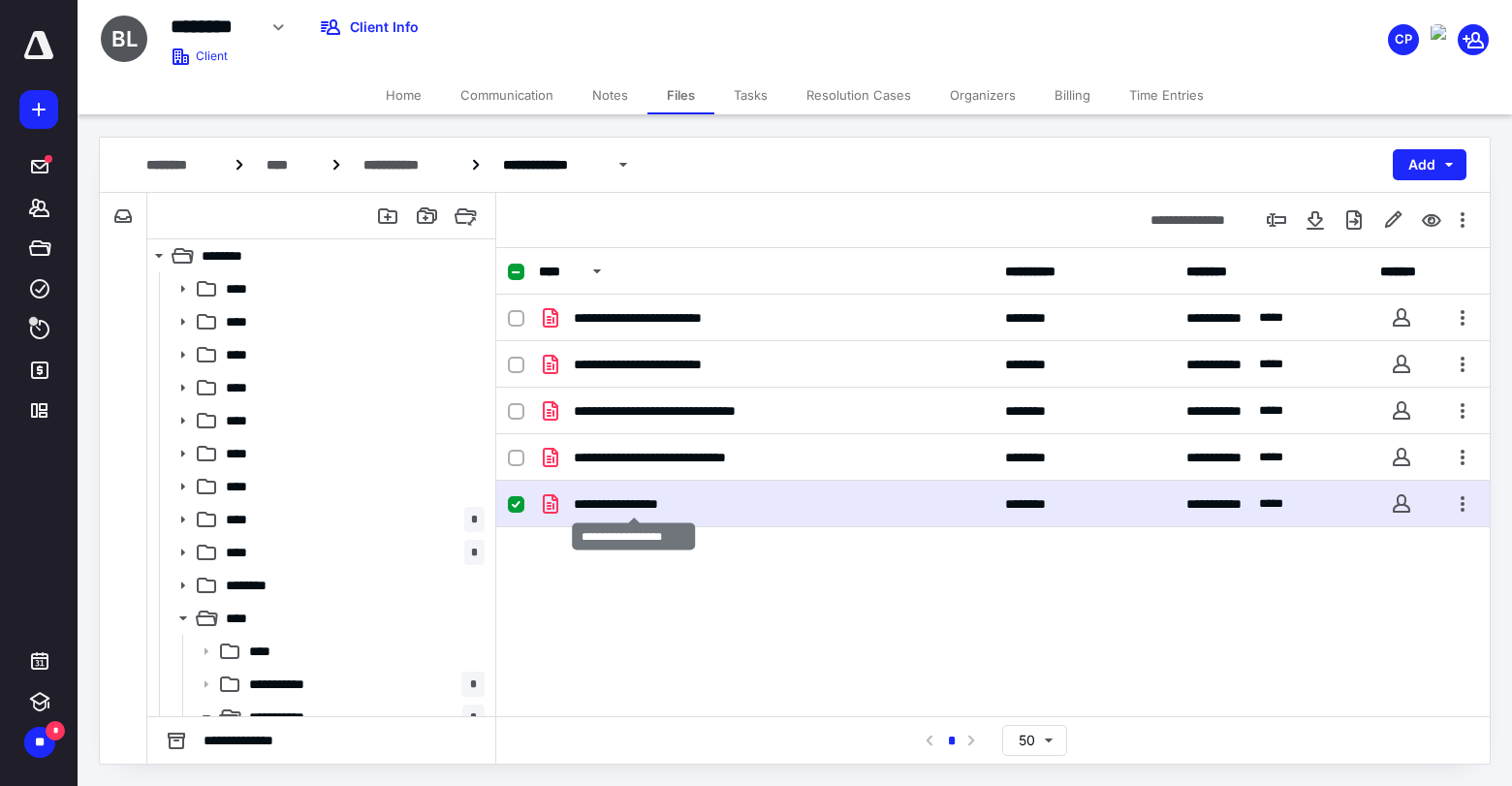 click on "**********" at bounding box center [634, 504] 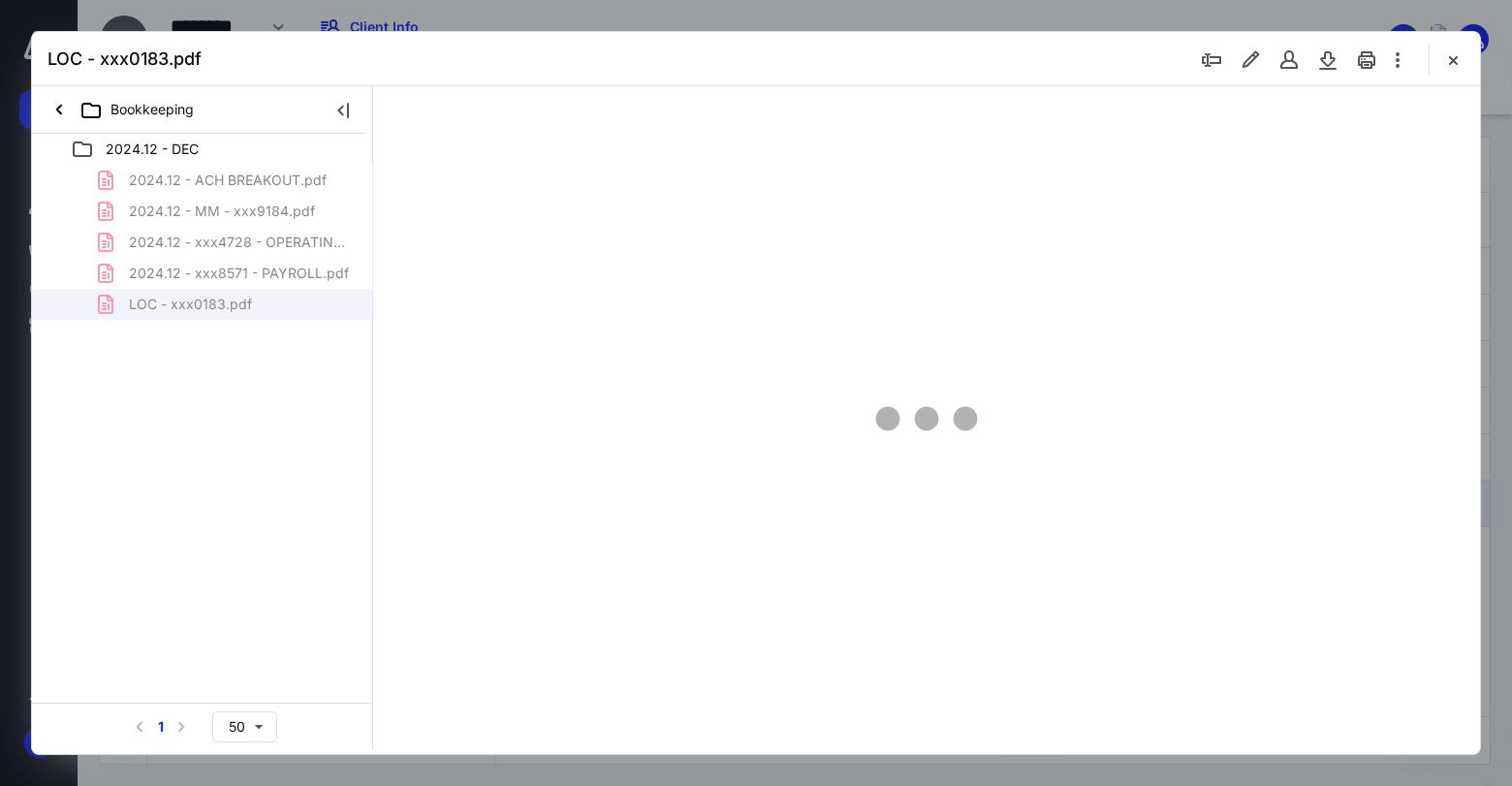 scroll, scrollTop: 0, scrollLeft: 0, axis: both 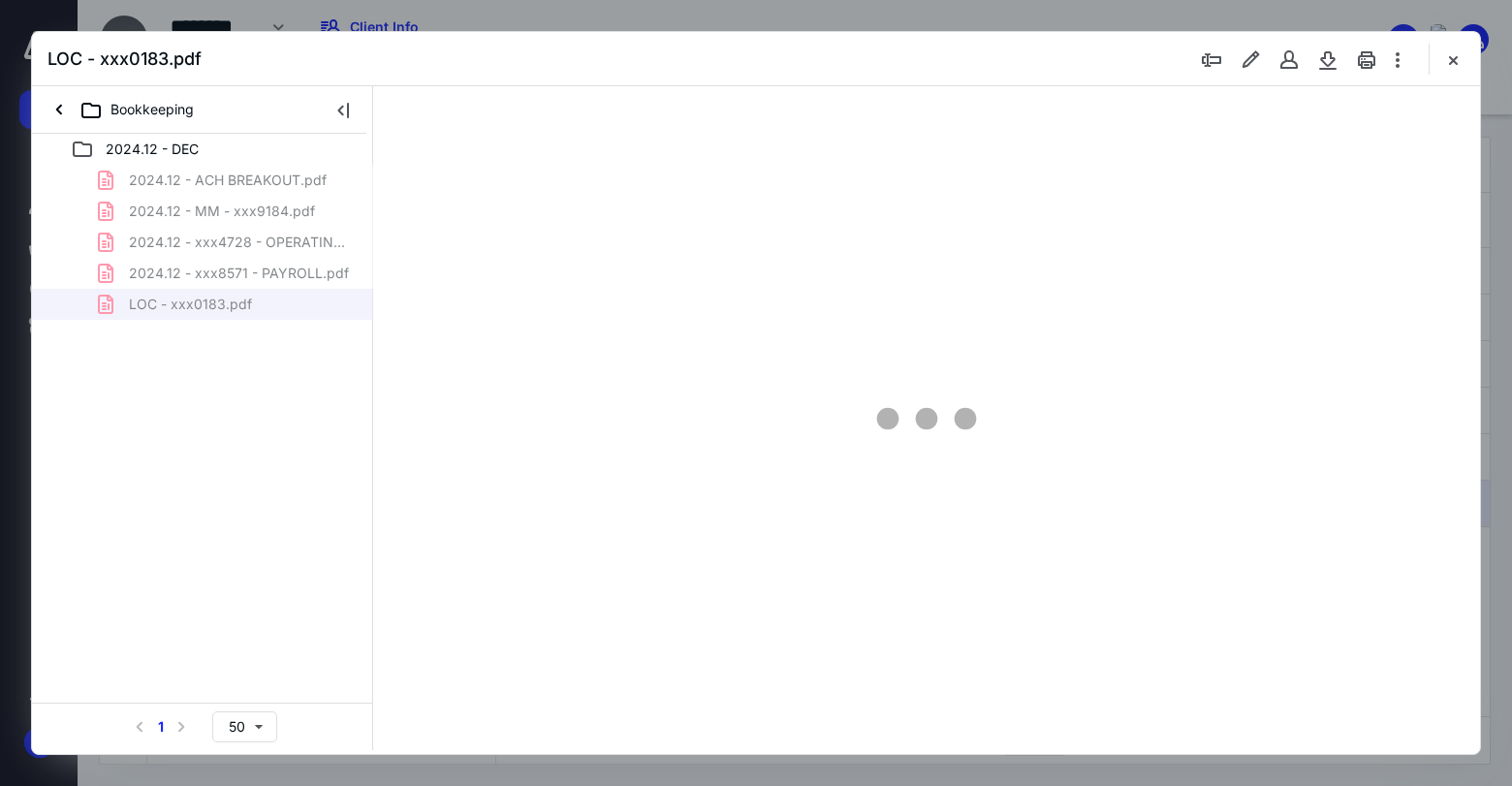 type on "77" 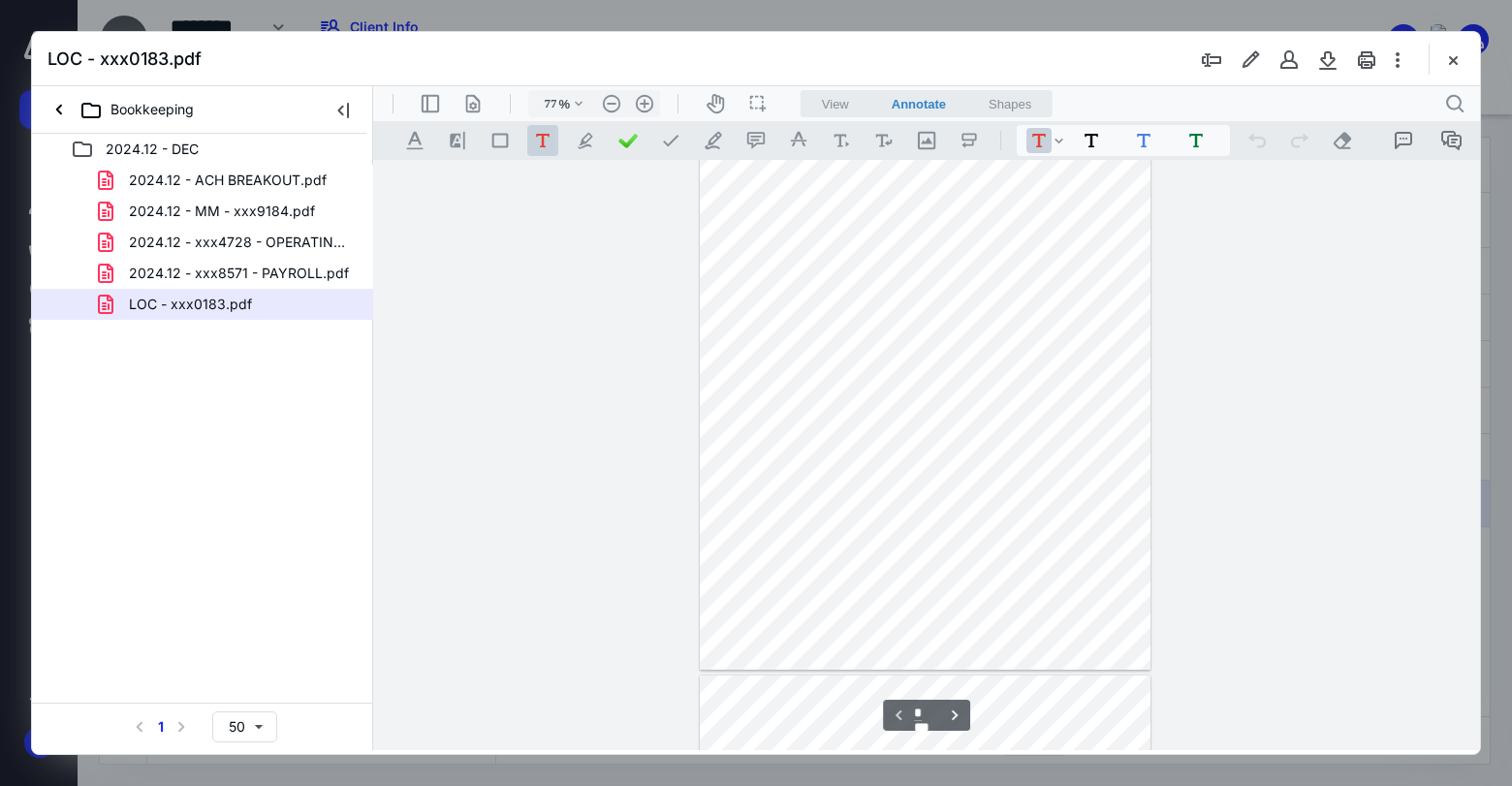 scroll, scrollTop: 292, scrollLeft: 0, axis: vertical 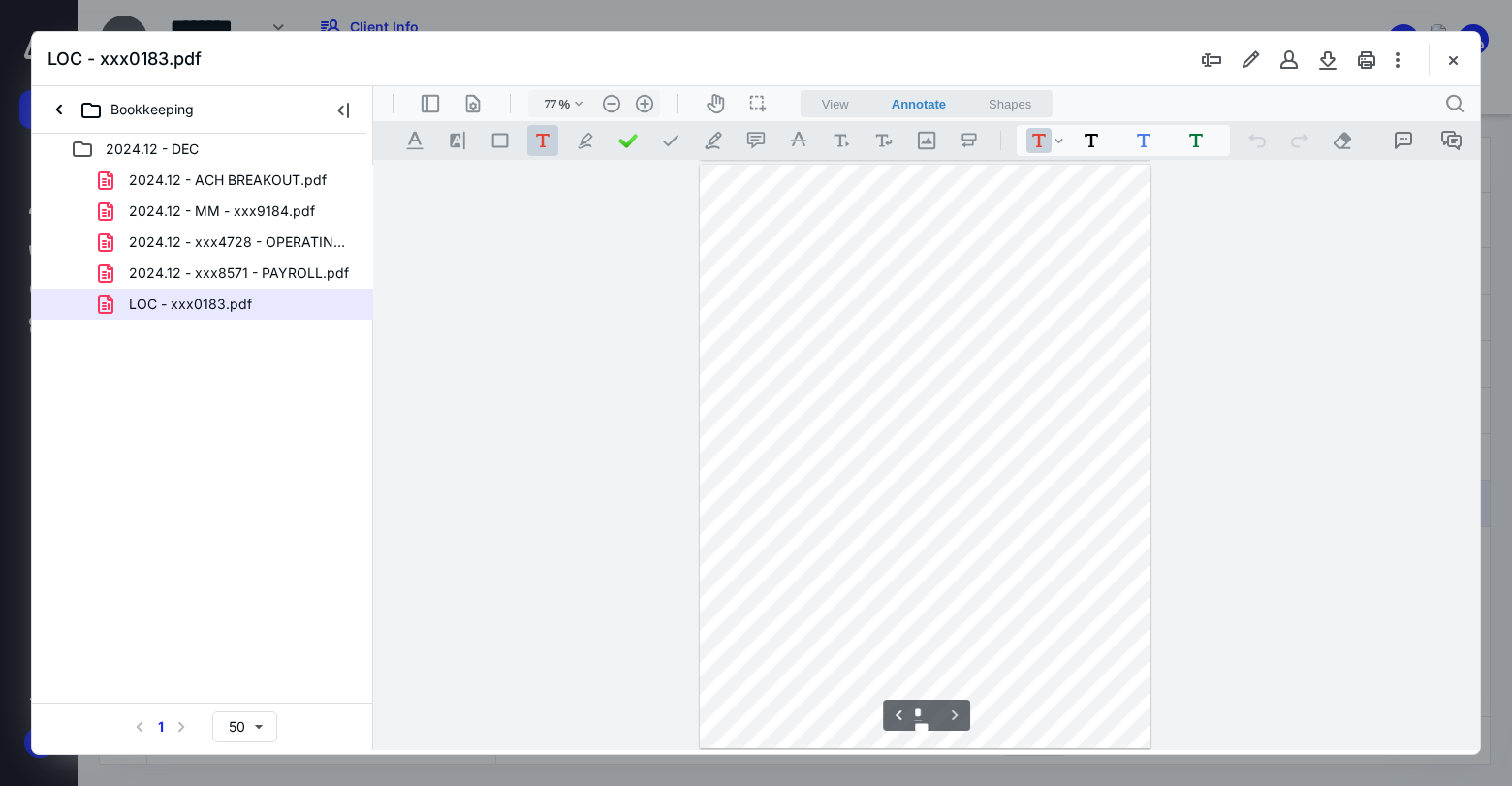 type on "*" 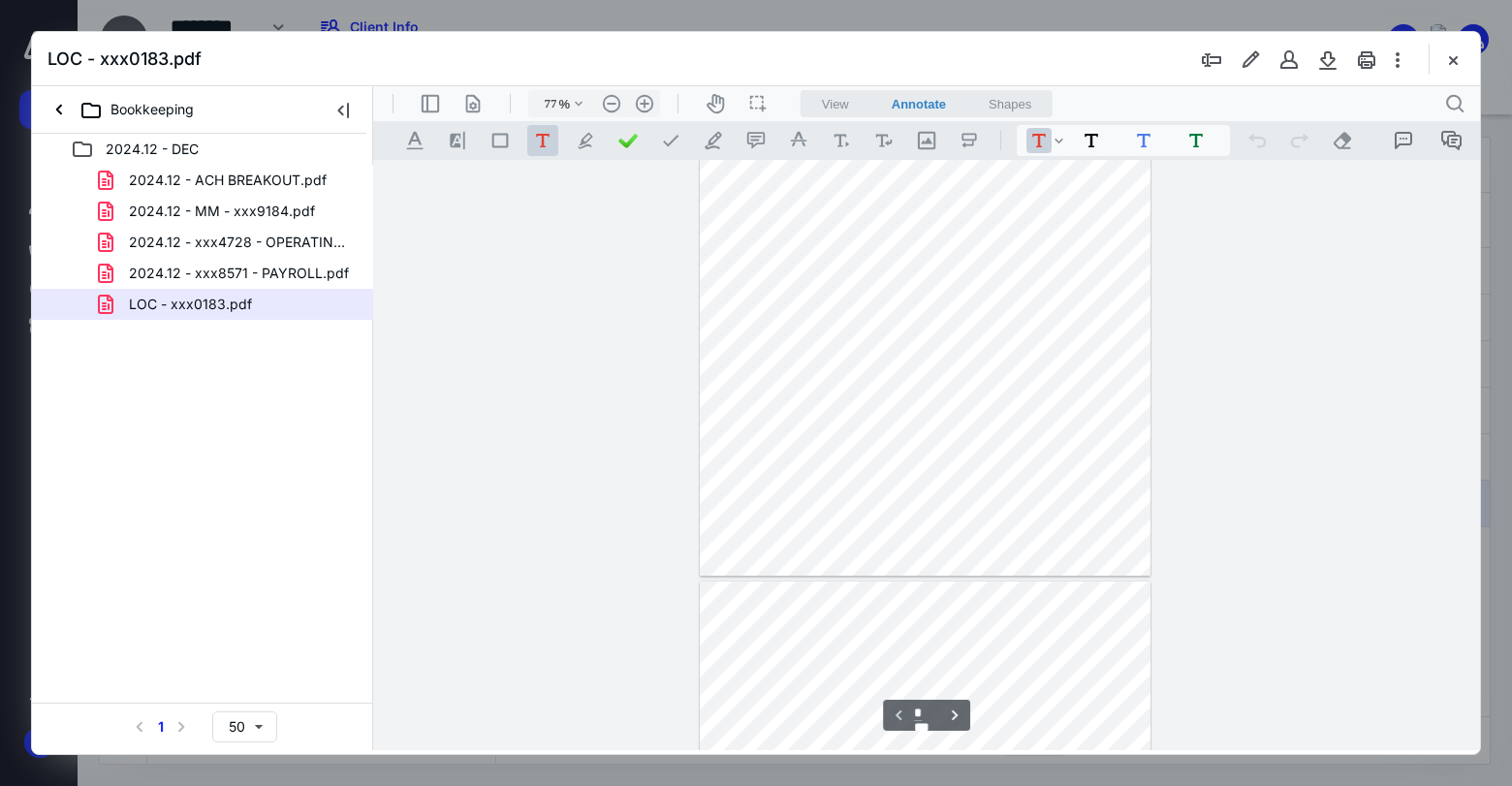 scroll, scrollTop: 0, scrollLeft: 0, axis: both 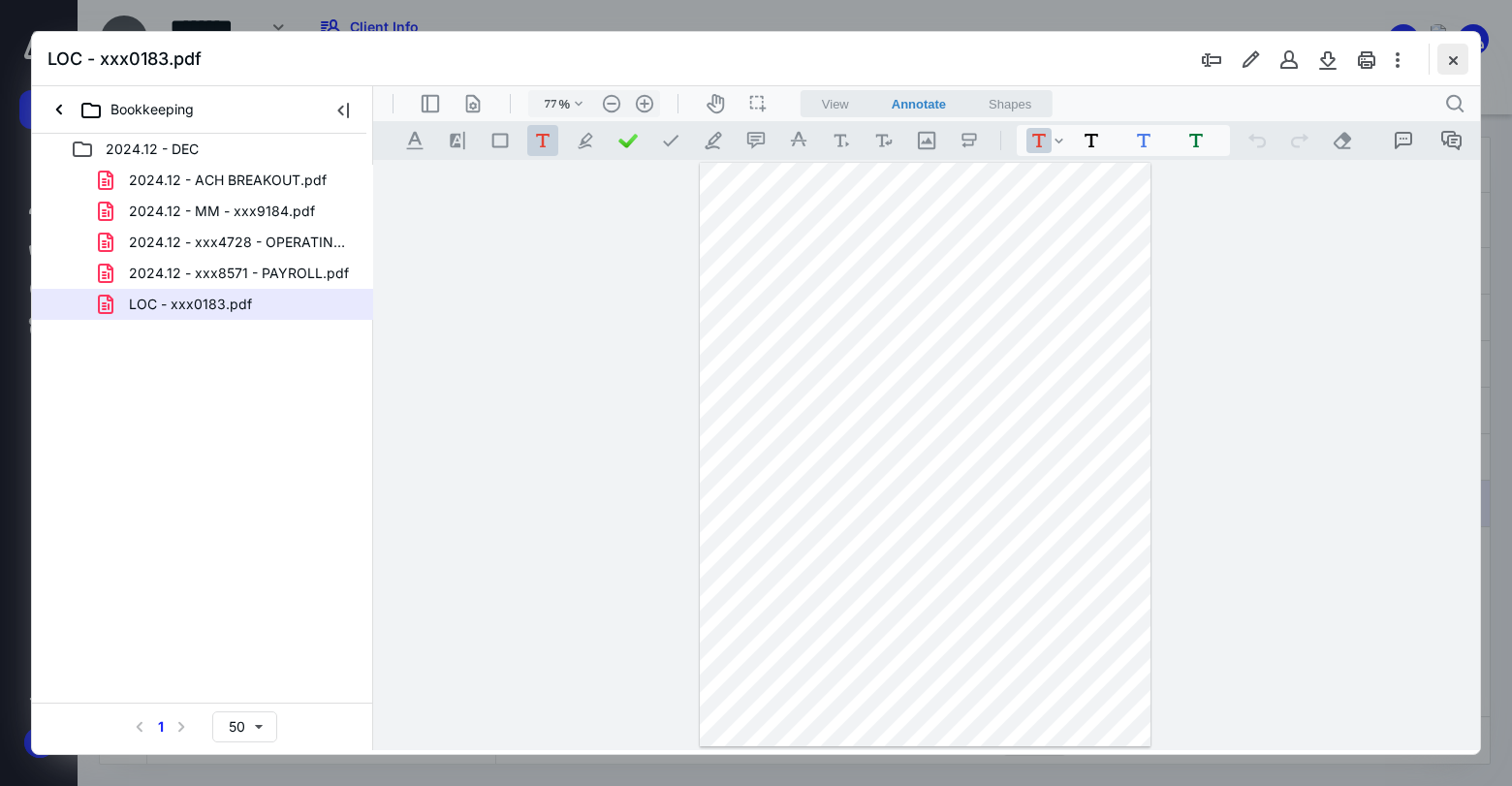 click at bounding box center (1453, 59) 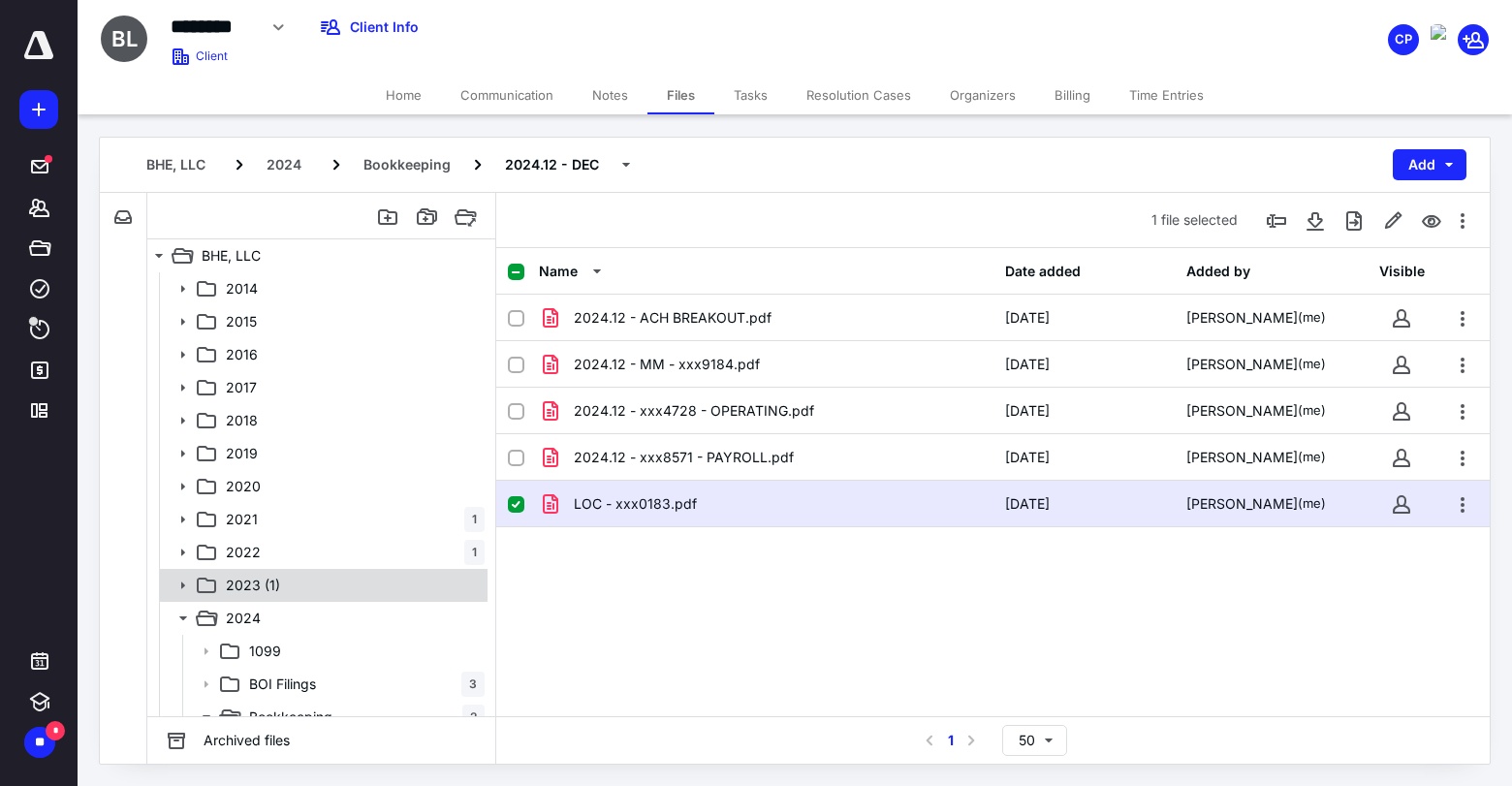 click 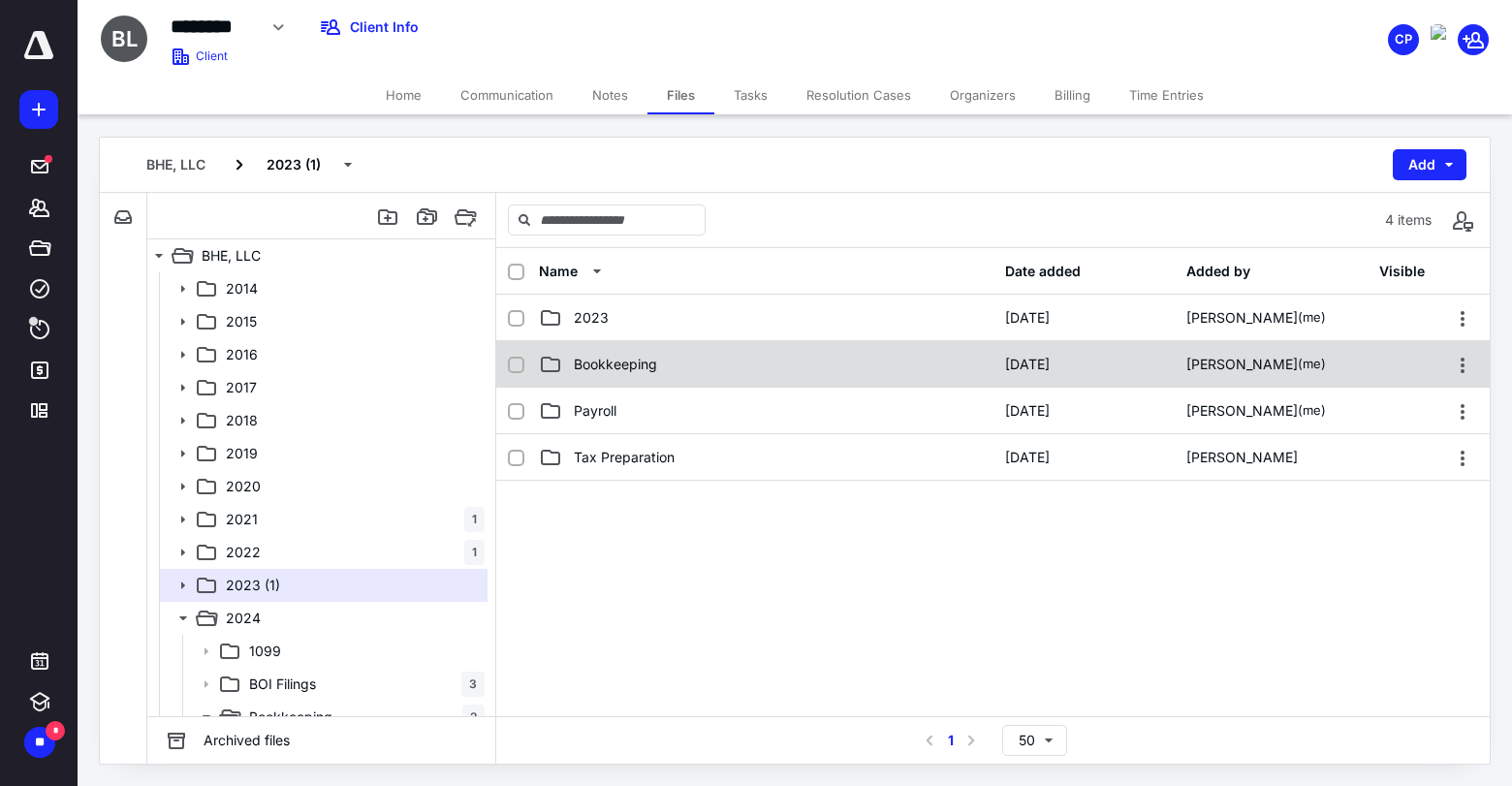 click on "Bookkeeping [DATE] [PERSON_NAME]  (me)" at bounding box center (992, 364) 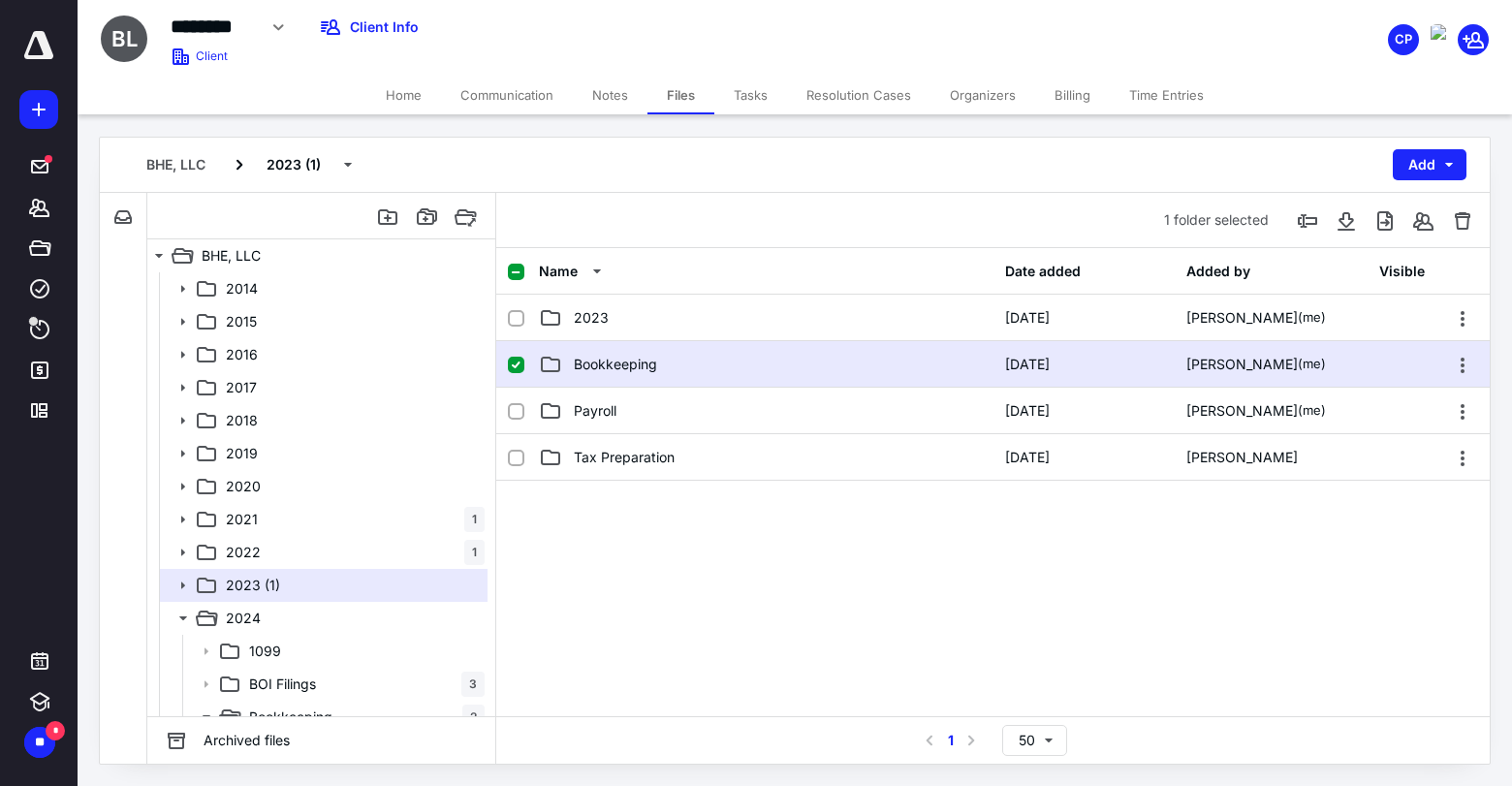 click on "Bookkeeping [DATE] [PERSON_NAME]  (me)" at bounding box center [992, 364] 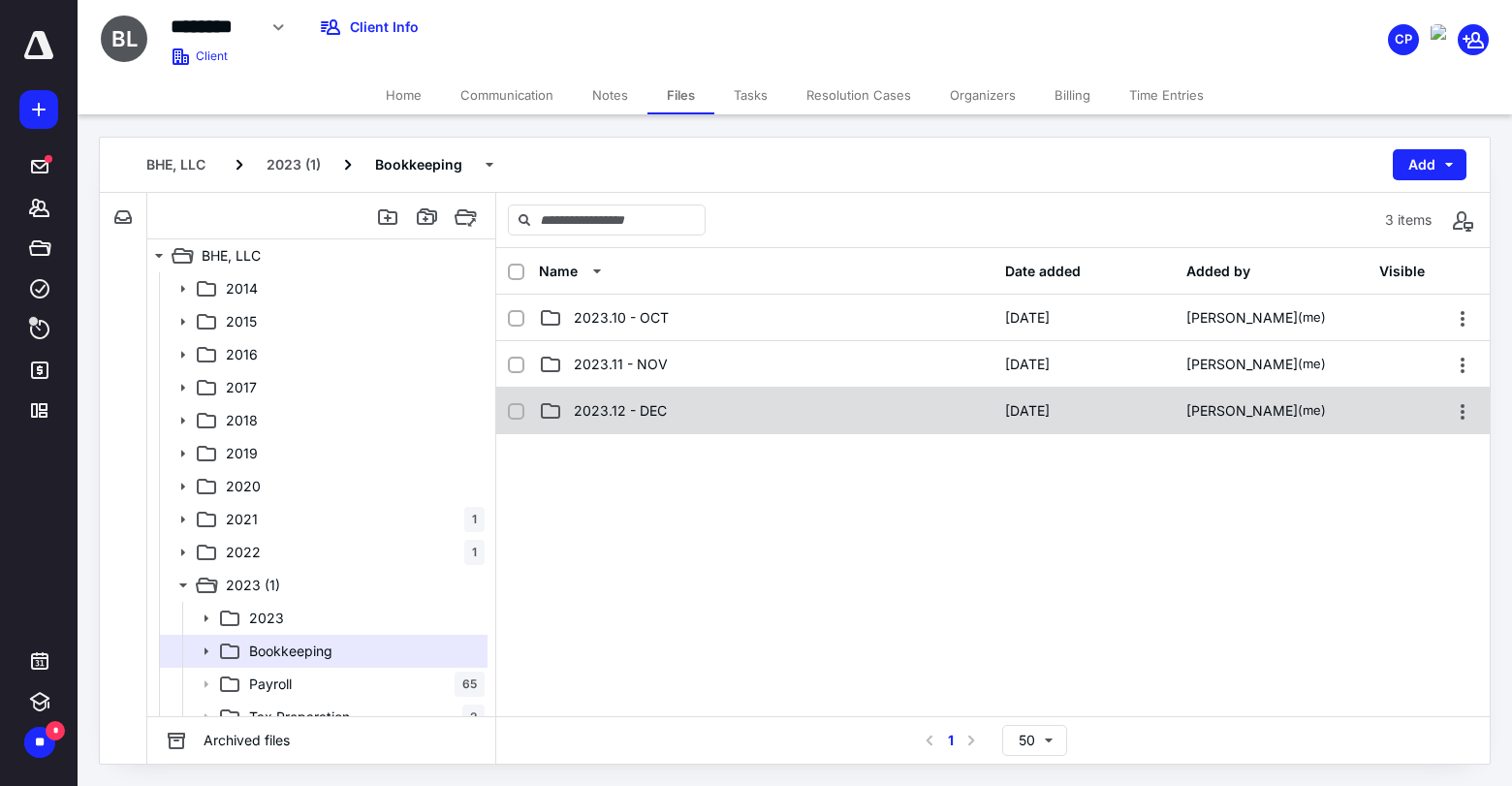 click on "2023.12 - DEC" at bounding box center (766, 411) 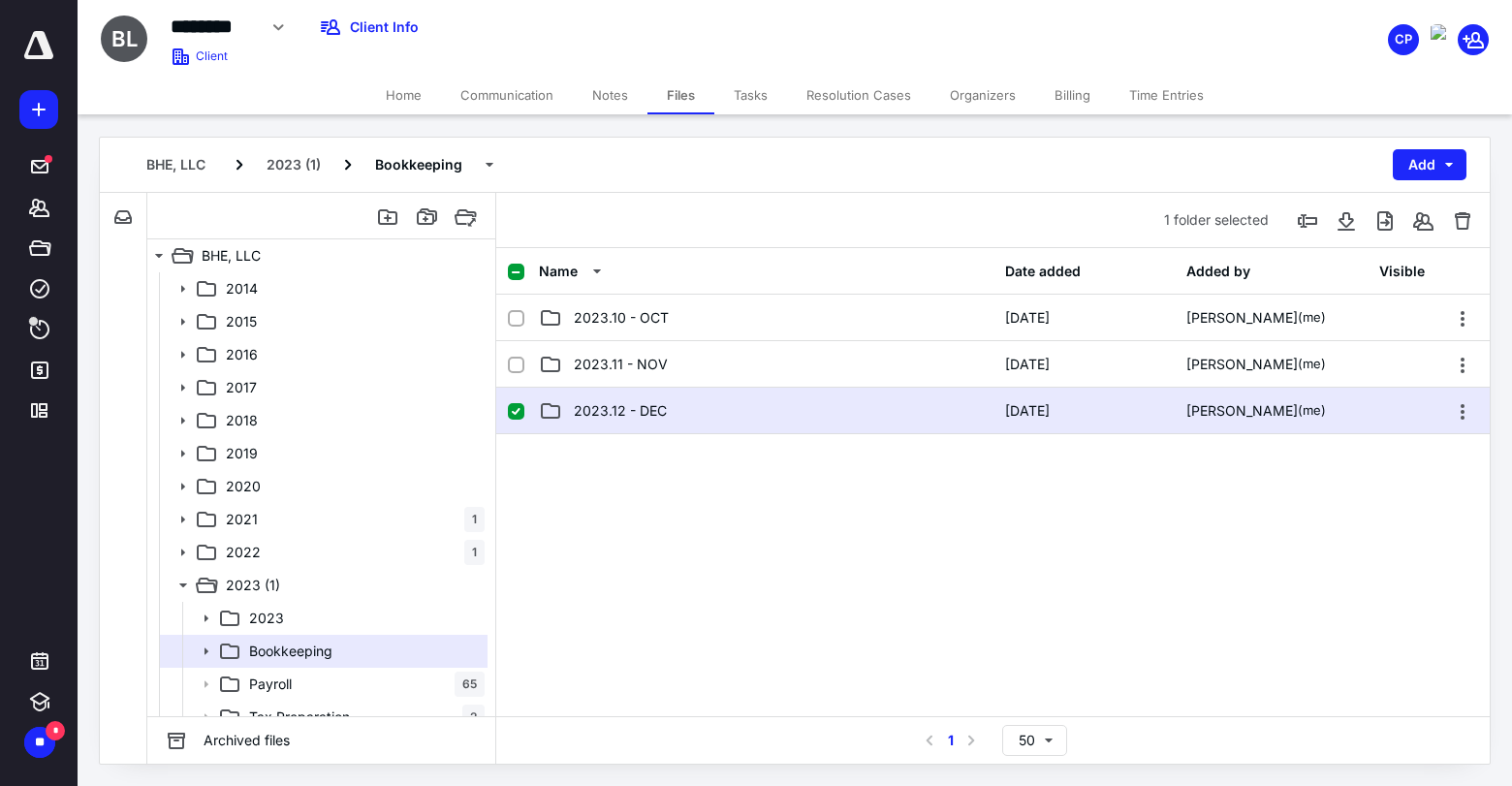 click on "2023.12 - DEC" at bounding box center [620, 411] 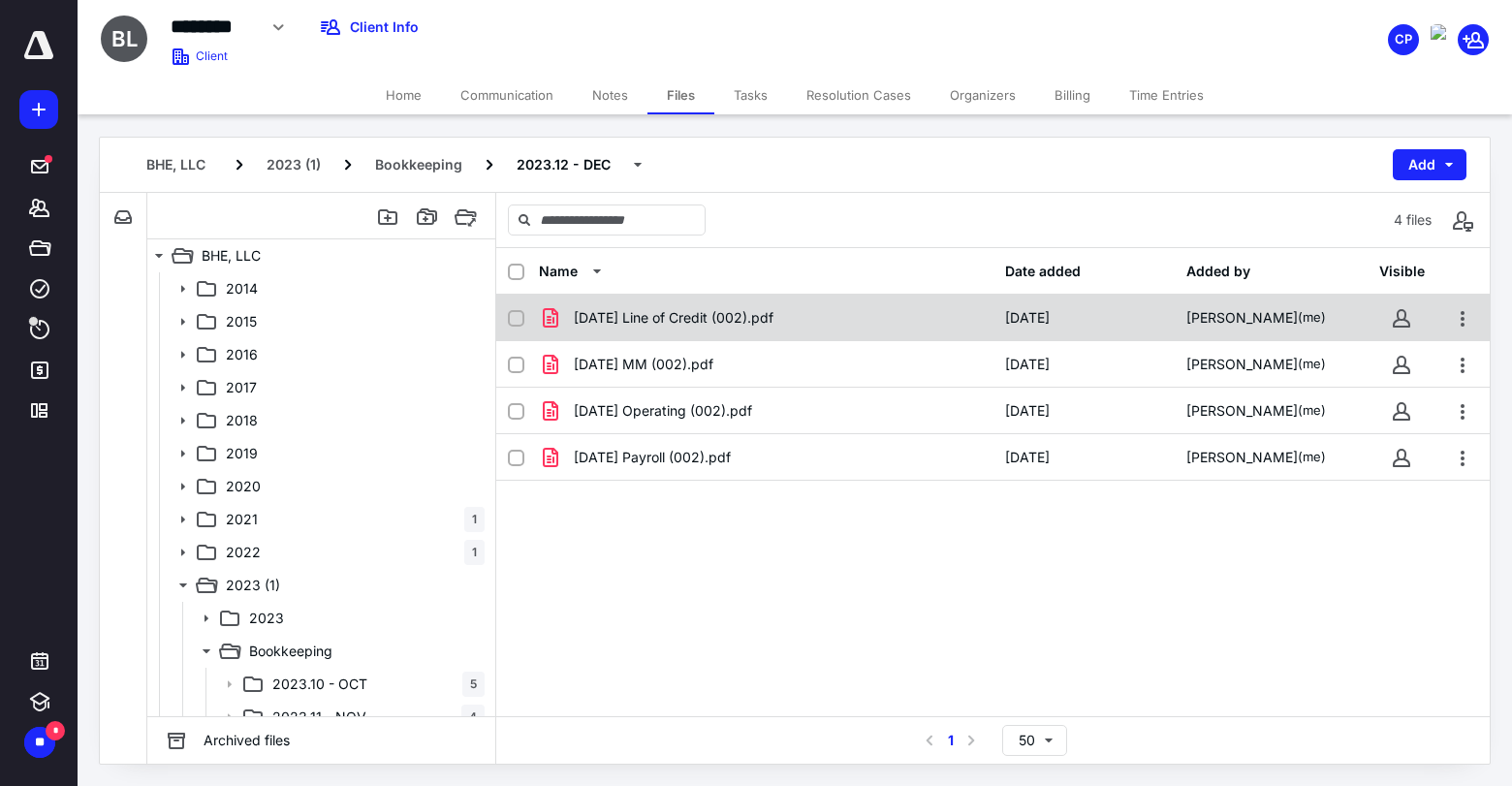 click on "[DATE] Line of Credit (002).pdf" at bounding box center [674, 318] 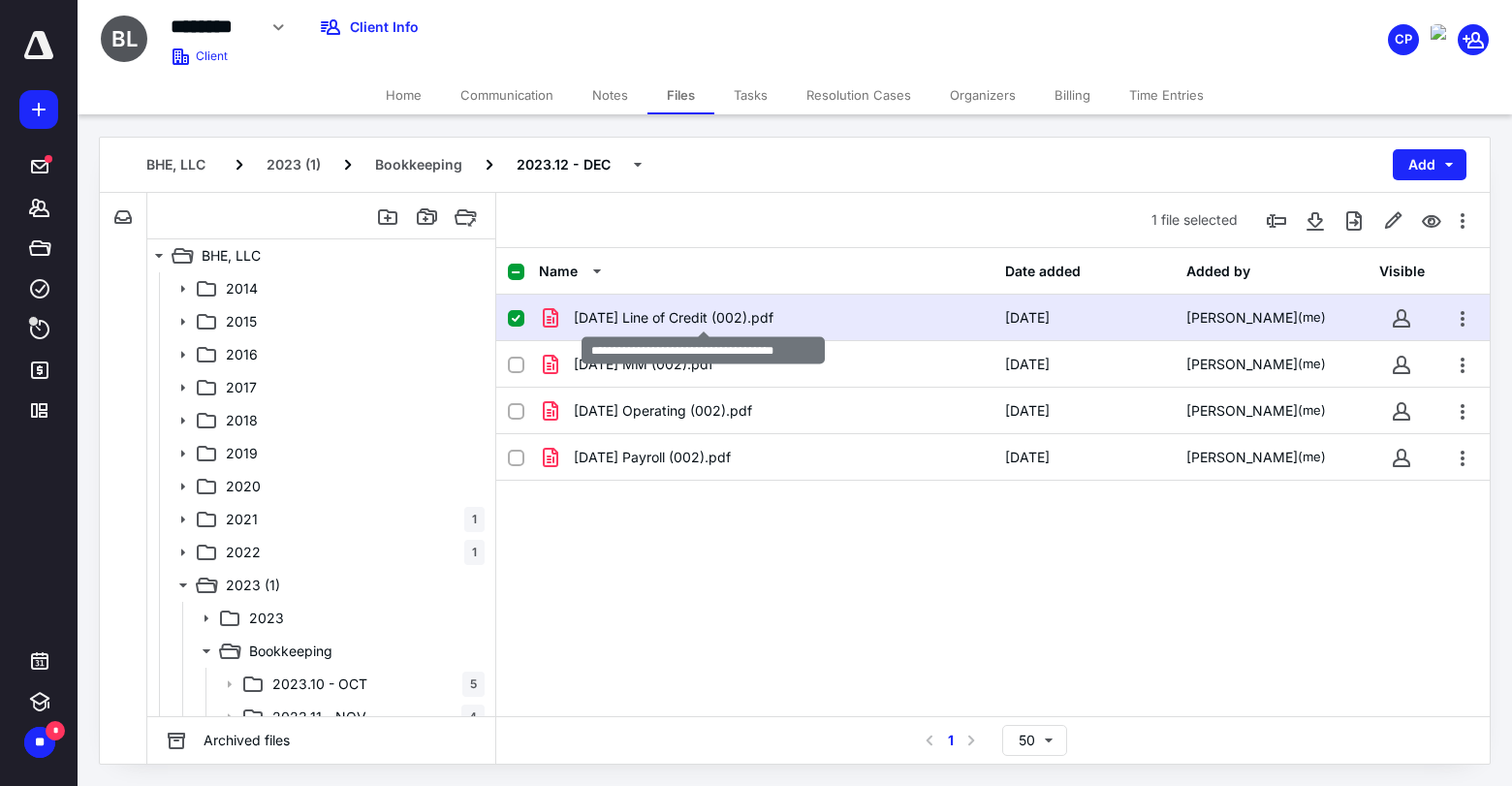 click on "[DATE] Line of Credit (002).pdf" at bounding box center (674, 318) 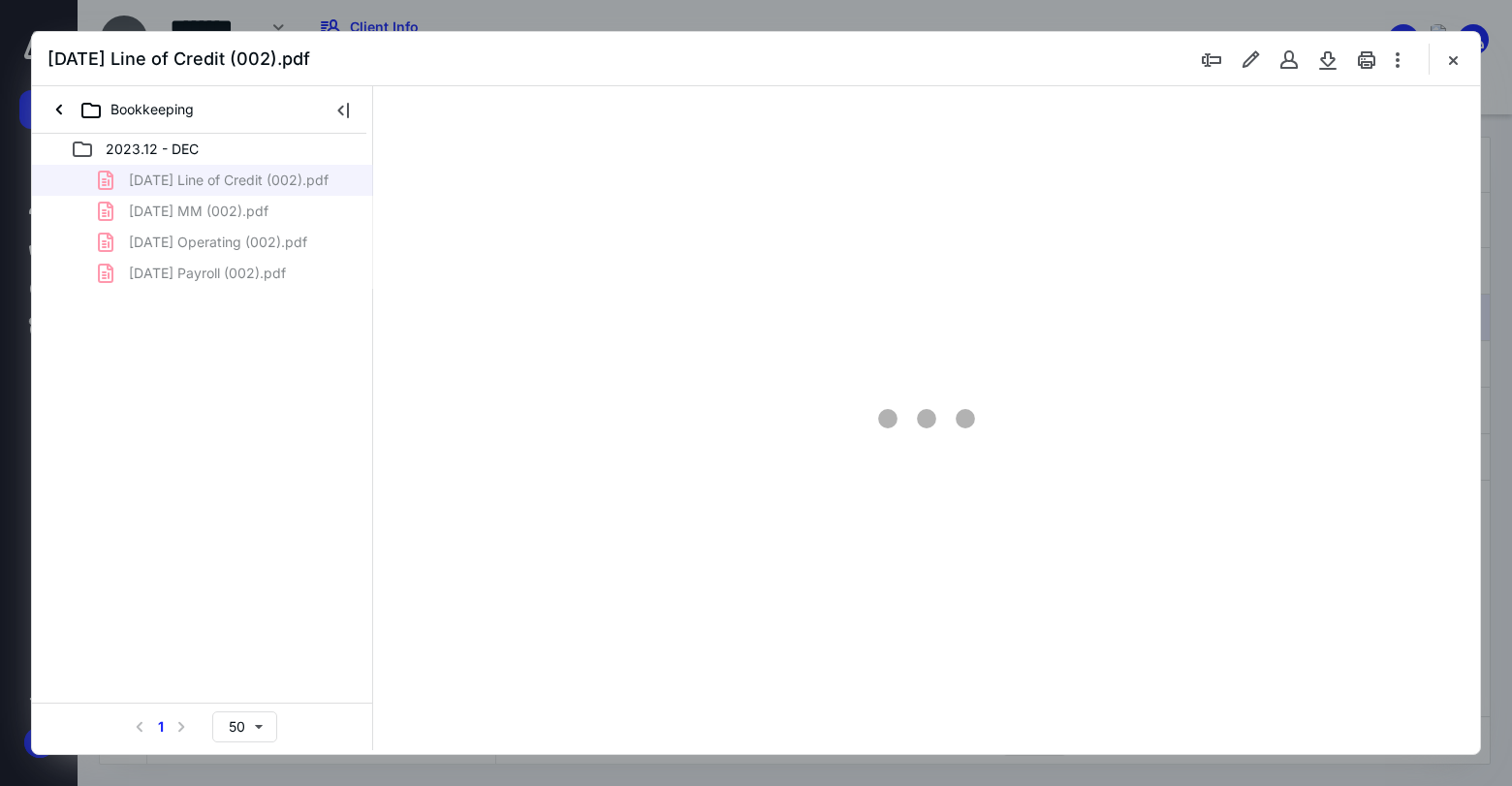 scroll, scrollTop: 0, scrollLeft: 0, axis: both 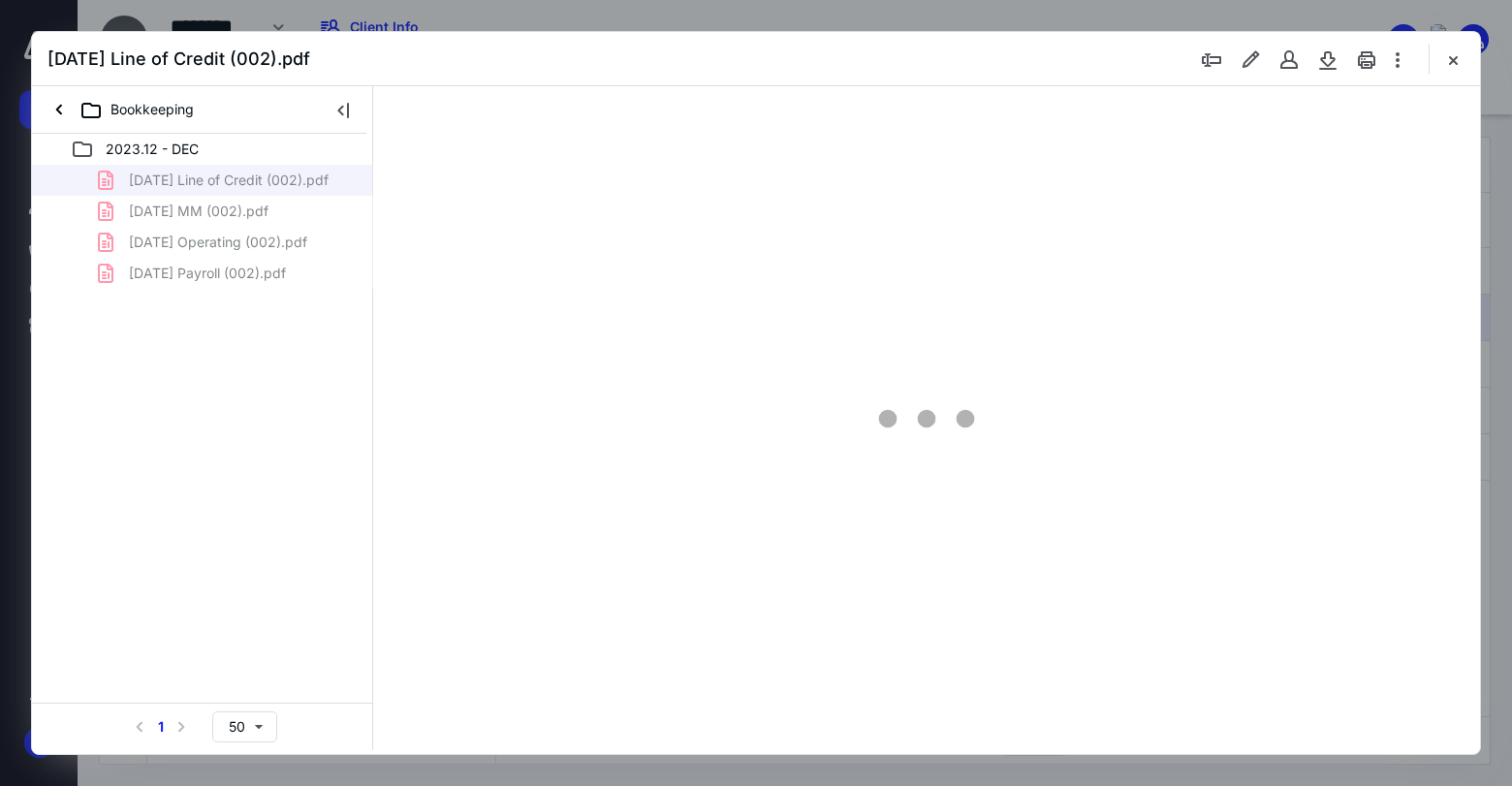 type on "77" 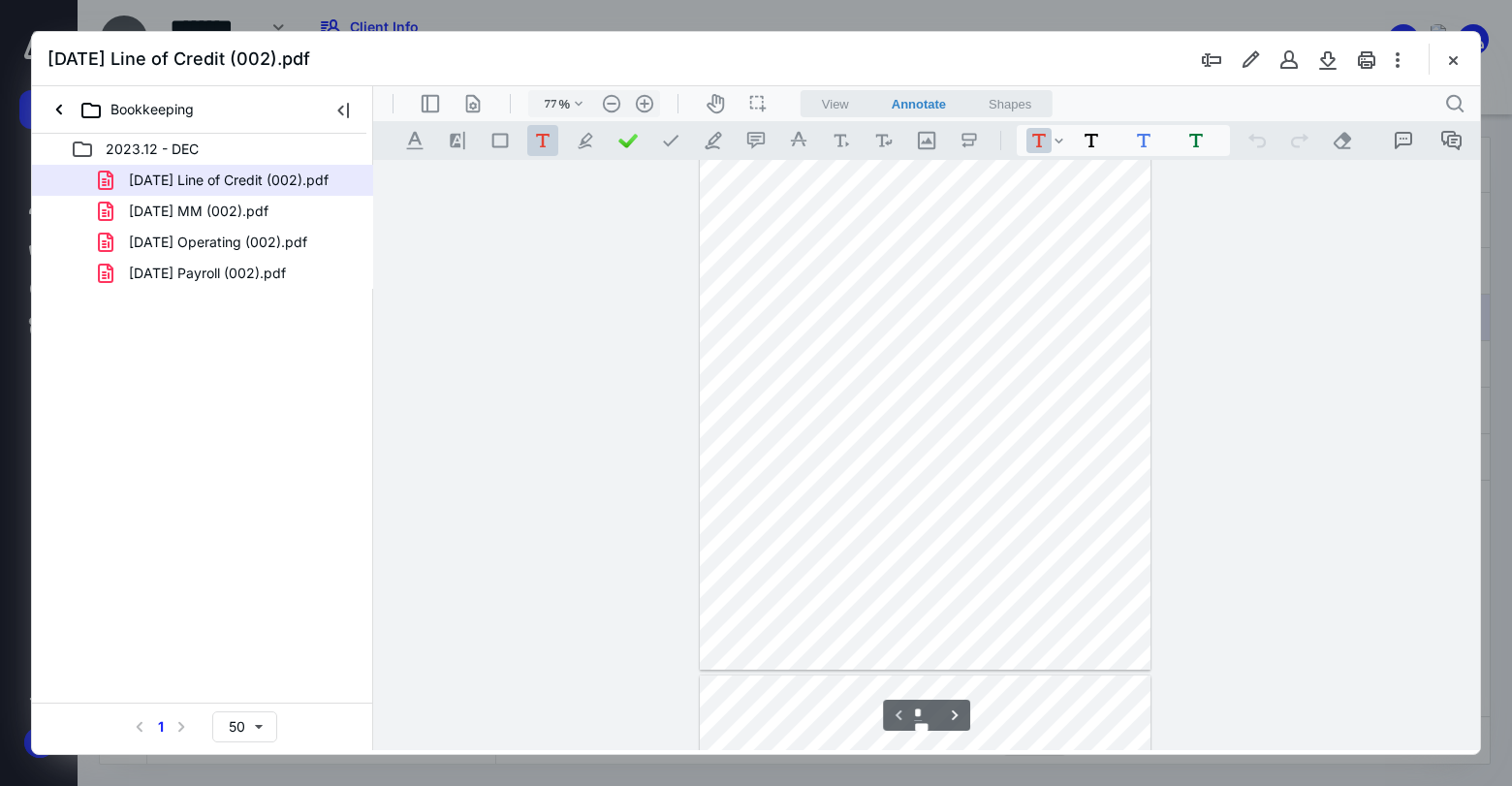 scroll, scrollTop: 292, scrollLeft: 0, axis: vertical 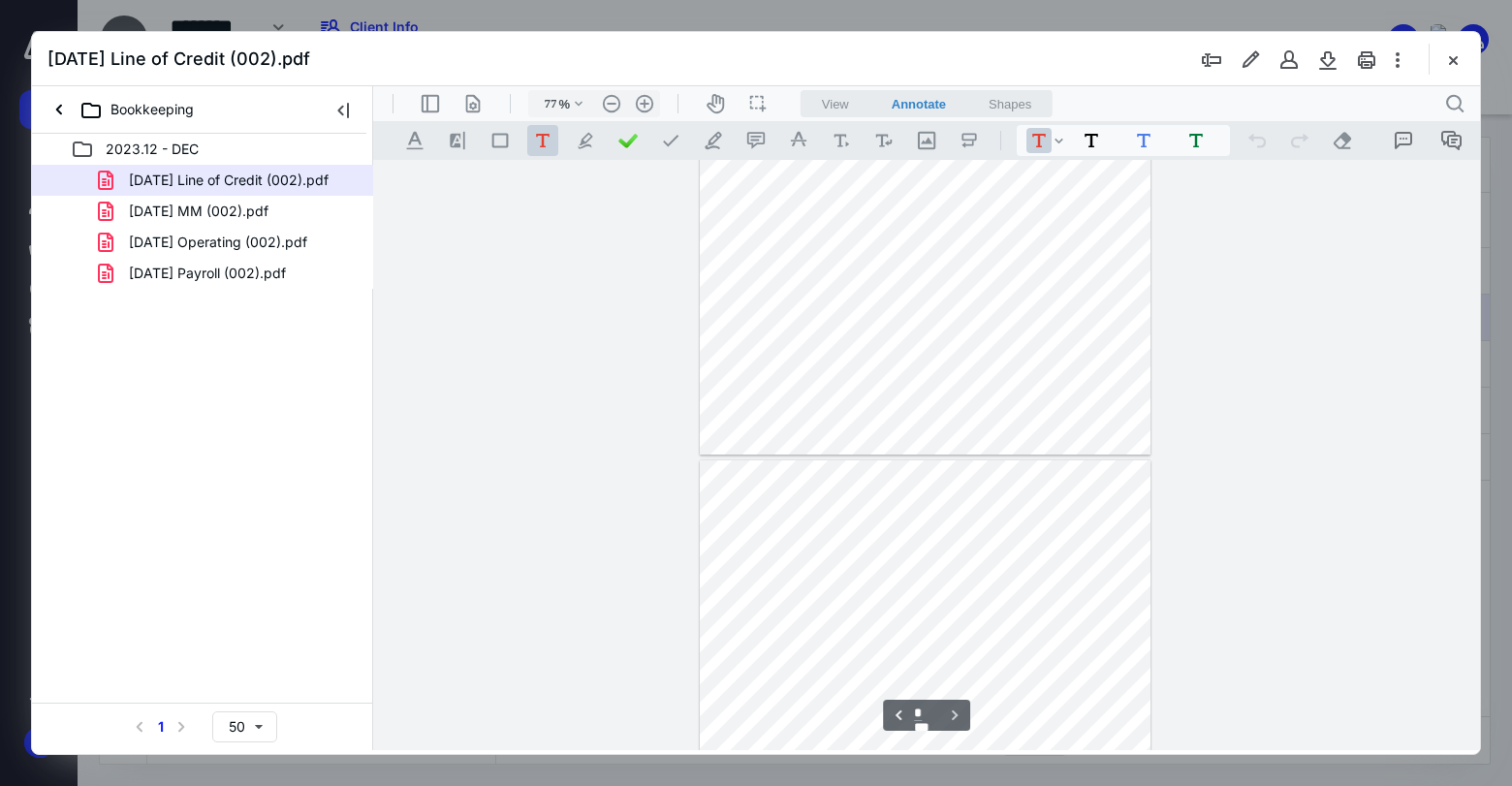 type on "*" 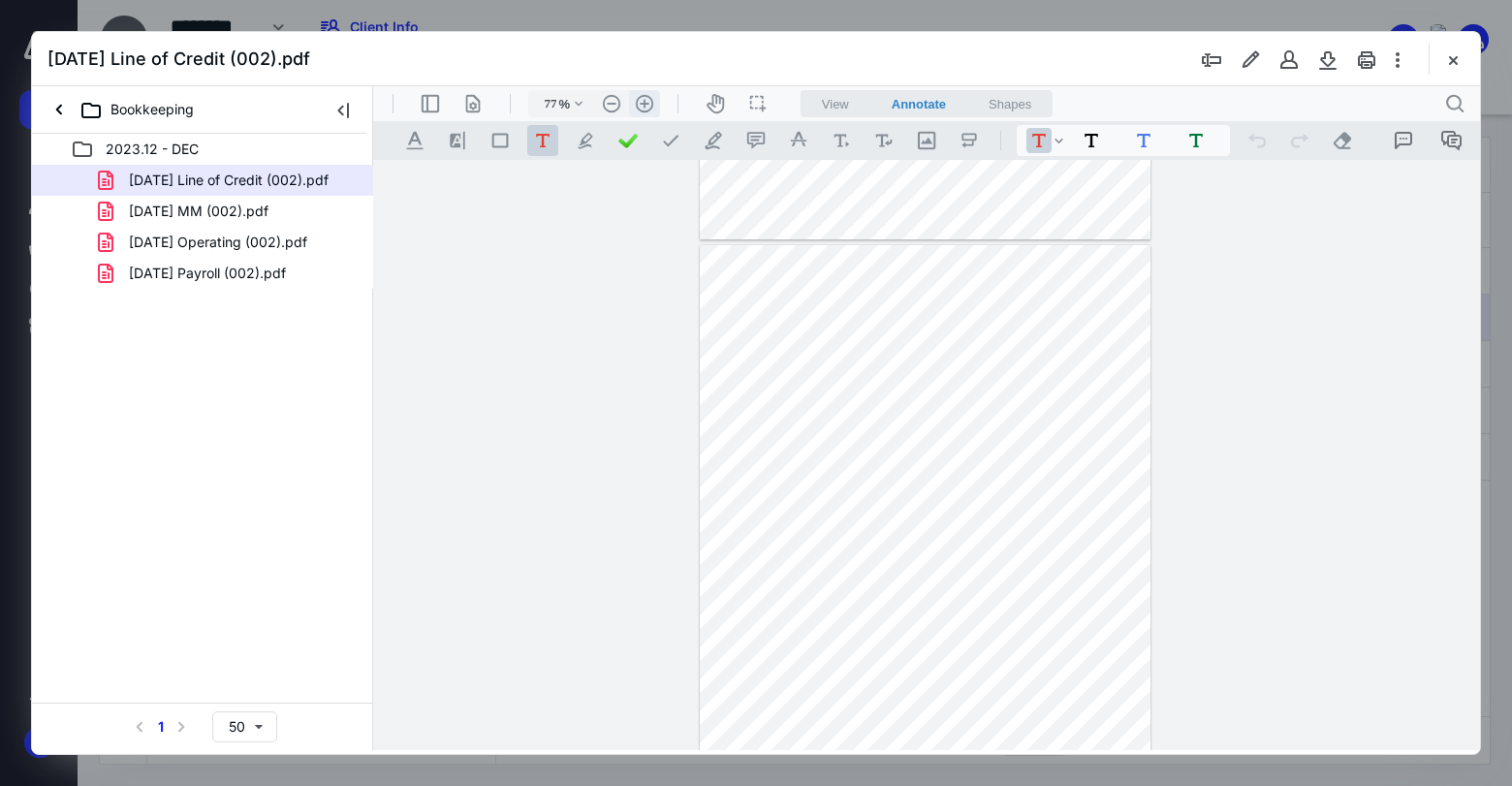click on ".cls-1{fill:#abb0c4;} icon - header - zoom - in - line" at bounding box center (645, 104) 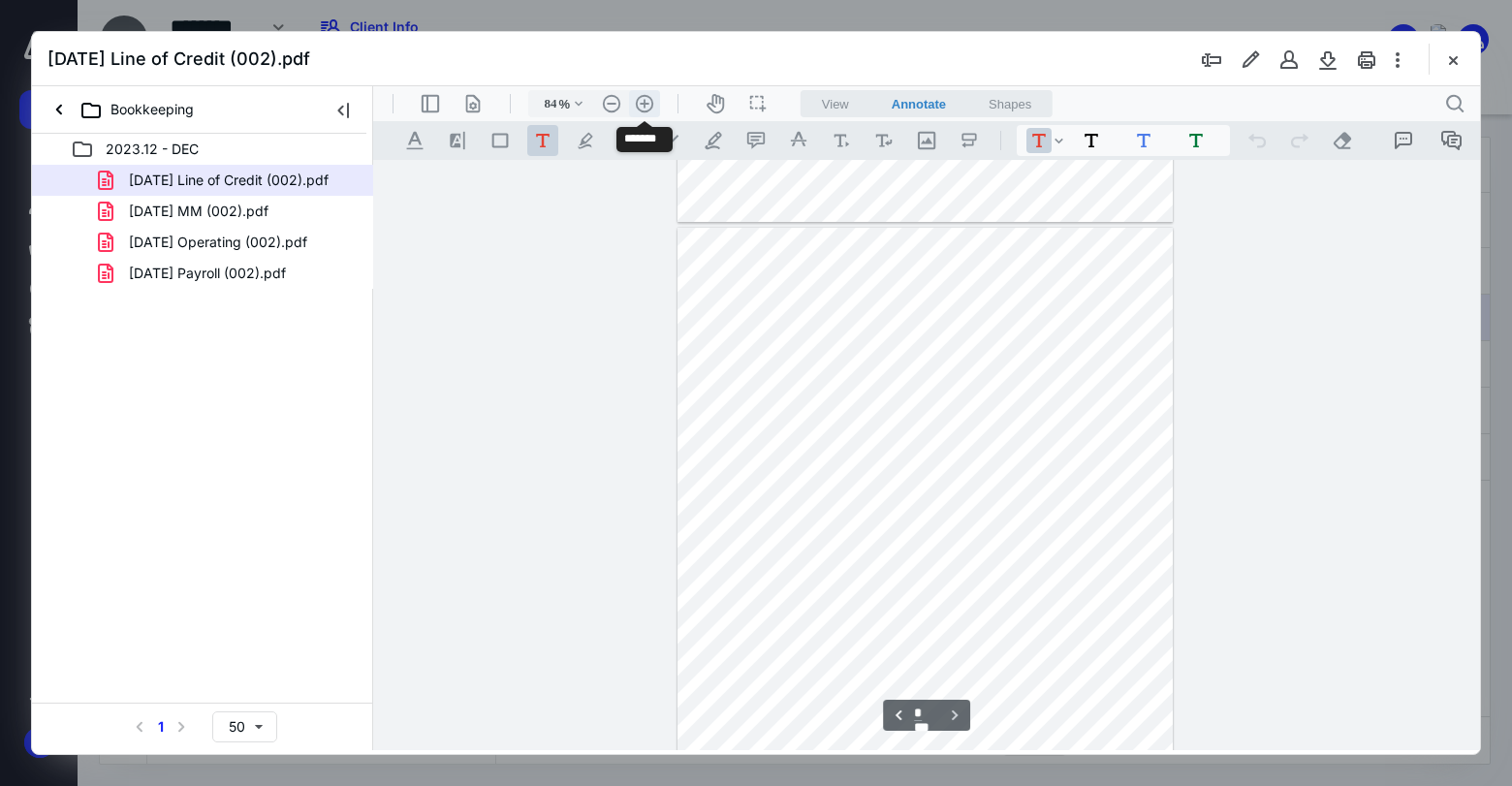 click on ".cls-1{fill:#abb0c4;} icon - header - zoom - in - line" at bounding box center [645, 104] 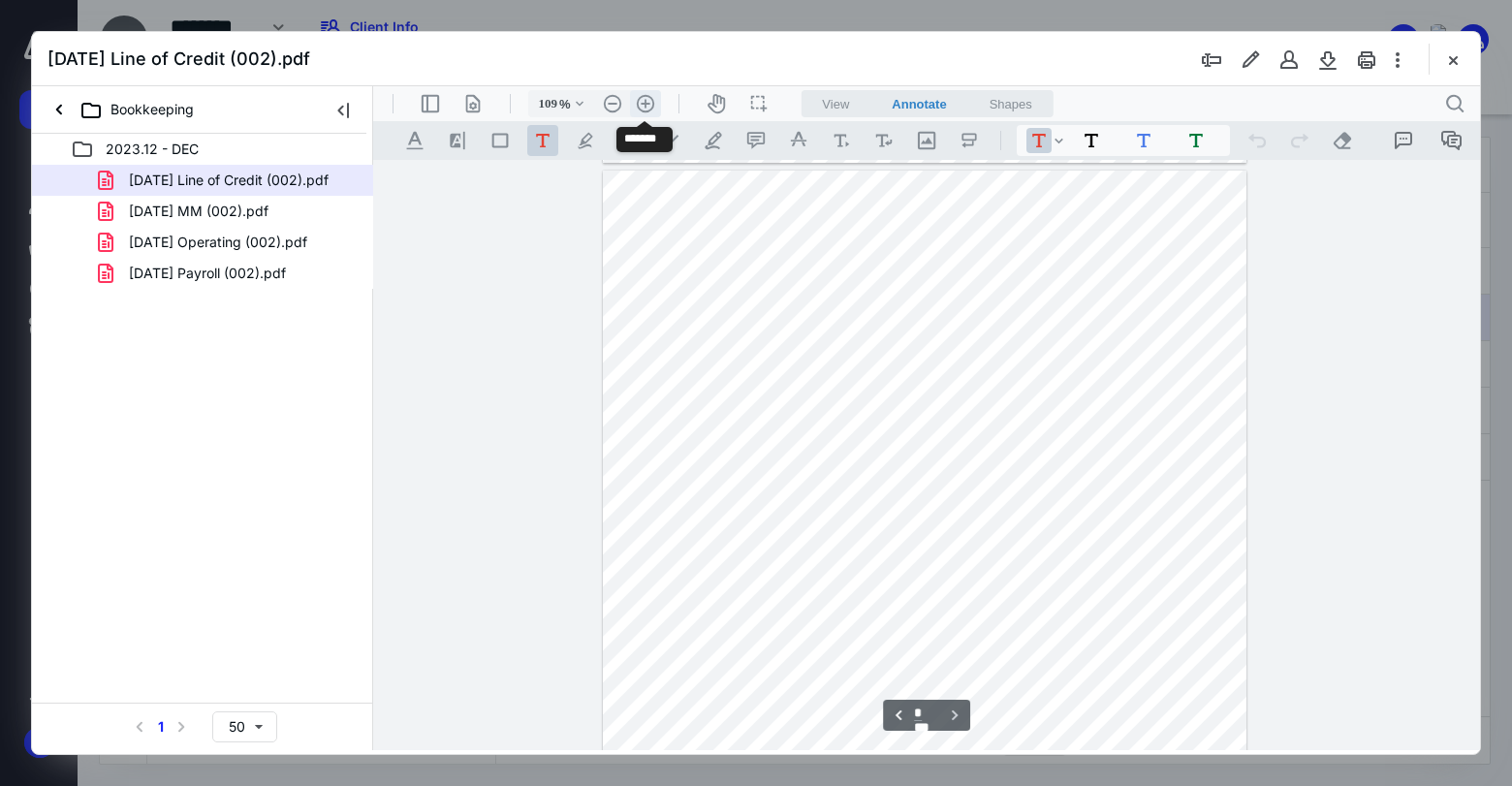 click on ".cls-1{fill:#abb0c4;} icon - header - zoom - in - line" at bounding box center (646, 104) 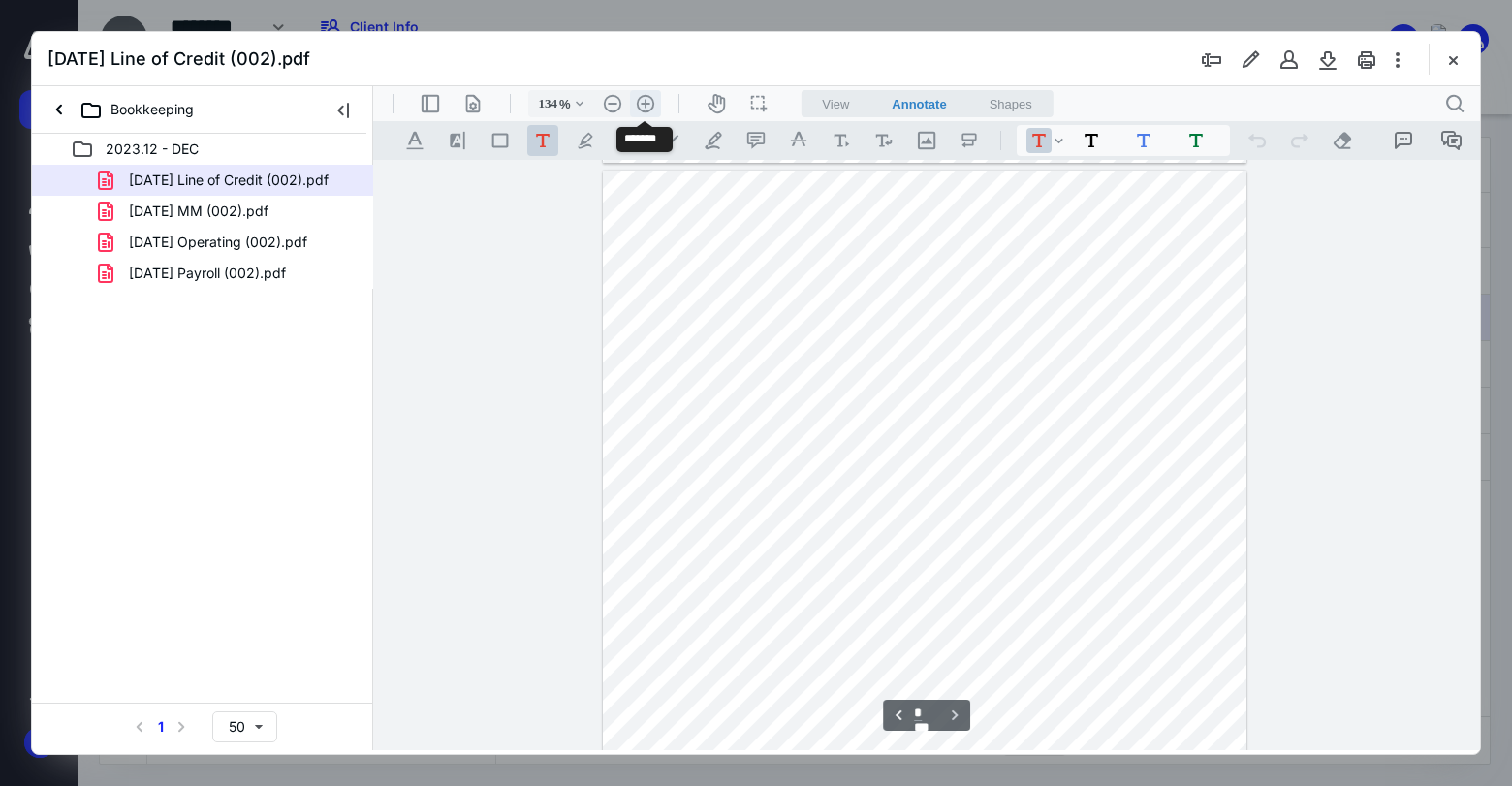 scroll, scrollTop: 1085, scrollLeft: 0, axis: vertical 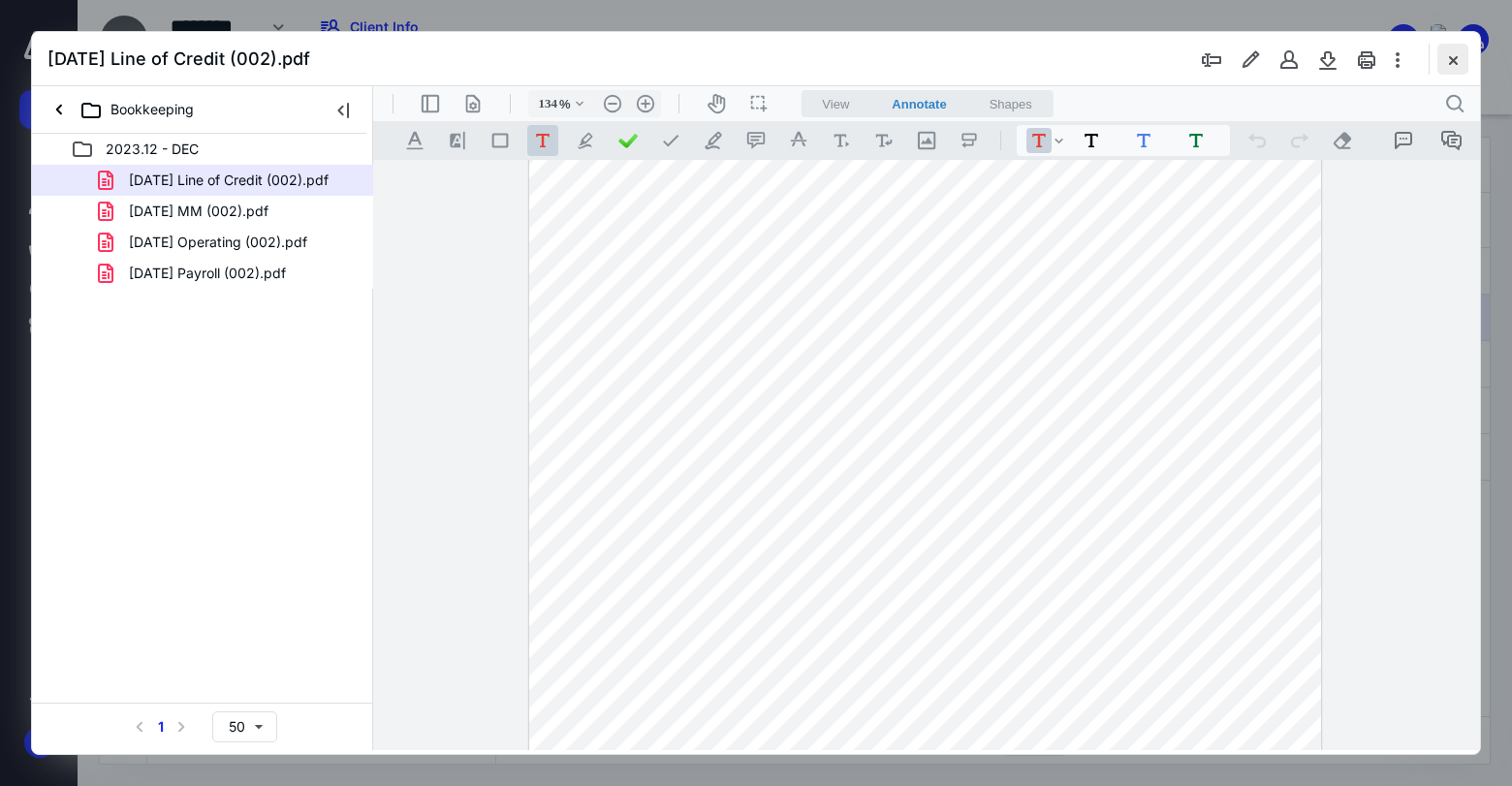 click at bounding box center [1453, 59] 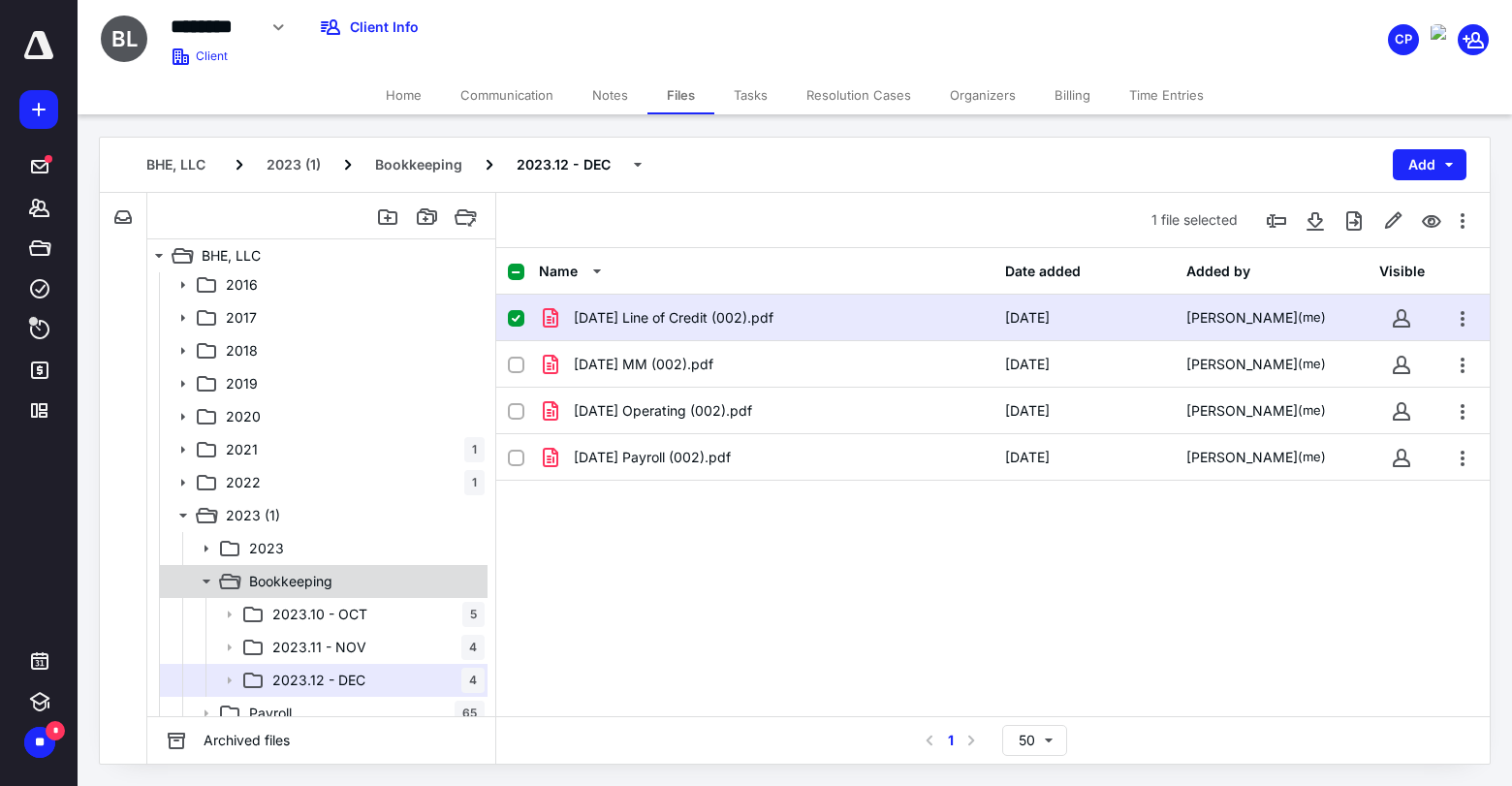 scroll, scrollTop: 108, scrollLeft: 0, axis: vertical 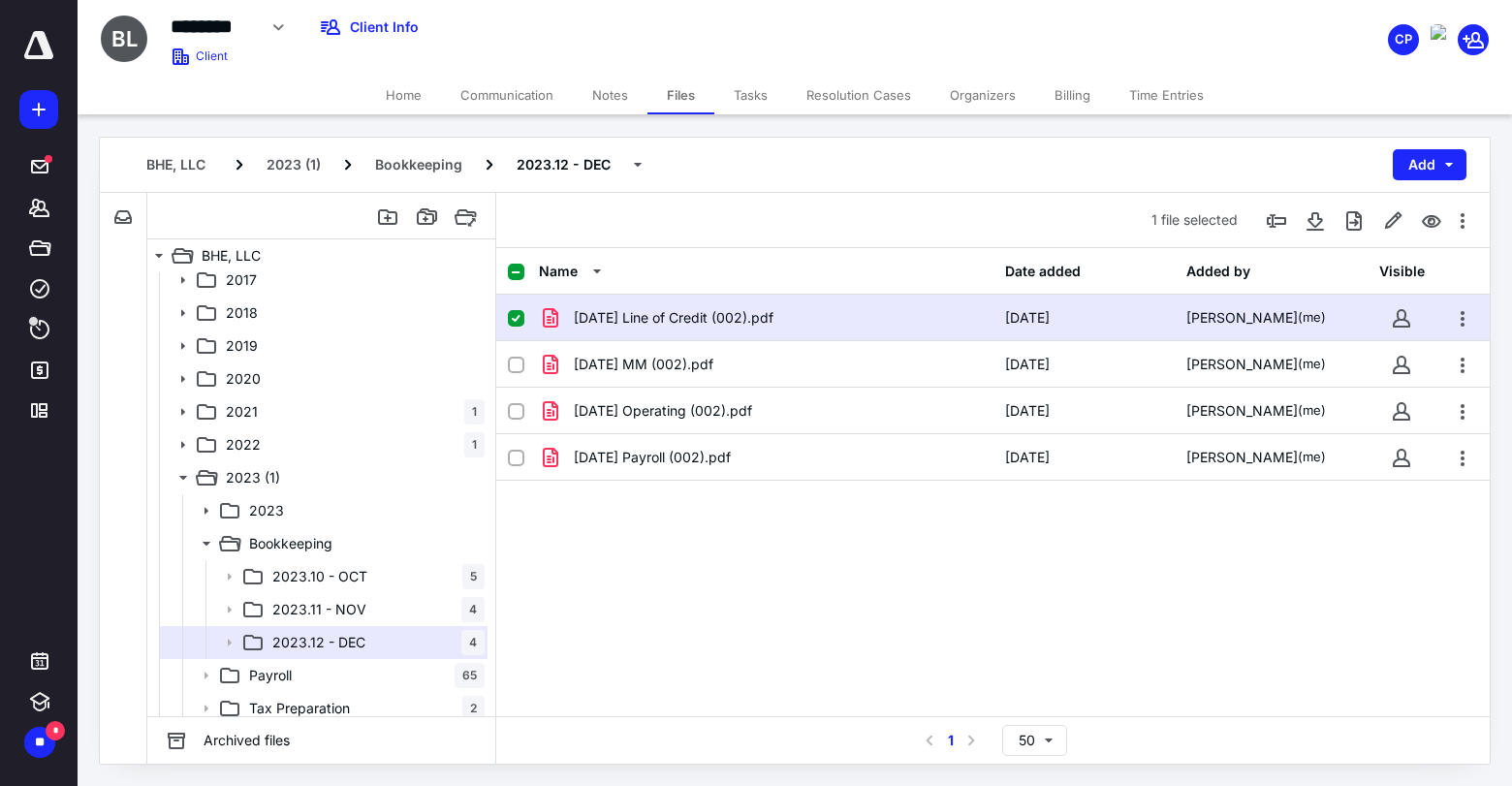 click on "2023.10 - OCT" at bounding box center (320, 577) 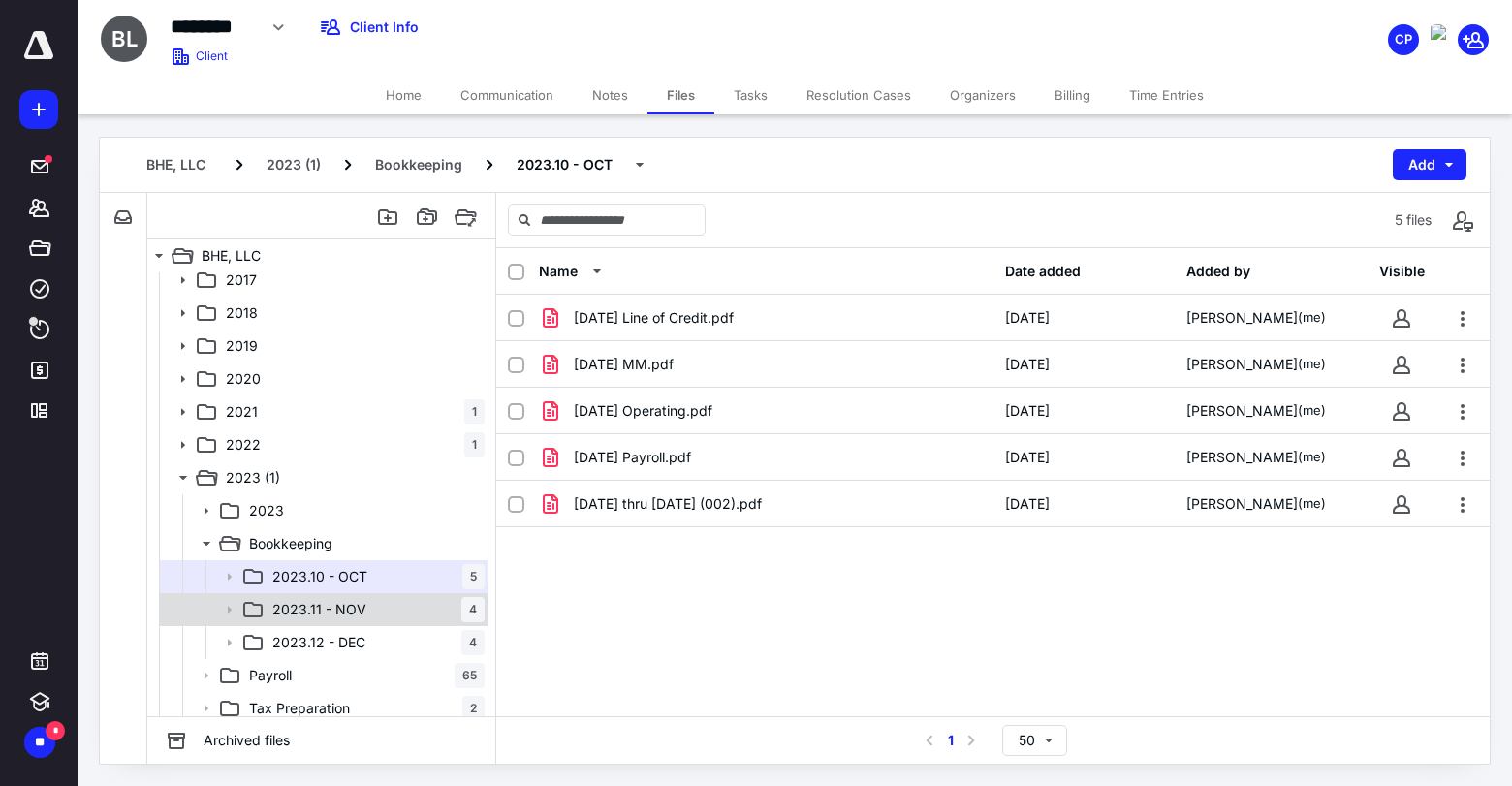 click on "2023.11 - [DATE]" at bounding box center [374, 610] 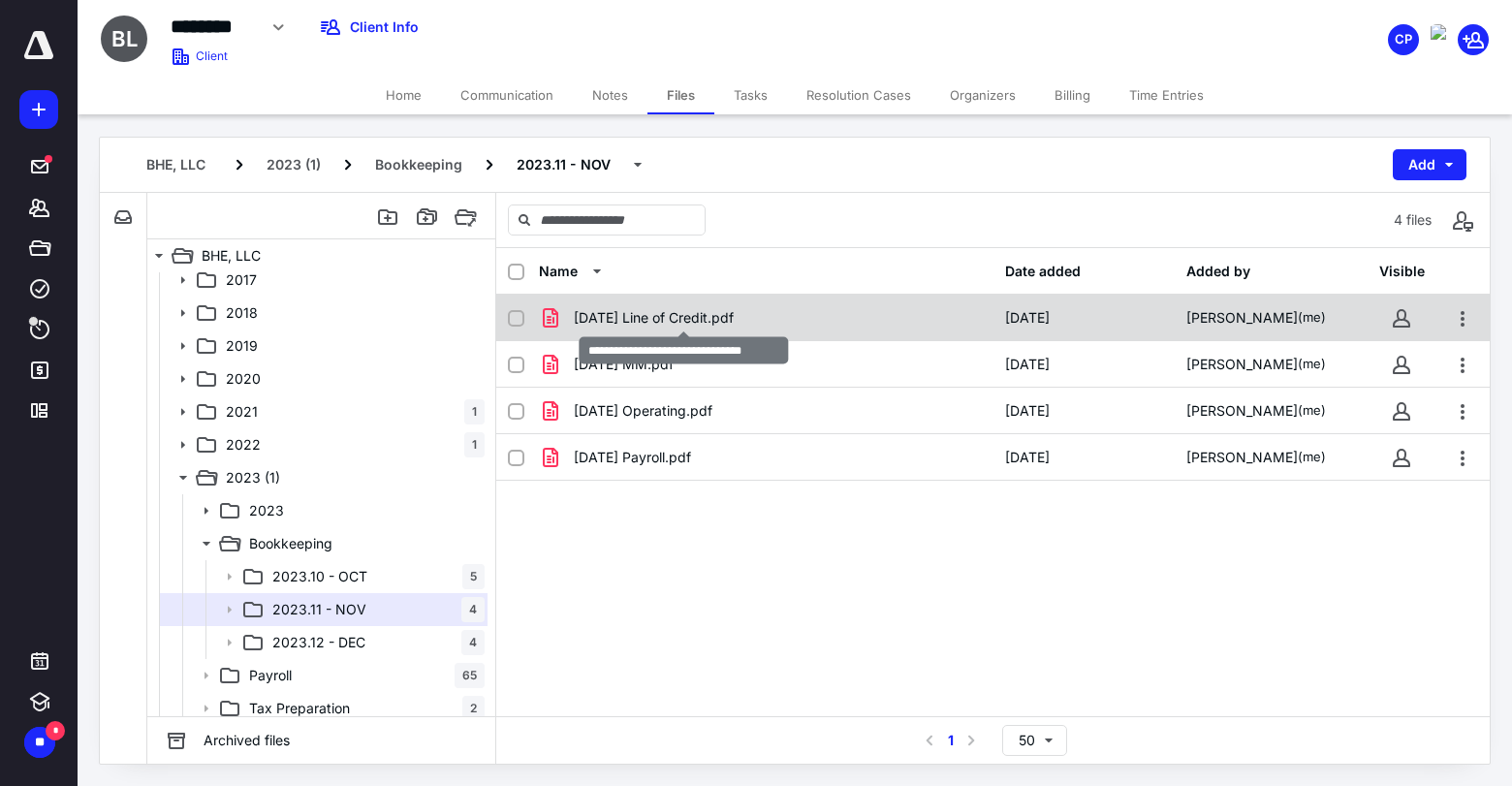 click on "[DATE] Line of Credit.pdf" at bounding box center [653, 318] 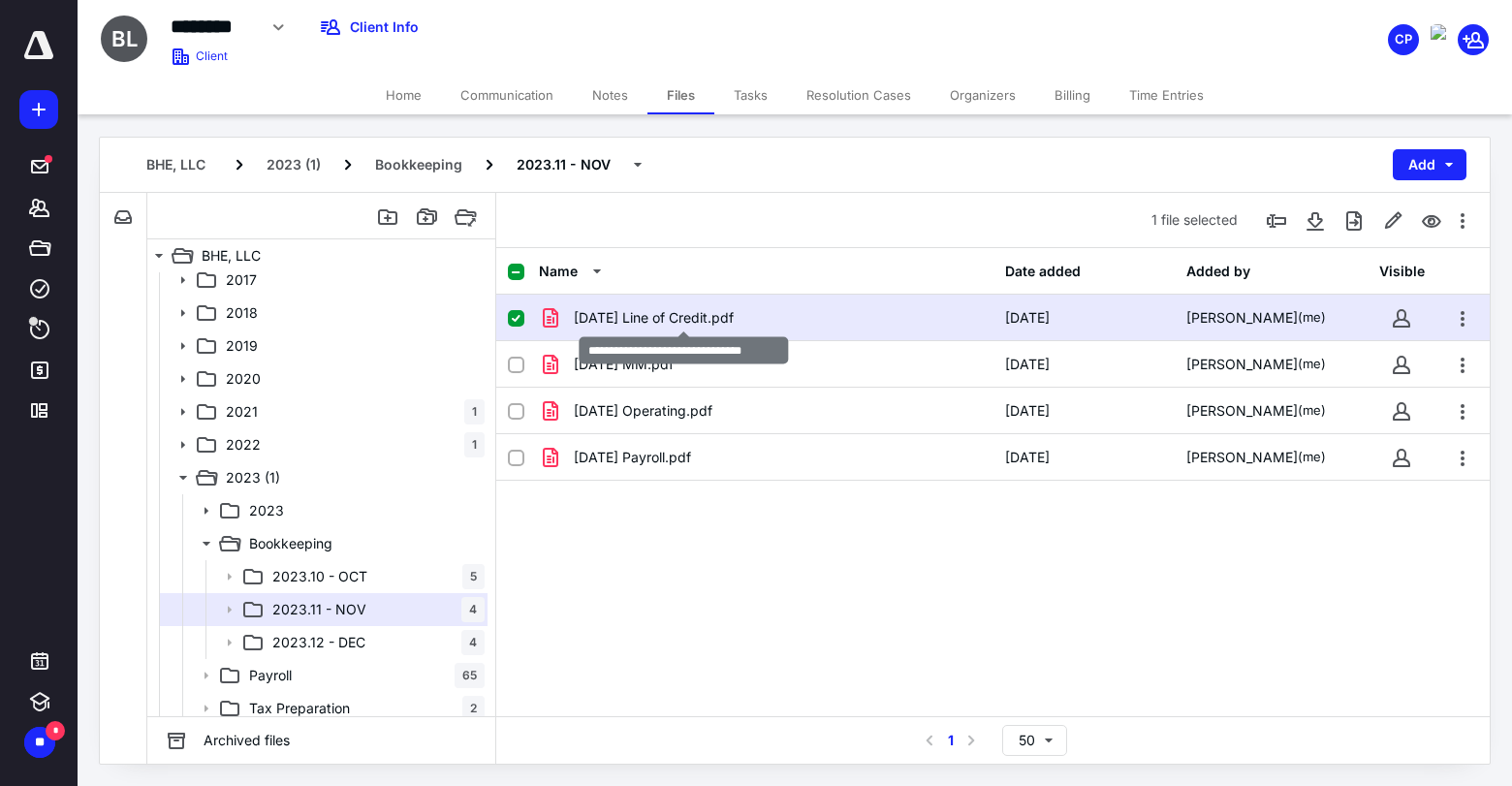click on "[DATE] Line of Credit.pdf" at bounding box center (653, 318) 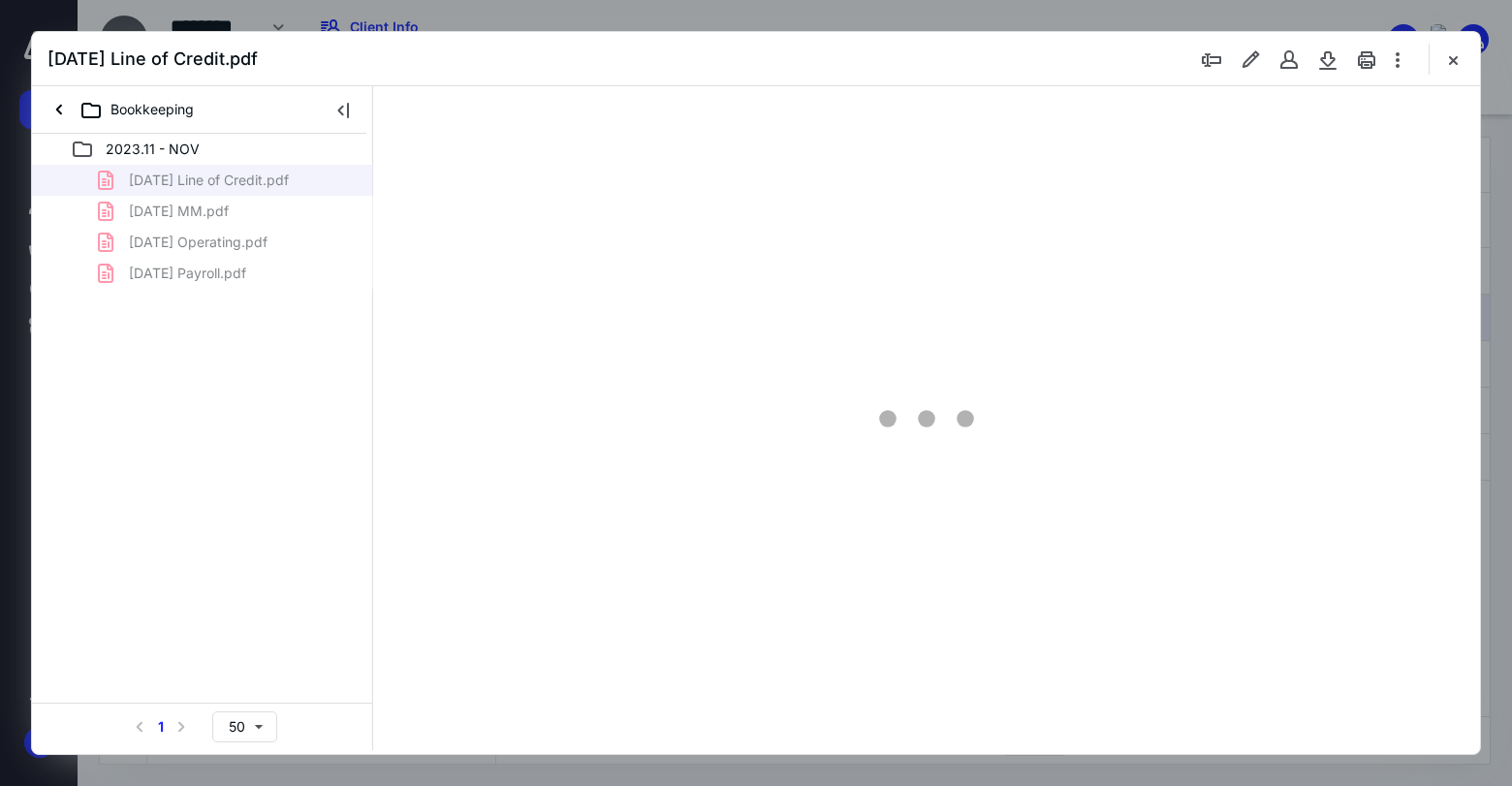 scroll, scrollTop: 0, scrollLeft: 0, axis: both 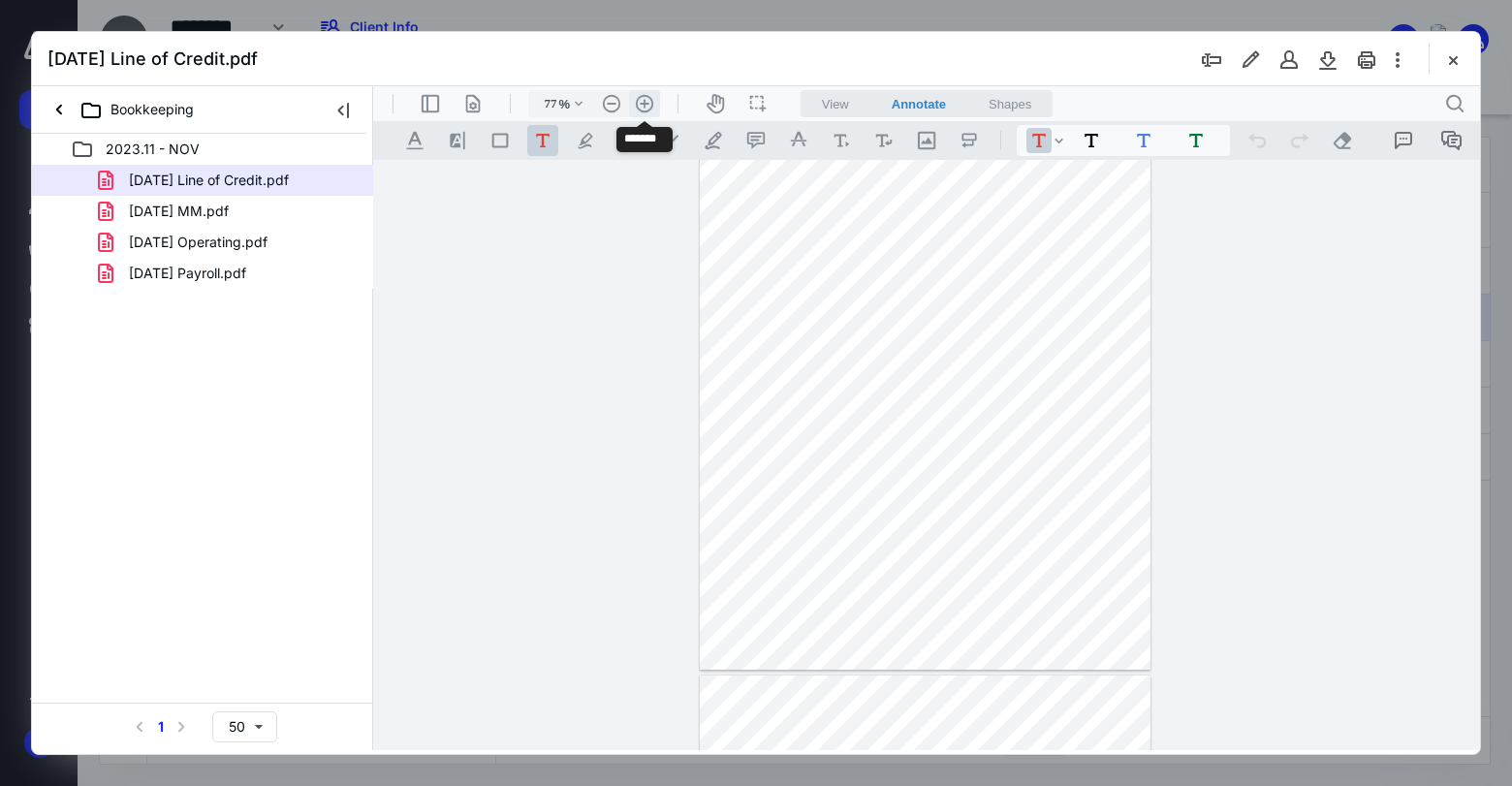 click on ".cls-1{fill:#abb0c4;} icon - header - zoom - in - line" at bounding box center [645, 104] 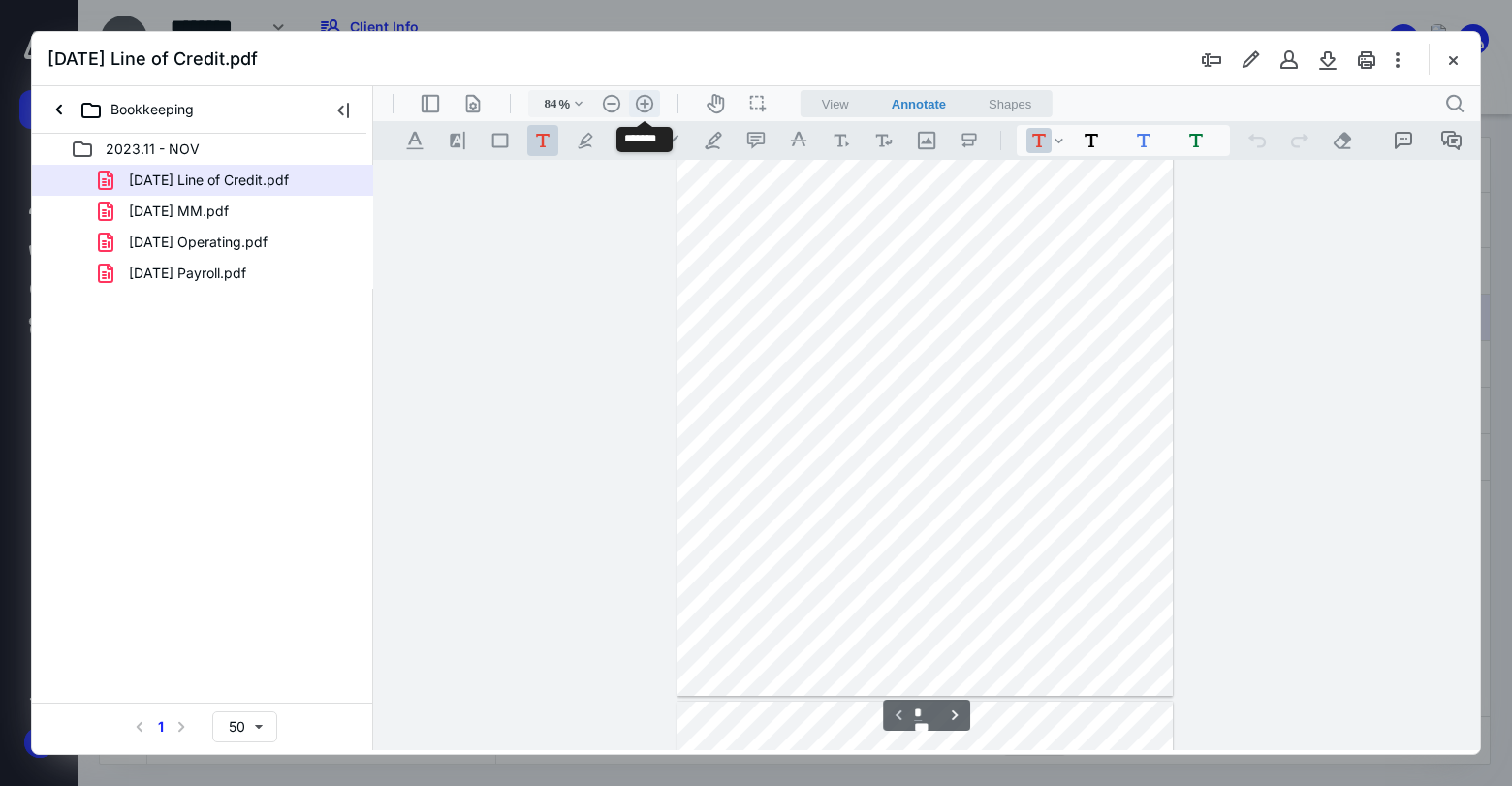 click on ".cls-1{fill:#abb0c4;} icon - header - zoom - in - line" at bounding box center (645, 104) 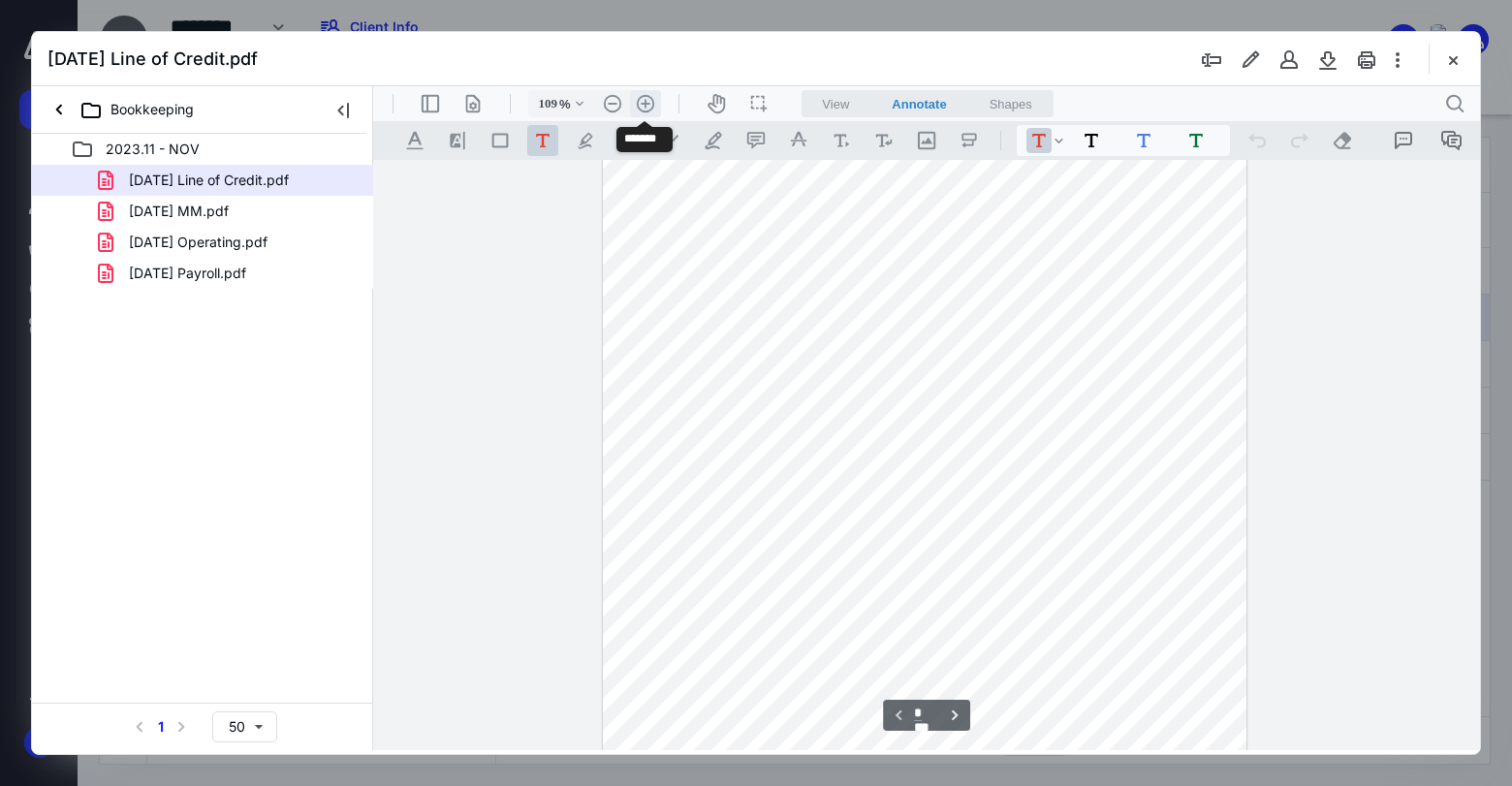 click on ".cls-1{fill:#abb0c4;} icon - header - zoom - in - line" at bounding box center (646, 104) 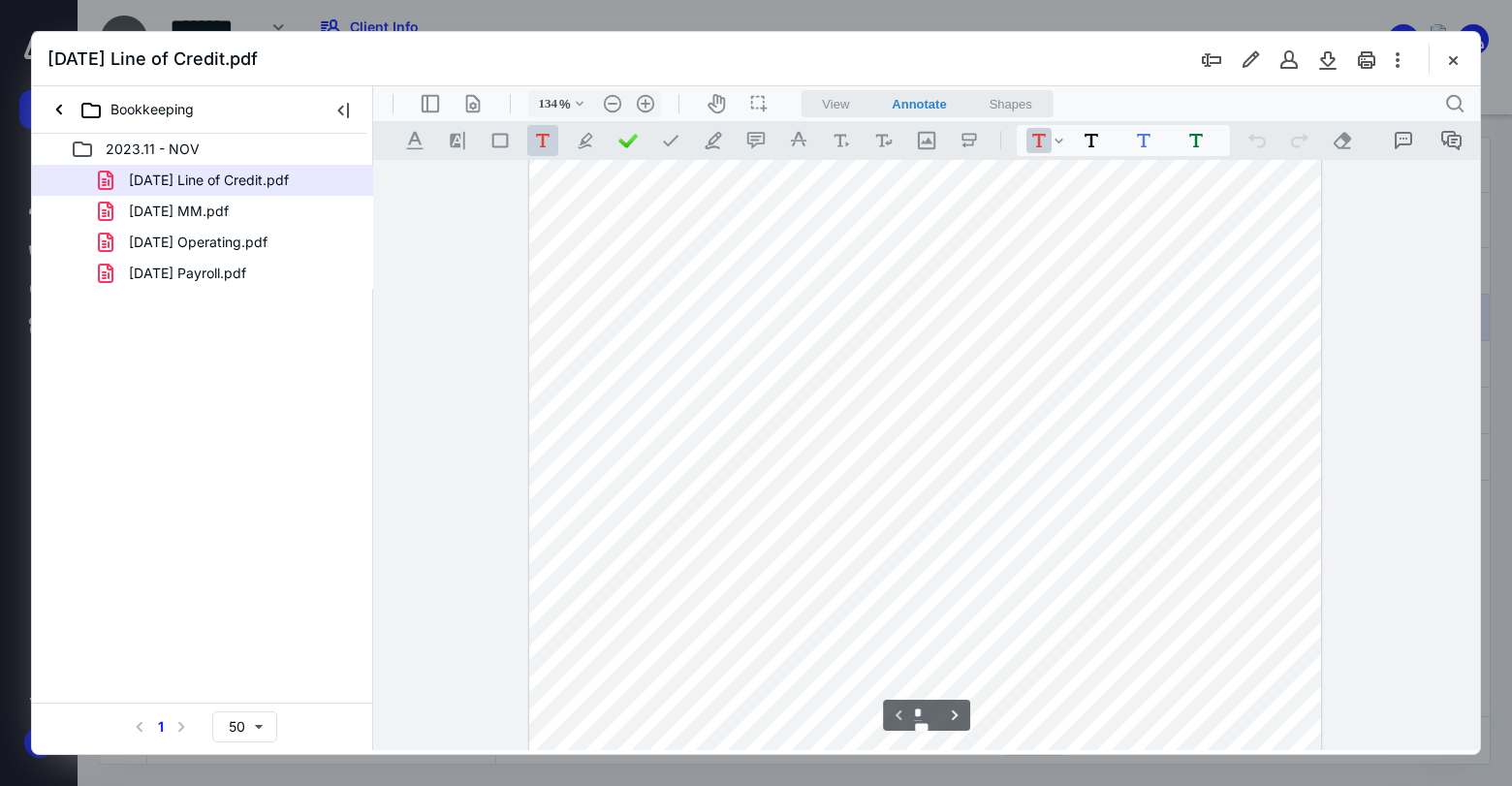 scroll, scrollTop: 222, scrollLeft: 0, axis: vertical 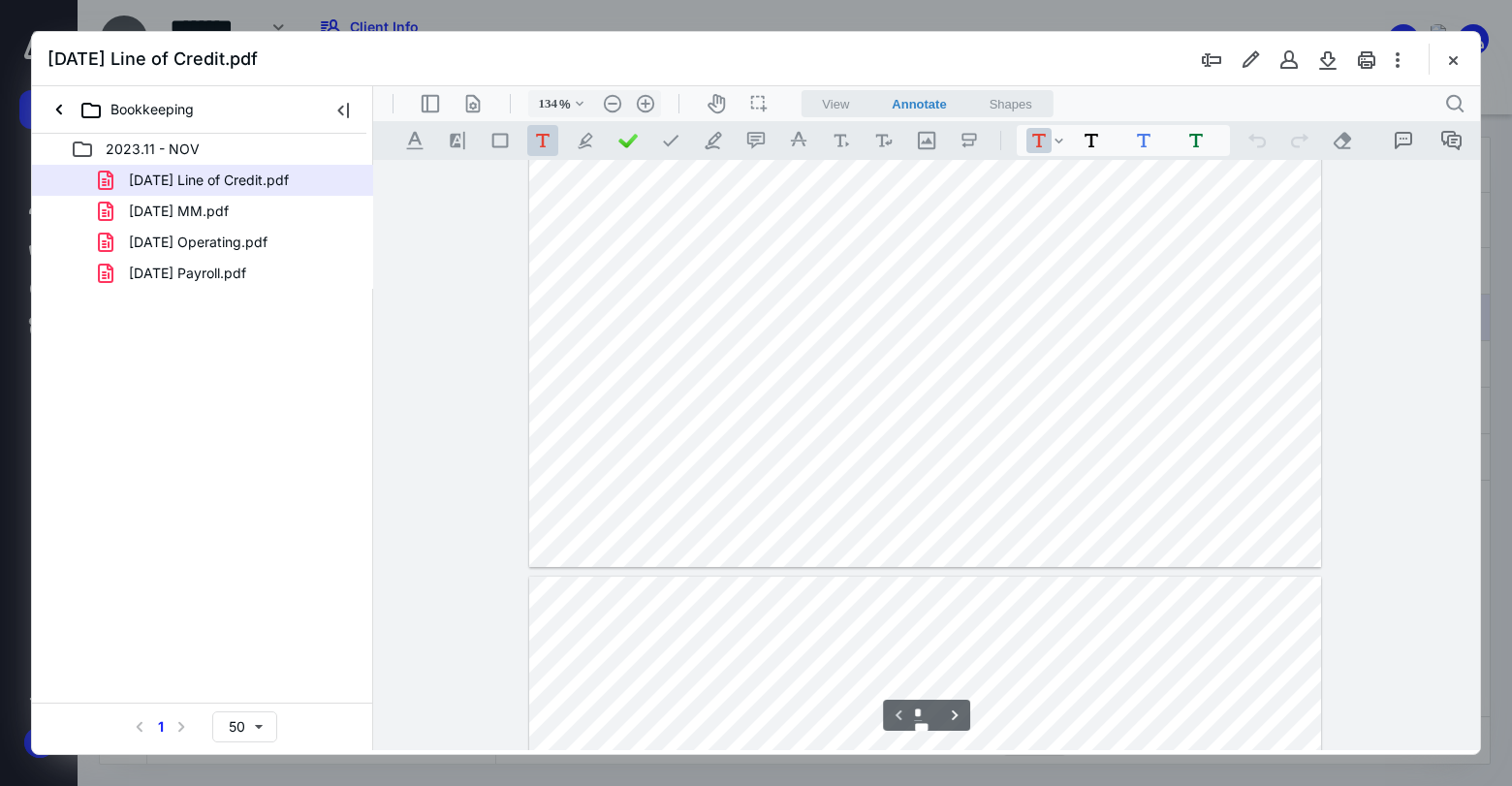 type on "*" 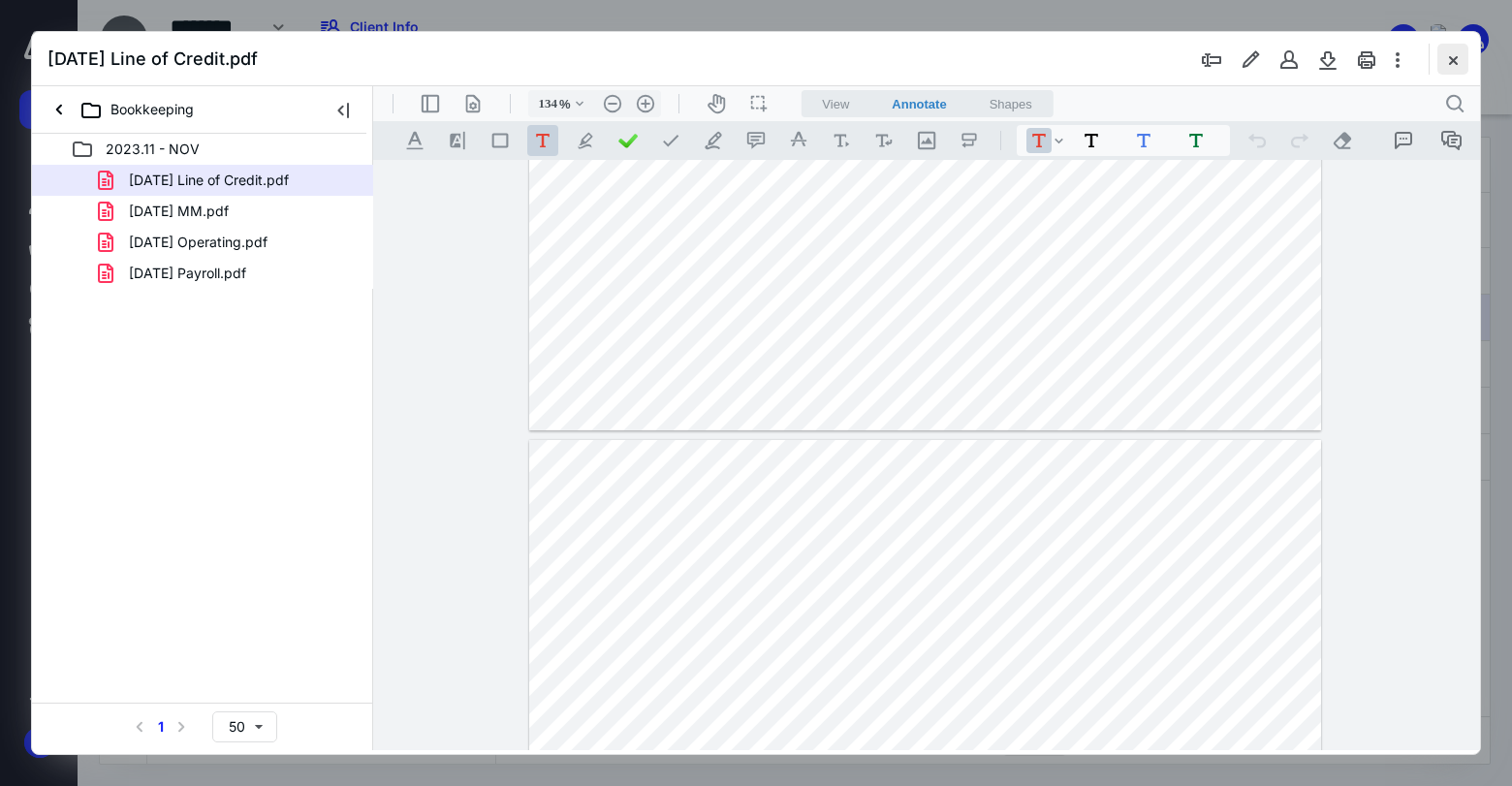 click at bounding box center [1453, 59] 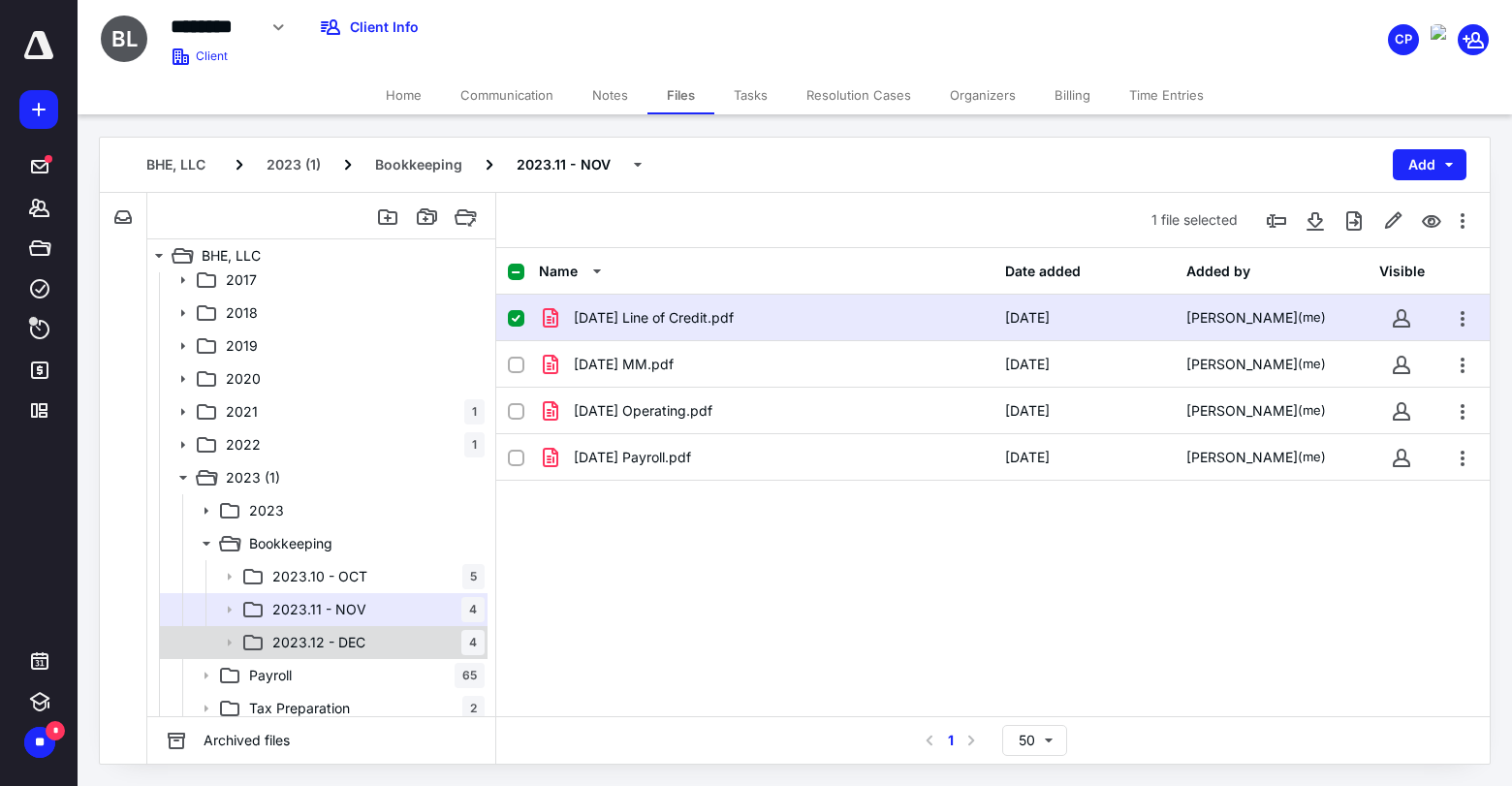 click on "2023.12 - DEC" at bounding box center (319, 643) 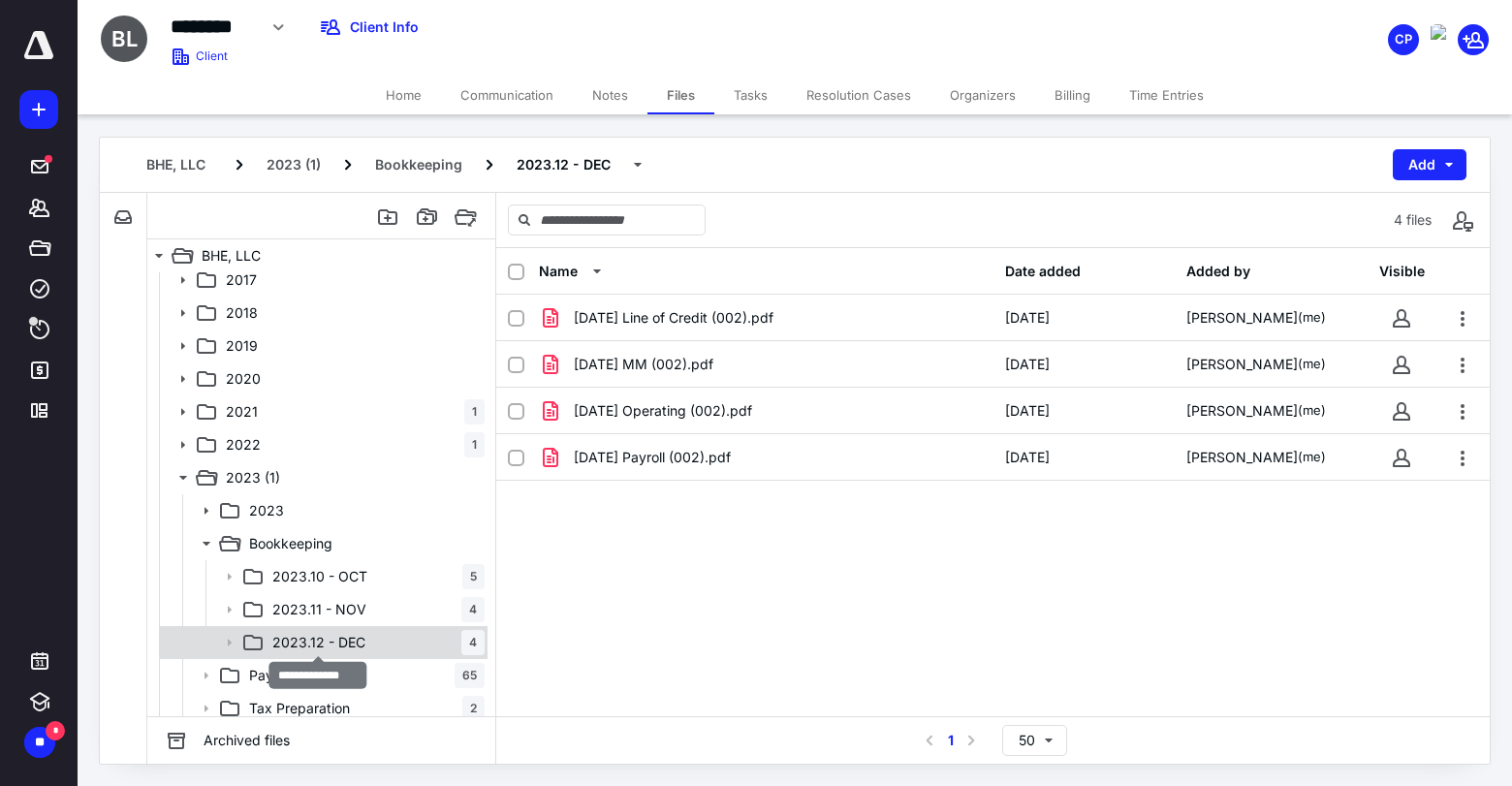 click on "2023.12 - DEC" at bounding box center (319, 643) 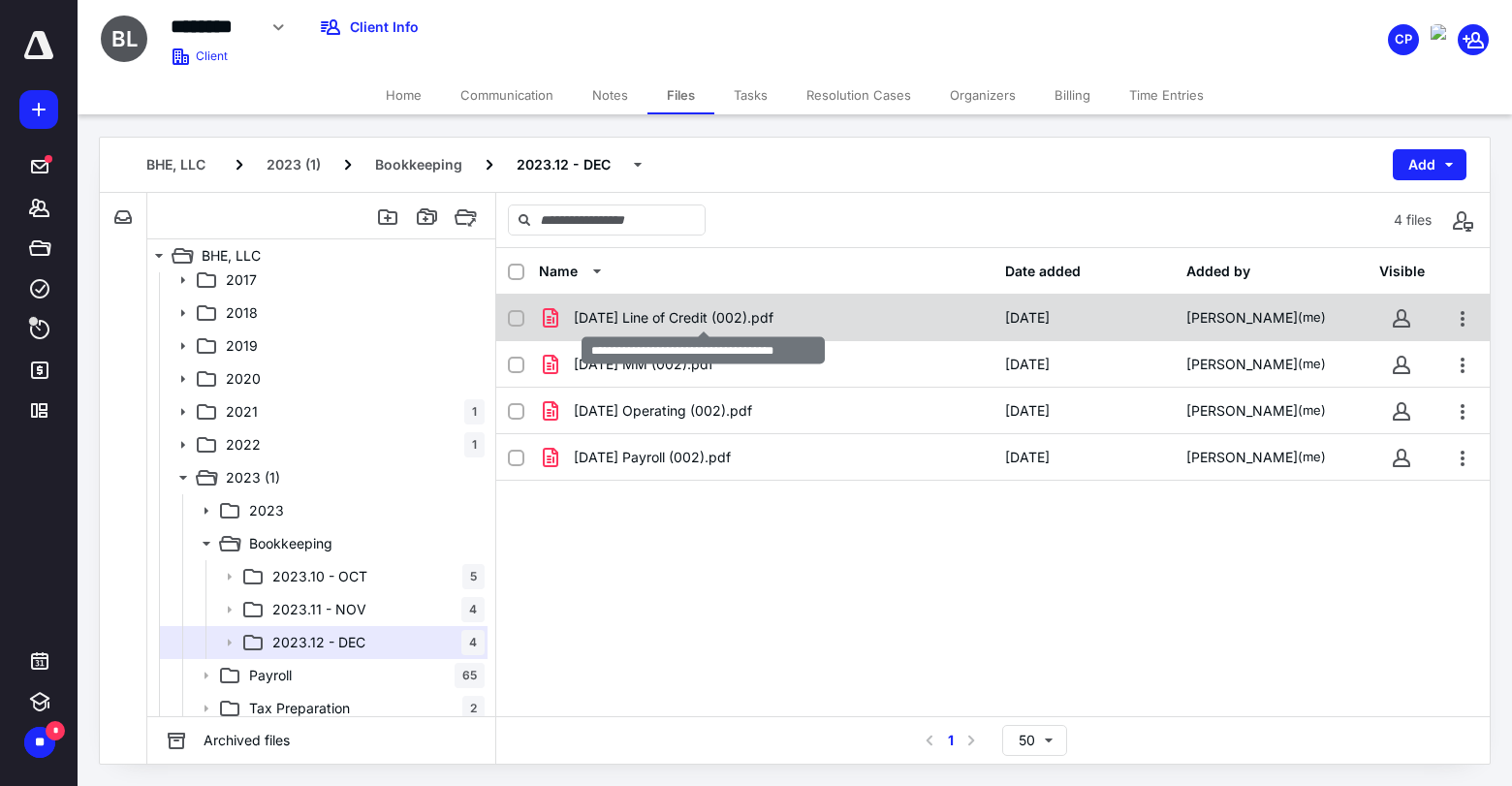 click on "[DATE] Line of Credit (002).pdf" at bounding box center (674, 318) 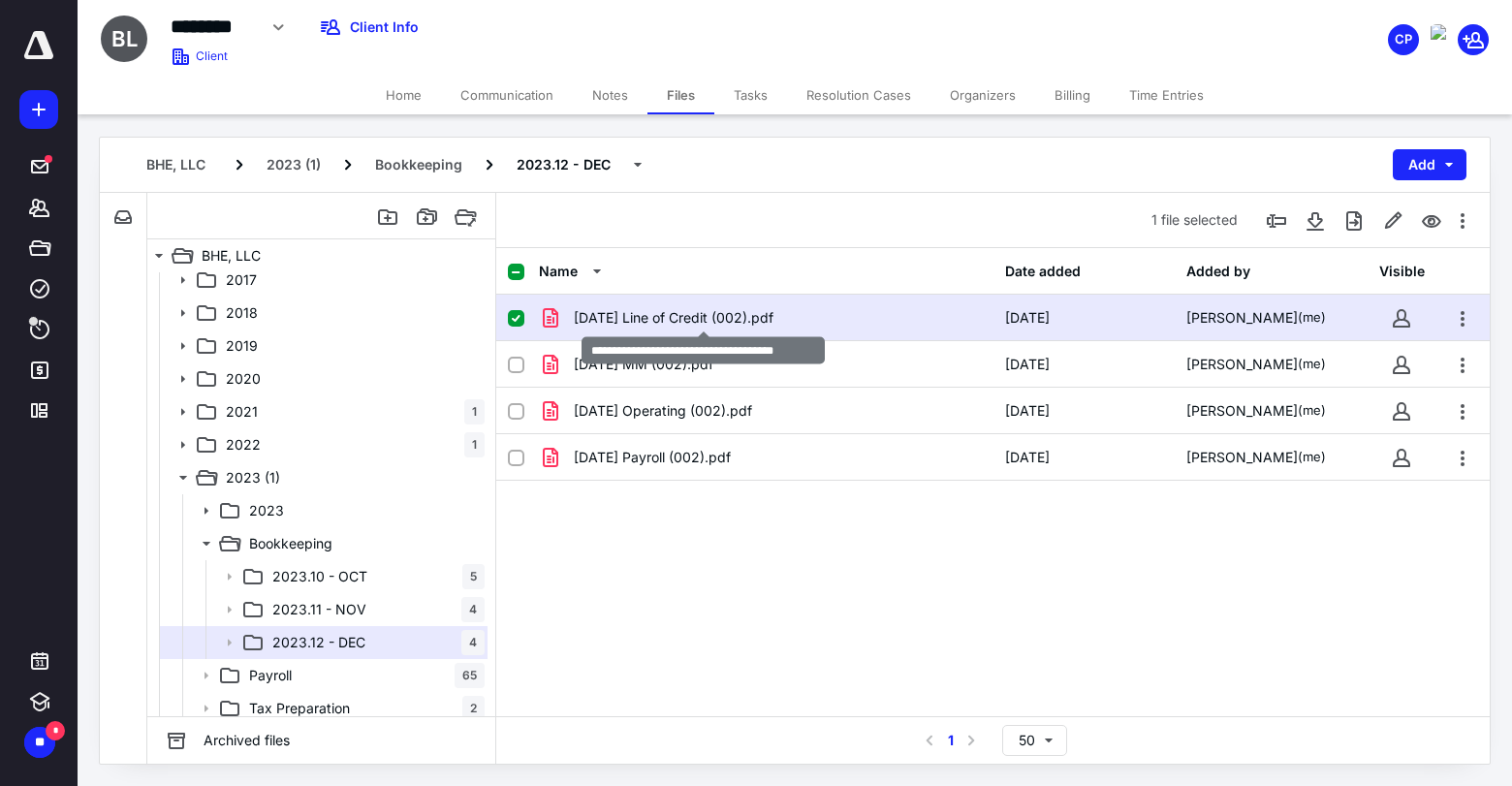 click on "[DATE] Line of Credit (002).pdf" at bounding box center (674, 318) 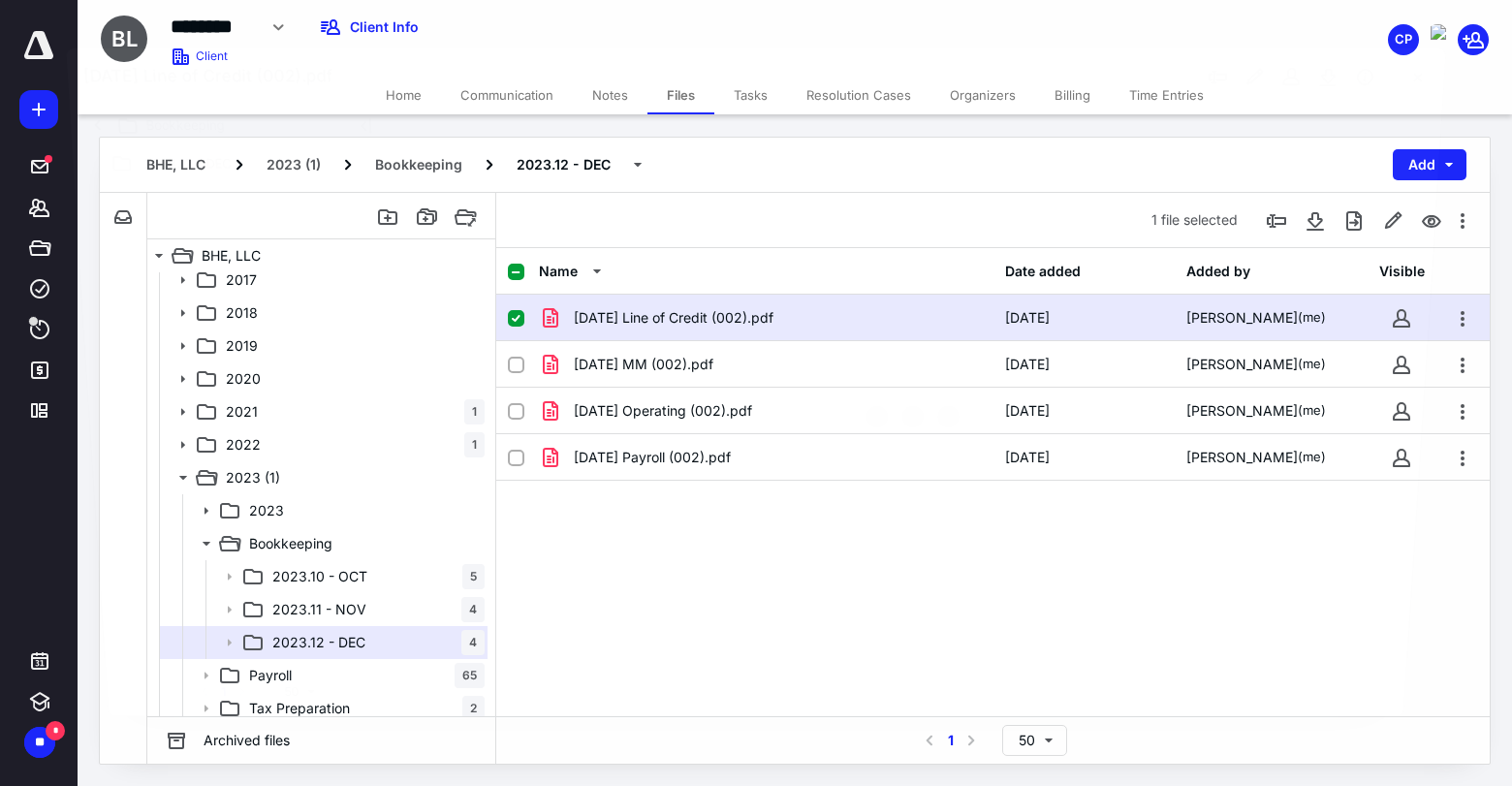 click at bounding box center [917, 407] 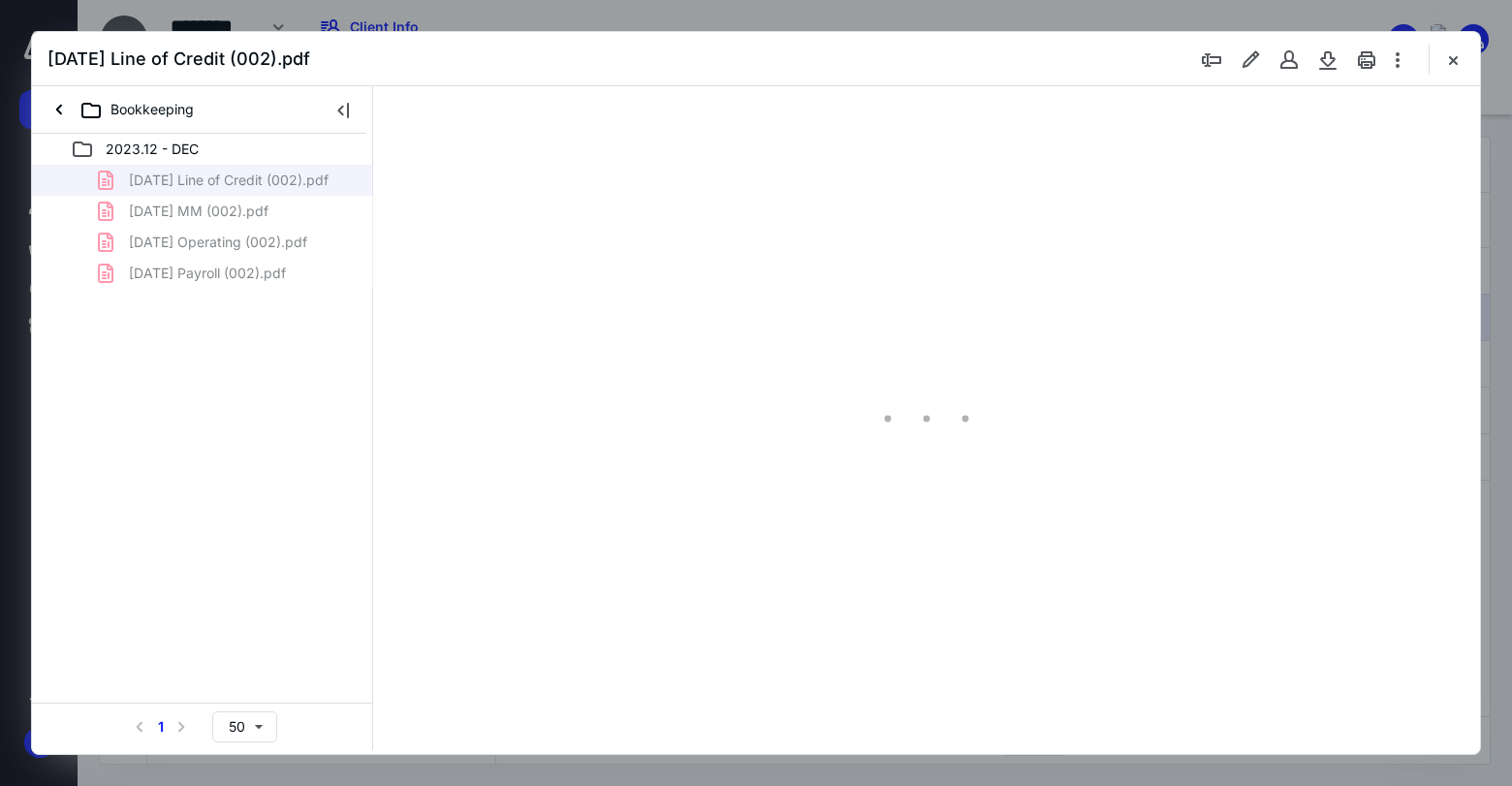 scroll, scrollTop: 0, scrollLeft: 0, axis: both 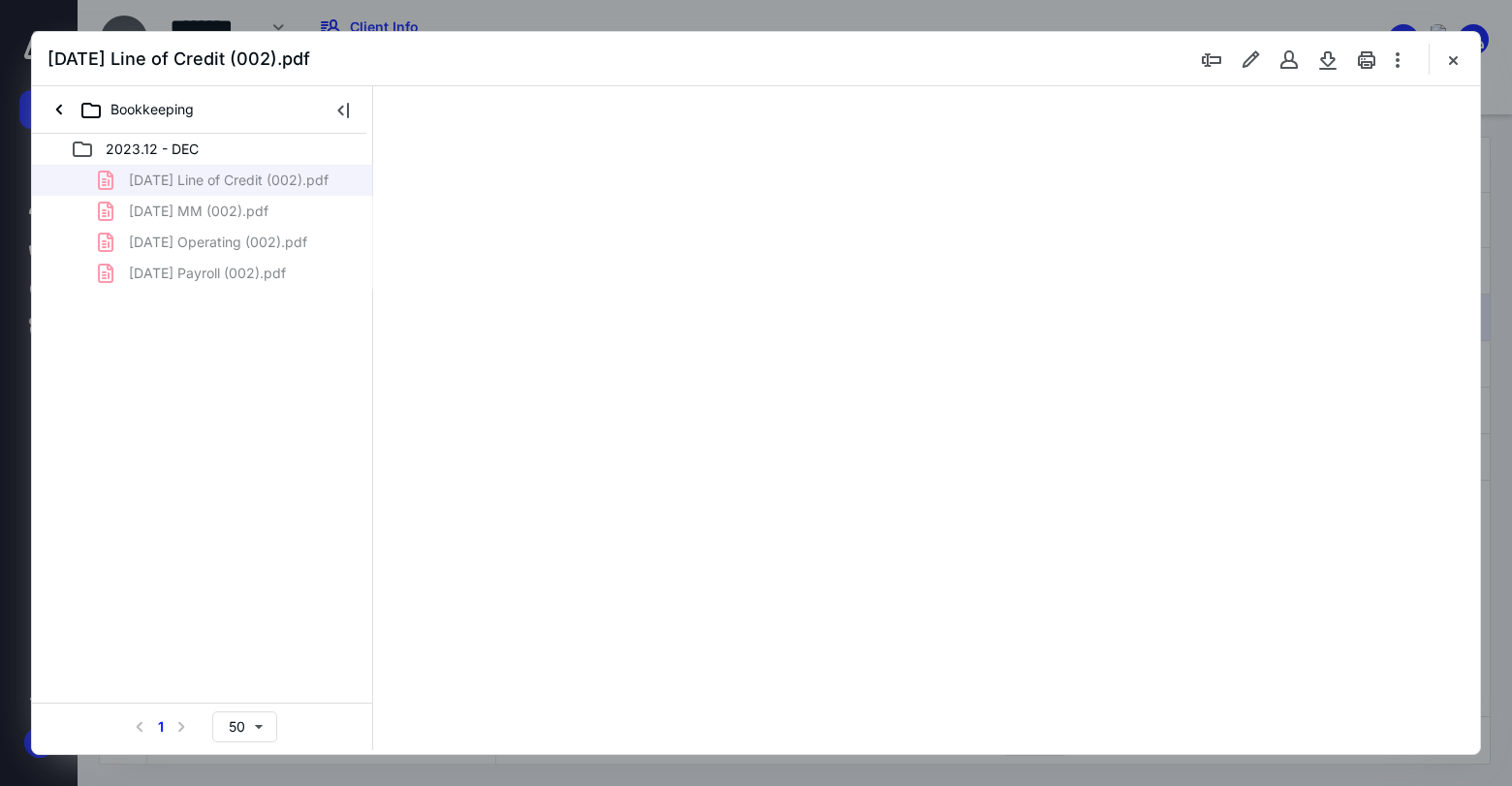 type on "77" 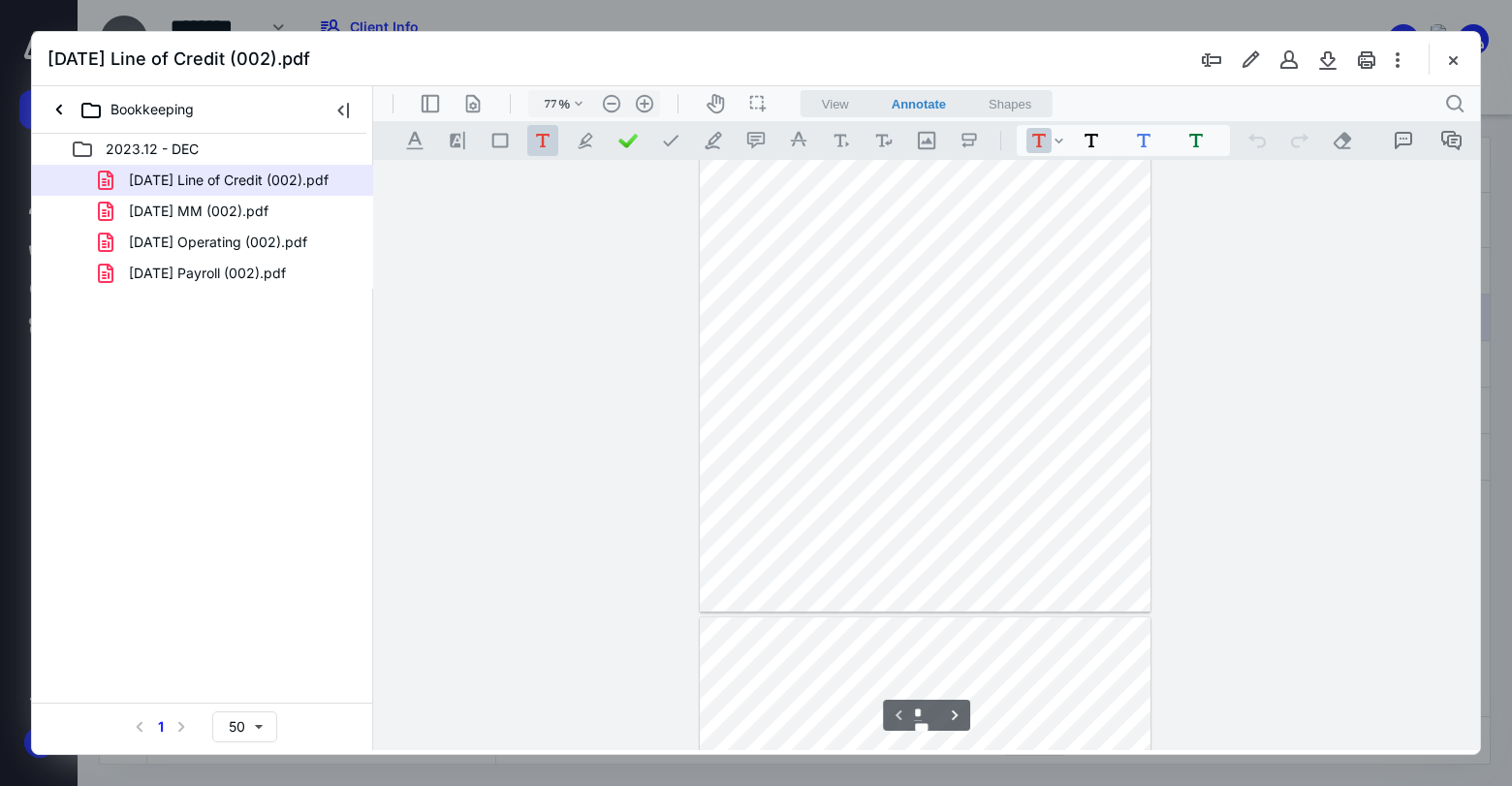 scroll, scrollTop: 184, scrollLeft: 0, axis: vertical 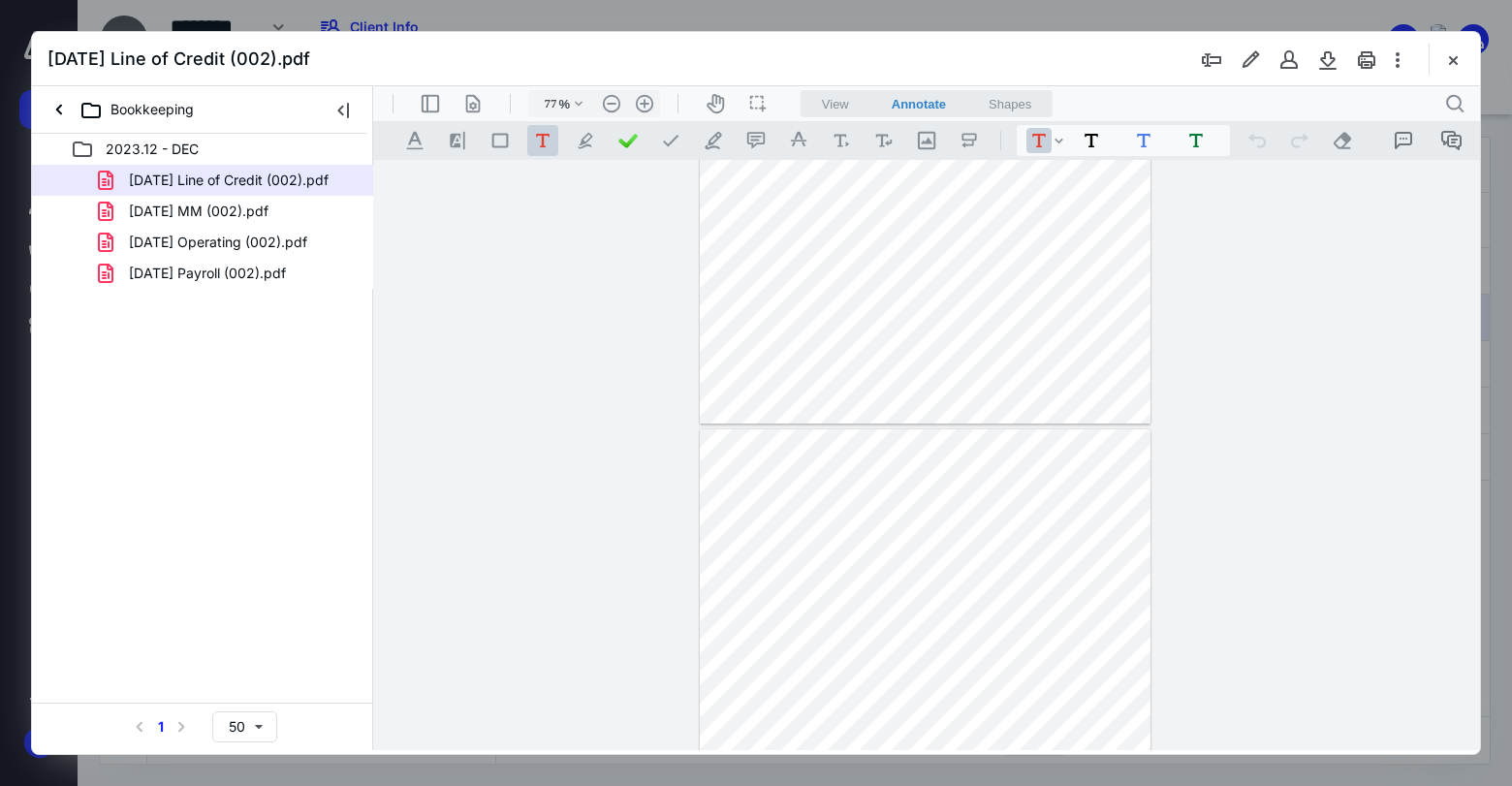 type on "*" 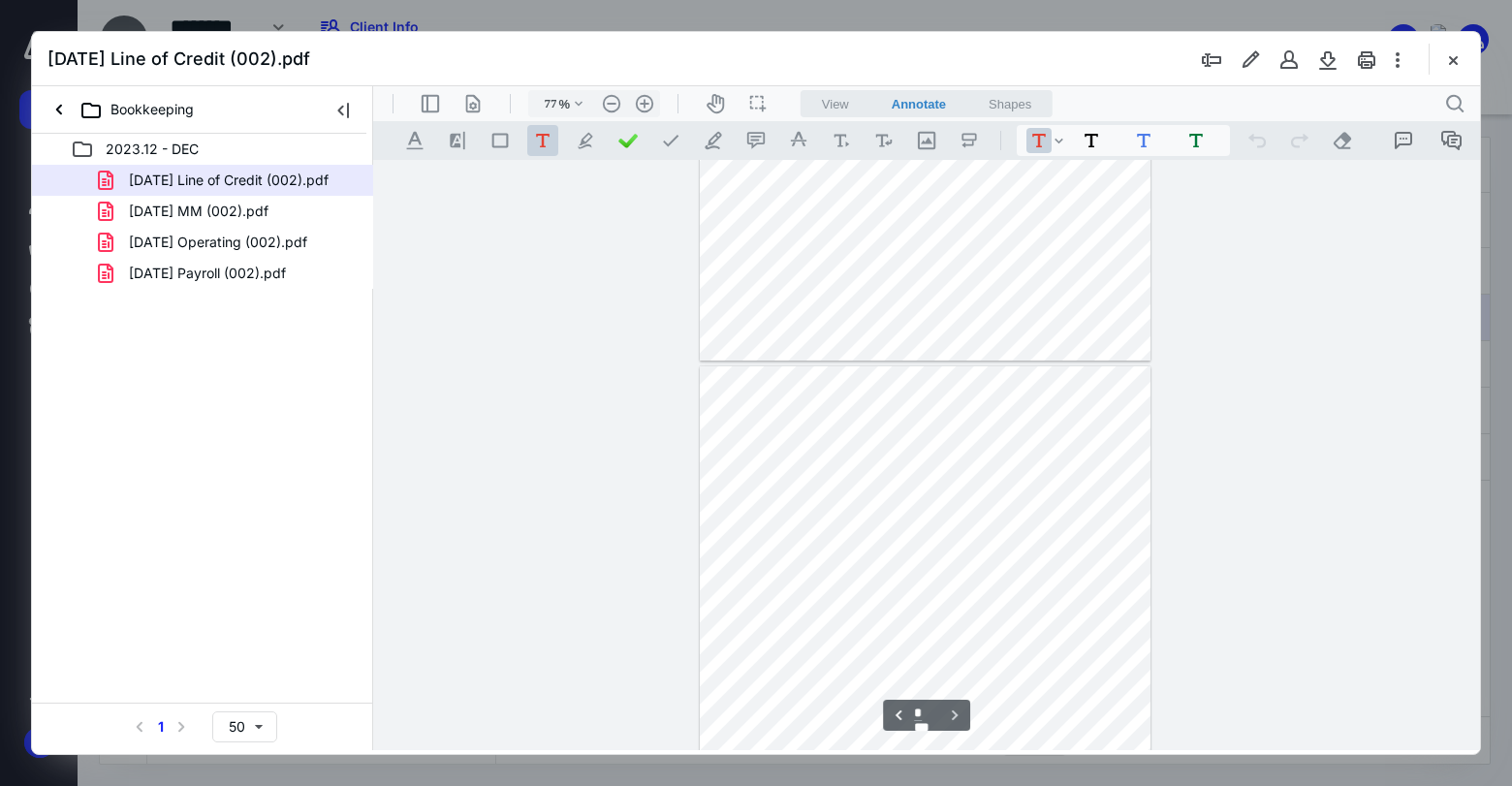 scroll, scrollTop: 399, scrollLeft: 0, axis: vertical 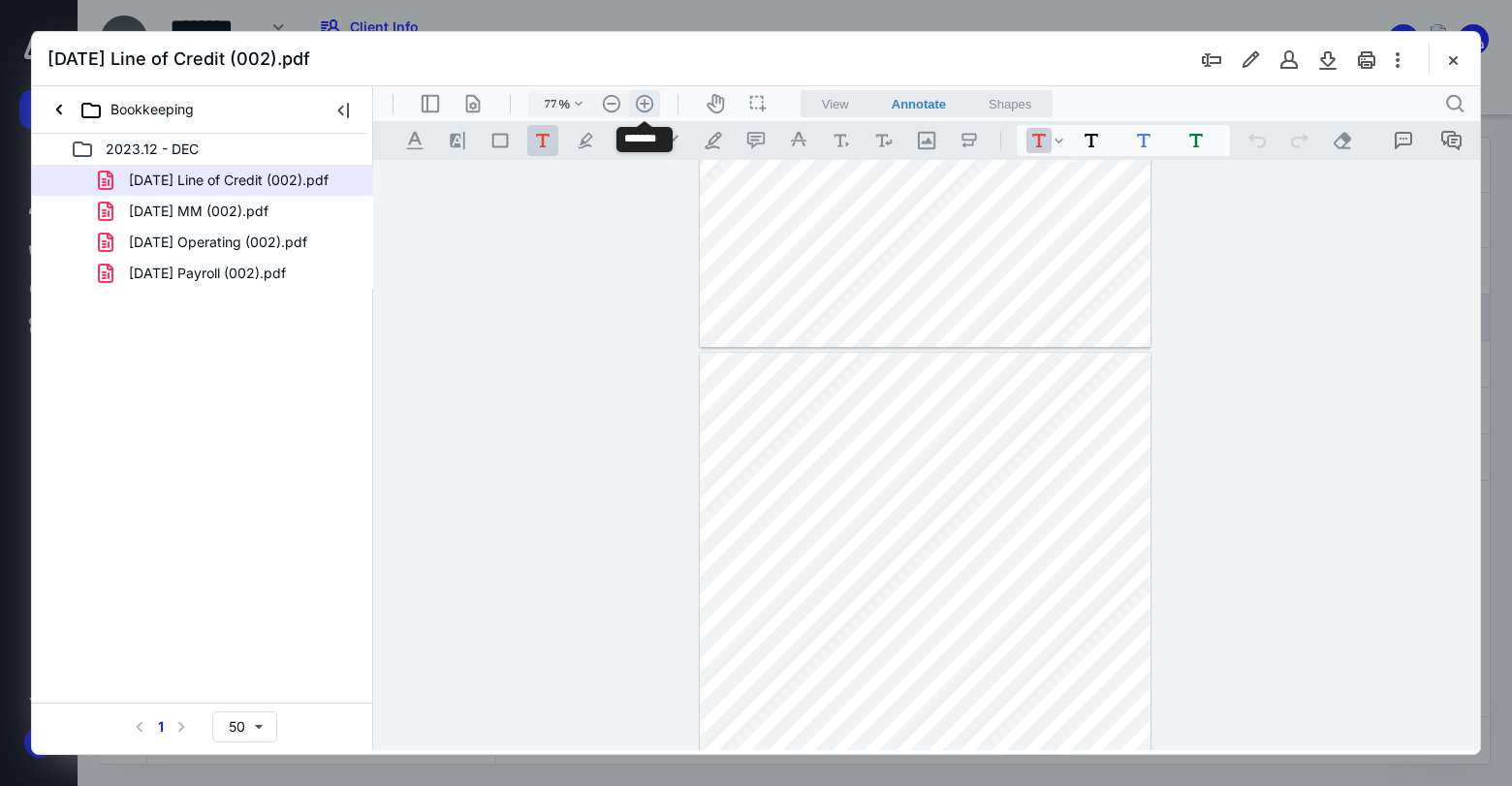 click on ".cls-1{fill:#abb0c4;} icon - header - zoom - in - line" at bounding box center [645, 104] 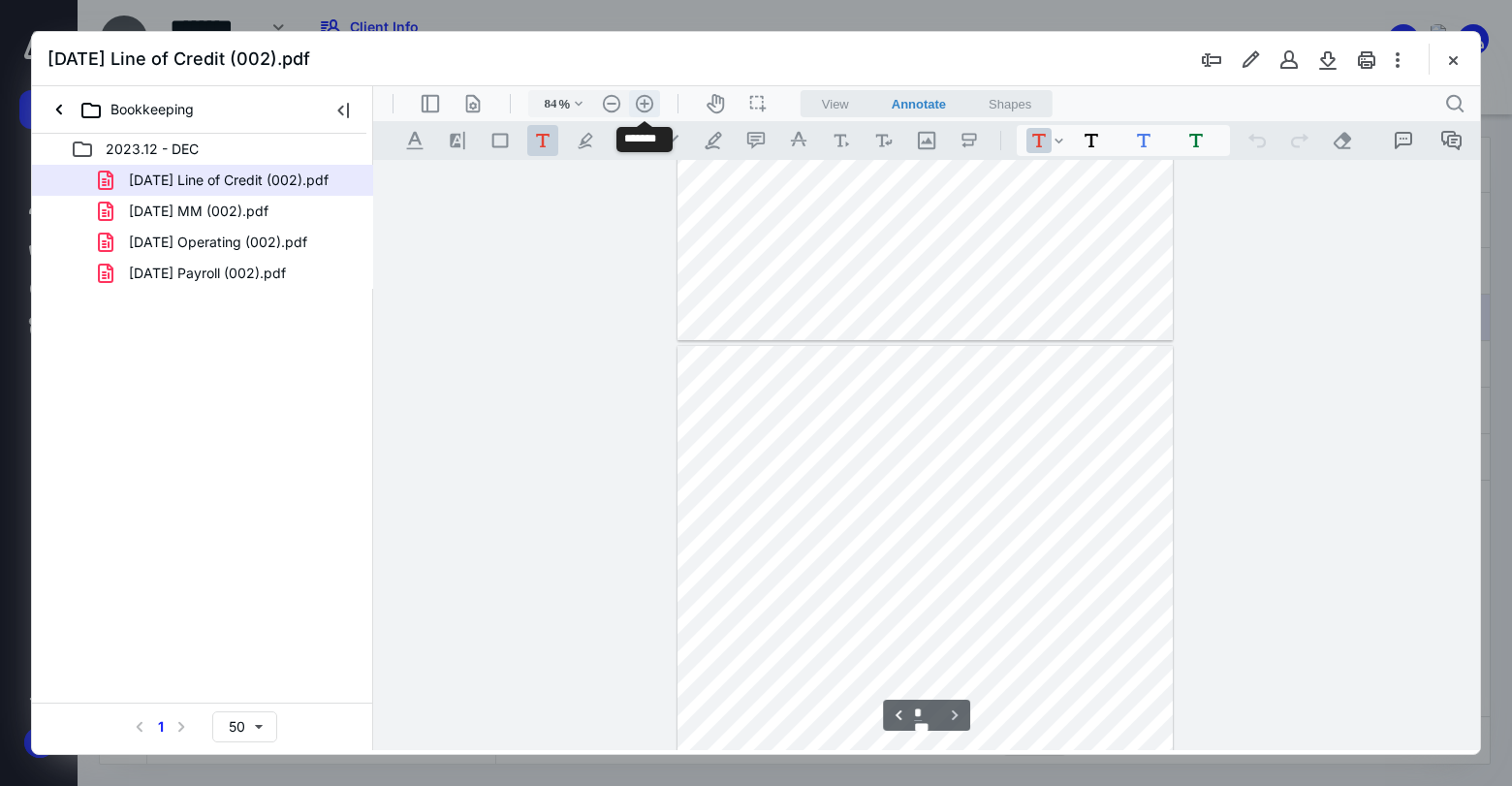 click on ".cls-1{fill:#abb0c4;} icon - header - zoom - in - line" at bounding box center [645, 104] 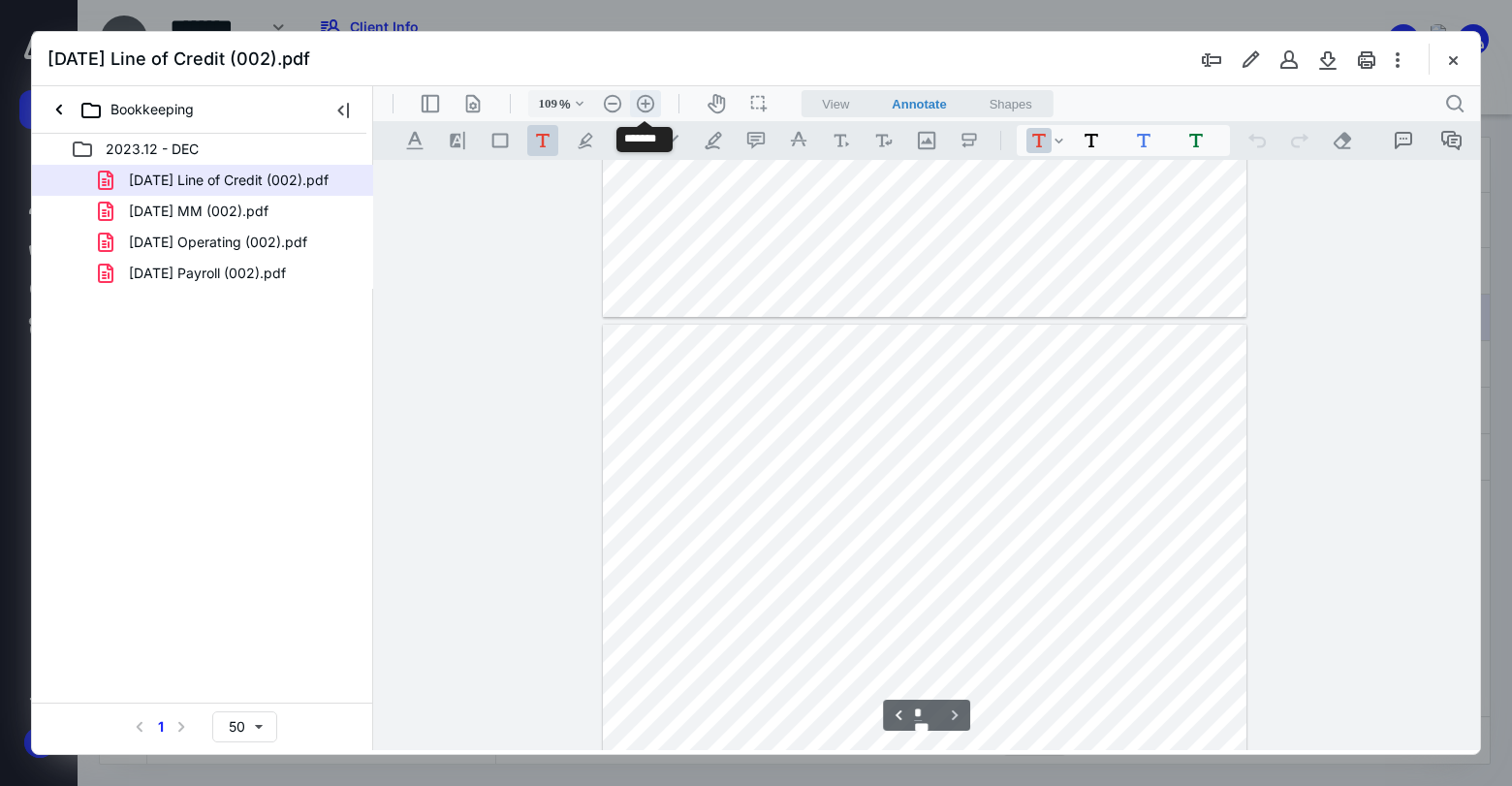 click on ".cls-1{fill:#abb0c4;} icon - header - zoom - in - line" at bounding box center (646, 104) 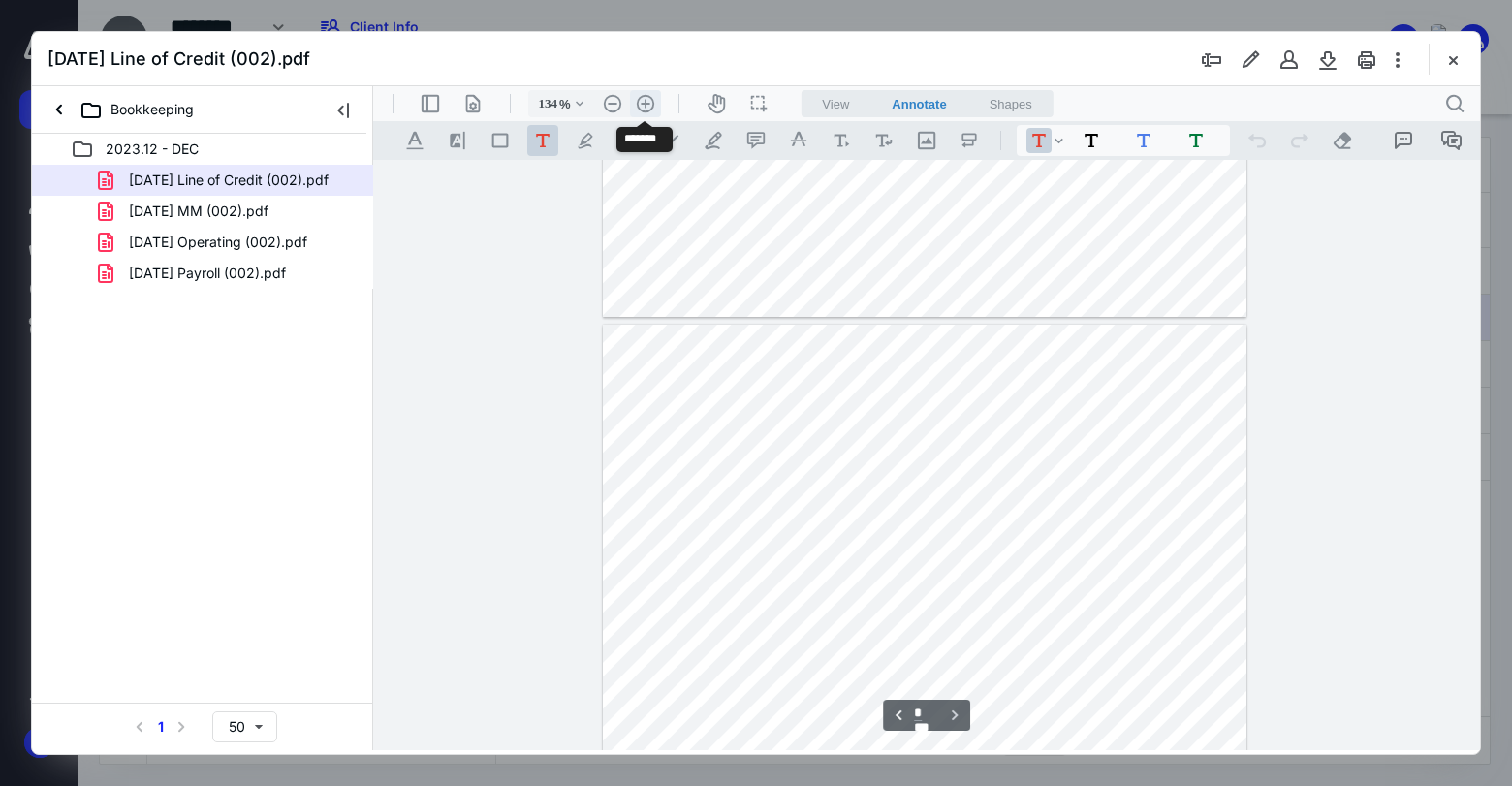 scroll, scrollTop: 896, scrollLeft: 0, axis: vertical 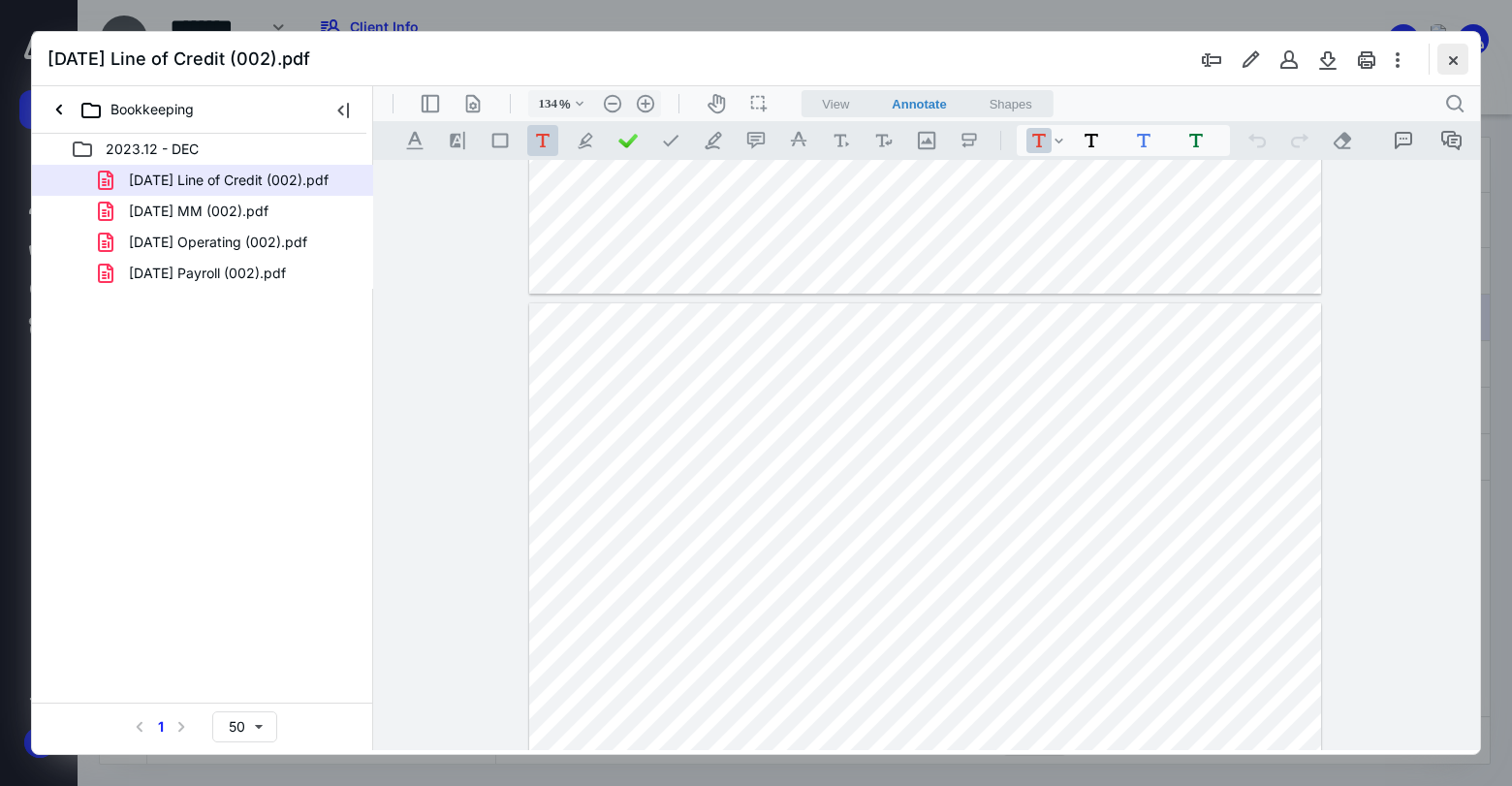 click at bounding box center (1453, 59) 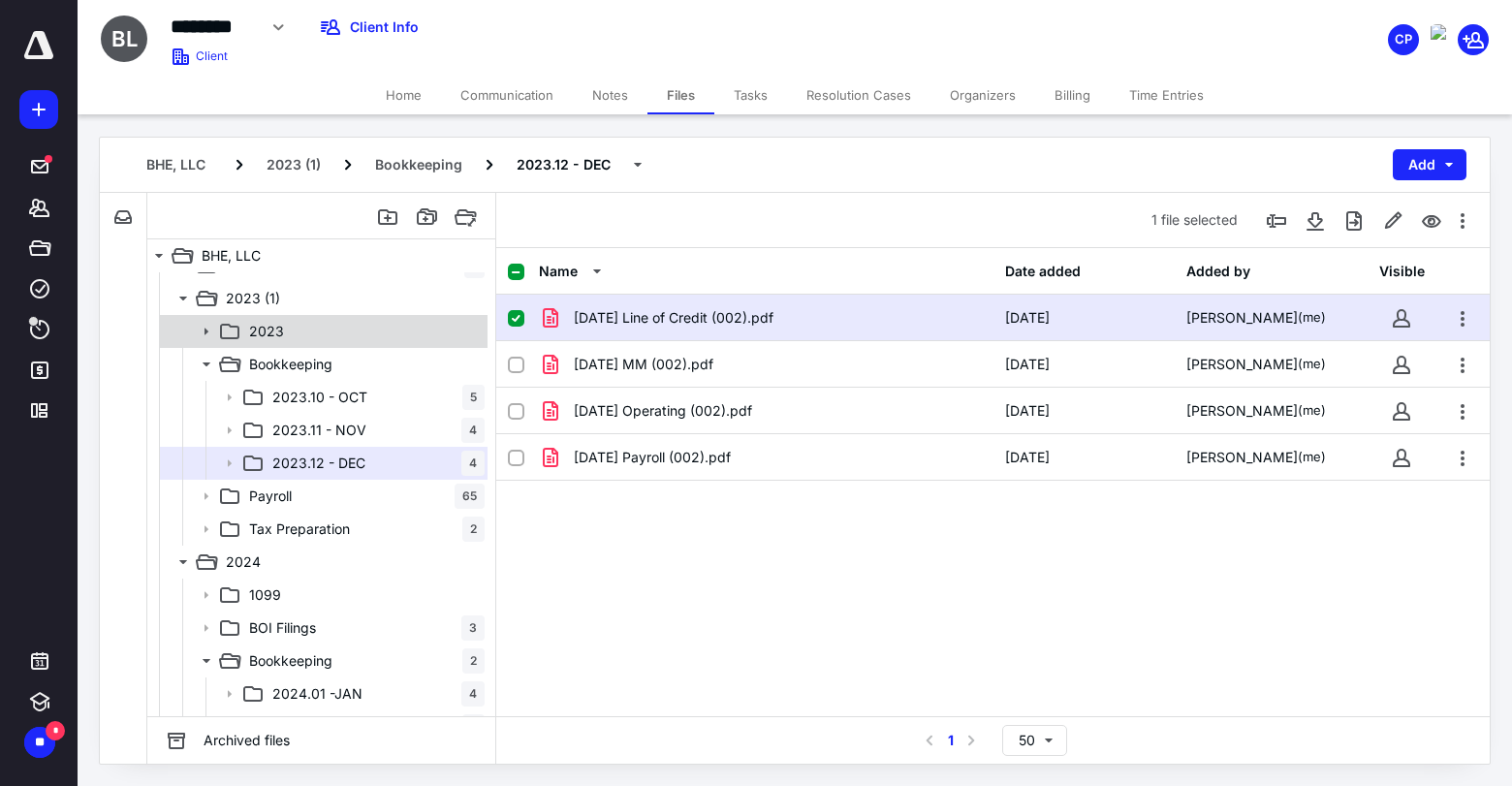 scroll, scrollTop: 323, scrollLeft: 0, axis: vertical 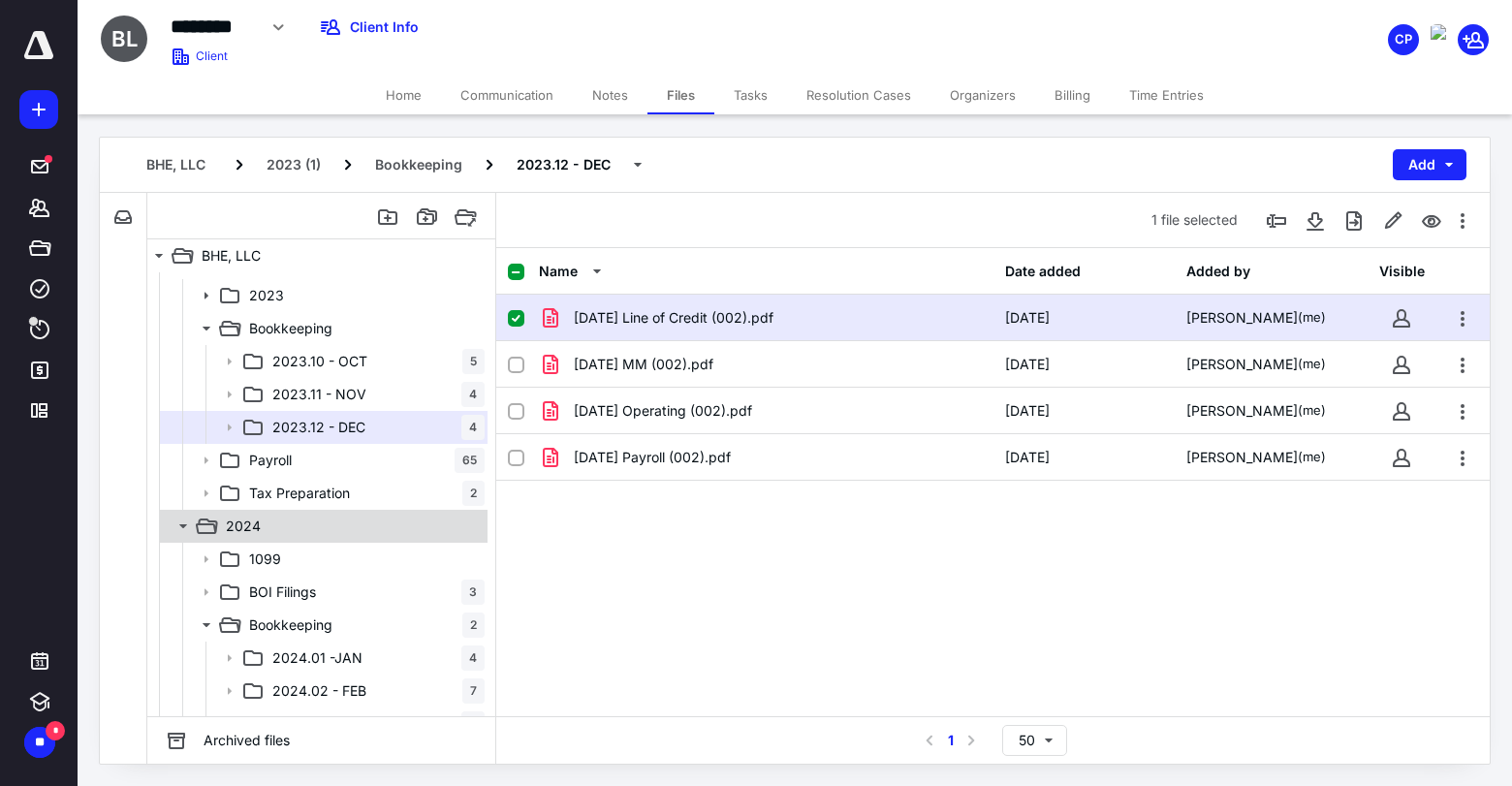 click on "2024" at bounding box center (351, 526) 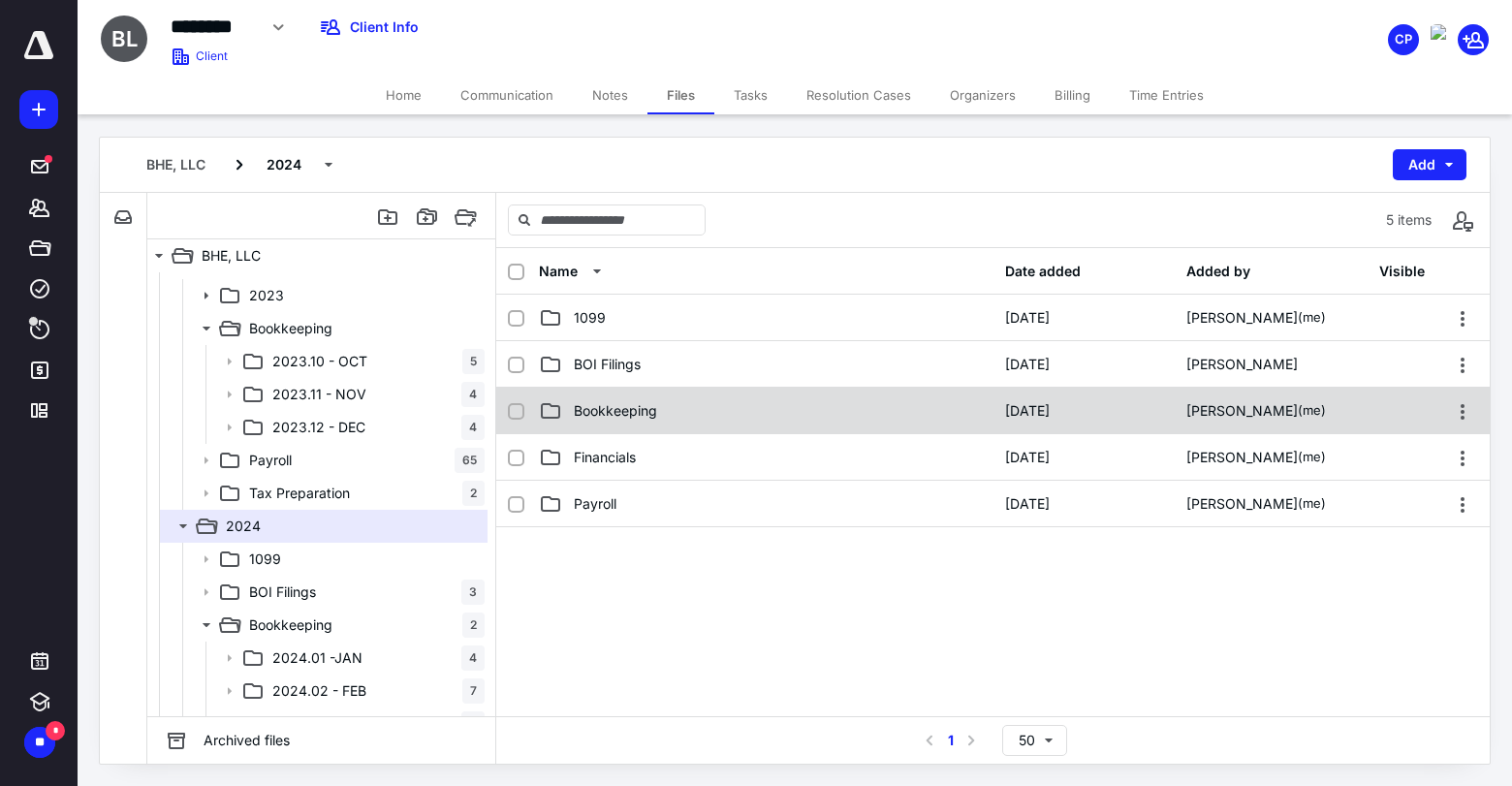 click on "Bookkeeping" at bounding box center [766, 411] 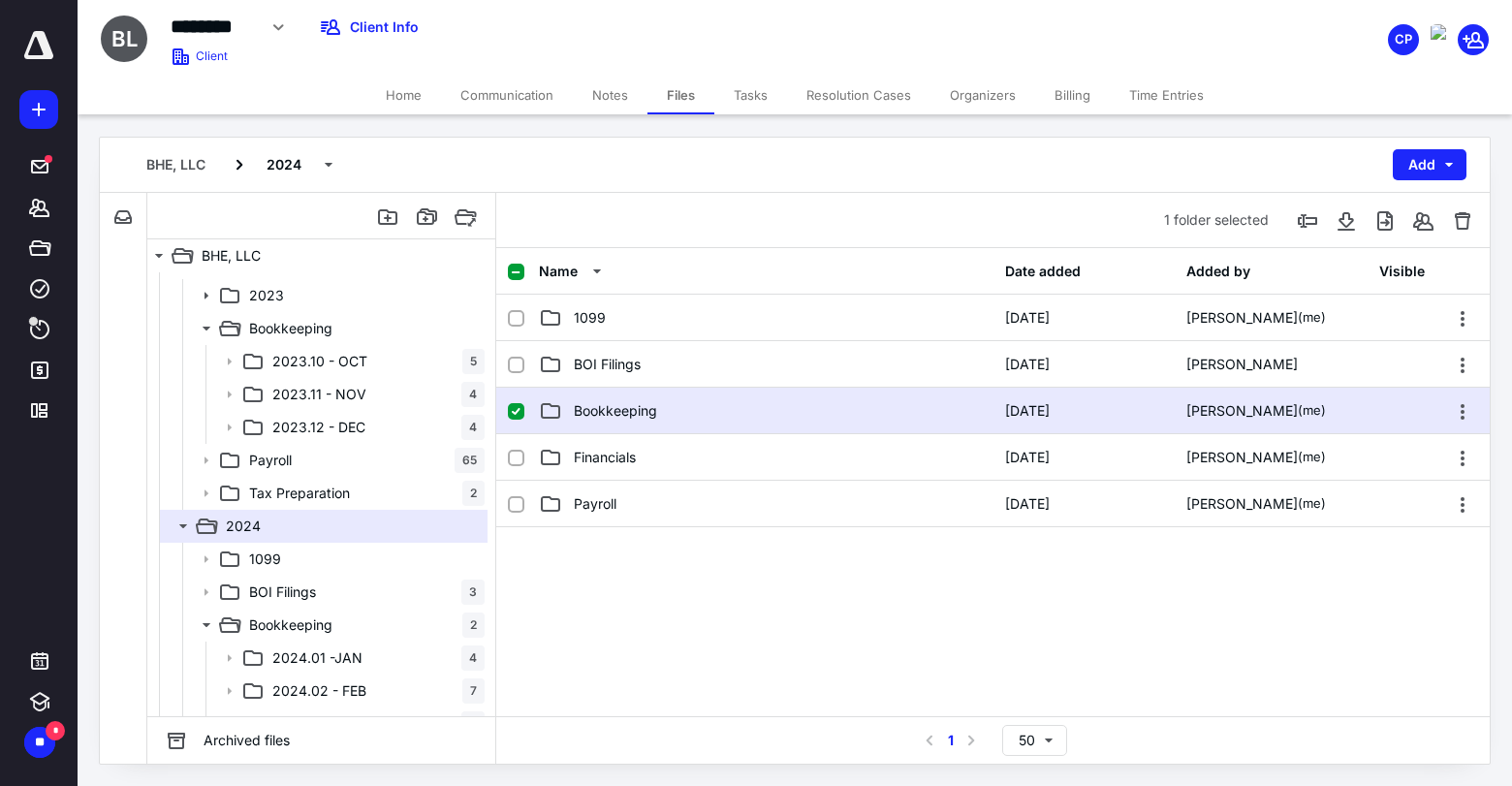 click on "Bookkeeping" at bounding box center [766, 411] 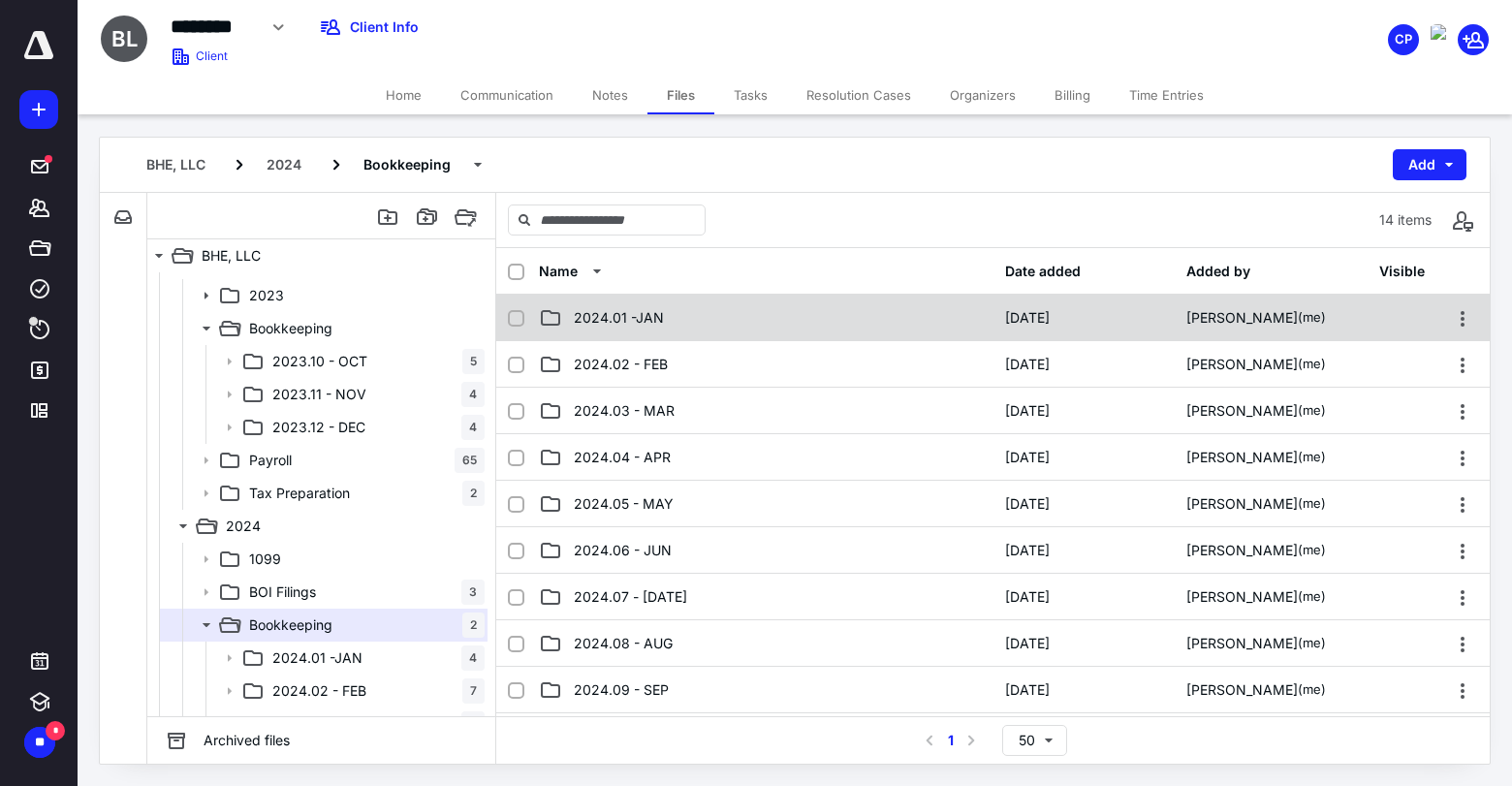 click on "2024.01 -JAN" at bounding box center [766, 318] 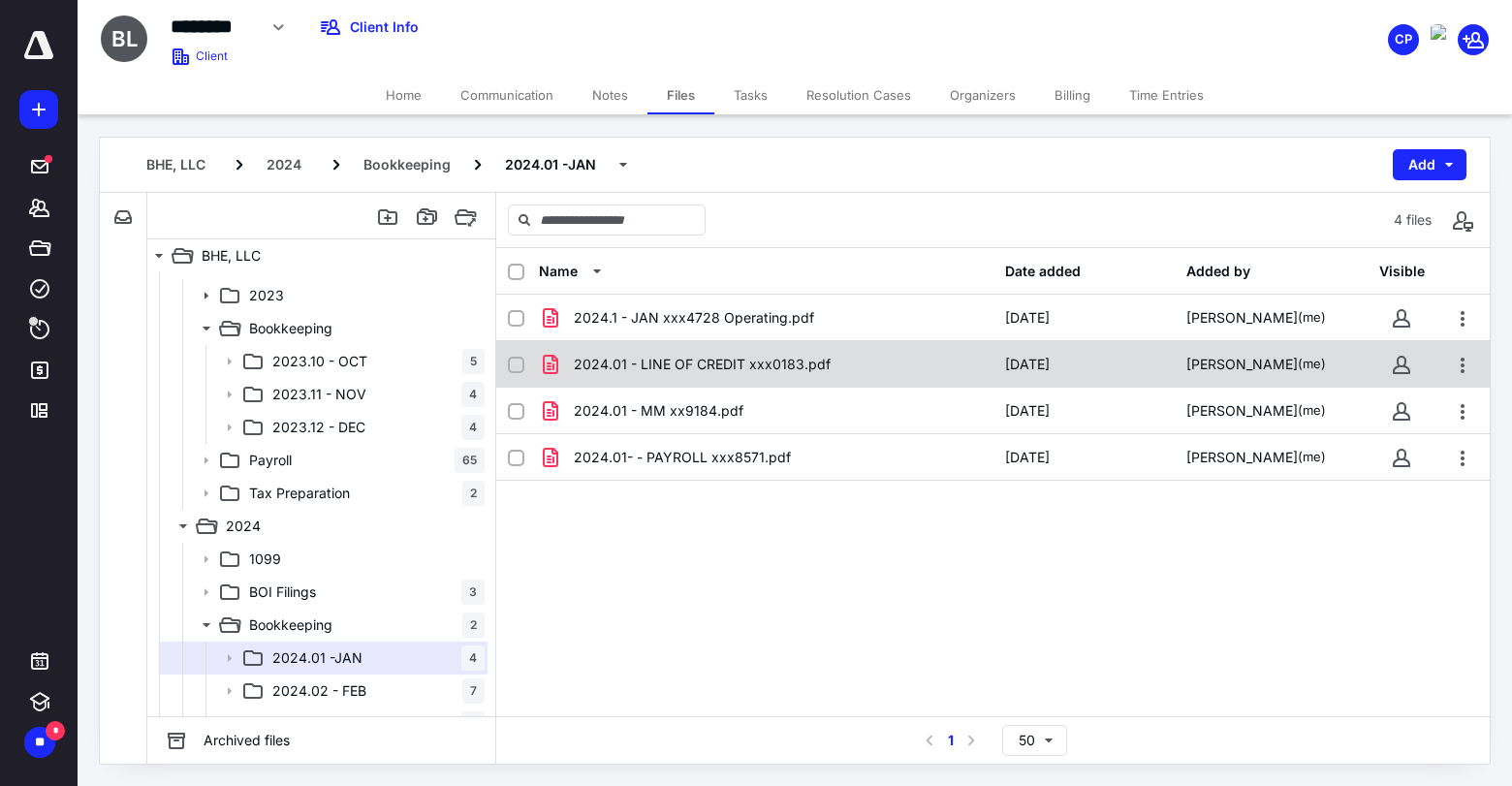 click on "2024.01 - LINE OF CREDIT xxx0183.pdf" at bounding box center (702, 364) 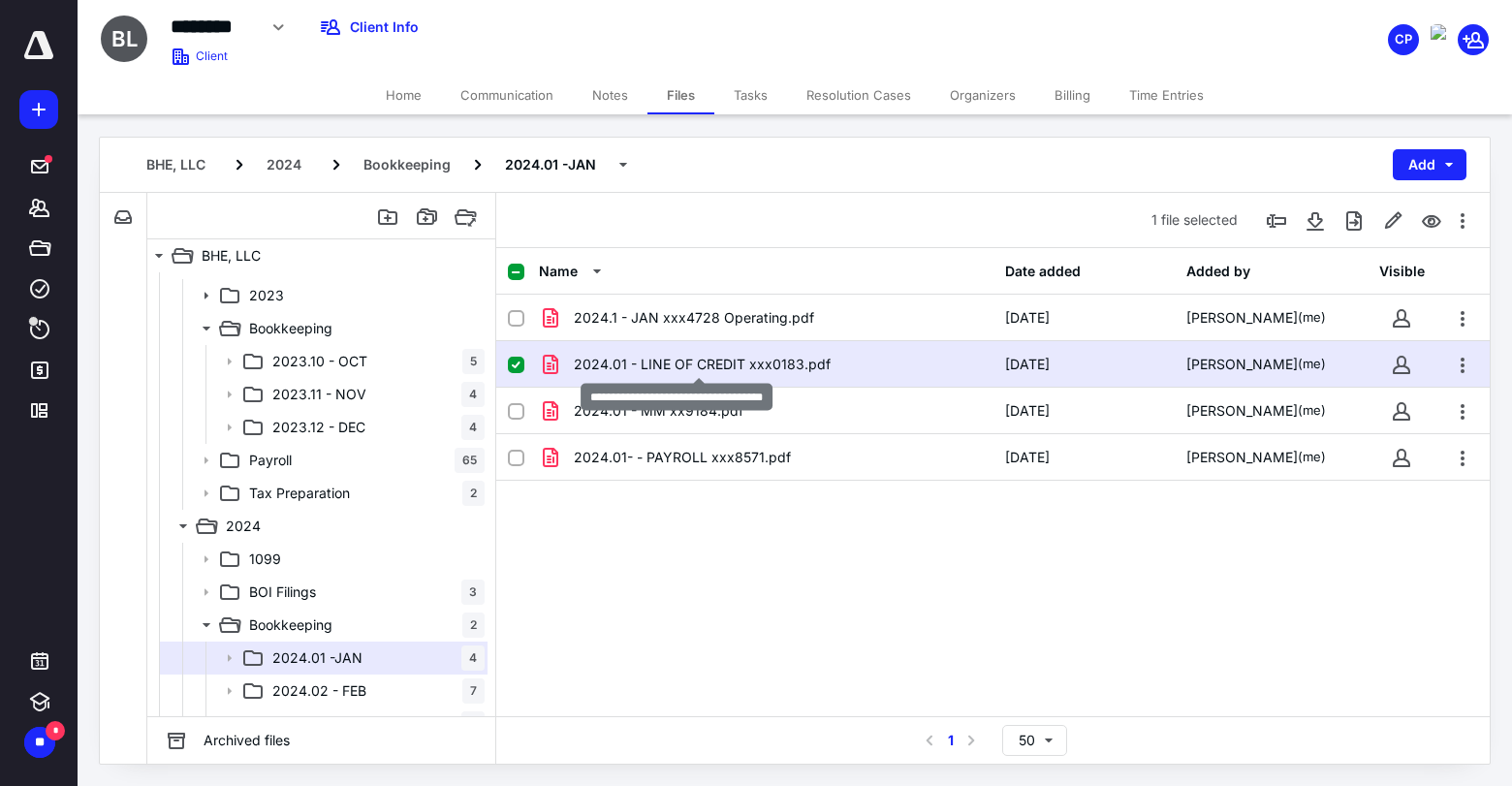 checkbox on "true" 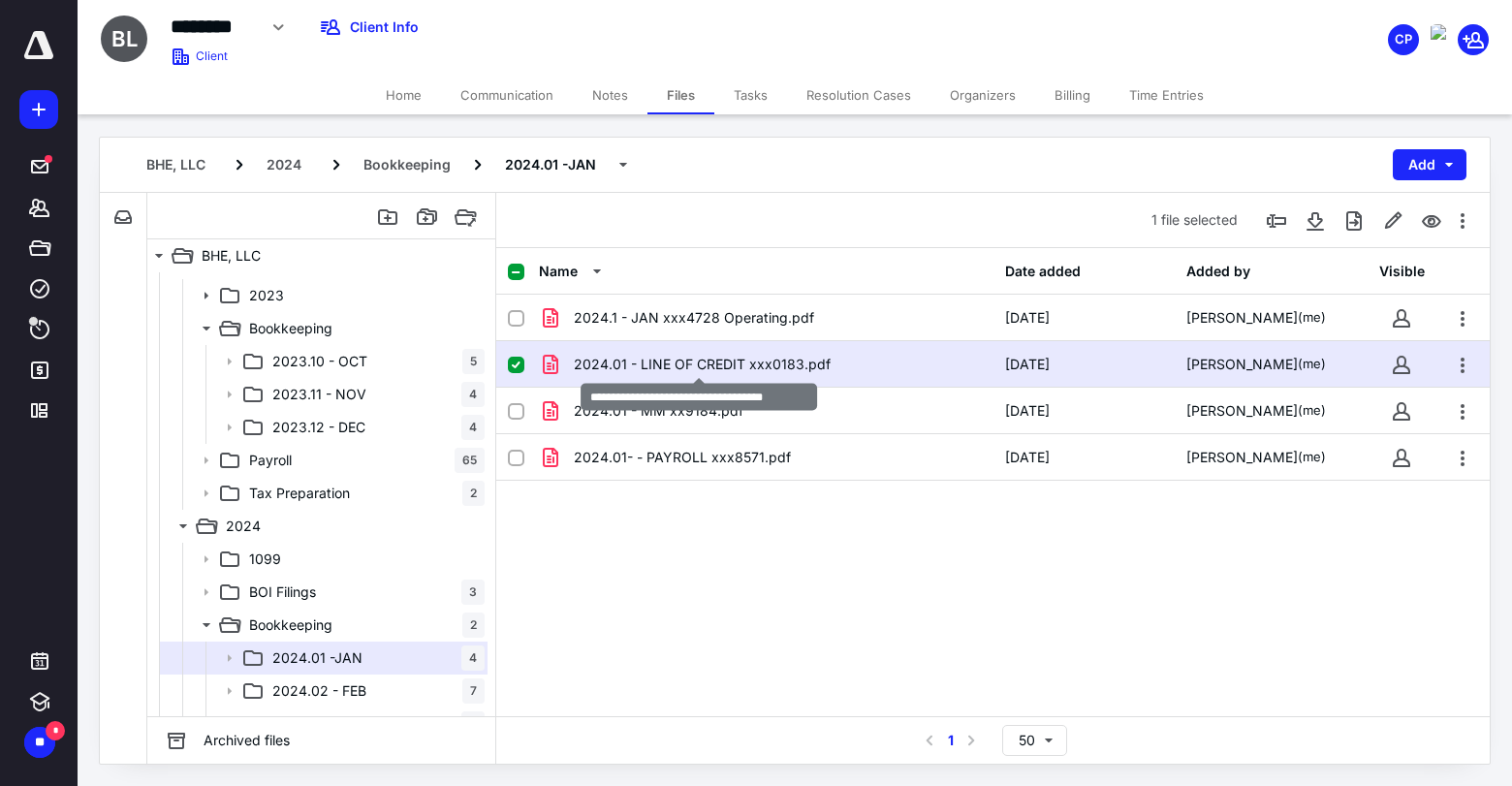click on "2024.01 - LINE OF CREDIT xxx0183.pdf" at bounding box center (702, 364) 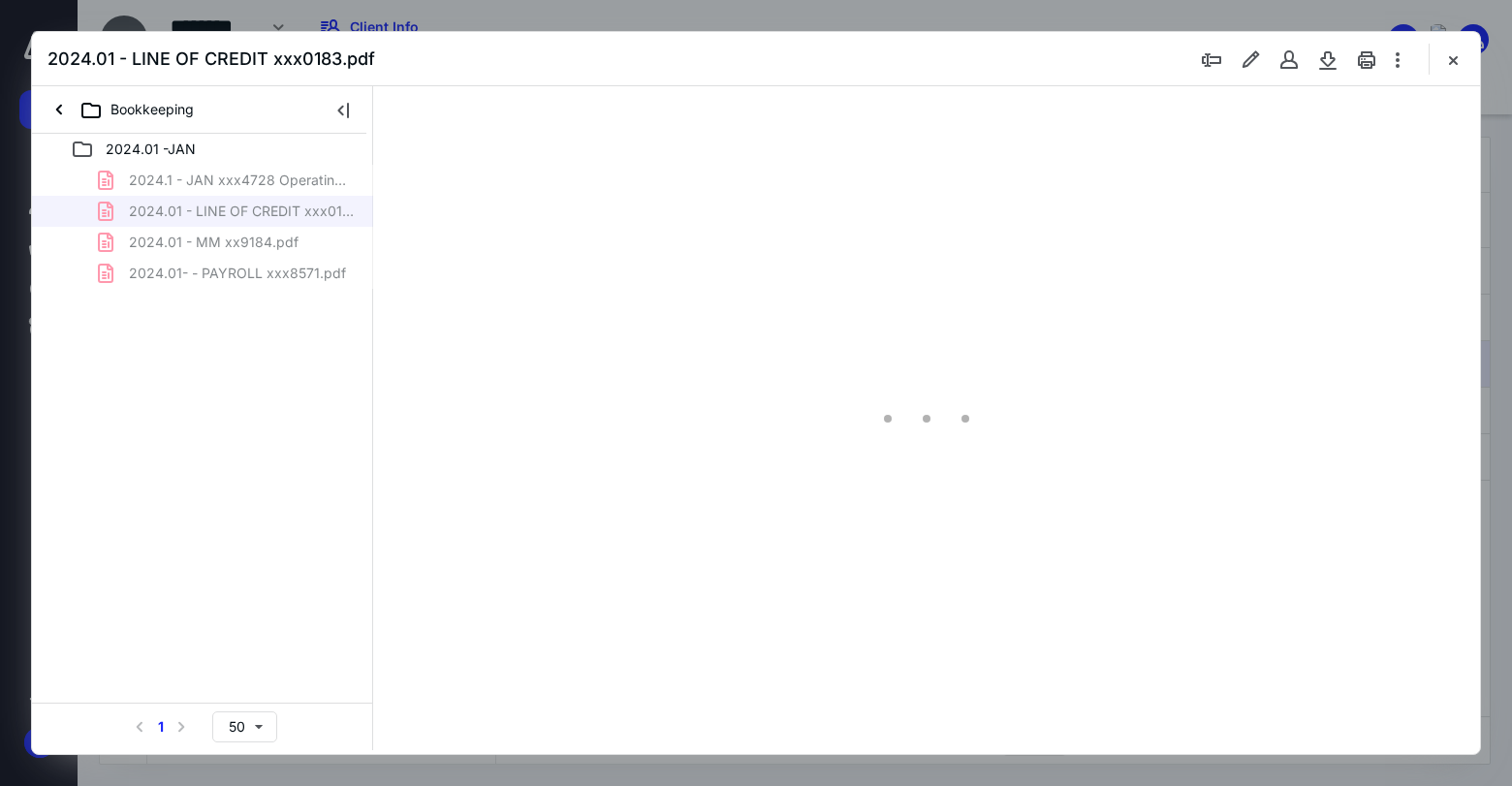 scroll, scrollTop: 0, scrollLeft: 0, axis: both 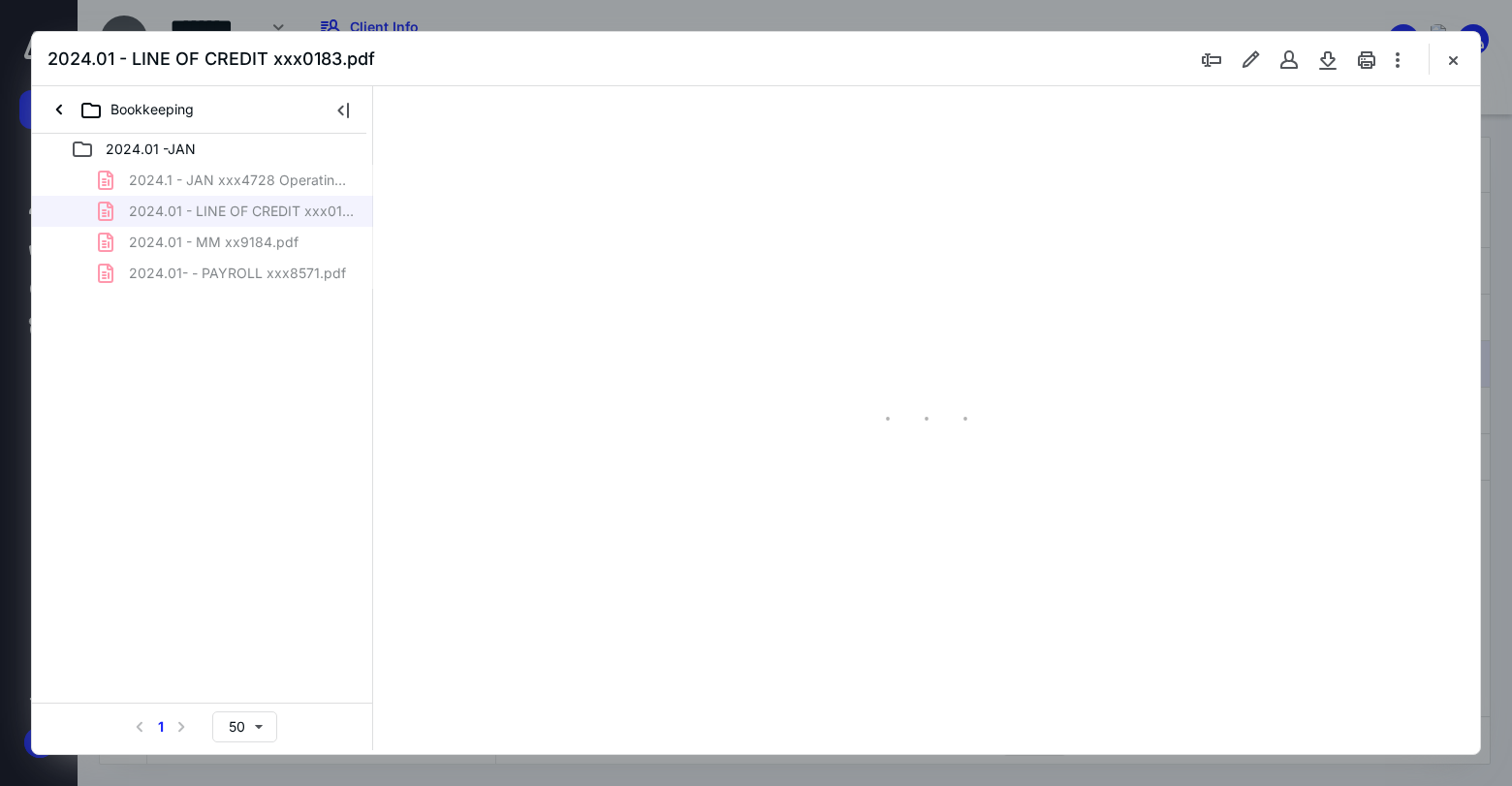 type on "77" 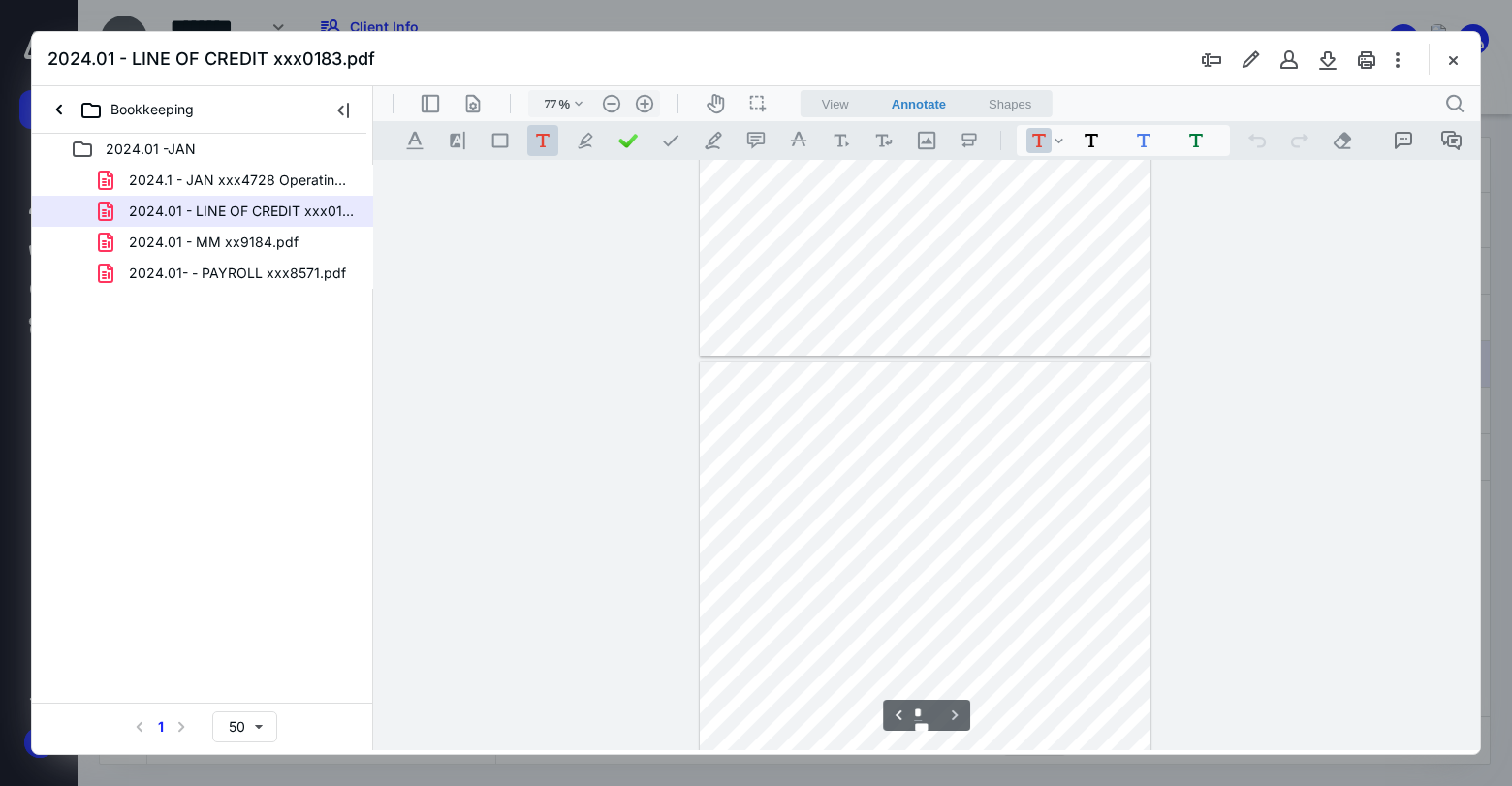 scroll, scrollTop: 399, scrollLeft: 0, axis: vertical 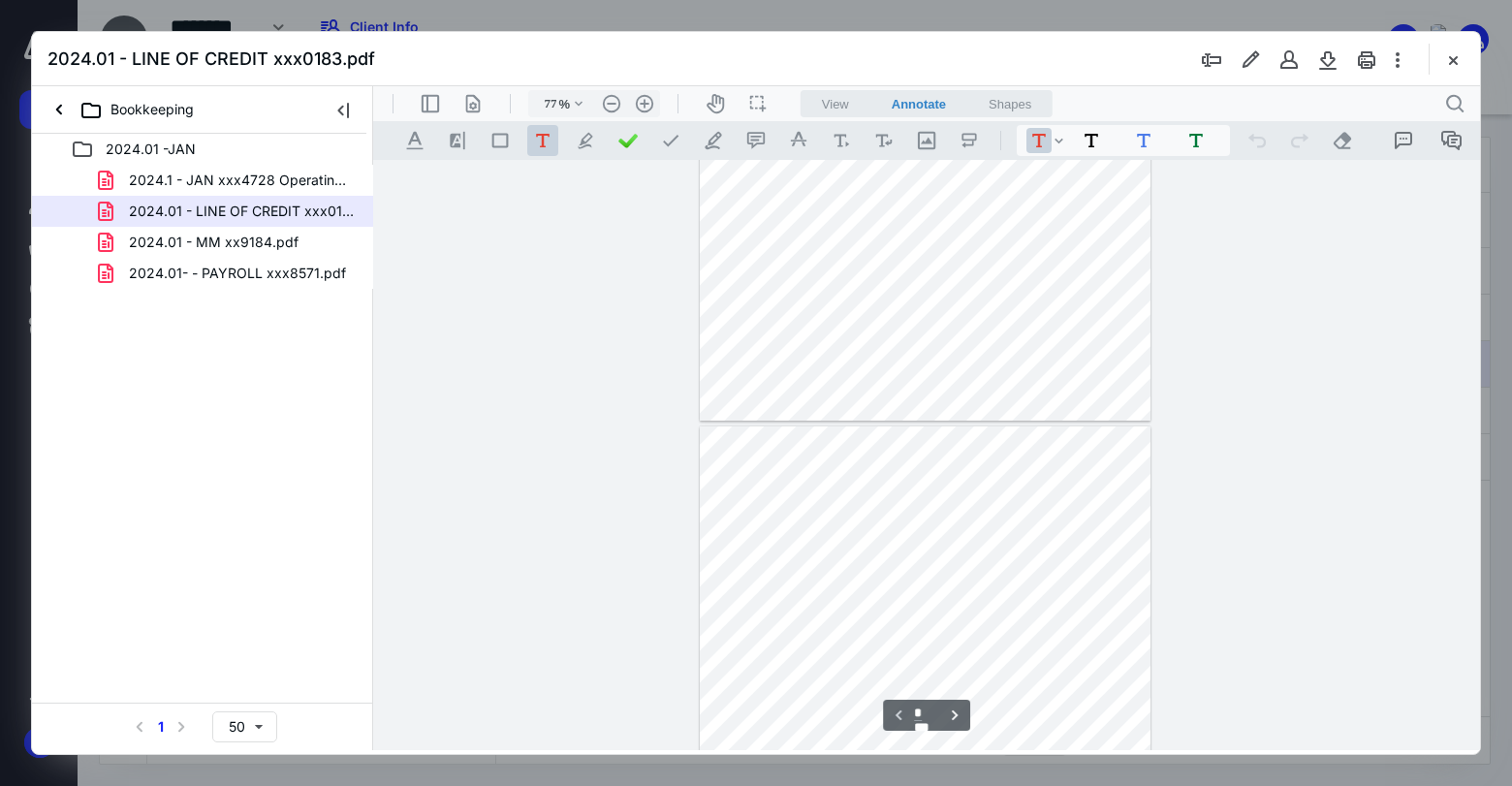 type on "*" 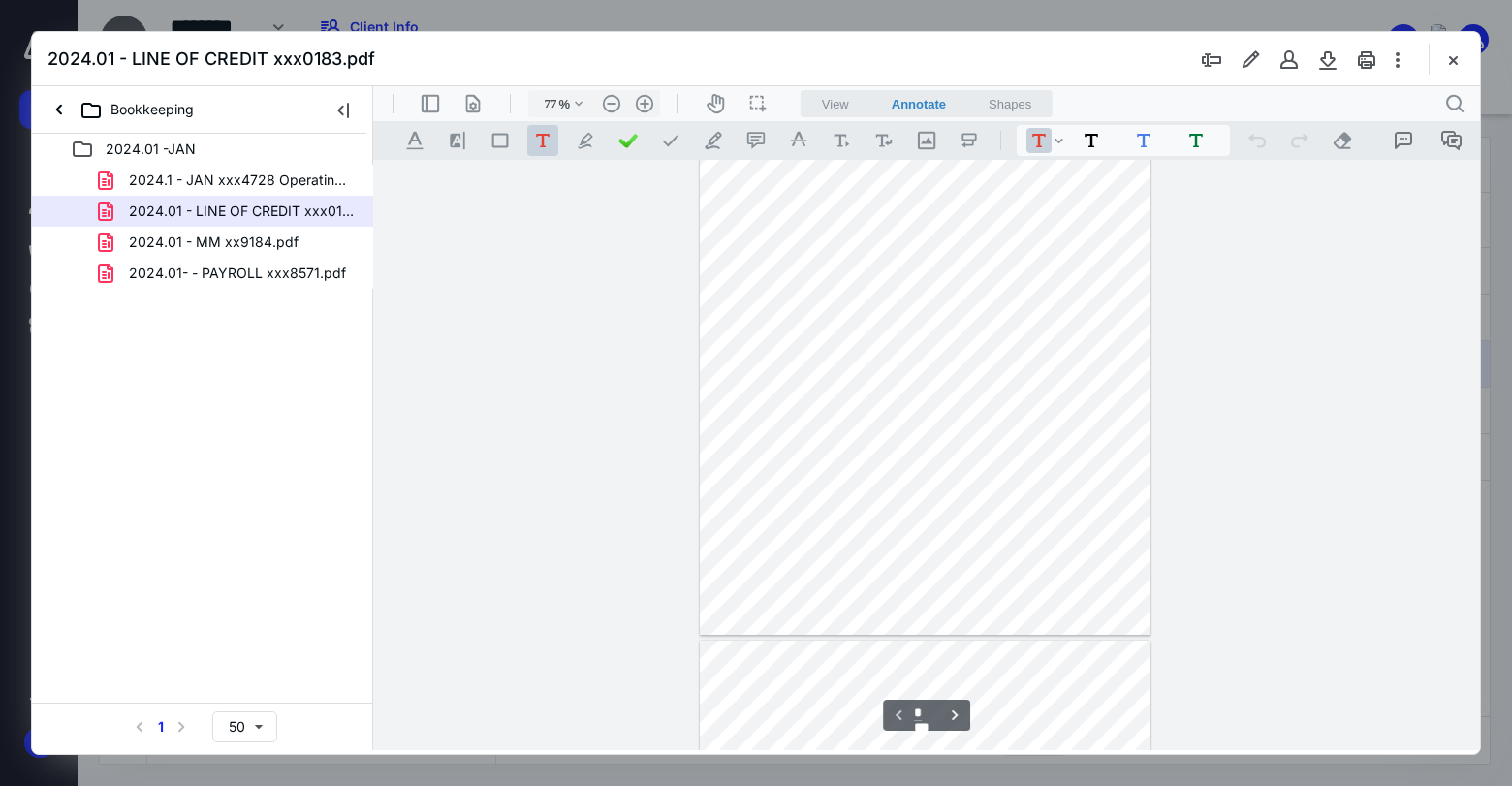 scroll, scrollTop: 77, scrollLeft: 0, axis: vertical 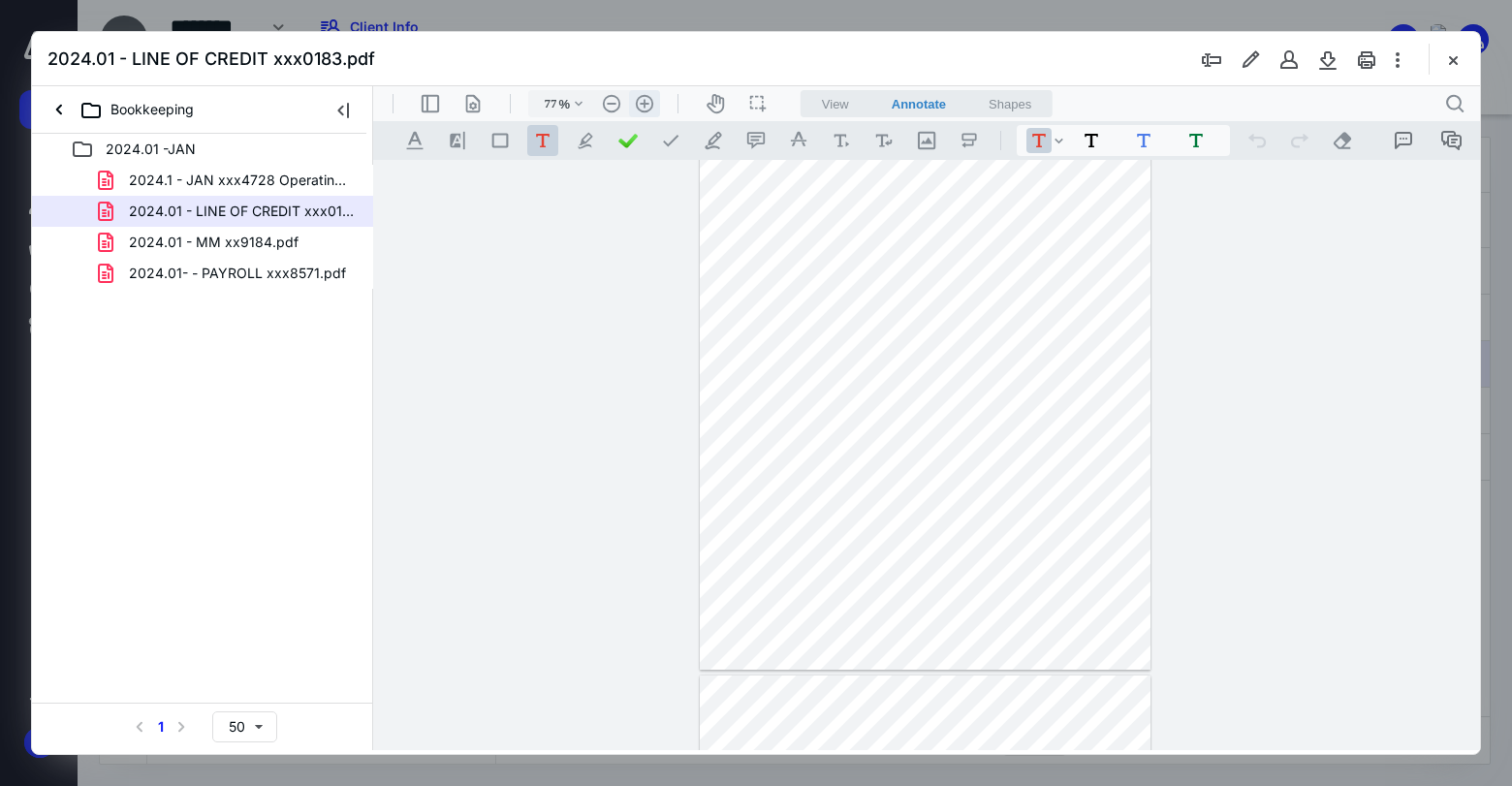 click on ".cls-1{fill:#abb0c4;} icon - header - zoom - in - line" at bounding box center [645, 104] 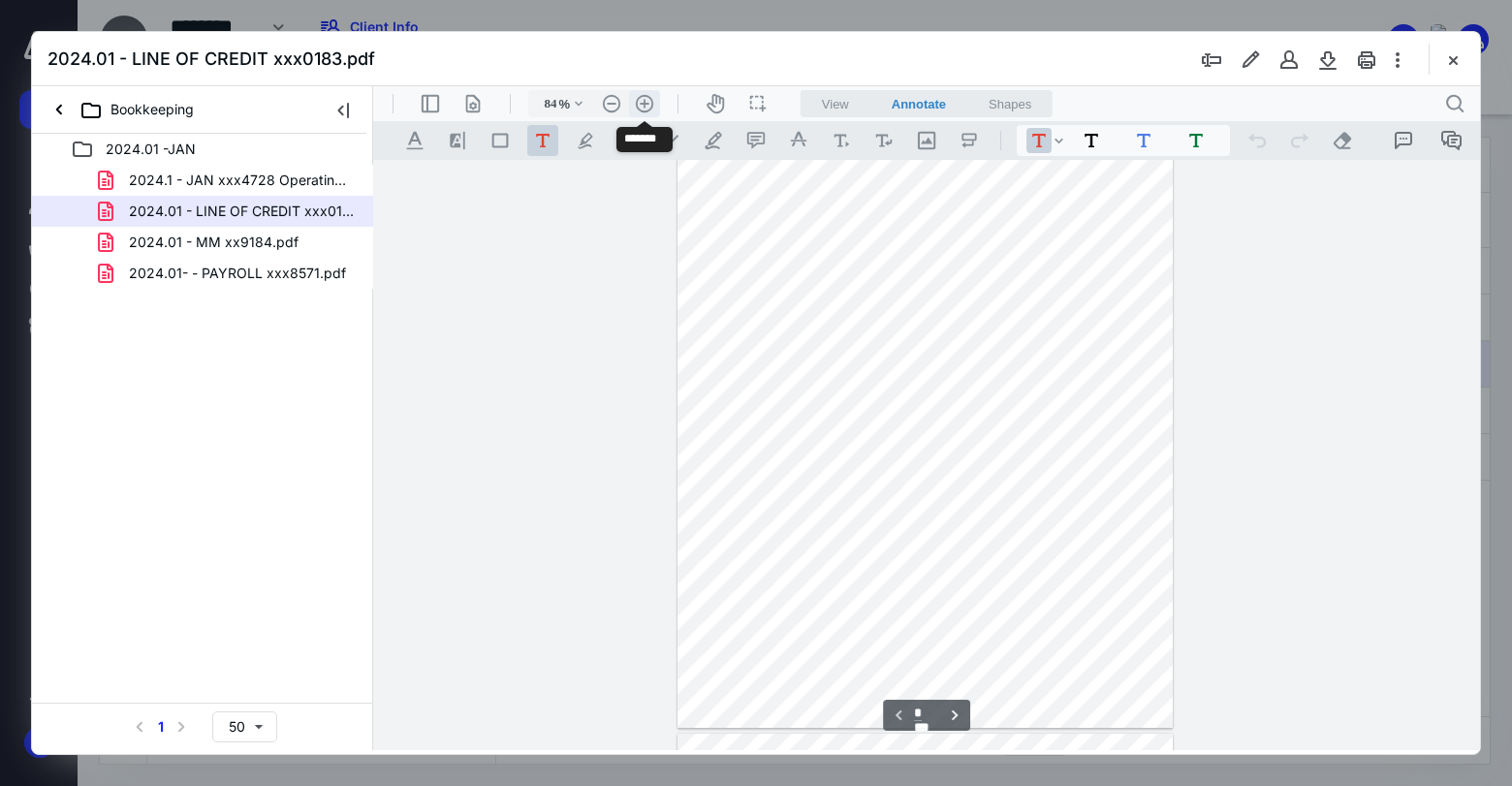 click on ".cls-1{fill:#abb0c4;} icon - header - zoom - in - line" at bounding box center [645, 104] 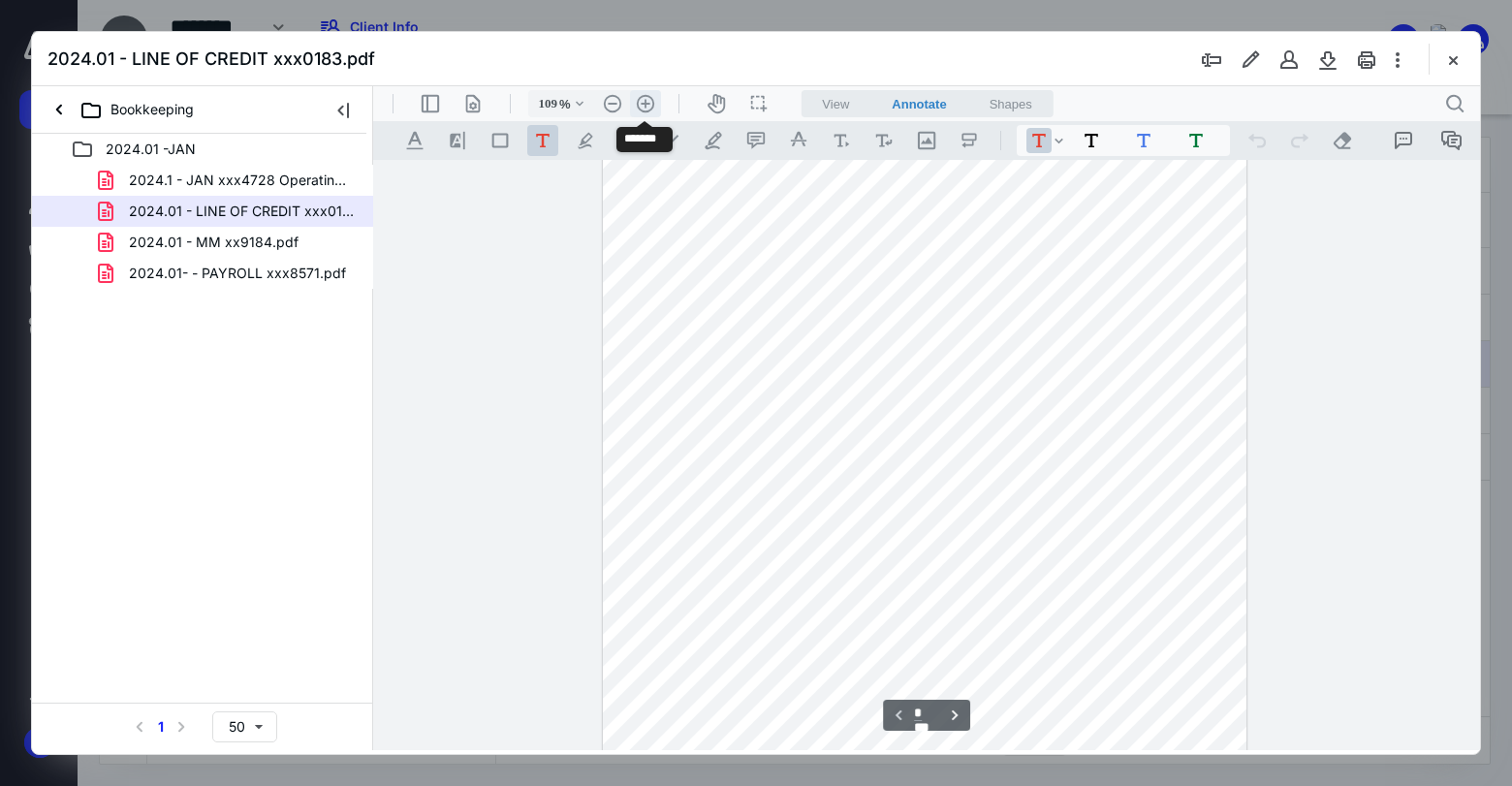 click on ".cls-1{fill:#abb0c4;} icon - header - zoom - in - line" at bounding box center (646, 104) 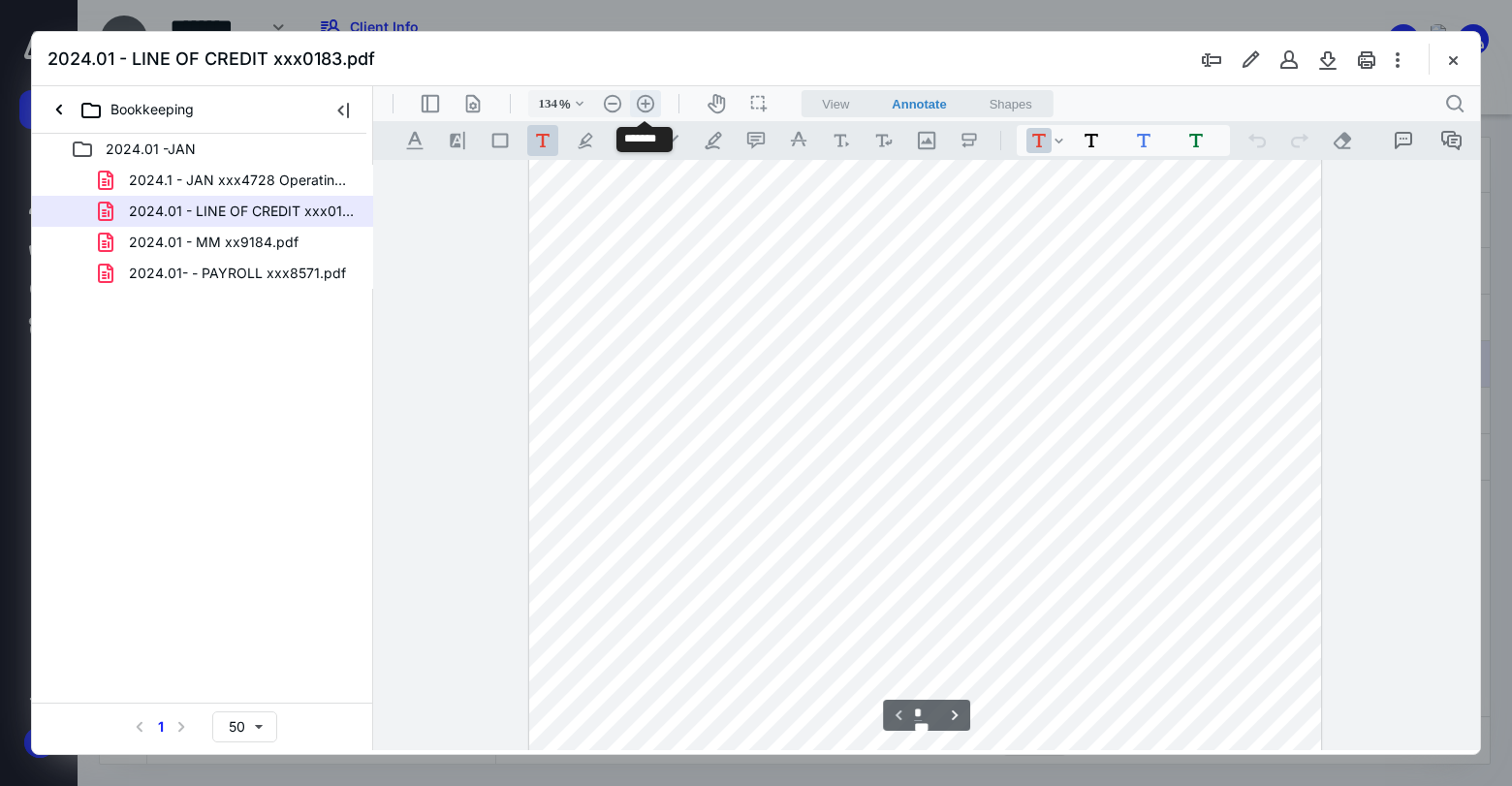 scroll, scrollTop: 330, scrollLeft: 0, axis: vertical 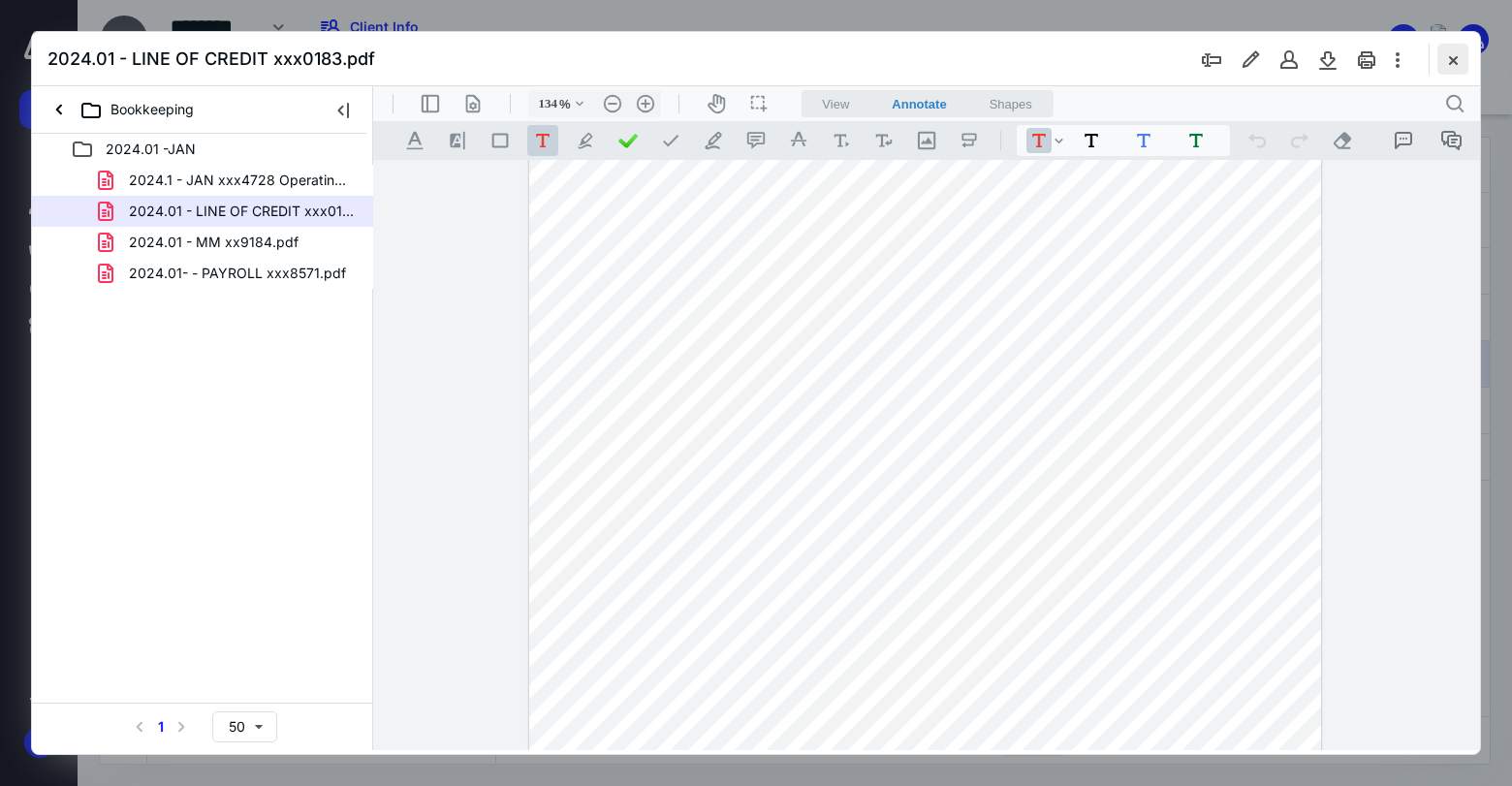 click at bounding box center (1453, 59) 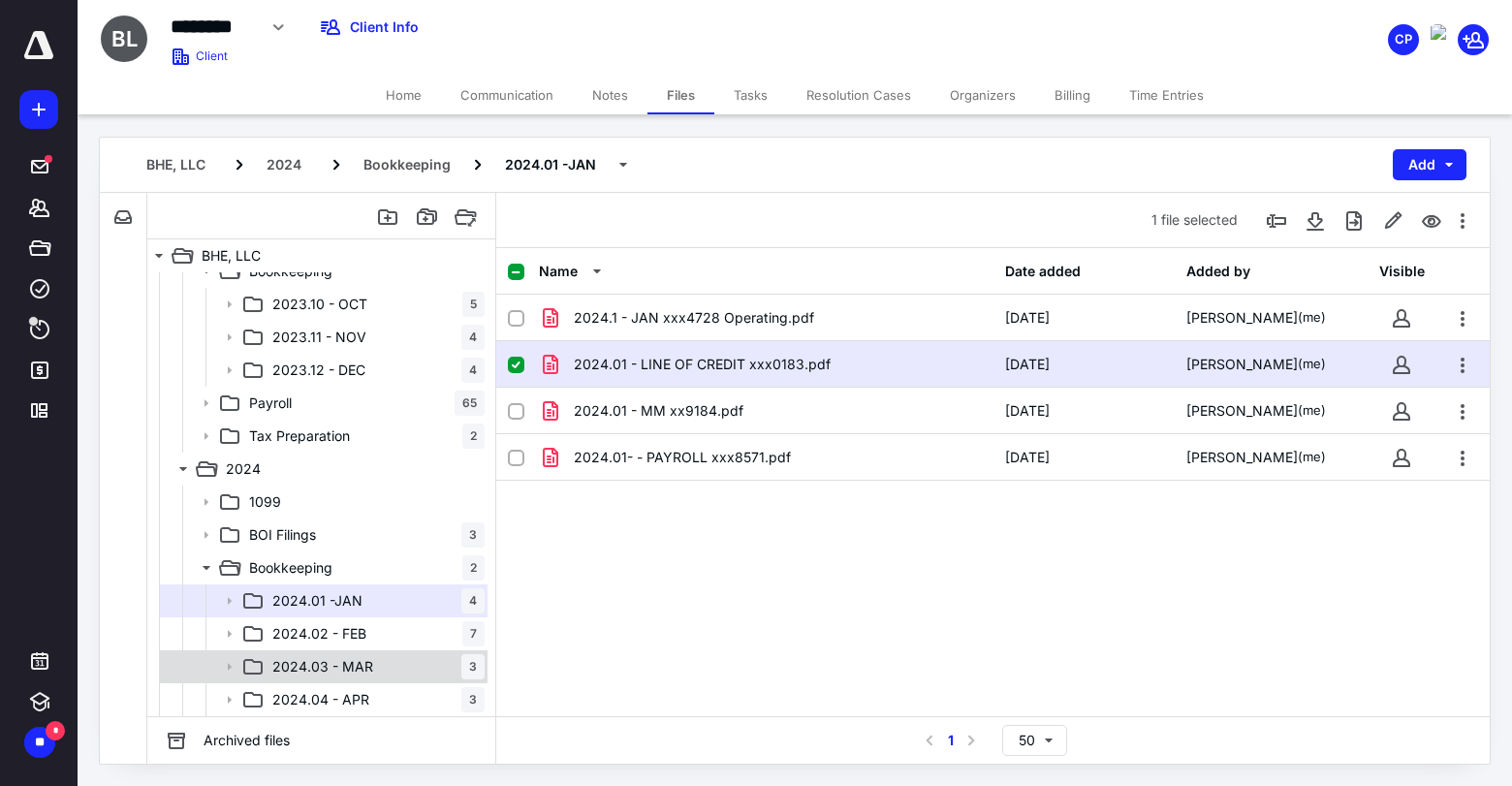 scroll, scrollTop: 430, scrollLeft: 0, axis: vertical 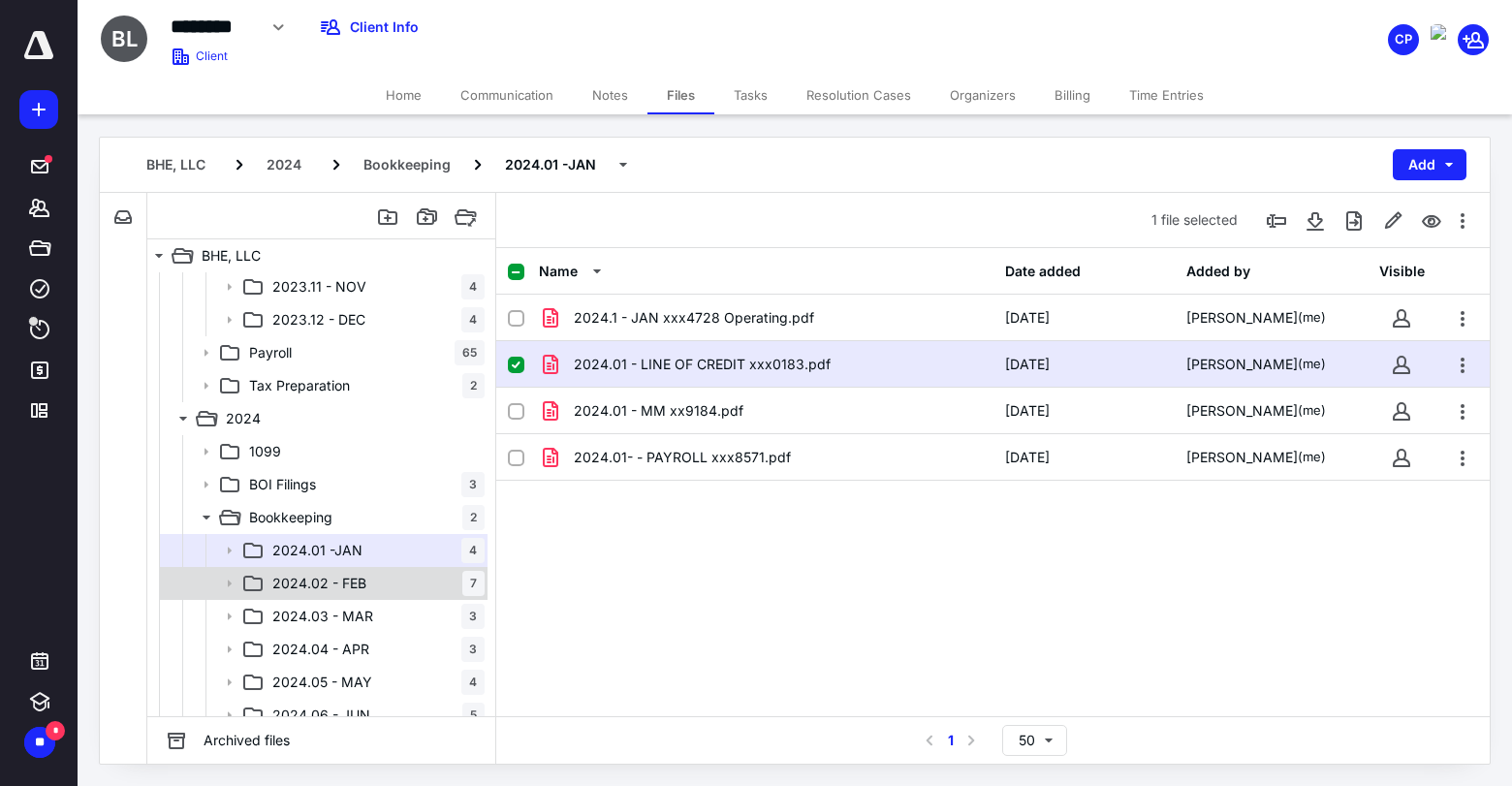 click on "2024.02 - FEB" at bounding box center [319, 583] 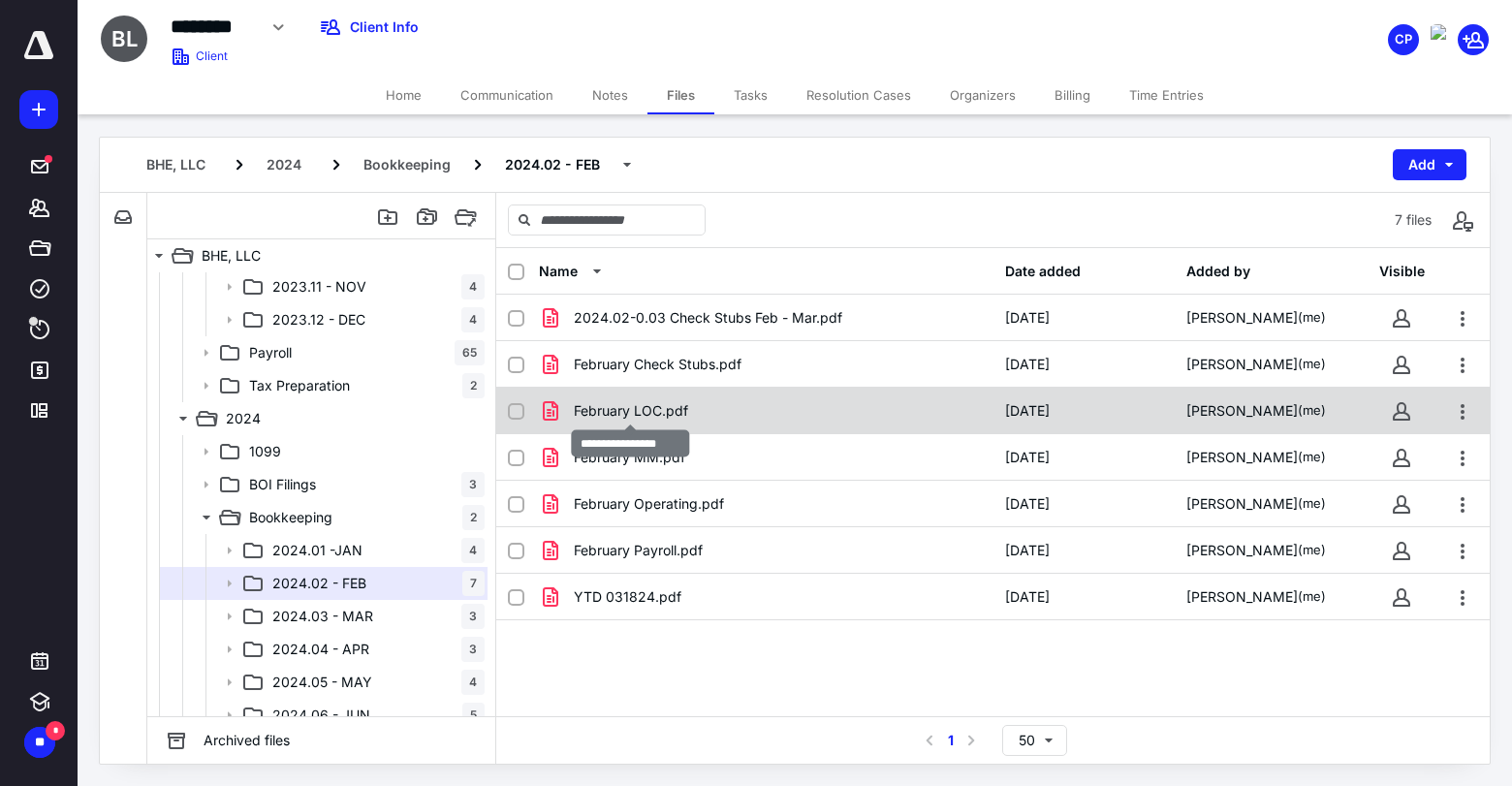 click on "February LOC.pdf" at bounding box center [631, 411] 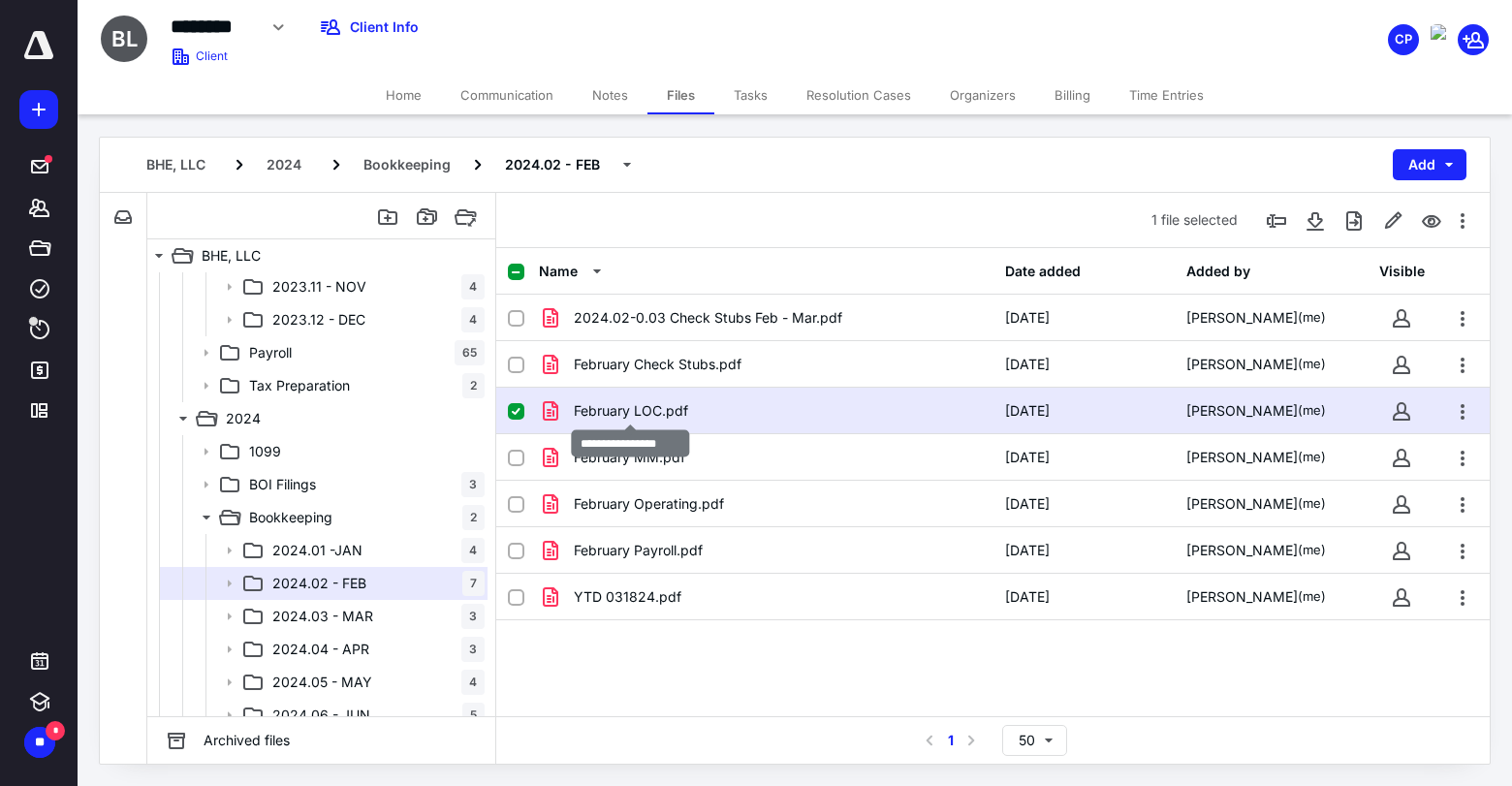 click on "February LOC.pdf" at bounding box center (631, 411) 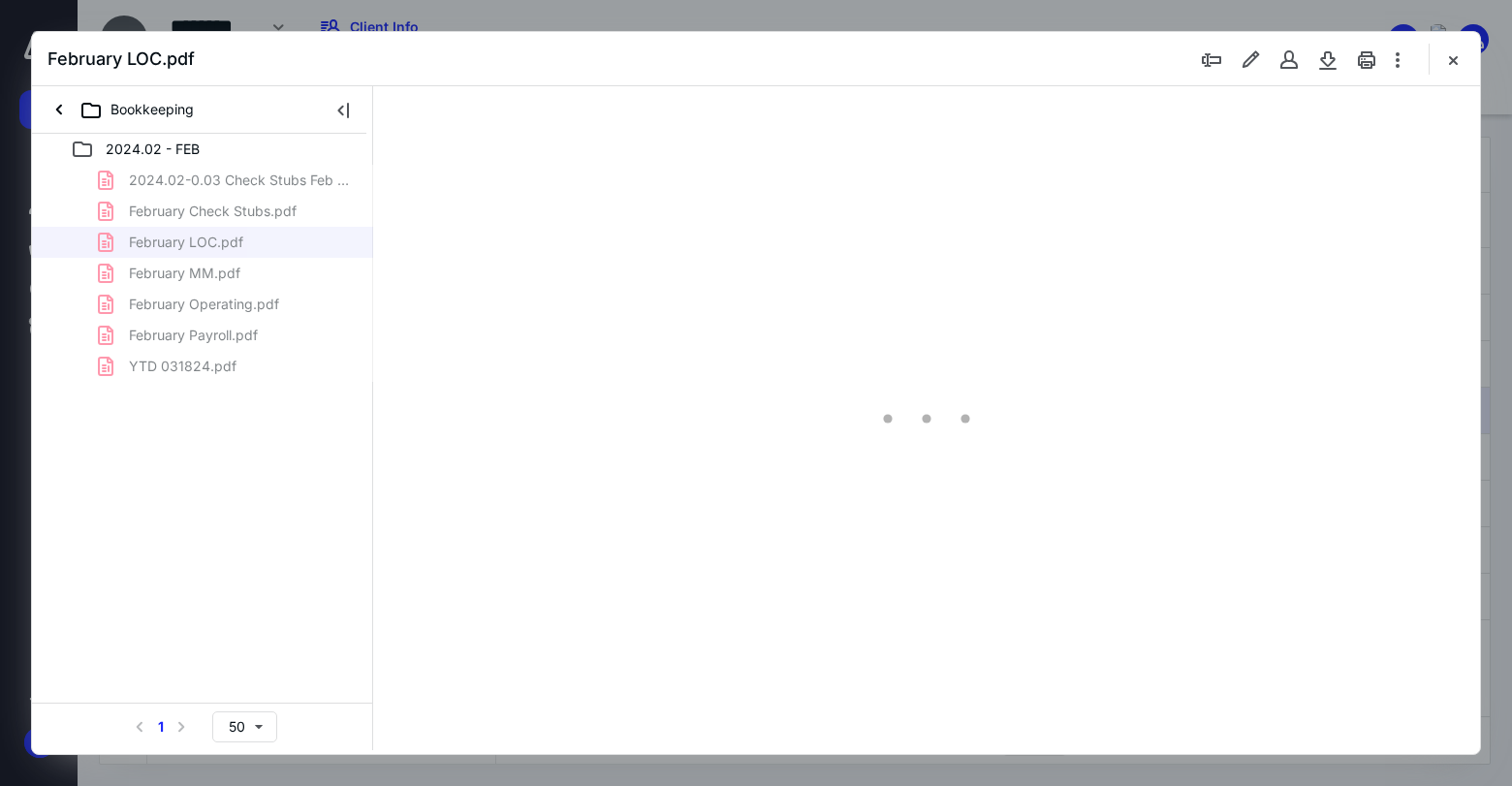 scroll, scrollTop: 0, scrollLeft: 0, axis: both 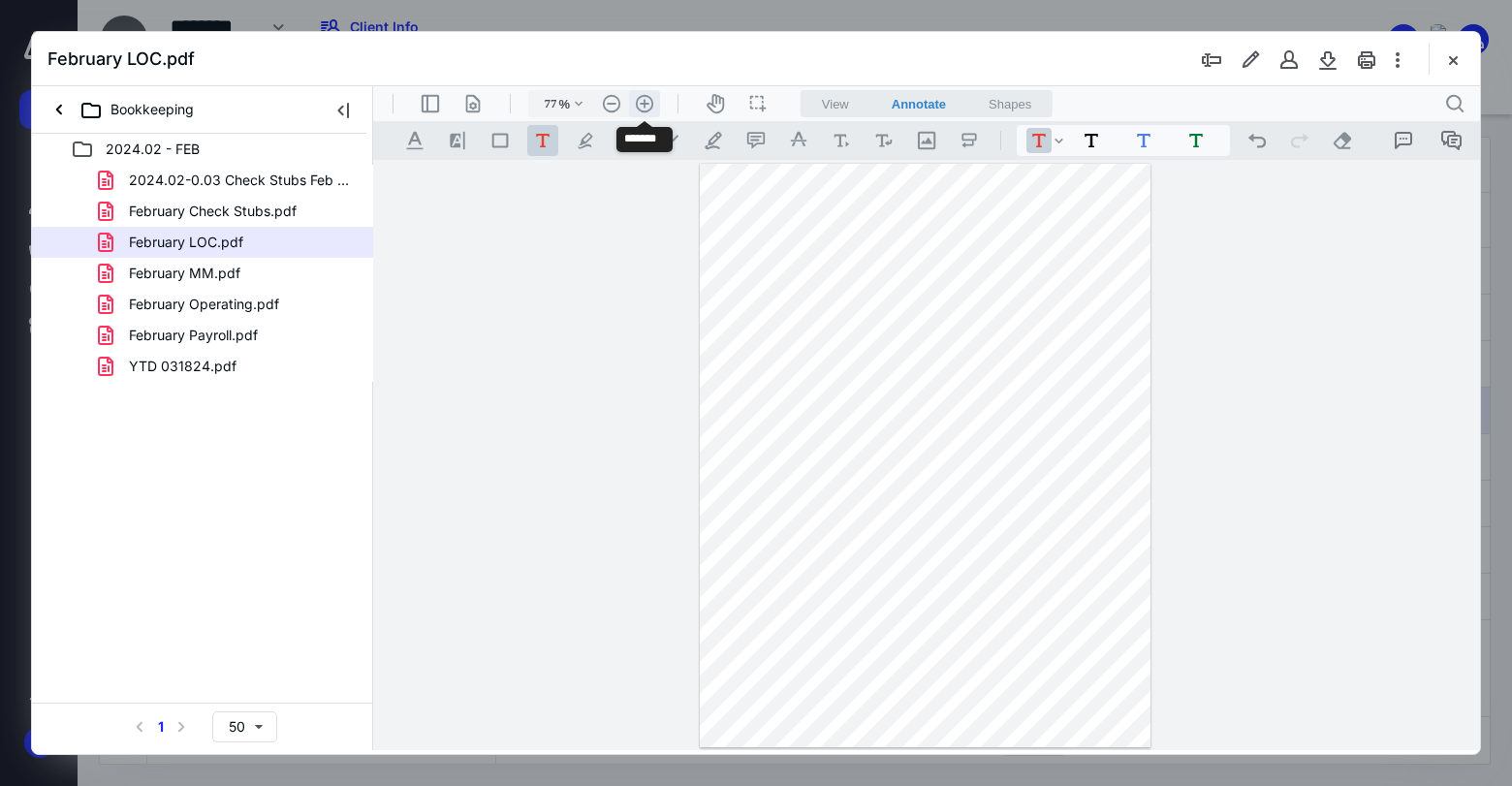 click on ".cls-1{fill:#abb0c4;} icon - header - zoom - in - line" at bounding box center [645, 104] 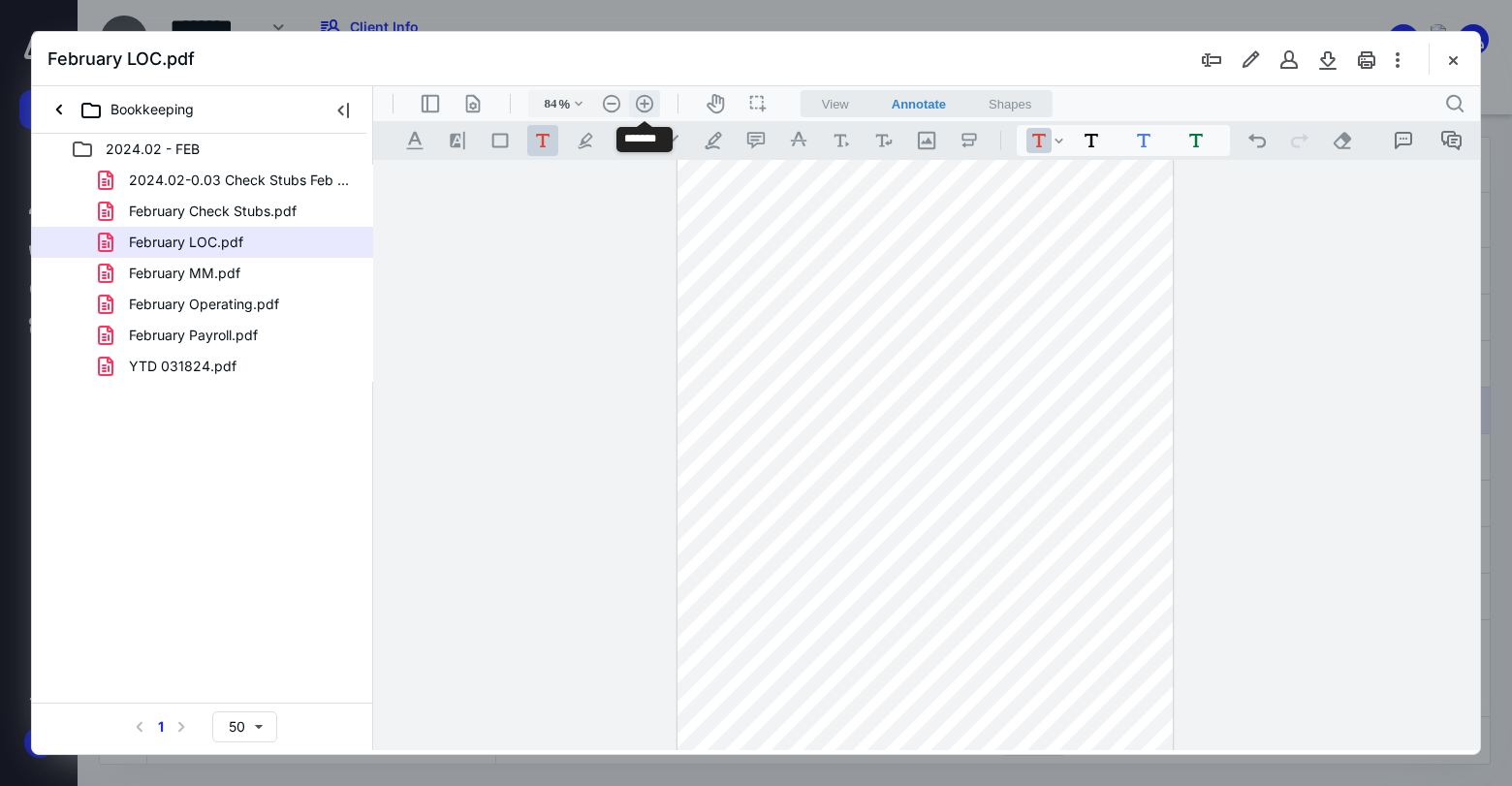 click on ".cls-1{fill:#abb0c4;} icon - header - zoom - in - line" at bounding box center (645, 104) 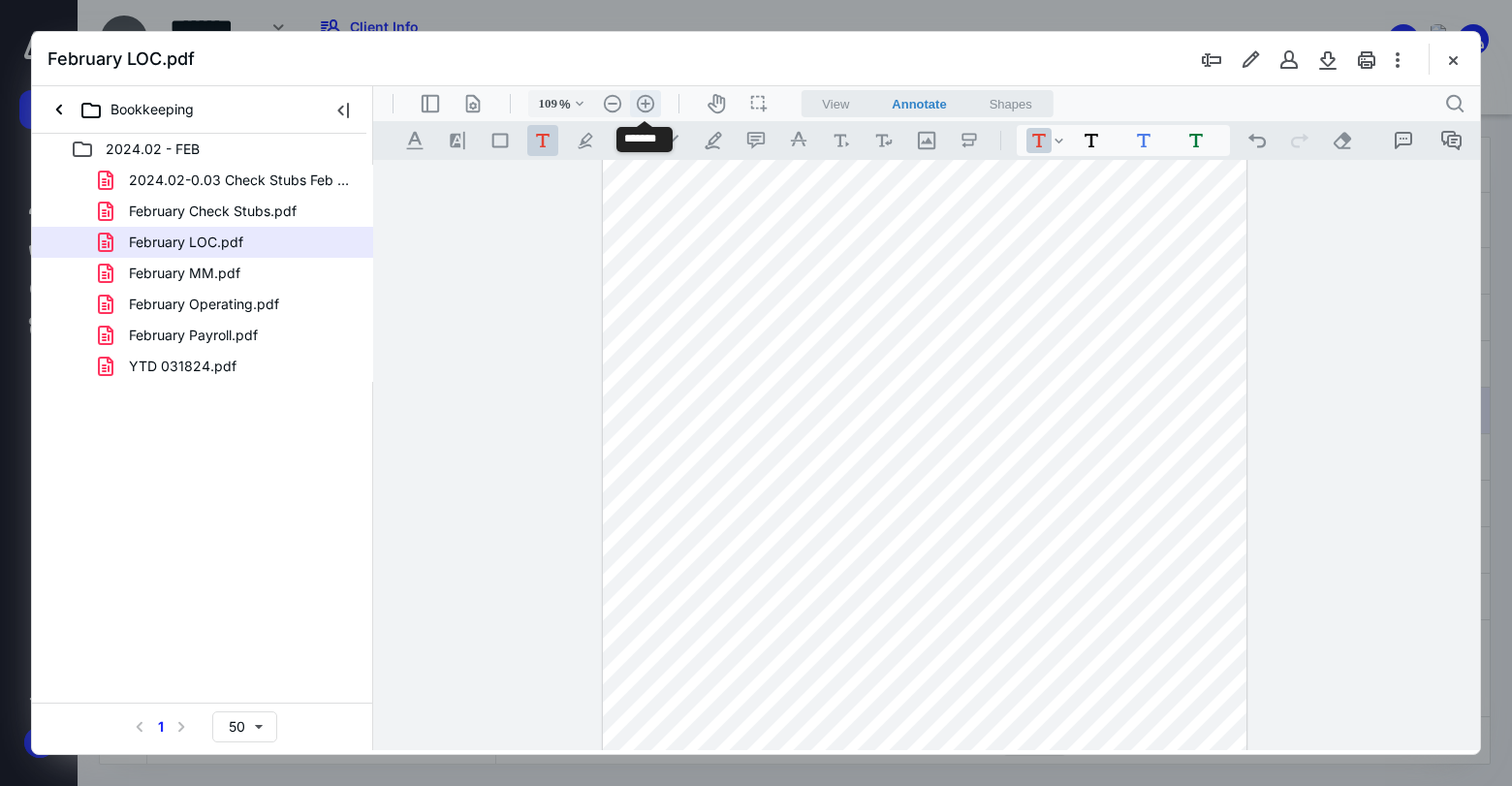 scroll, scrollTop: 109, scrollLeft: 0, axis: vertical 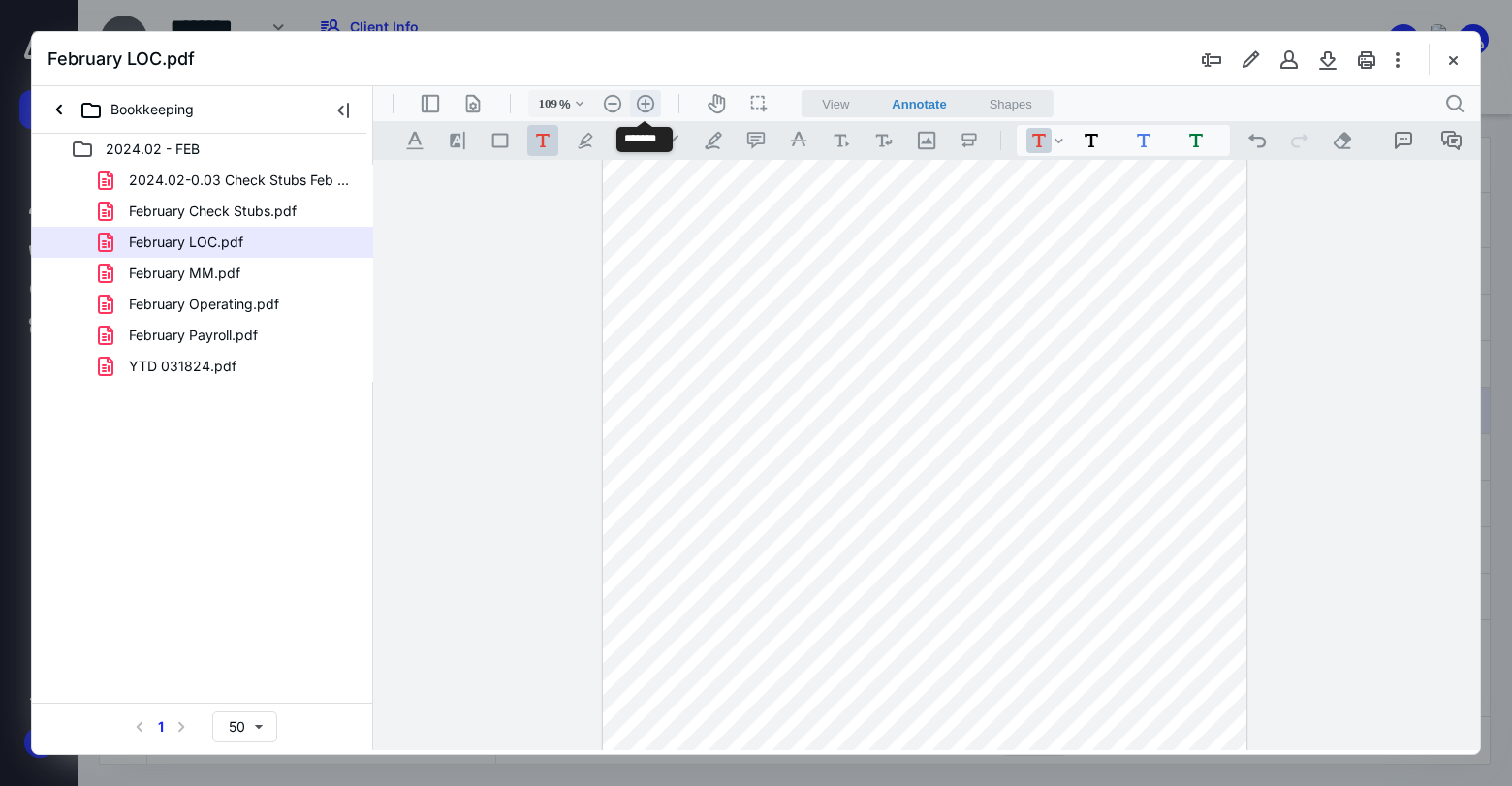 click on ".cls-1{fill:#abb0c4;} icon - header - zoom - in - line" at bounding box center [646, 104] 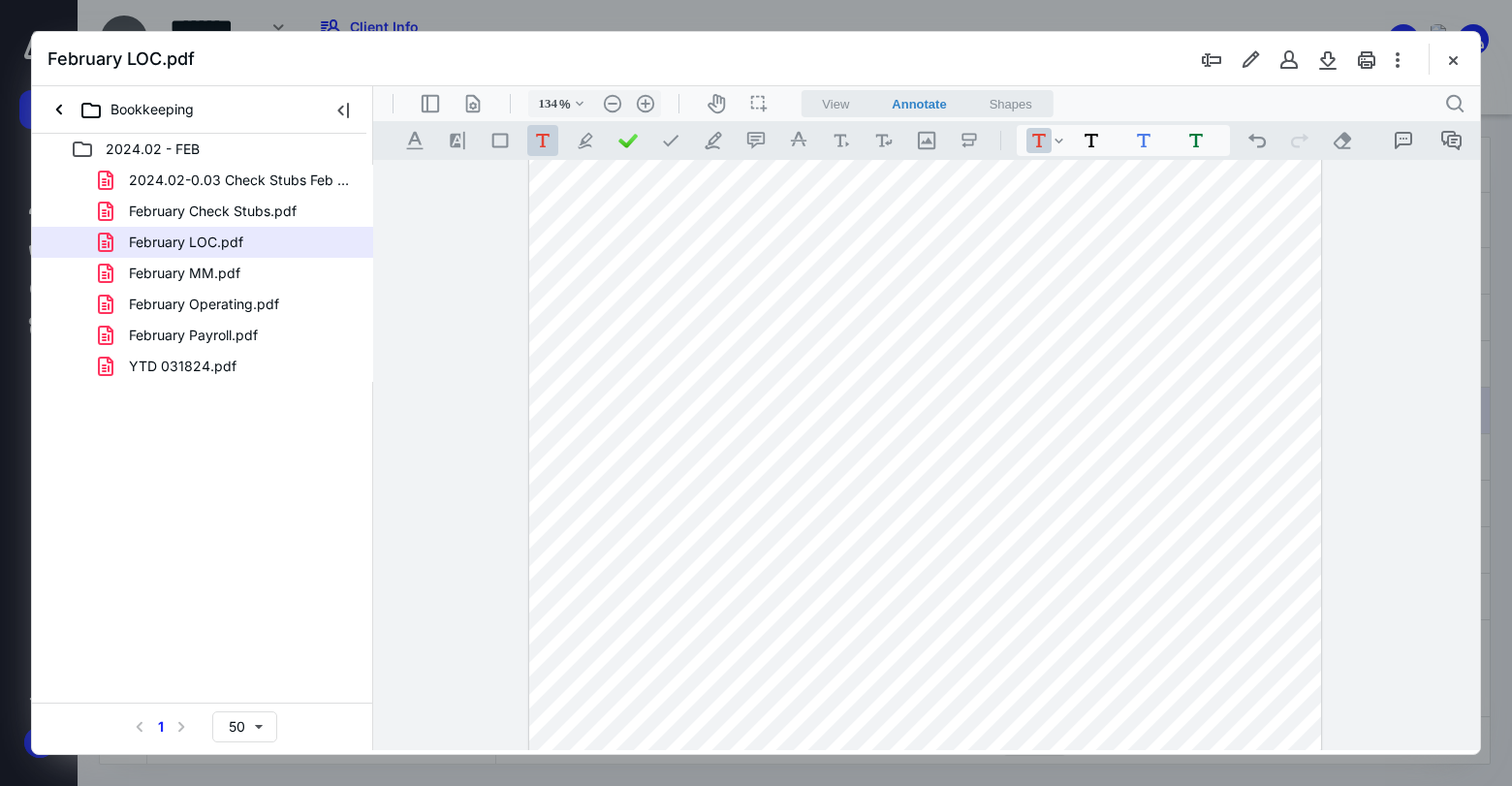 scroll, scrollTop: 121, scrollLeft: 0, axis: vertical 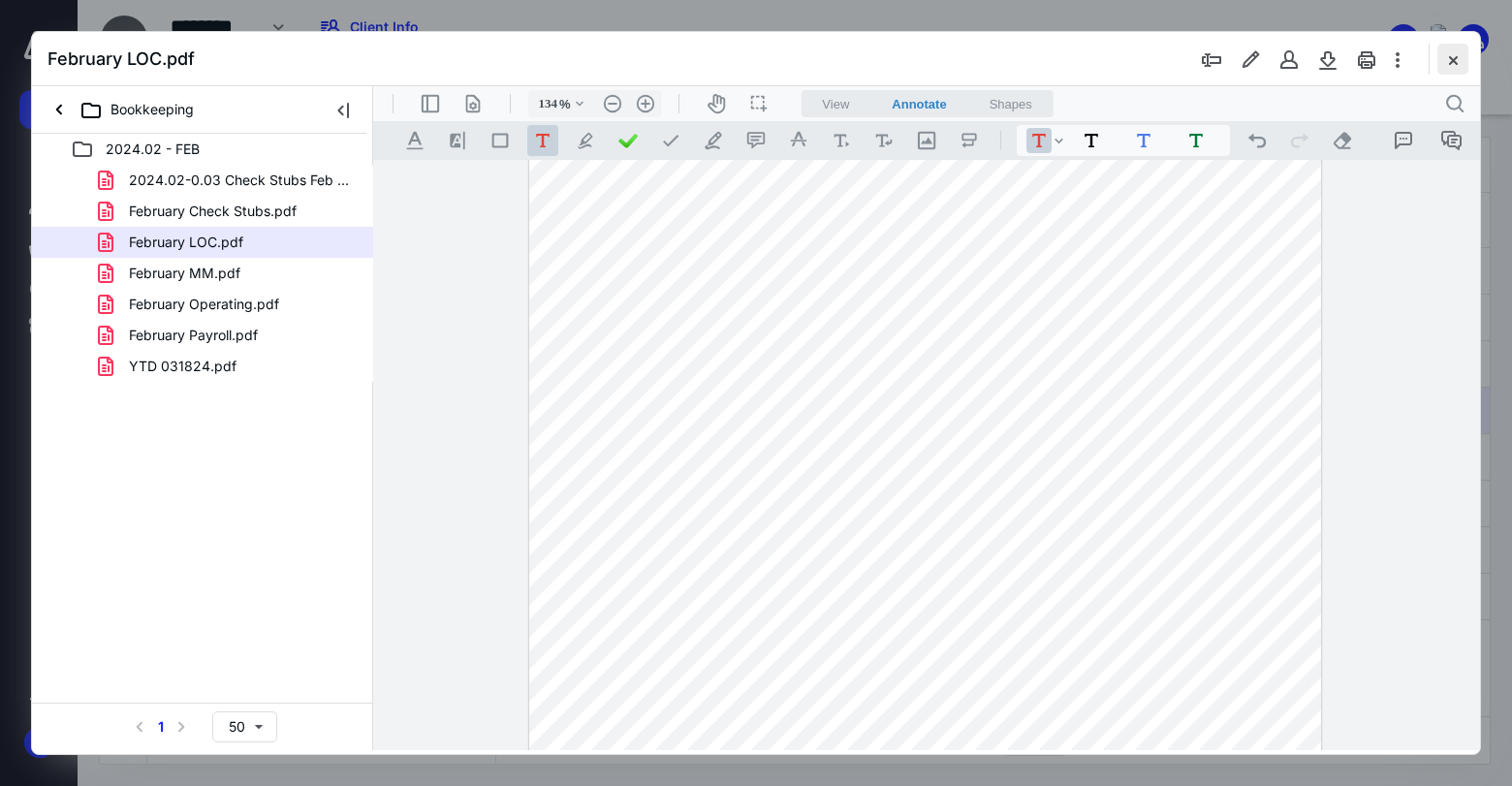 click at bounding box center [1453, 59] 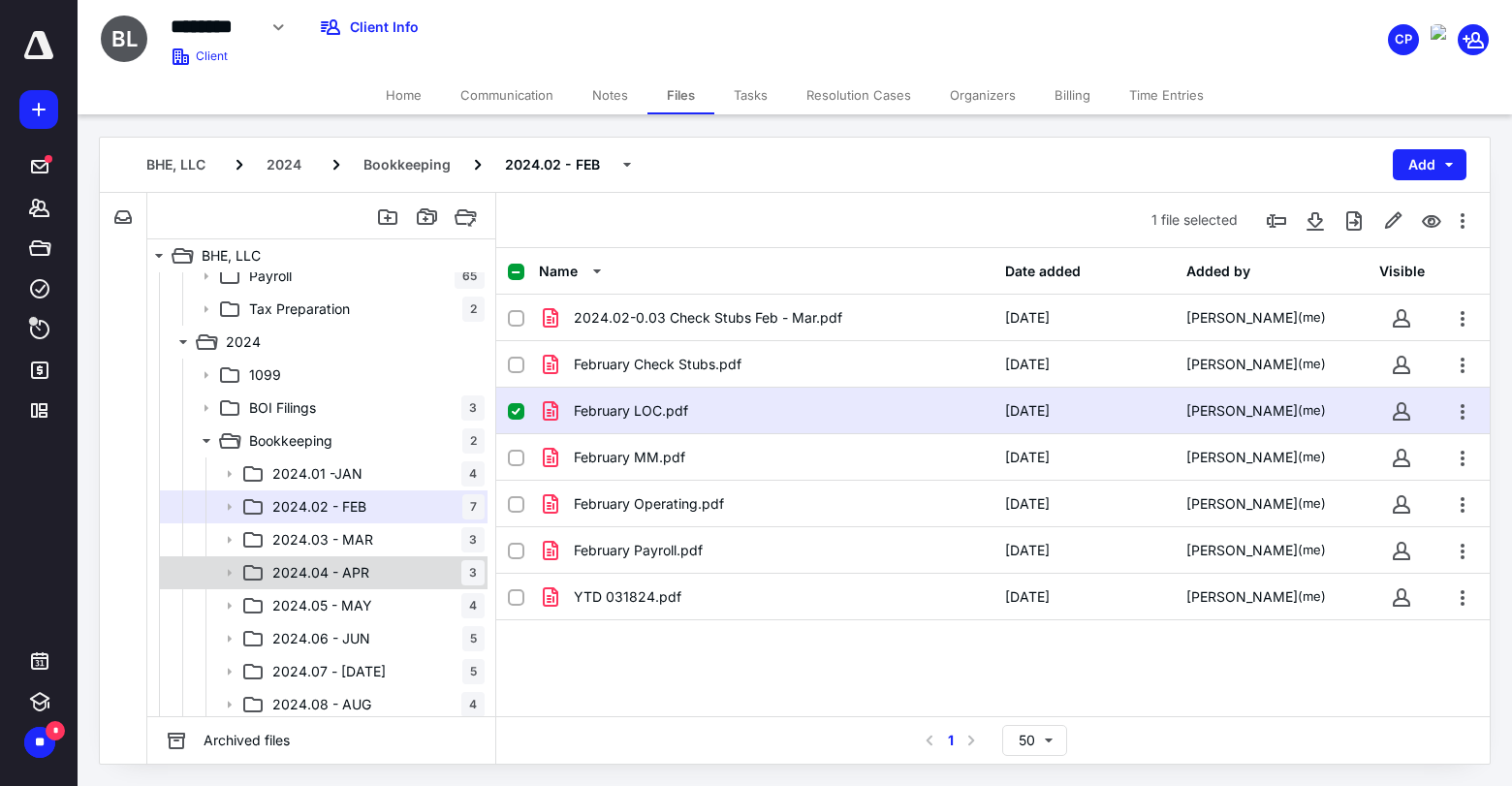 scroll, scrollTop: 538, scrollLeft: 0, axis: vertical 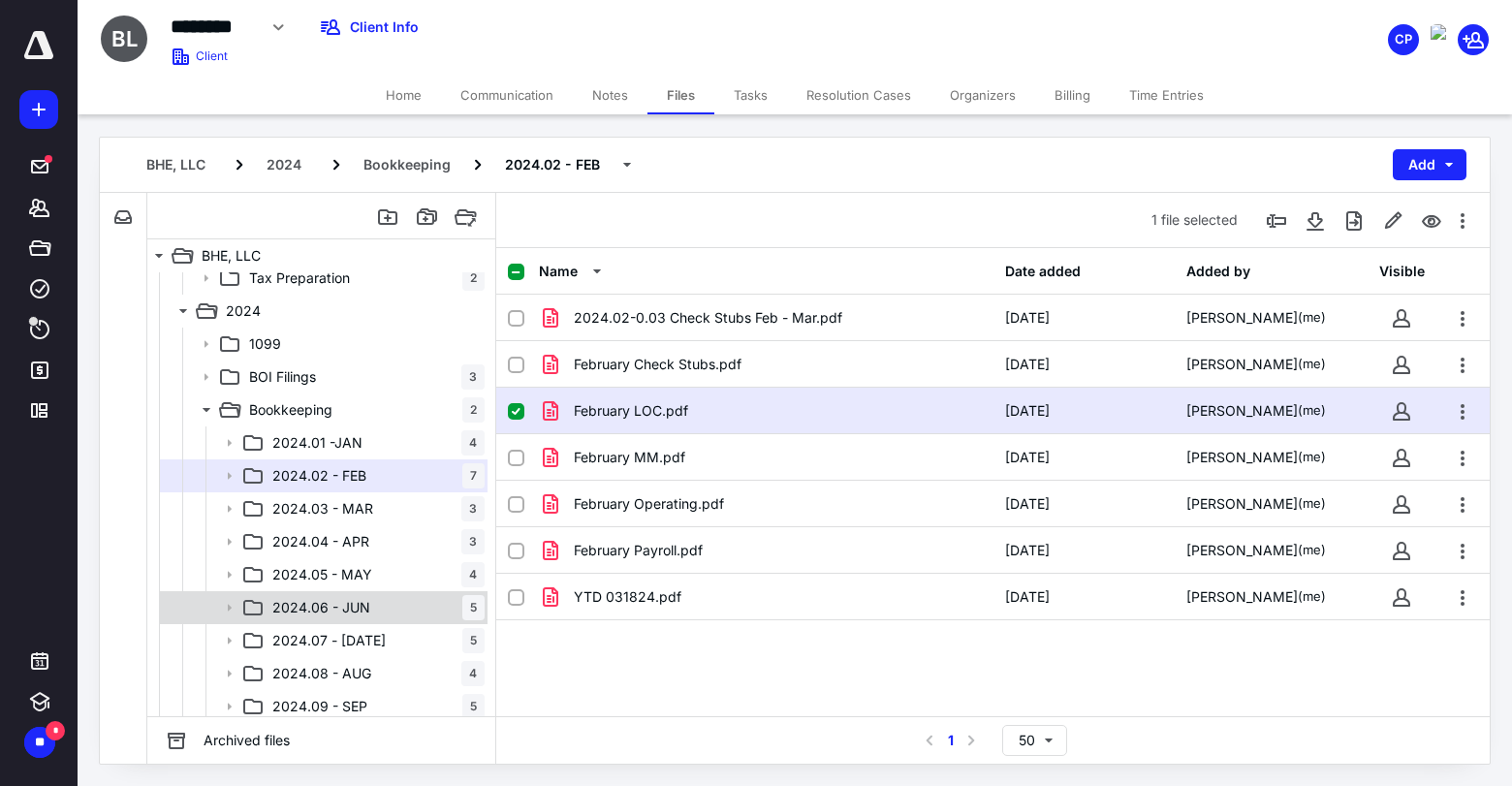 click on "2024.06 - [DATE]" at bounding box center [374, 608] 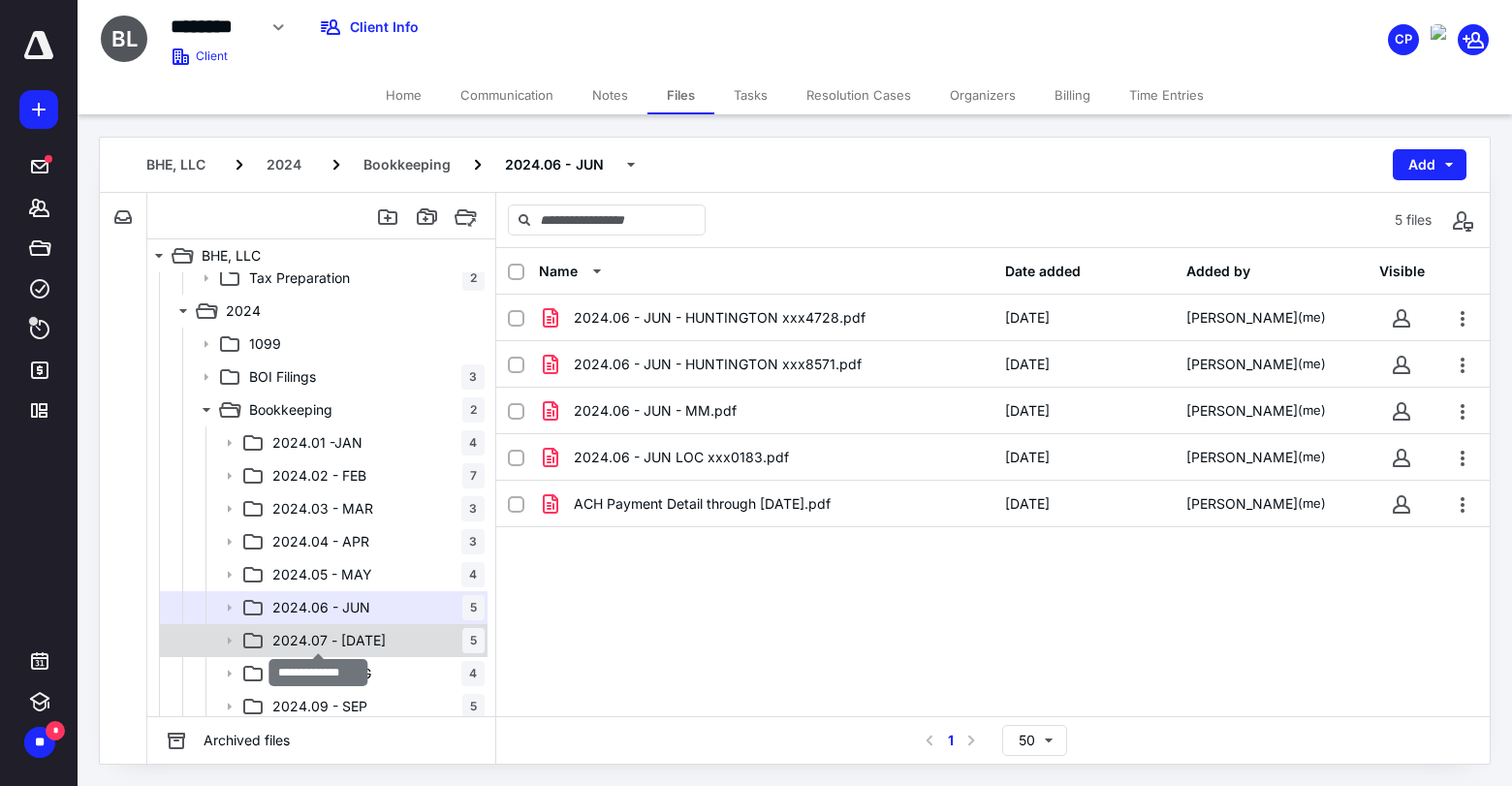 click on "2024.07 - [DATE]" at bounding box center [329, 641] 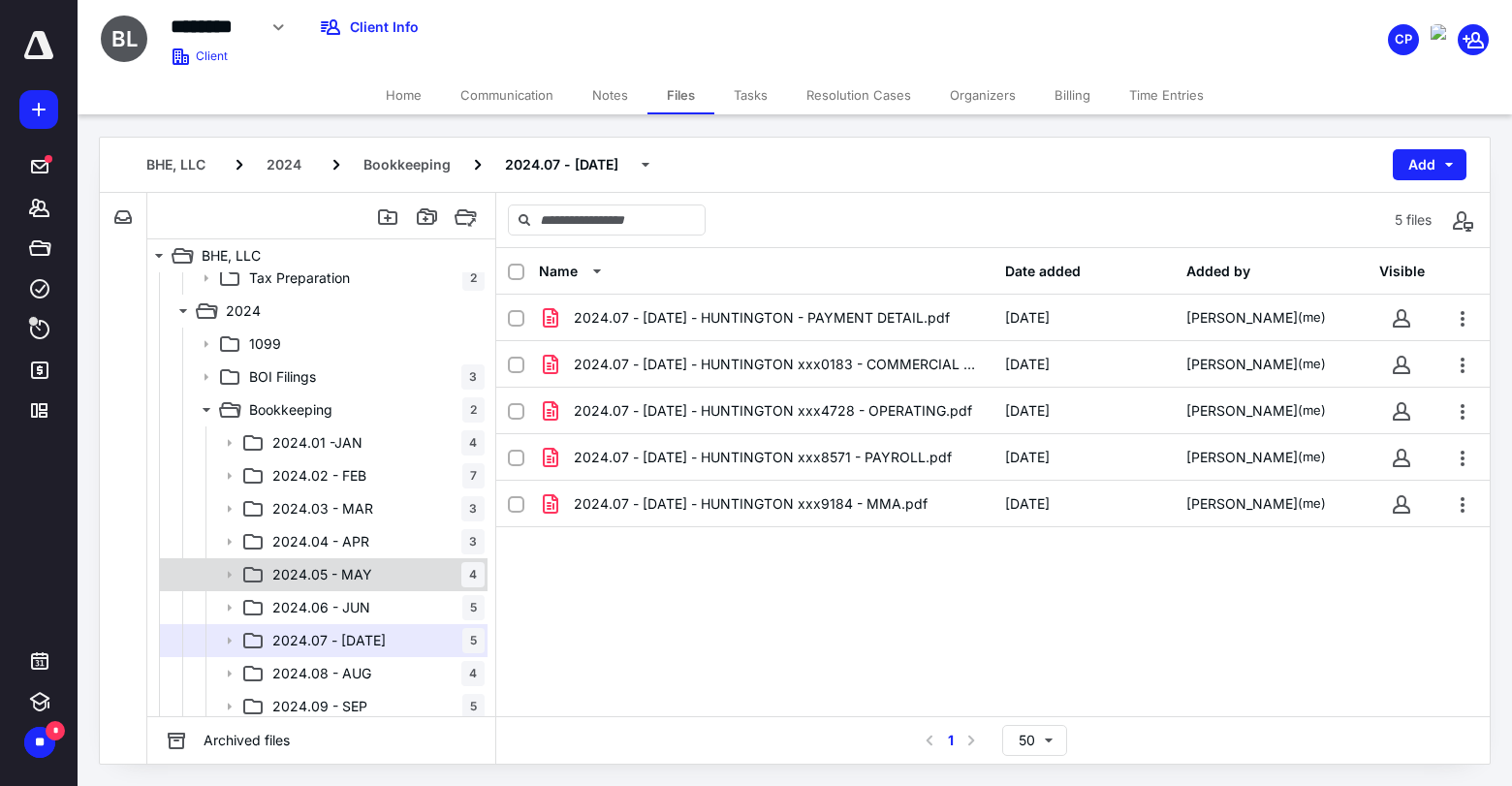 click on "2024.05 - [DATE]" at bounding box center (374, 575) 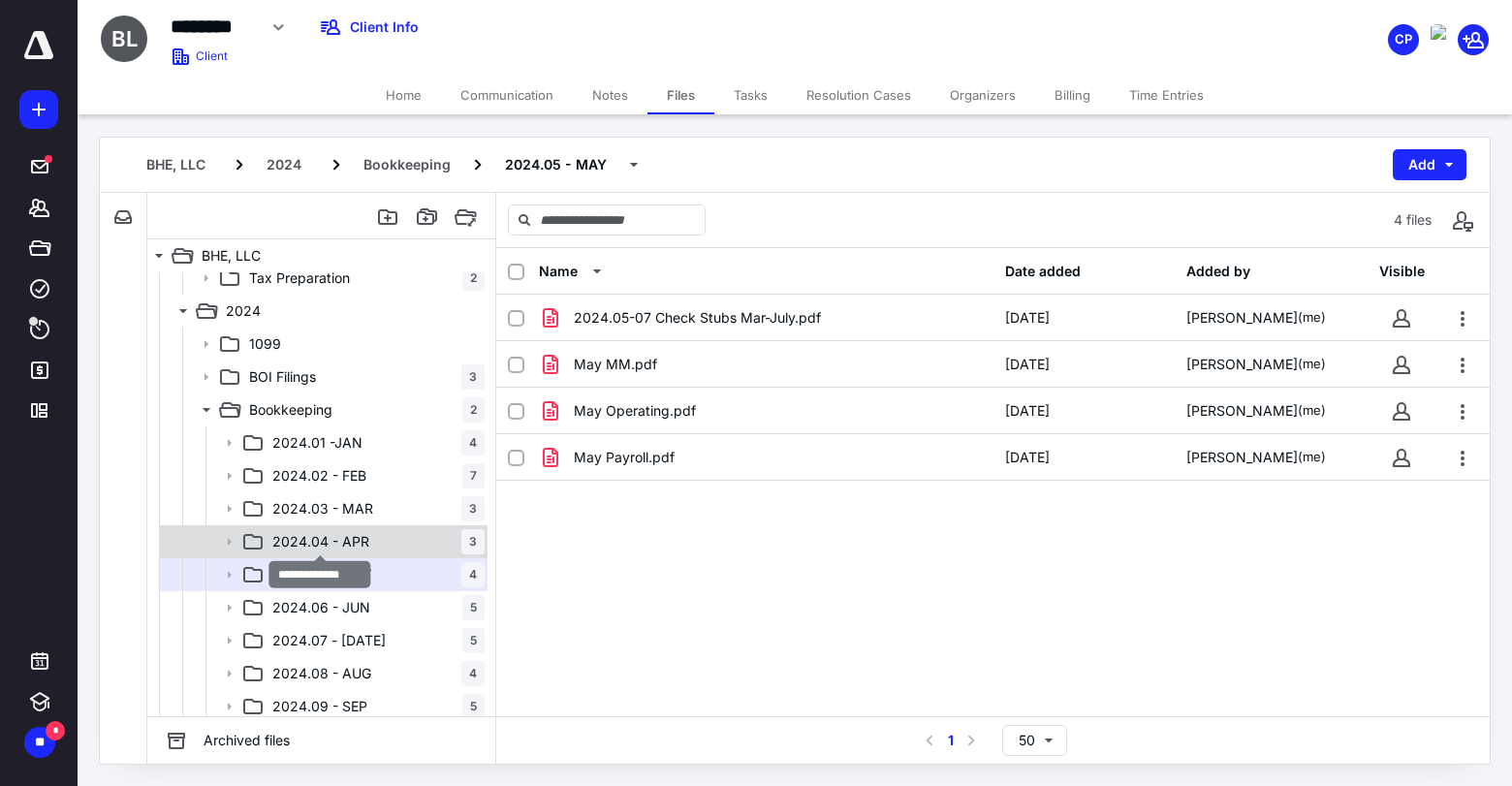 click on "2024.04 - APR" at bounding box center (321, 542) 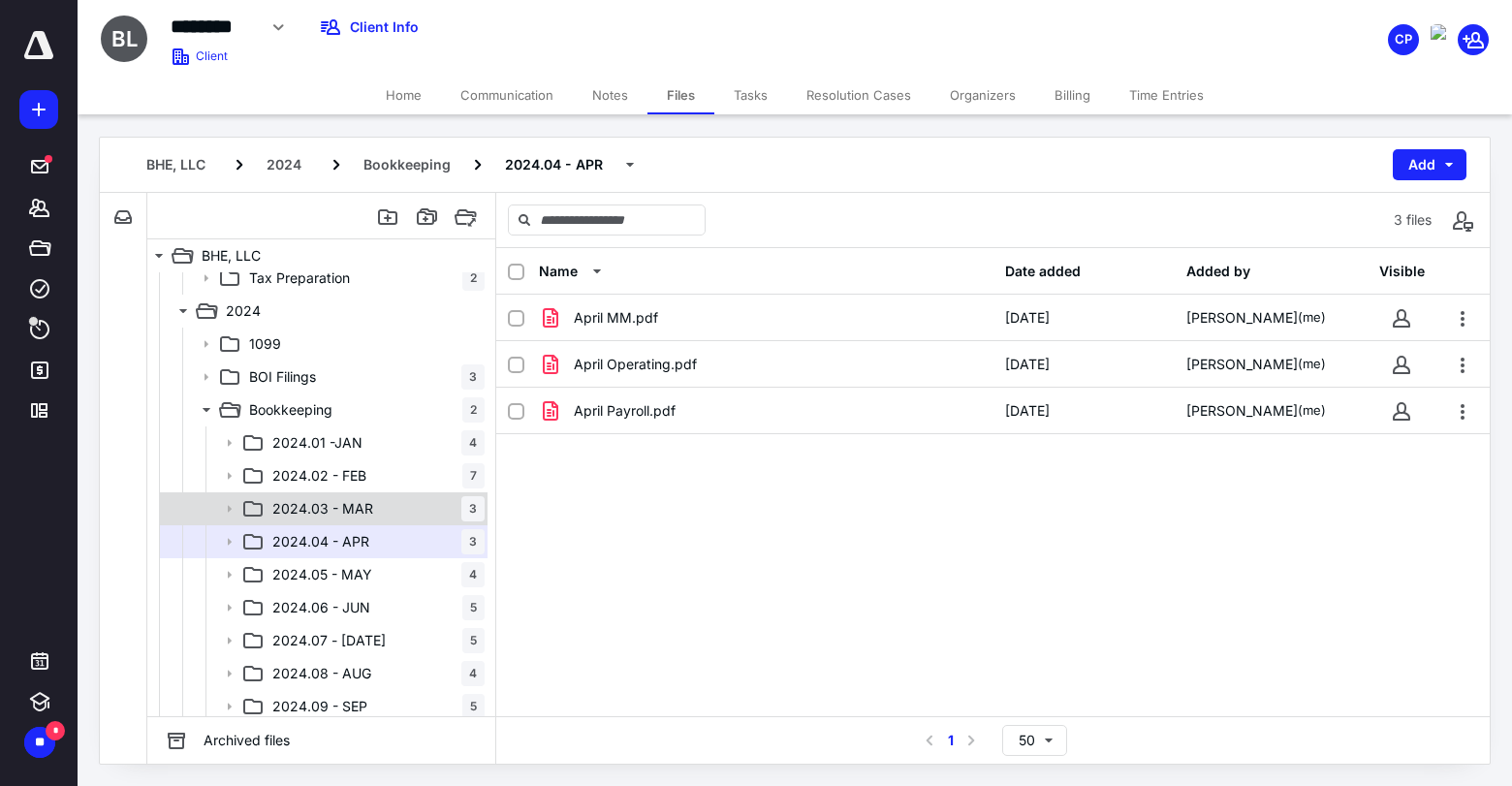 click on "2024.03 - [DATE]" at bounding box center [374, 509] 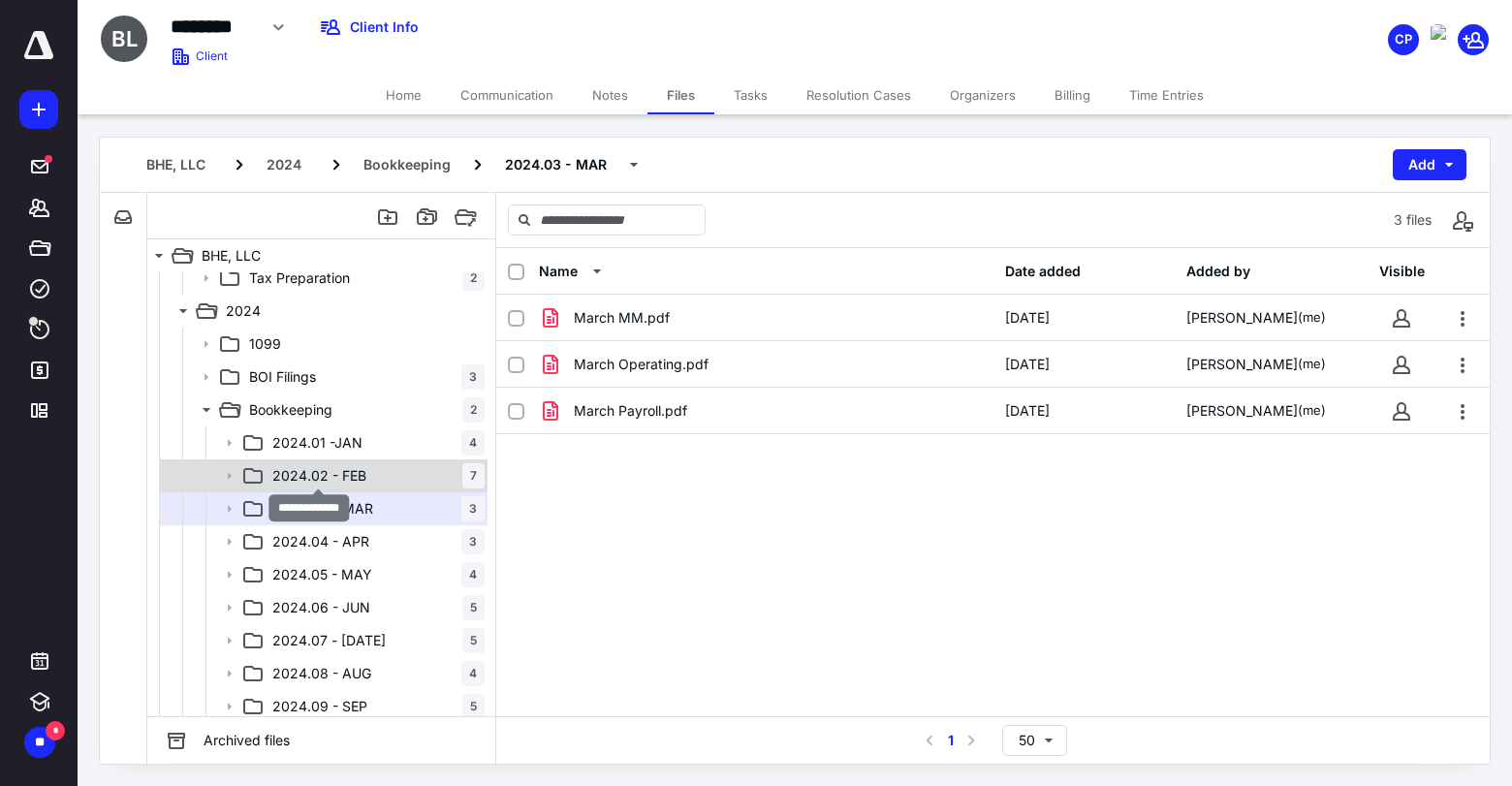 click on "2024.02 - FEB" at bounding box center (319, 476) 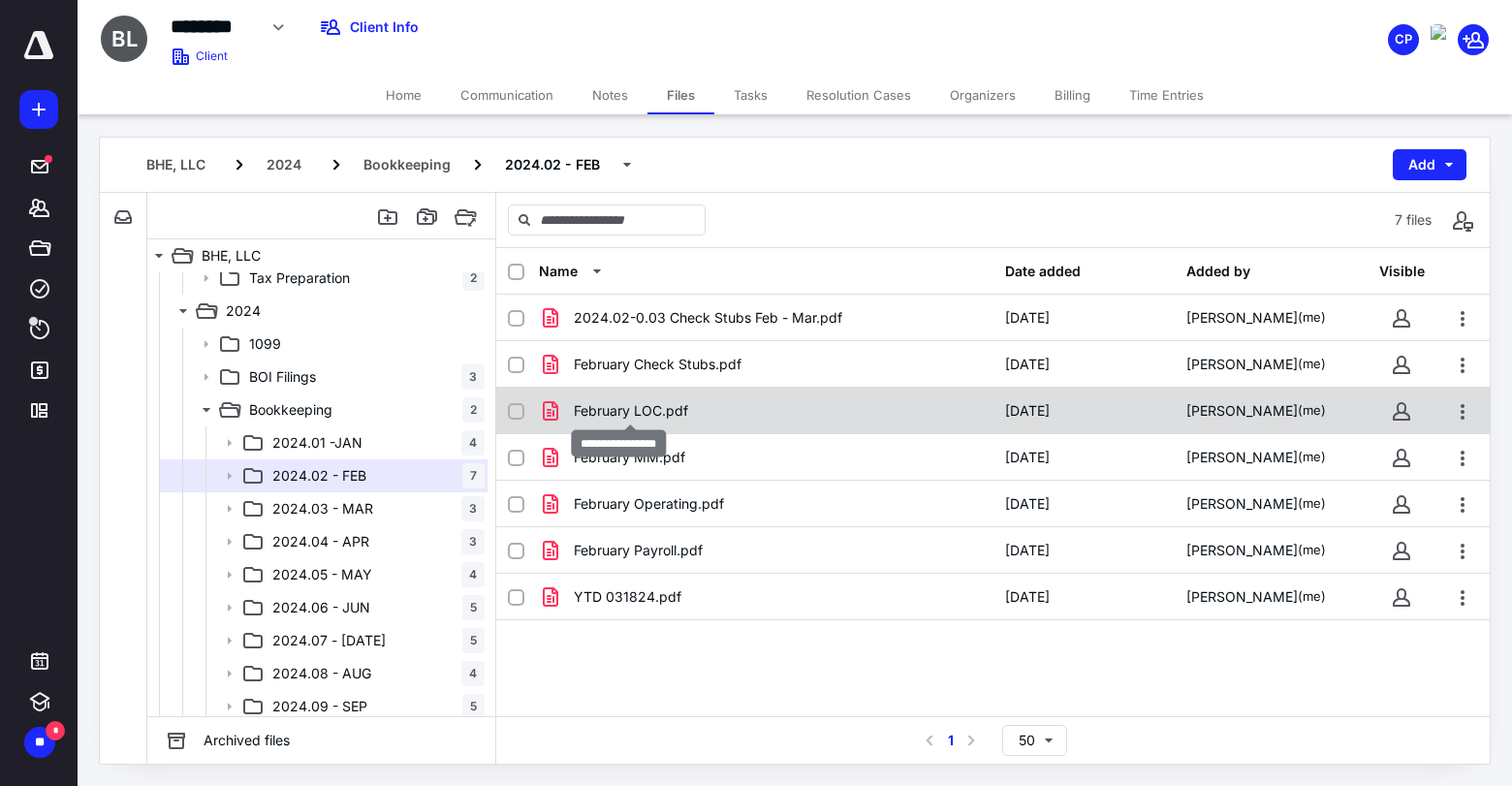 click on "February LOC.pdf" at bounding box center (631, 411) 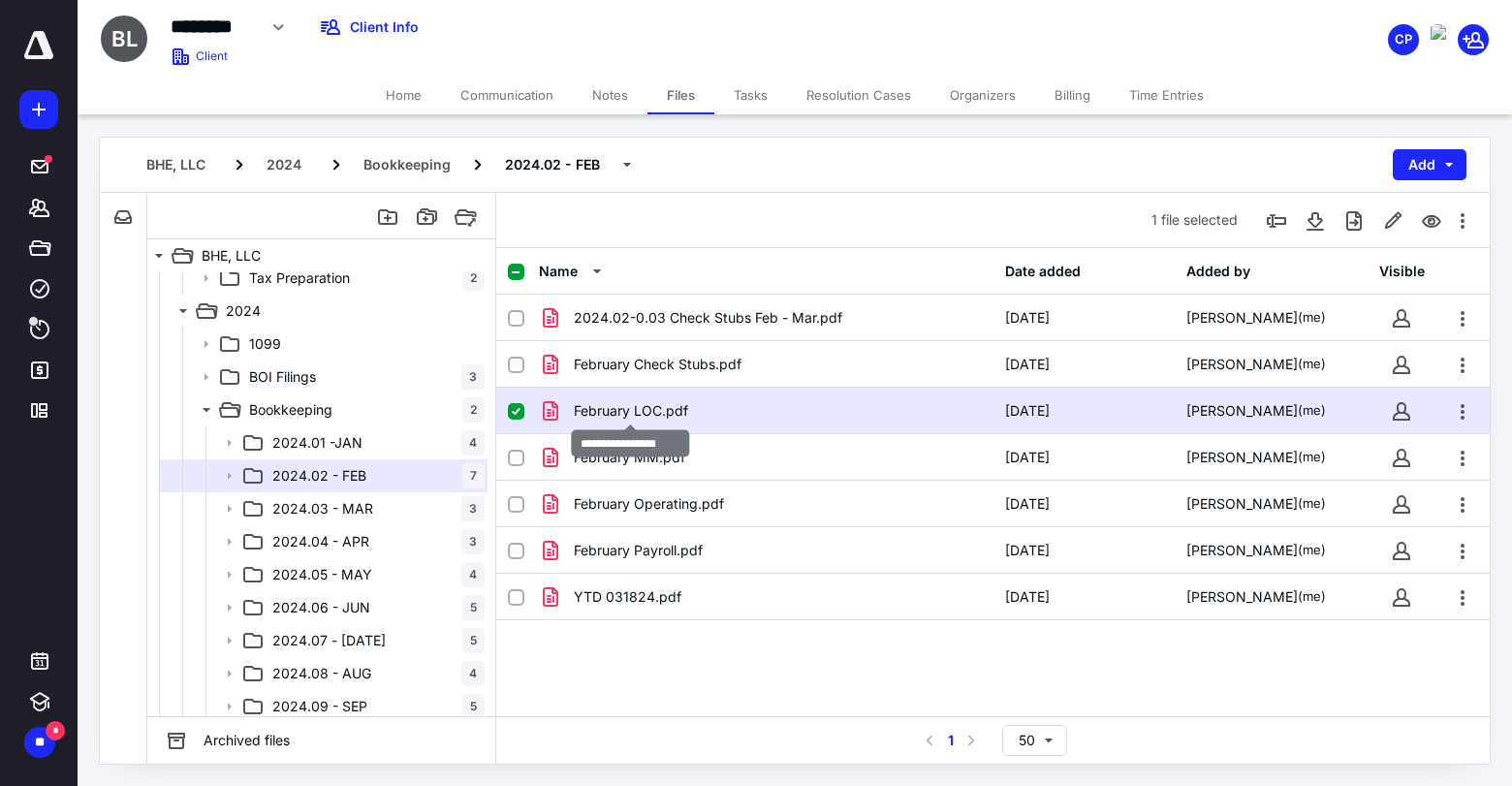 click on "February LOC.pdf" at bounding box center (631, 411) 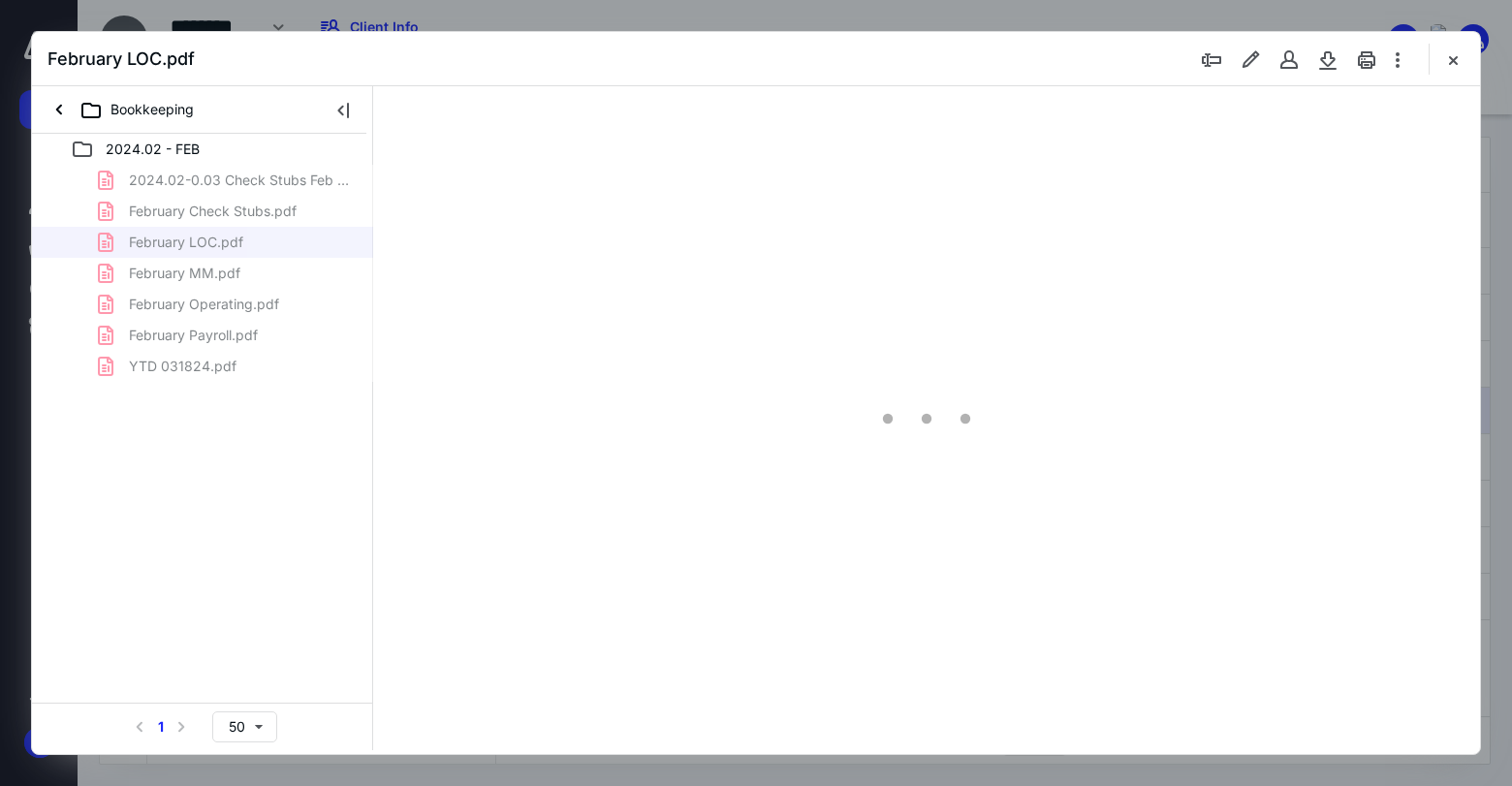scroll, scrollTop: 0, scrollLeft: 0, axis: both 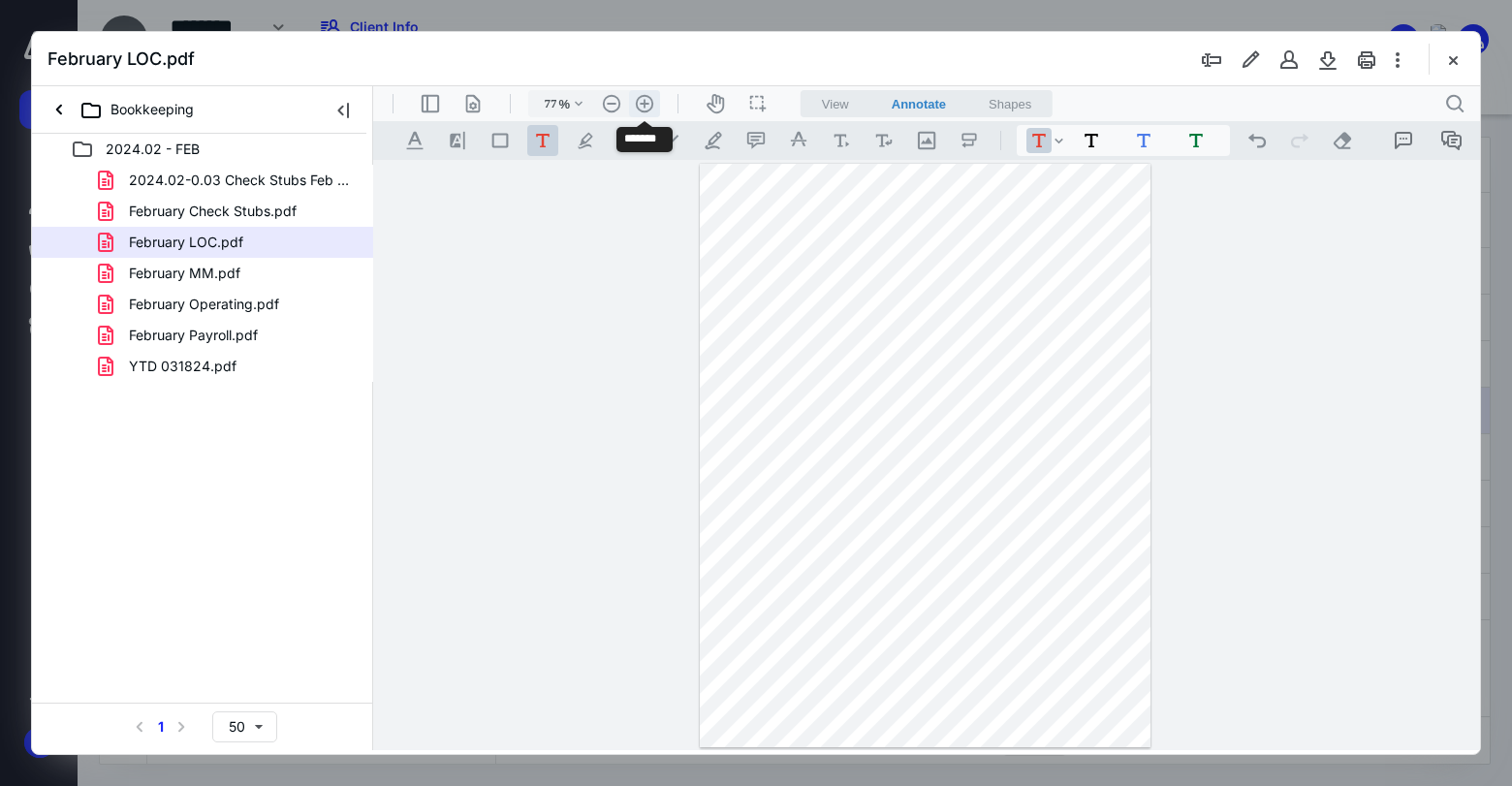 click on ".cls-1{fill:#abb0c4;} icon - header - zoom - in - line" at bounding box center [645, 104] 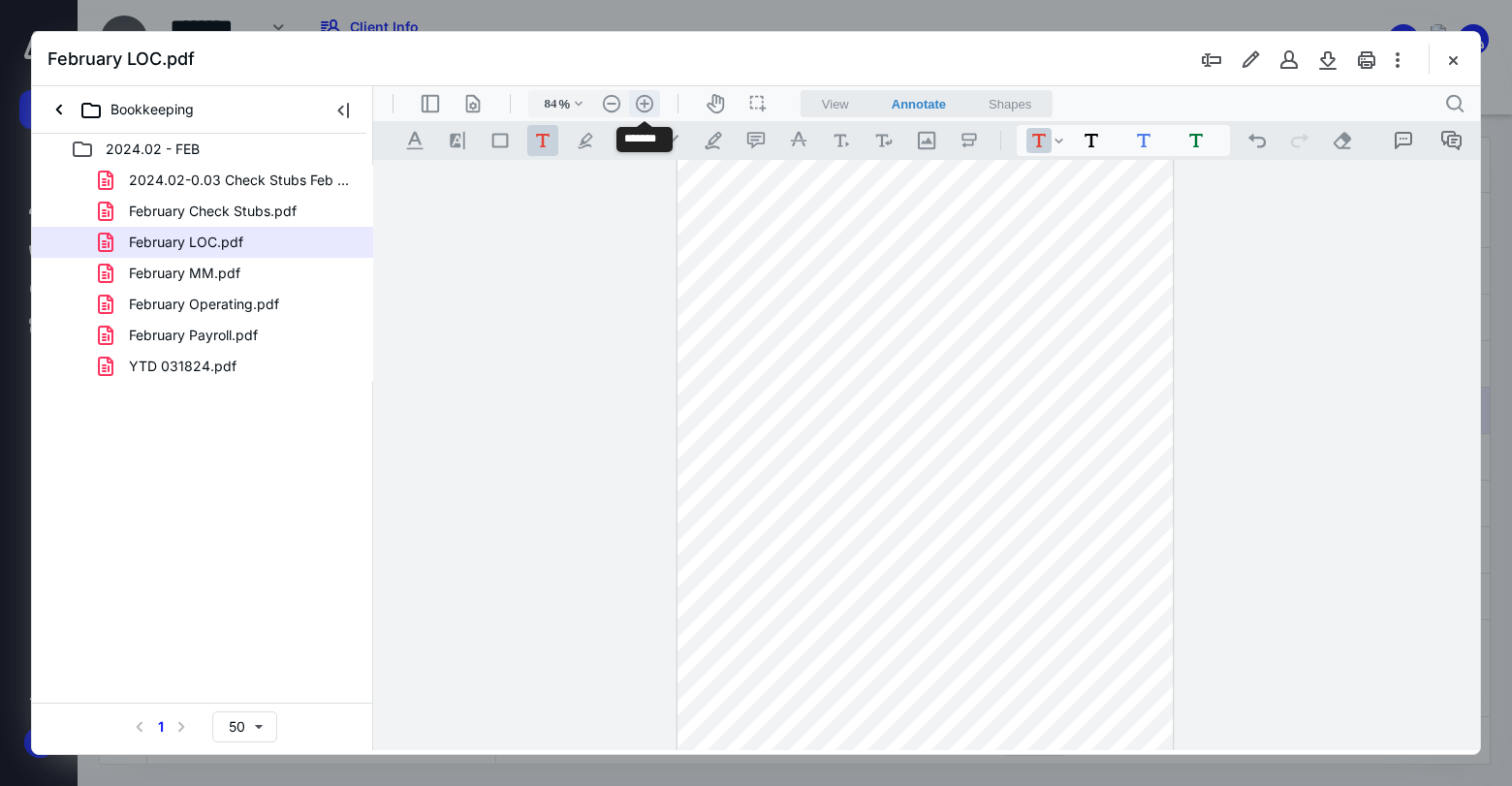 click on ".cls-1{fill:#abb0c4;} icon - header - zoom - in - line" at bounding box center [645, 104] 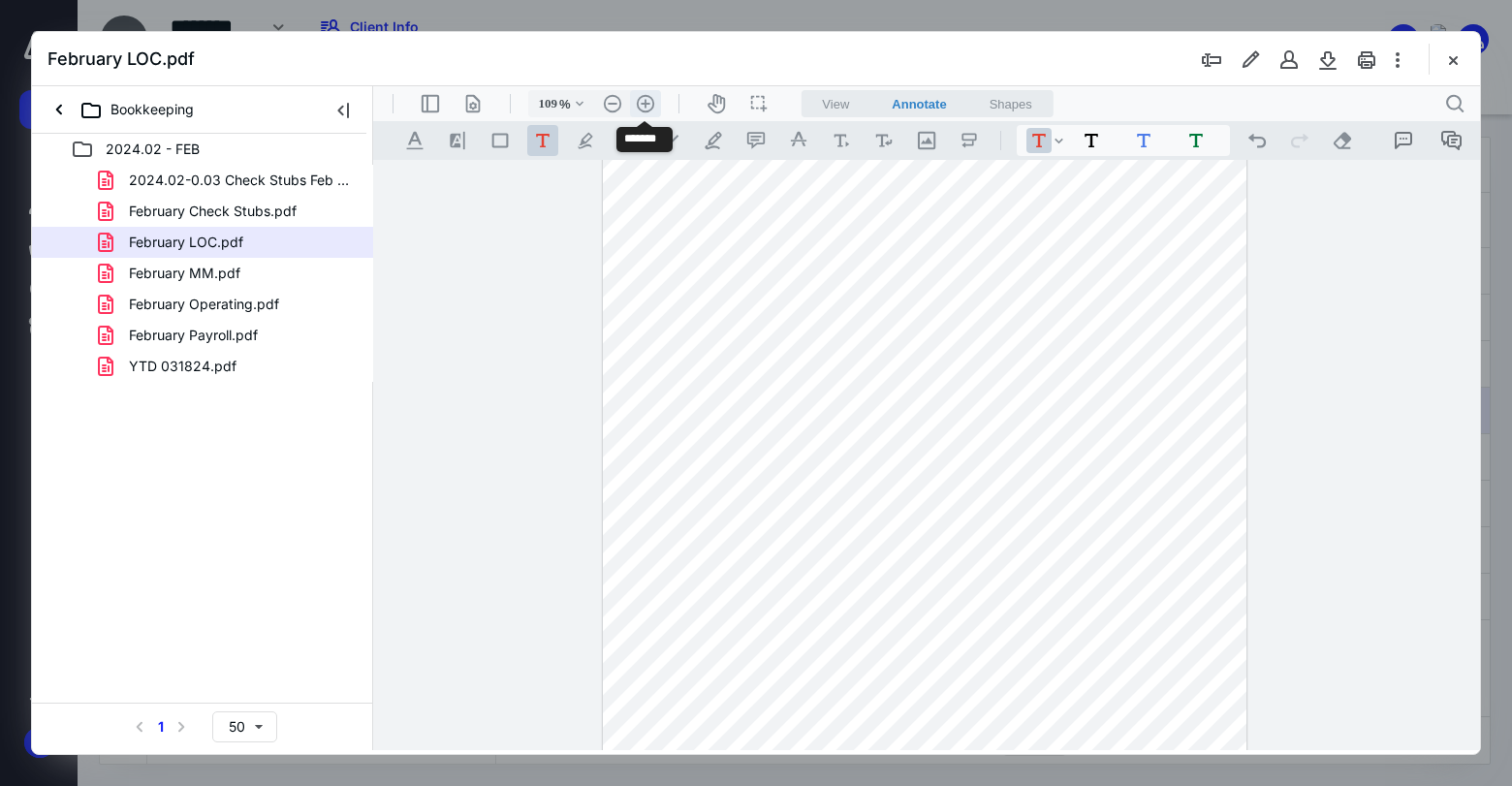 click on ".cls-1{fill:#abb0c4;} icon - header - zoom - in - line" at bounding box center [646, 104] 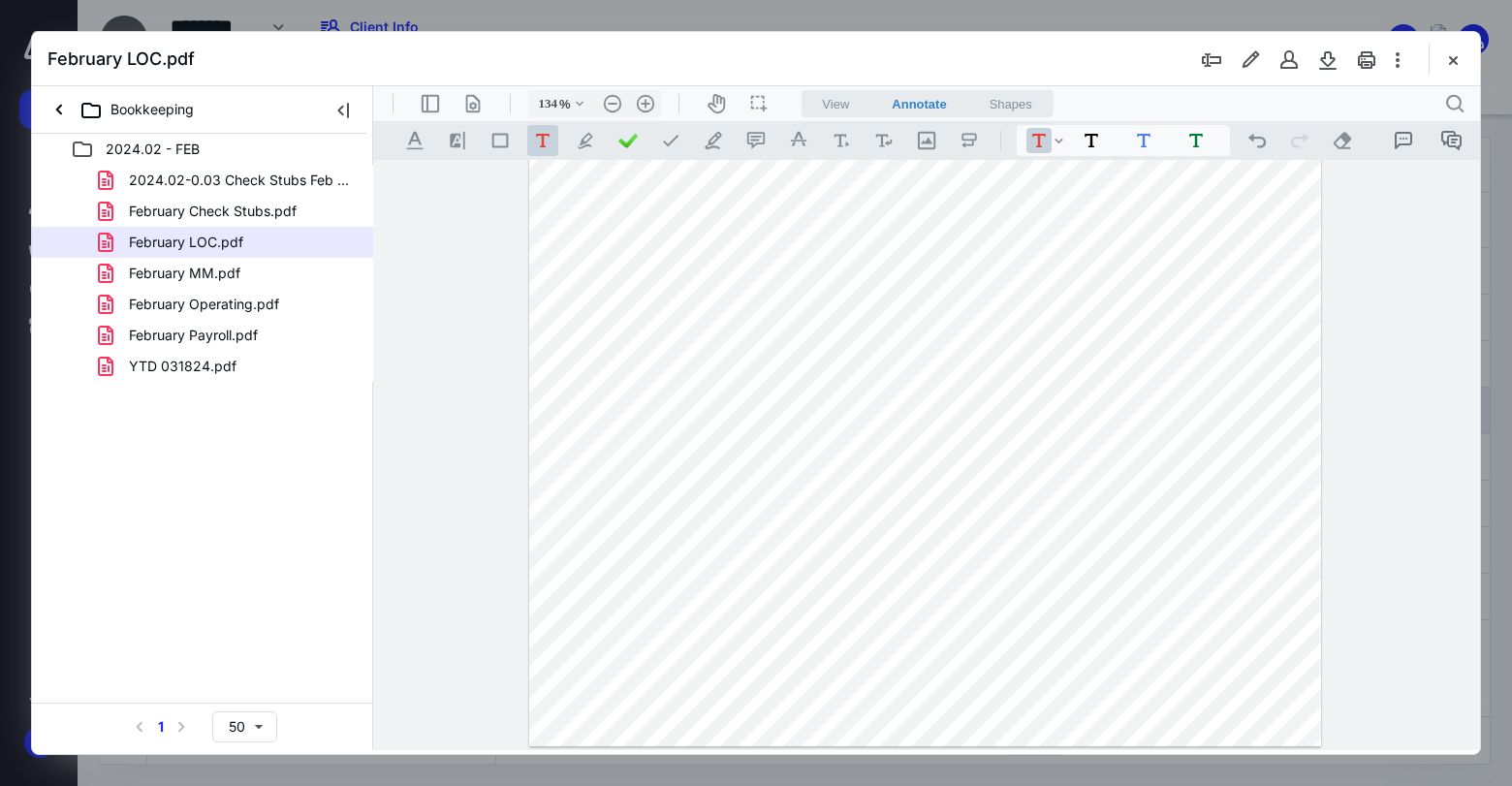 scroll, scrollTop: 121, scrollLeft: 0, axis: vertical 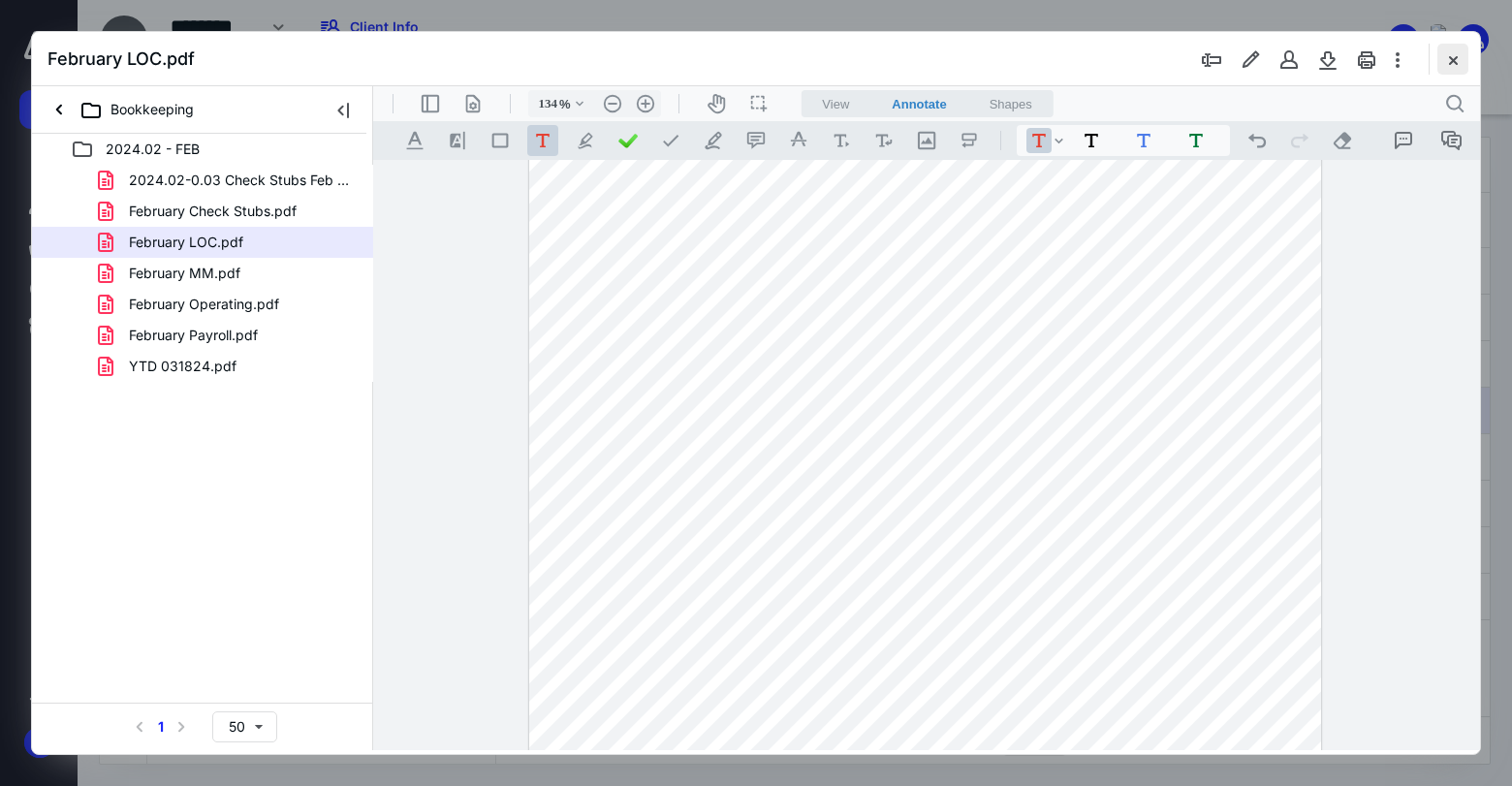 click at bounding box center [1453, 59] 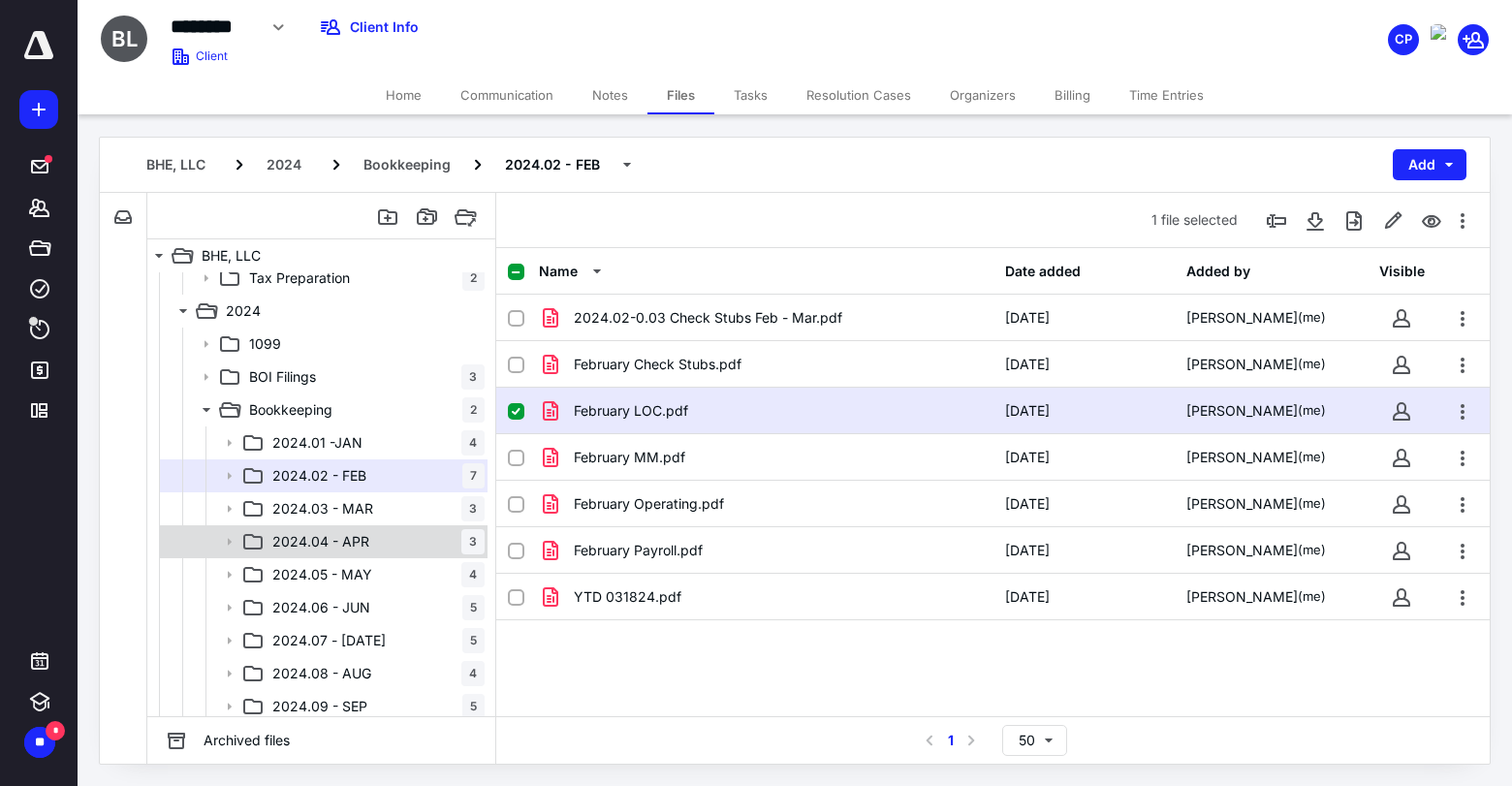 click on "2024.04 - [DATE]" at bounding box center [374, 542] 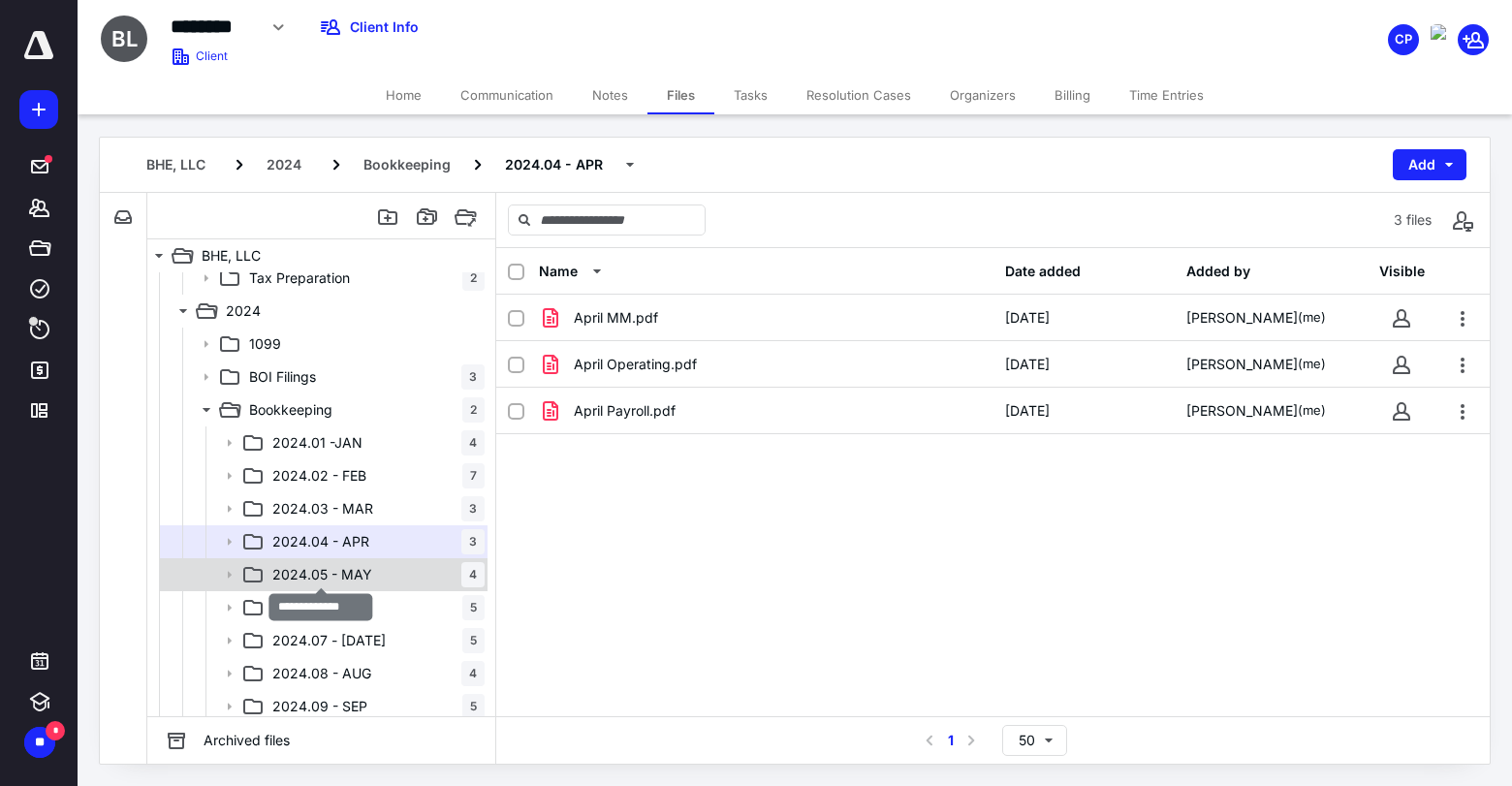 click on "2024.05 - MAY" at bounding box center (322, 575) 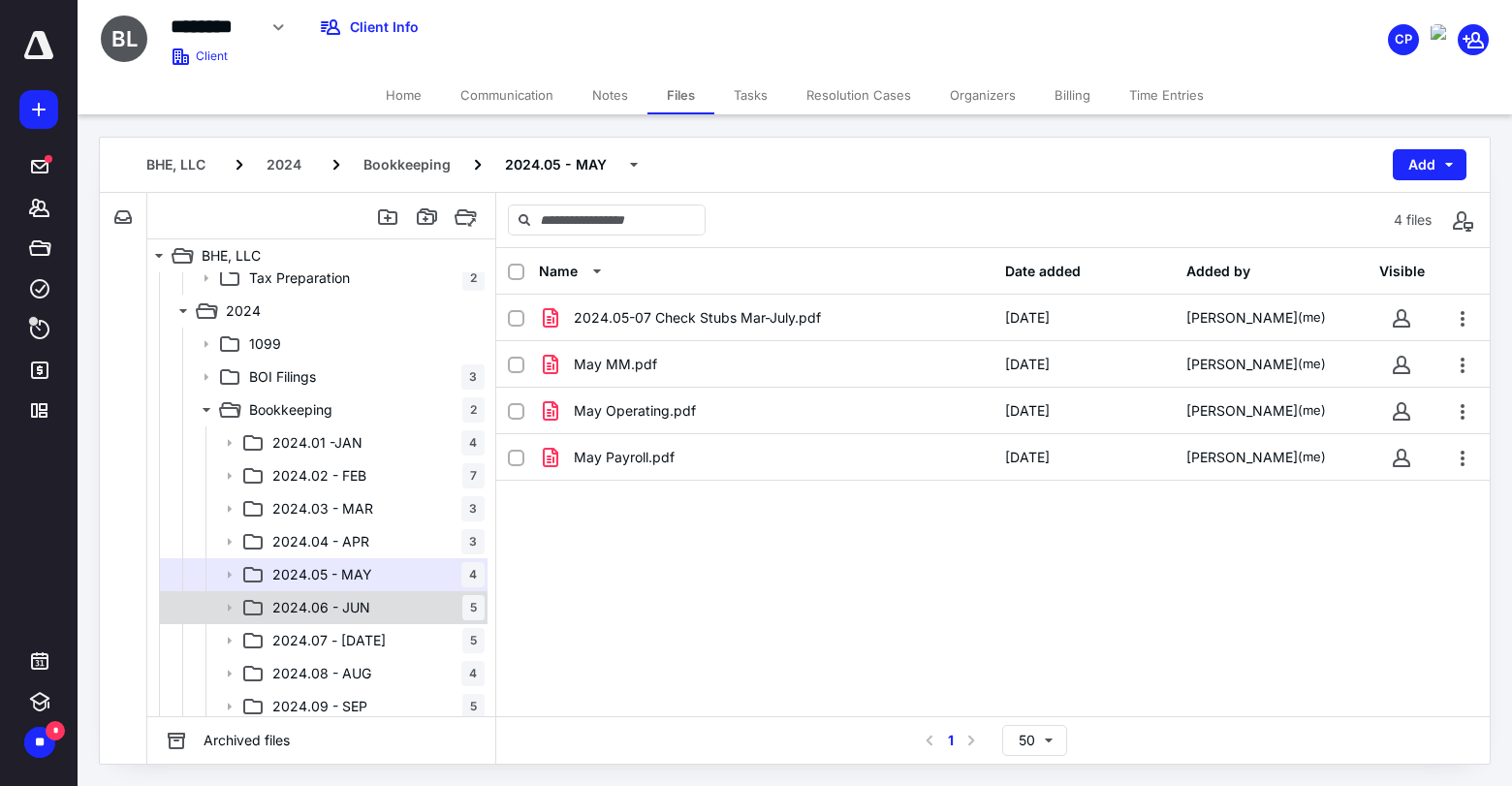 click on "2024.06 - JUN" at bounding box center [321, 608] 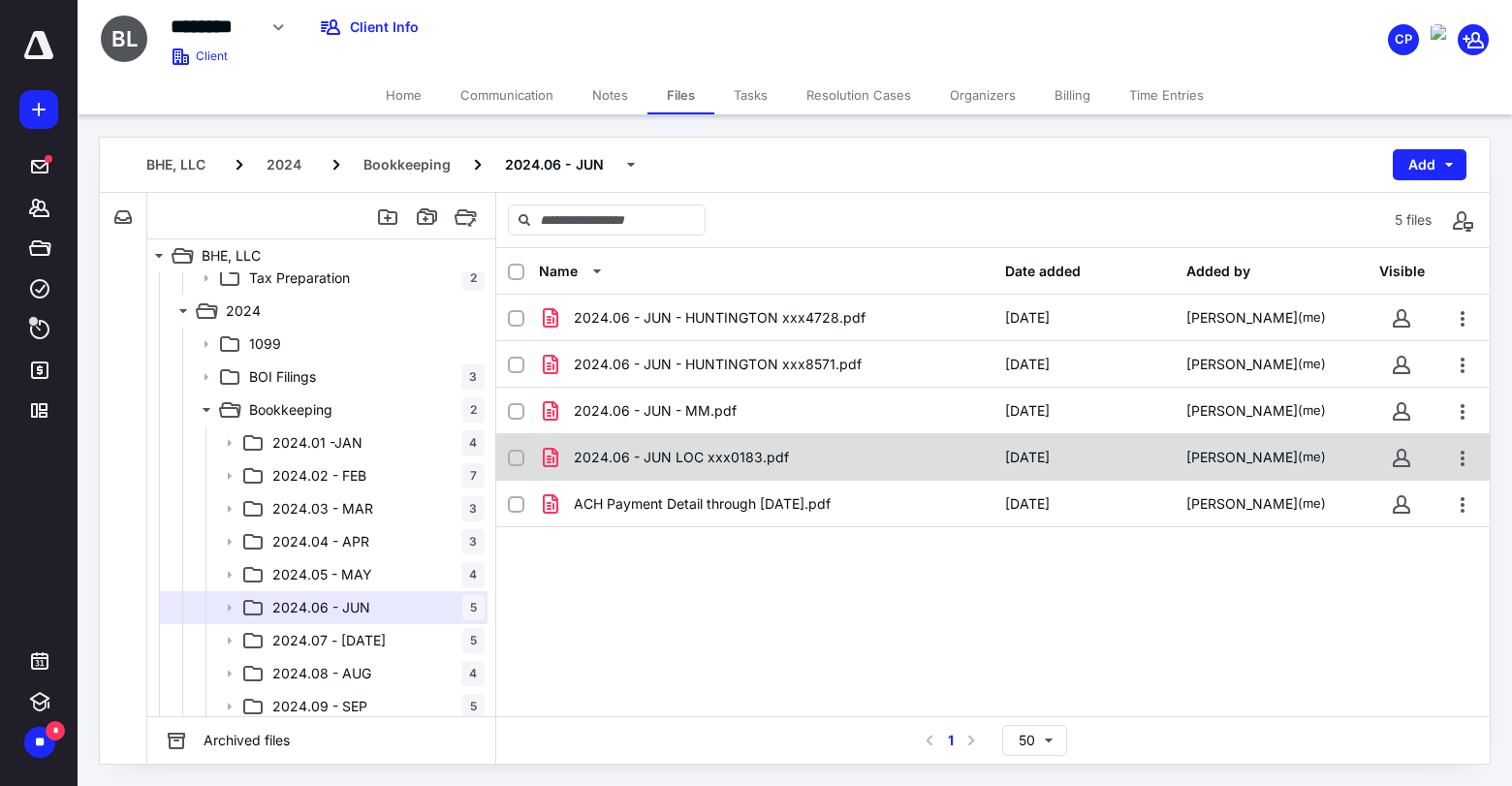 click on "2024.06 - JUN LOC xxx0183.pdf" at bounding box center [766, 457] 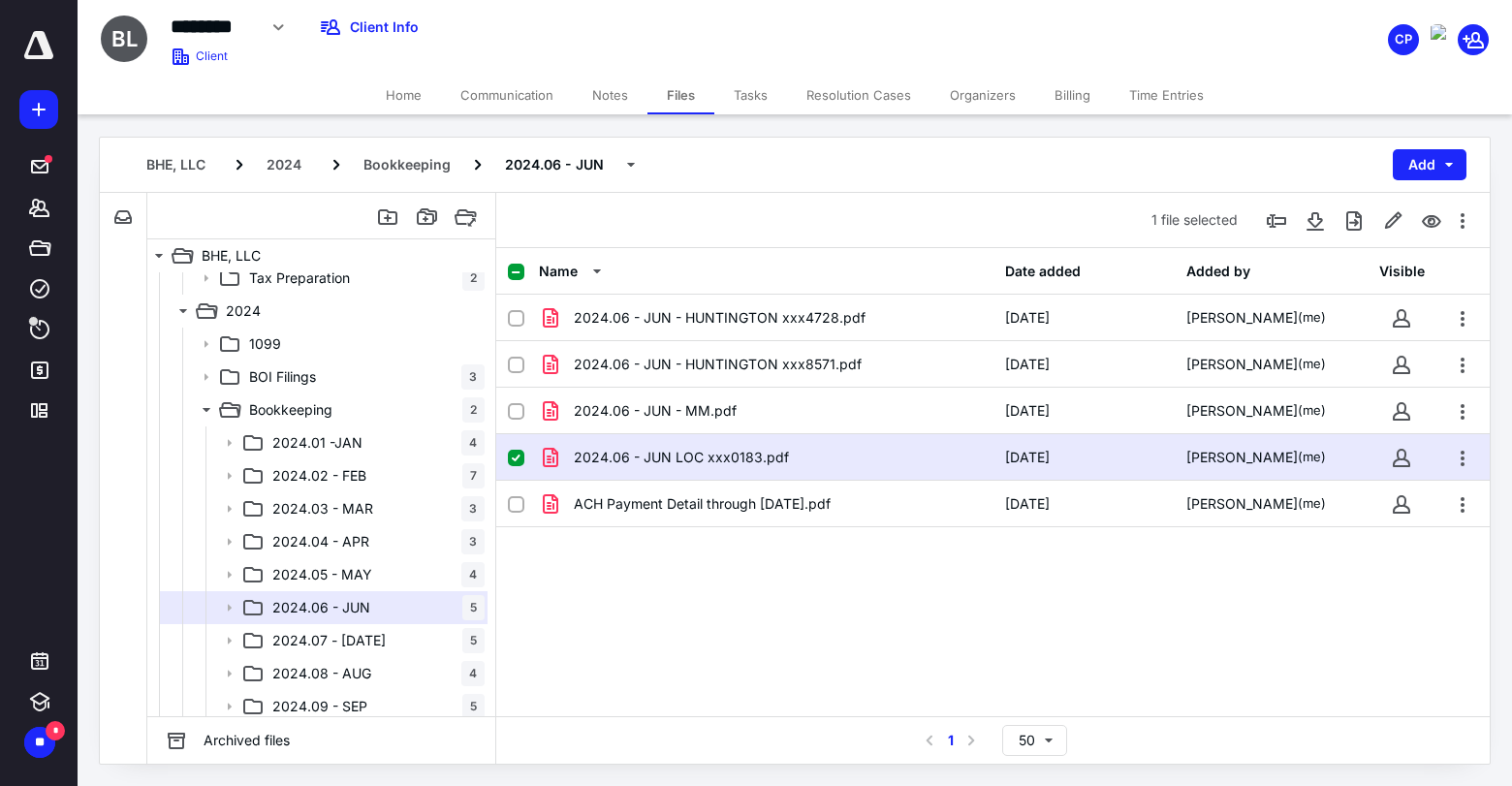 click on "2024.06 - JUN LOC xxx0183.pdf" at bounding box center [766, 457] 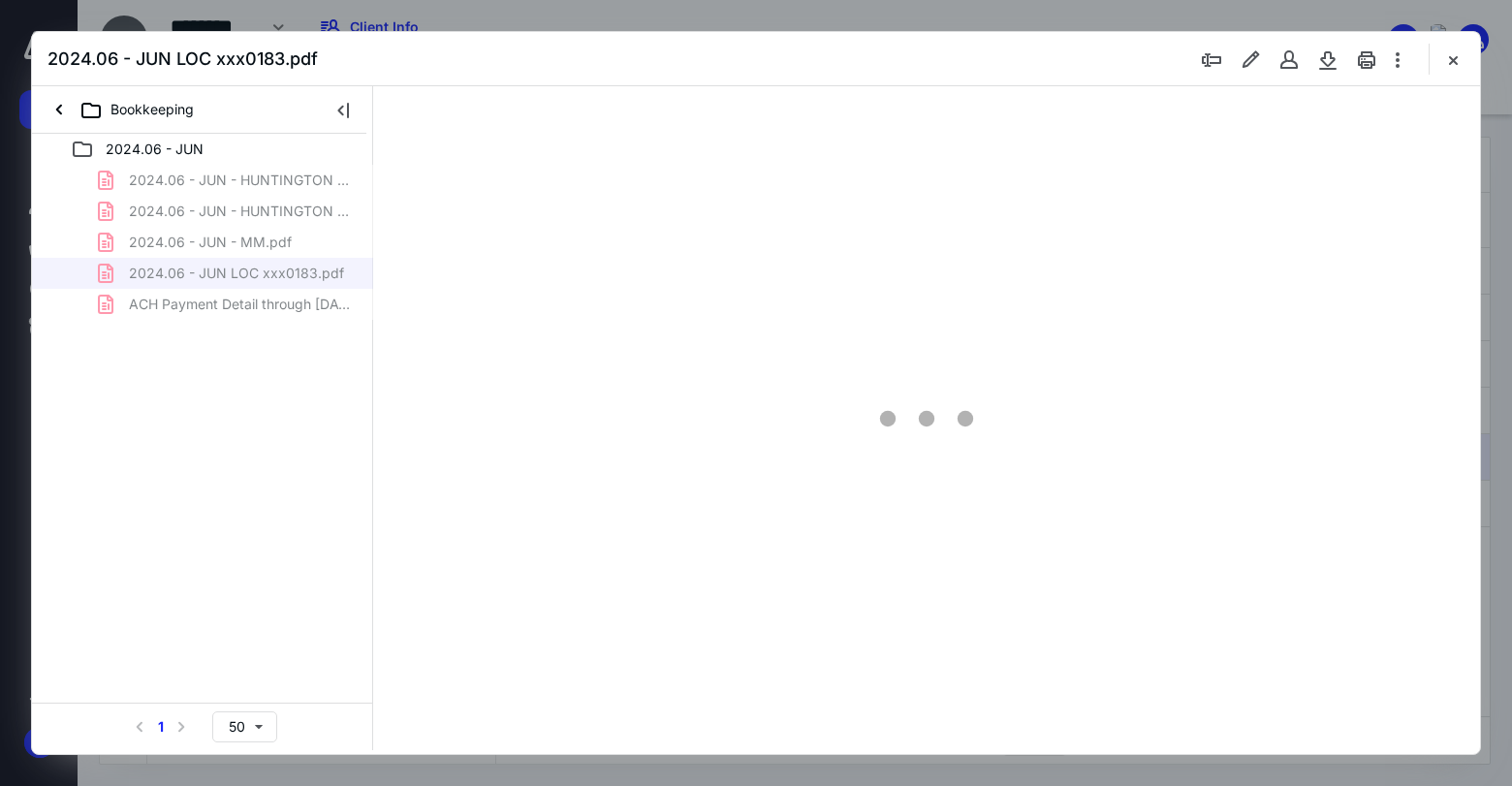 scroll, scrollTop: 0, scrollLeft: 0, axis: both 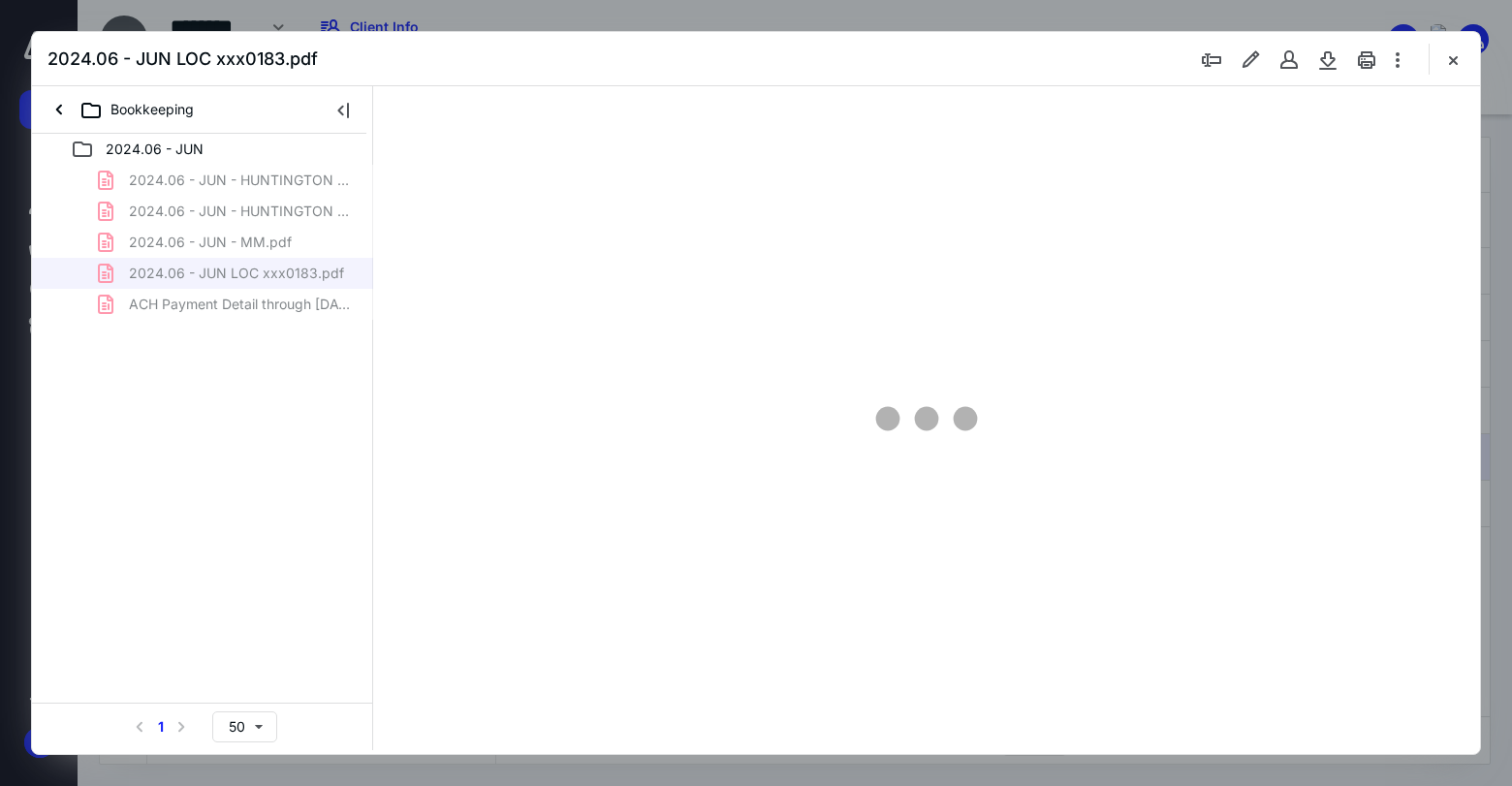 type on "77" 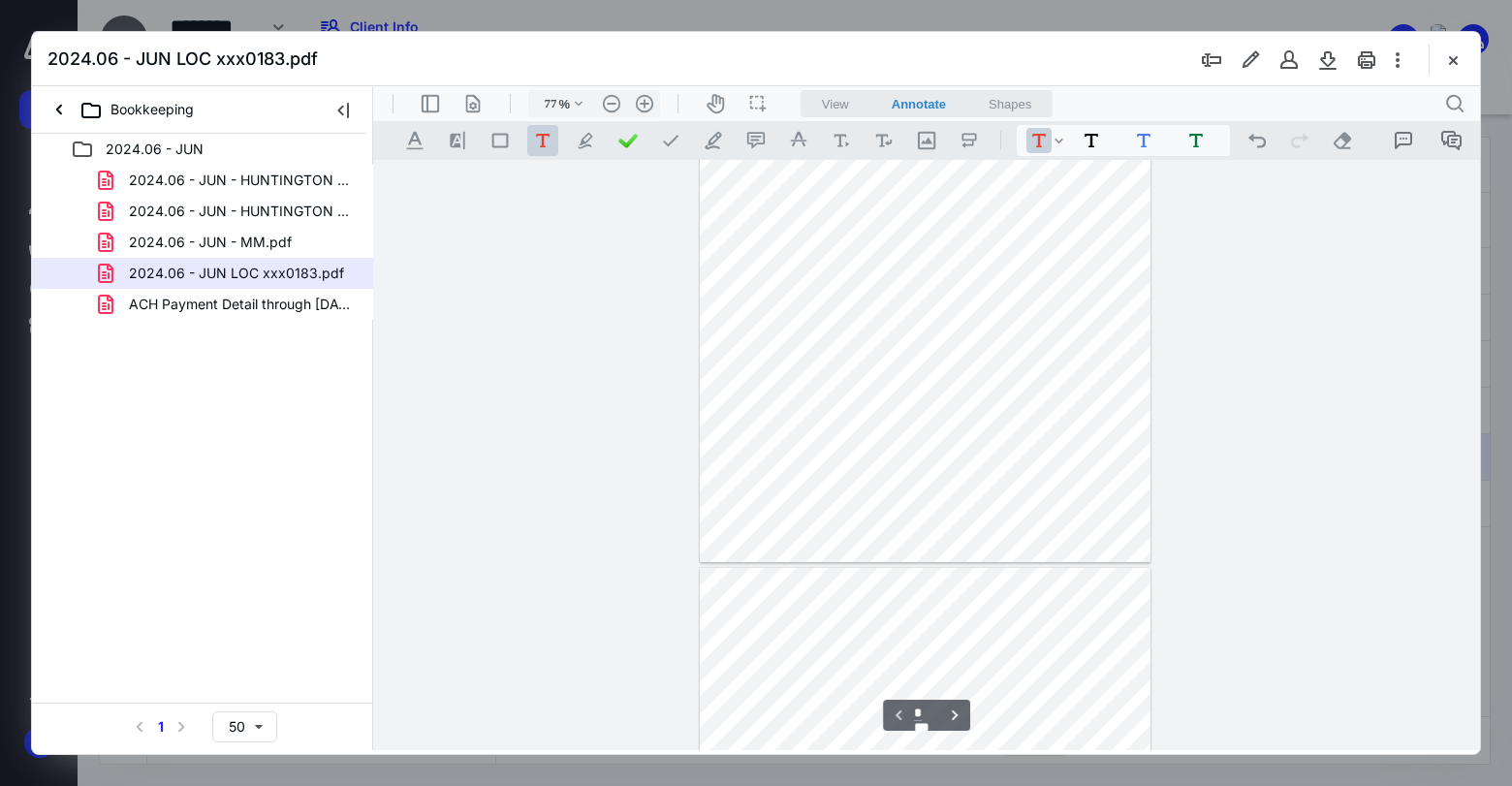 scroll, scrollTop: 292, scrollLeft: 0, axis: vertical 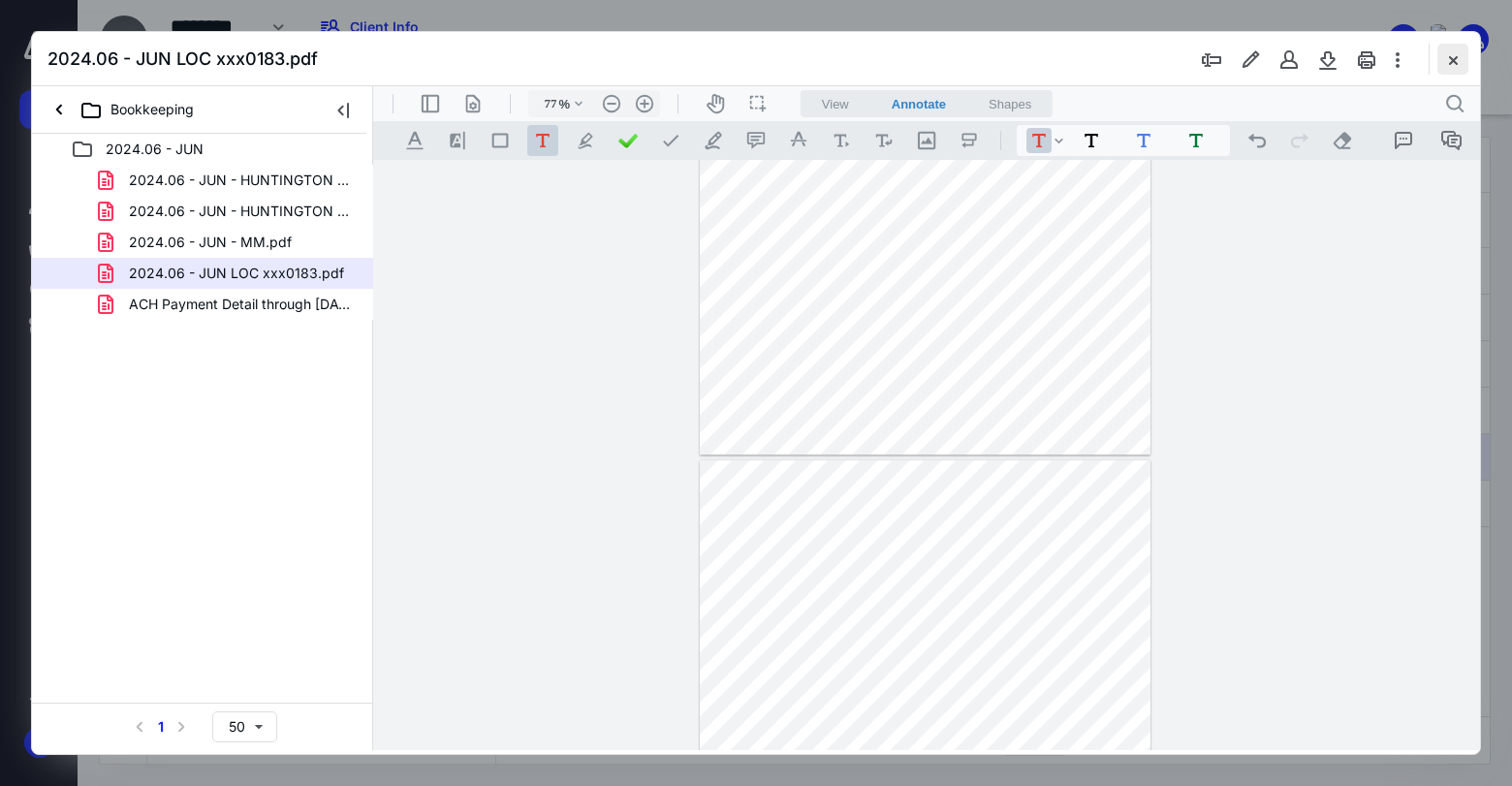 click at bounding box center (1453, 59) 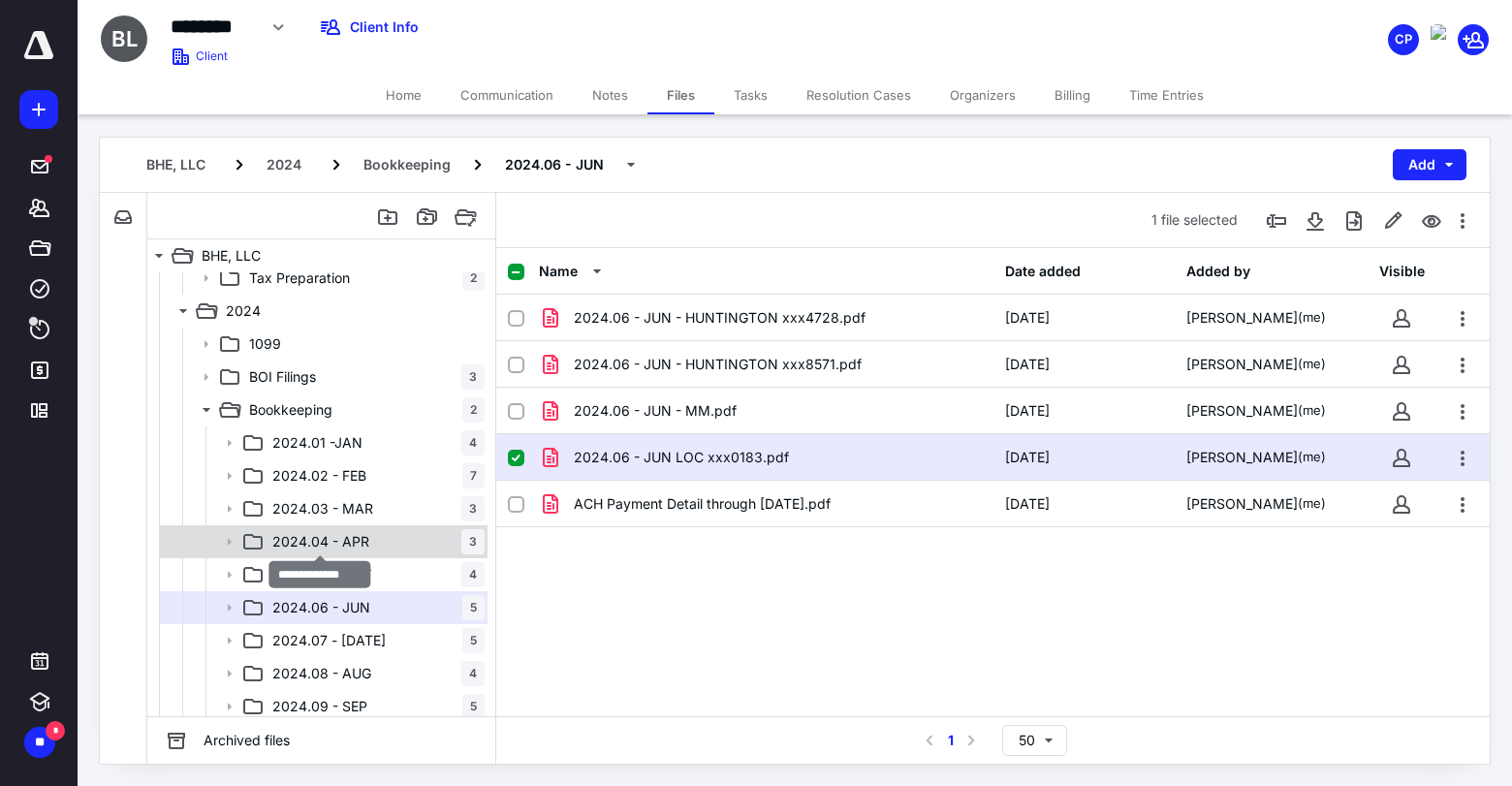 click on "2024.04 - APR" at bounding box center (321, 542) 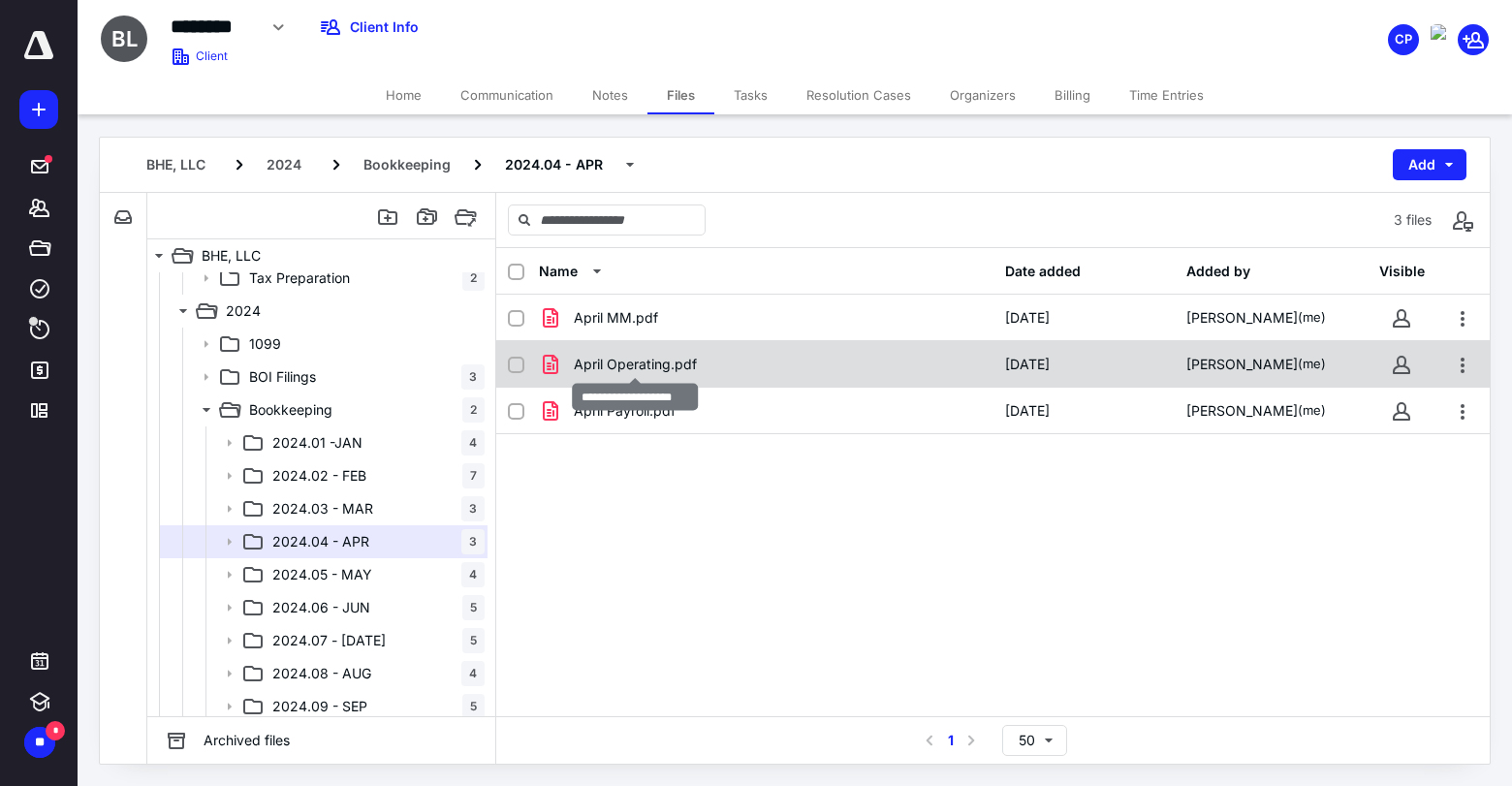 click on "April Operating.pdf" at bounding box center [635, 364] 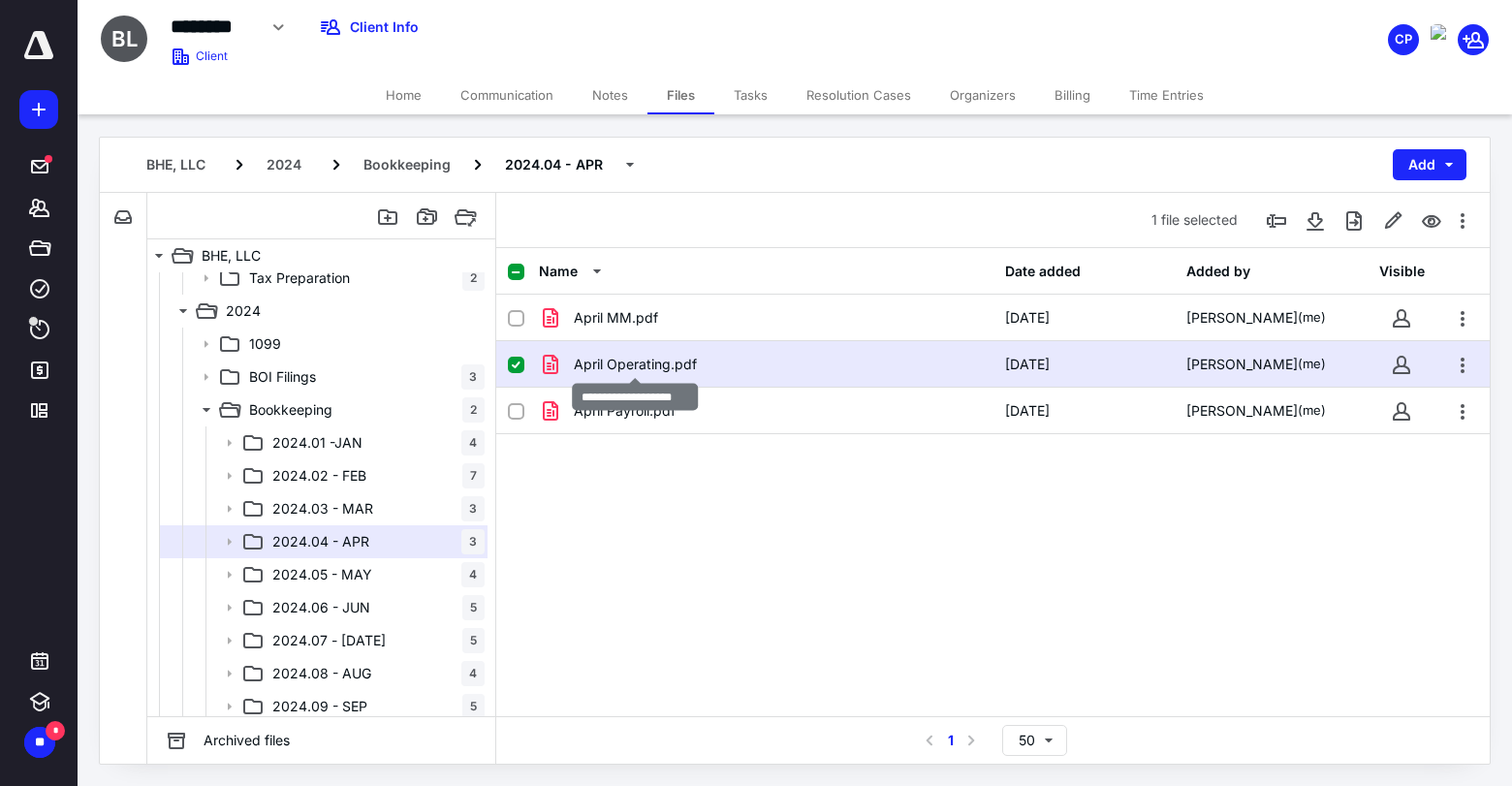 click on "April Operating.pdf" at bounding box center (635, 364) 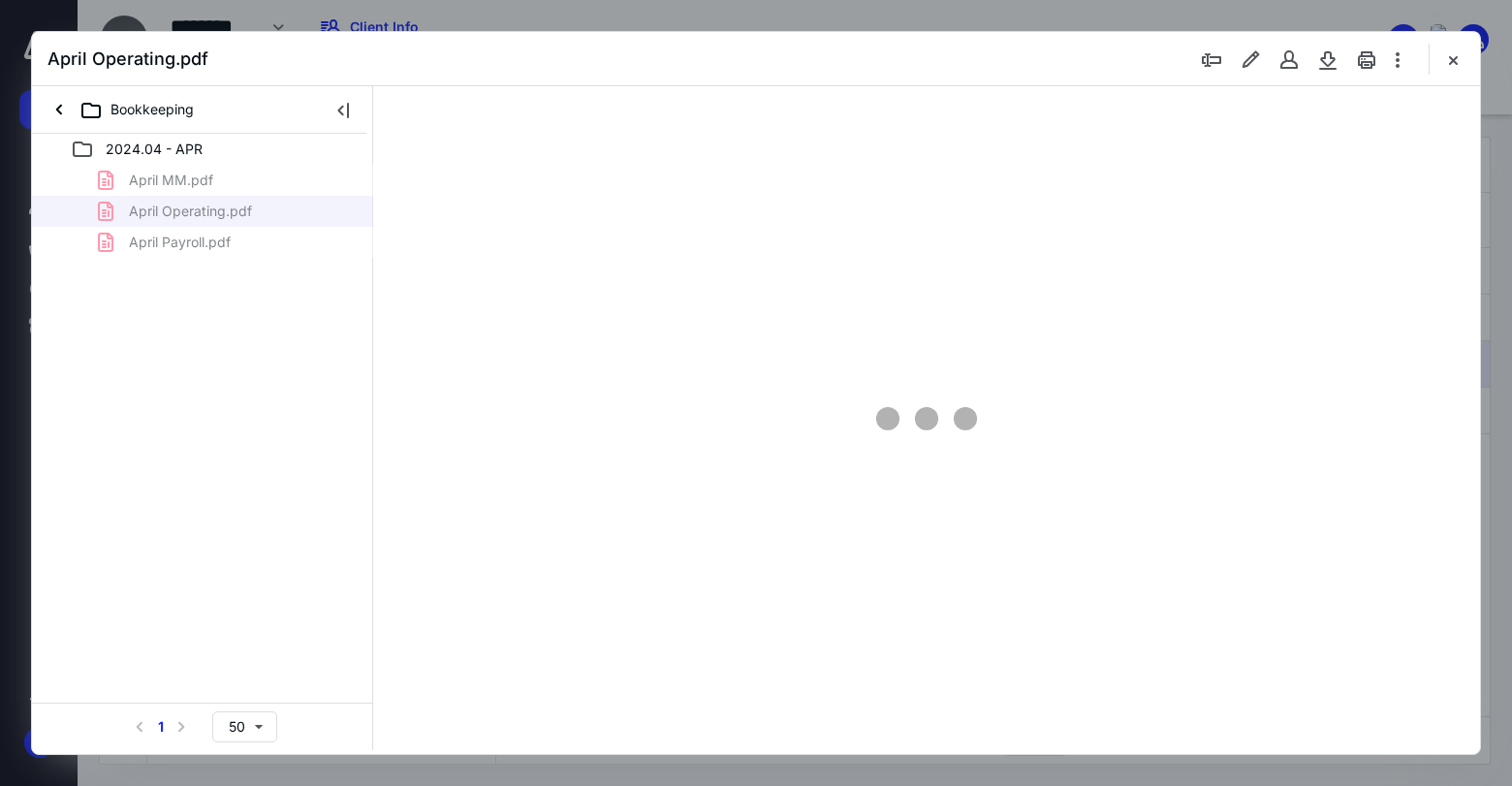scroll, scrollTop: 0, scrollLeft: 0, axis: both 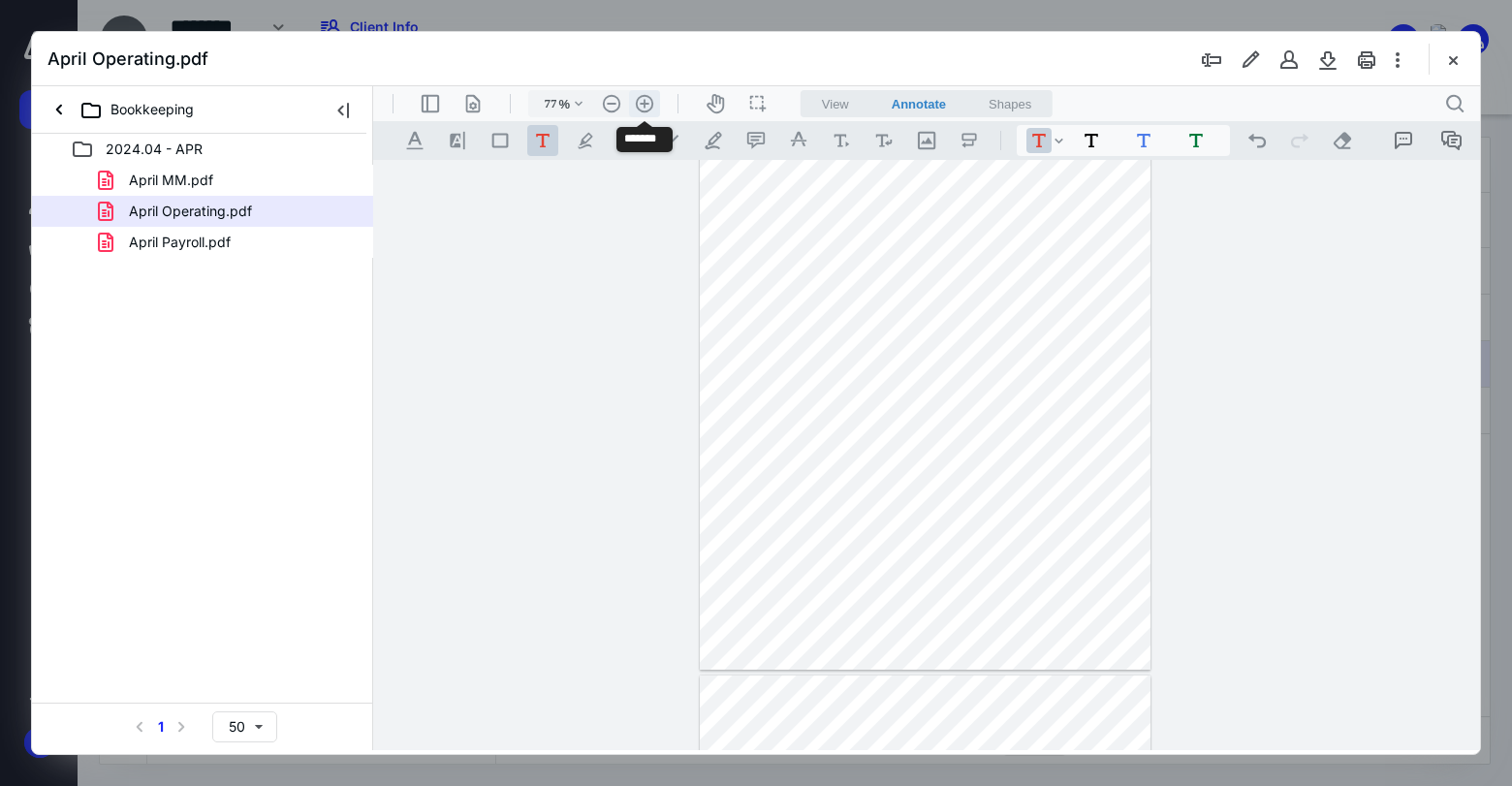click on ".cls-1{fill:#abb0c4;} icon - header - zoom - in - line" at bounding box center [645, 104] 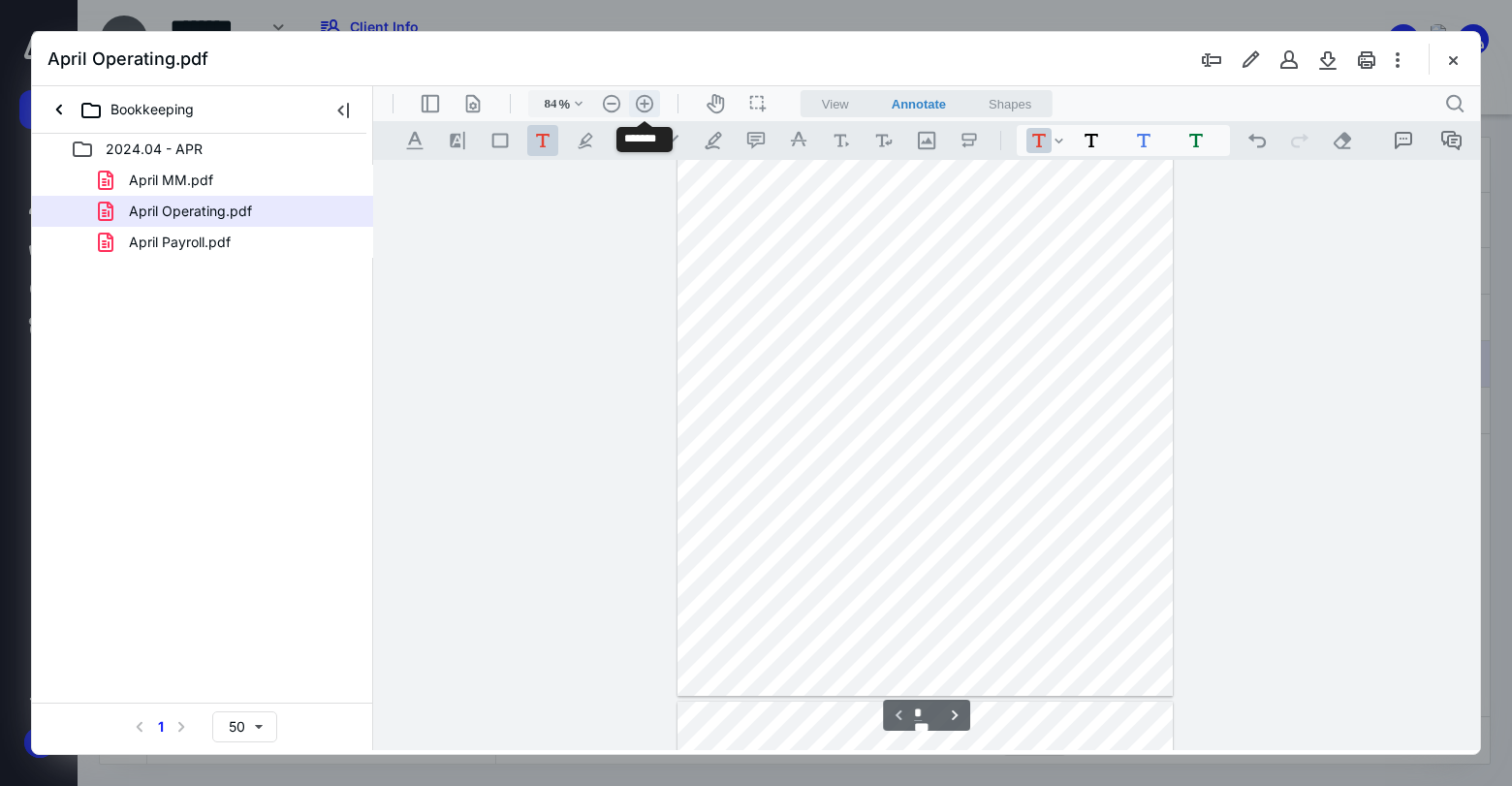 click on ".cls-1{fill:#abb0c4;} icon - header - zoom - in - line" at bounding box center [645, 104] 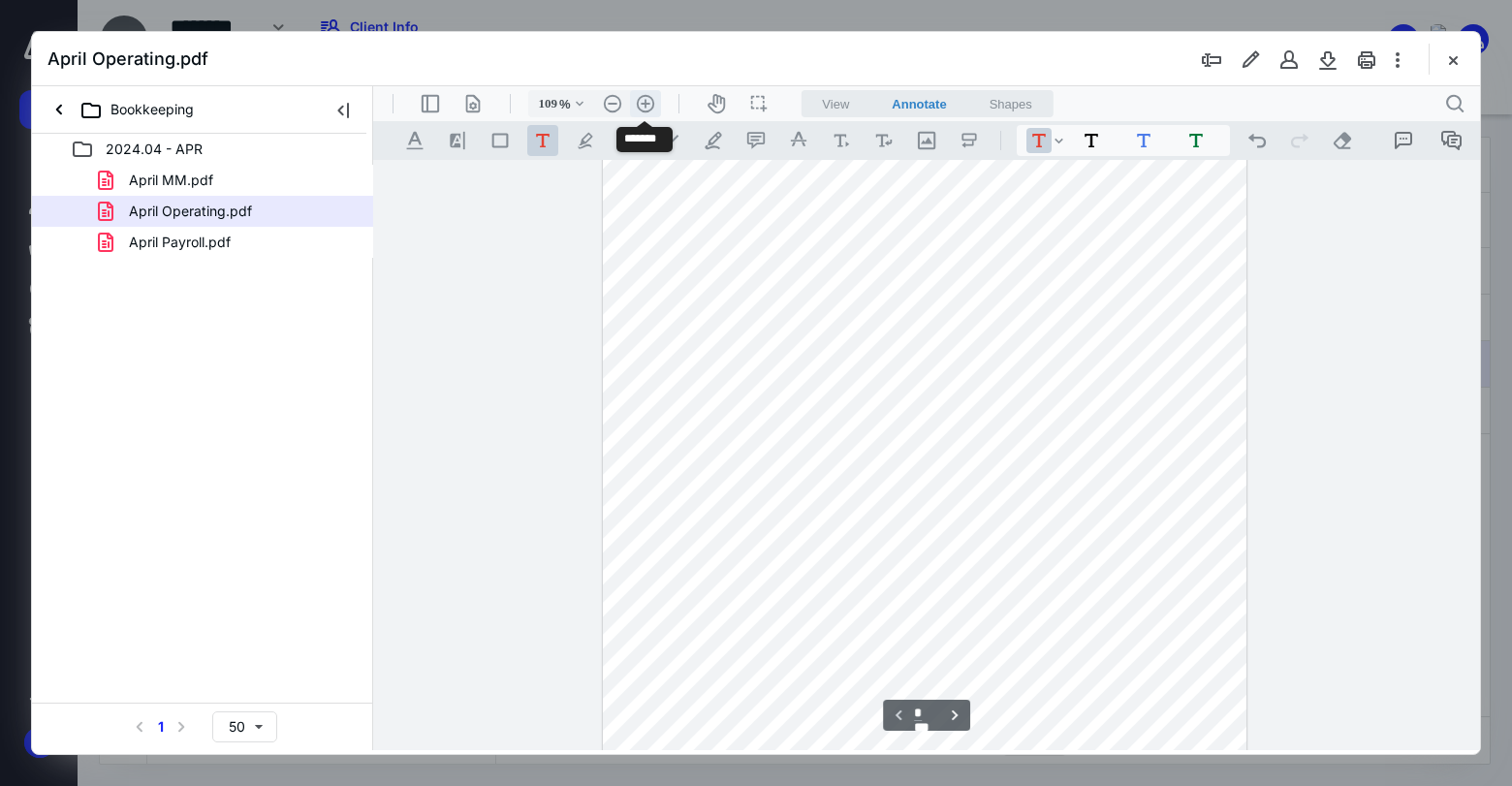 click on ".cls-1{fill:#abb0c4;} icon - header - zoom - in - line" at bounding box center (646, 104) 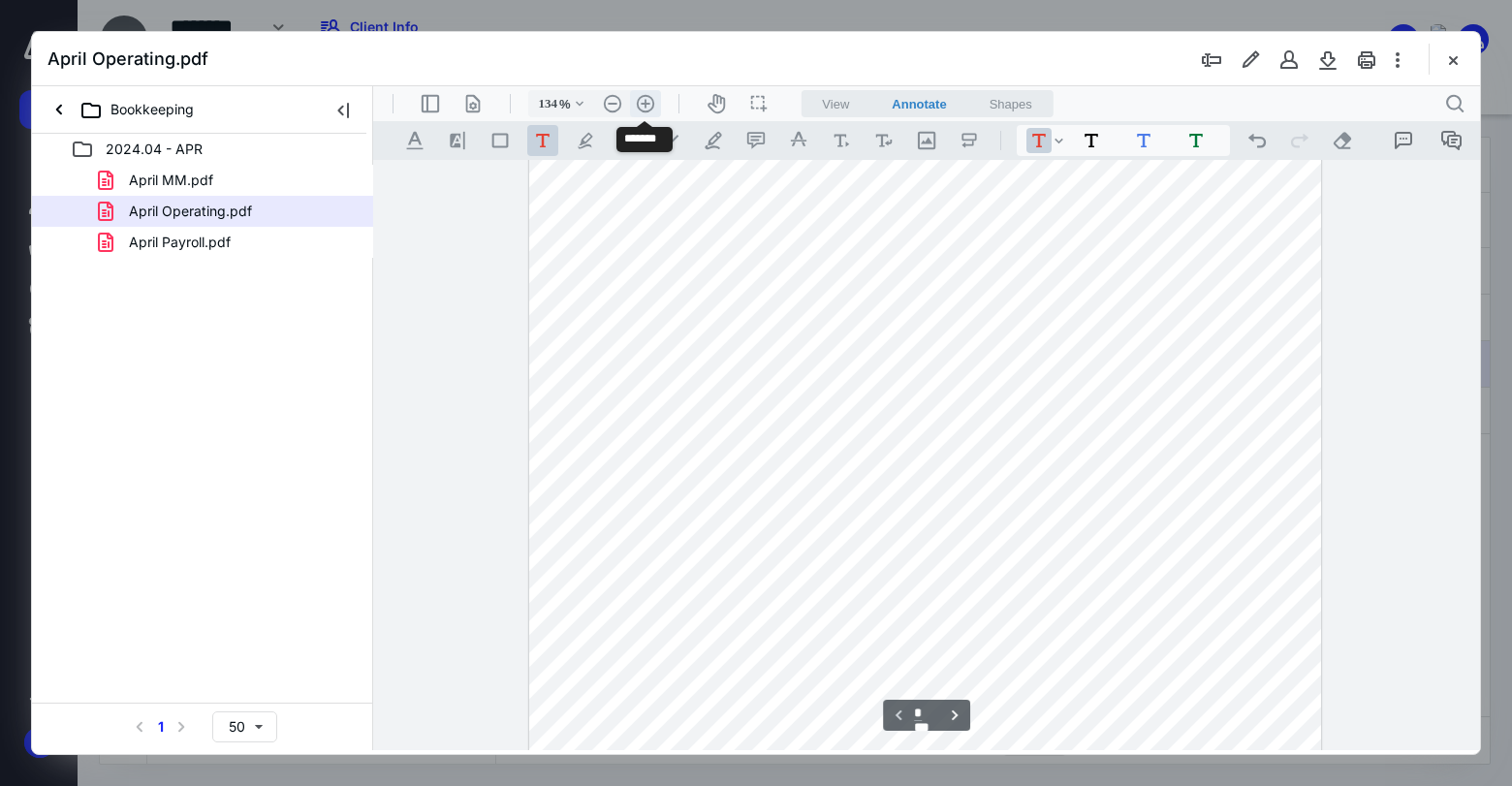 click on ".cls-1{fill:#abb0c4;} icon - header - zoom - in - line" at bounding box center (646, 104) 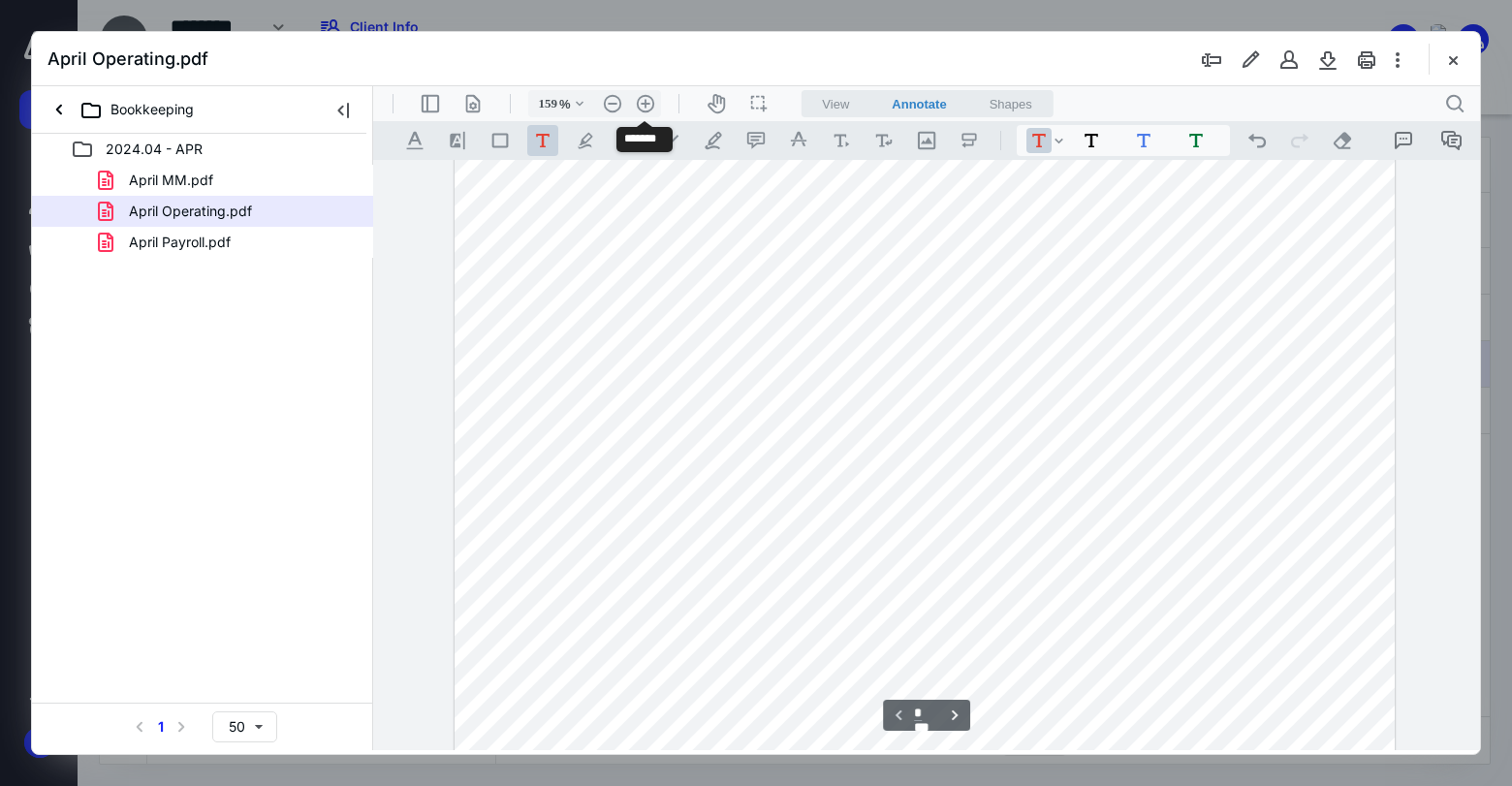 scroll, scrollTop: 440, scrollLeft: 0, axis: vertical 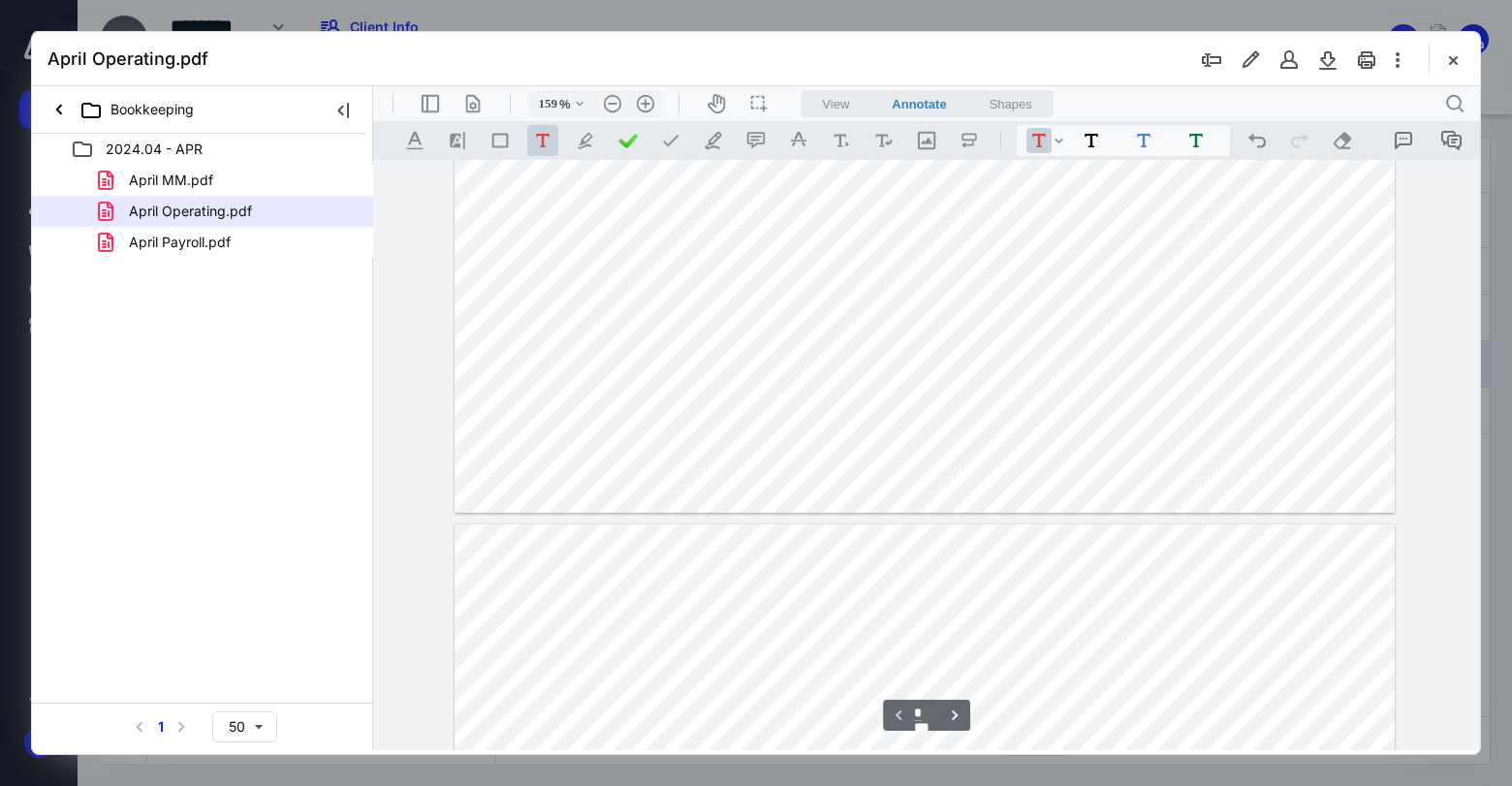 type on "*" 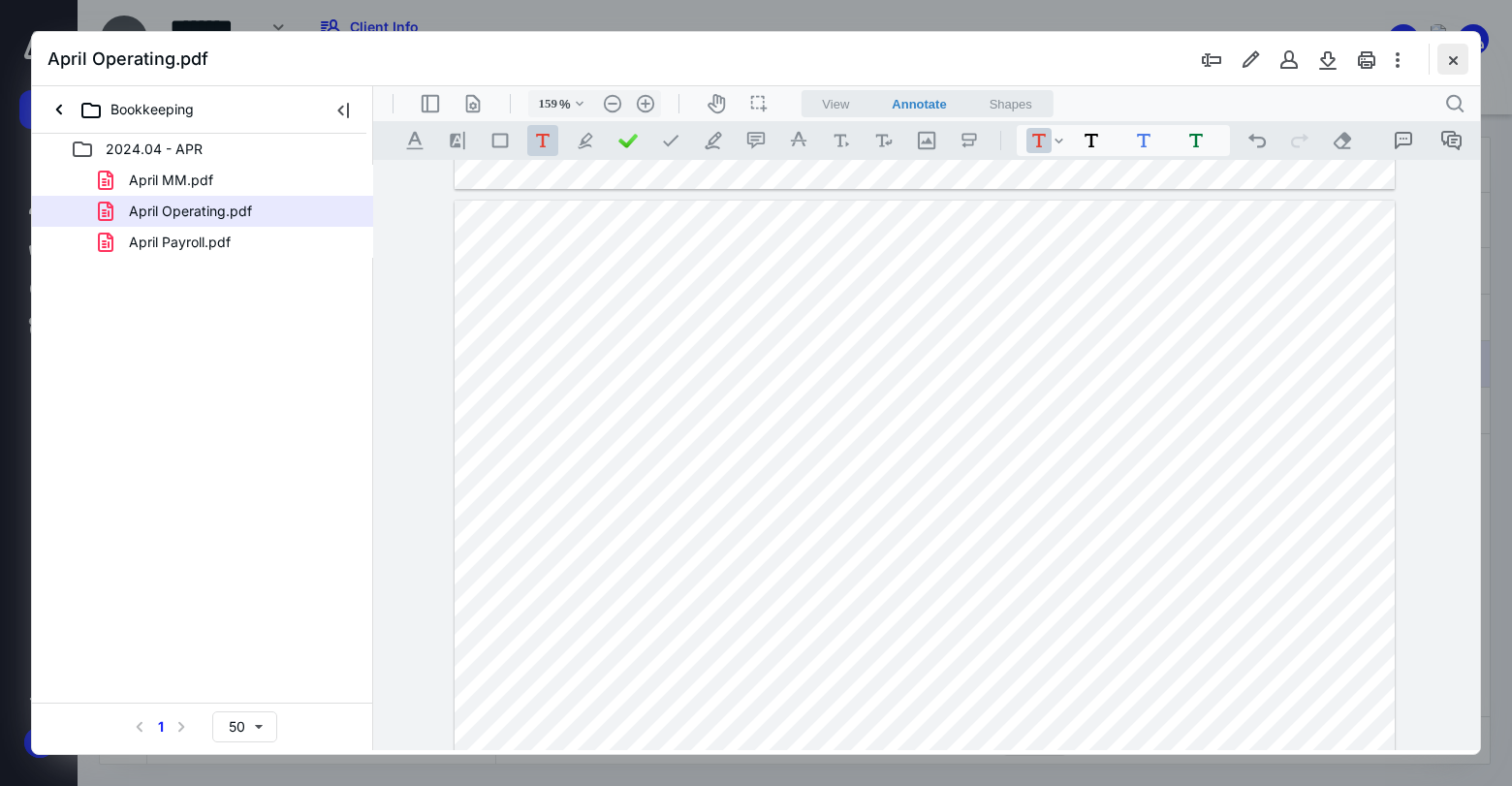 click at bounding box center [1453, 59] 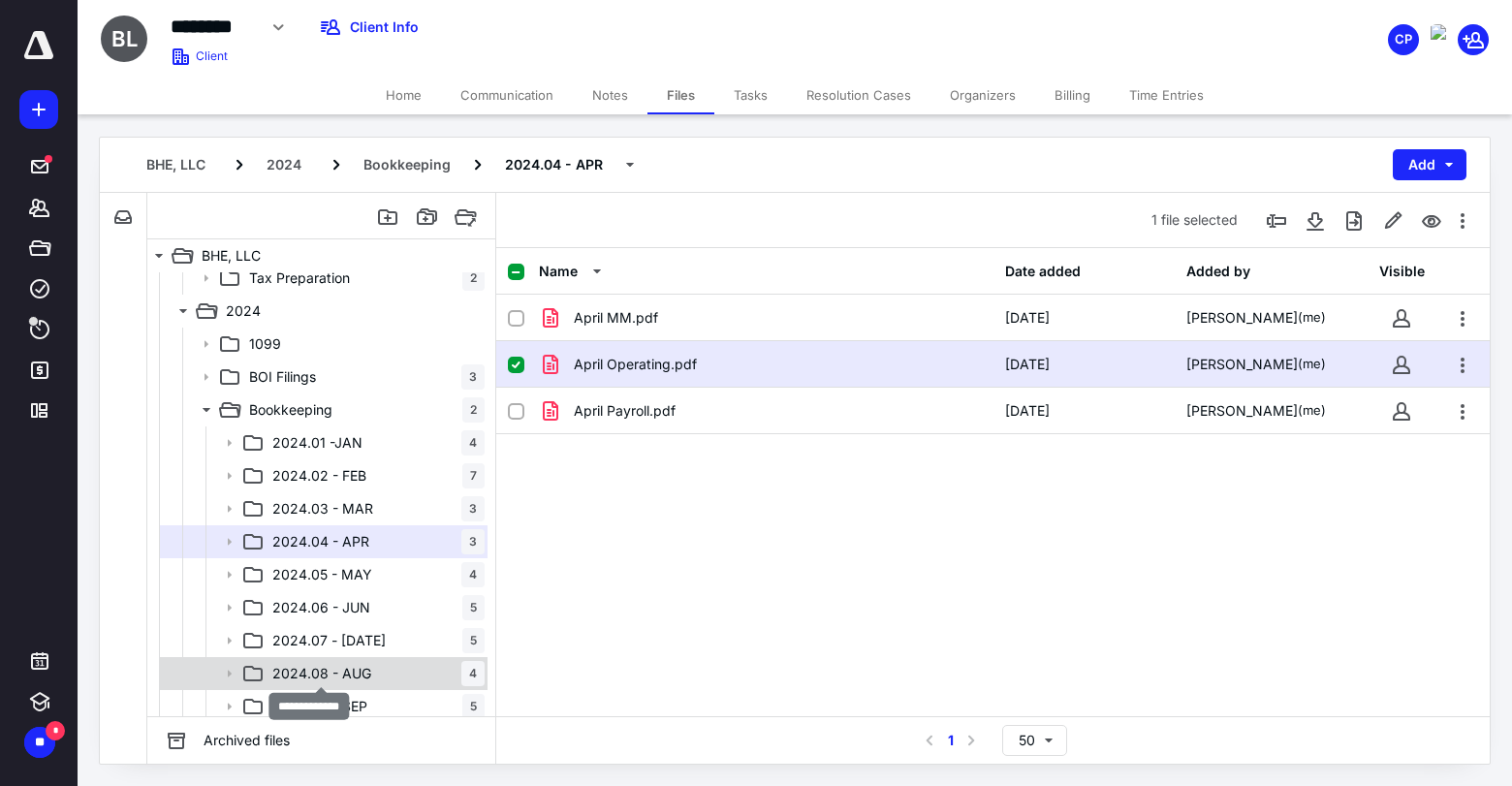 click on "2024.08 - AUG" at bounding box center (322, 674) 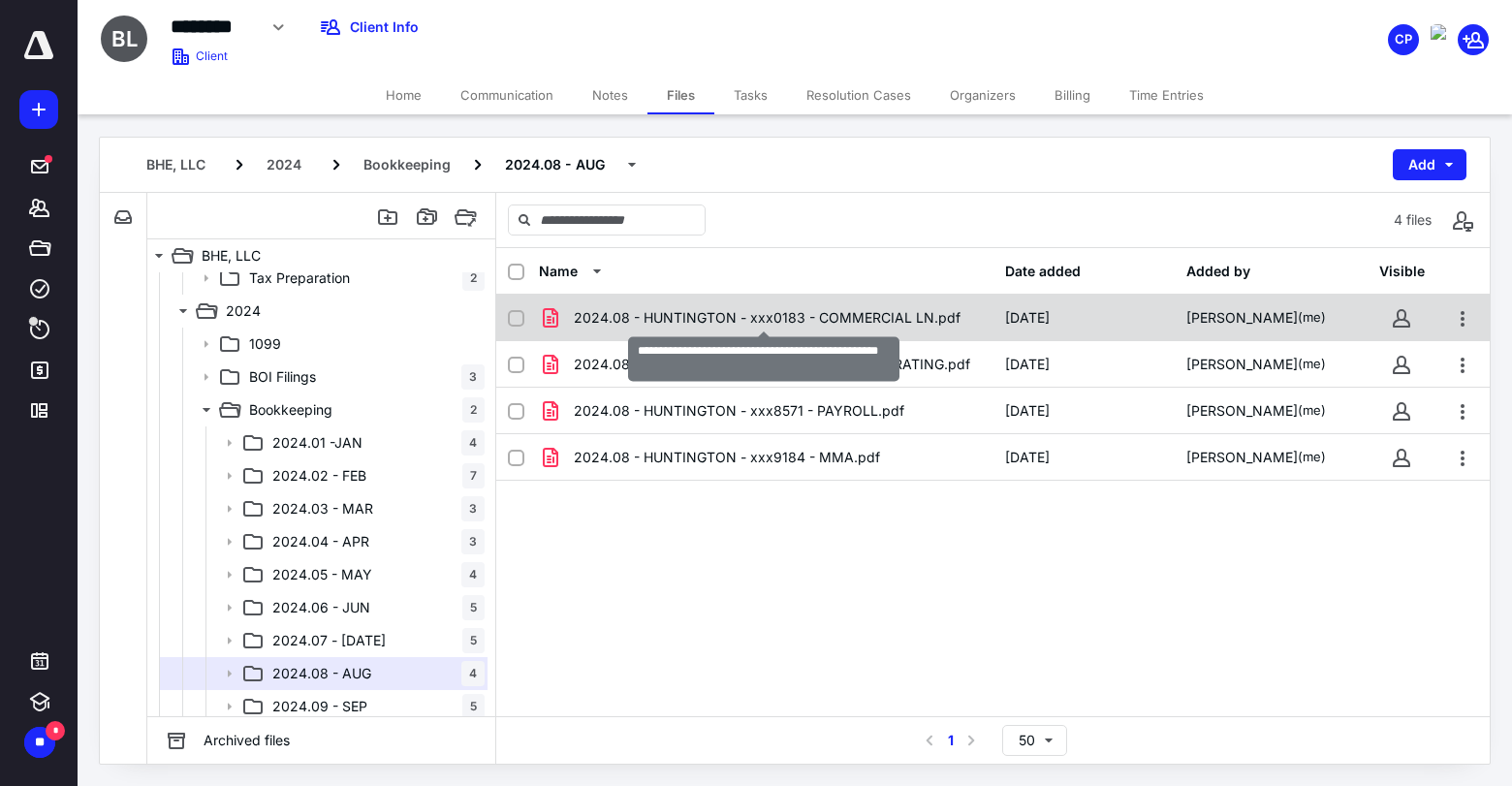 click on "2024.08 - HUNTINGTON - xxx0183 - COMMERCIAL LN.pdf" at bounding box center [767, 318] 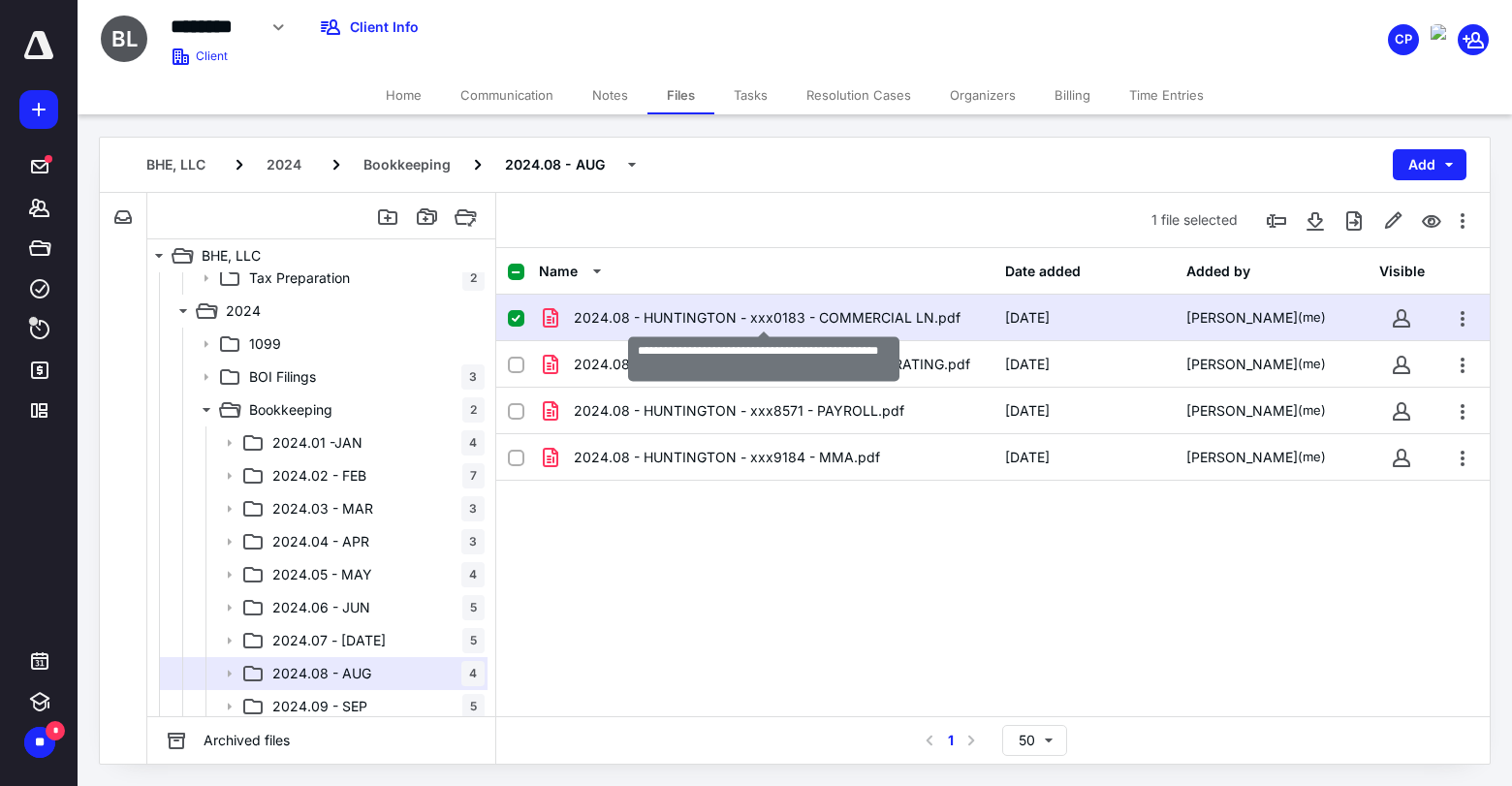click on "2024.08 - HUNTINGTON - xxx0183 - COMMERCIAL LN.pdf" at bounding box center (767, 318) 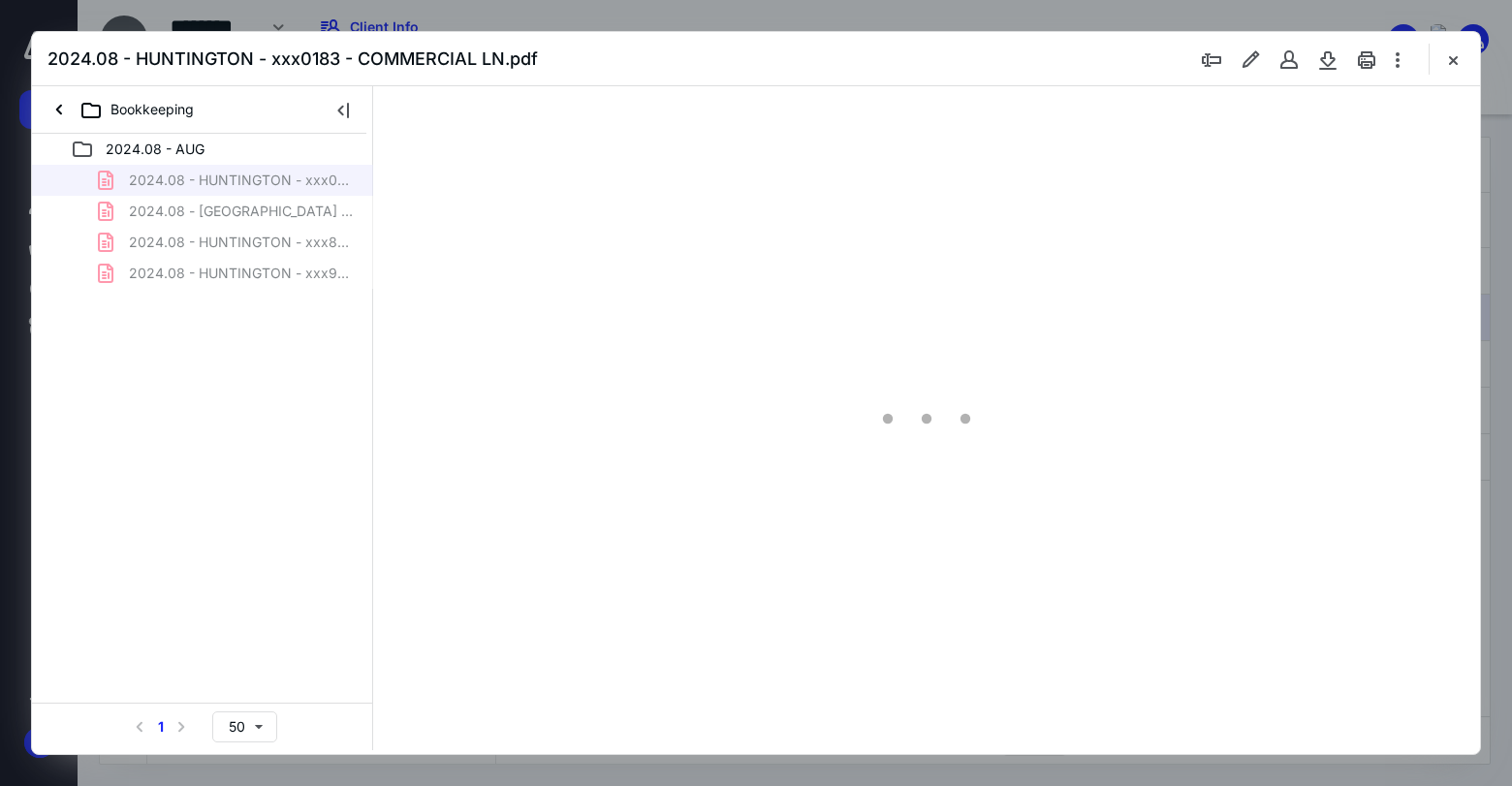 scroll, scrollTop: 0, scrollLeft: 0, axis: both 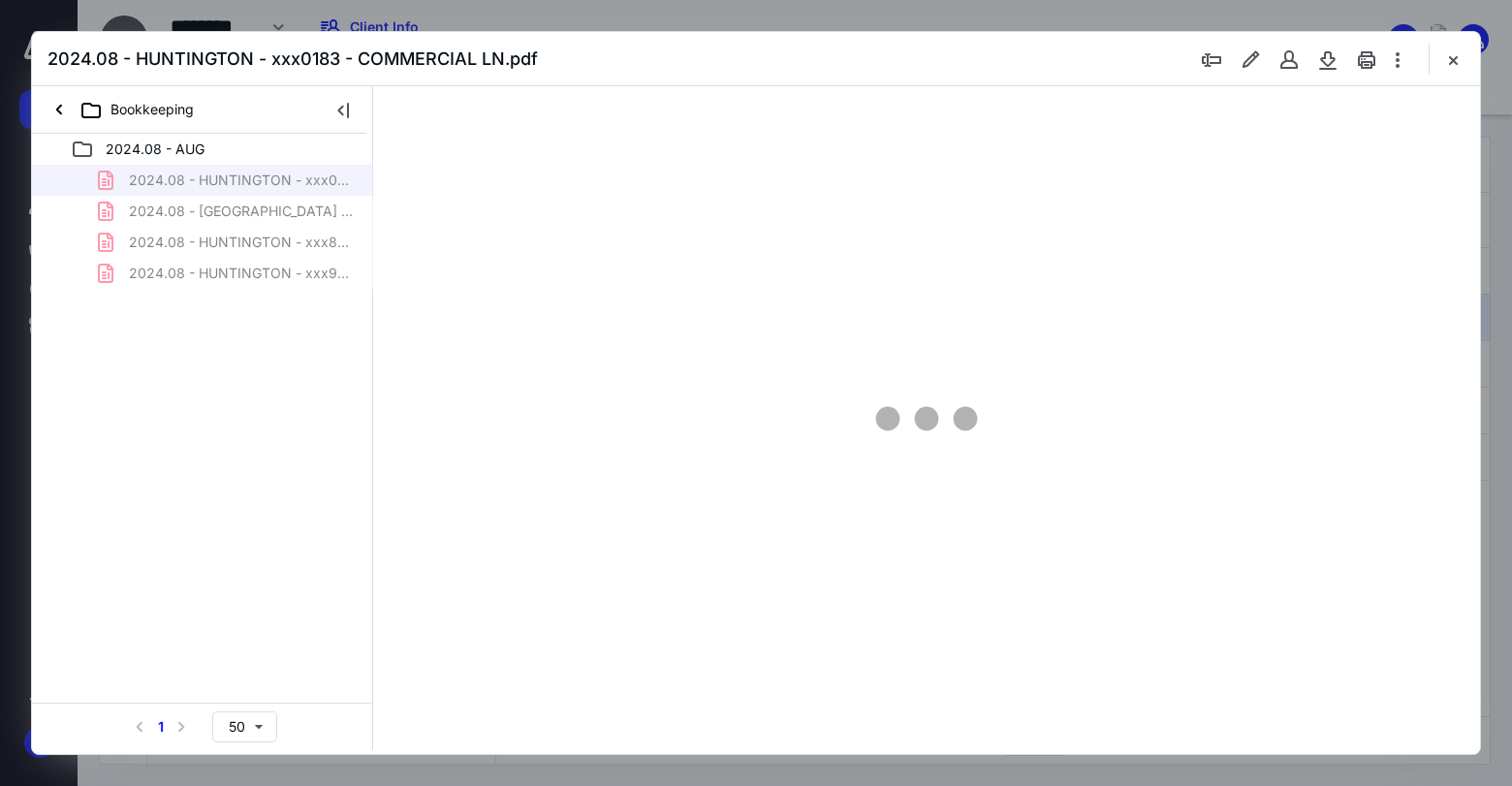 type on "77" 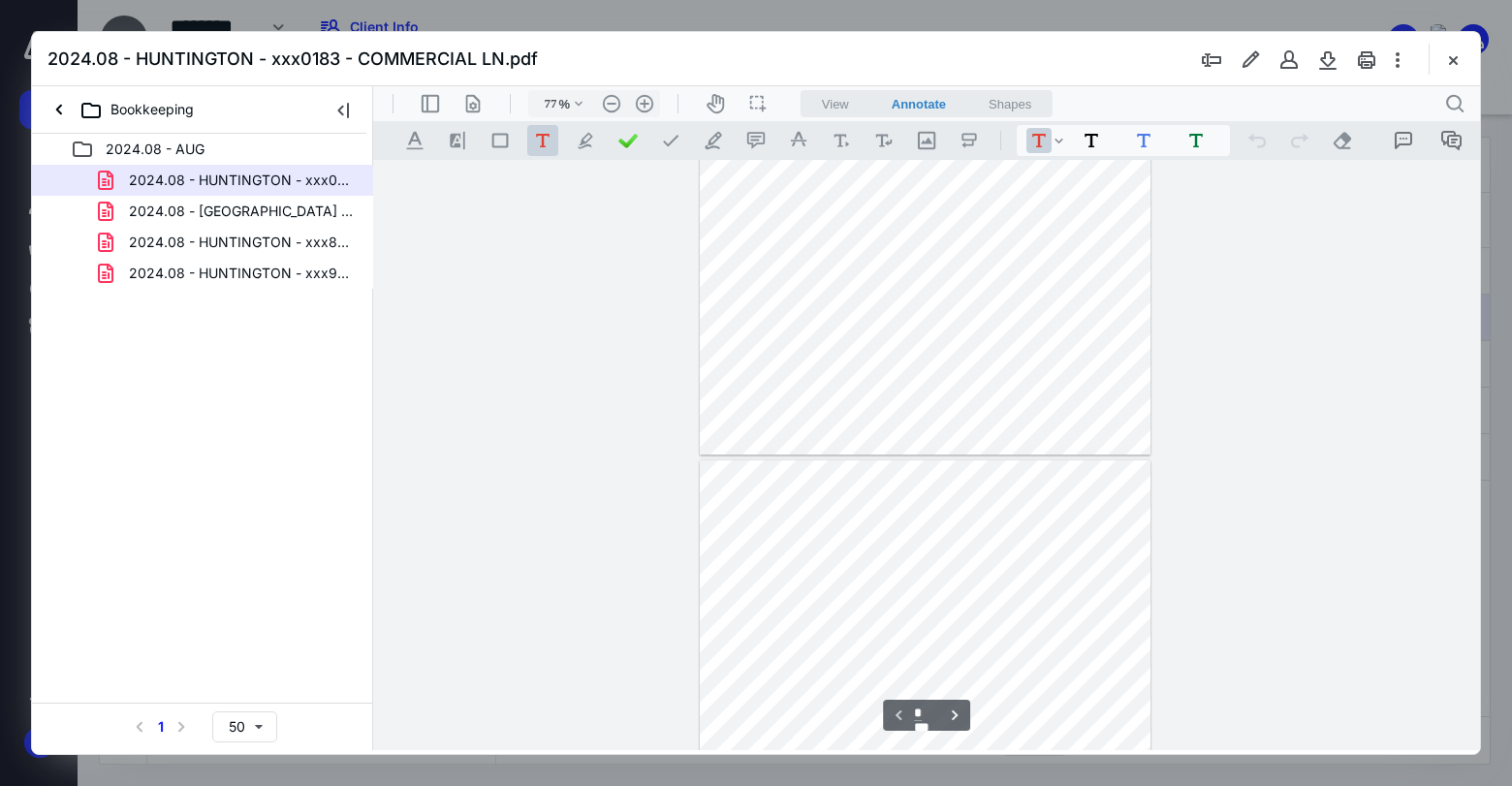 scroll, scrollTop: 184, scrollLeft: 0, axis: vertical 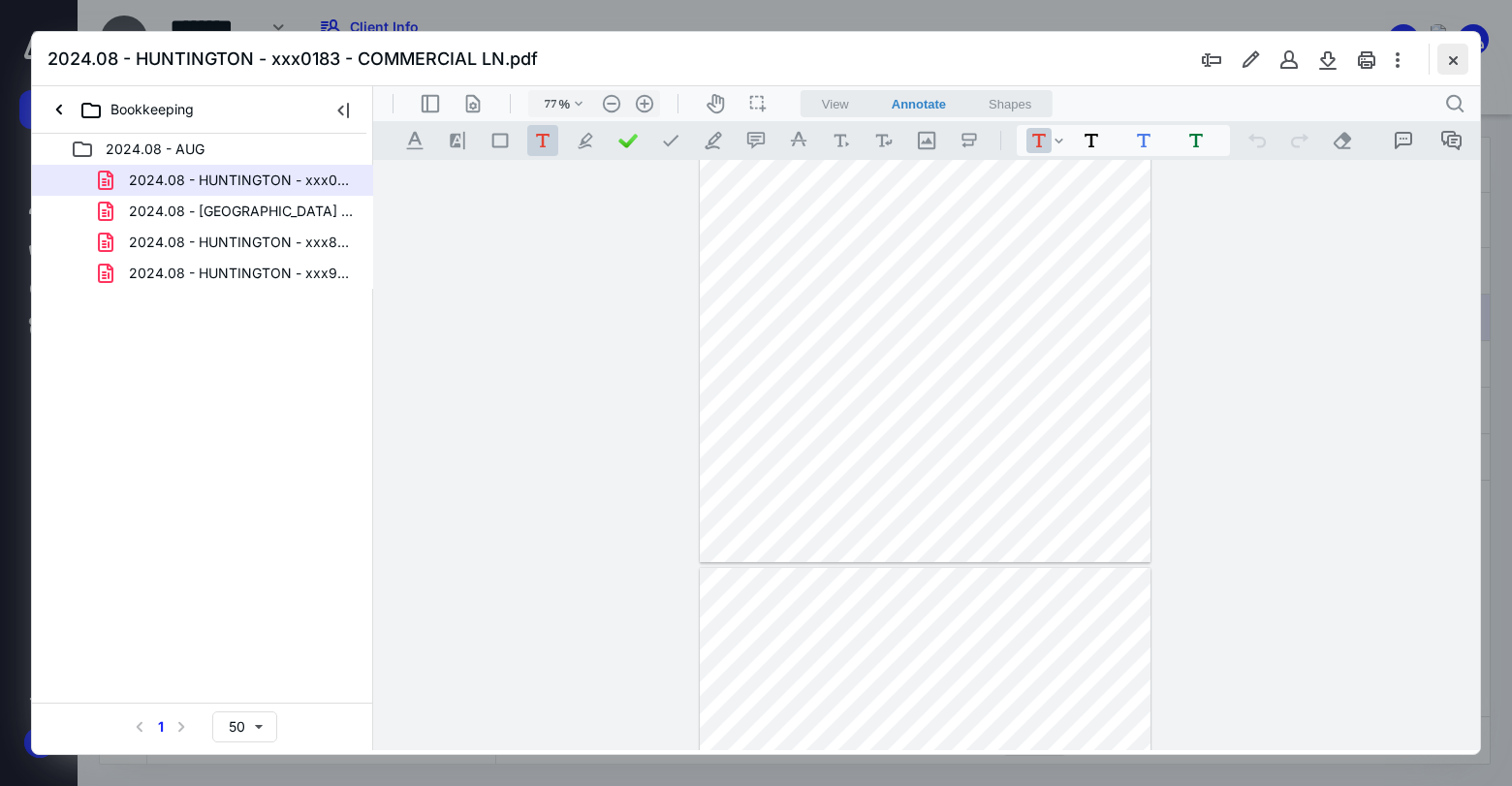 click at bounding box center [1453, 59] 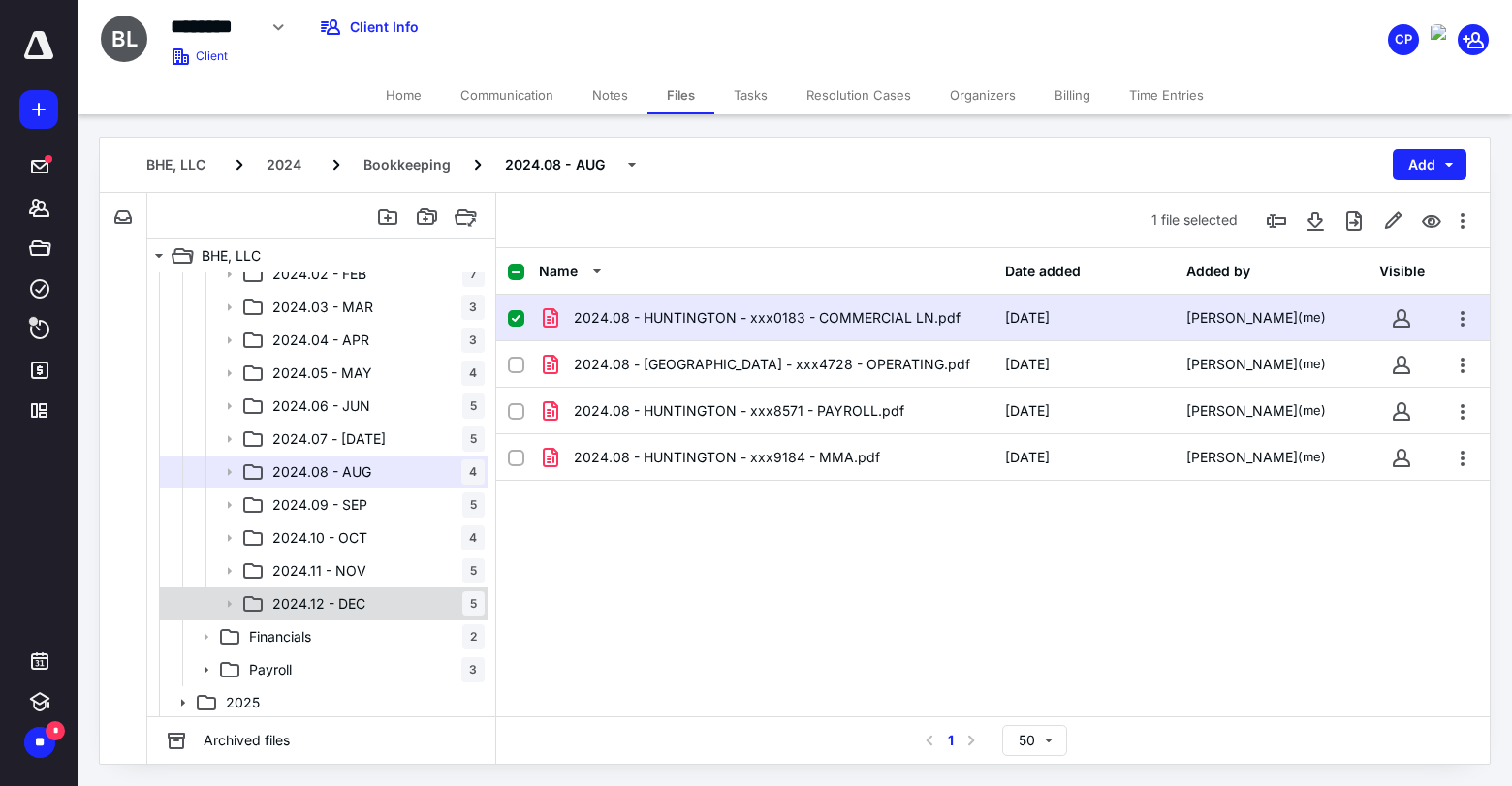 scroll, scrollTop: 742, scrollLeft: 0, axis: vertical 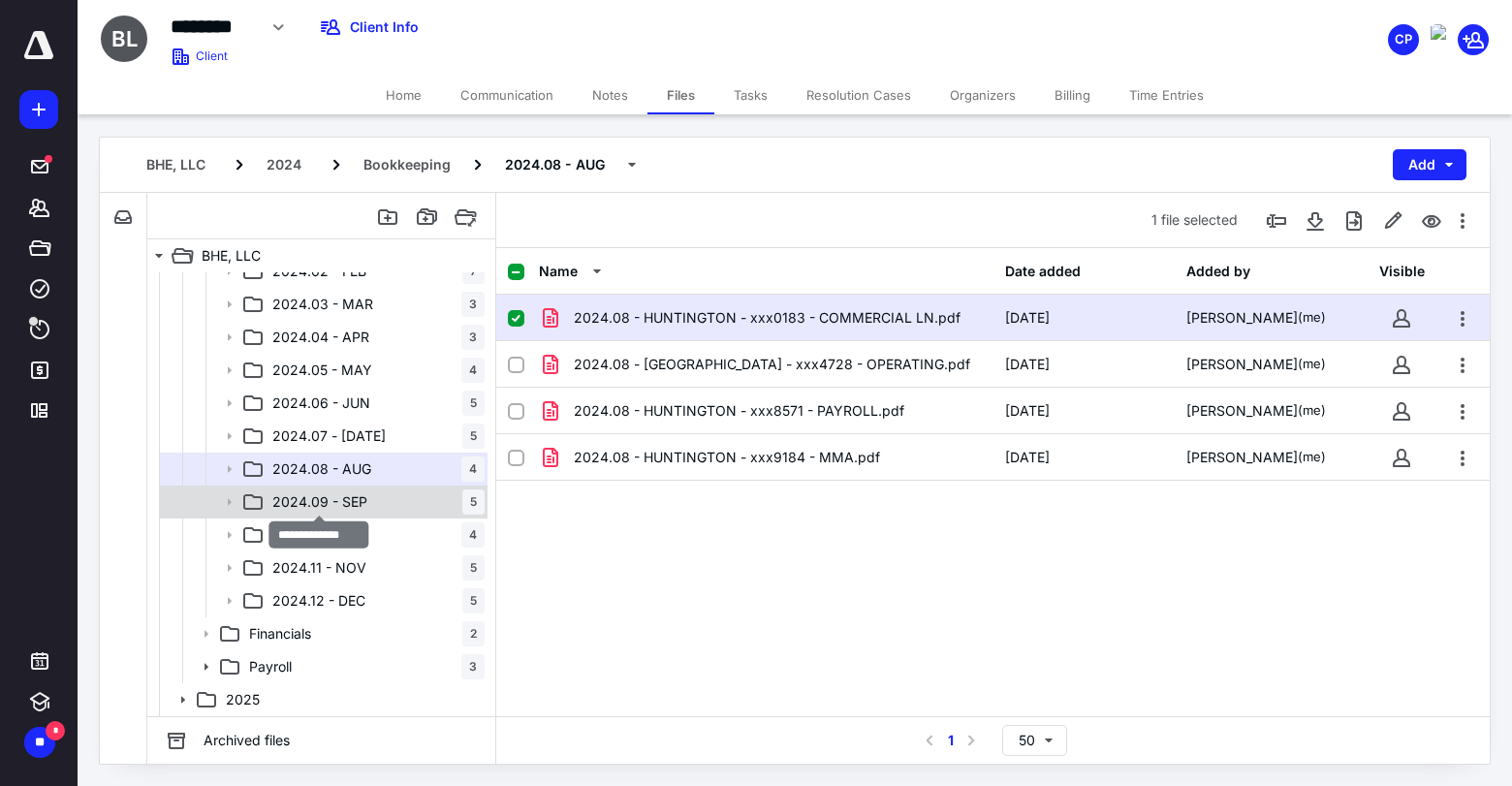 click on "2024.09 - SEP" at bounding box center [320, 502] 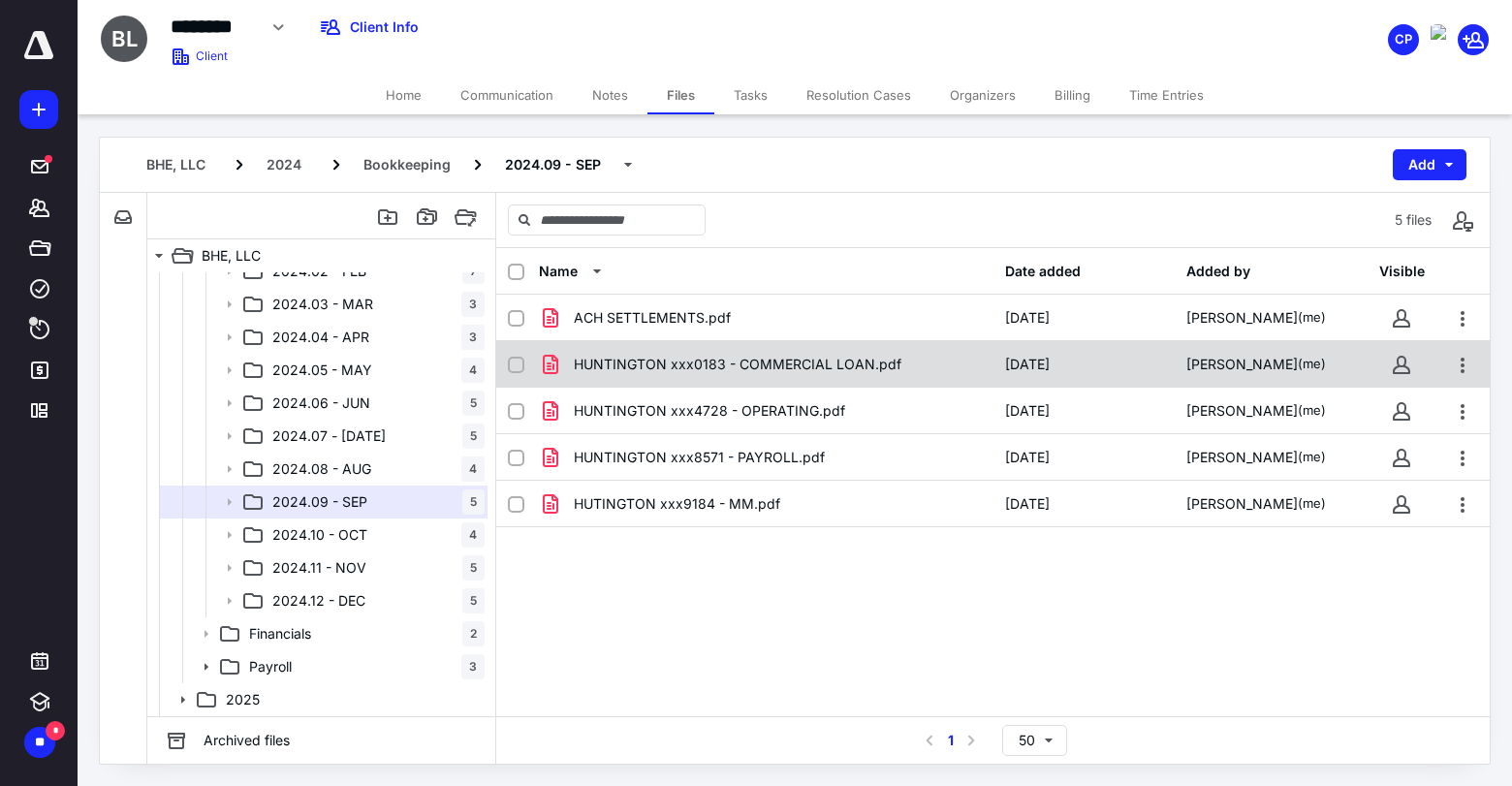 click on "HUNTINGTON xxx0183 - COMMERCIAL LOAN.pdf" at bounding box center [738, 364] 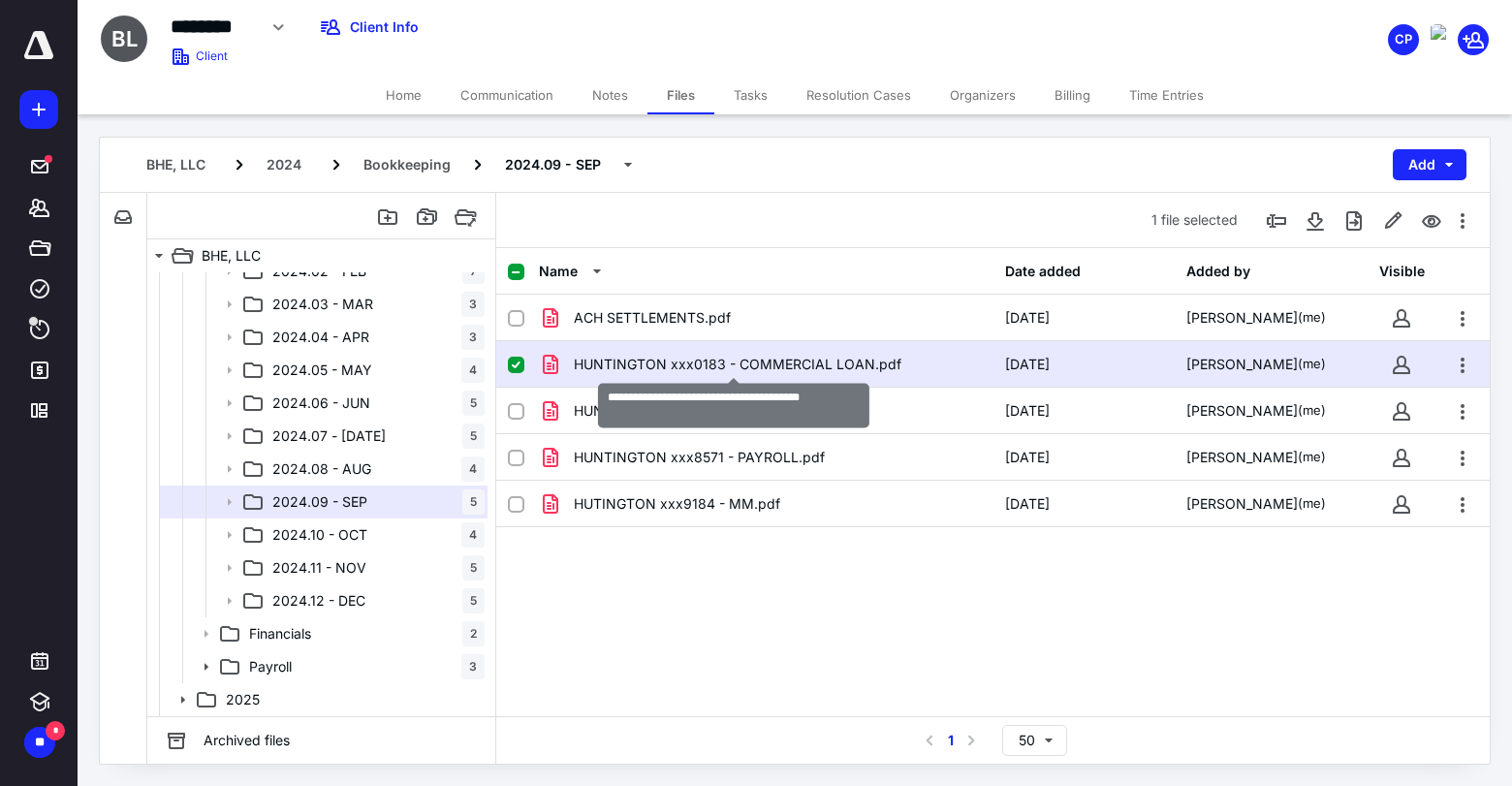 click on "HUNTINGTON xxx0183 - COMMERCIAL LOAN.pdf" at bounding box center [738, 364] 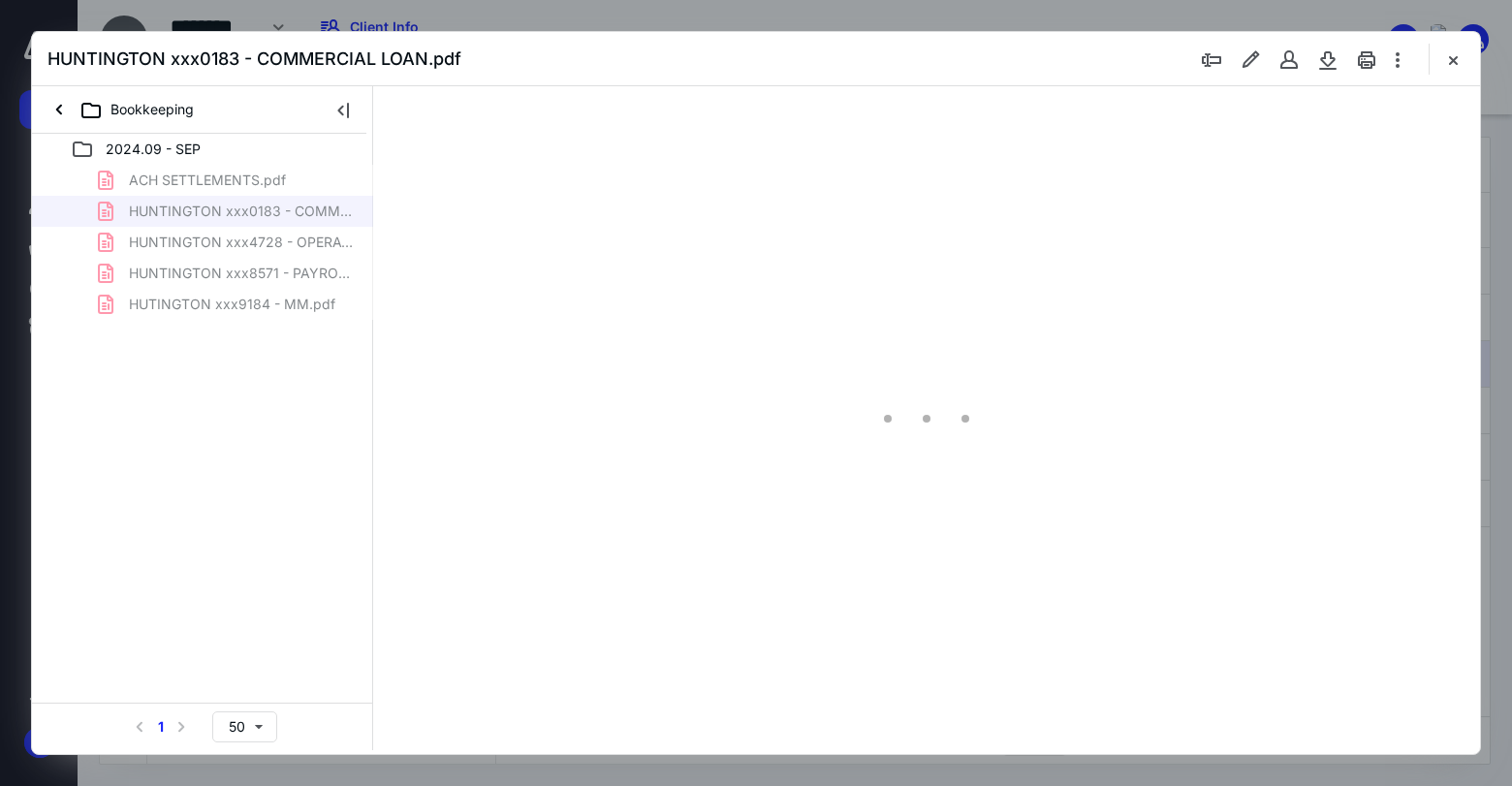 scroll, scrollTop: 0, scrollLeft: 0, axis: both 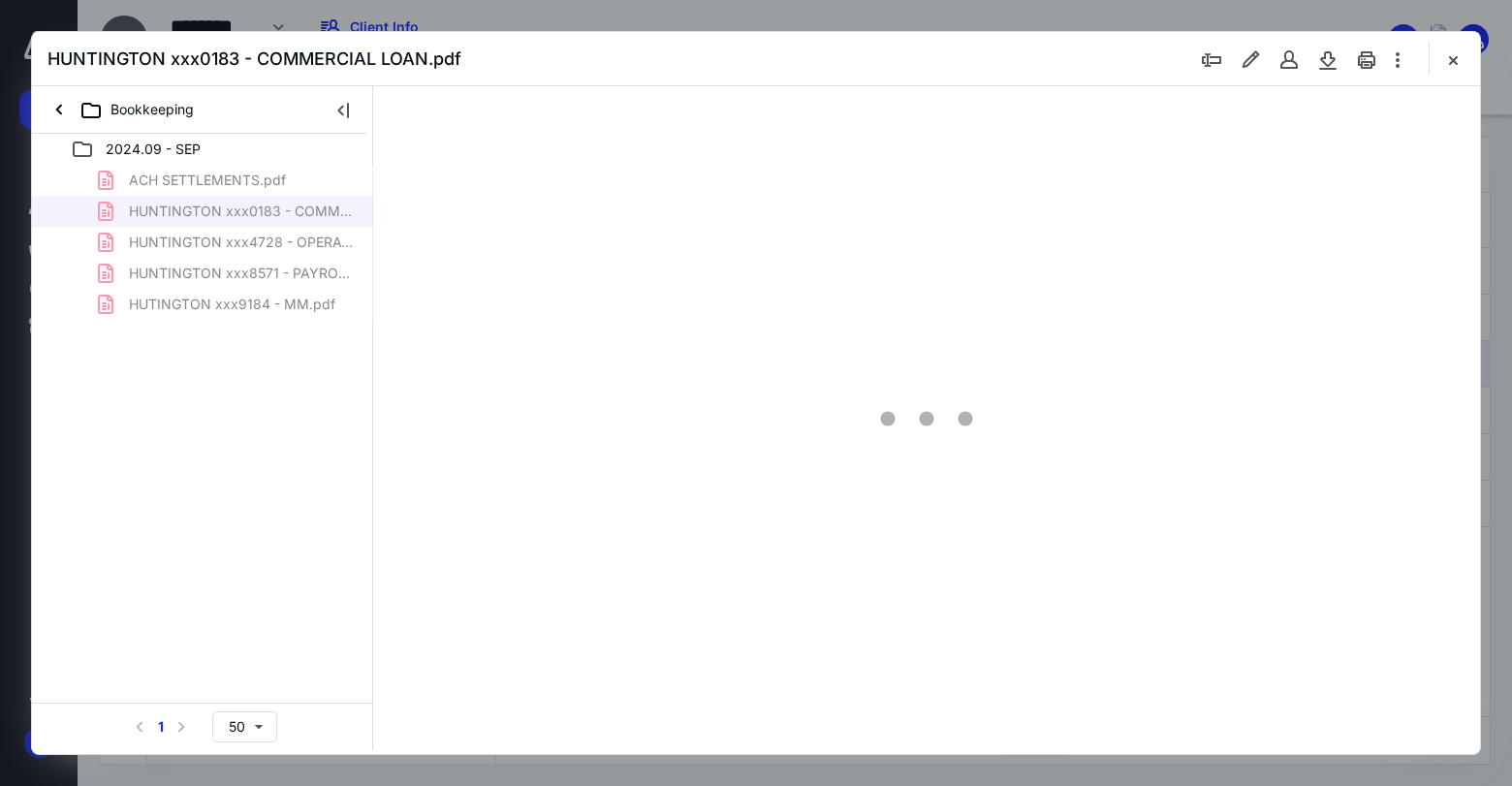 type on "77" 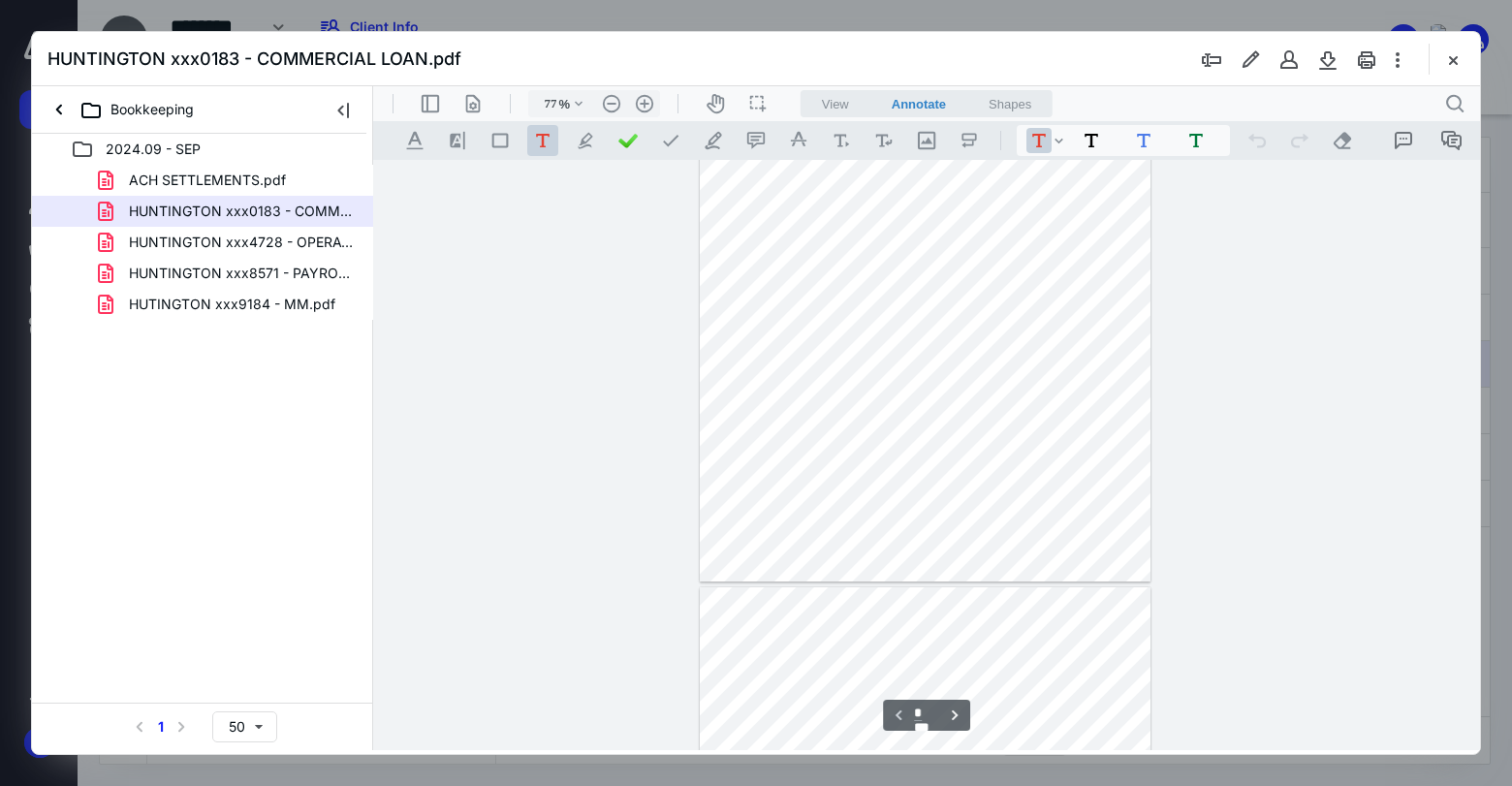 scroll, scrollTop: 184, scrollLeft: 0, axis: vertical 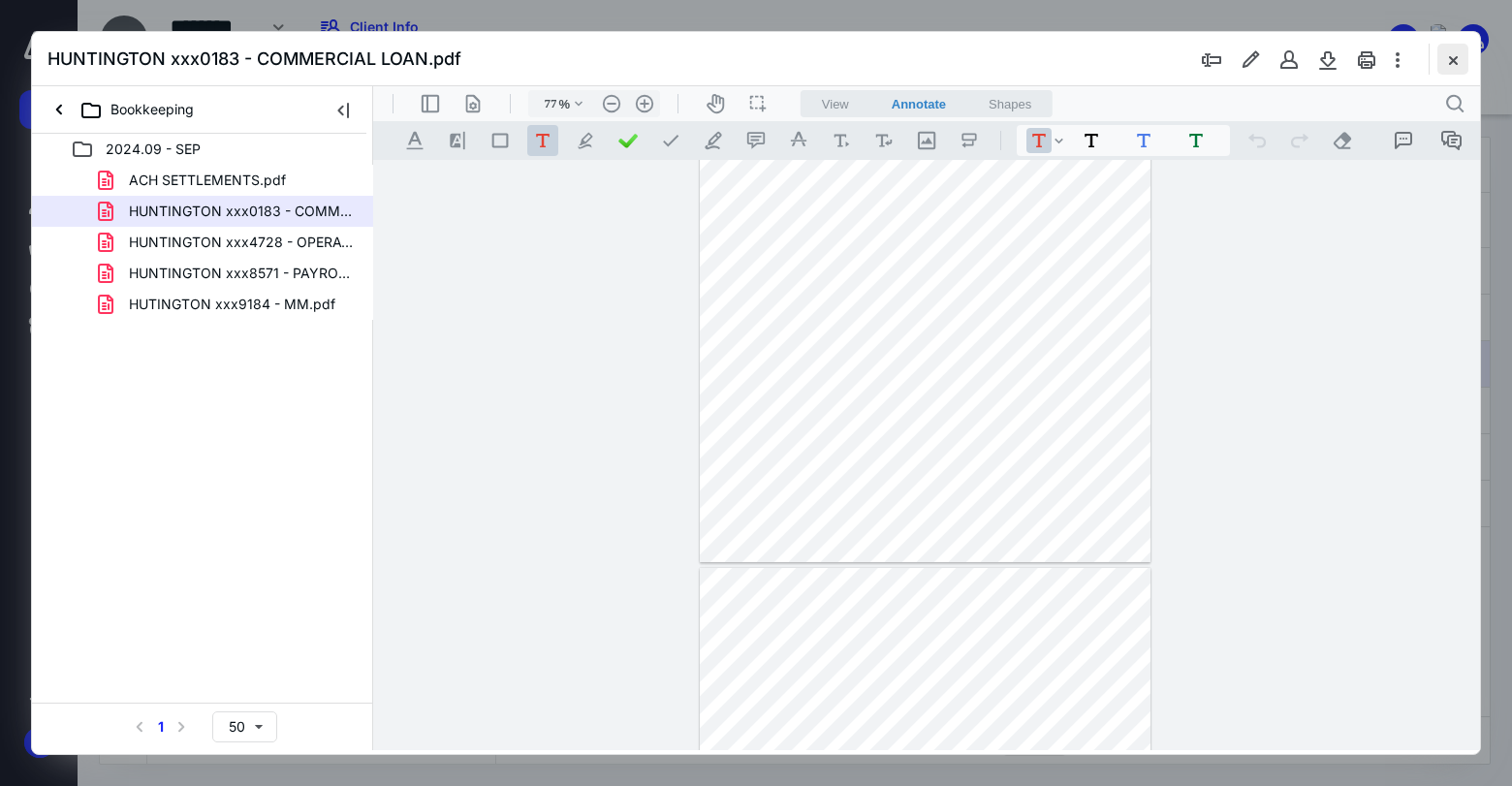 click at bounding box center [1453, 59] 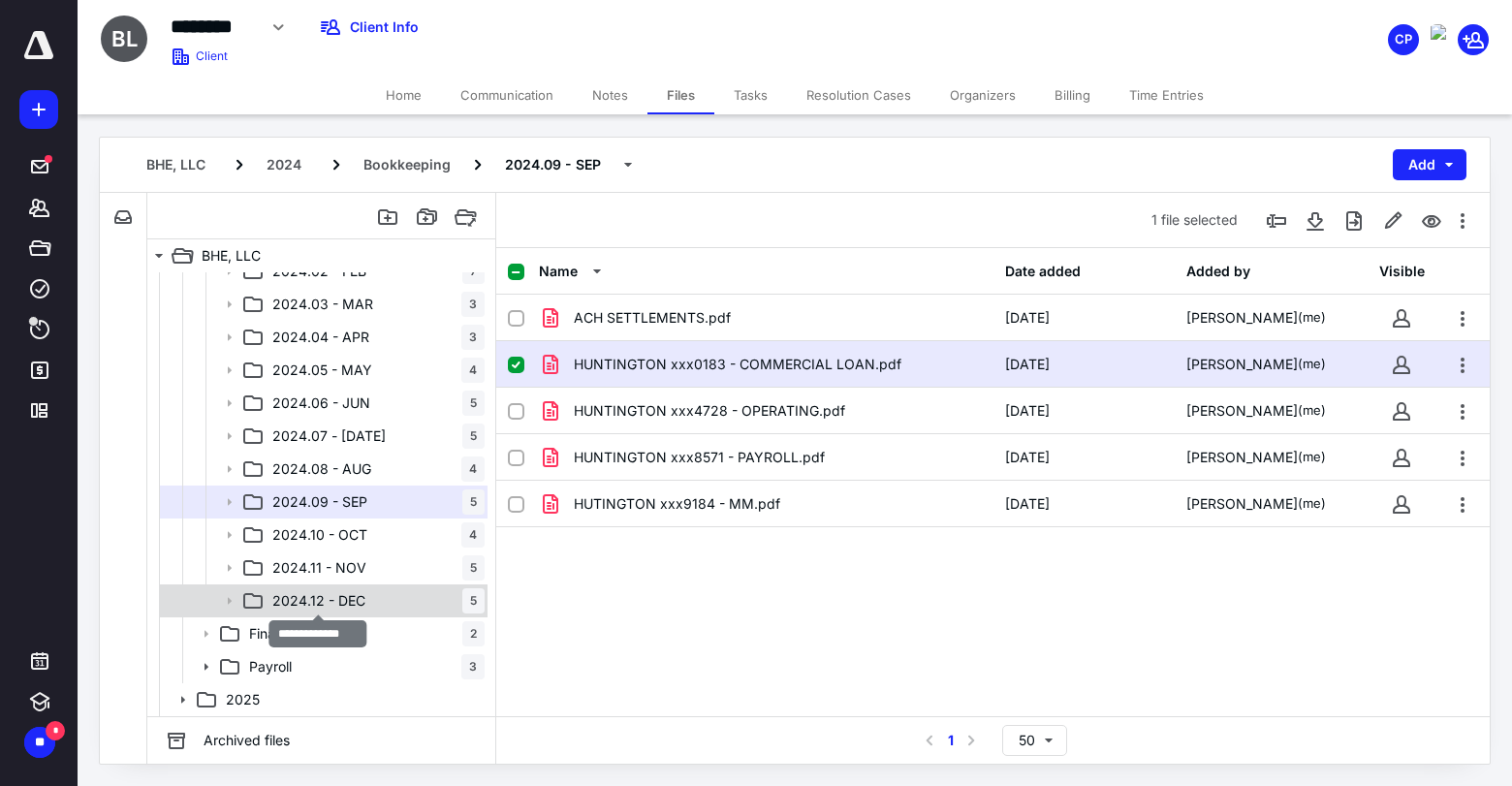 click on "2024.12 - DEC" at bounding box center [319, 601] 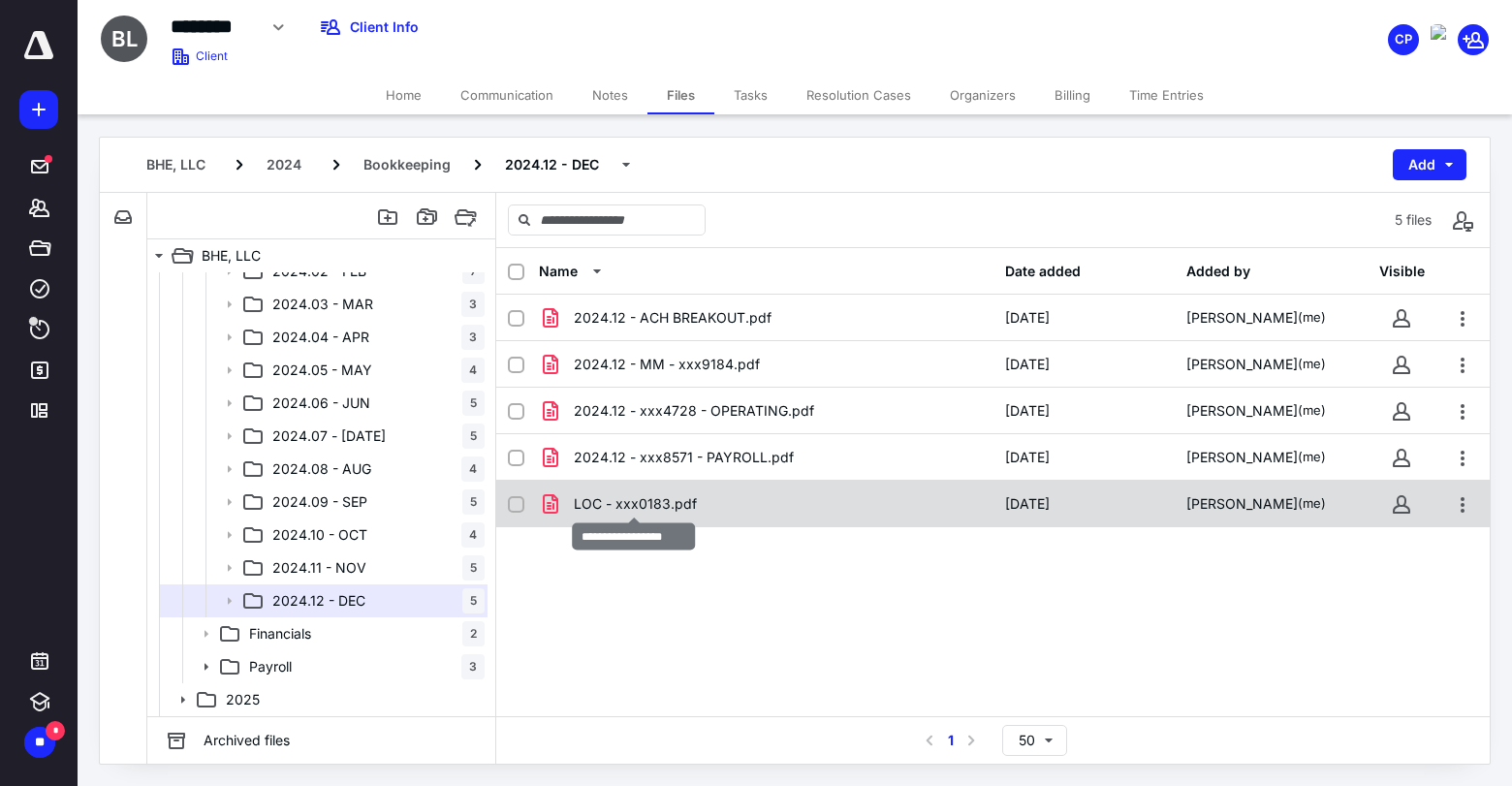 click on "LOC - xxx0183.pdf" at bounding box center [635, 504] 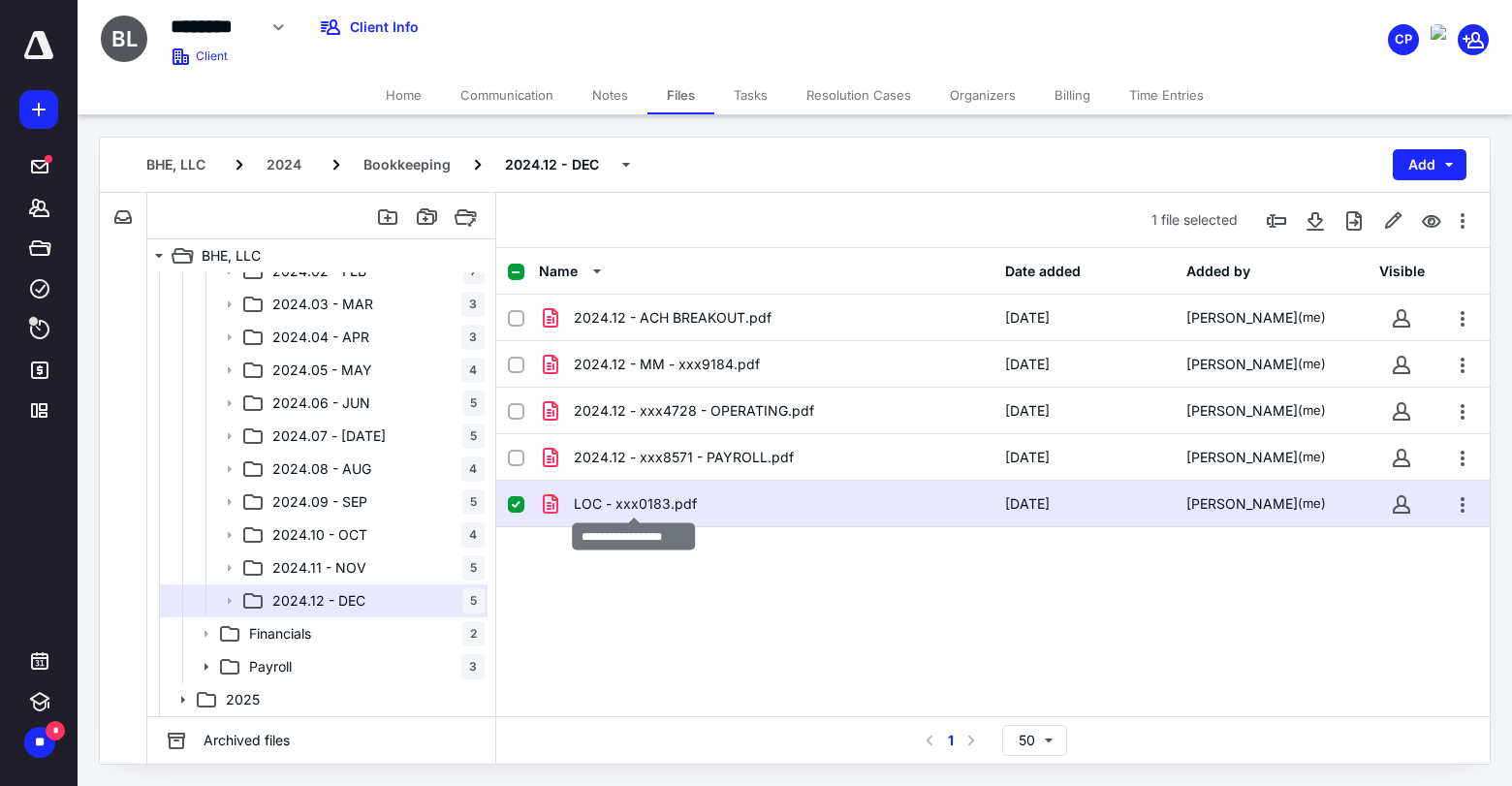 click on "LOC - xxx0183.pdf" at bounding box center (635, 504) 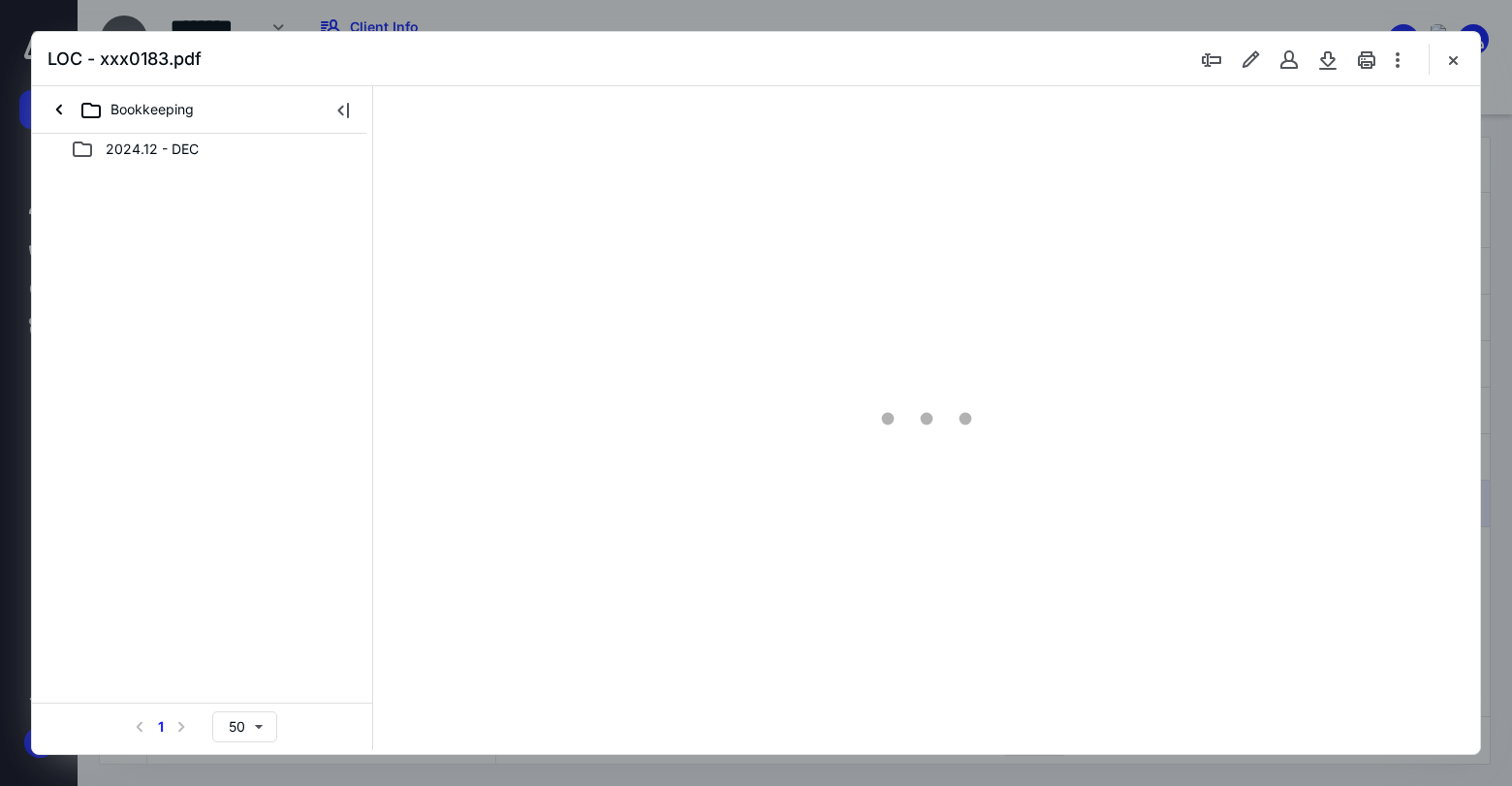 scroll, scrollTop: 0, scrollLeft: 0, axis: both 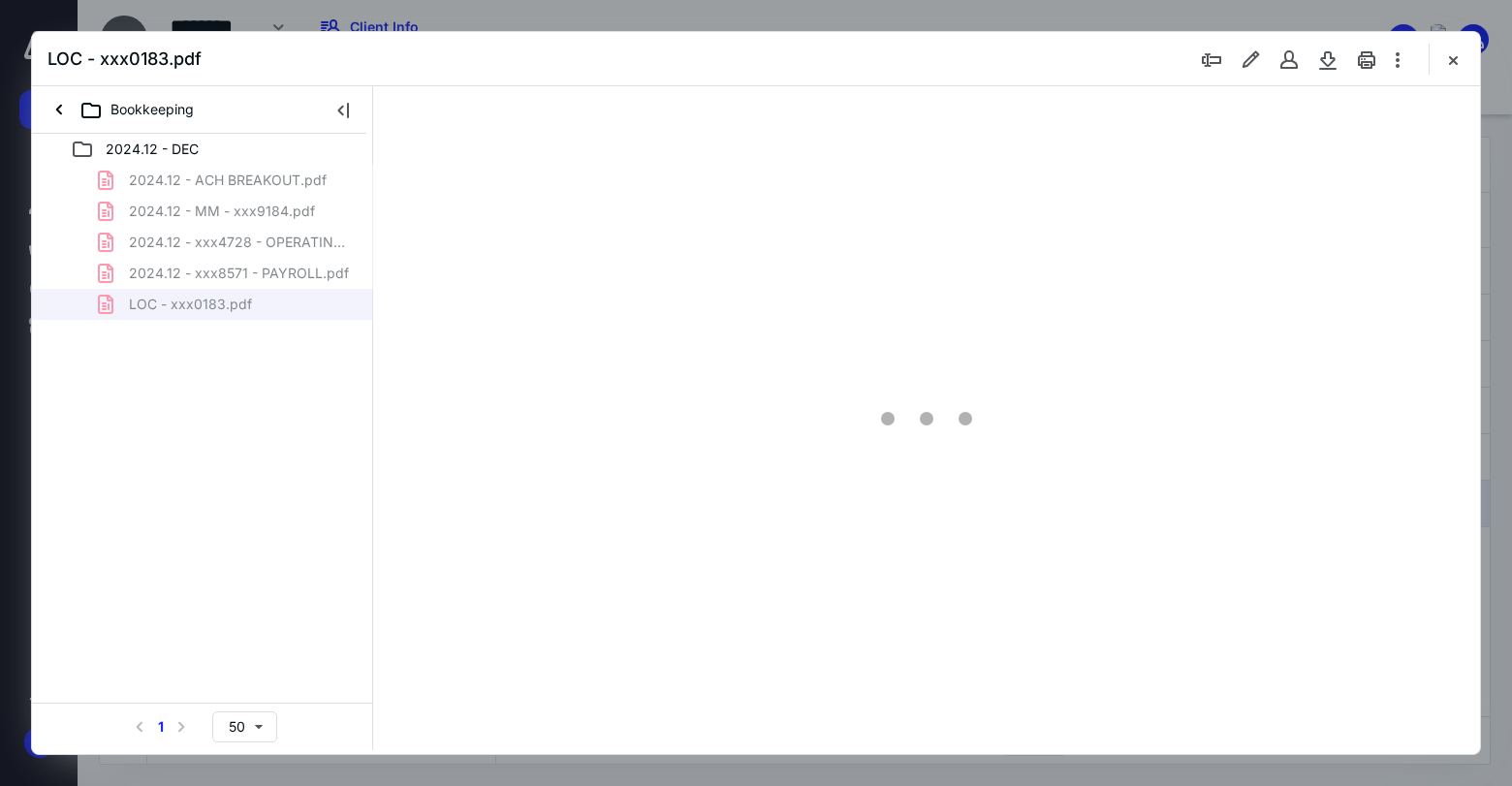type on "77" 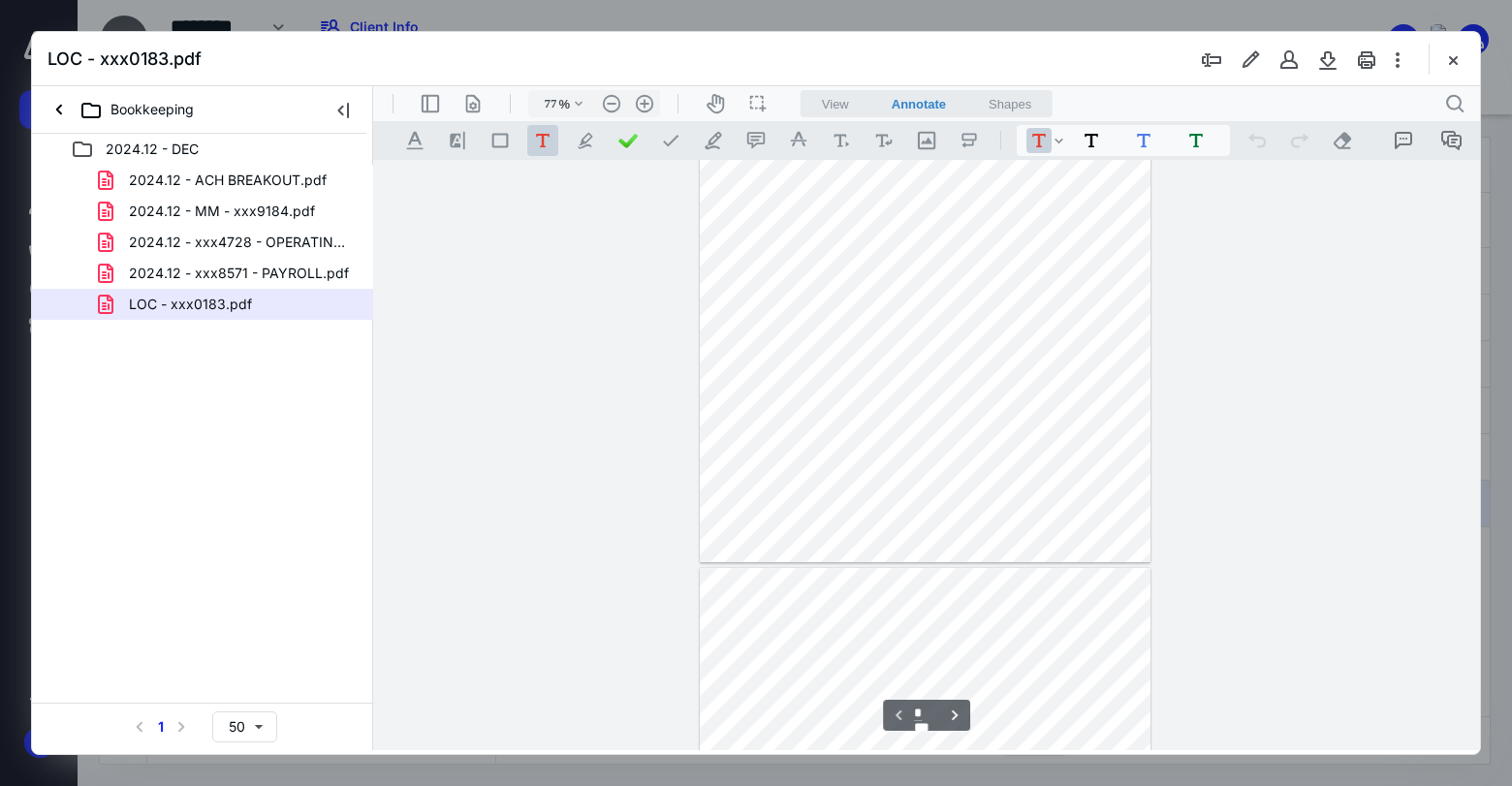 scroll, scrollTop: 292, scrollLeft: 0, axis: vertical 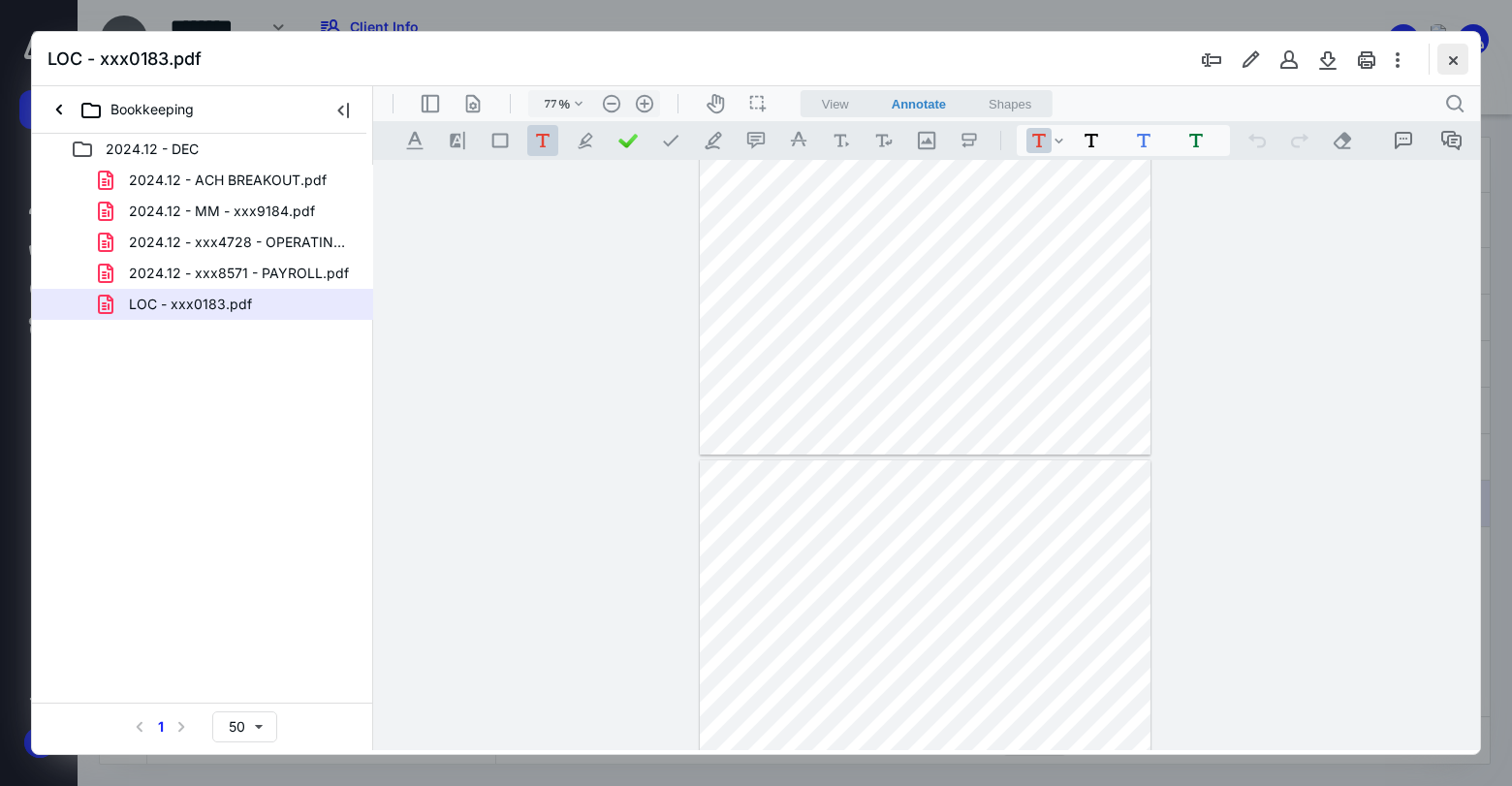 click at bounding box center (1453, 59) 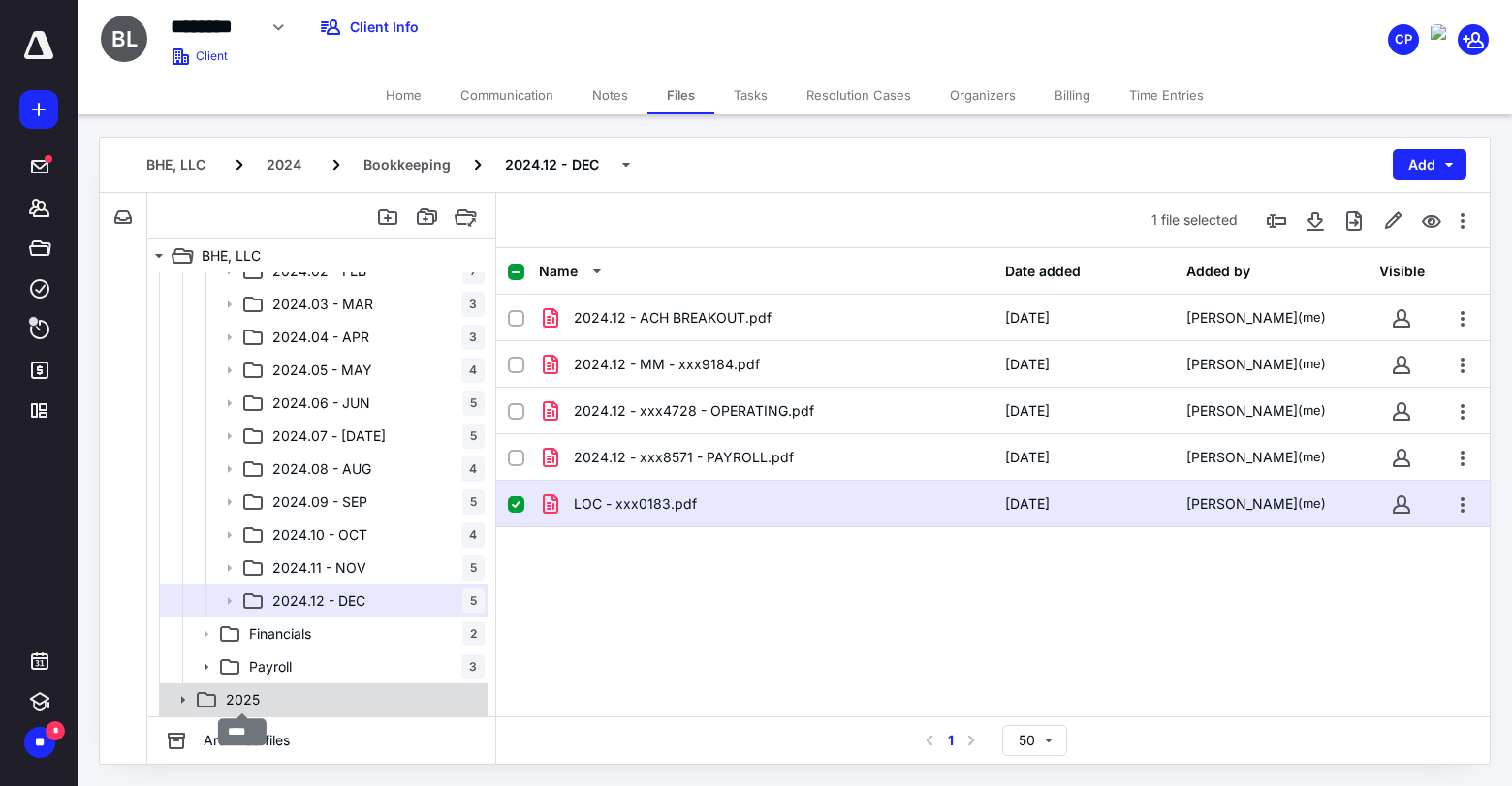 click on "2025" at bounding box center [242, 700] 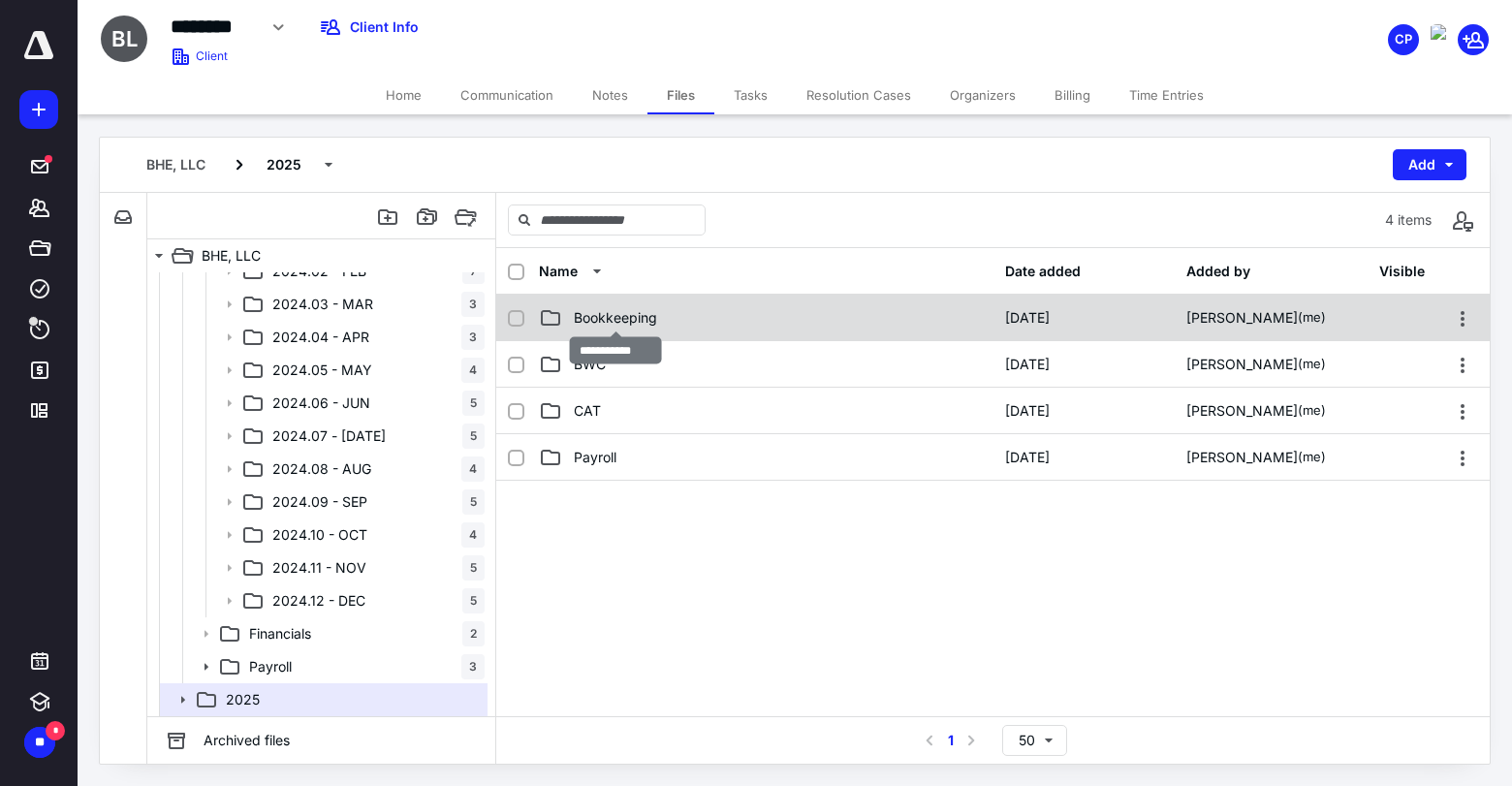 click on "Bookkeeping" at bounding box center [615, 318] 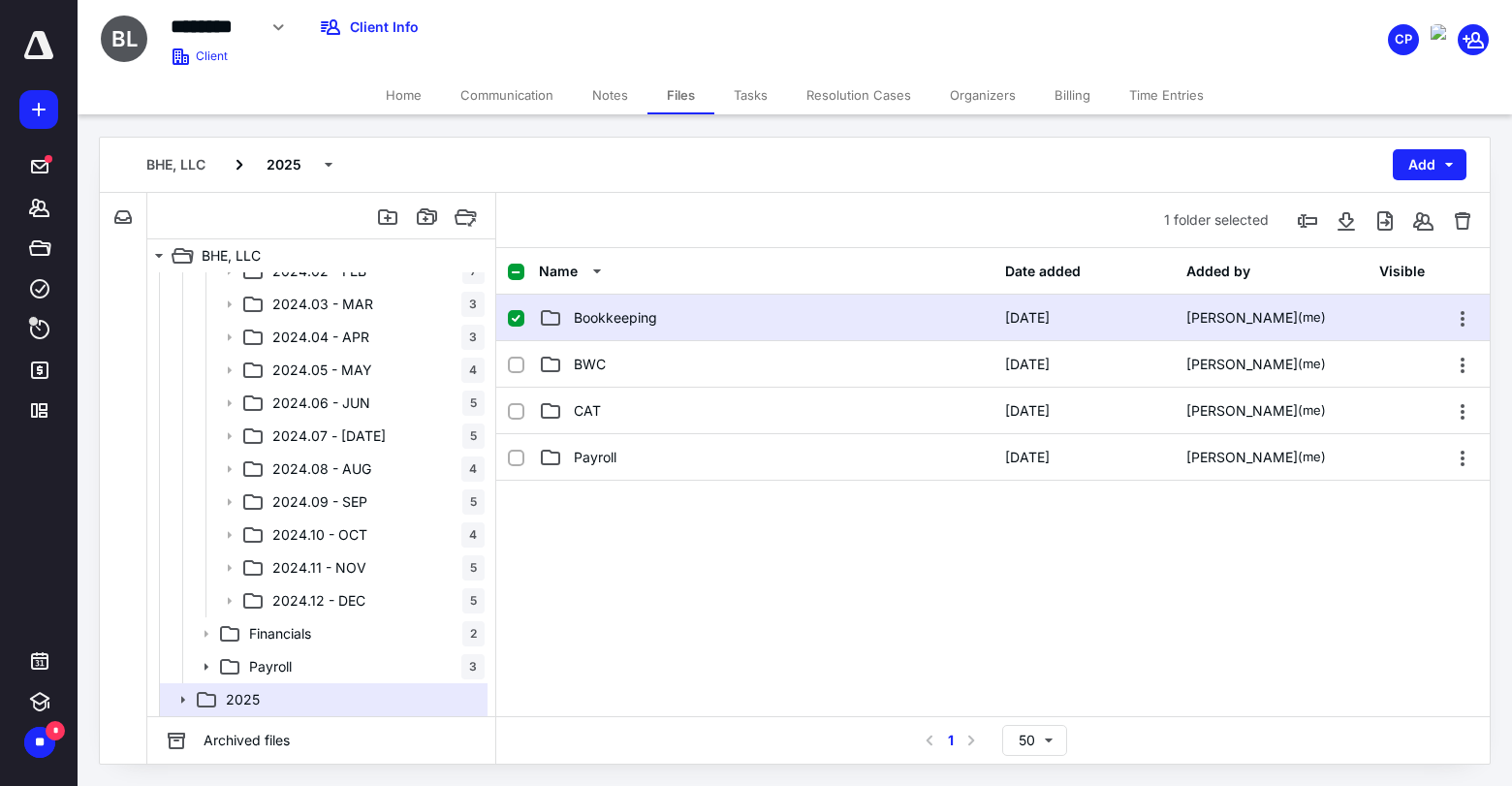 click on "Bookkeeping" at bounding box center (766, 318) 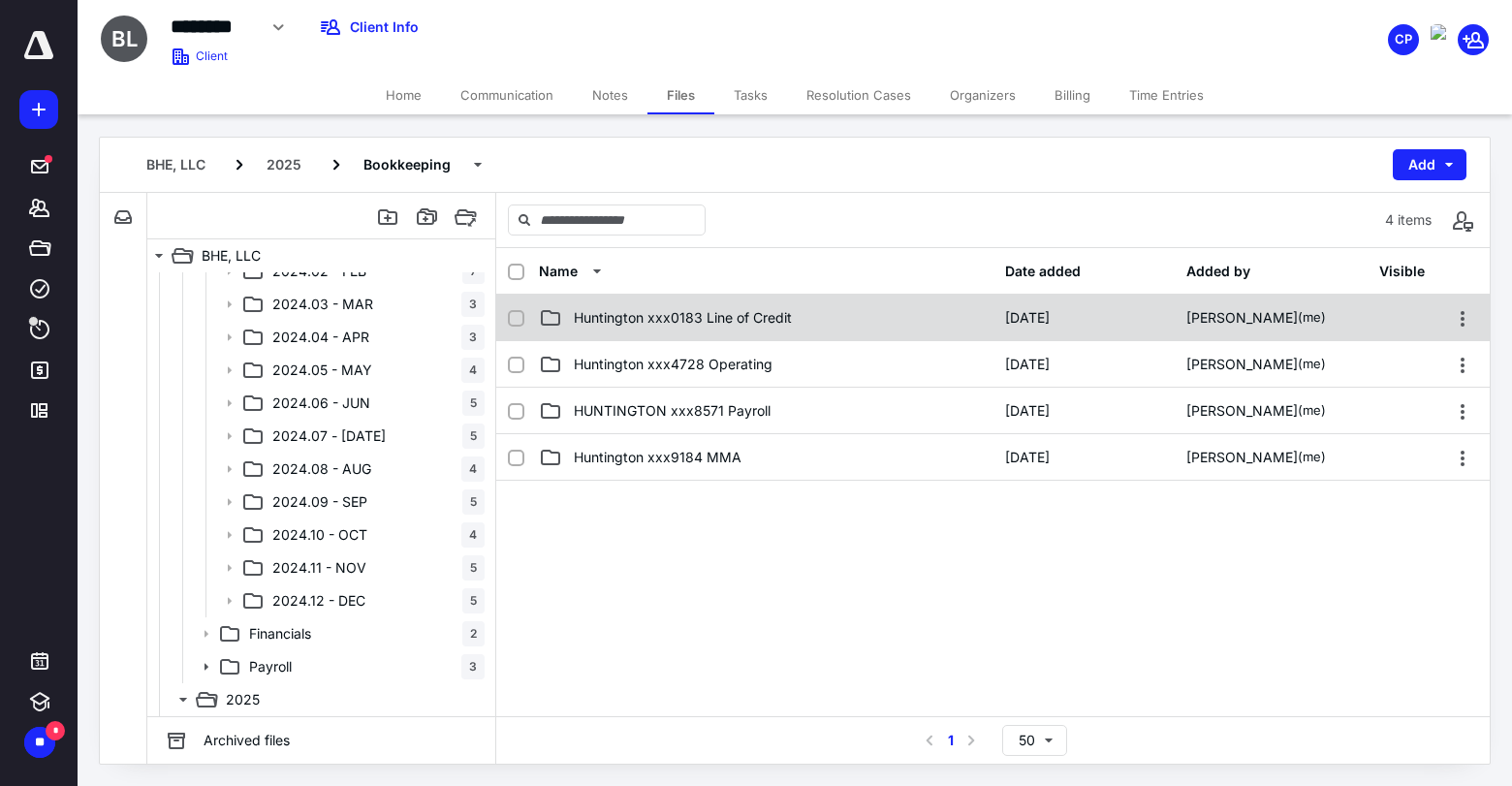 click on "Huntington xxx0183 Line of Credit" at bounding box center [682, 318] 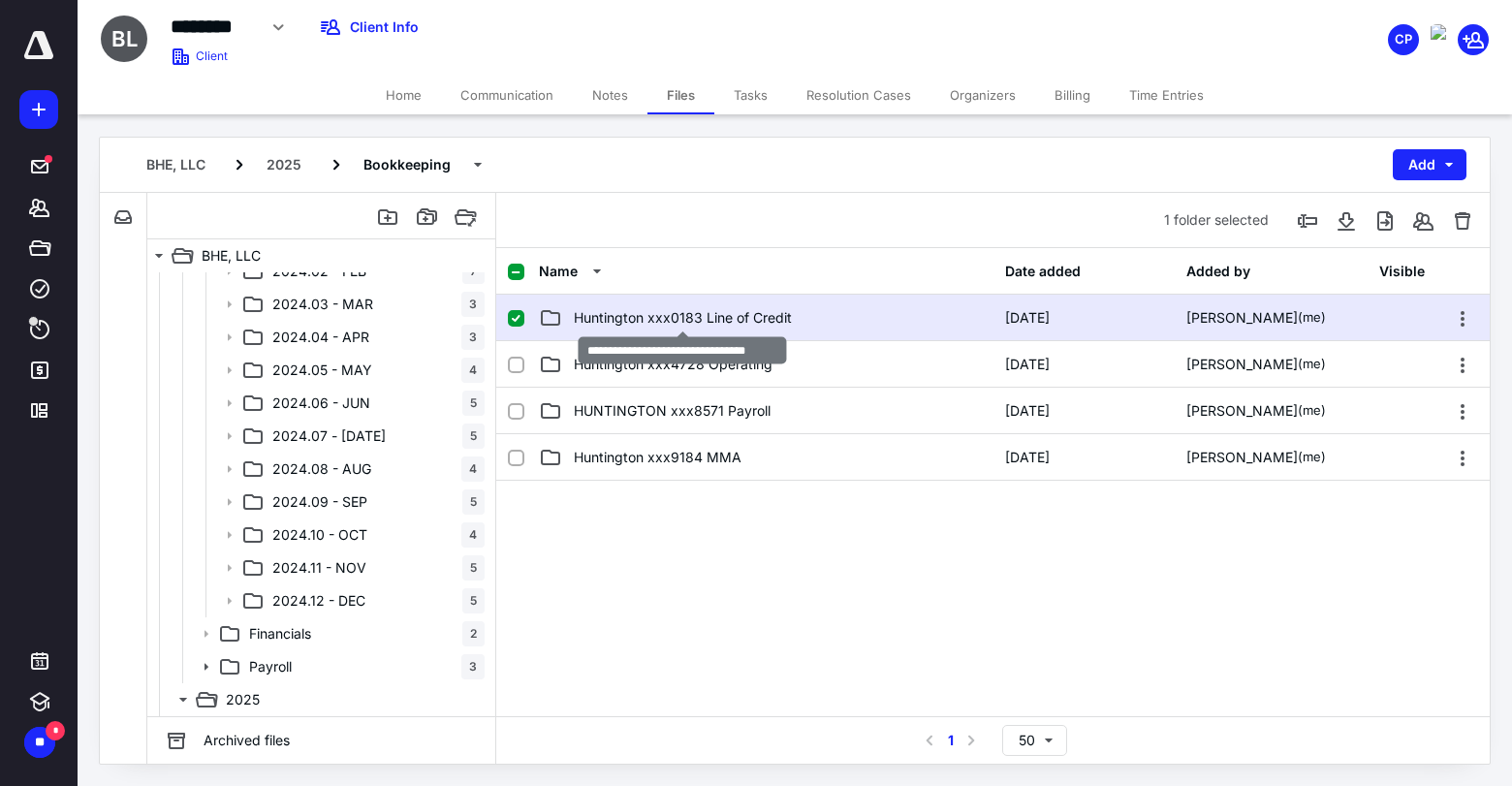 click on "Huntington xxx0183 Line of Credit" at bounding box center (682, 318) 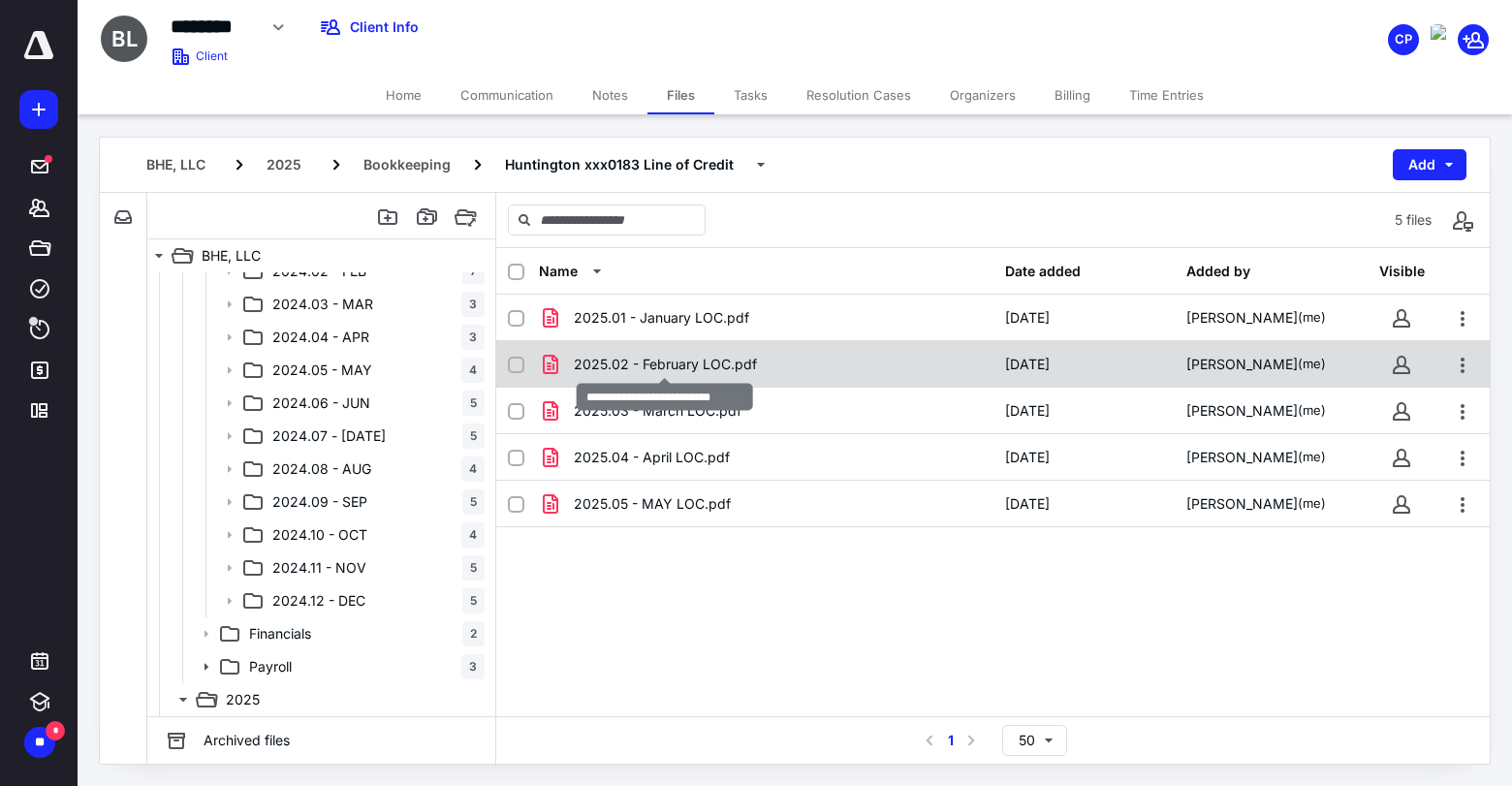 click on "2025.02 - February LOC.pdf" at bounding box center [665, 364] 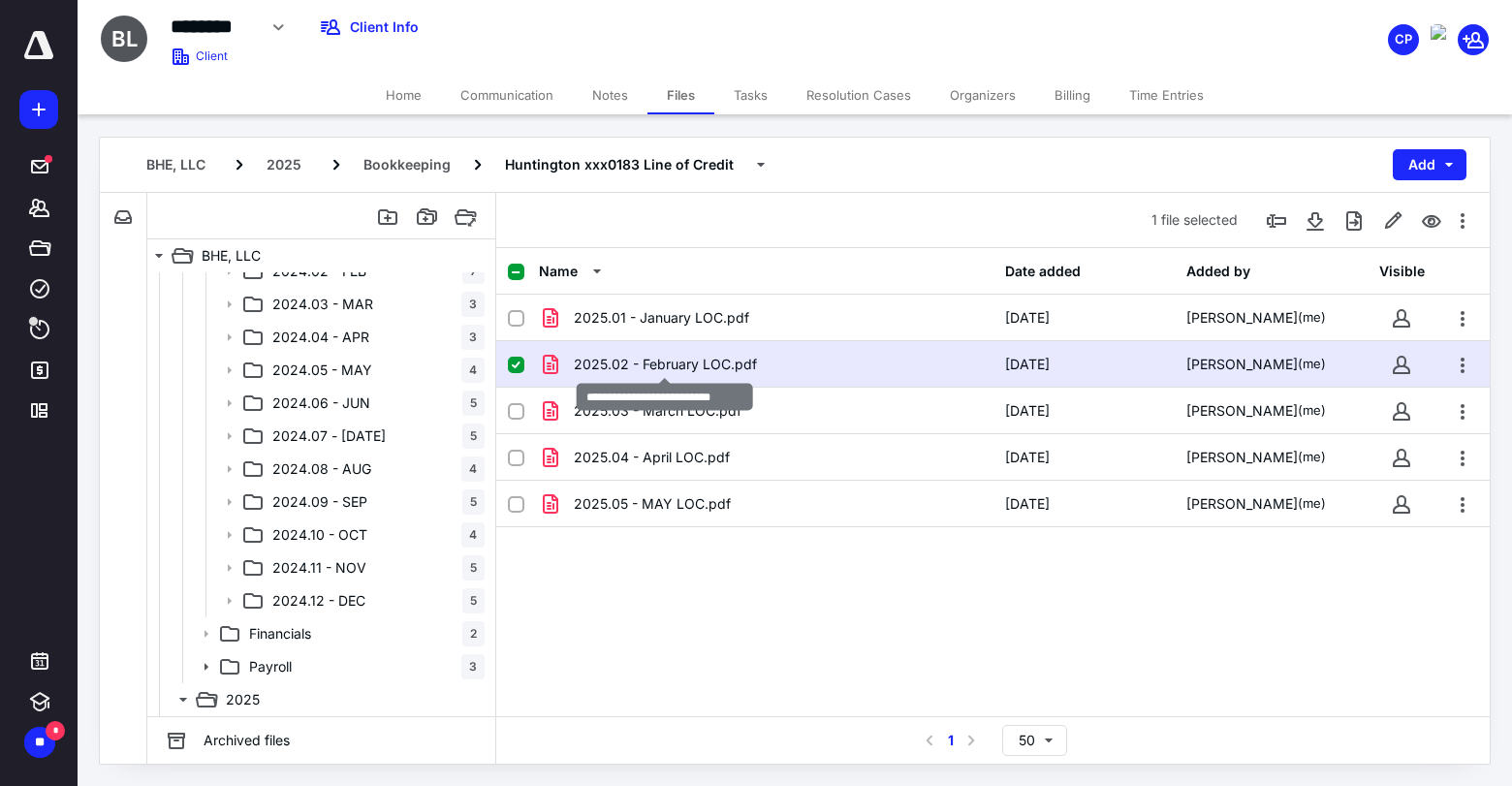 click on "2025.02 - February LOC.pdf" at bounding box center (665, 364) 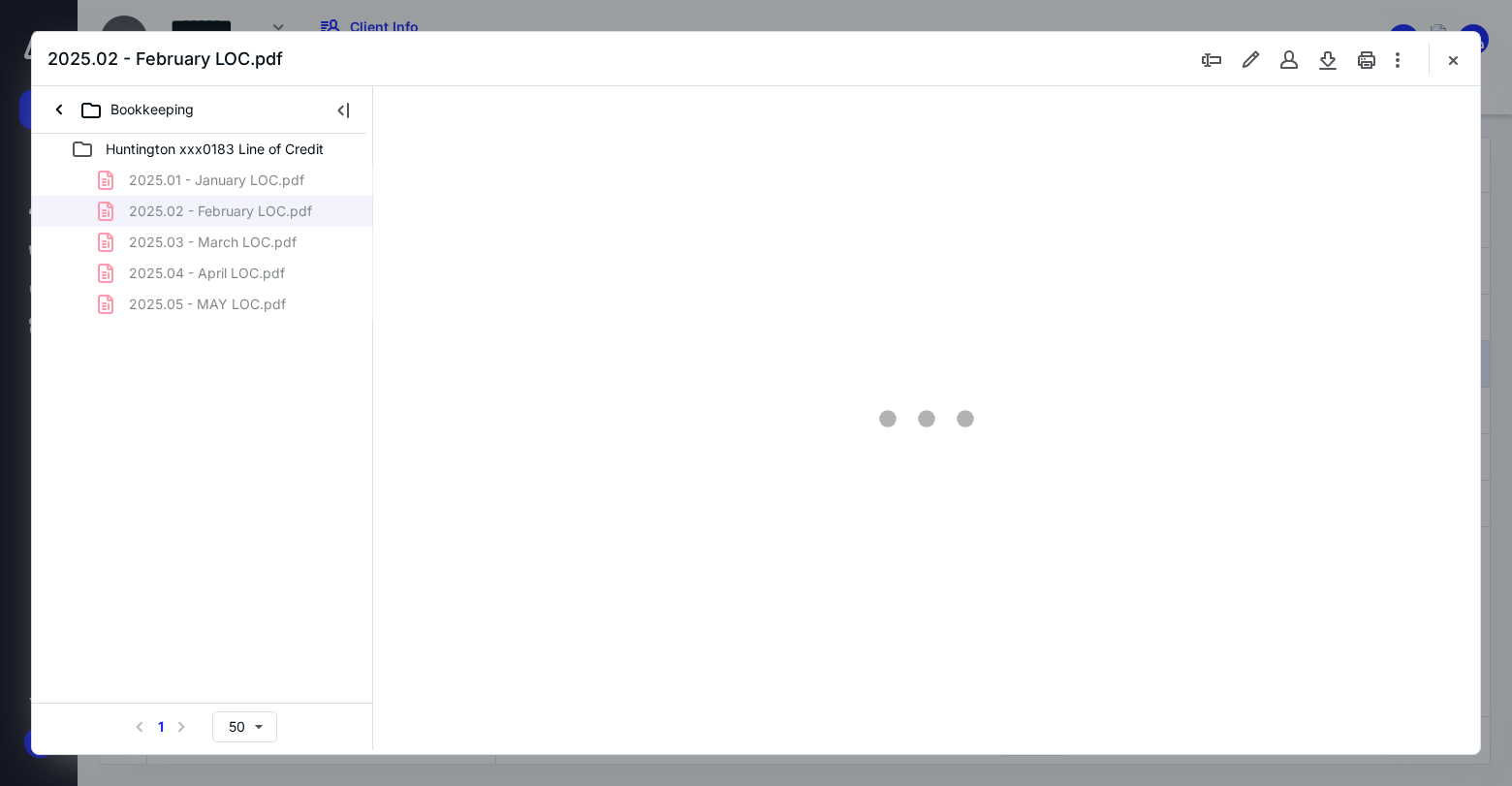 scroll, scrollTop: 0, scrollLeft: 0, axis: both 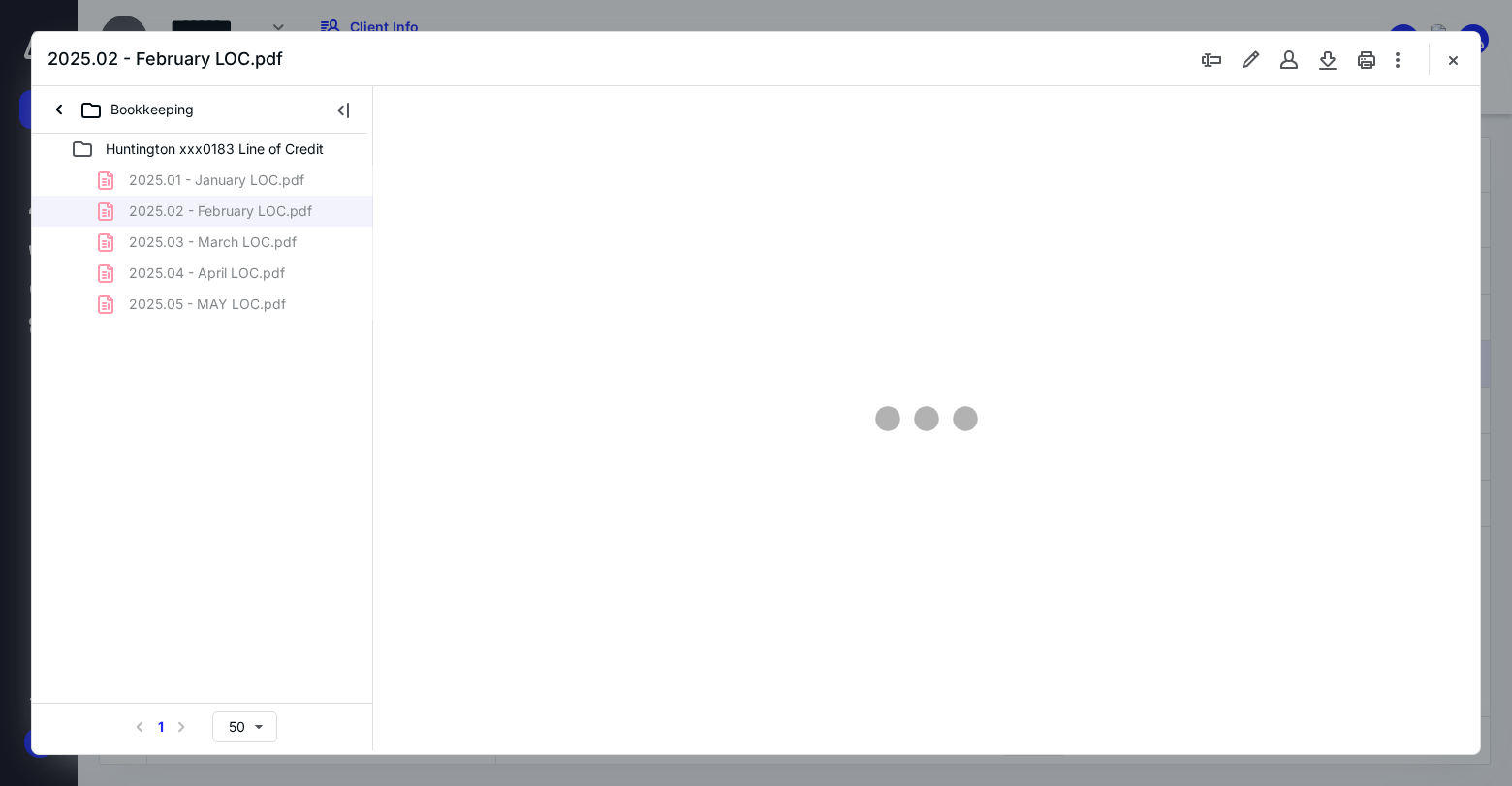 type on "77" 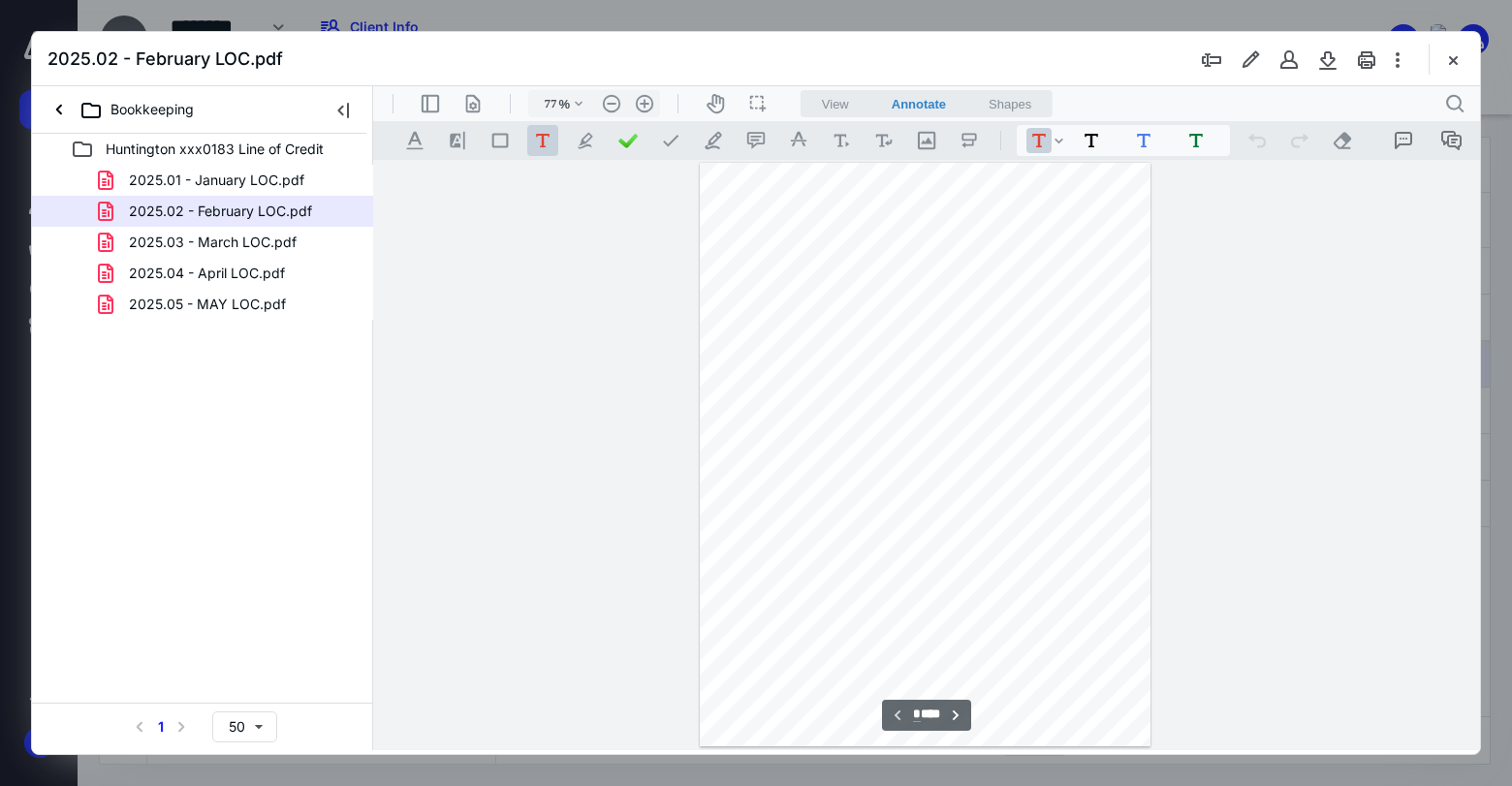 scroll, scrollTop: 77, scrollLeft: 0, axis: vertical 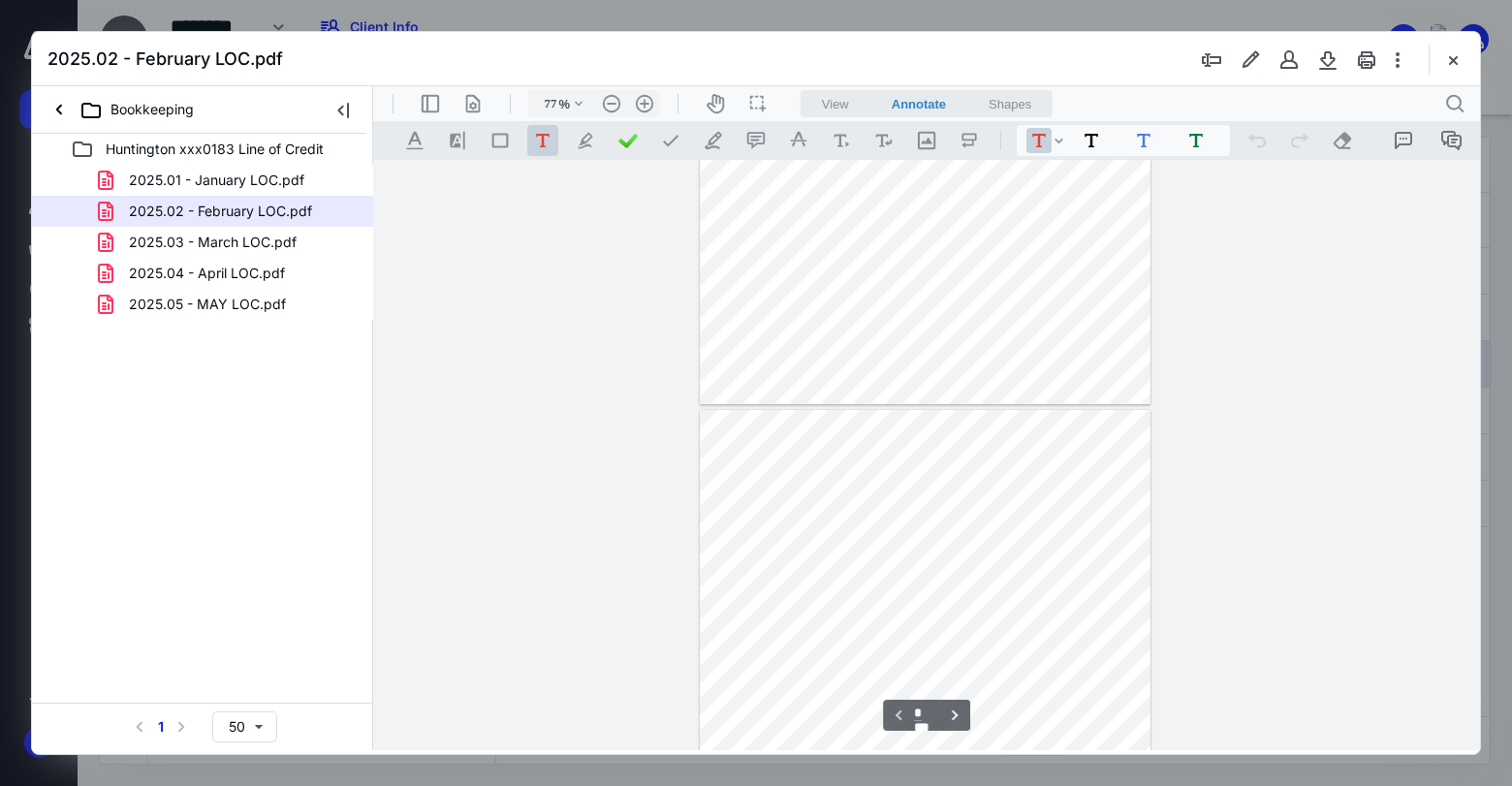 type on "*" 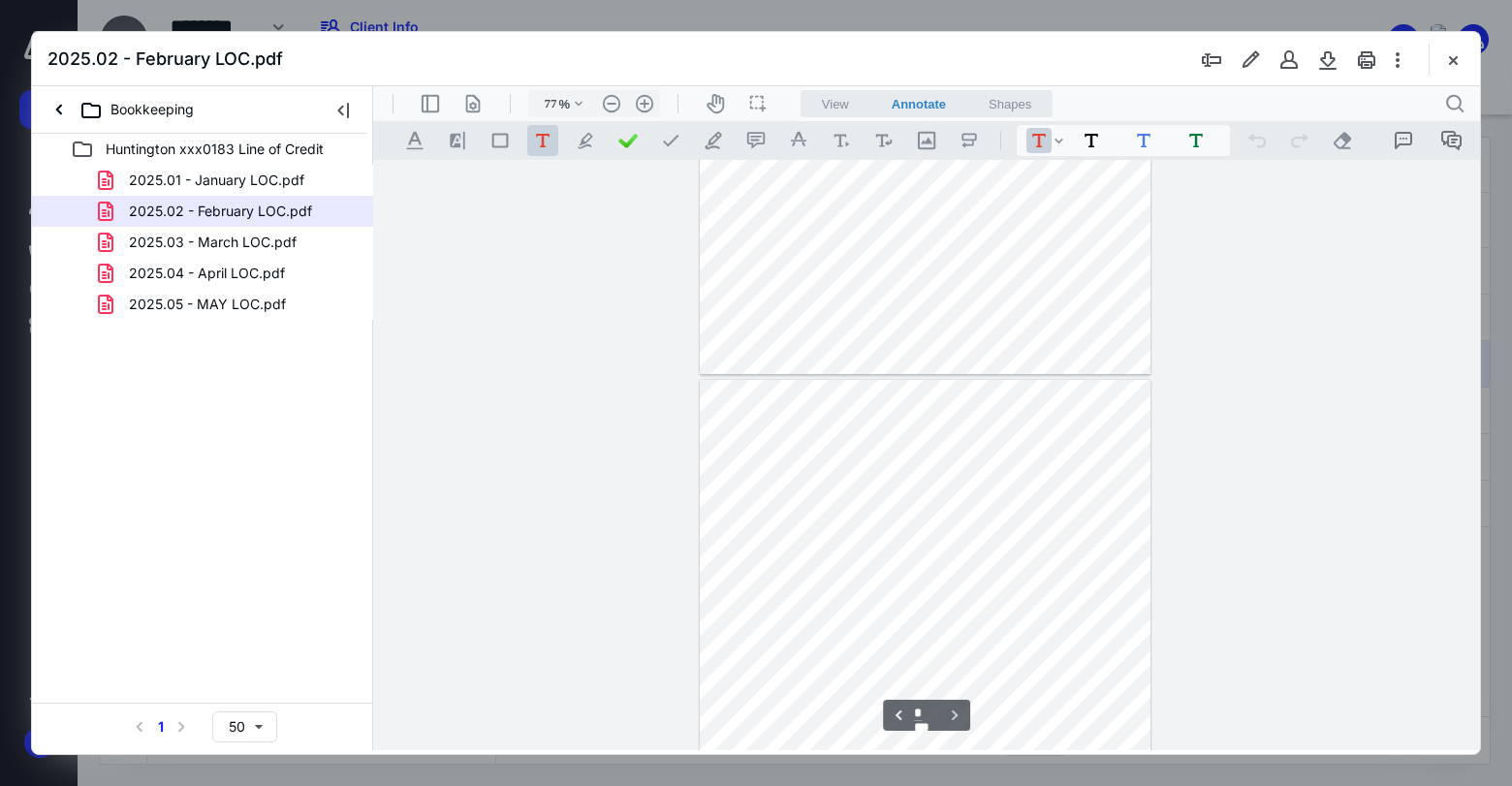 scroll, scrollTop: 399, scrollLeft: 0, axis: vertical 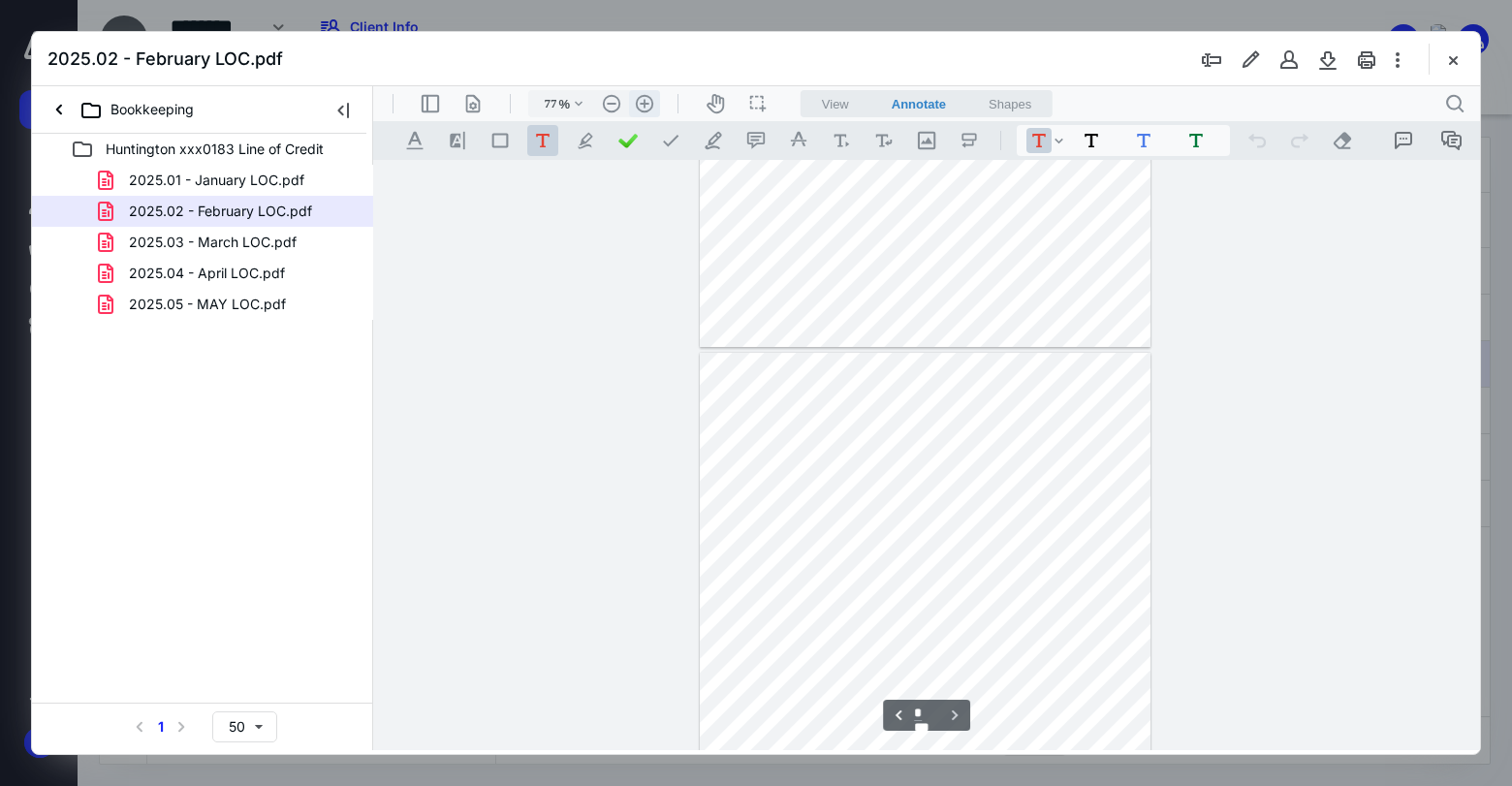 click on ".cls-1{fill:#abb0c4;} icon - header - zoom - in - line" at bounding box center (645, 104) 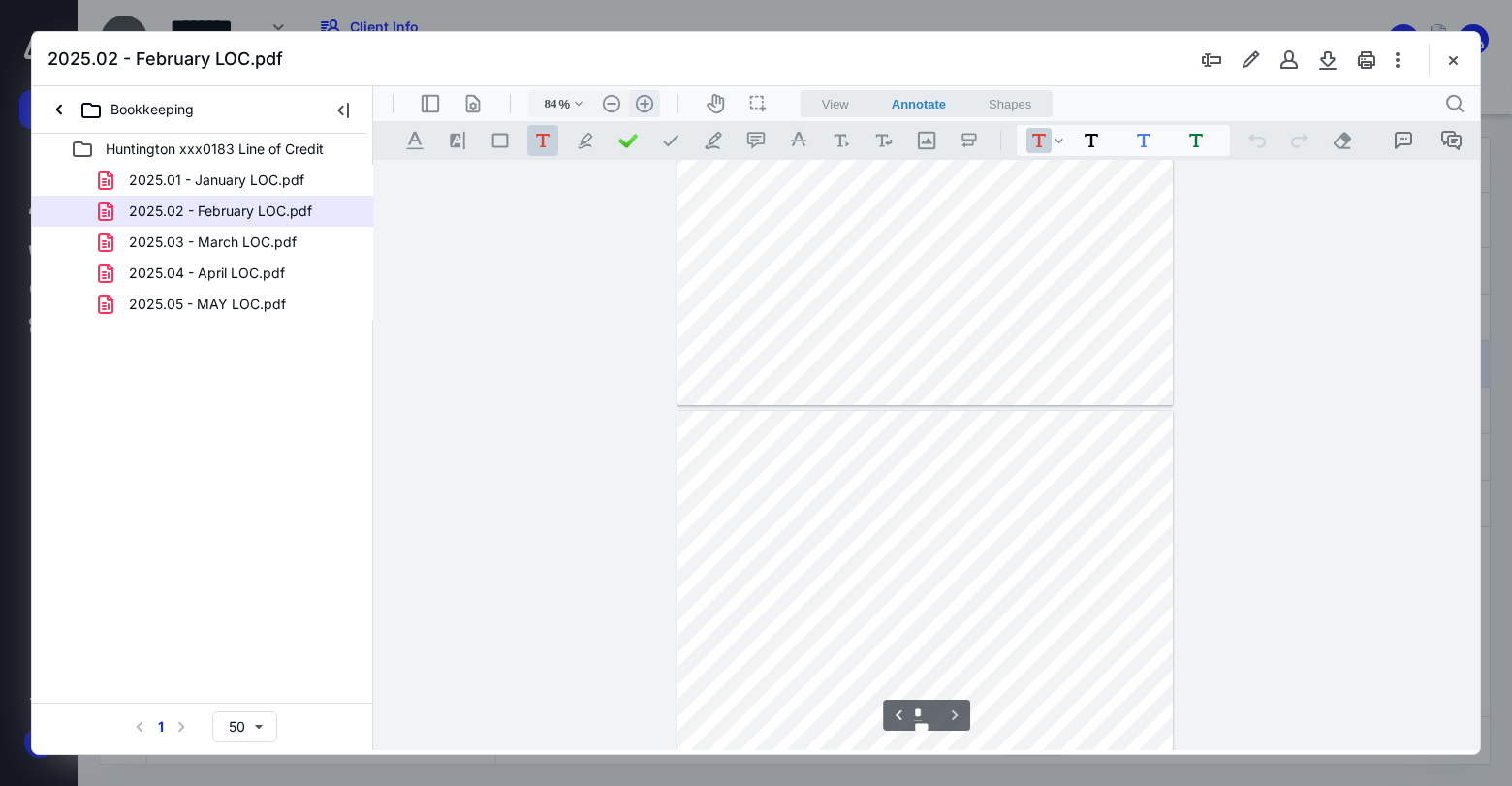 click on ".cls-1{fill:#abb0c4;} icon - header - zoom - in - line" at bounding box center (645, 104) 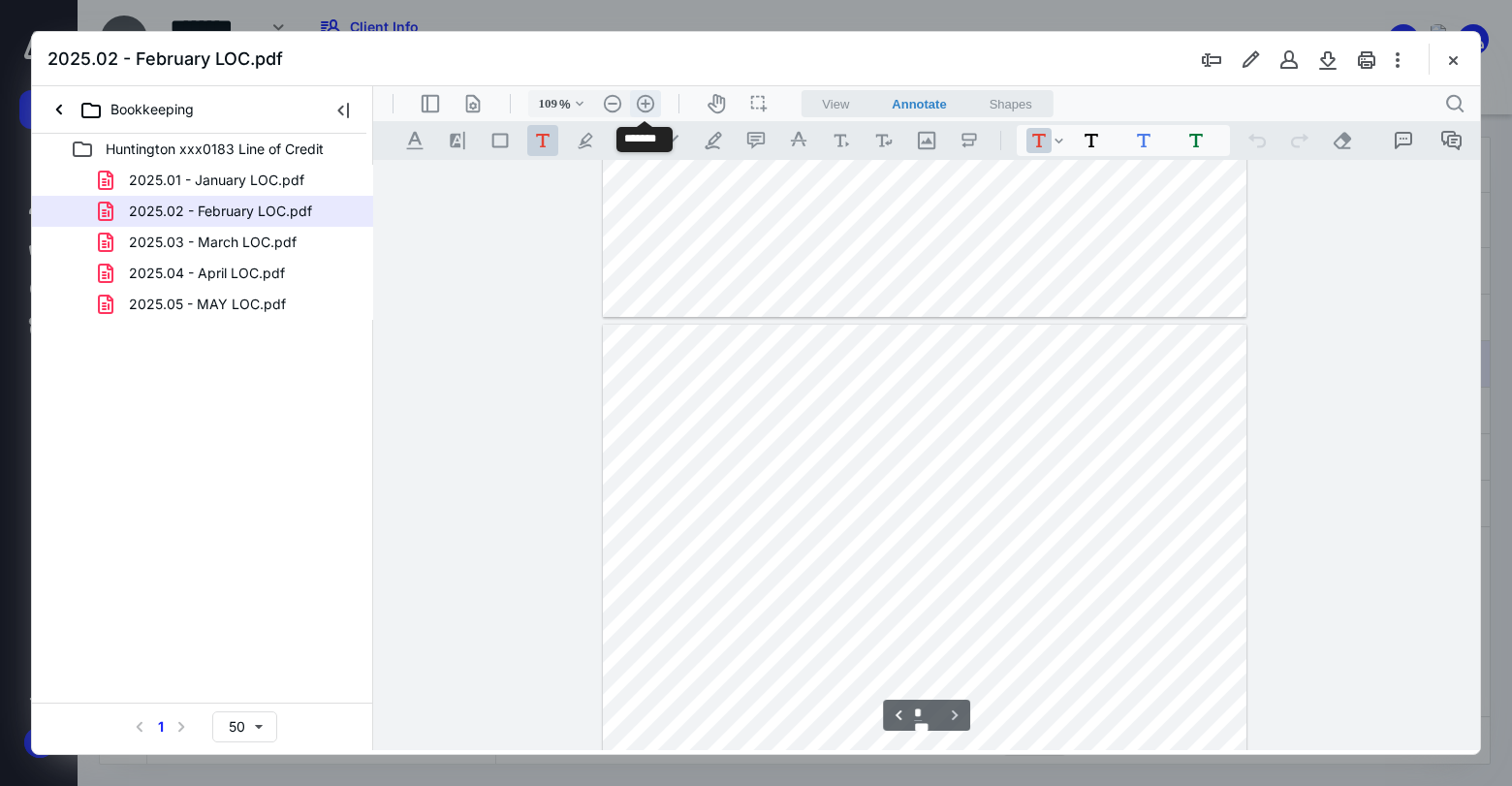 click on ".cls-1{fill:#abb0c4;} icon - header - zoom - in - line" at bounding box center [646, 104] 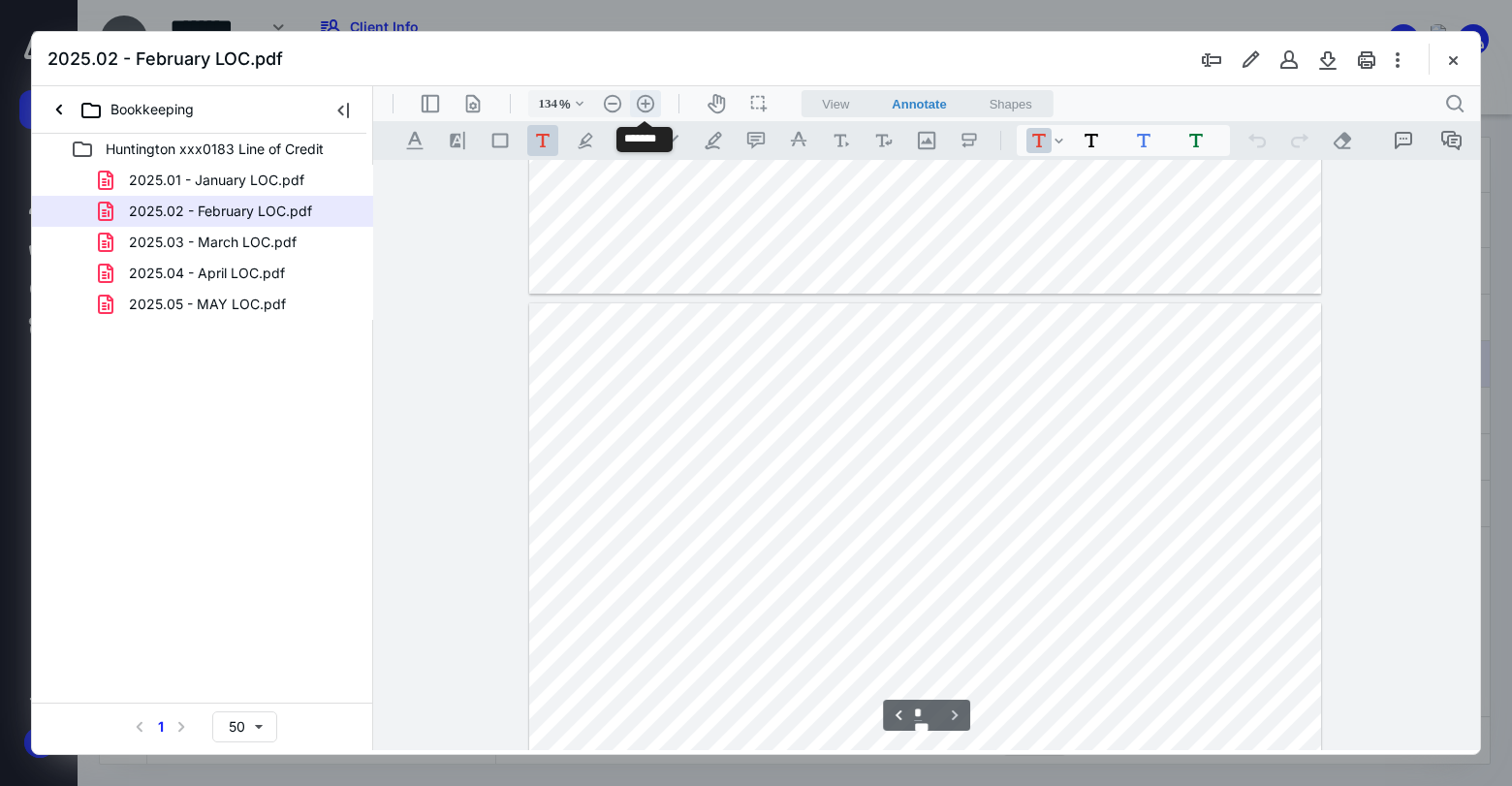 click on ".cls-1{fill:#abb0c4;} icon - header - zoom - in - line" at bounding box center (646, 104) 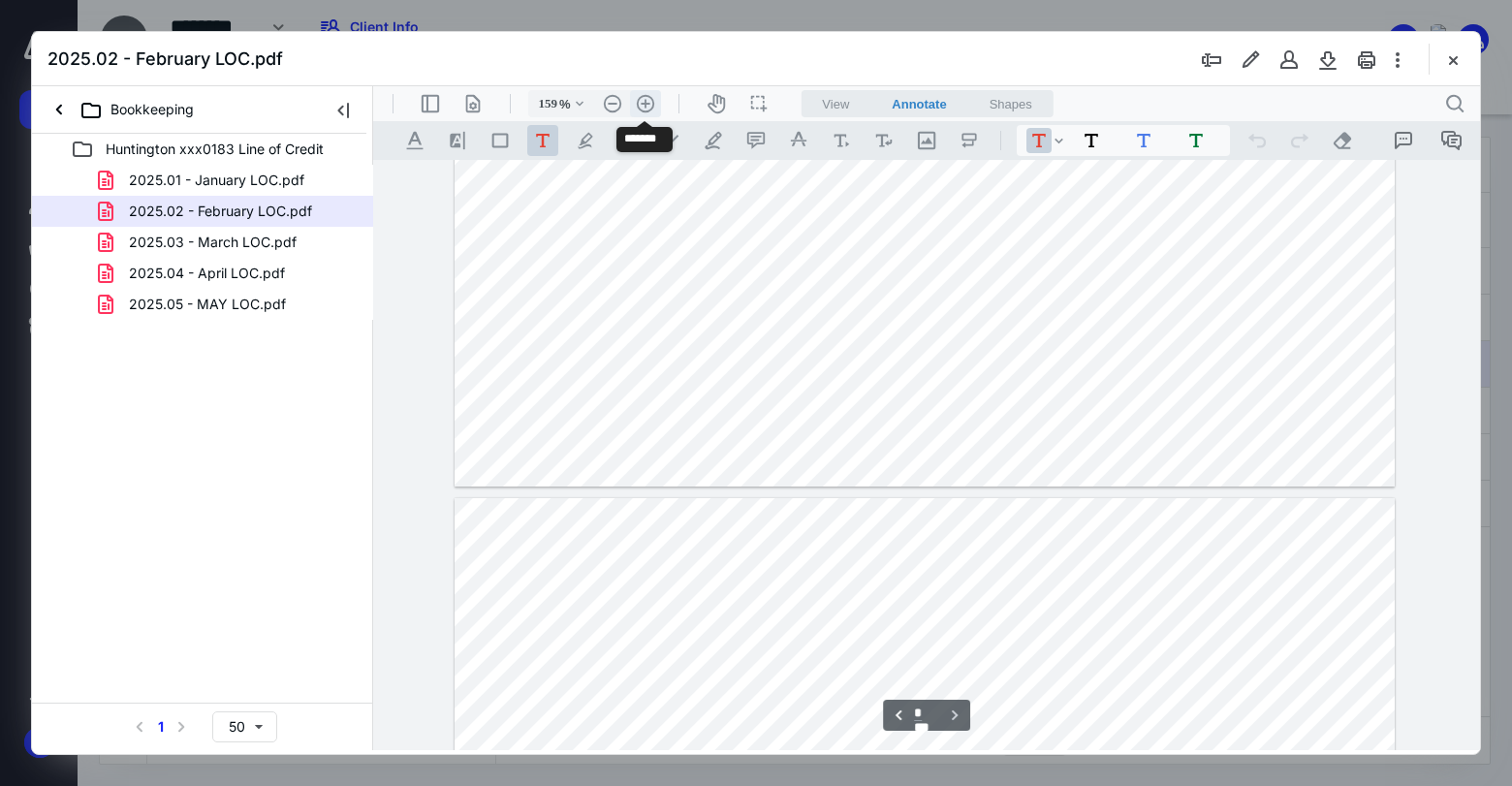 scroll, scrollTop: 1113, scrollLeft: 0, axis: vertical 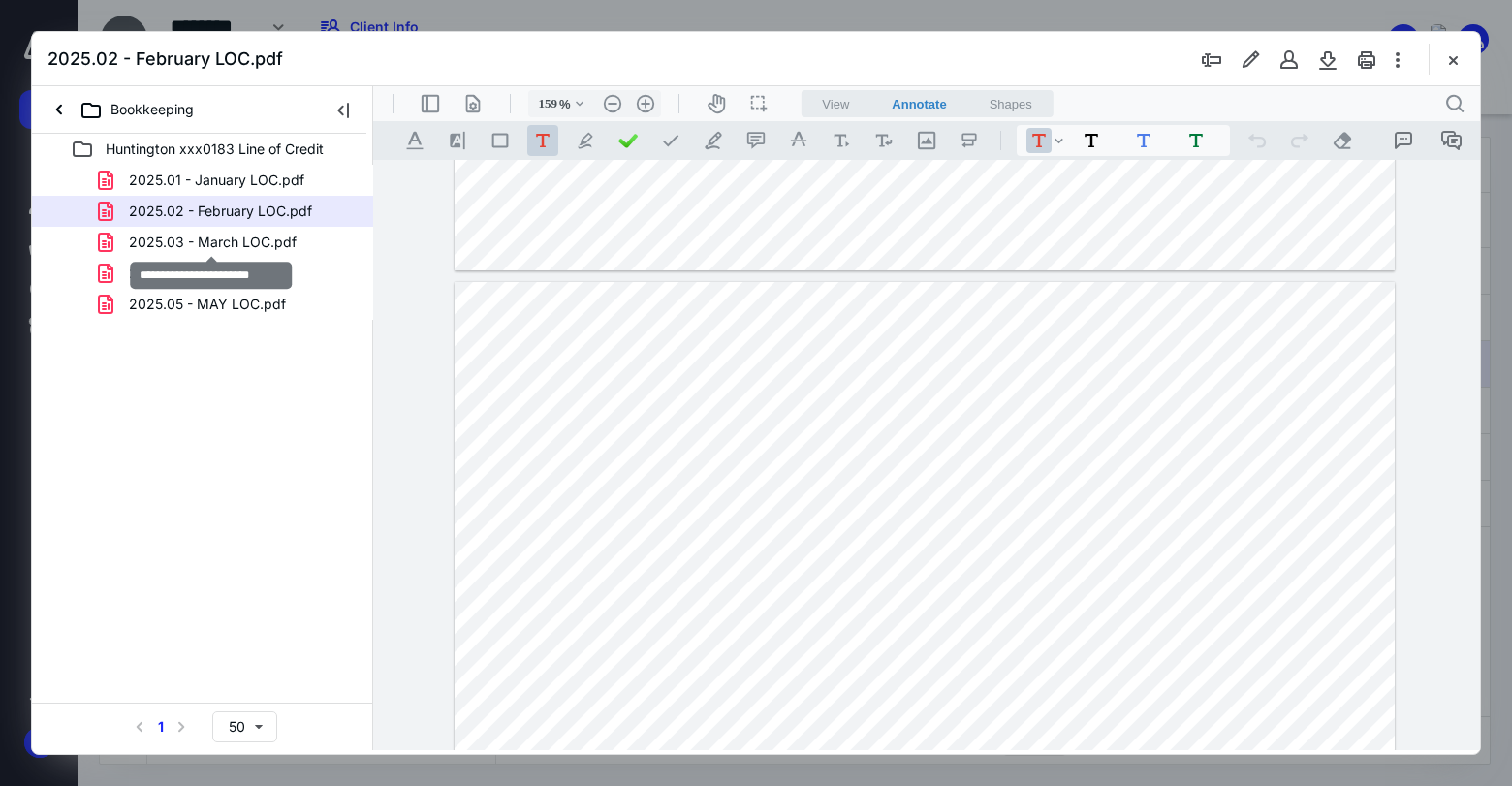 drag, startPoint x: 229, startPoint y: 239, endPoint x: 569, endPoint y: 326, distance: 350.95441 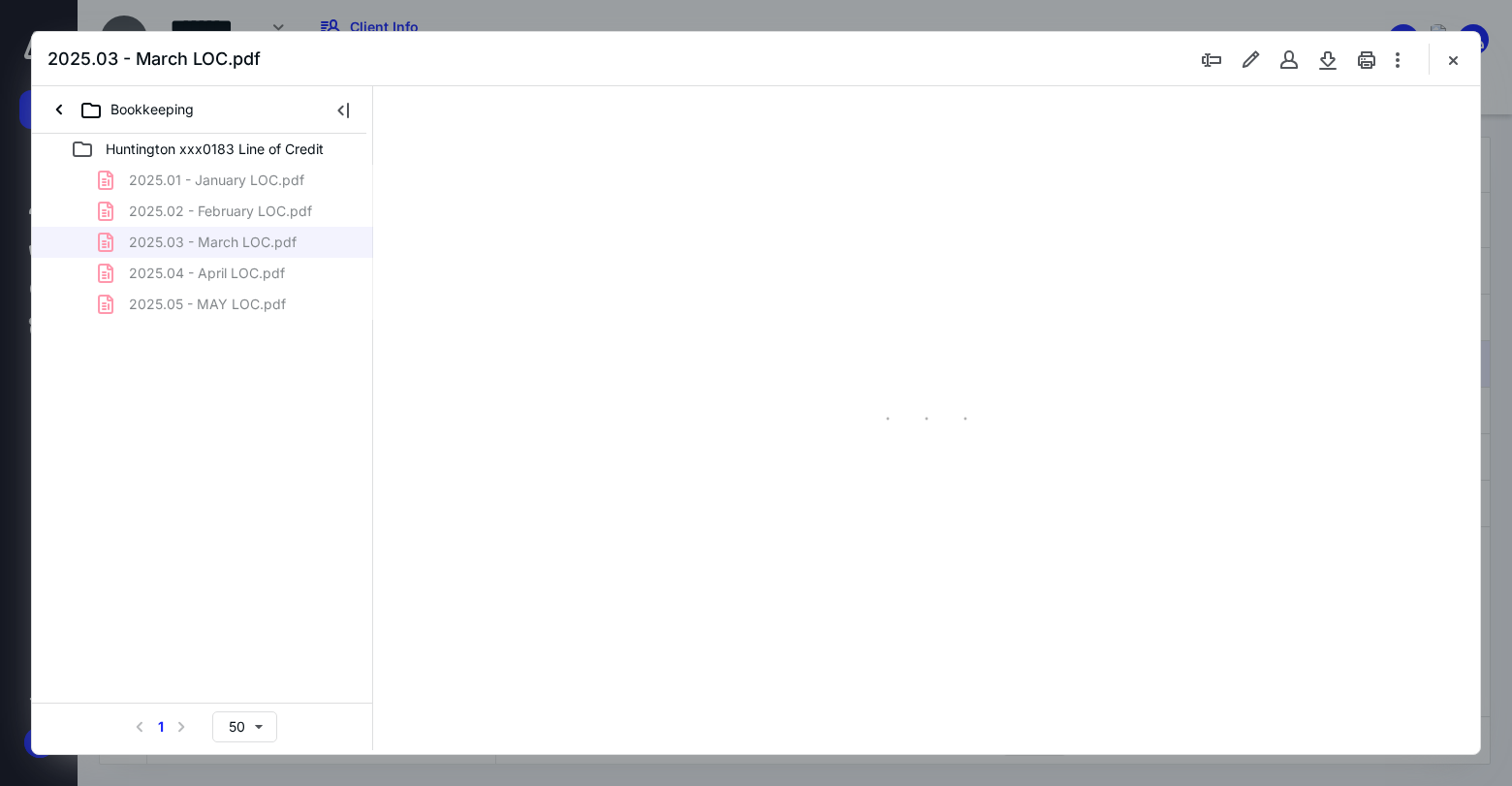 type on "77" 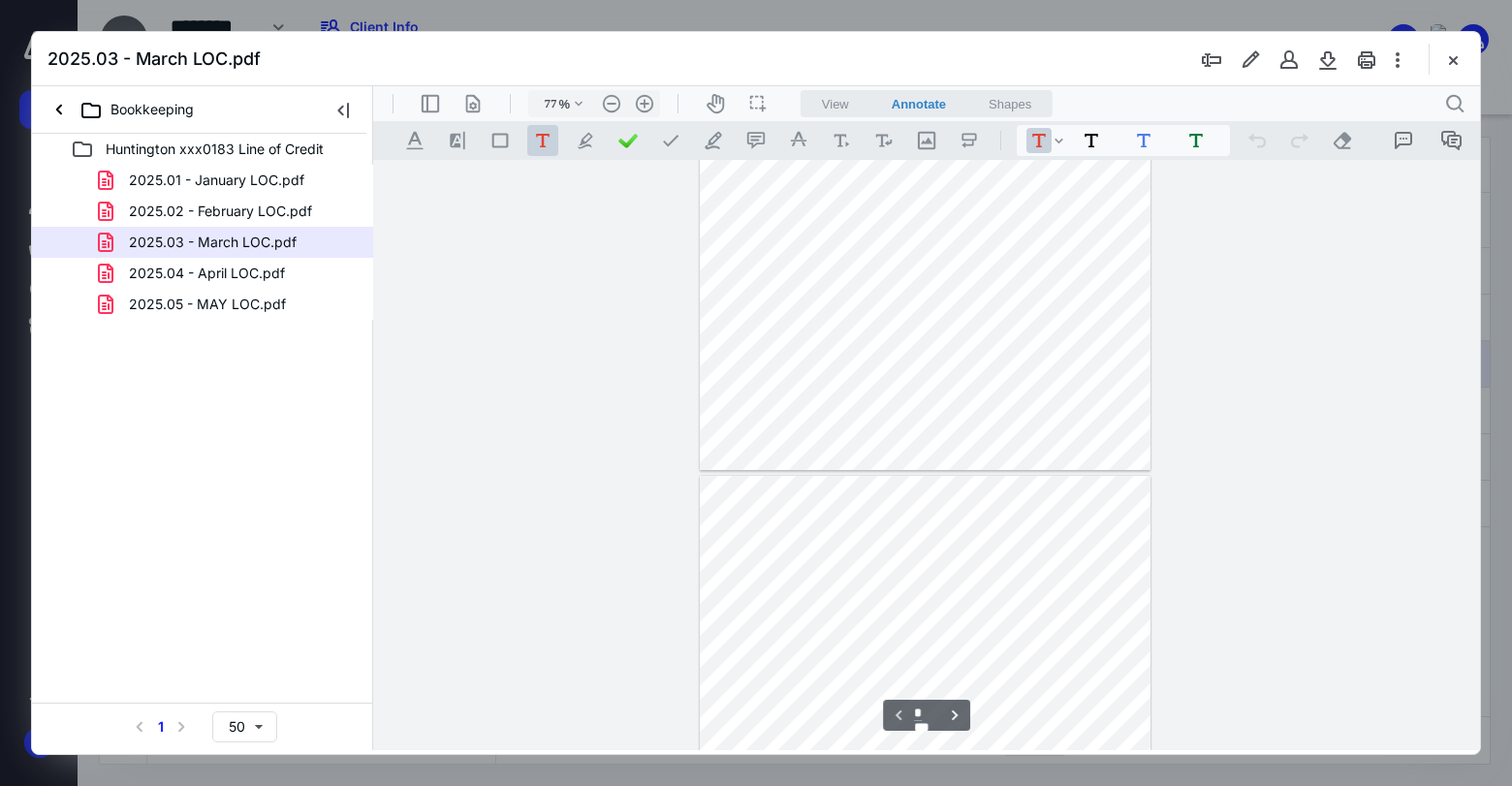 type on "*" 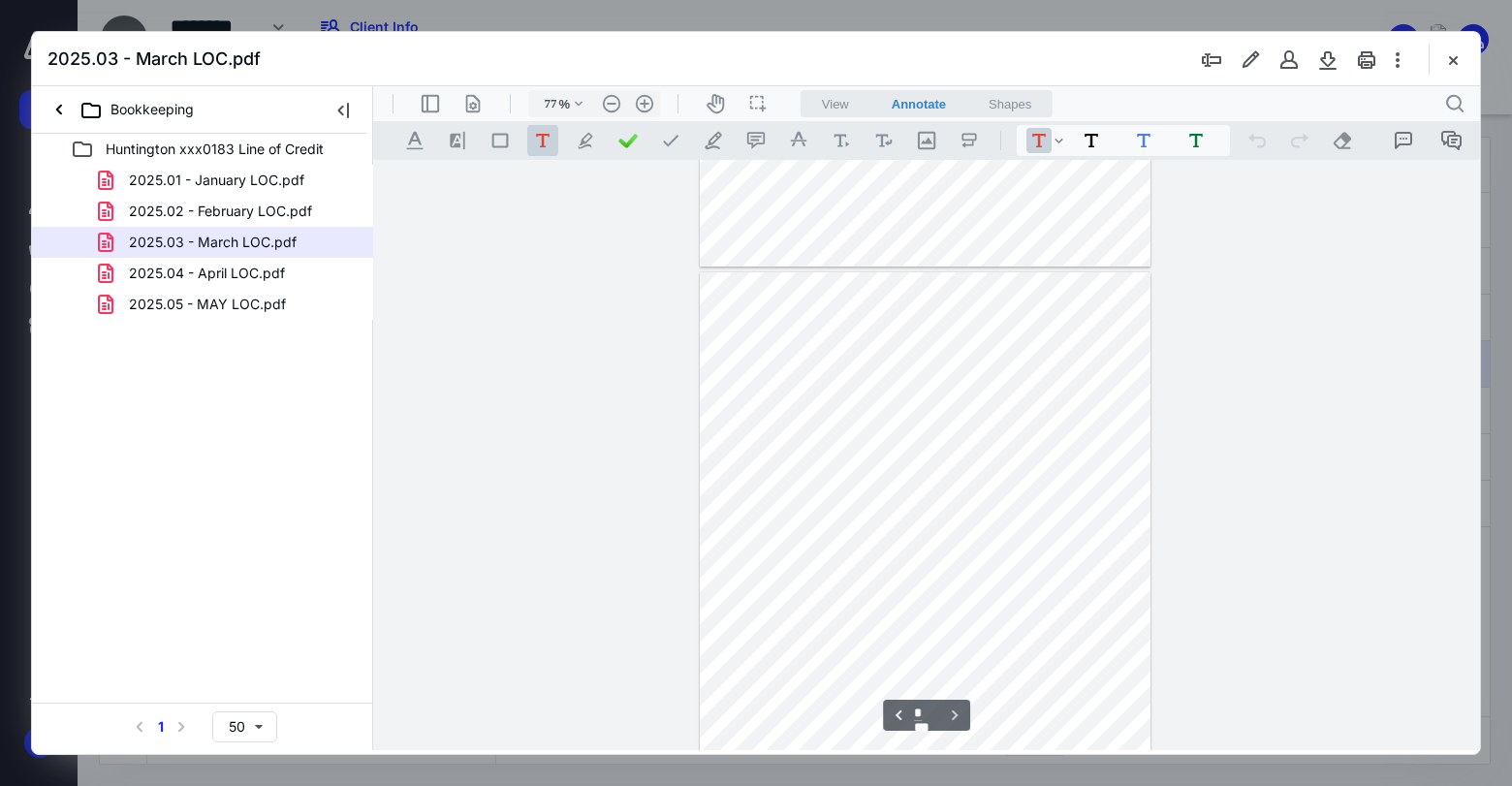 scroll, scrollTop: 507, scrollLeft: 0, axis: vertical 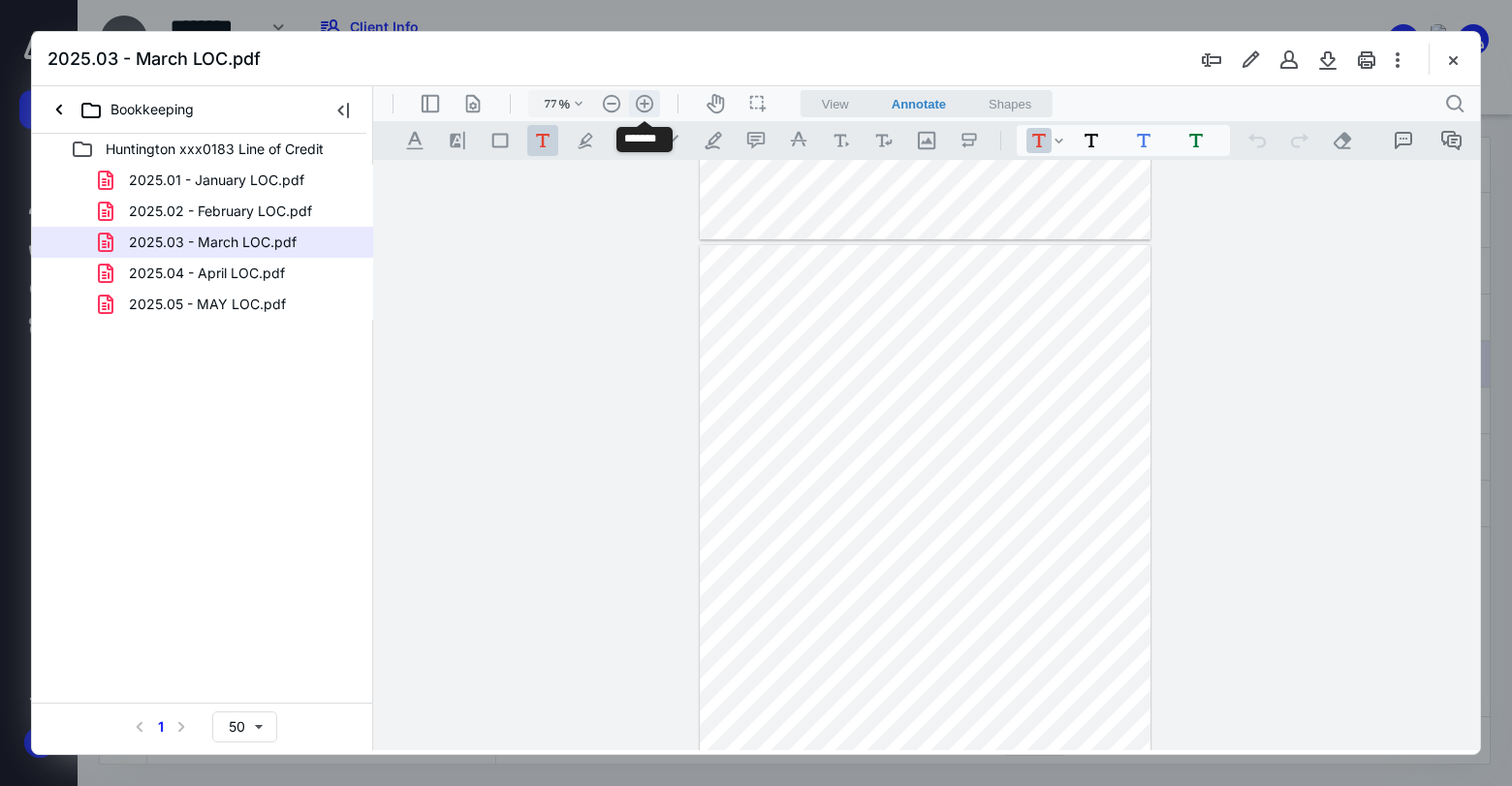 click on ".cls-1{fill:#abb0c4;} icon - header - zoom - in - line" at bounding box center [645, 104] 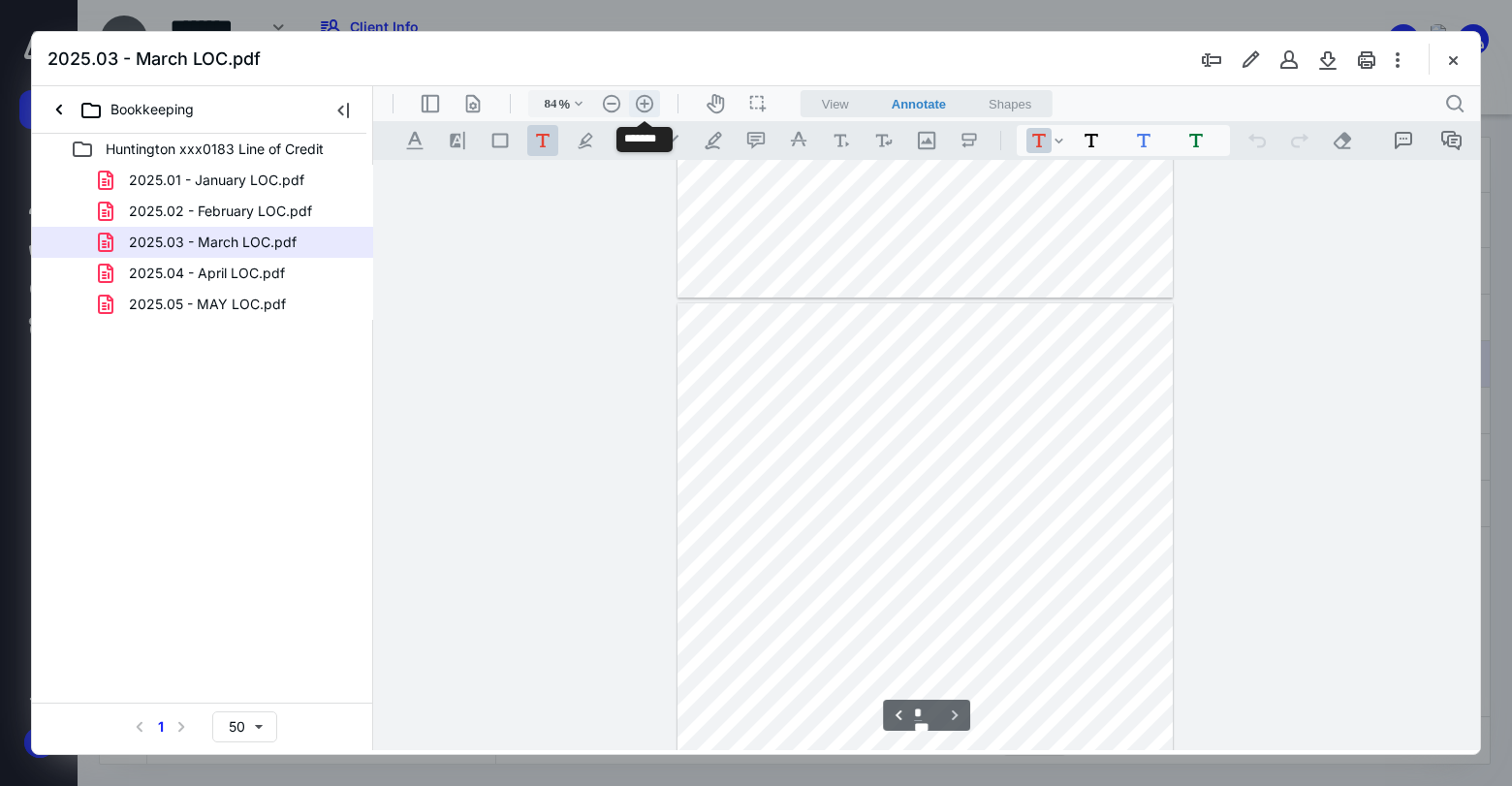 click on ".cls-1{fill:#abb0c4;} icon - header - zoom - in - line" at bounding box center (645, 104) 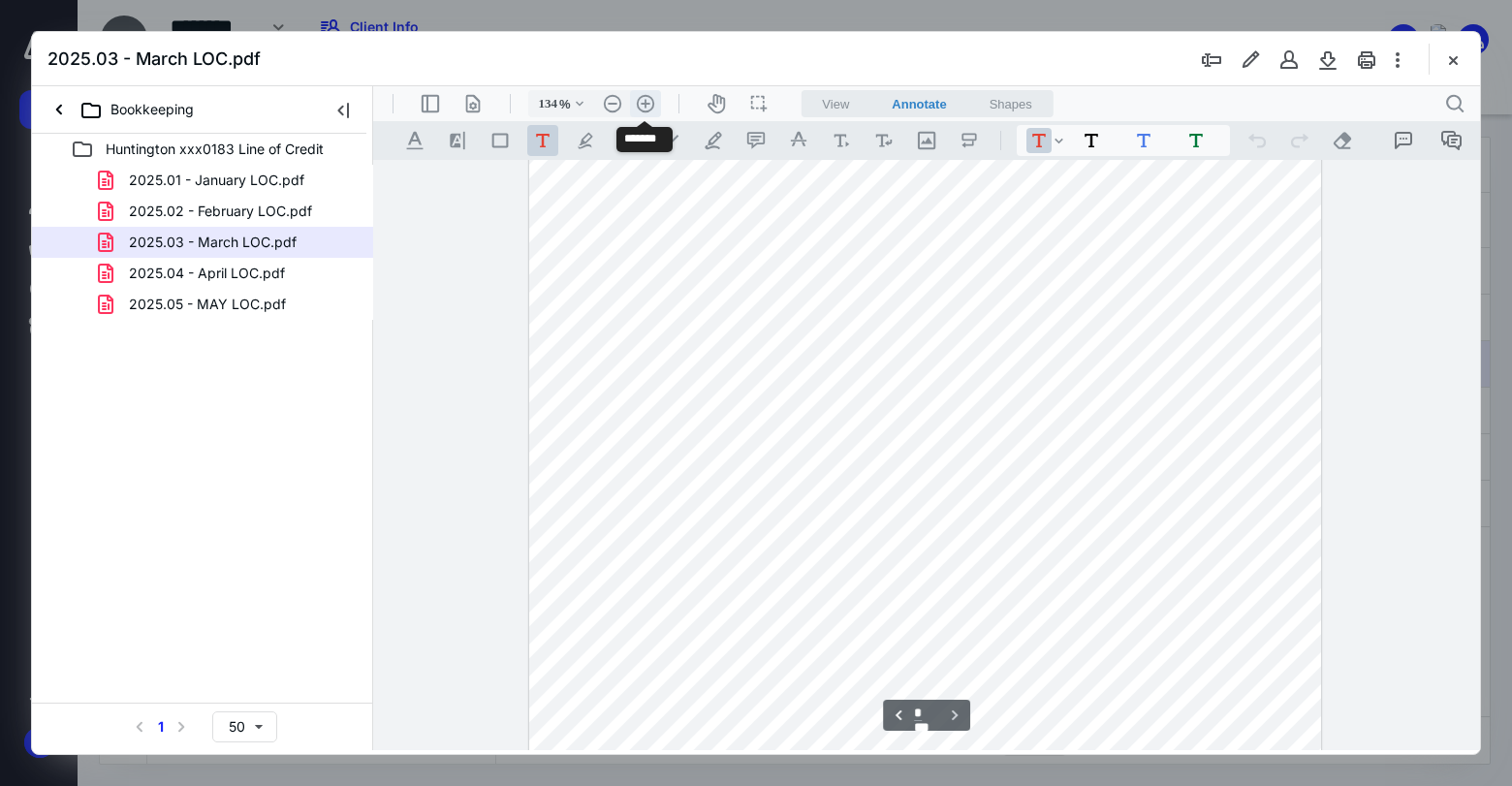 click on ".cls-1{fill:#abb0c4;} icon - header - zoom - in - line" at bounding box center (646, 104) 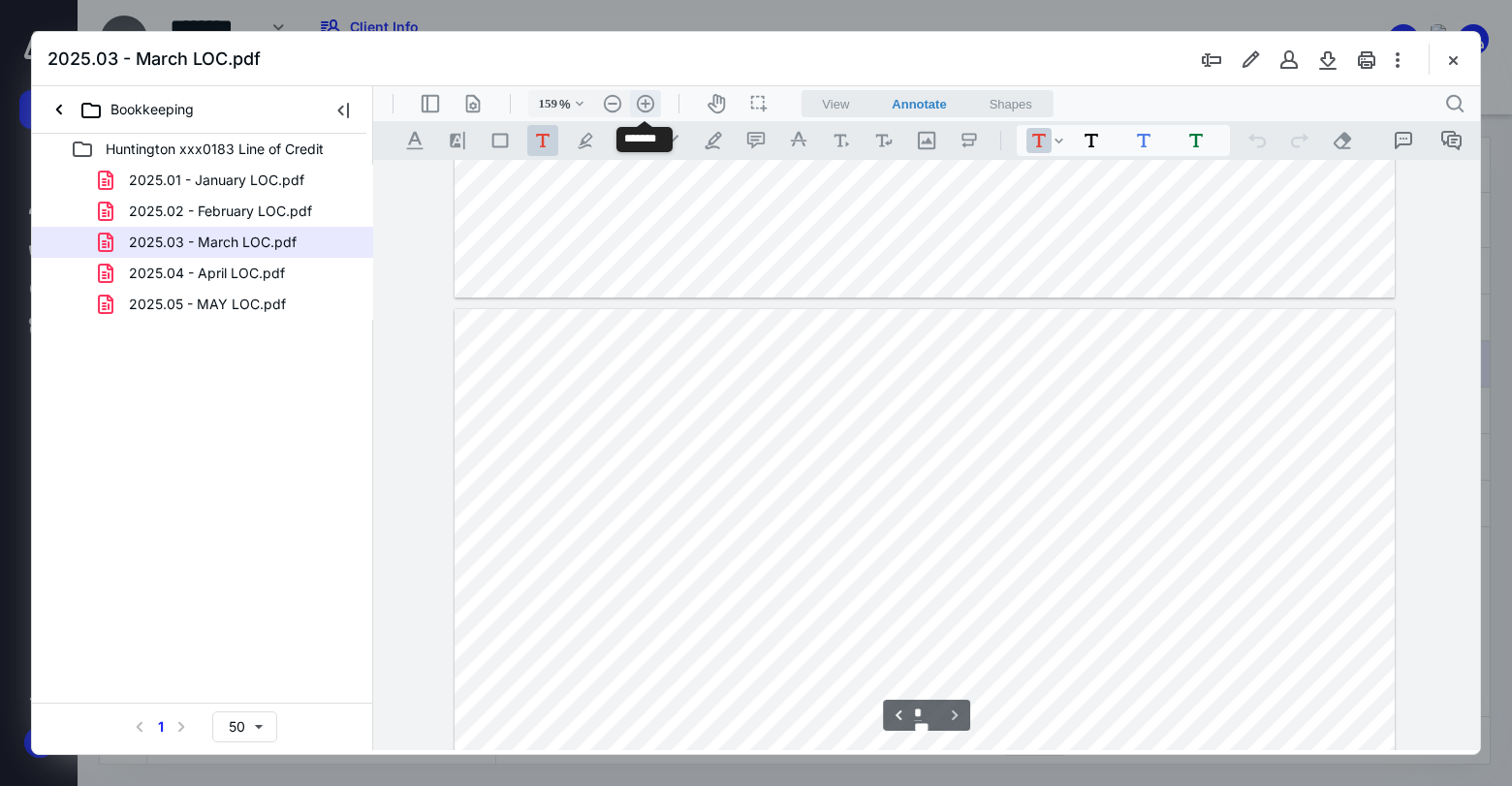 scroll, scrollTop: 1337, scrollLeft: 0, axis: vertical 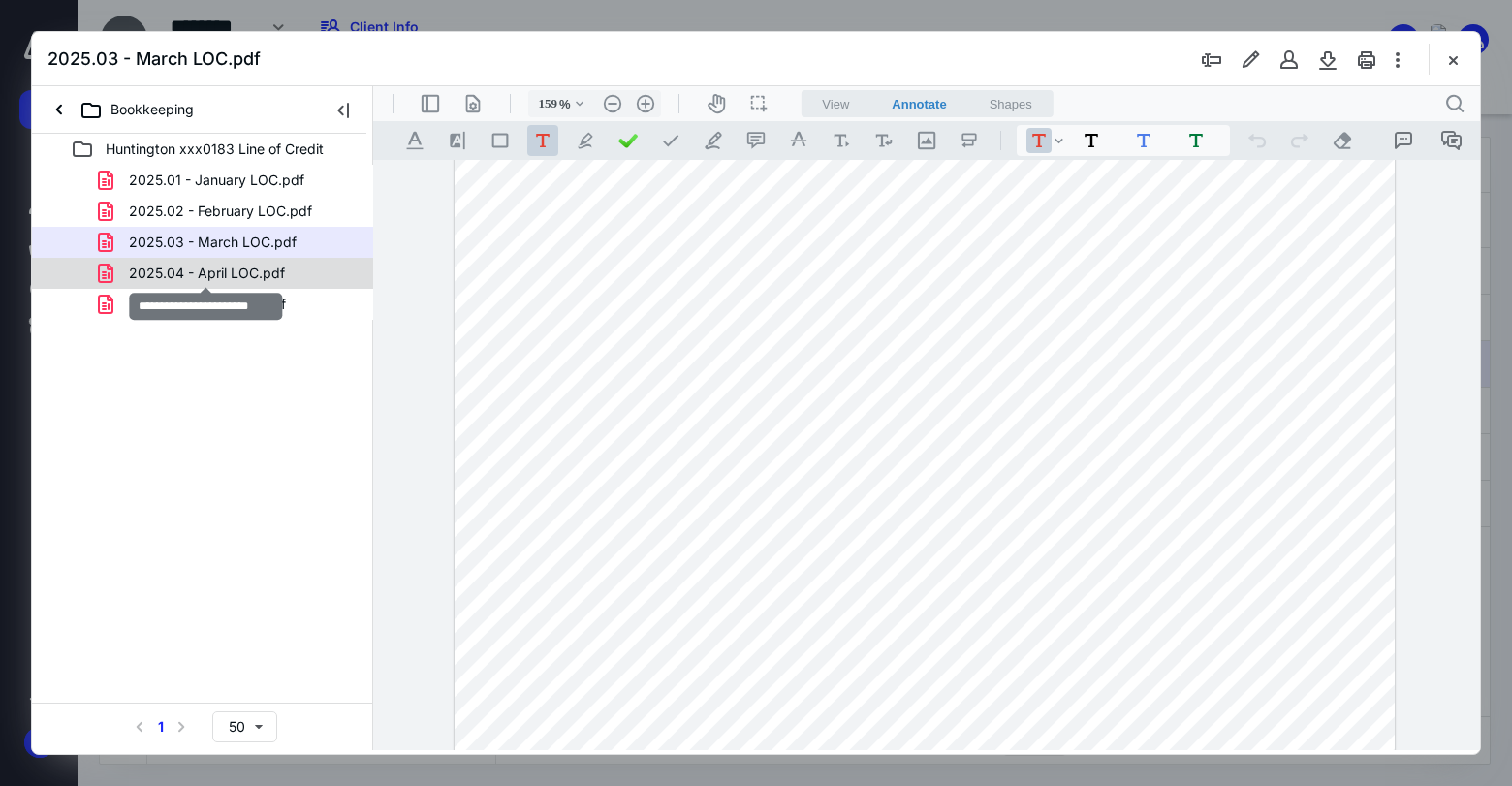 click on "2025.04 - April LOC.pdf" at bounding box center [206, 273] 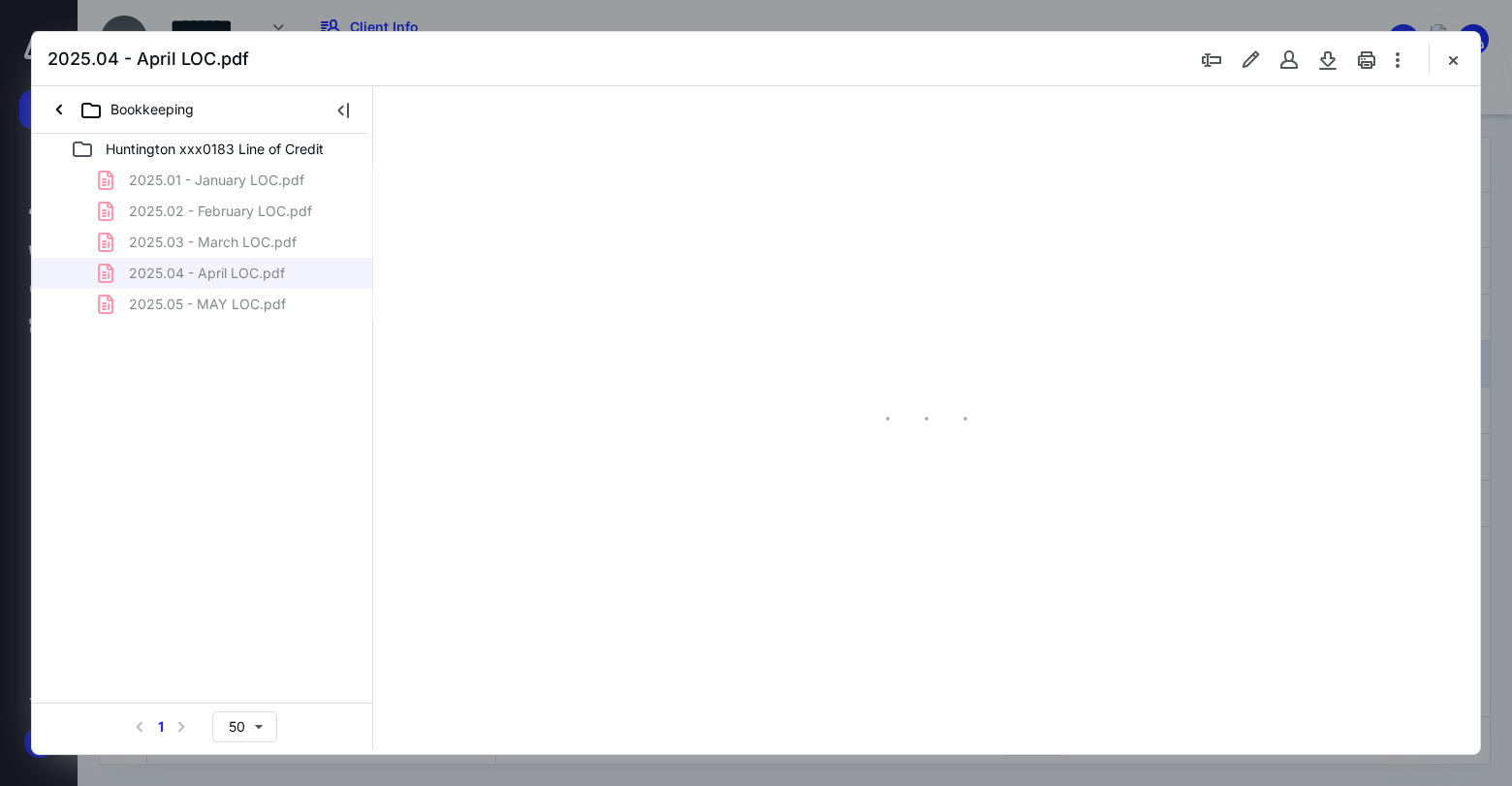 type on "77" 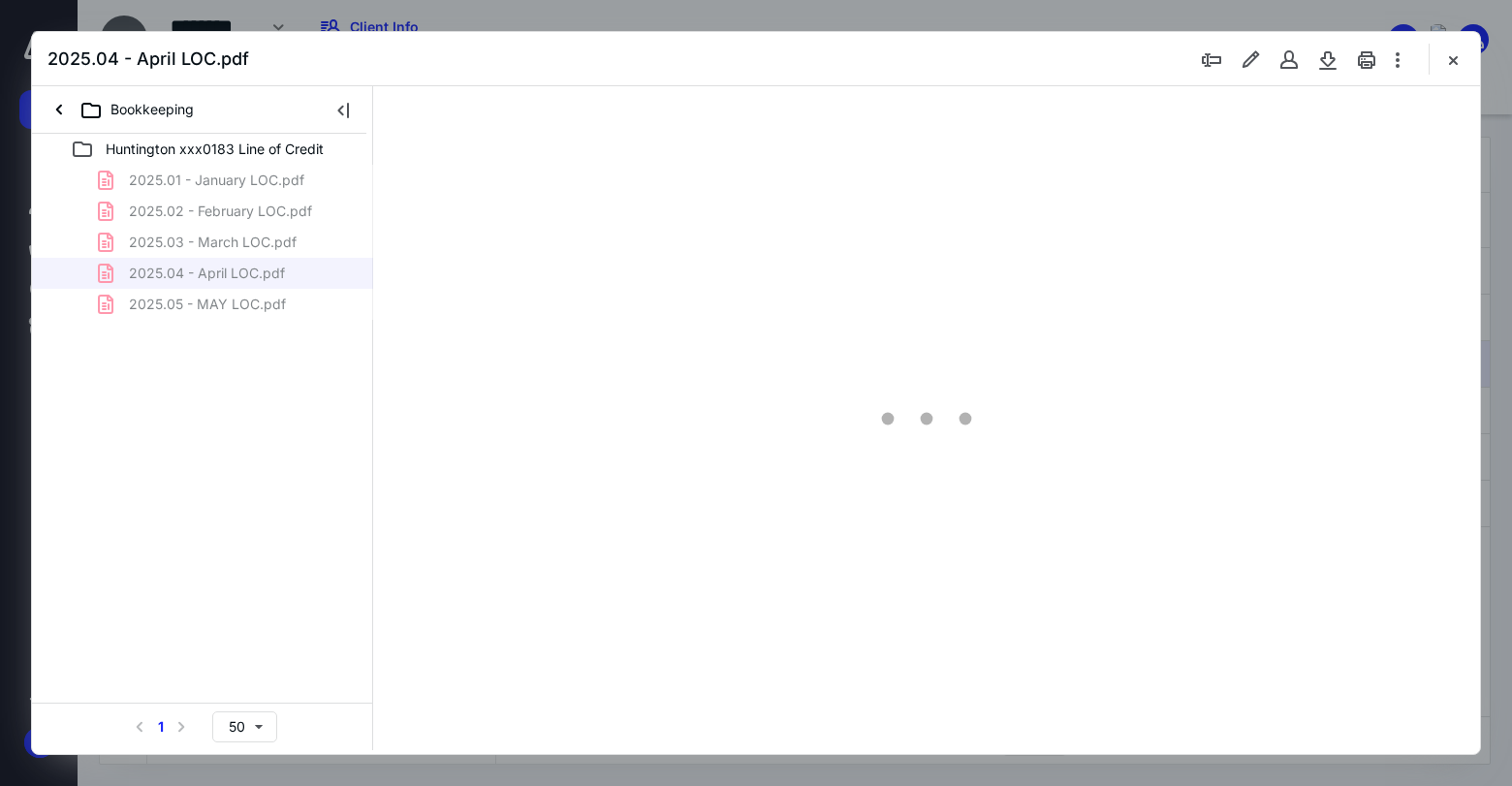 scroll, scrollTop: 77, scrollLeft: 0, axis: vertical 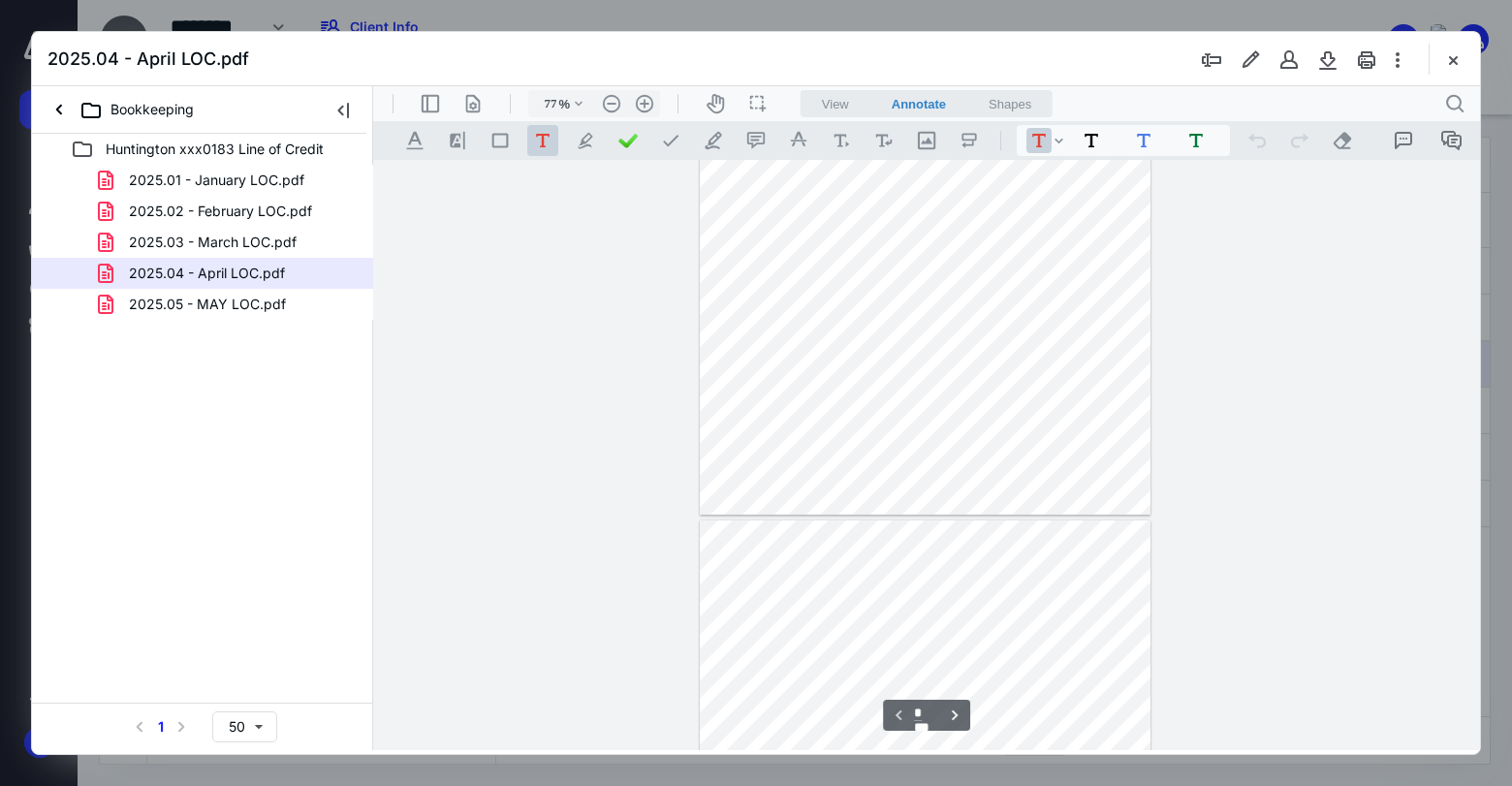 type on "*" 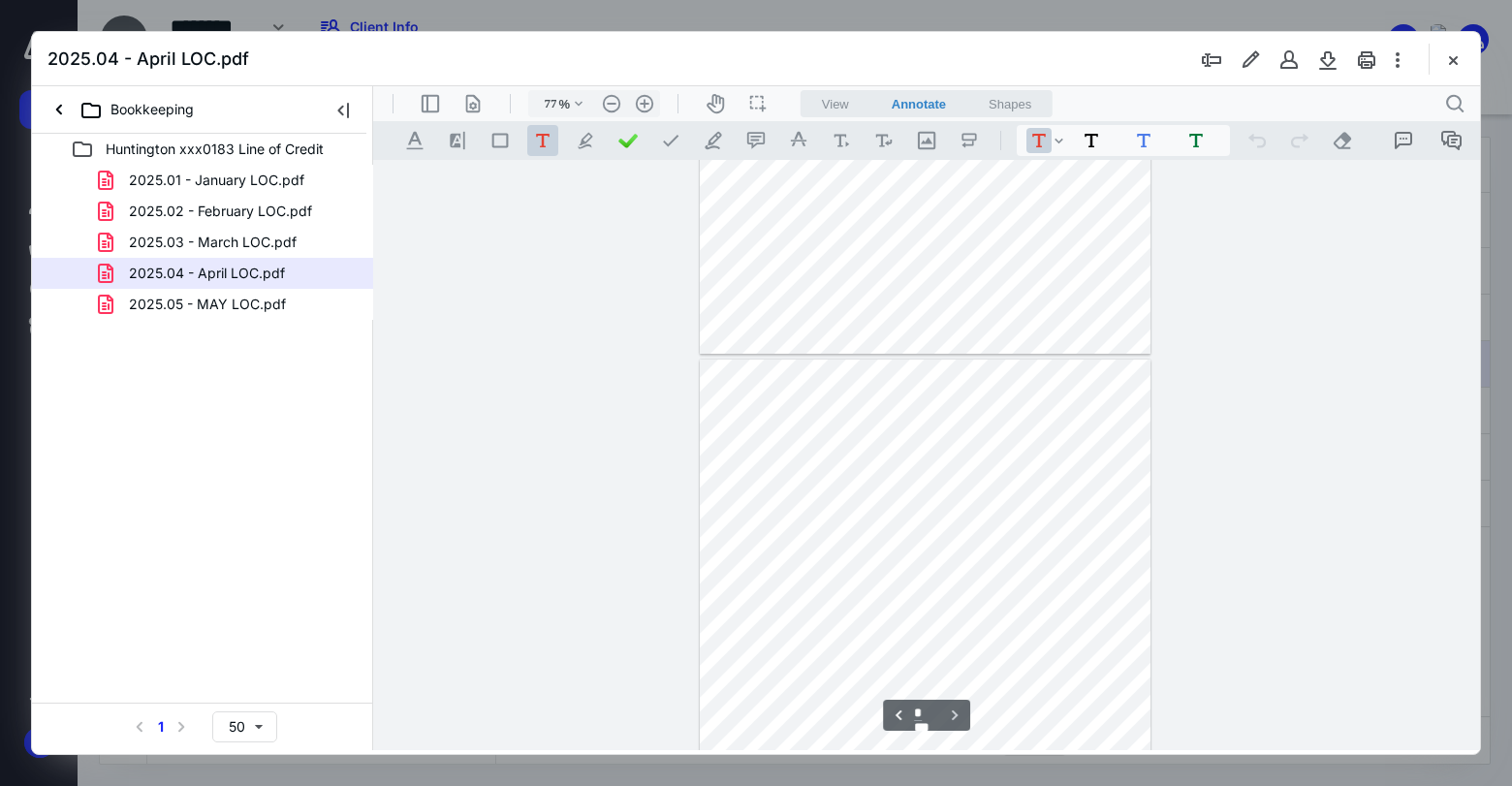 scroll, scrollTop: 399, scrollLeft: 0, axis: vertical 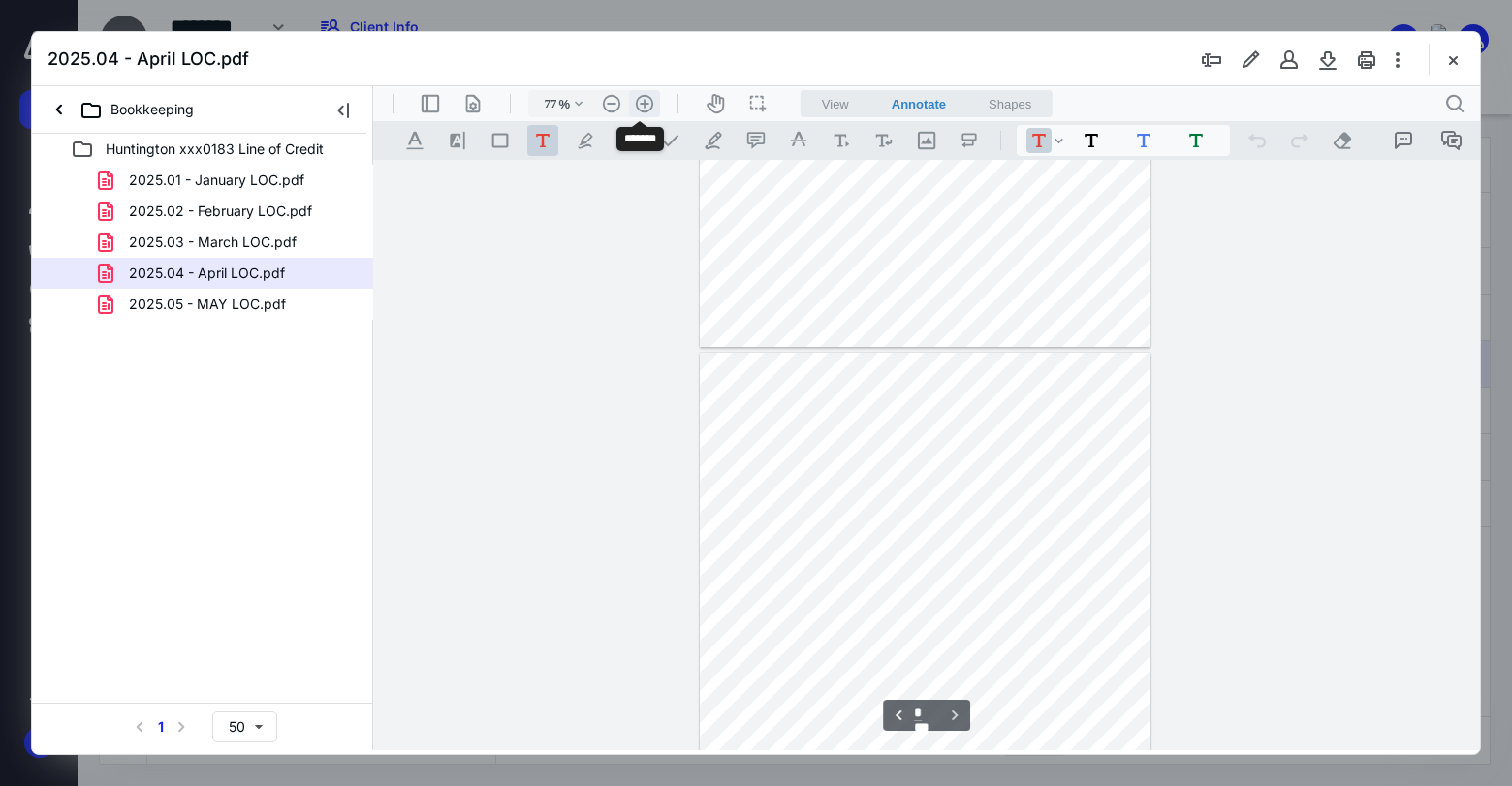 click on ".cls-1{fill:#abb0c4;} icon - header - zoom - in - line" at bounding box center (645, 104) 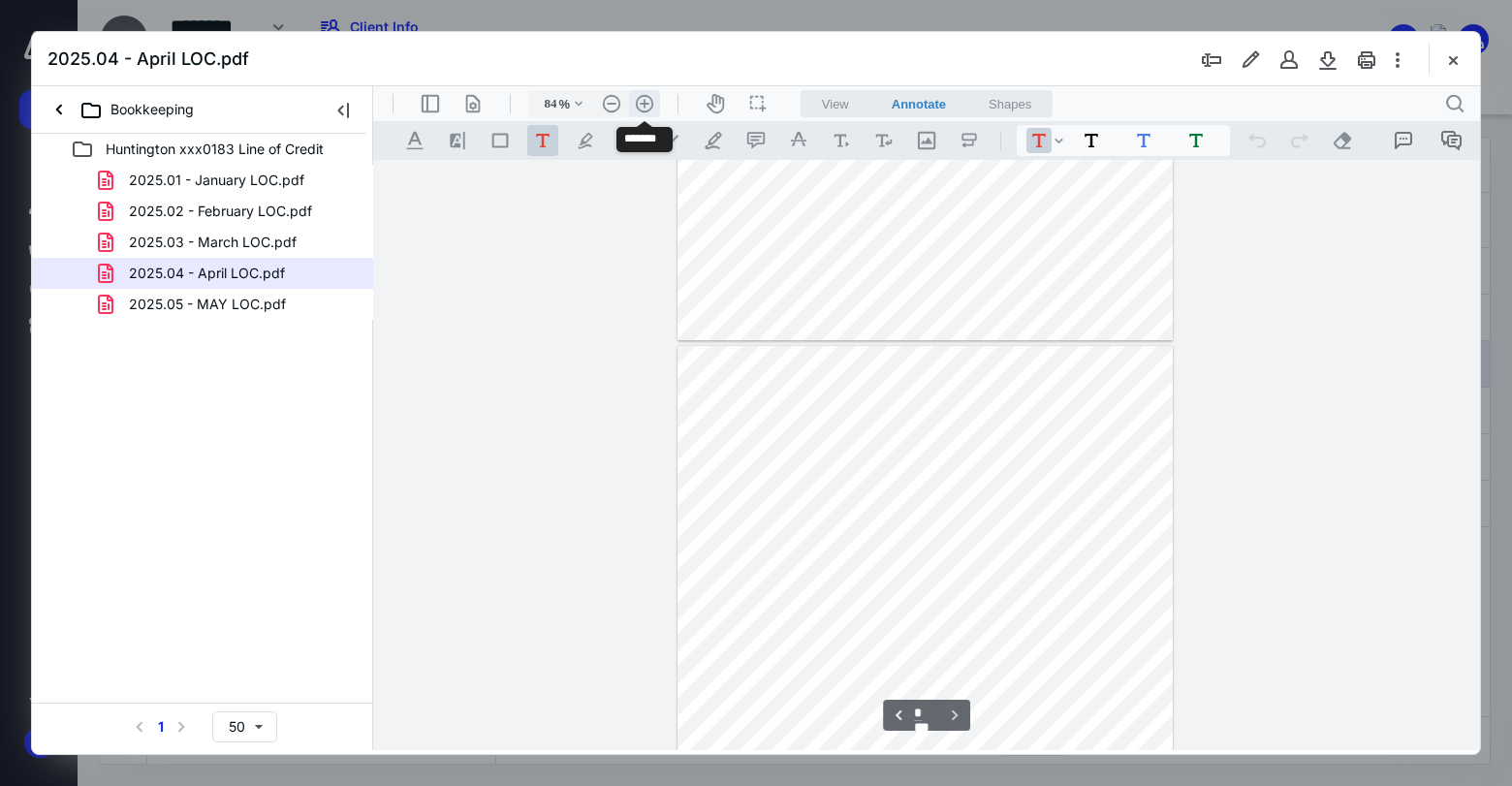 click on ".cls-1{fill:#abb0c4;} icon - header - zoom - in - line" at bounding box center (645, 104) 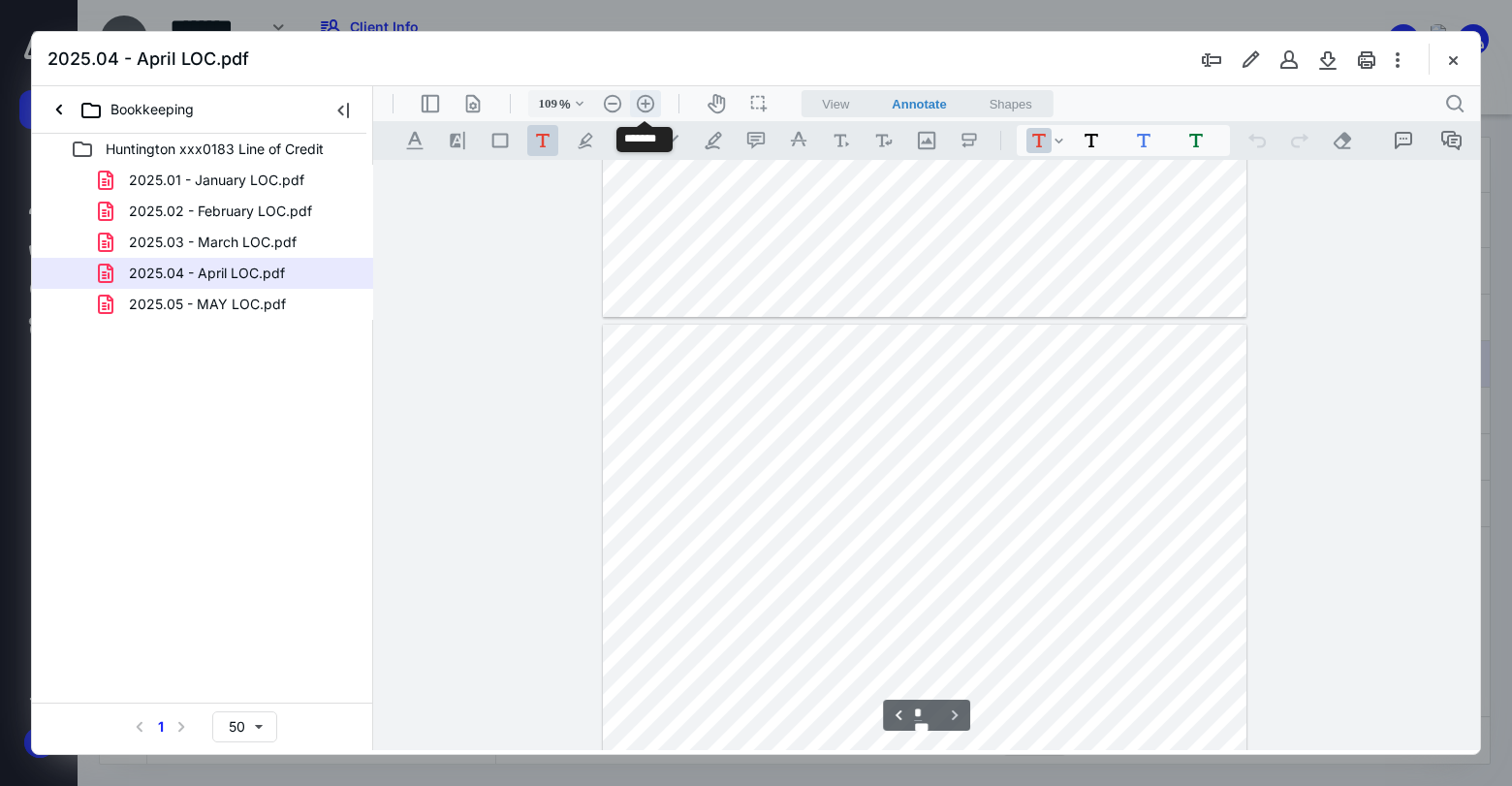 click on ".cls-1{fill:#abb0c4;} icon - header - zoom - in - line" at bounding box center [646, 104] 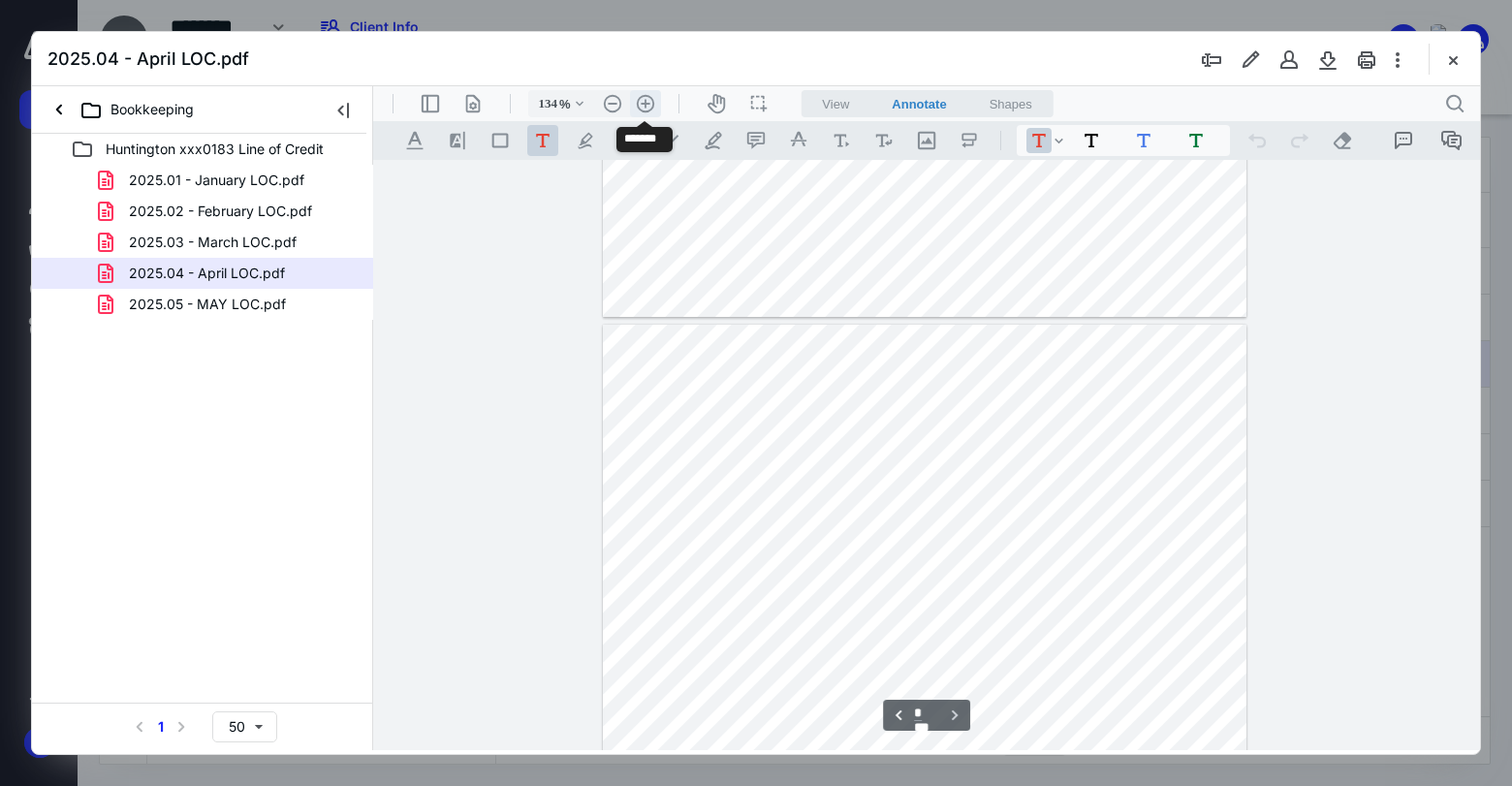 scroll, scrollTop: 896, scrollLeft: 0, axis: vertical 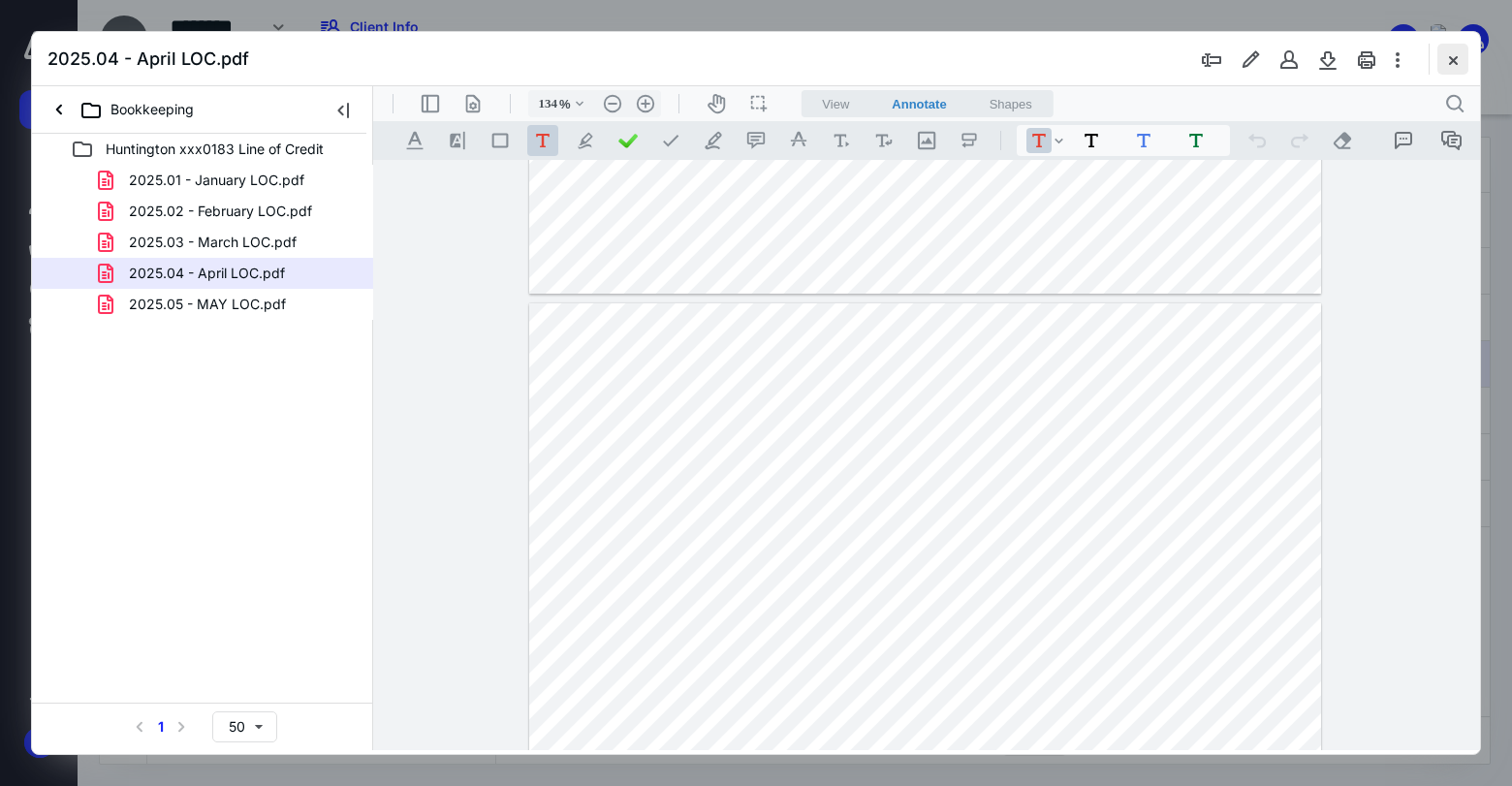 click at bounding box center (1453, 59) 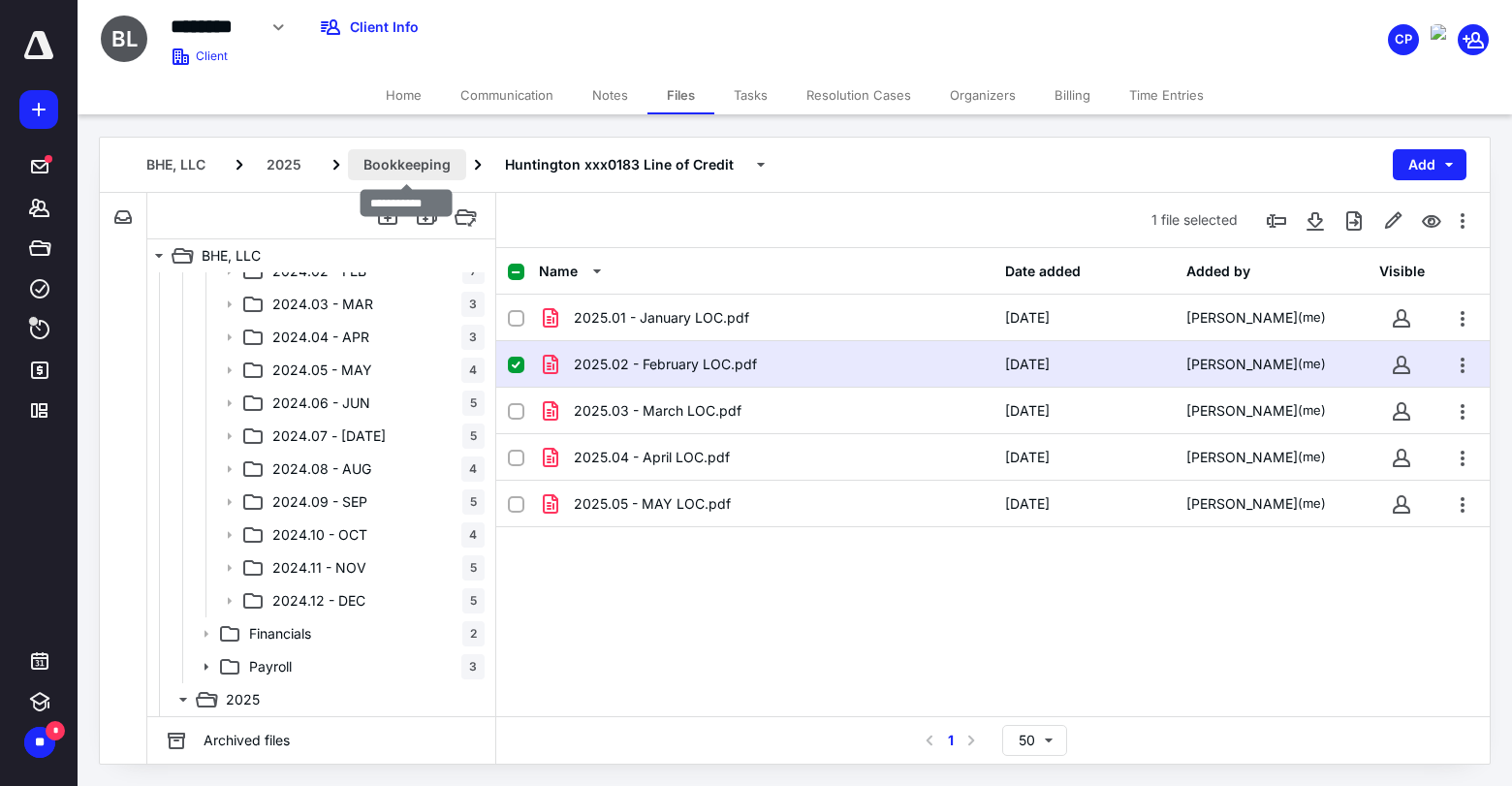 click on "Bookkeeping" at bounding box center (407, 165) 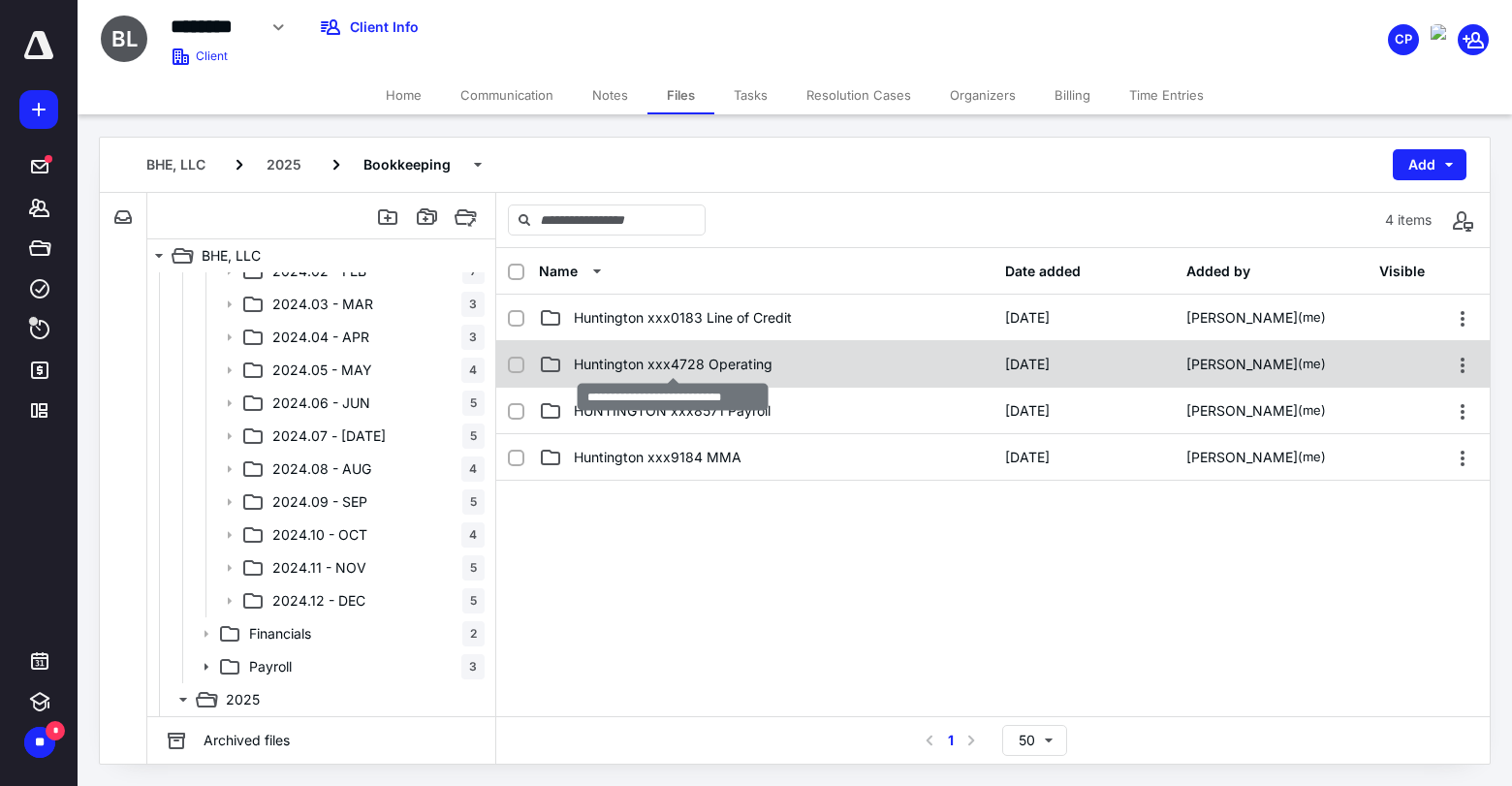 click on "Huntington xxx4728 Operating" at bounding box center [673, 364] 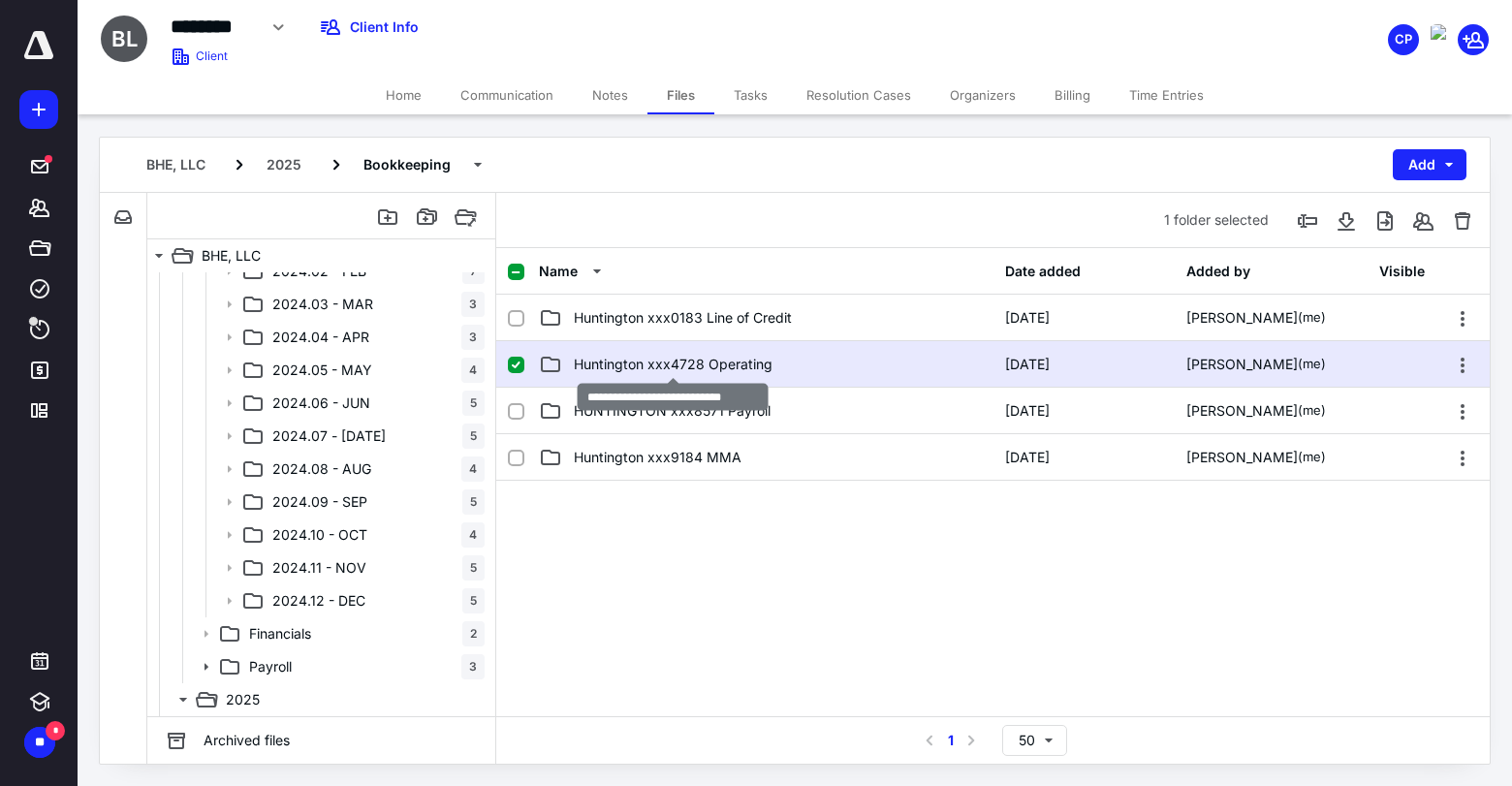 click on "Huntington xxx4728 Operating" at bounding box center [673, 364] 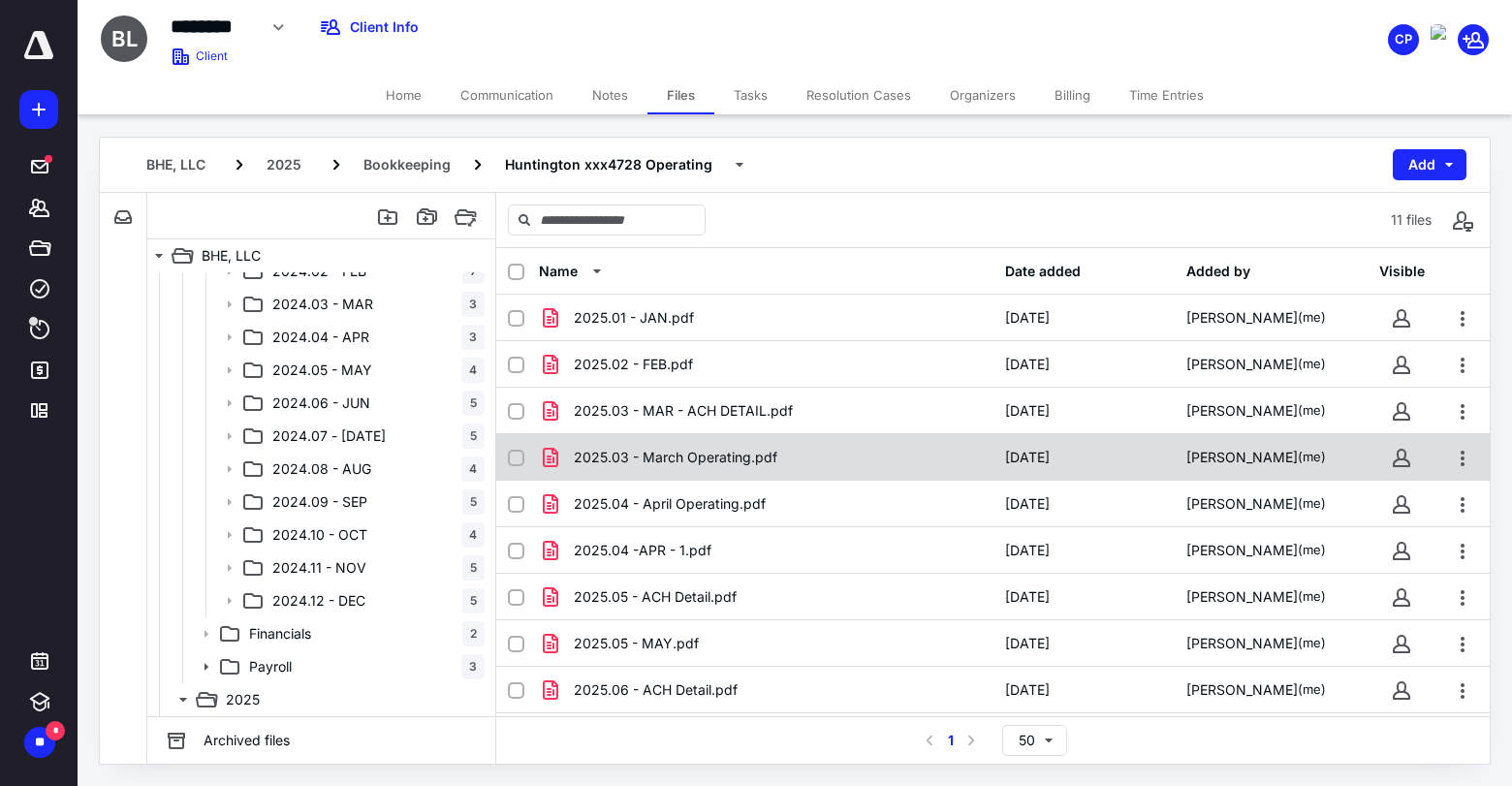 click on "2025.03 - March Operating.pdf" at bounding box center [766, 457] 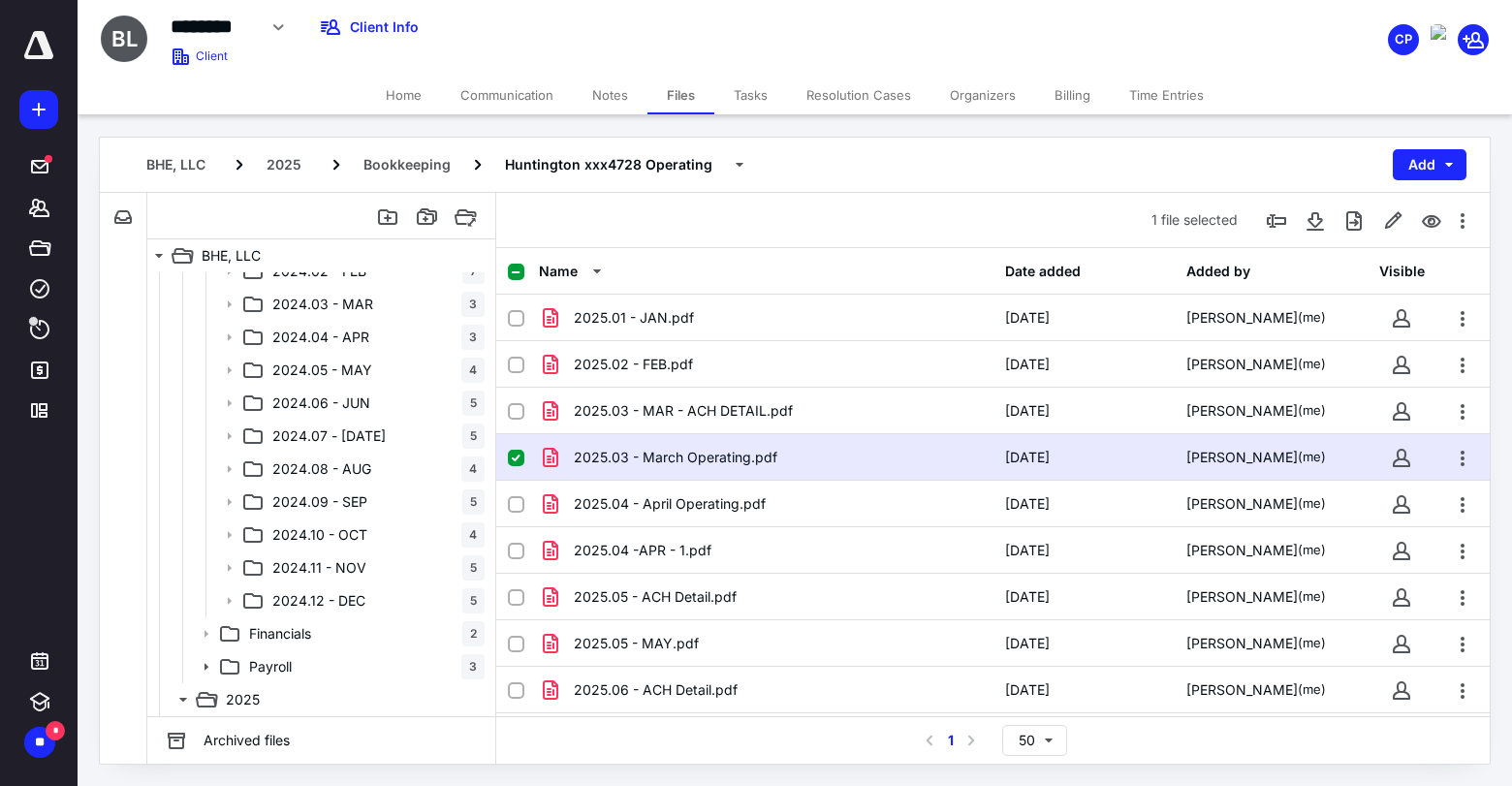 click on "2025.03 - March Operating.pdf" at bounding box center [766, 457] 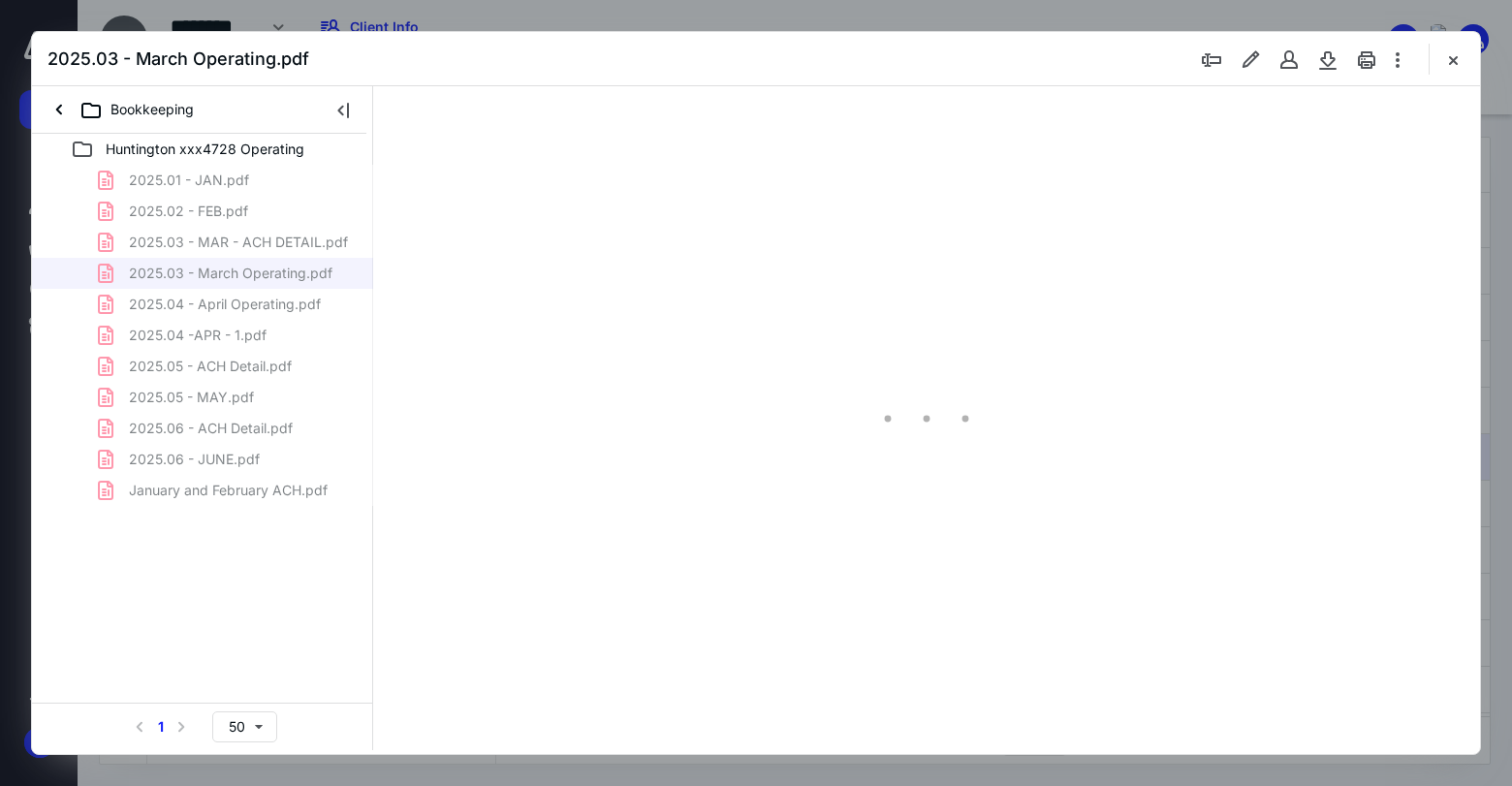 scroll, scrollTop: 0, scrollLeft: 0, axis: both 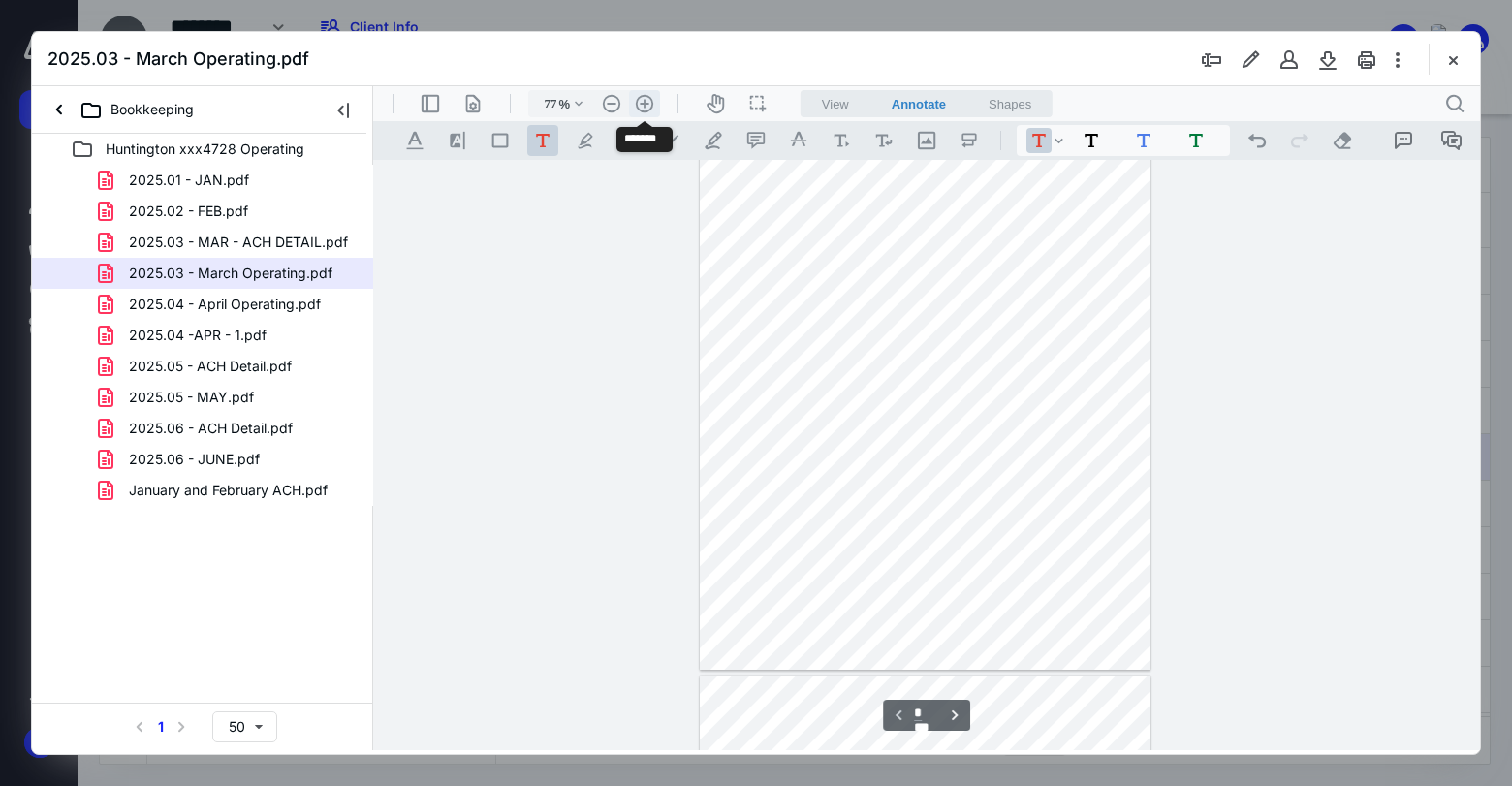 click on ".cls-1{fill:#abb0c4;} icon - header - zoom - in - line" at bounding box center (645, 104) 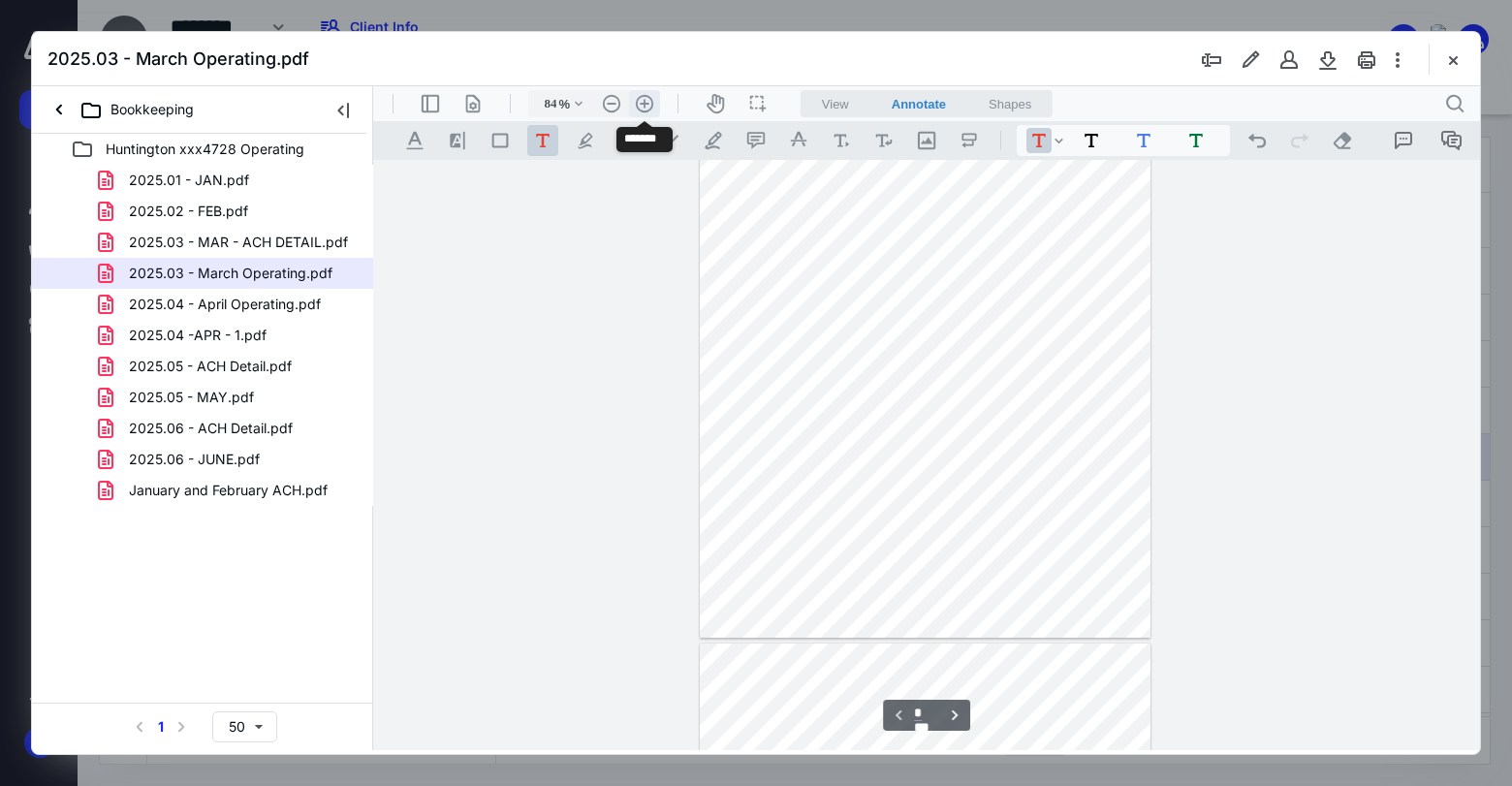 click on ".cls-1{fill:#abb0c4;} icon - header - zoom - in - line" at bounding box center (645, 104) 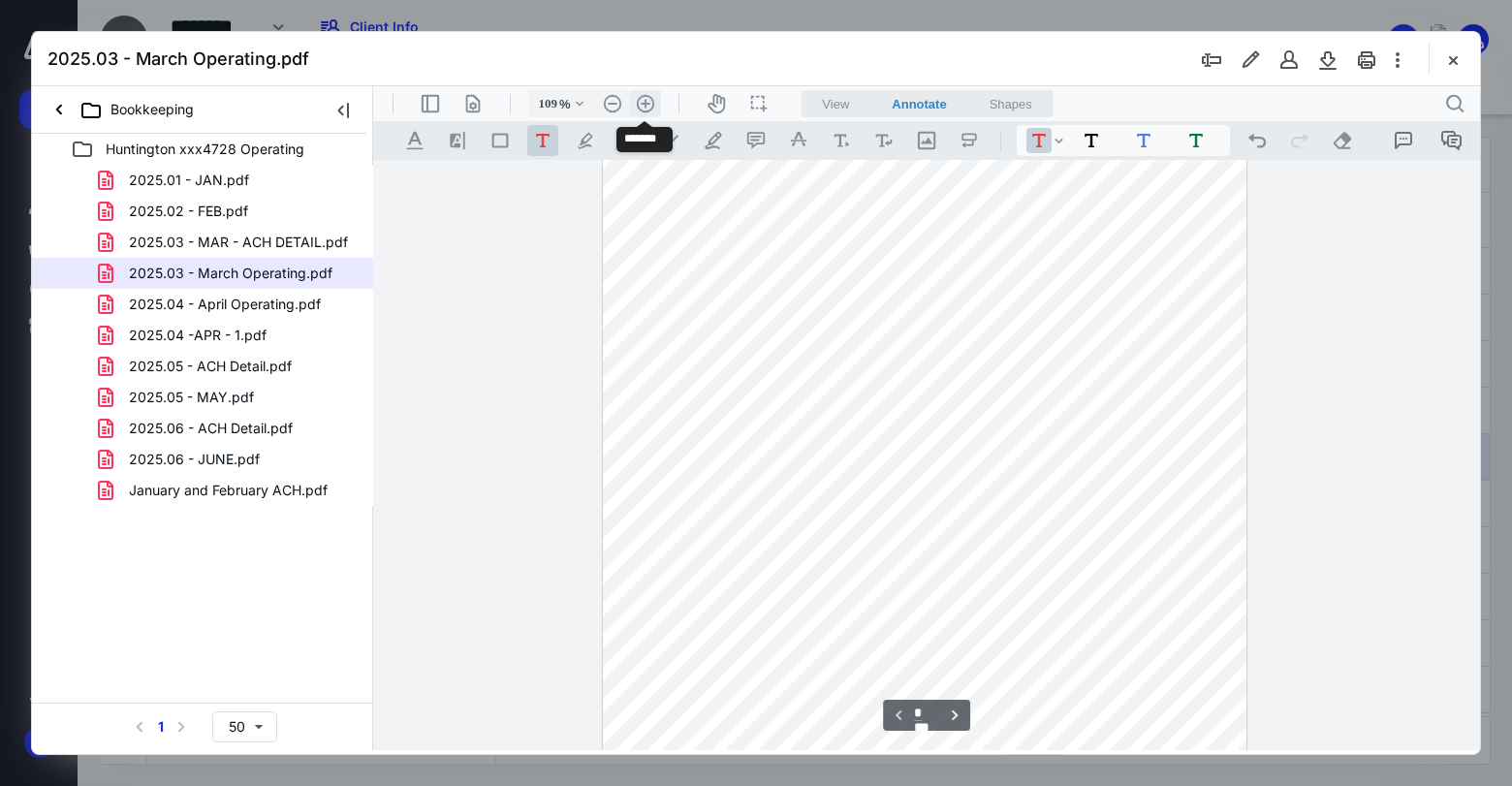 click on ".cls-1{fill:#abb0c4;} icon - header - zoom - in - line" at bounding box center [646, 104] 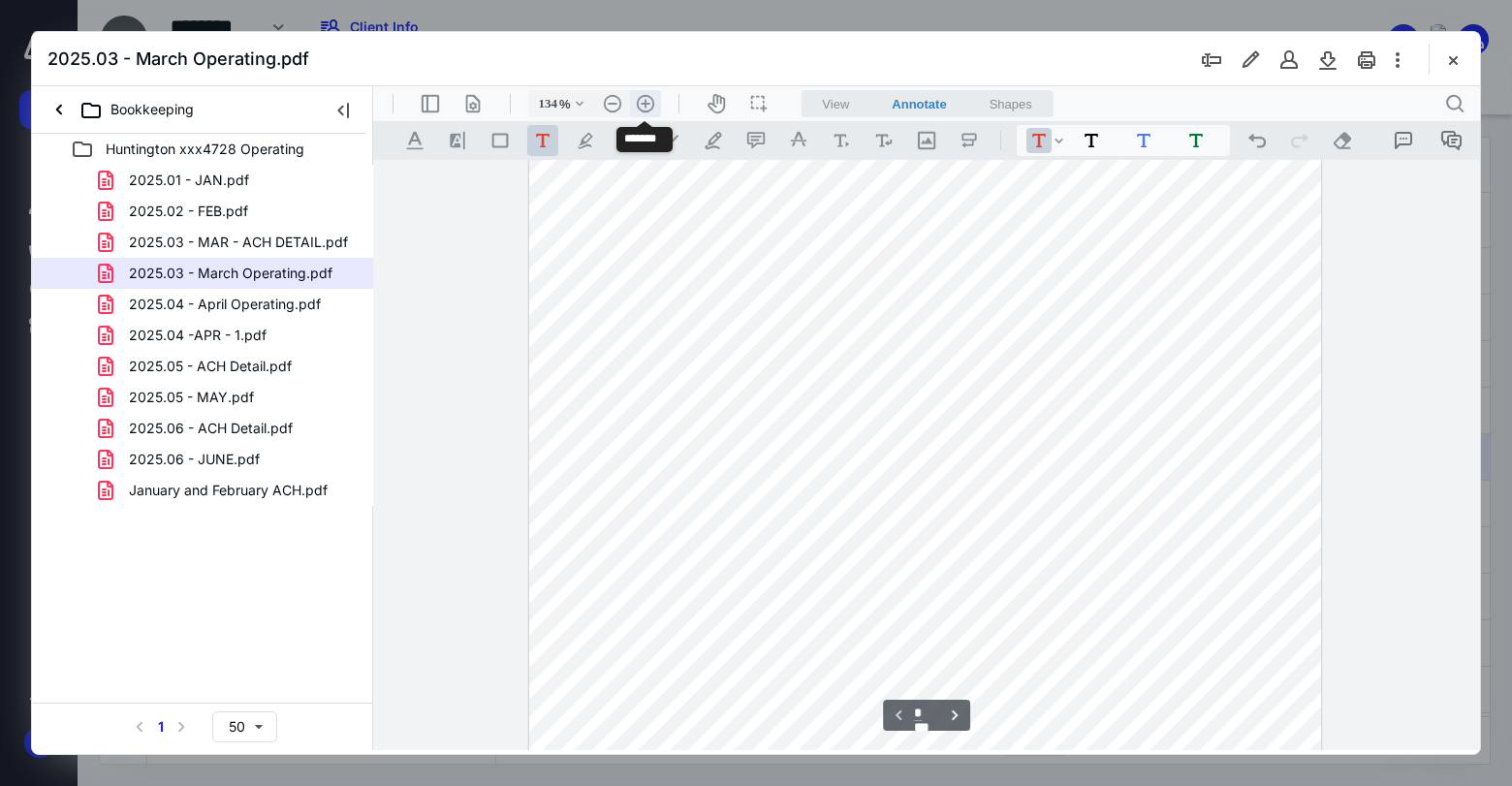 click on ".cls-1{fill:#abb0c4;} icon - header - zoom - in - line" at bounding box center [646, 104] 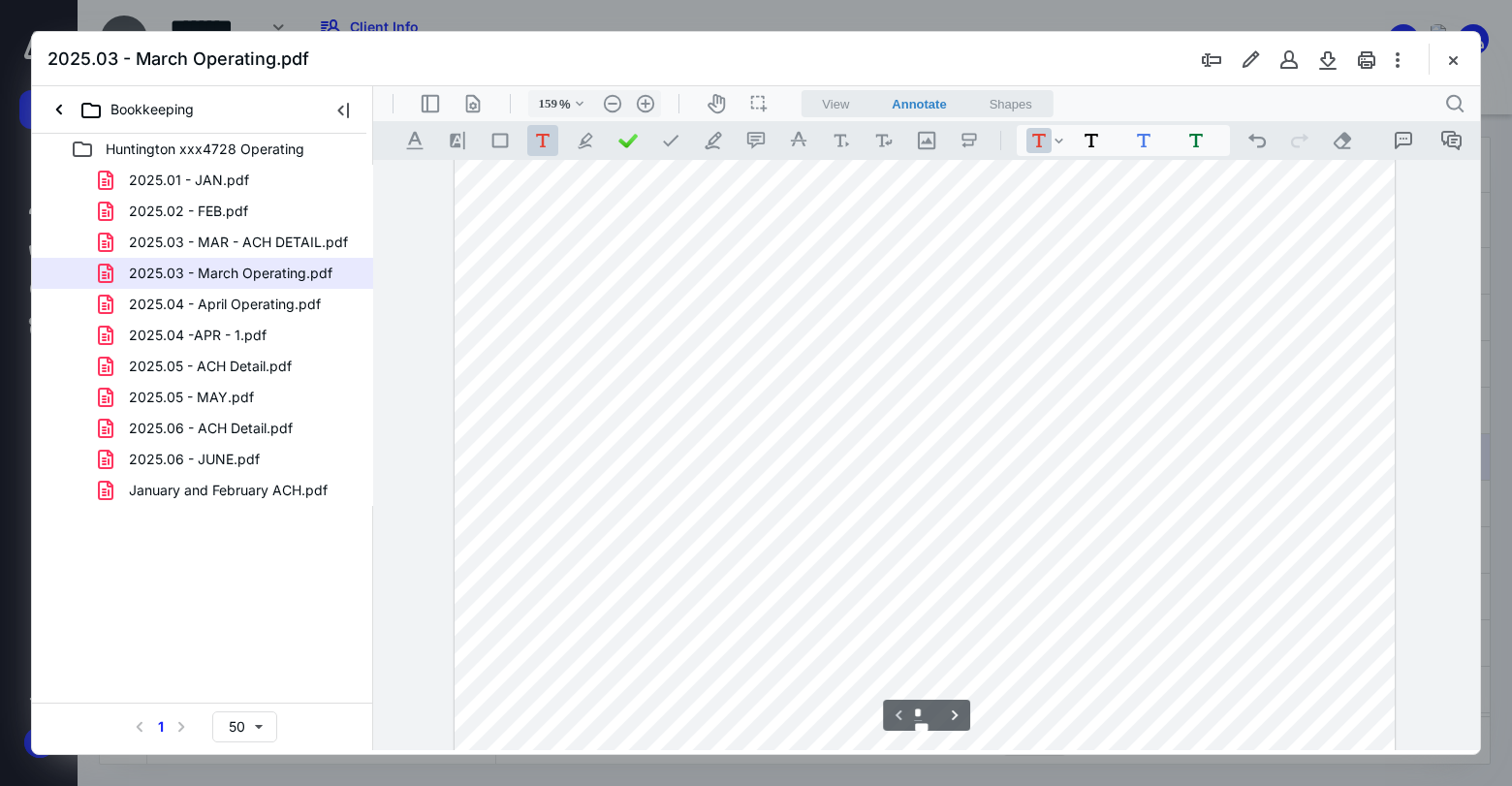 scroll, scrollTop: 332, scrollLeft: 0, axis: vertical 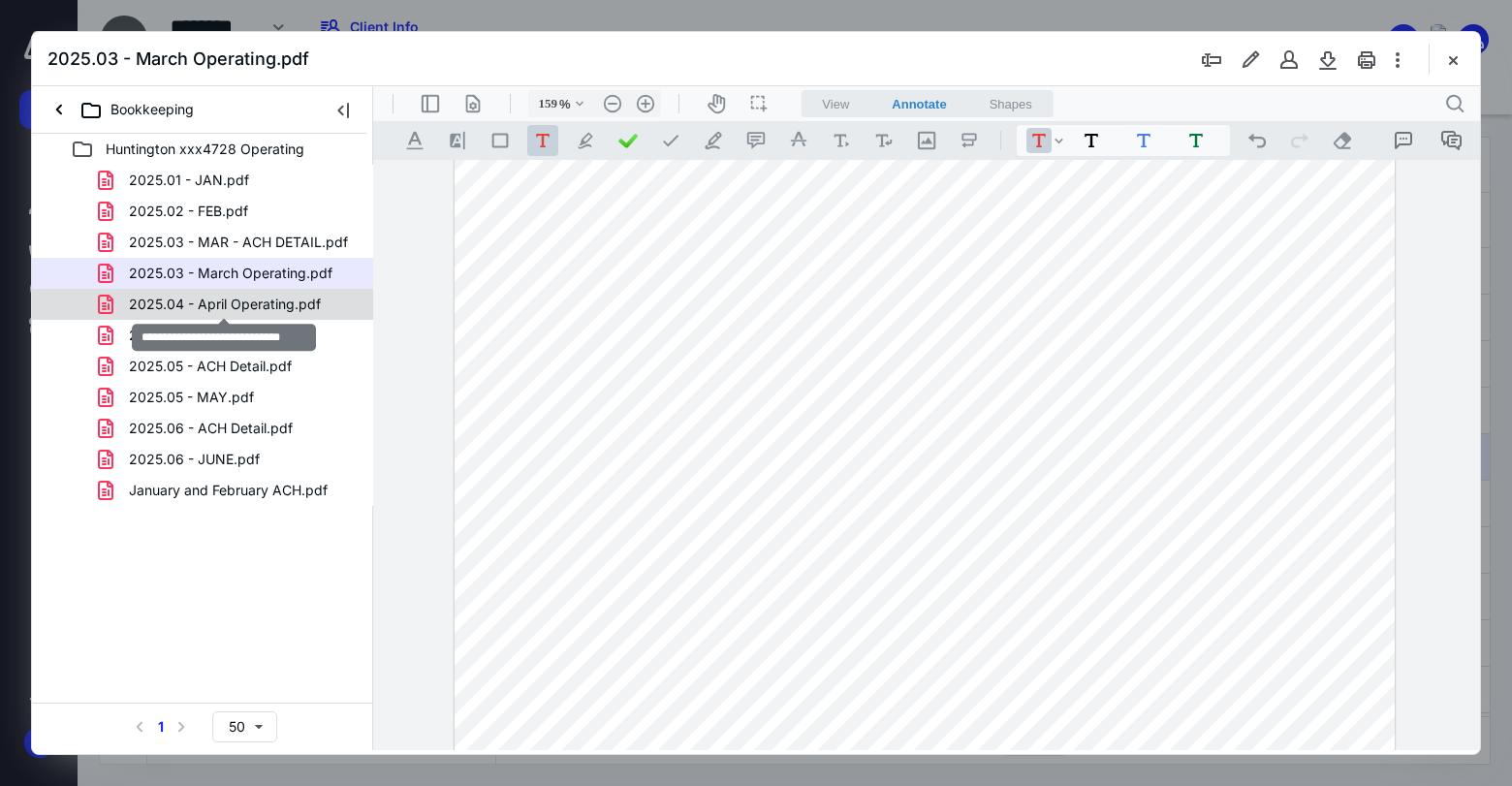 click on "2025.04 - April Operating.pdf" at bounding box center [225, 304] 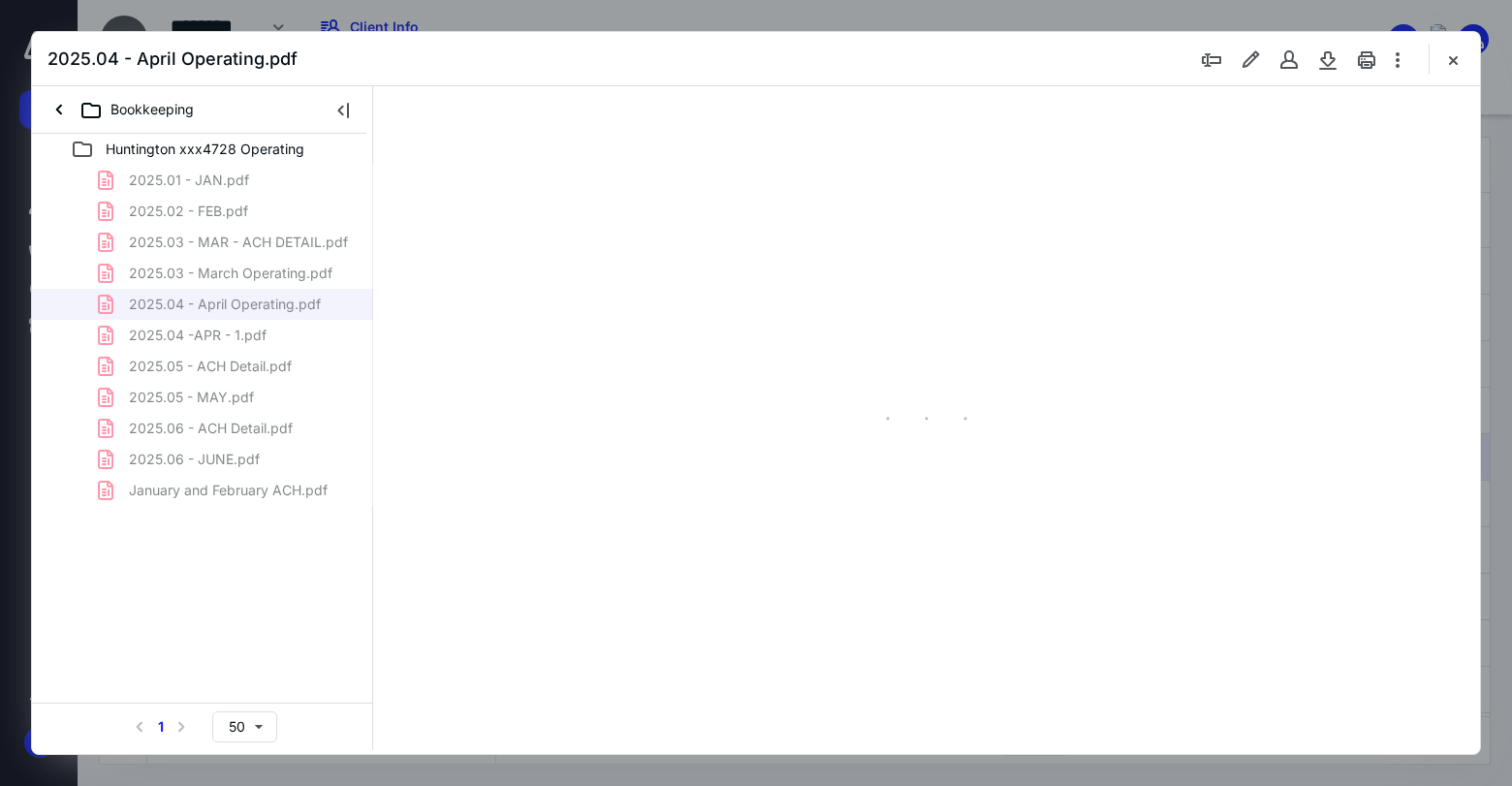 scroll, scrollTop: 77, scrollLeft: 0, axis: vertical 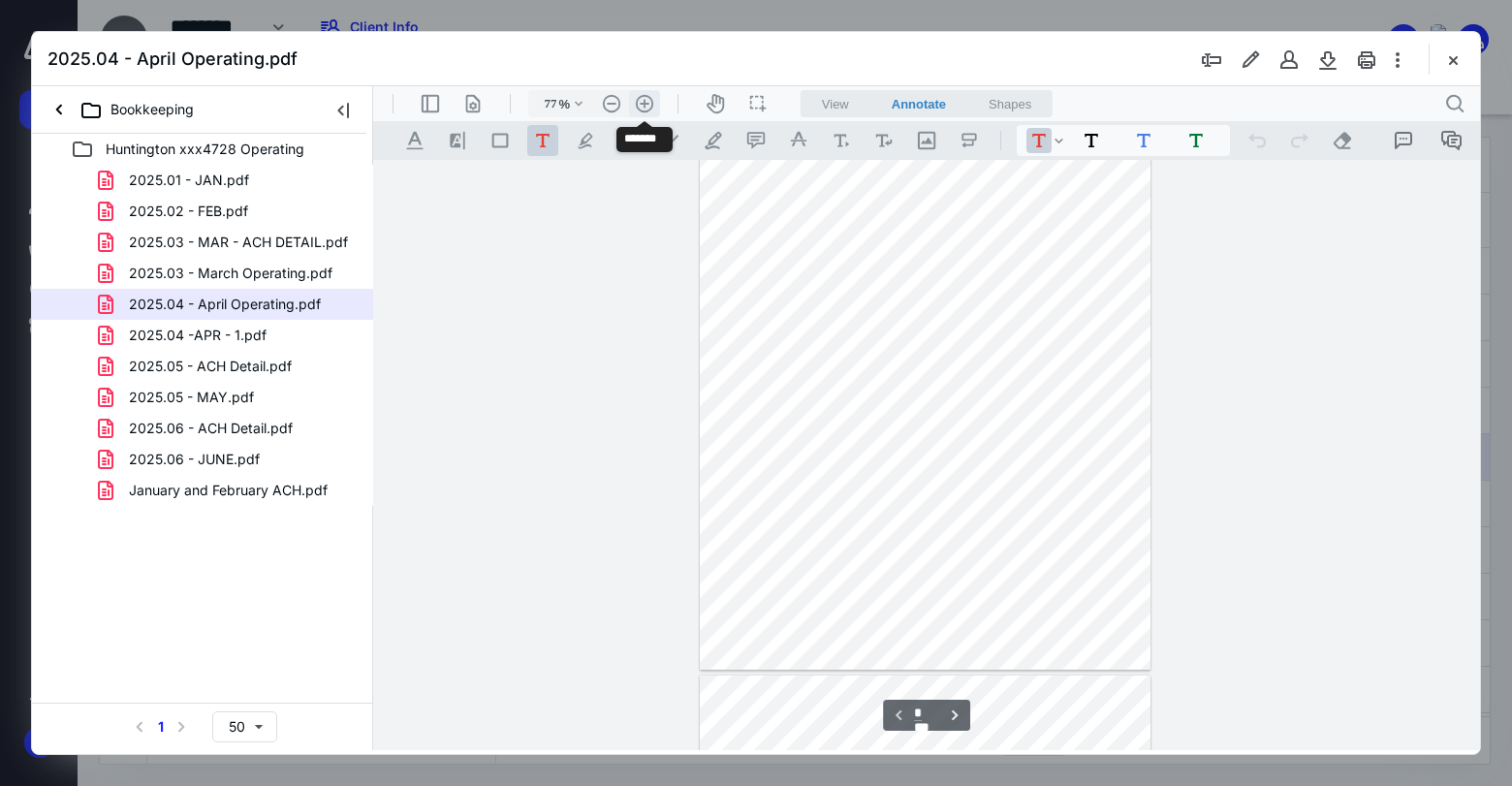 click on ".cls-1{fill:#abb0c4;} icon - header - zoom - in - line" at bounding box center [645, 104] 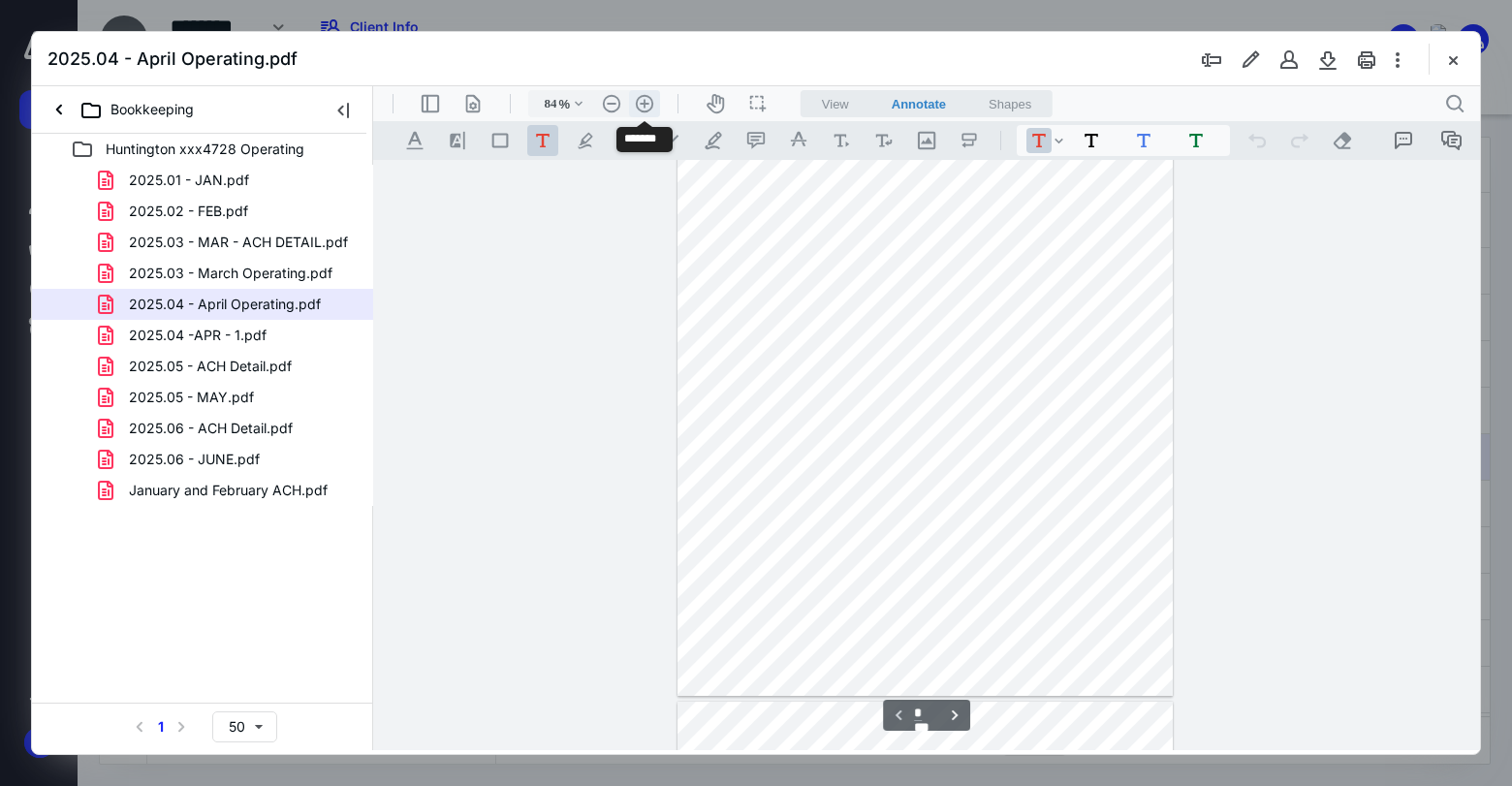 click on ".cls-1{fill:#abb0c4;} icon - header - zoom - in - line" at bounding box center (645, 104) 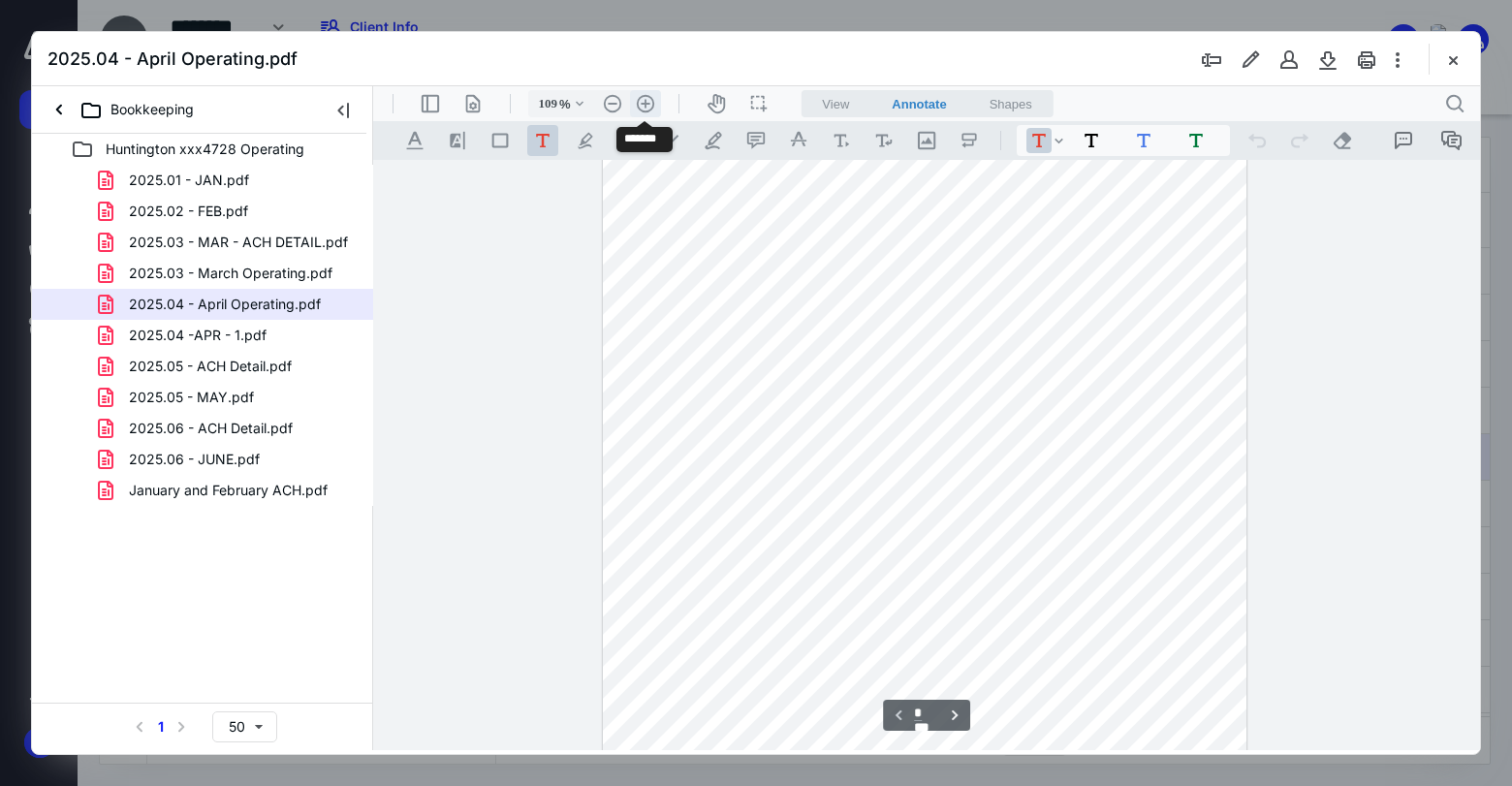 click on ".cls-1{fill:#abb0c4;} icon - header - zoom - in - line" at bounding box center (646, 104) 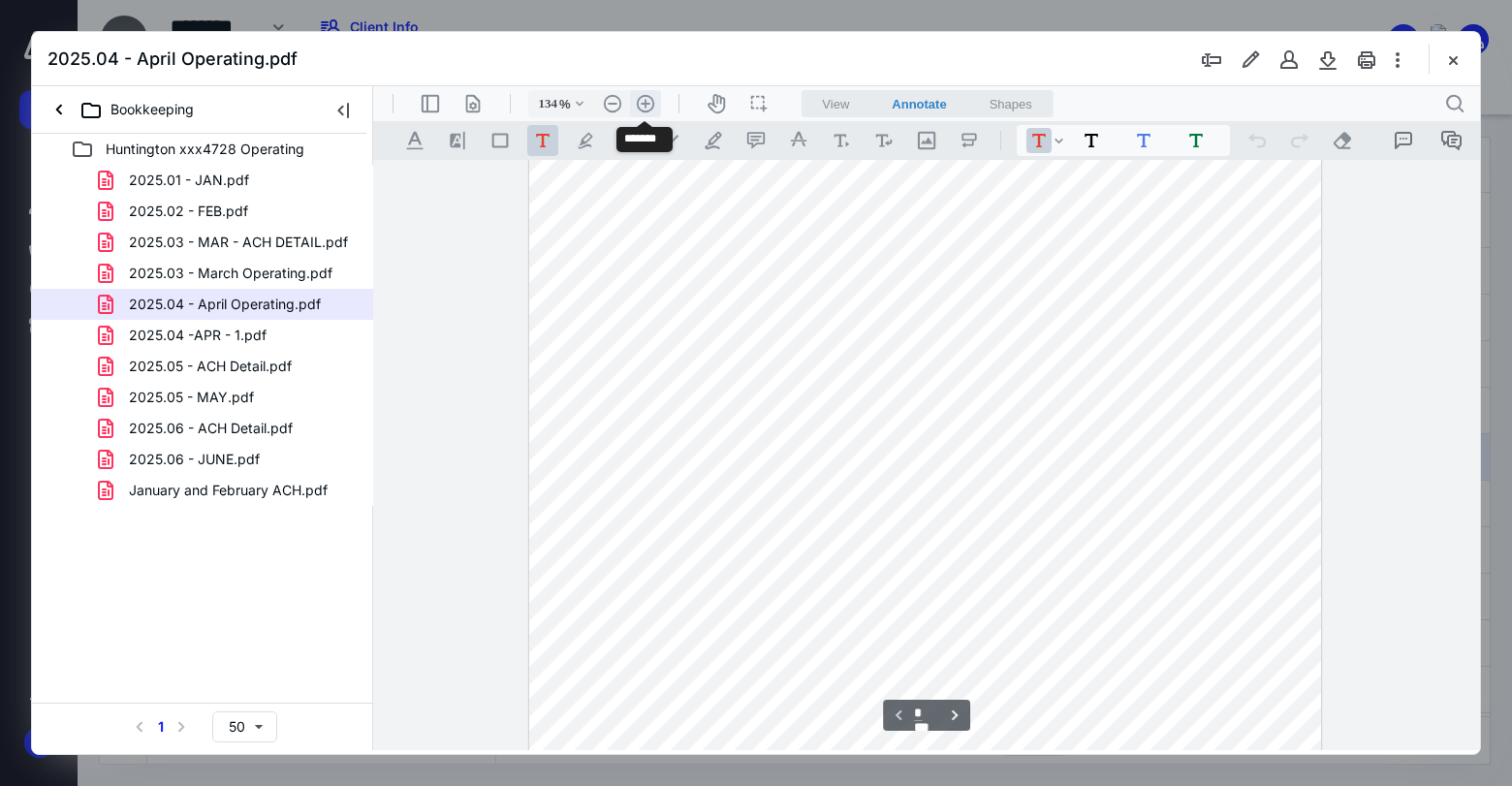 click on ".cls-1{fill:#abb0c4;} icon - header - zoom - in - line" at bounding box center [646, 104] 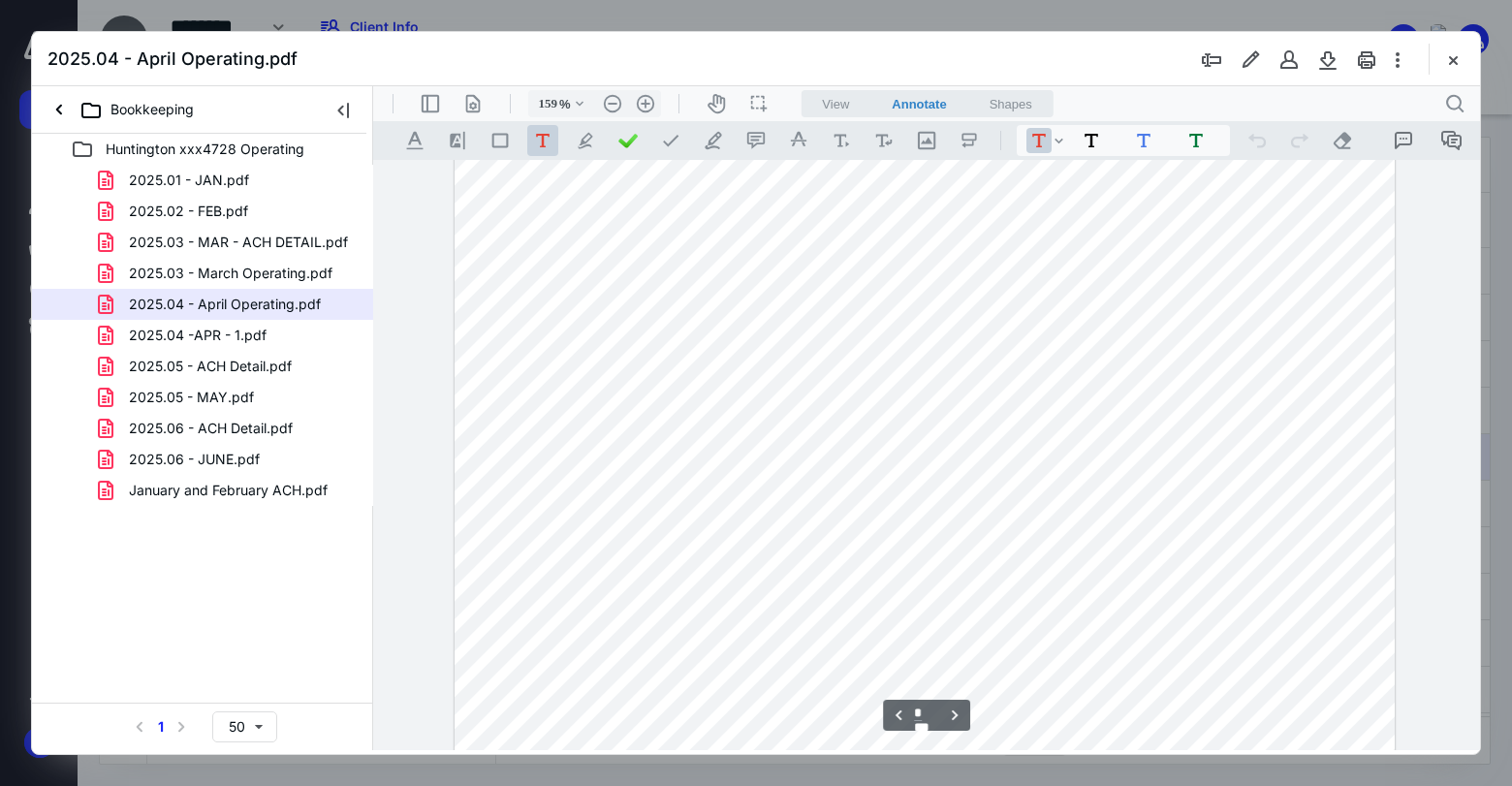 scroll, scrollTop: 1302, scrollLeft: 0, axis: vertical 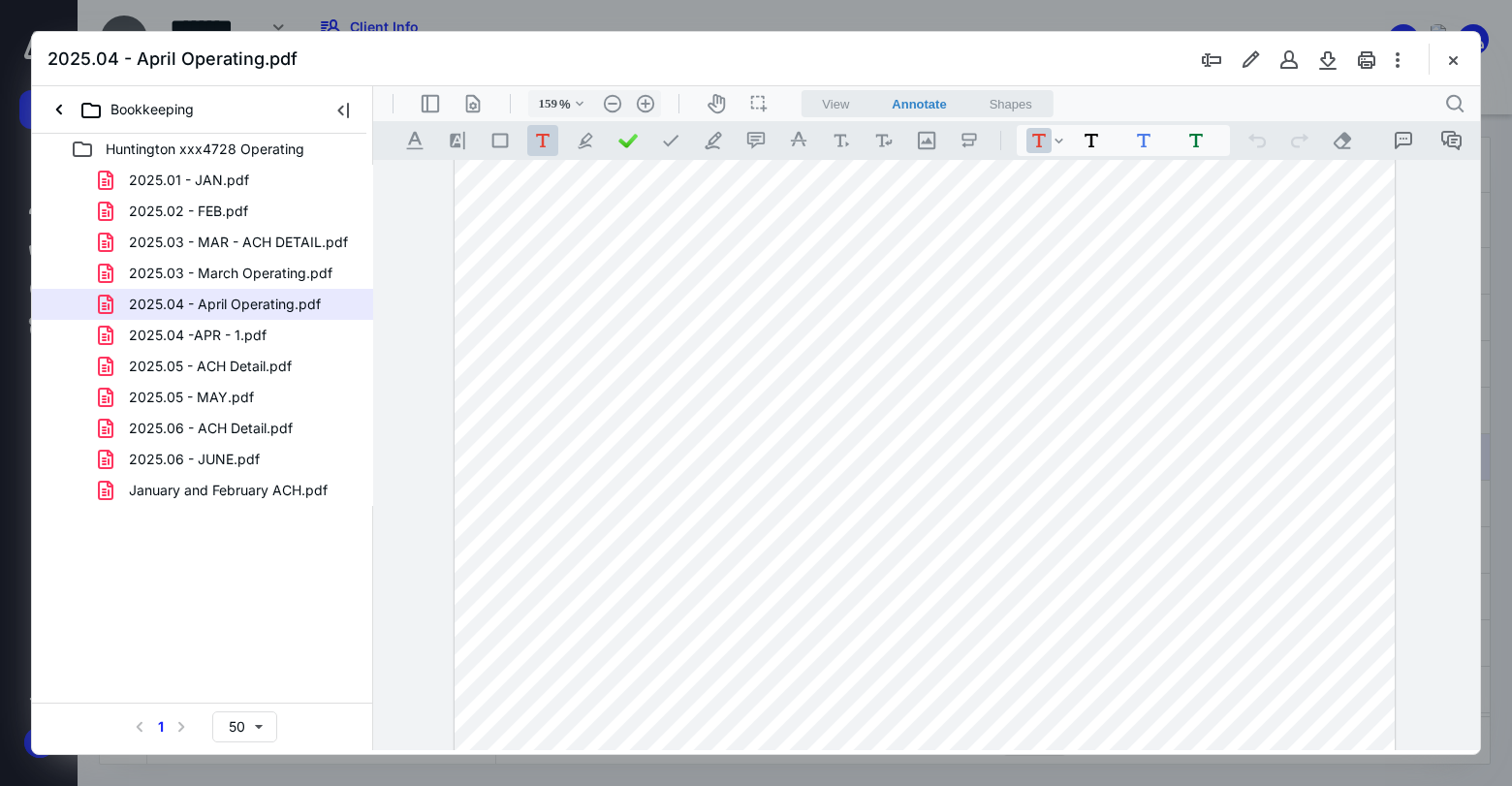 click at bounding box center [925, 702] 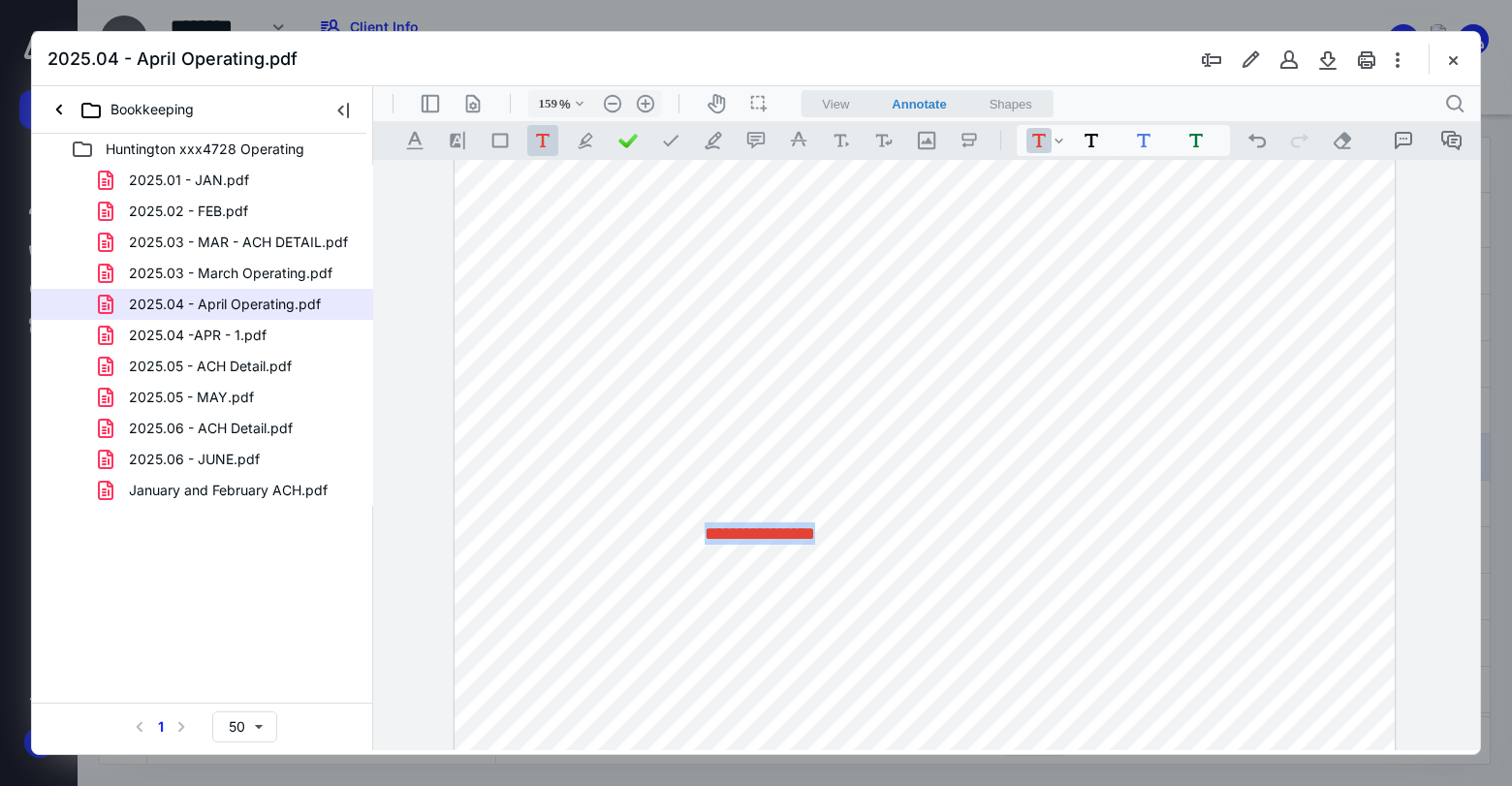 click on "**********" at bounding box center (925, 702) 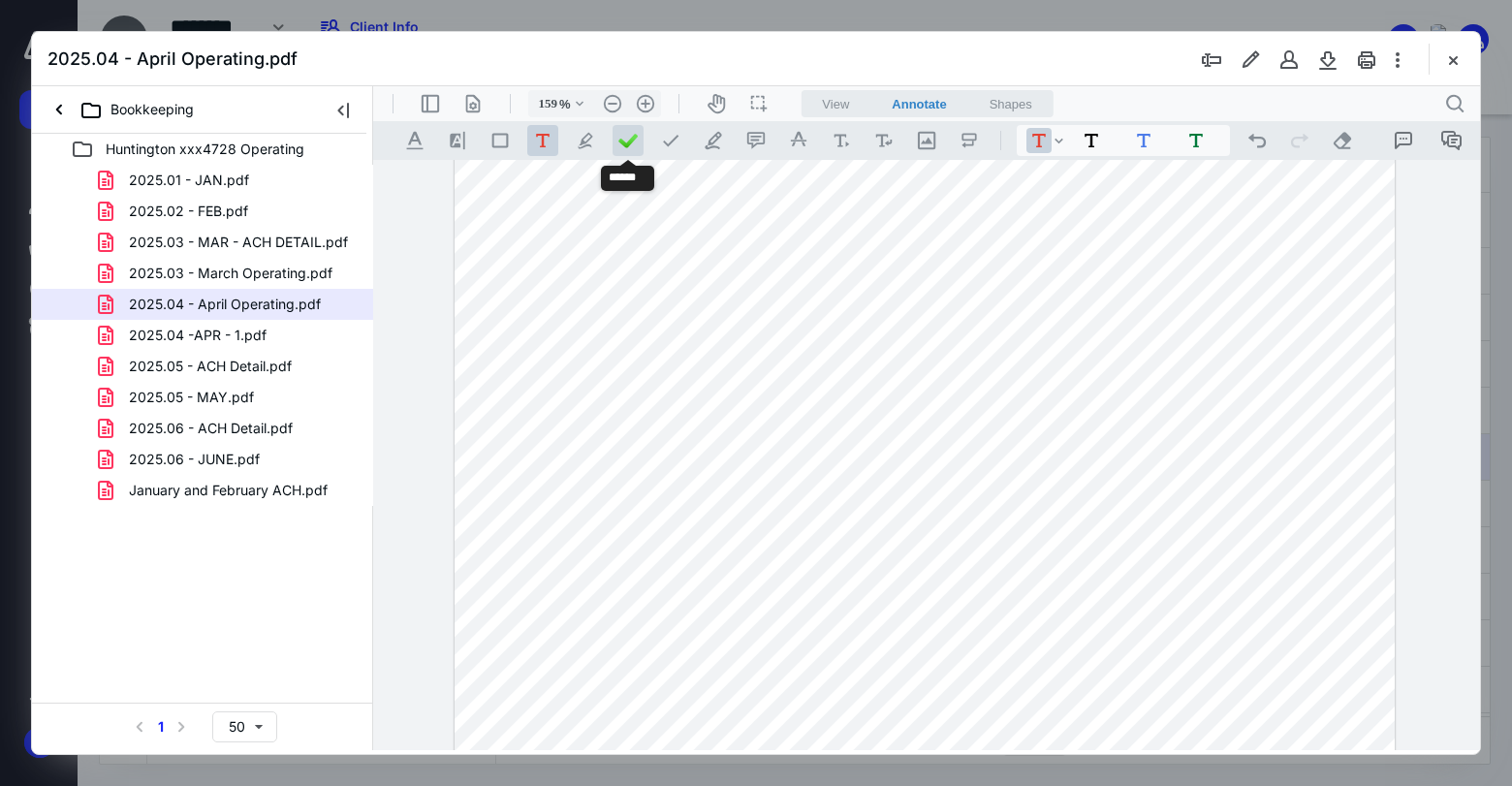 click at bounding box center [628, 141] 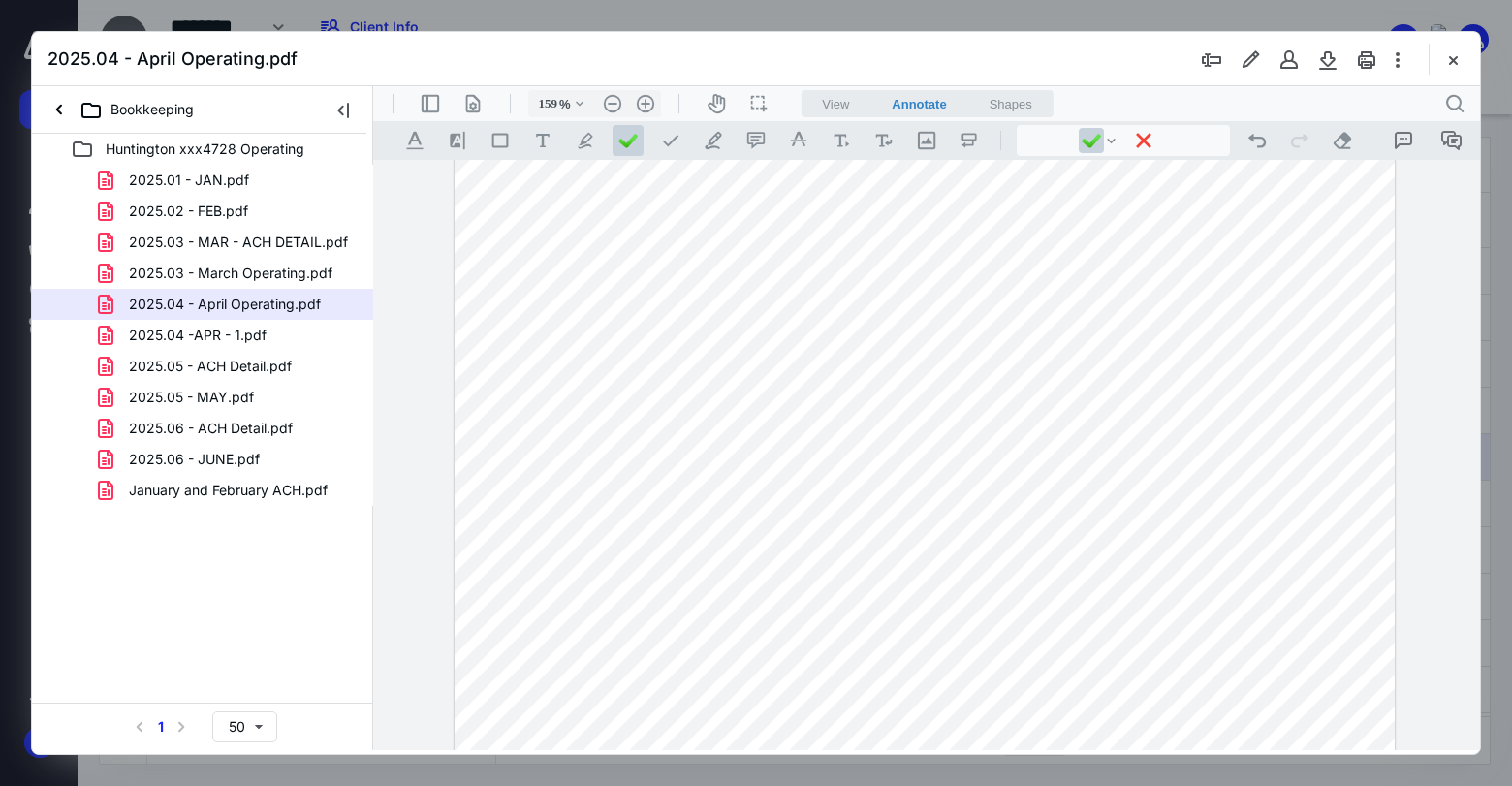 click at bounding box center [925, 702] 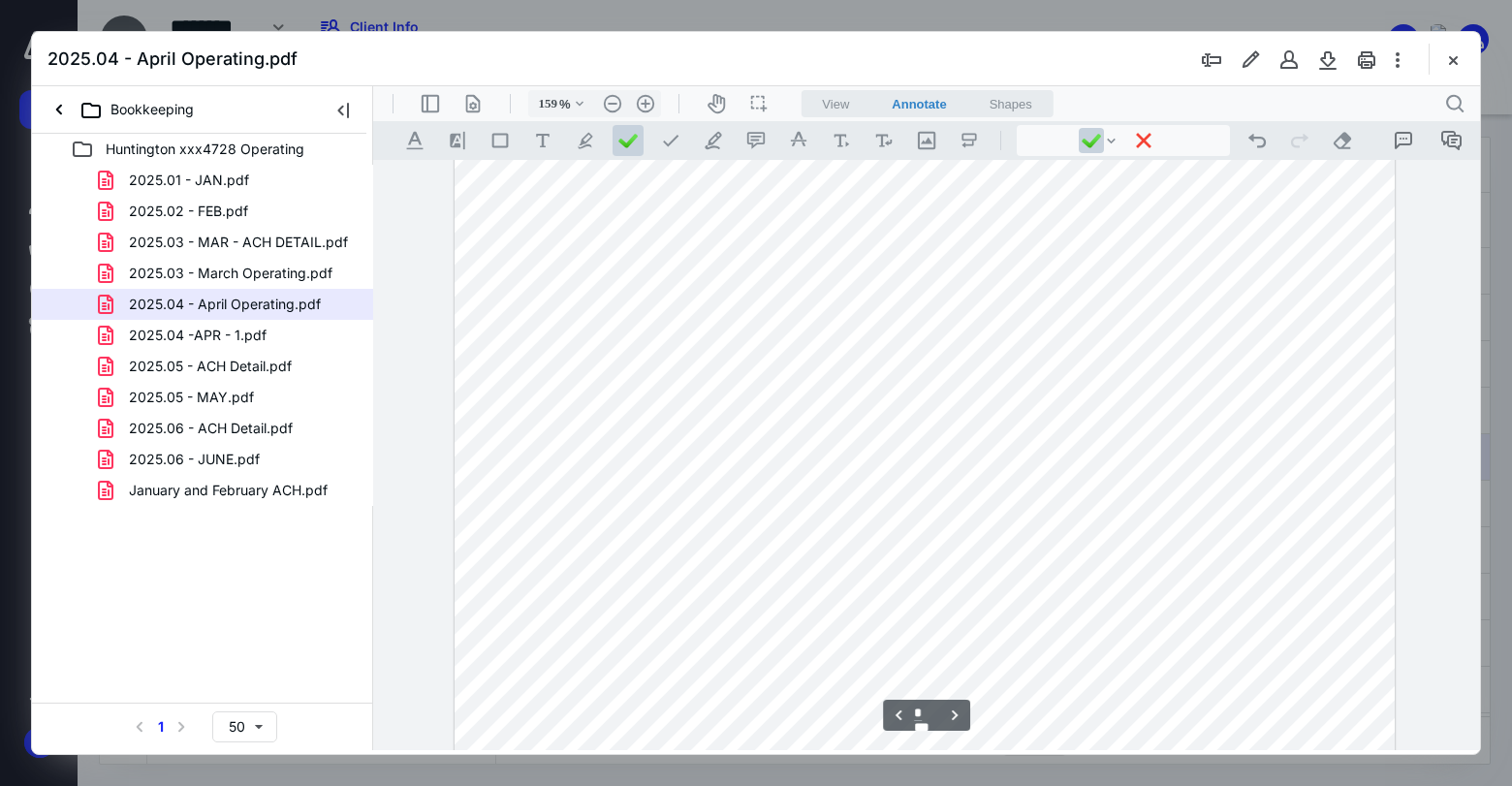 scroll, scrollTop: 1517, scrollLeft: 0, axis: vertical 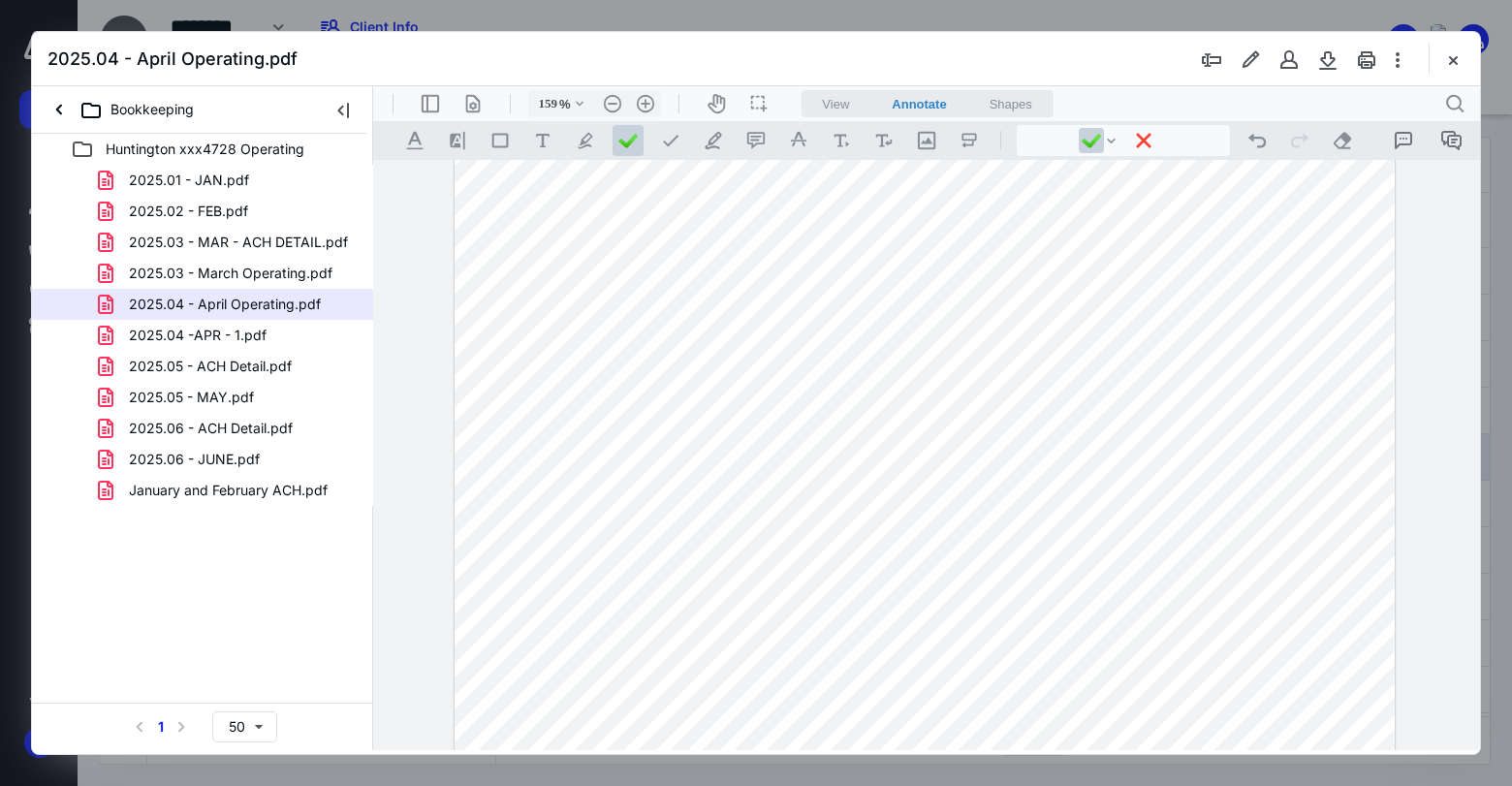 click at bounding box center (925, 487) 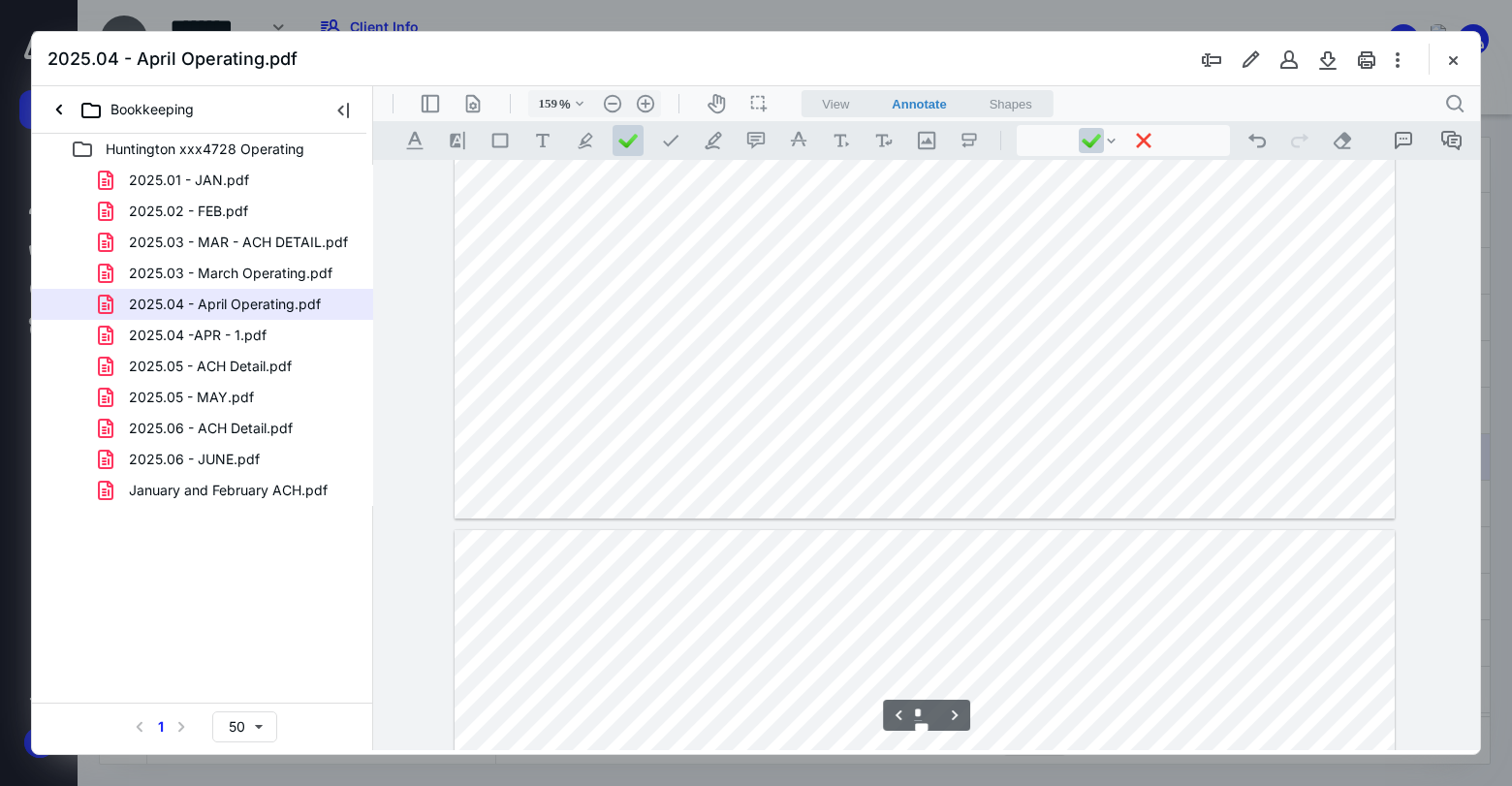 scroll, scrollTop: 2378, scrollLeft: 0, axis: vertical 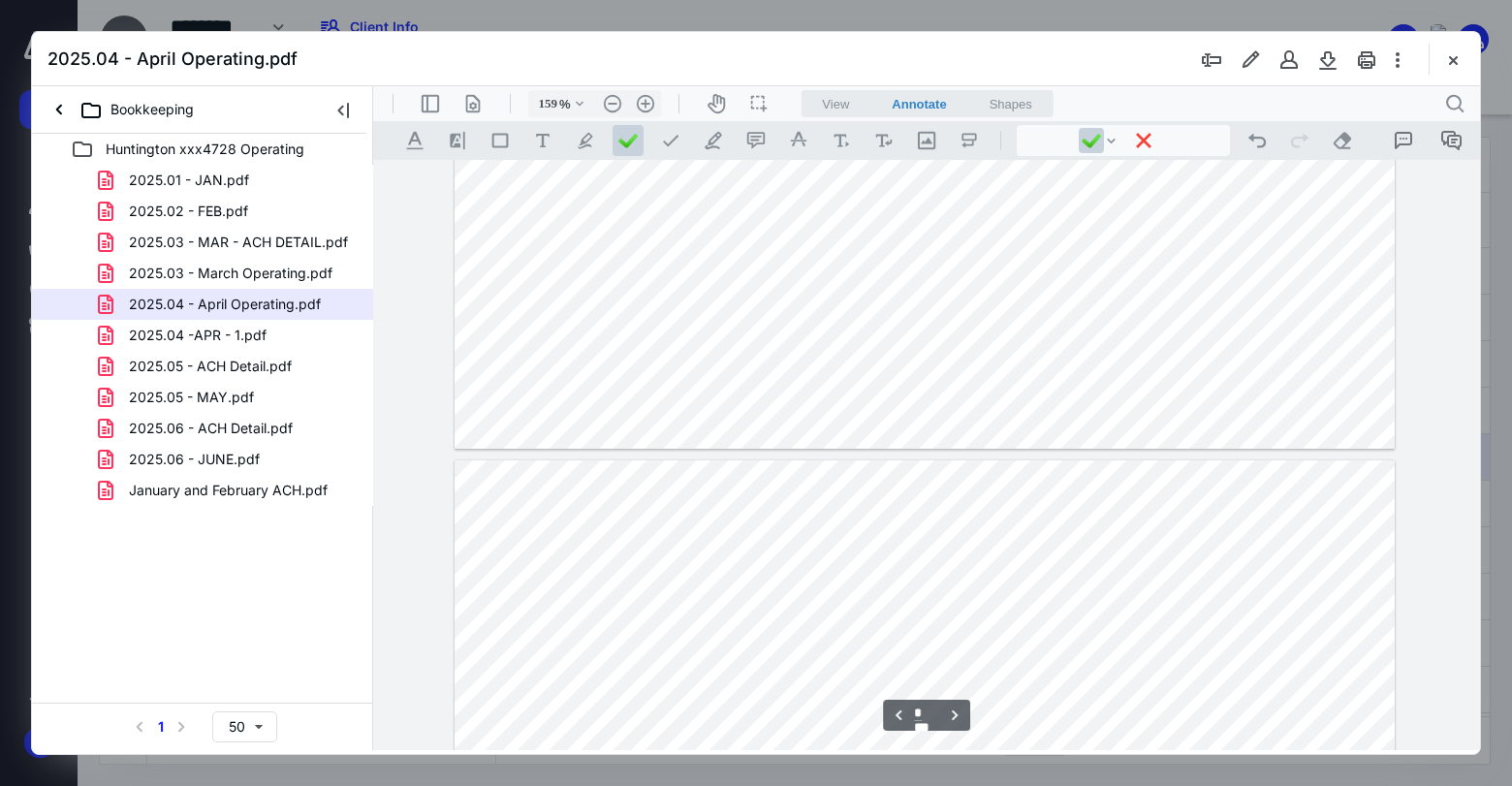 type on "*" 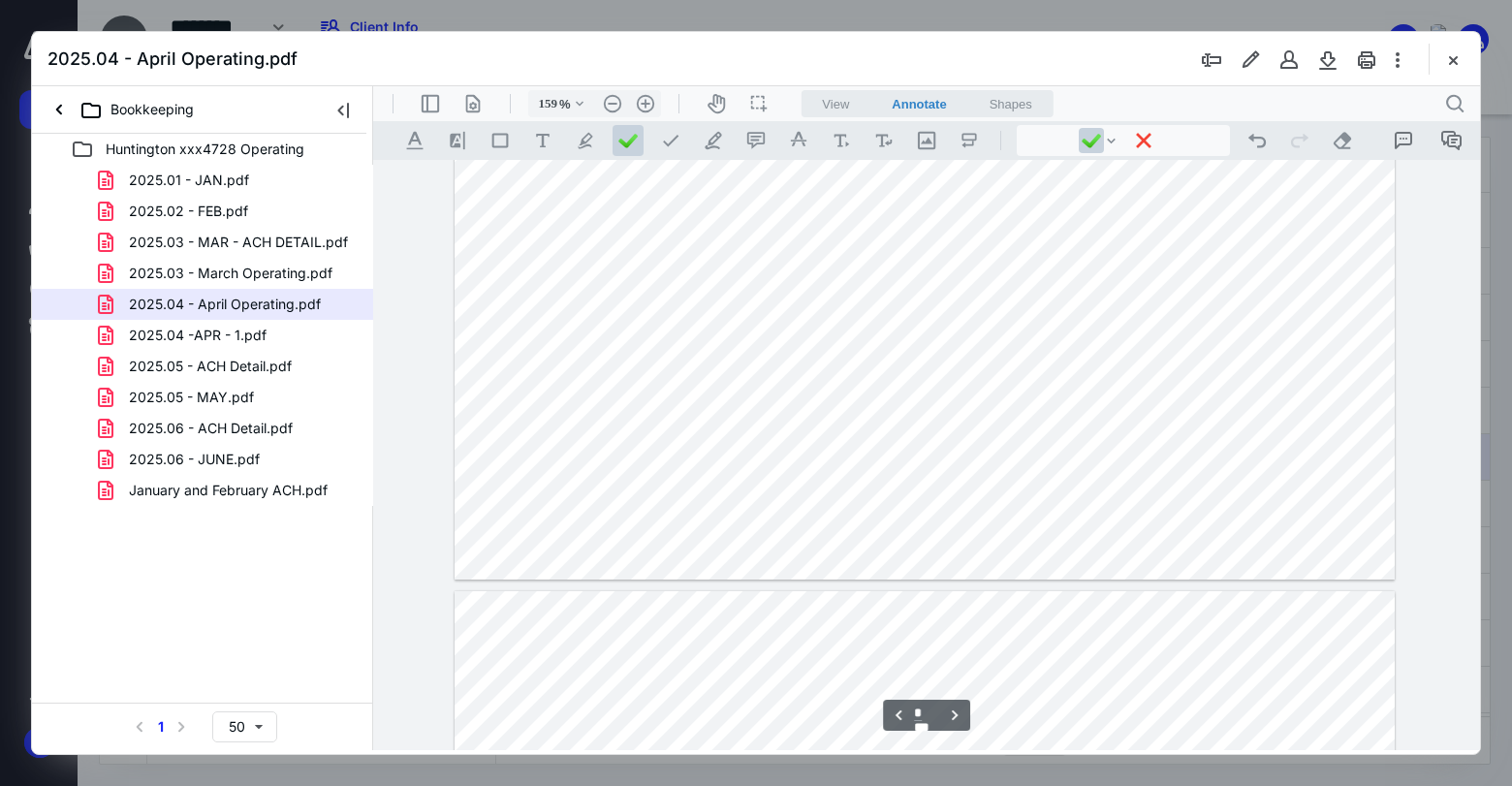 scroll, scrollTop: 1947, scrollLeft: 0, axis: vertical 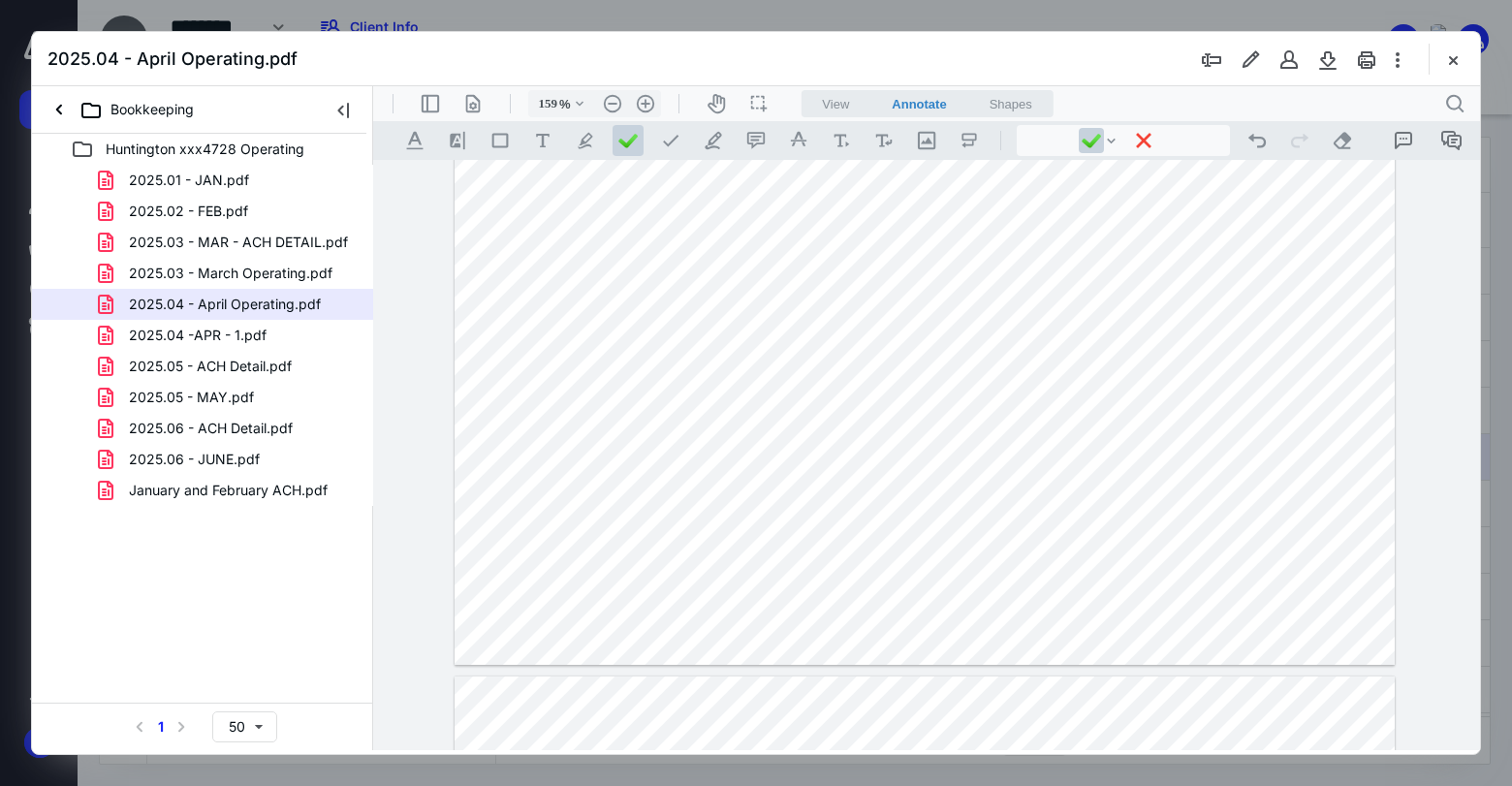 click at bounding box center (925, 56) 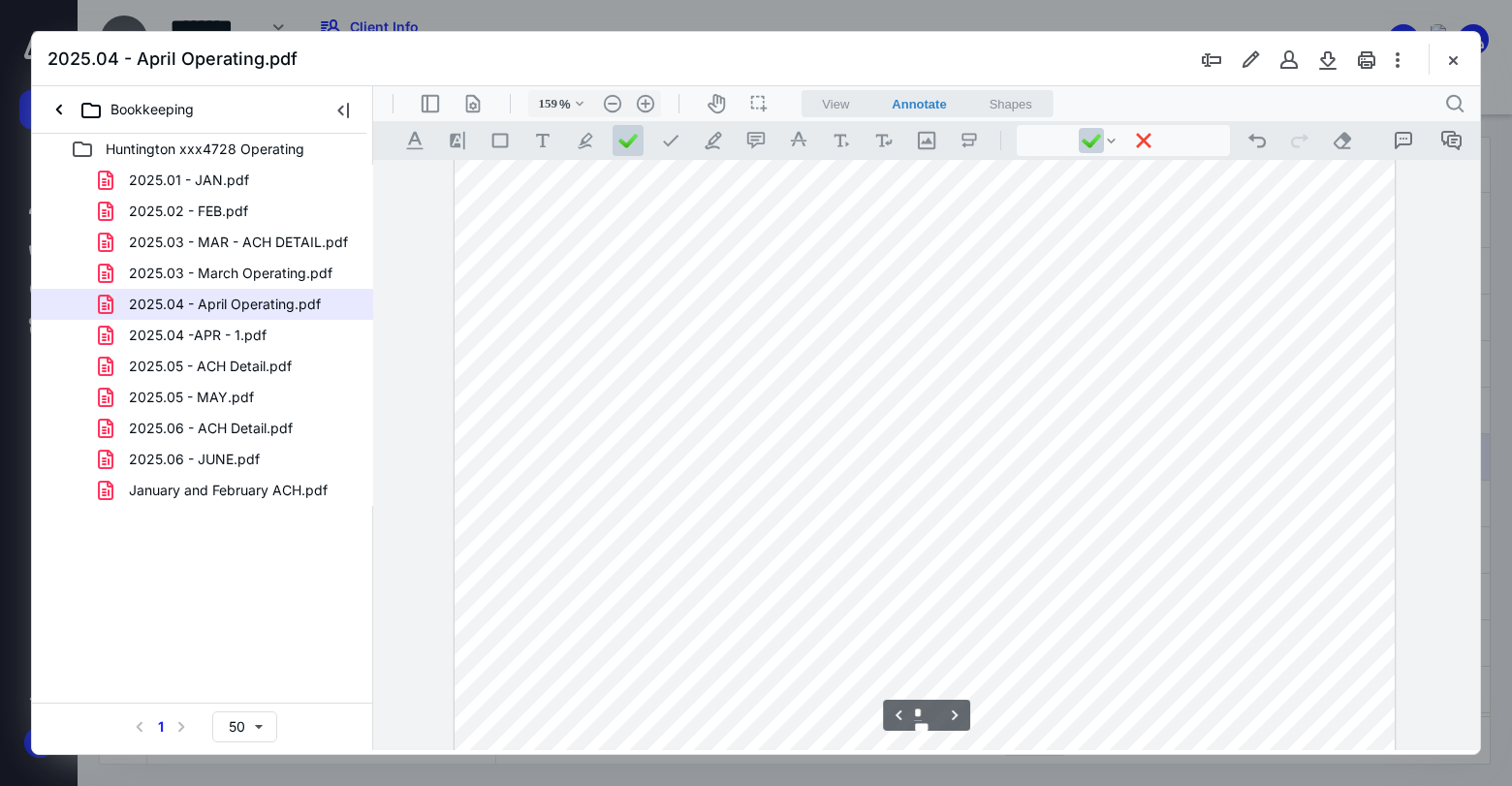scroll, scrollTop: 1624, scrollLeft: 0, axis: vertical 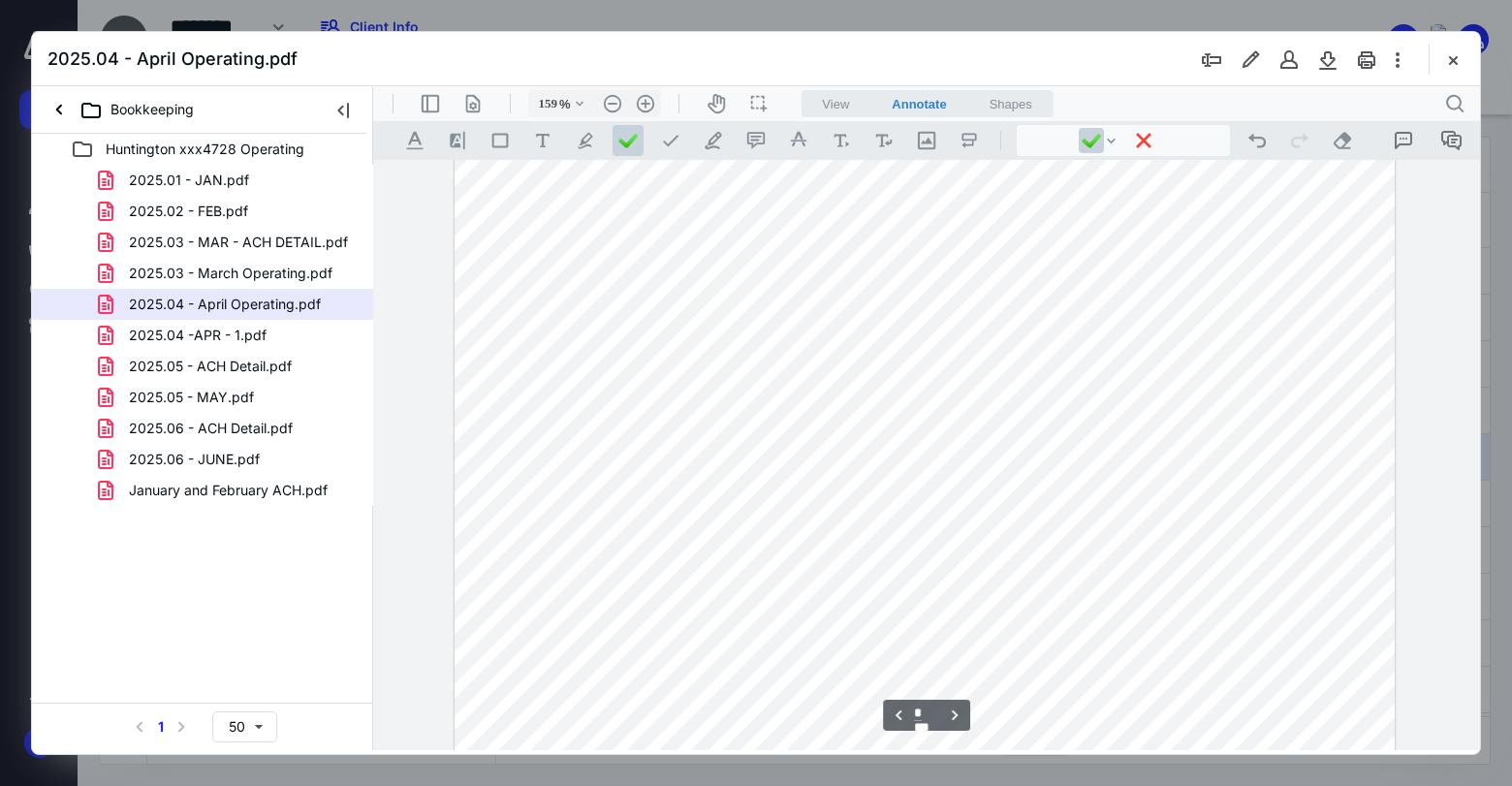 click at bounding box center (925, 379) 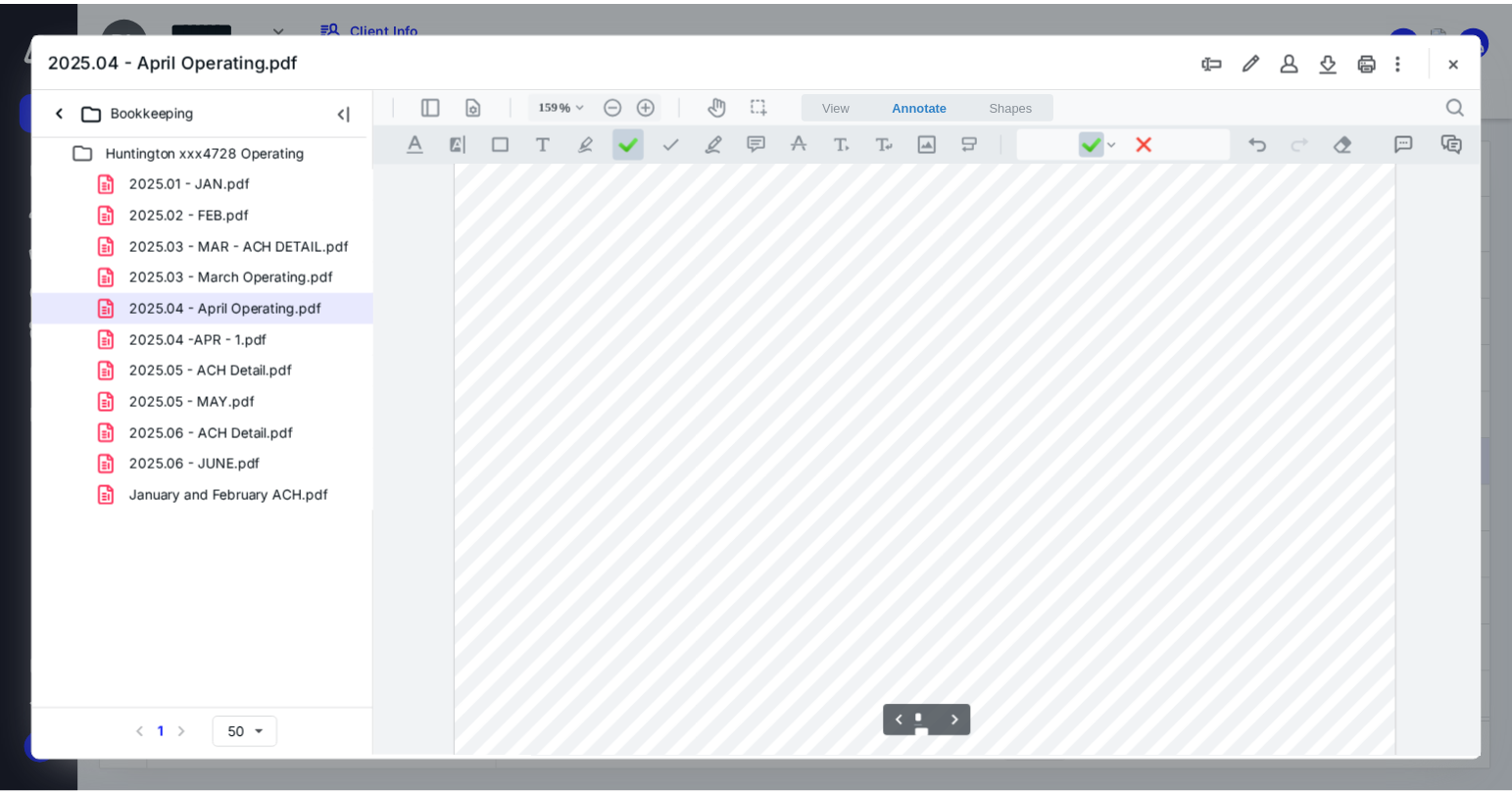 scroll, scrollTop: 1317, scrollLeft: 0, axis: vertical 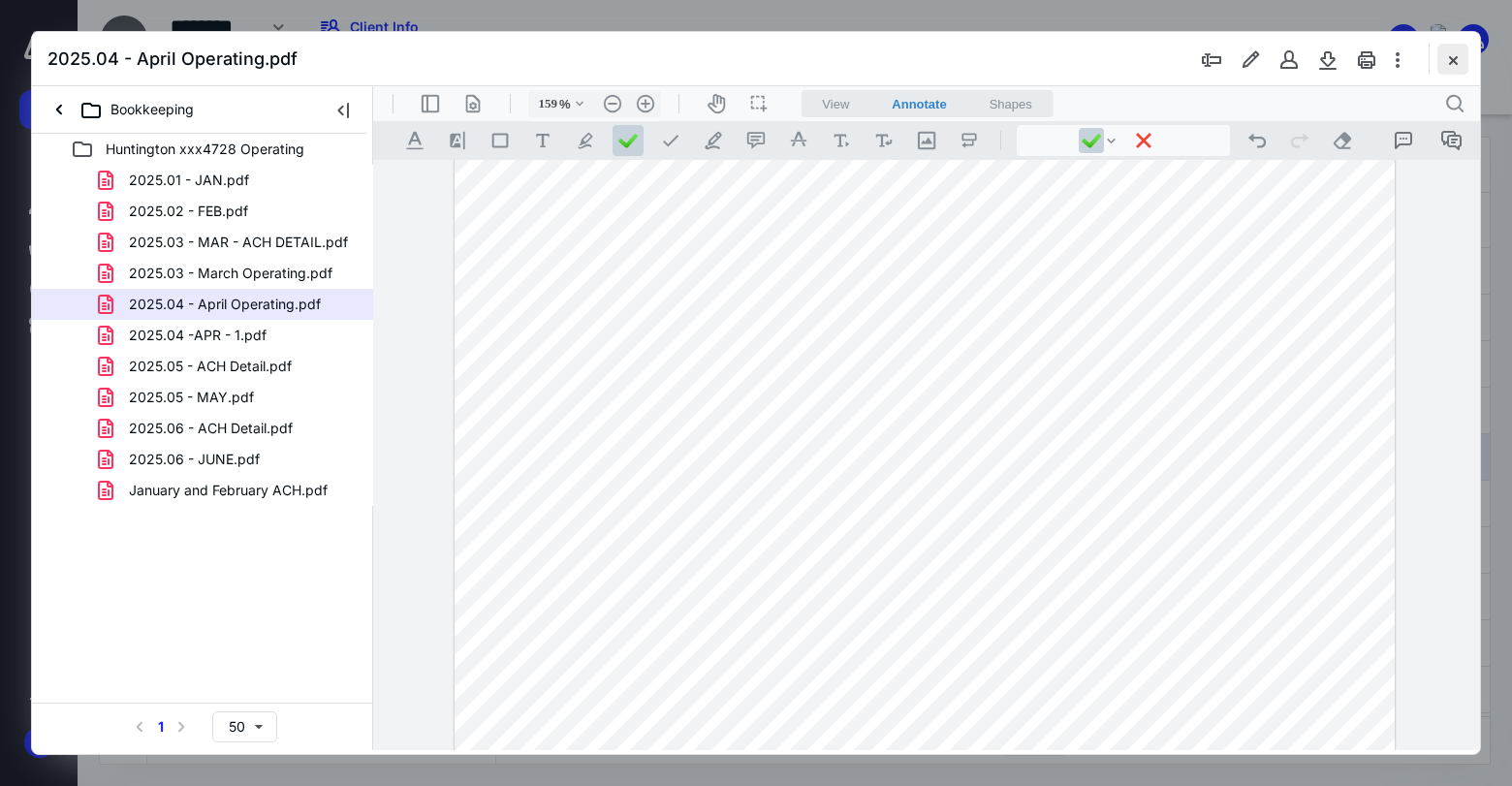 click at bounding box center (1453, 59) 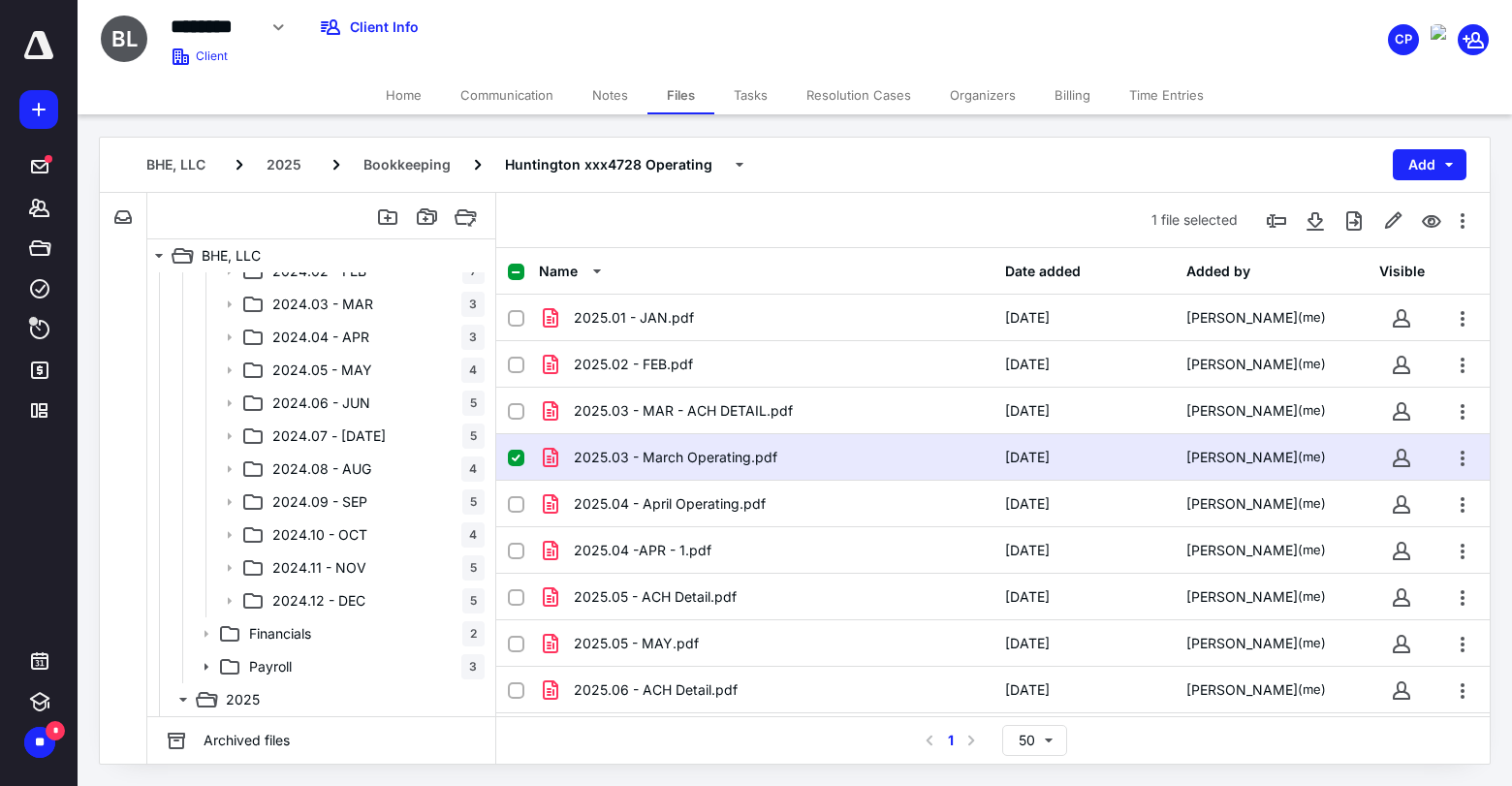 click on "BL ******** Edit Archive Delete Client Info Client" at bounding box center [560, 34] 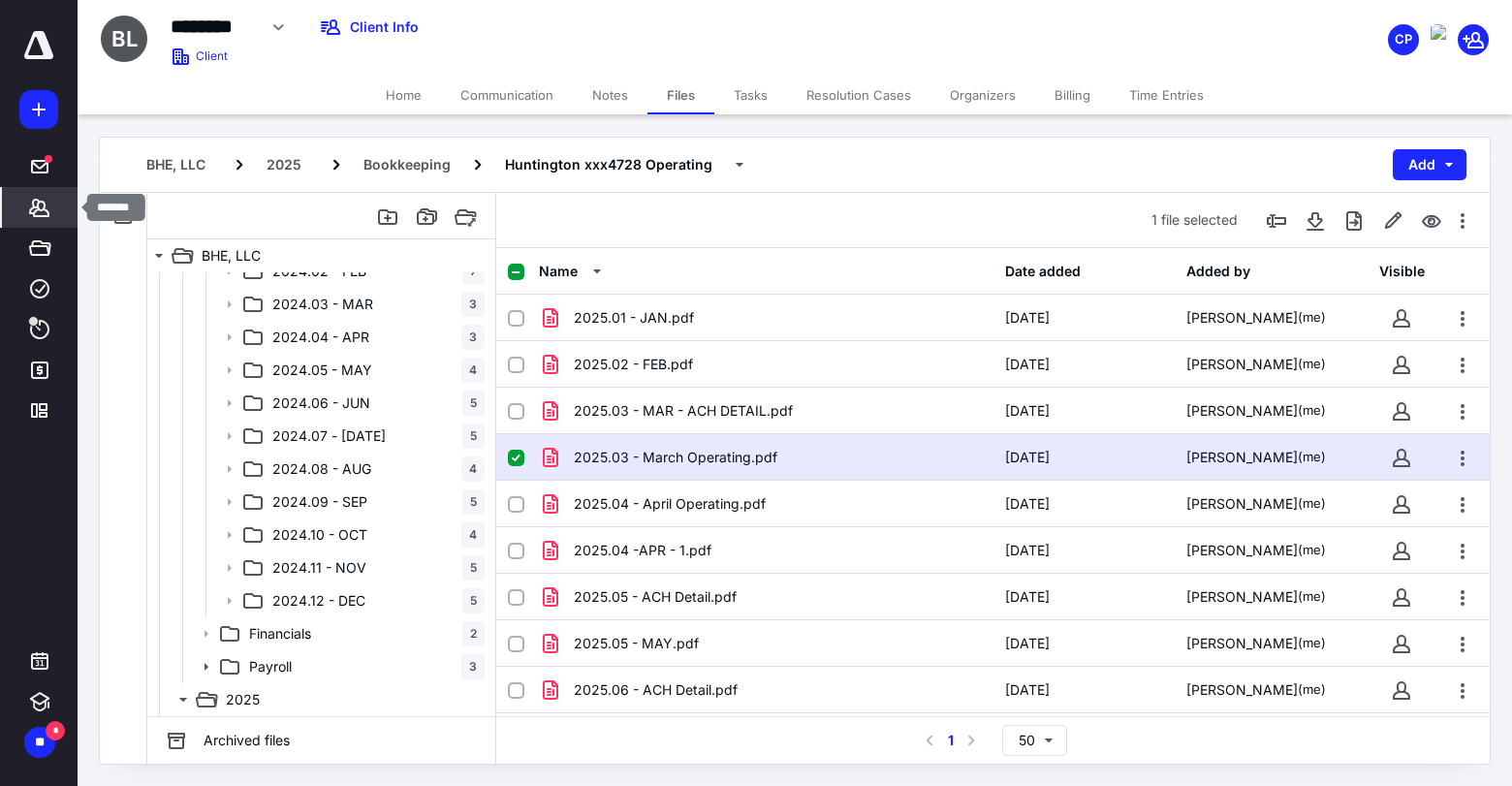 click 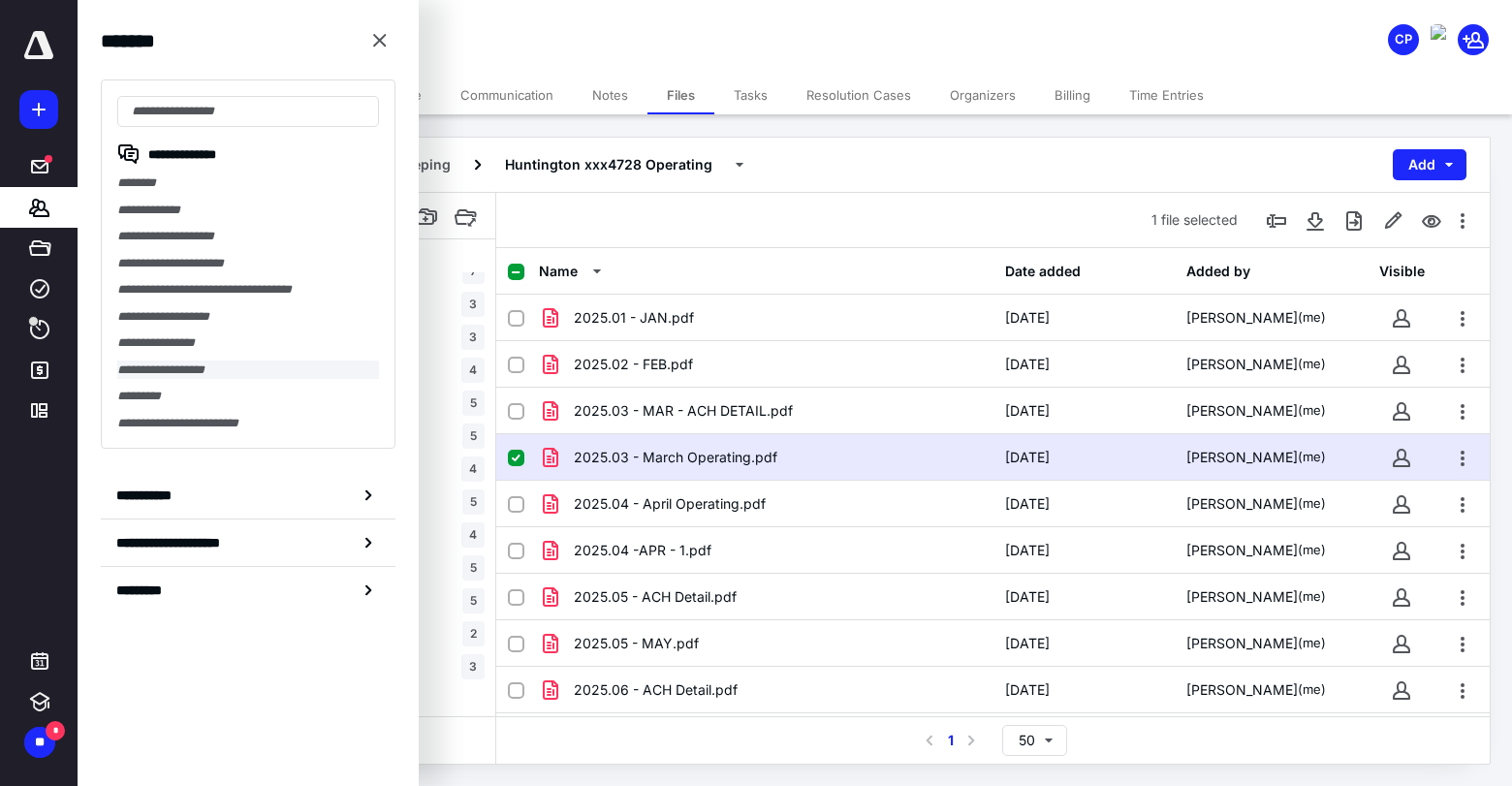 click on "**********" at bounding box center (248, 370) 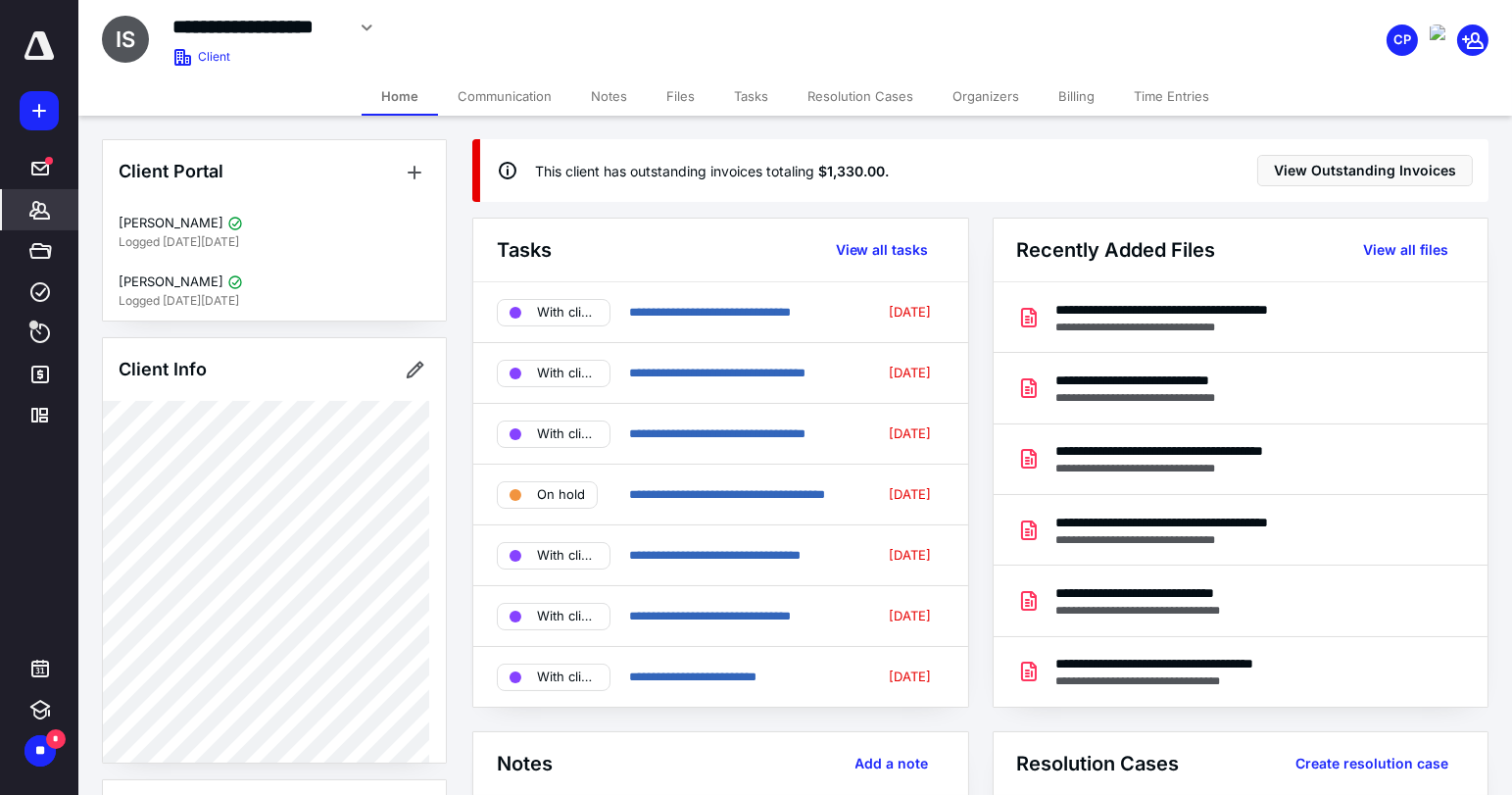 click on "**********" at bounding box center [596, 27] 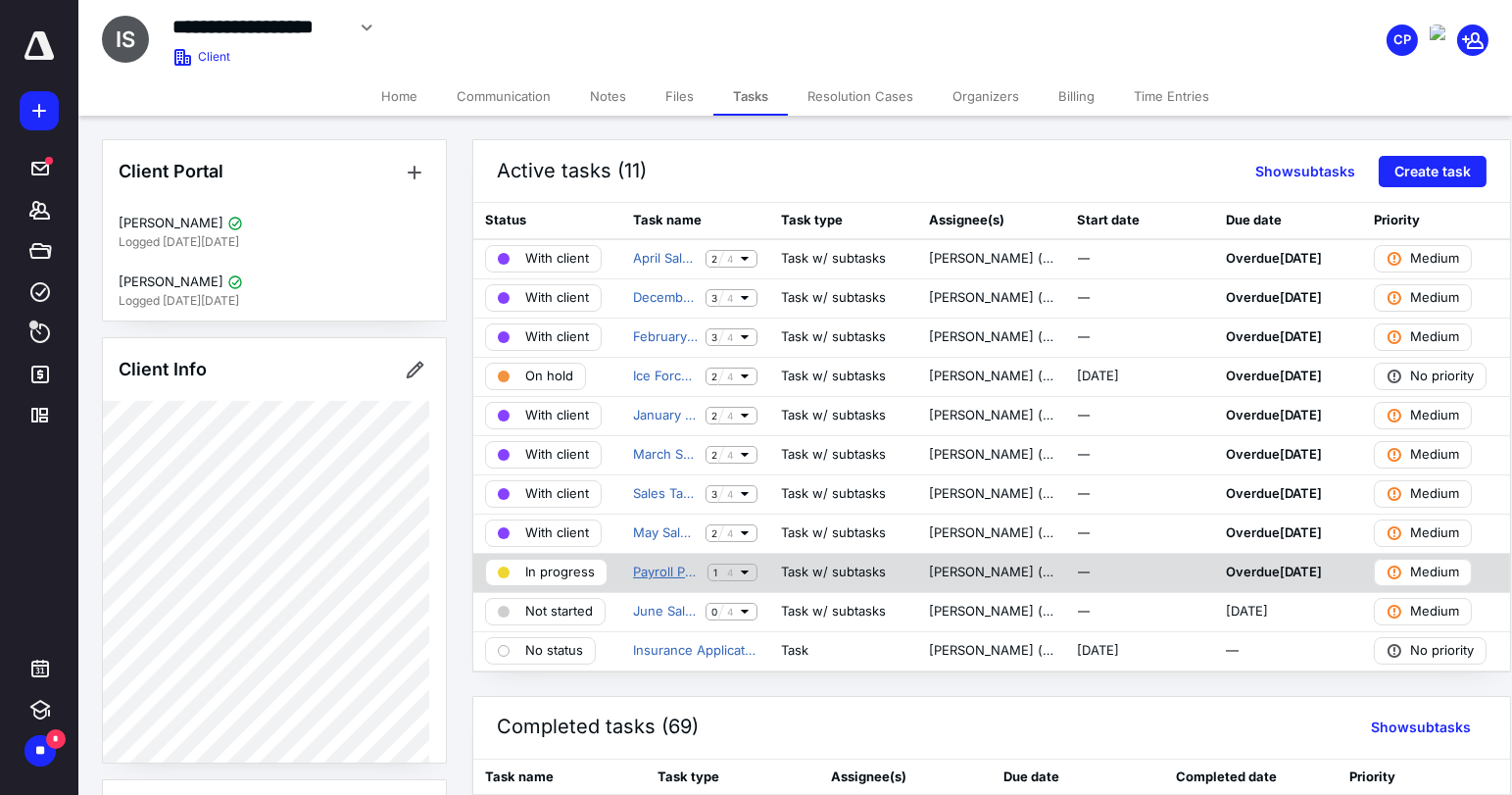click on "Payroll Processing" at bounding box center [666, 572] 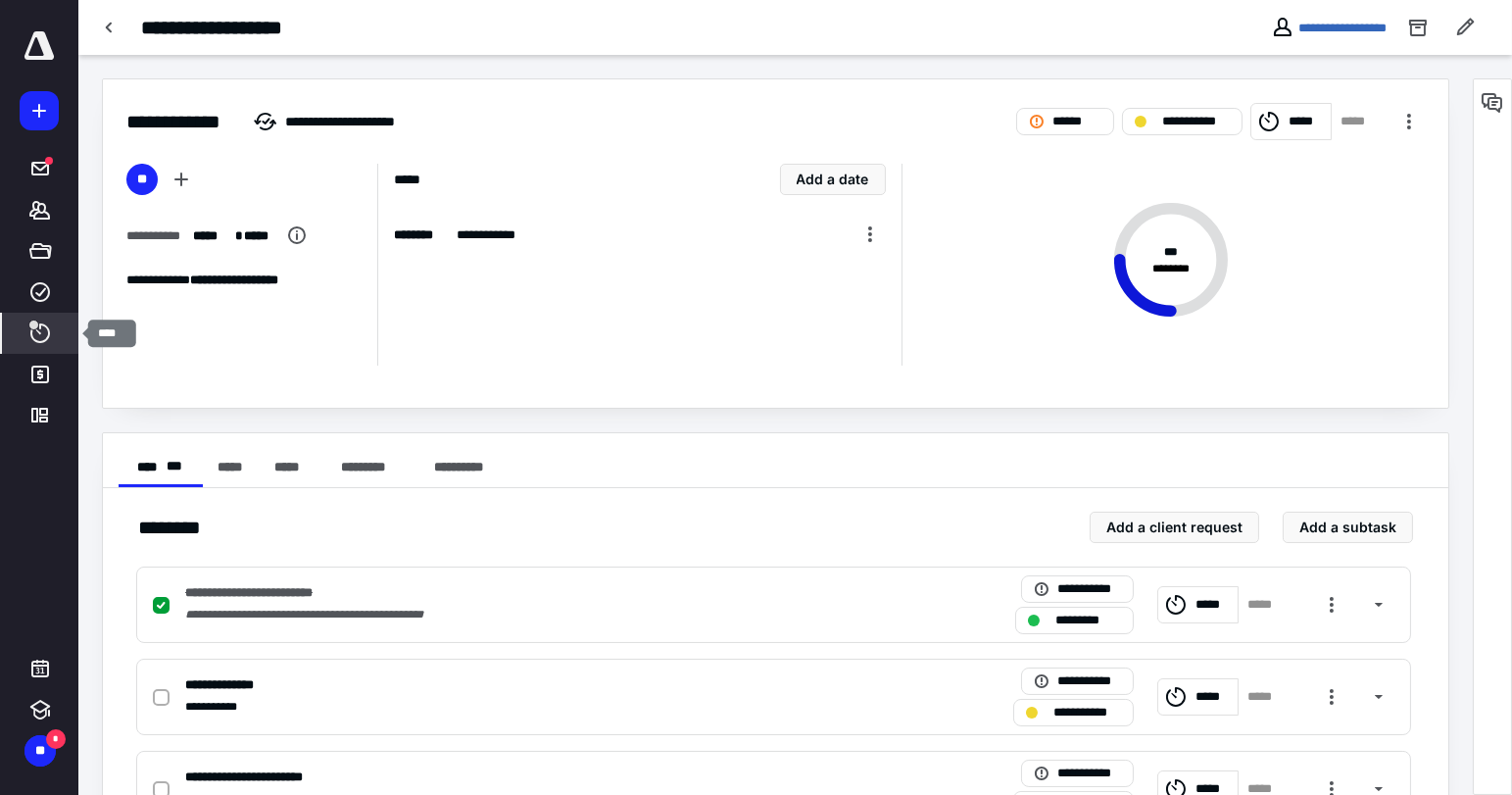 click 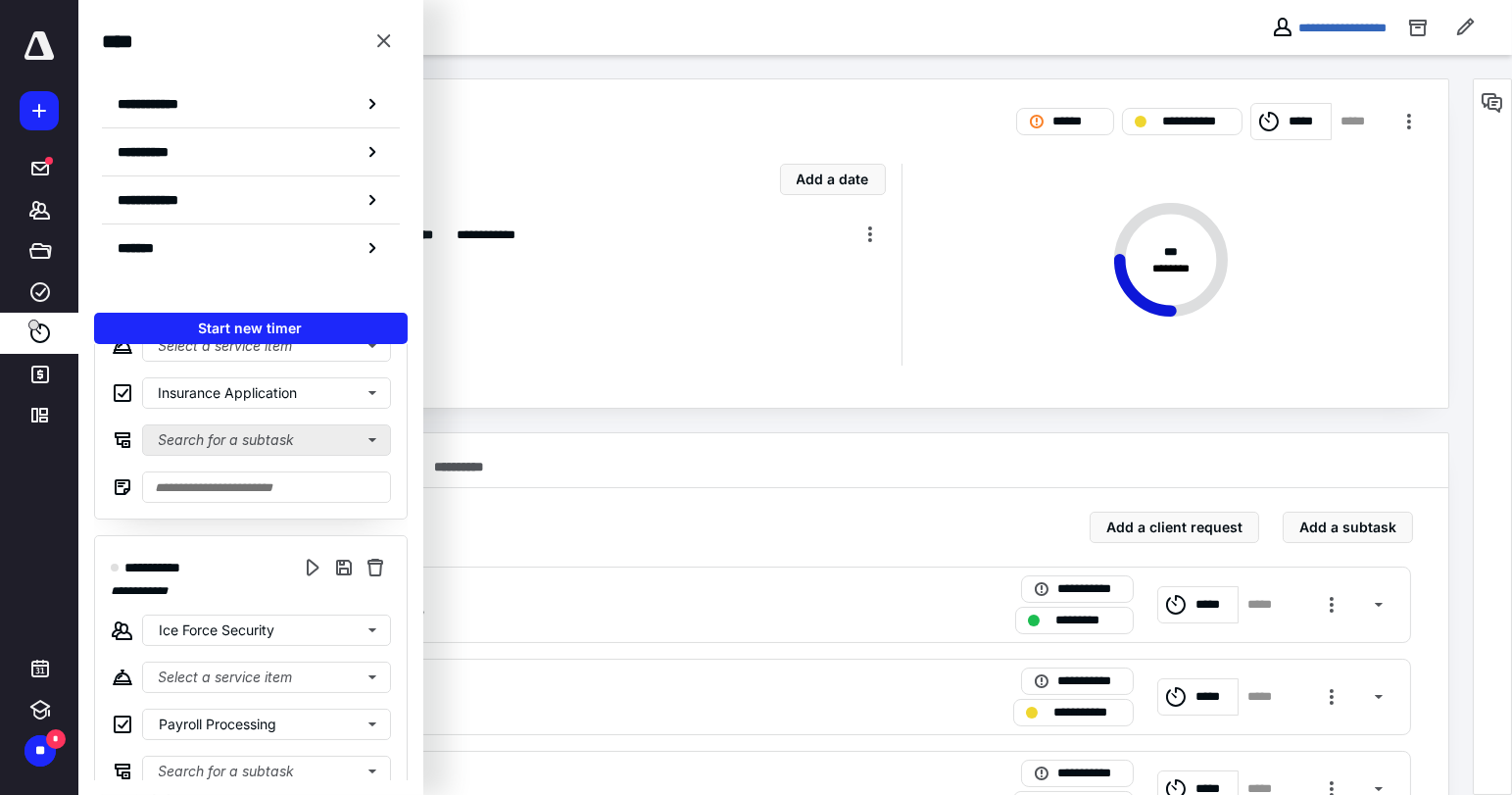 scroll, scrollTop: 218, scrollLeft: 0, axis: vertical 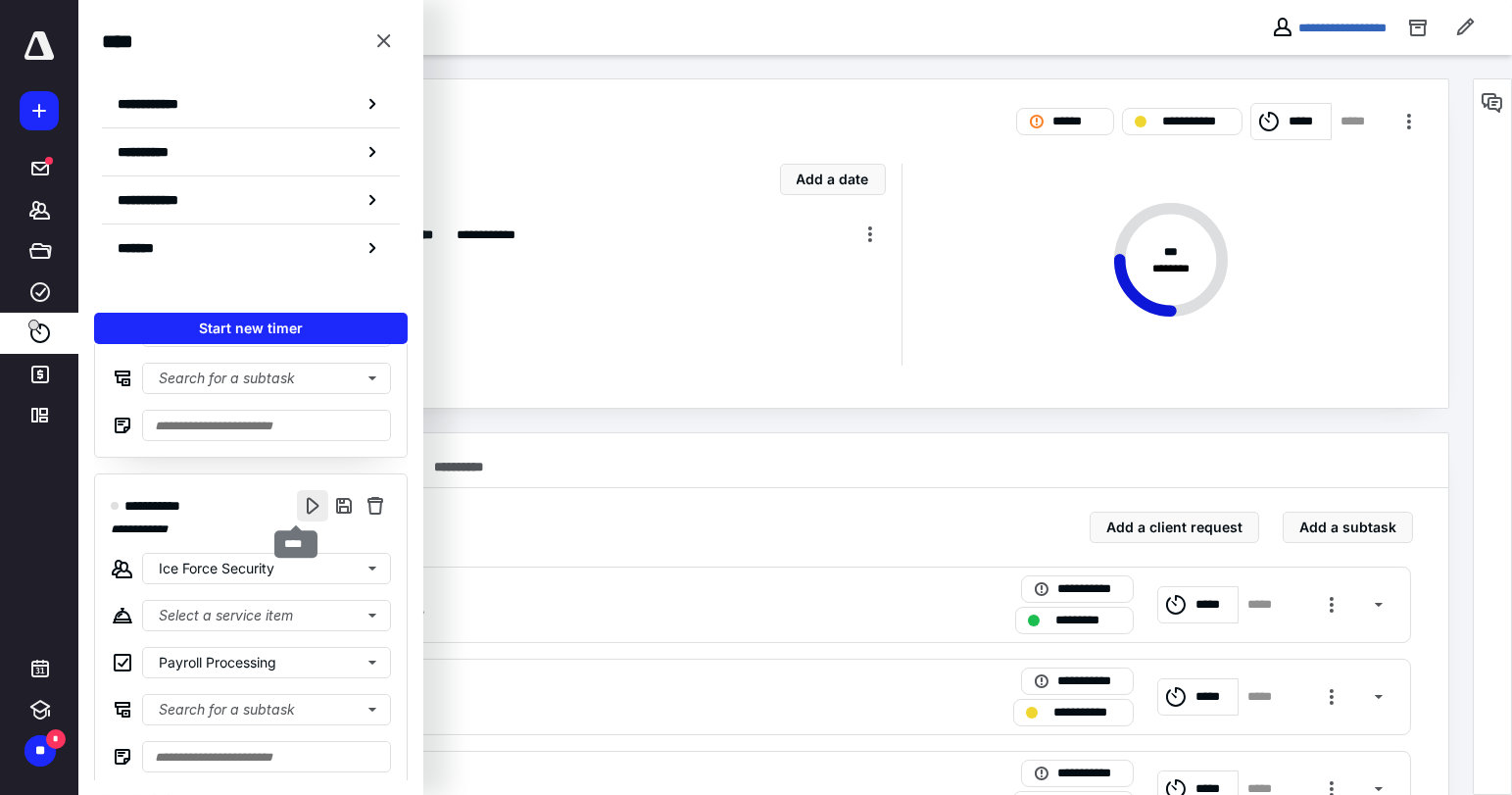 click at bounding box center [313, 506] 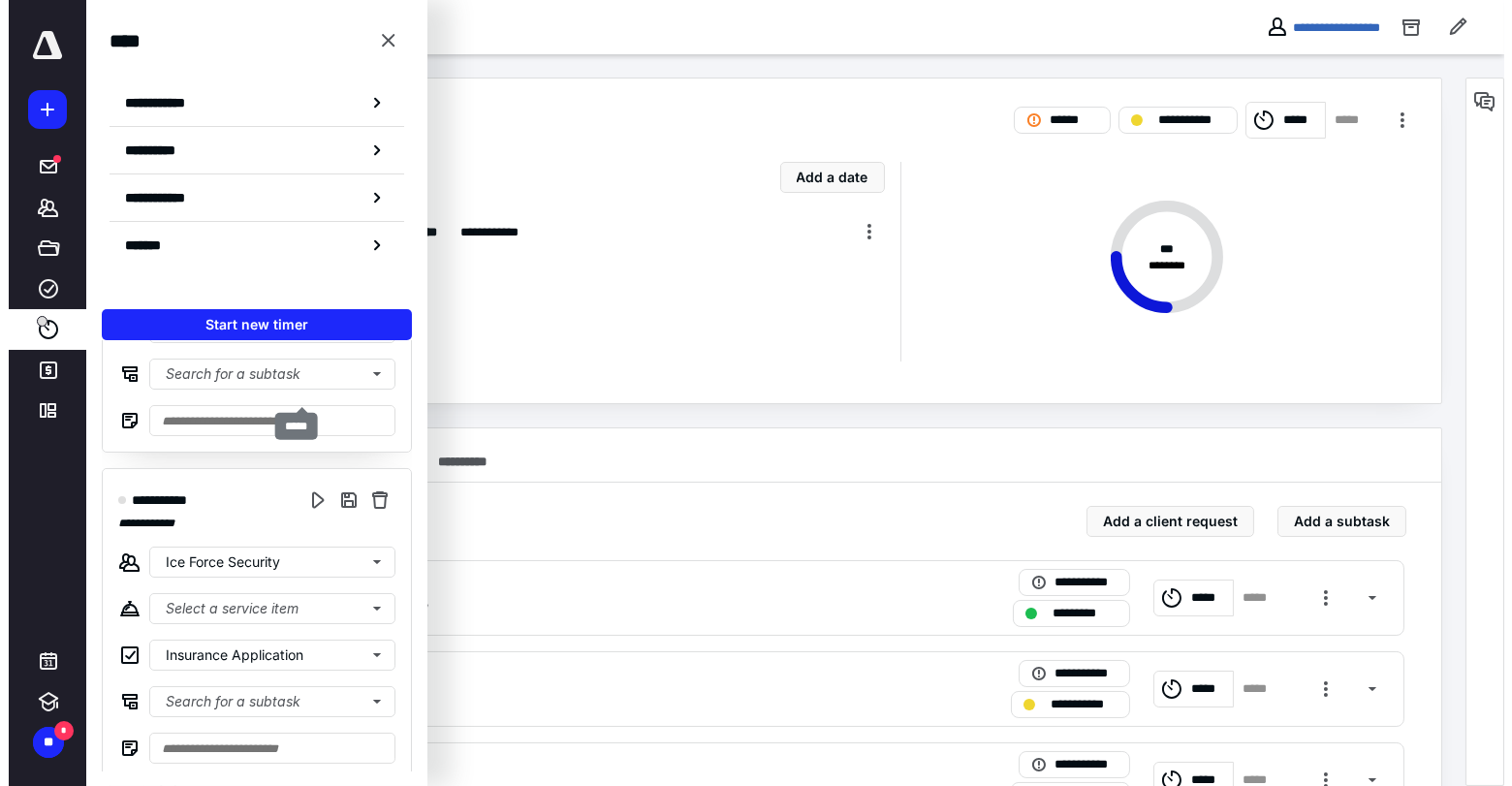 scroll, scrollTop: 0, scrollLeft: 0, axis: both 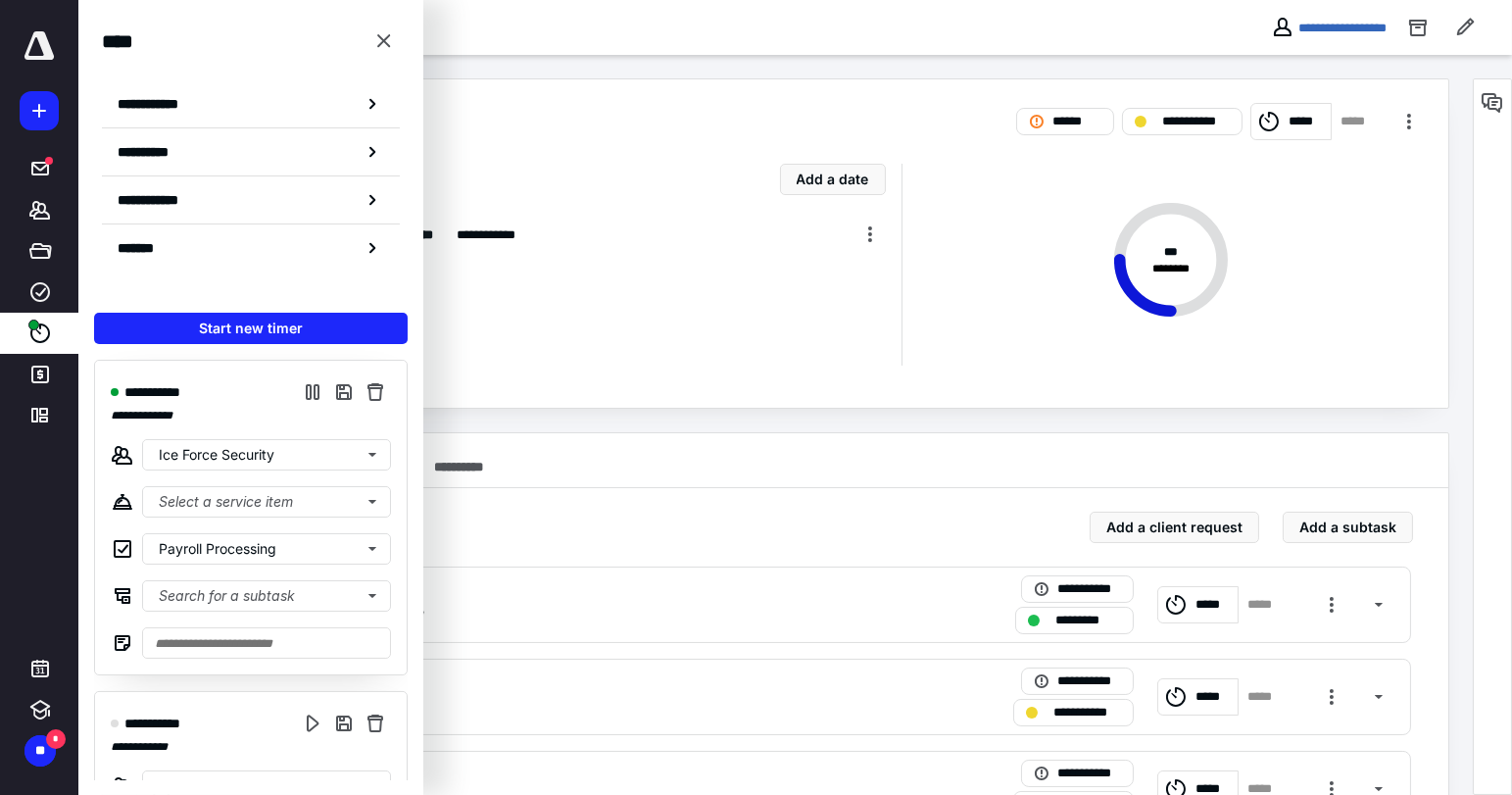 click on "**********" at bounding box center [775, 110] 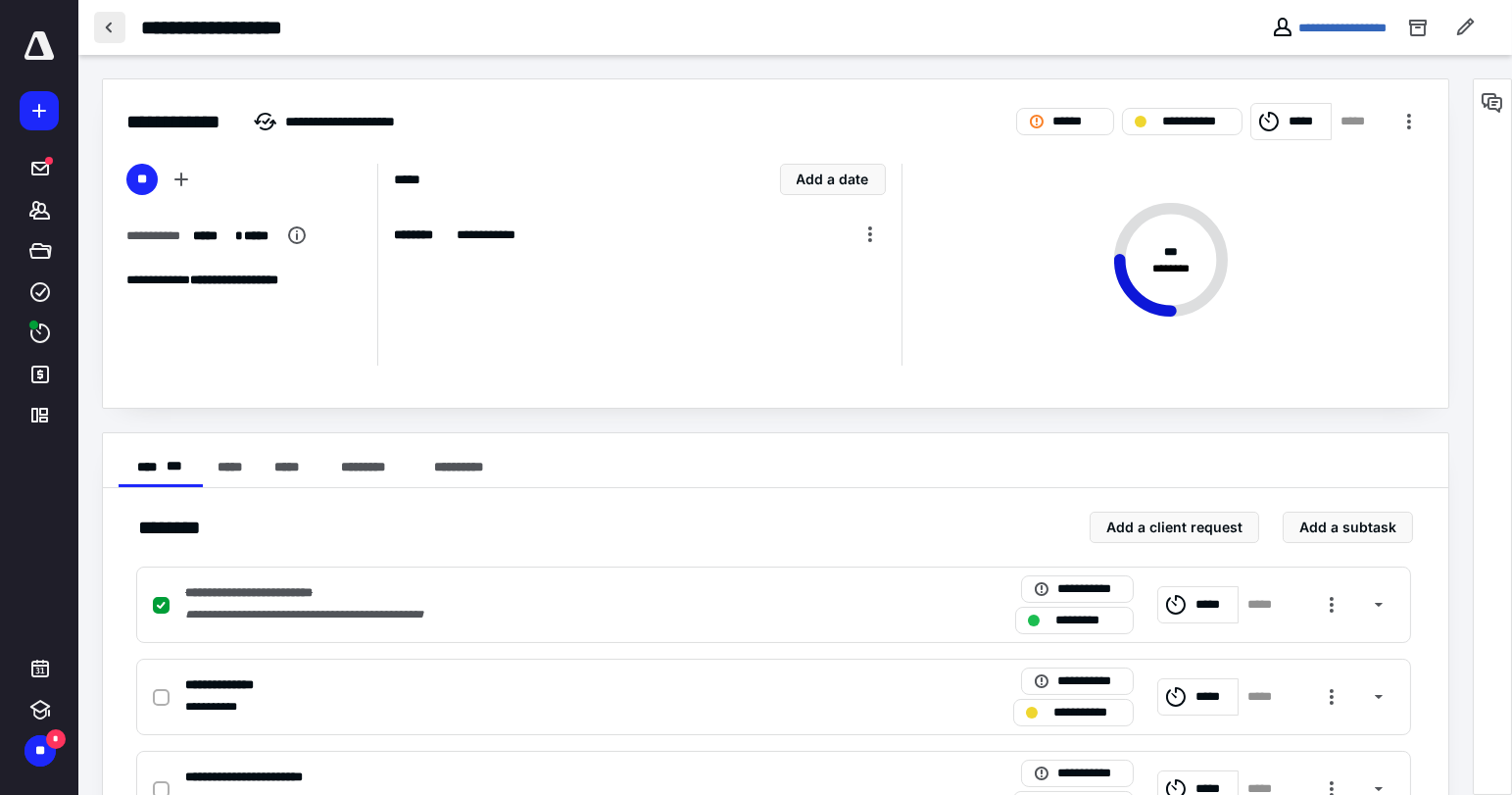 click at bounding box center (110, 27) 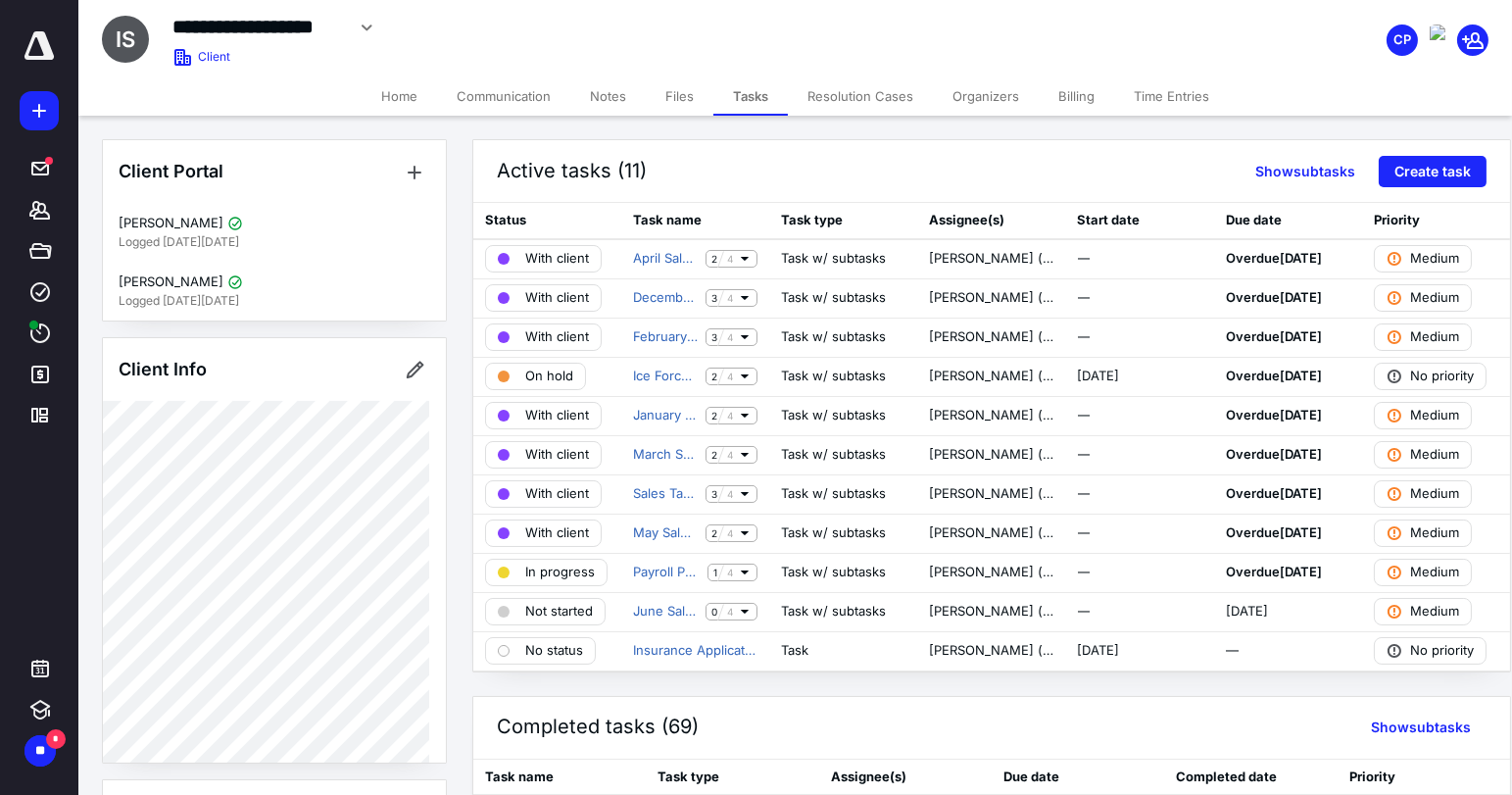 click on "Files" at bounding box center [679, 96] 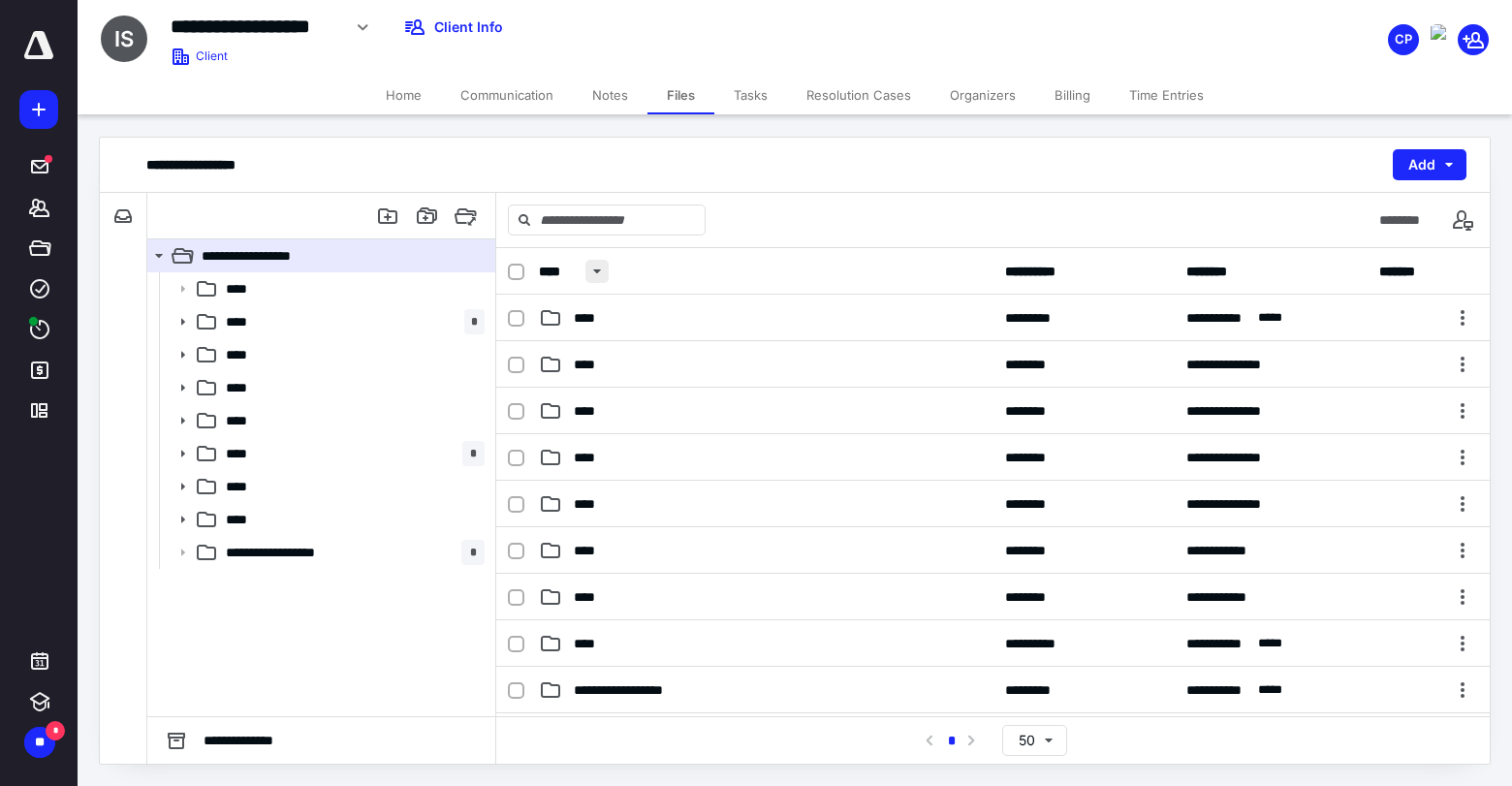 click at bounding box center [597, 271] 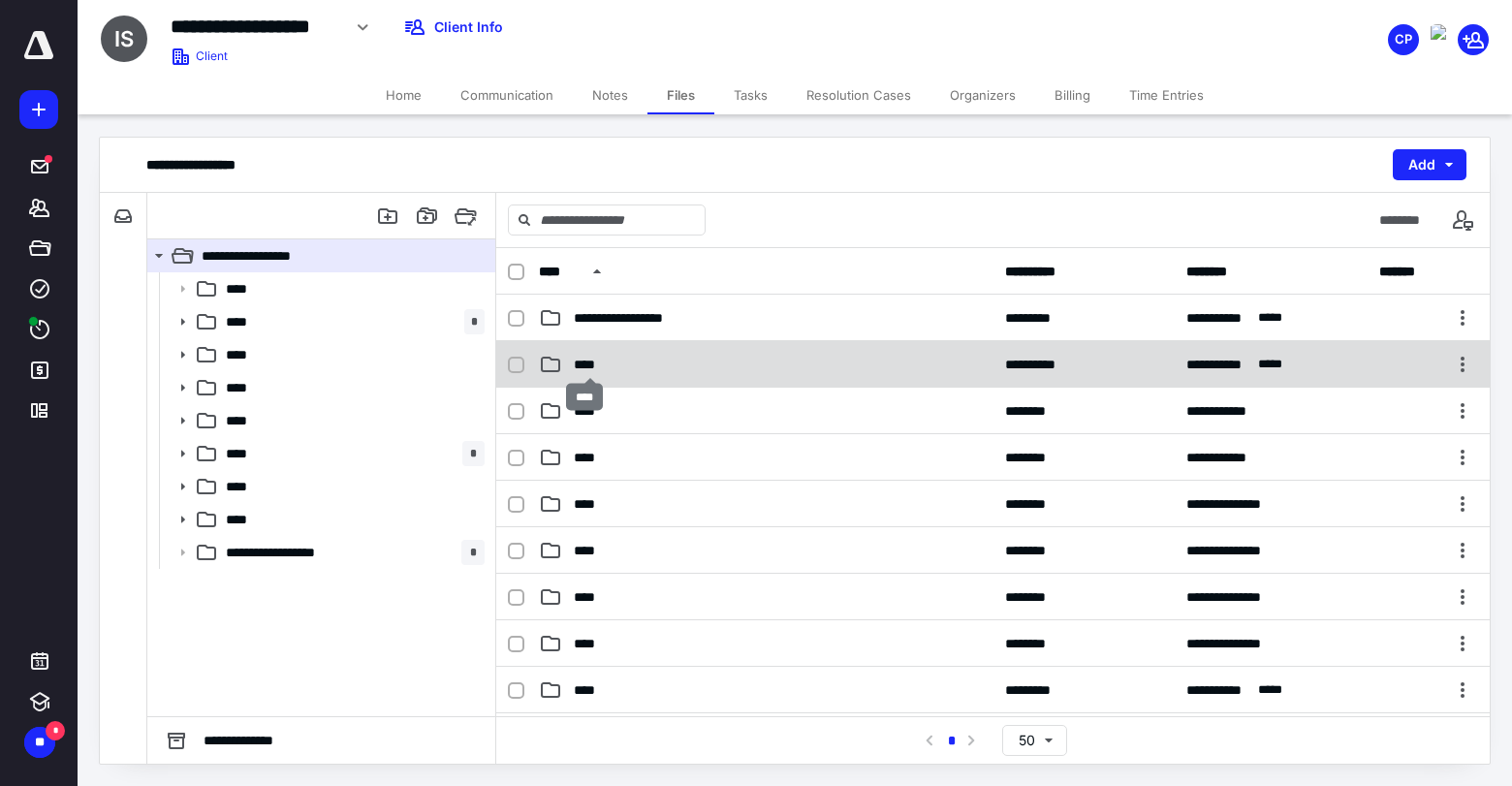 click on "****" at bounding box center [590, 364] 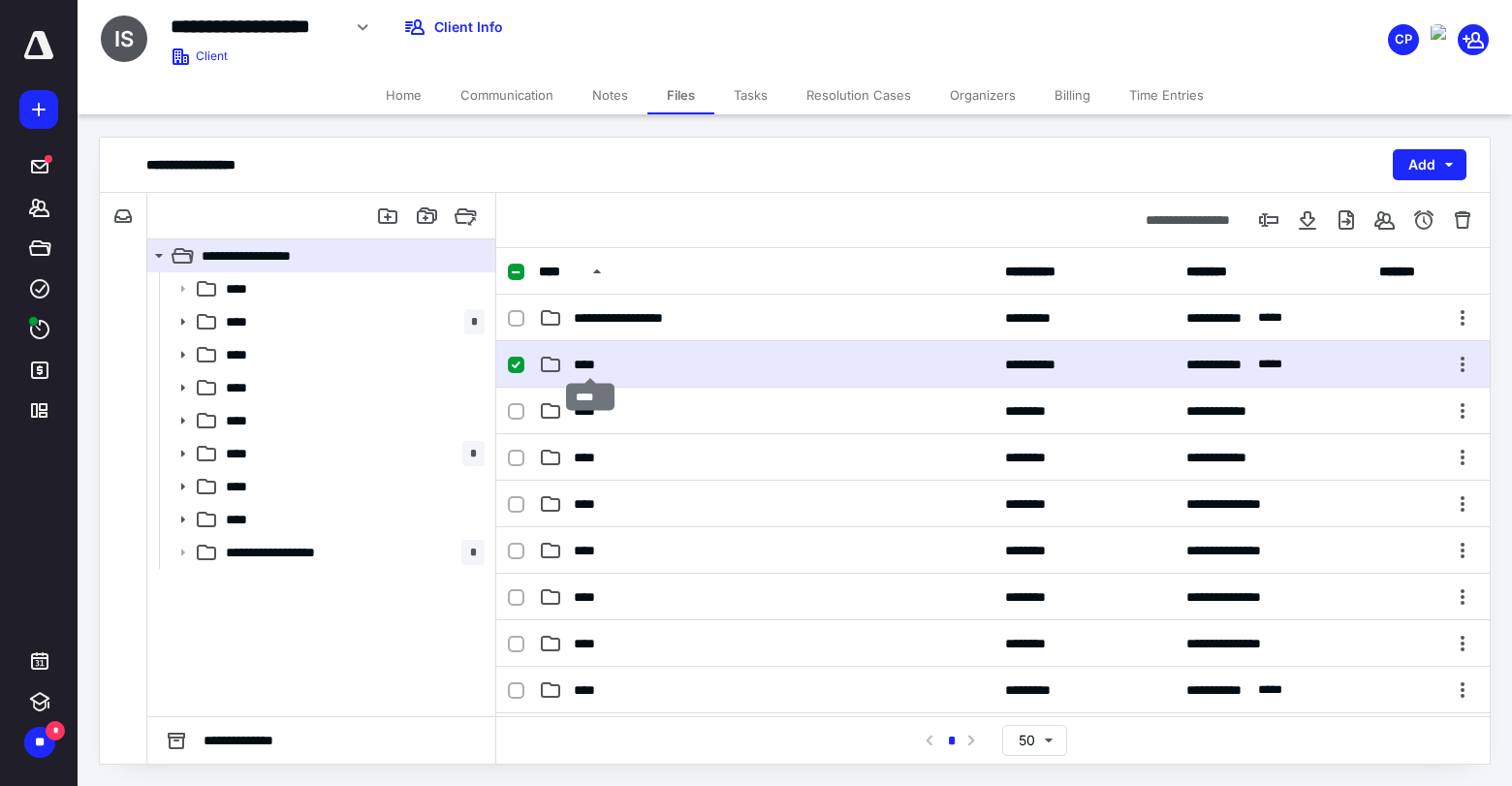 click on "****" at bounding box center (590, 364) 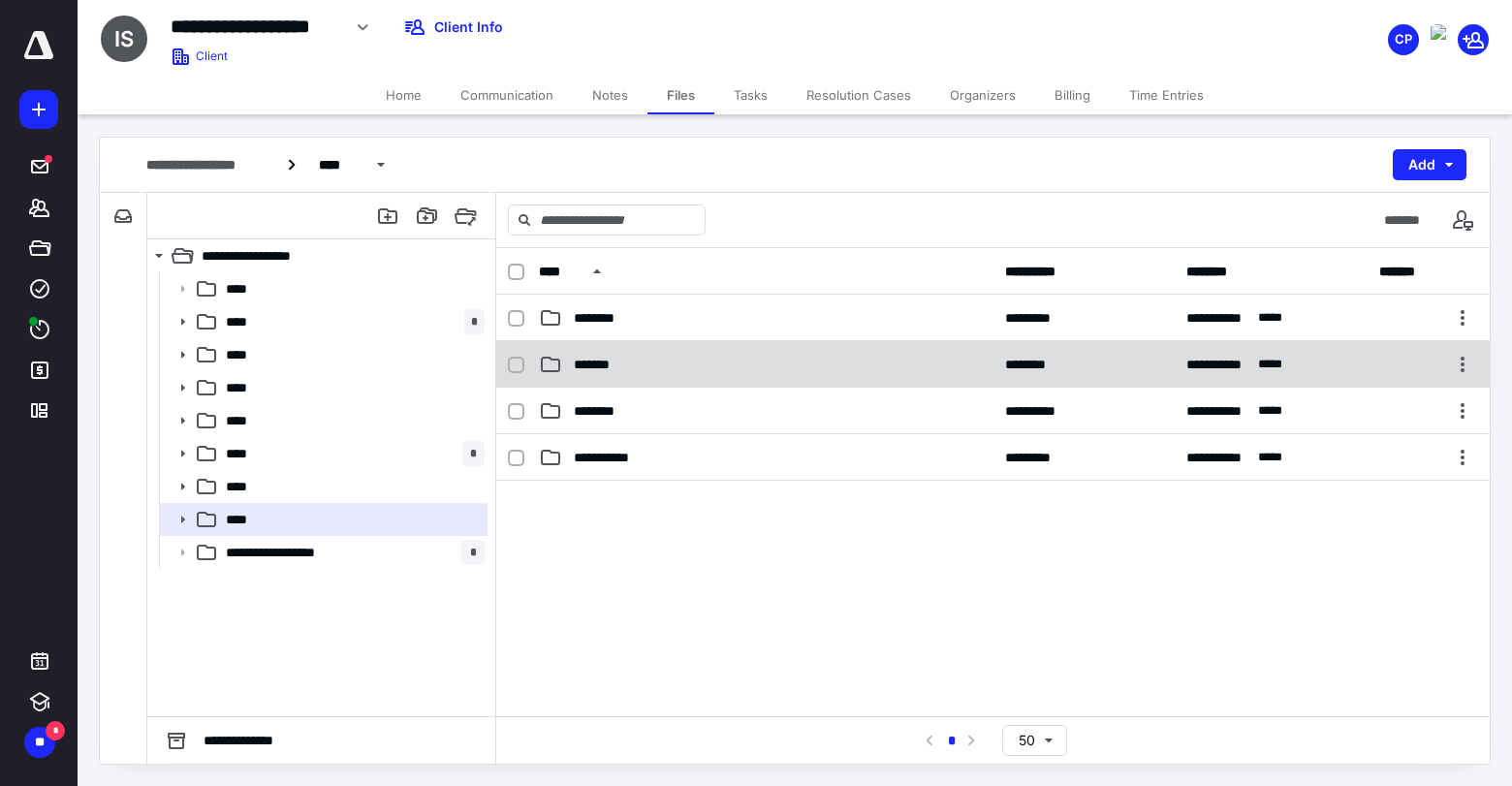 click on "*******" at bounding box center (766, 364) 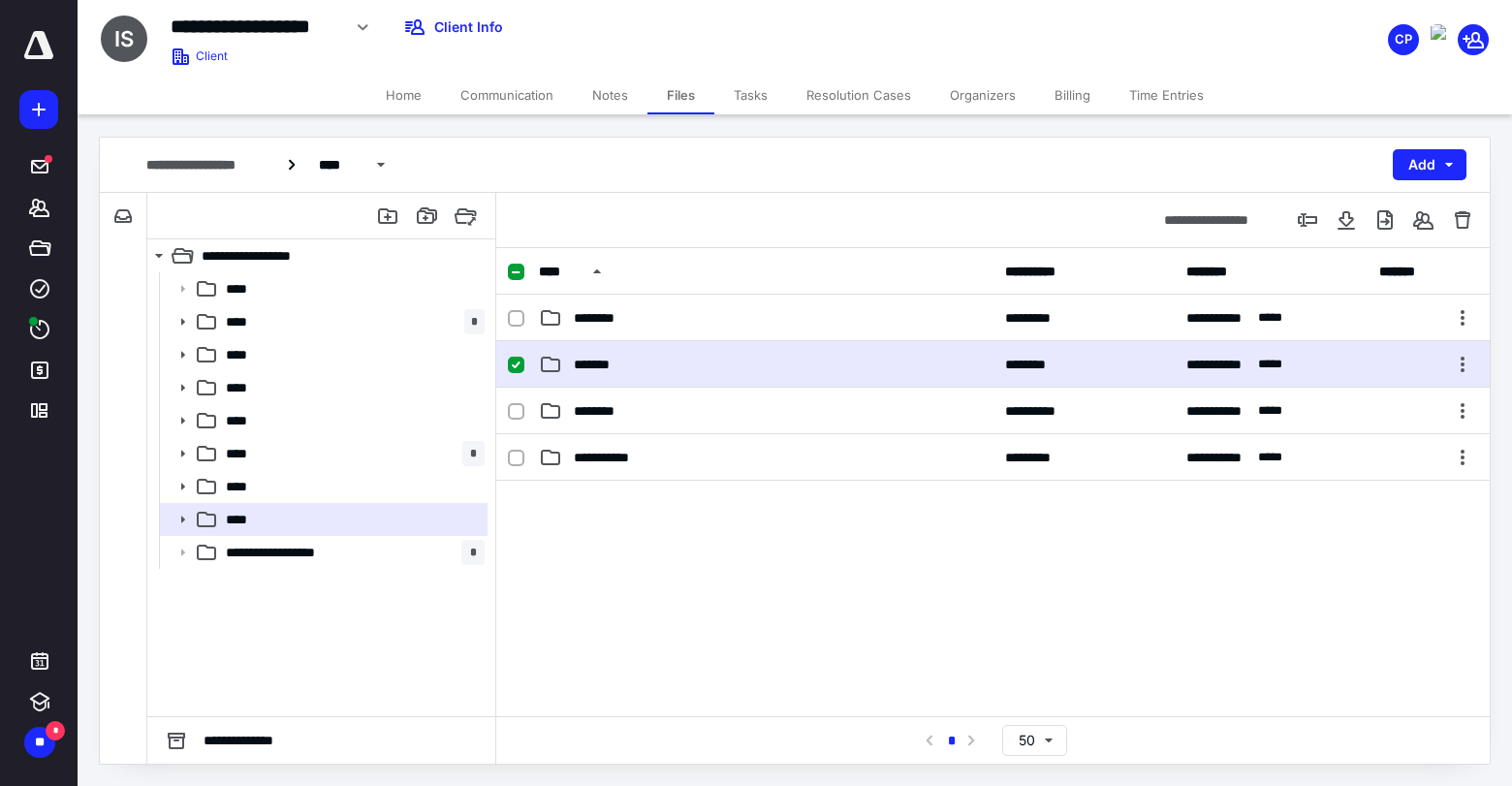 click on "*******" at bounding box center (766, 364) 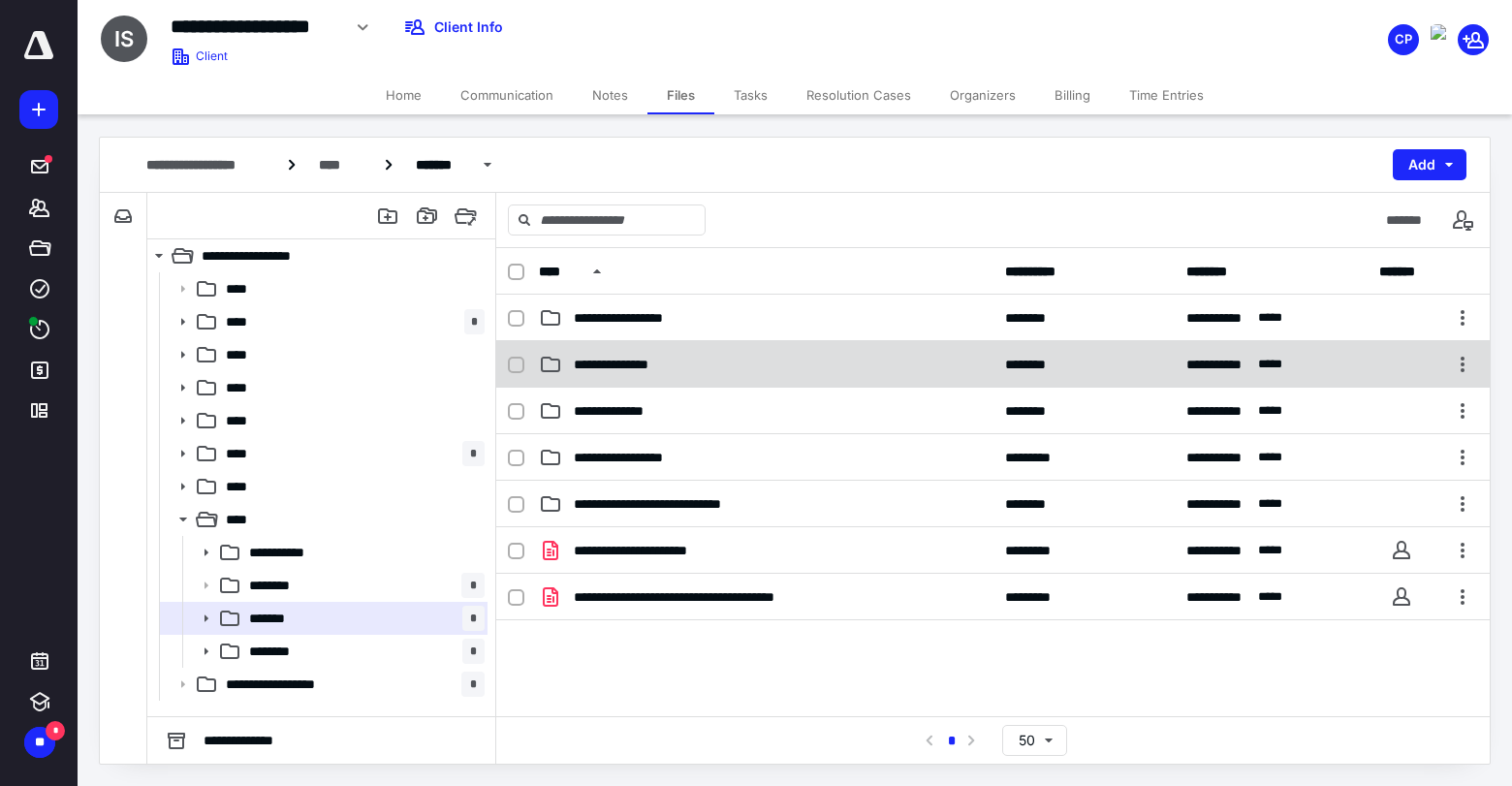 click on "**********" at bounding box center [766, 364] 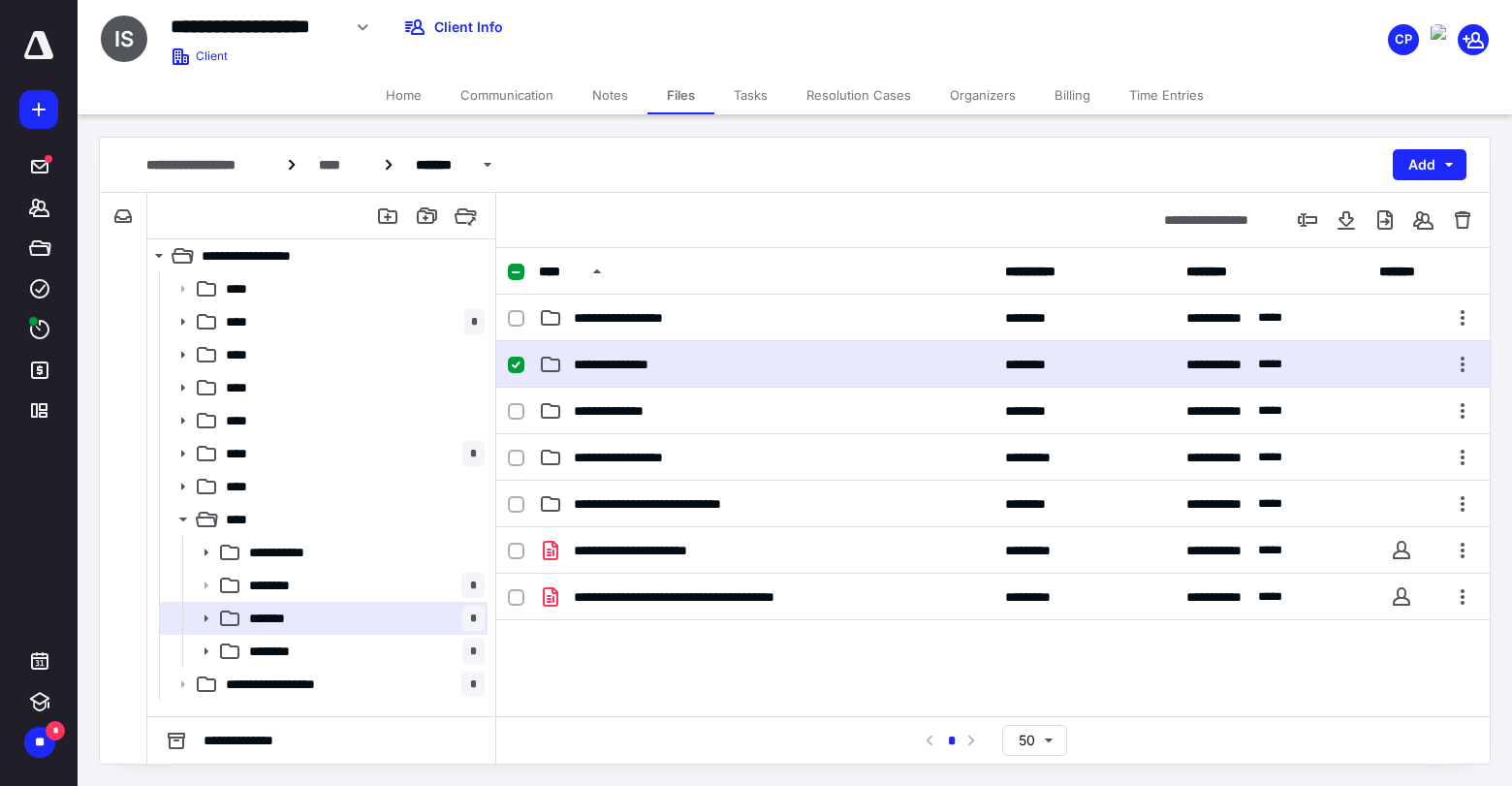 click on "**********" at bounding box center [766, 364] 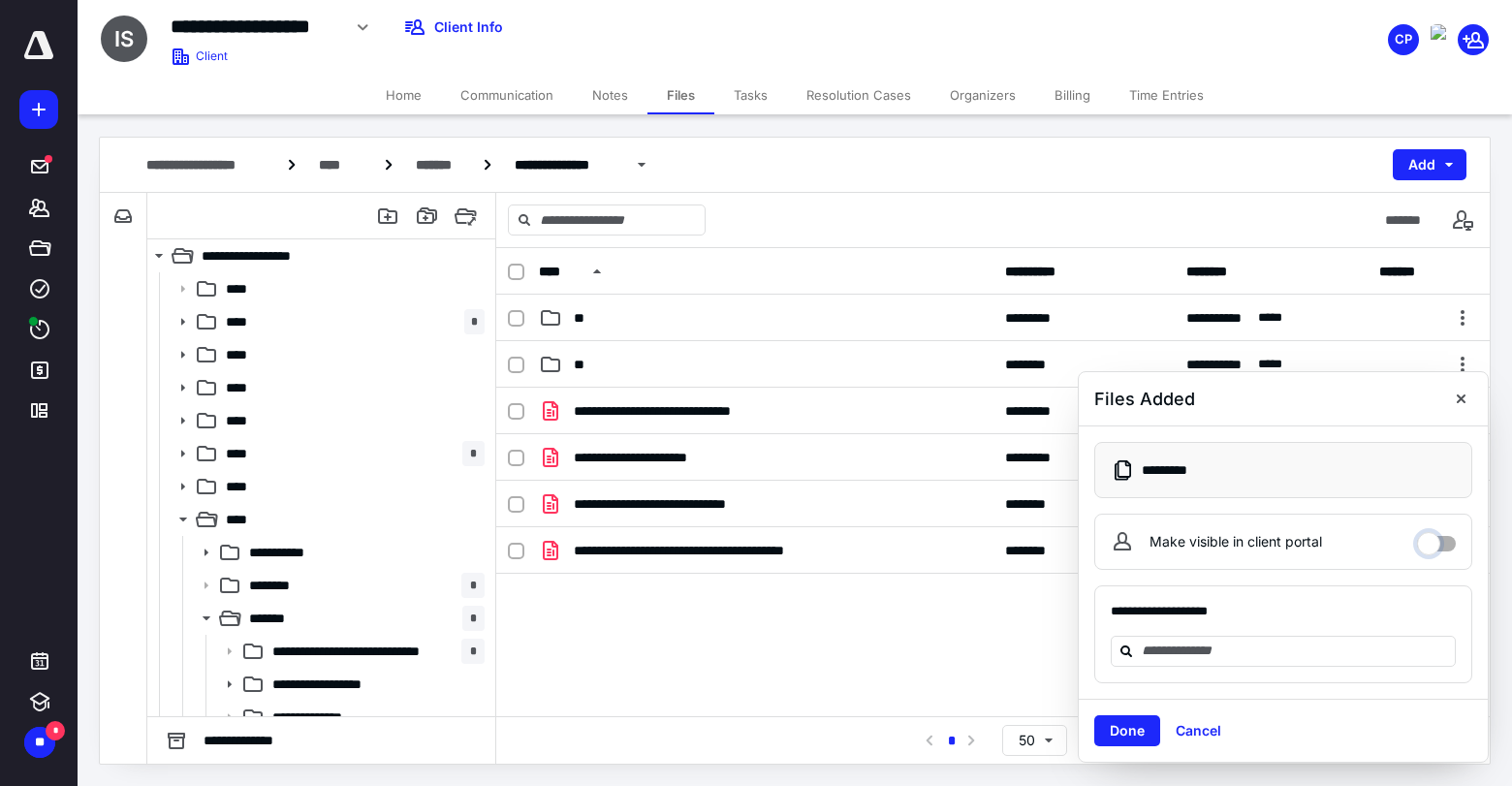 click on "Make visible in client portal" at bounding box center (1436, 539) 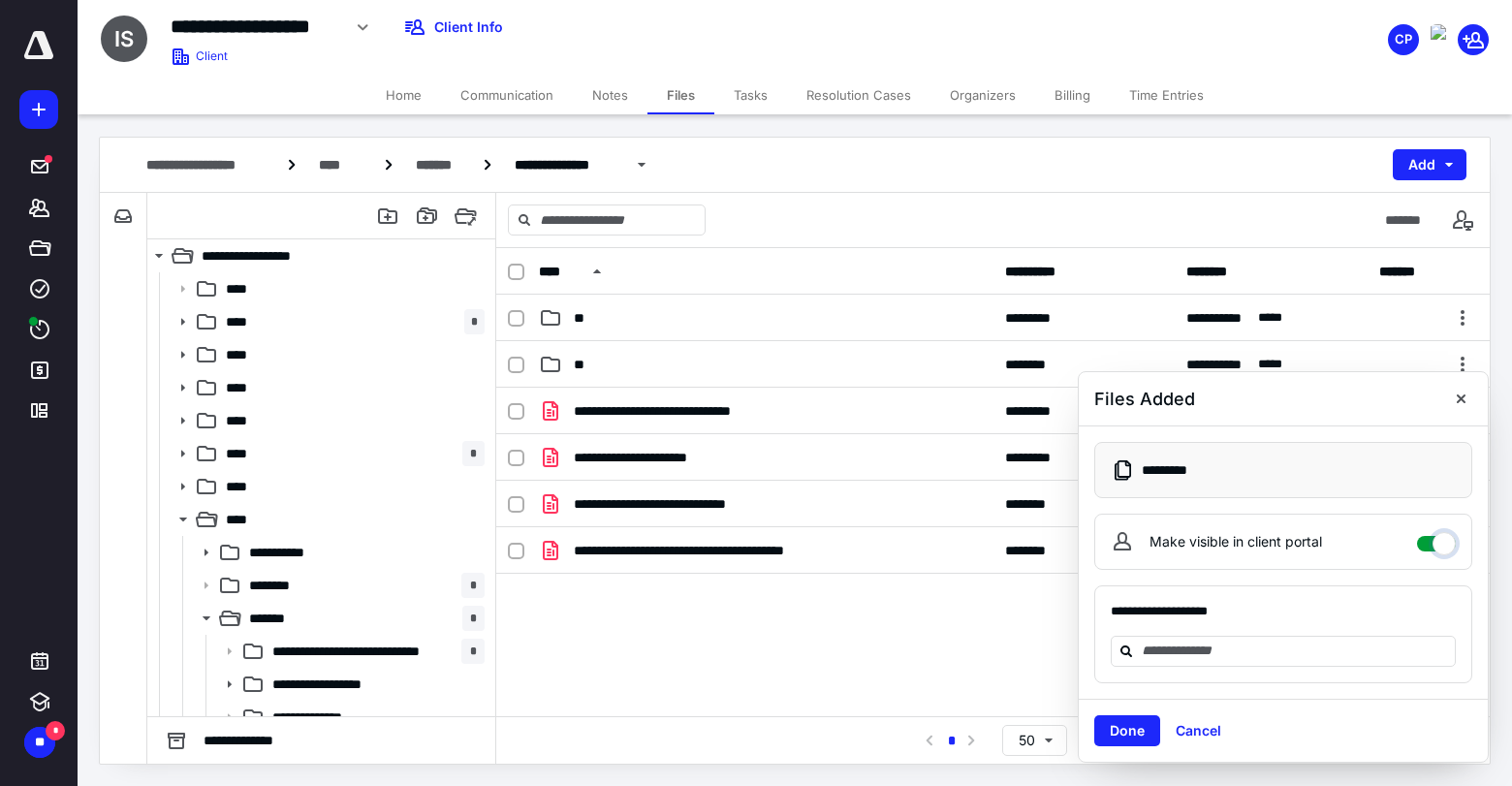 checkbox on "****" 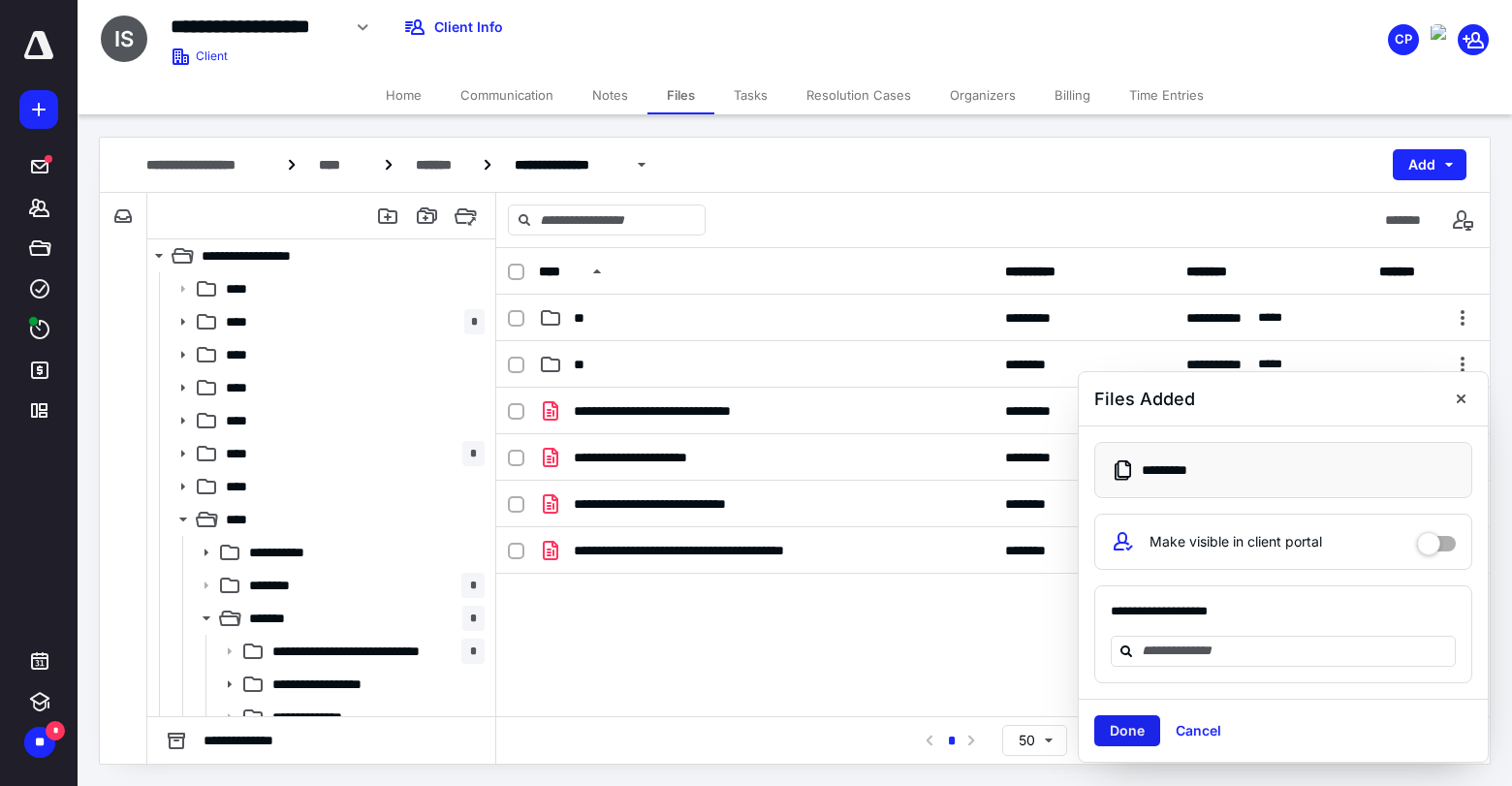 click on "Done" at bounding box center (1127, 731) 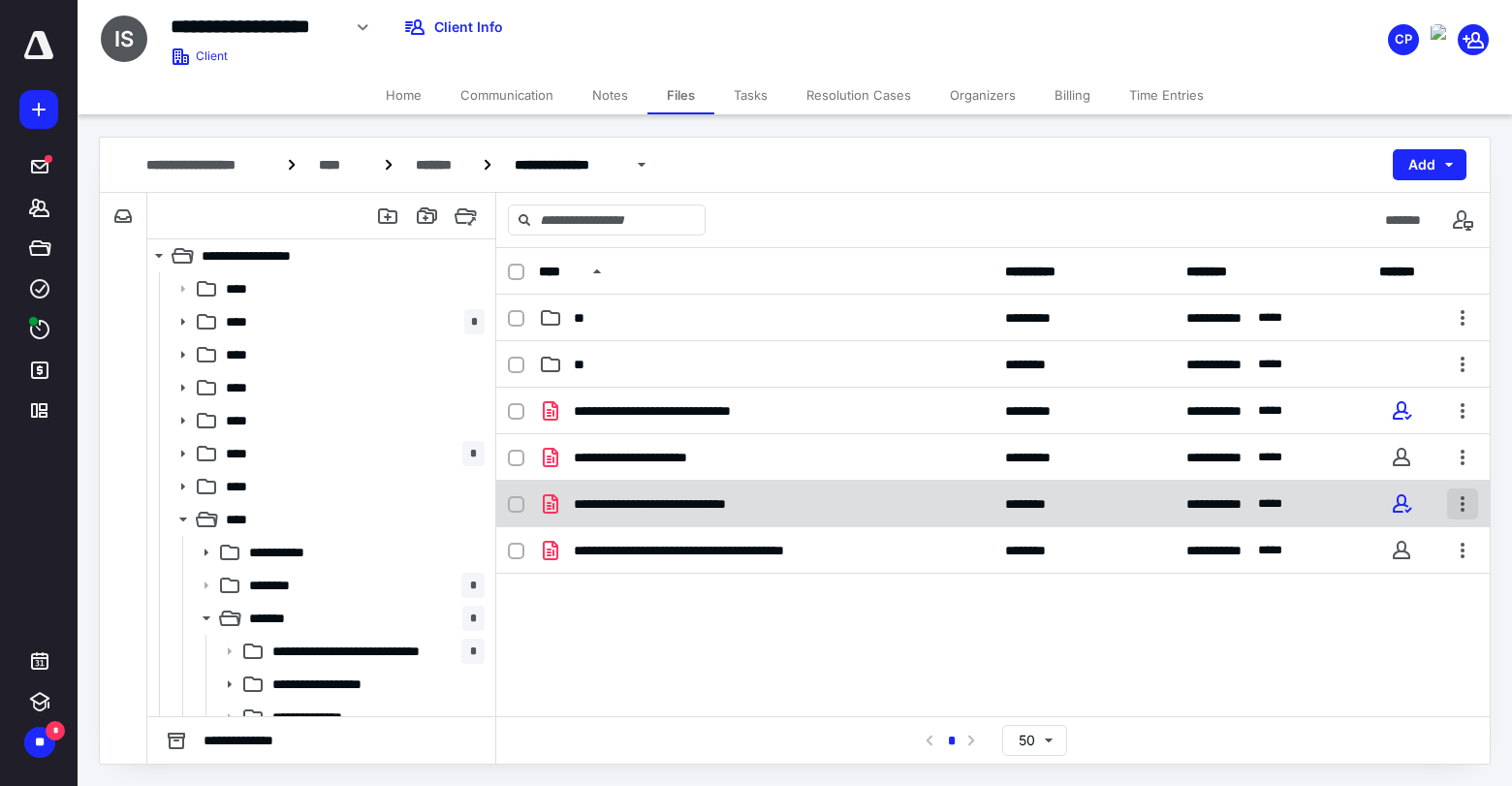 click at bounding box center [1463, 504] 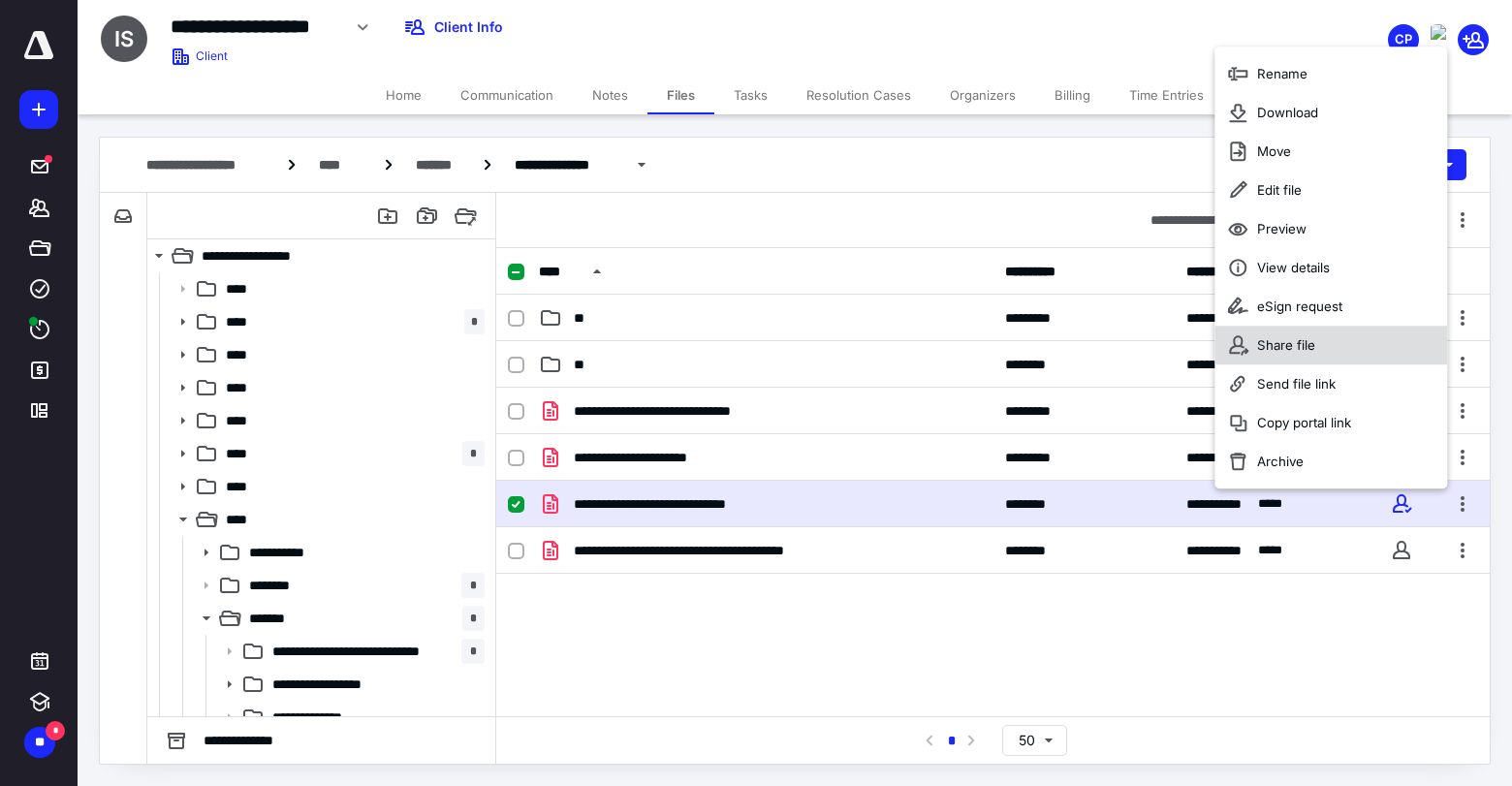 click on "Share file" at bounding box center [1331, 345] 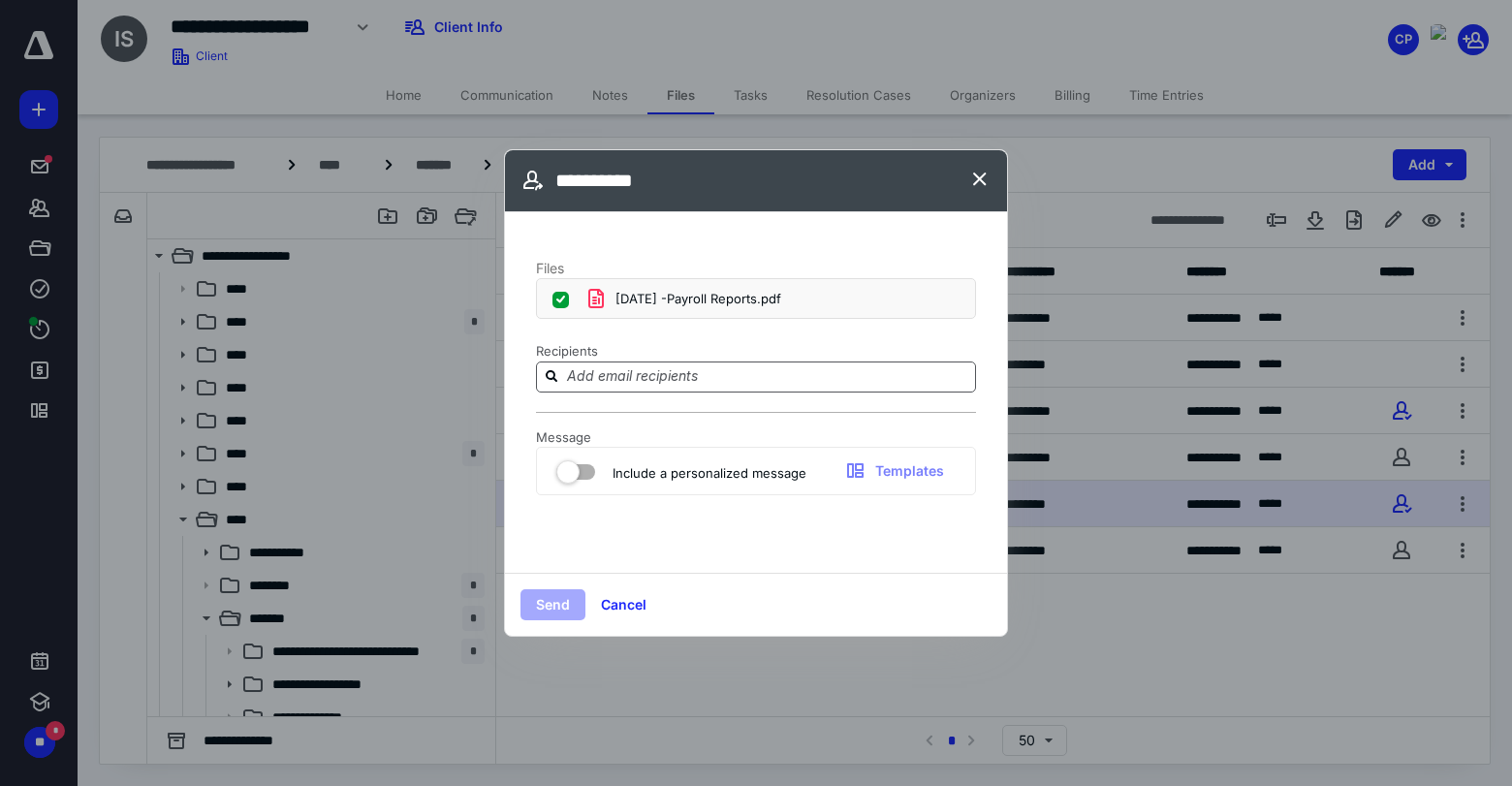 click at bounding box center [768, 376] 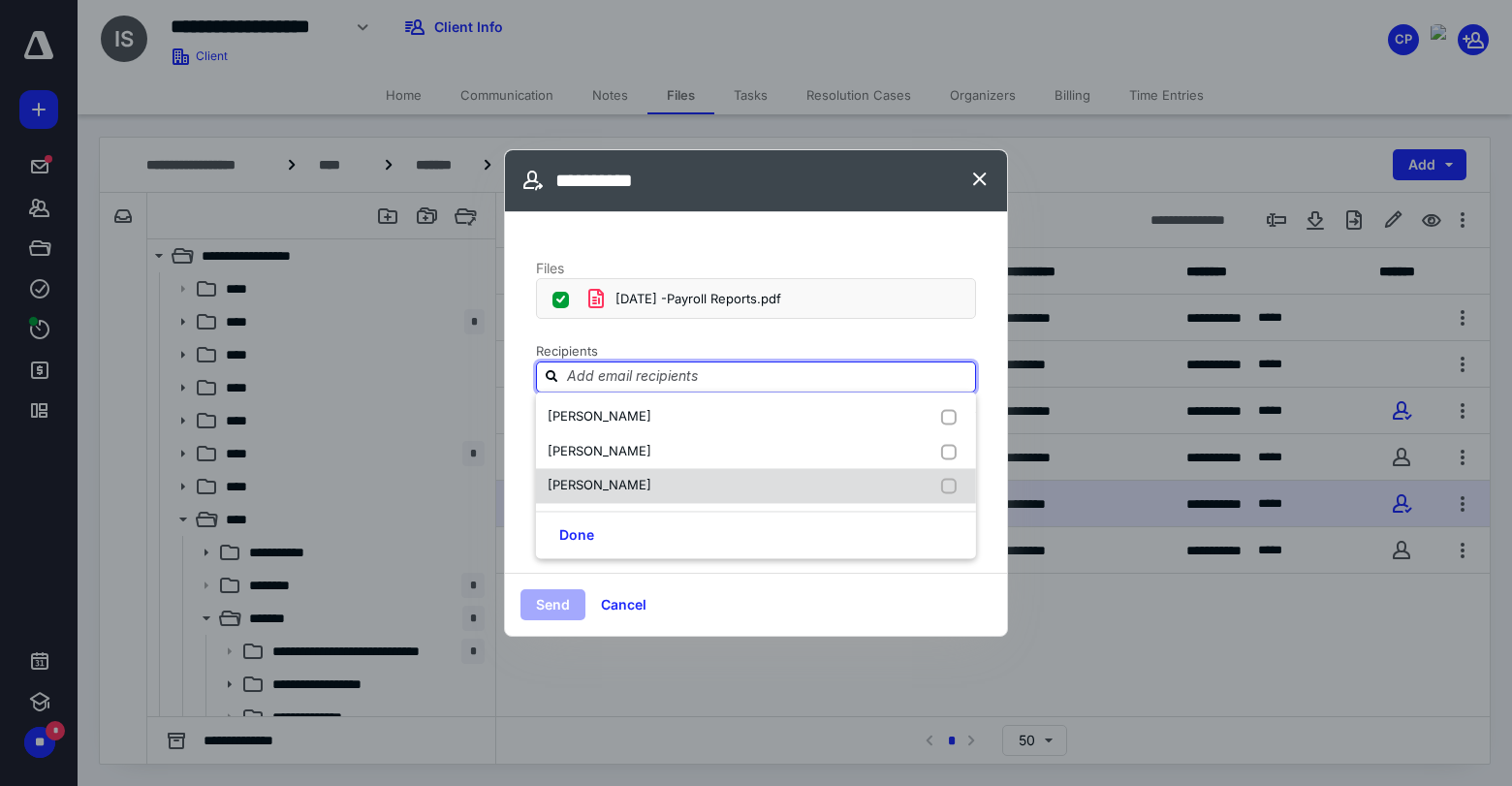 click at bounding box center [953, 486] 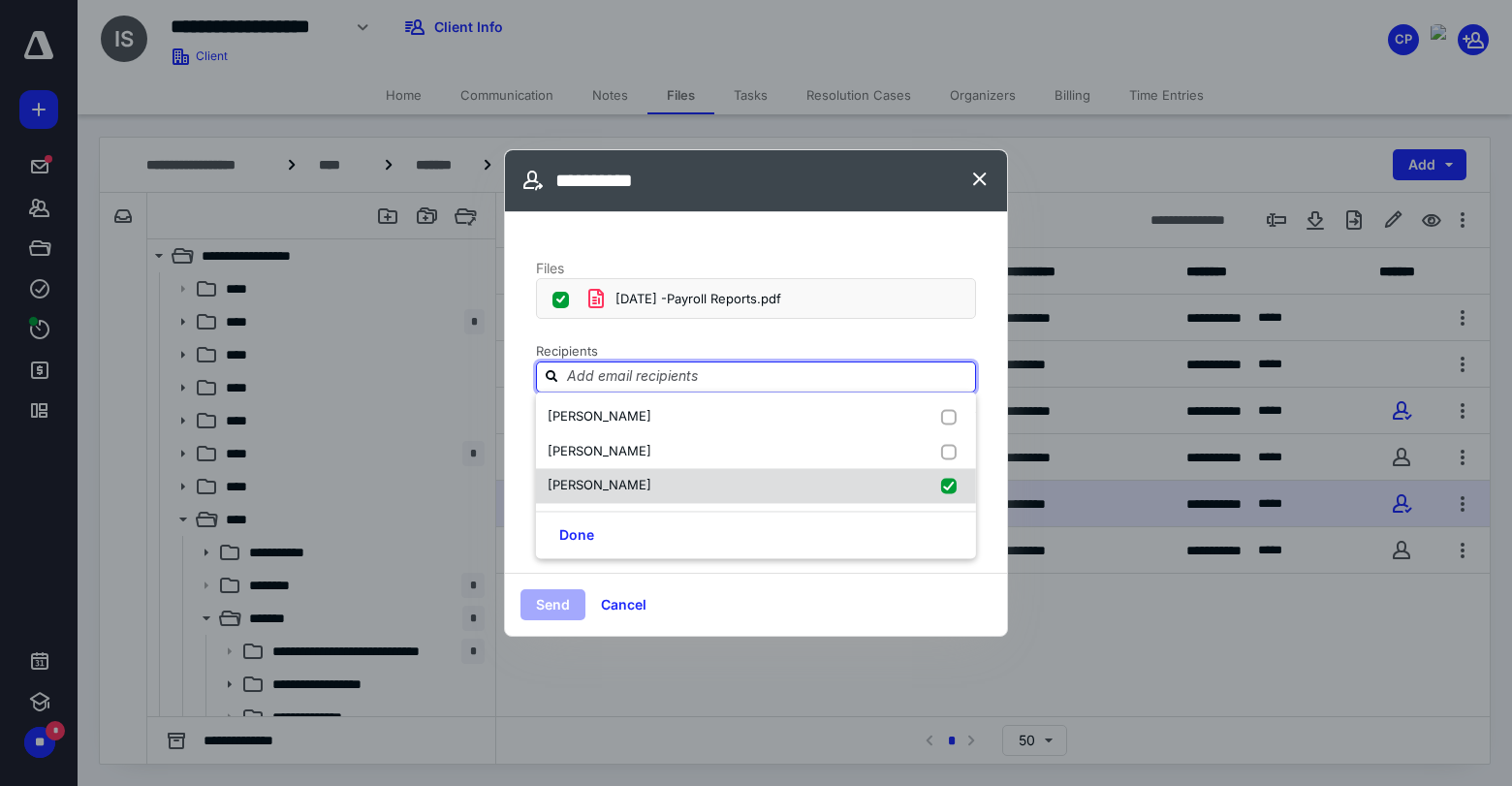 checkbox on "true" 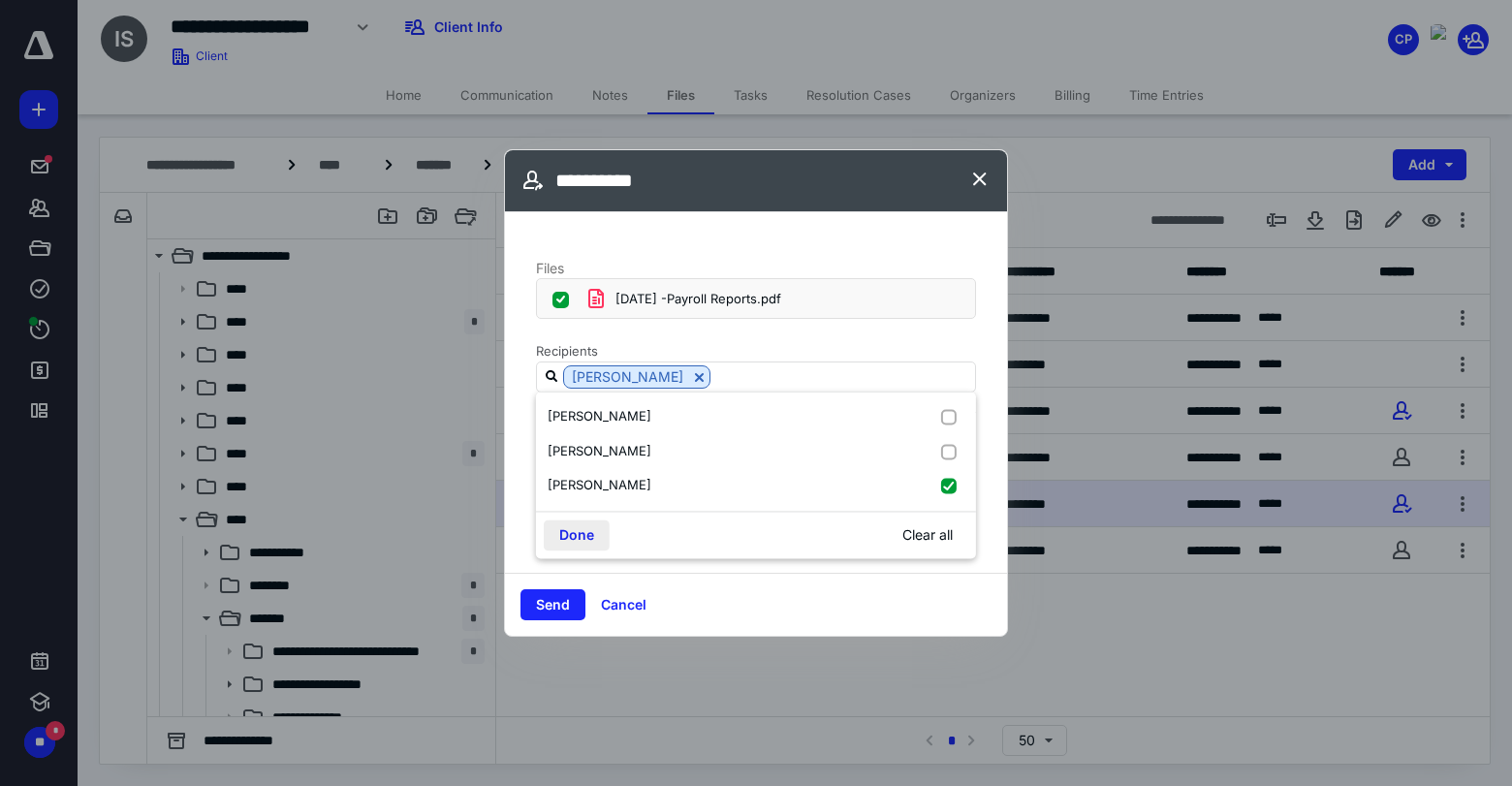 click on "Done" at bounding box center [577, 535] 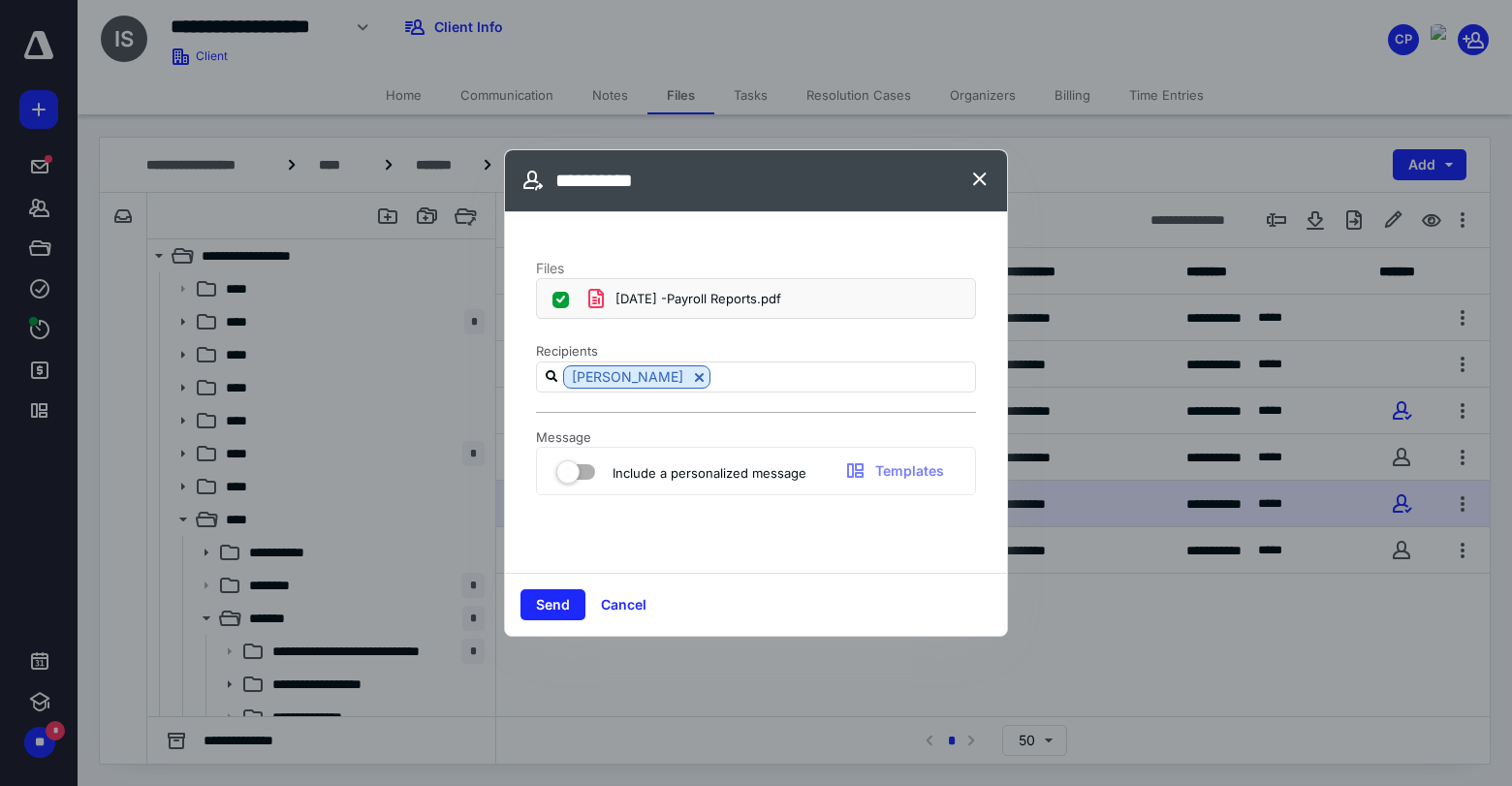 click at bounding box center [576, 468] 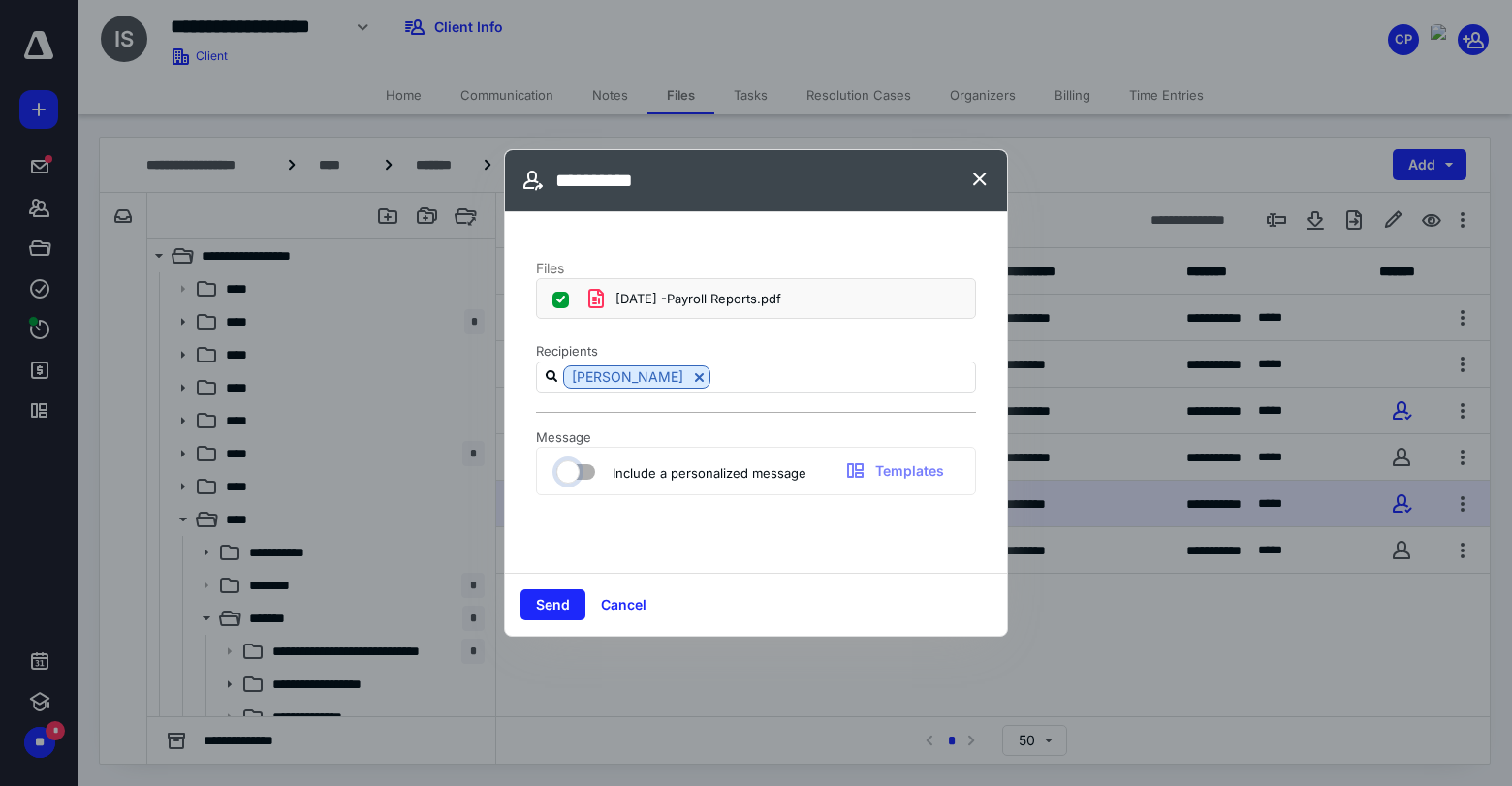 click at bounding box center (566, 469) 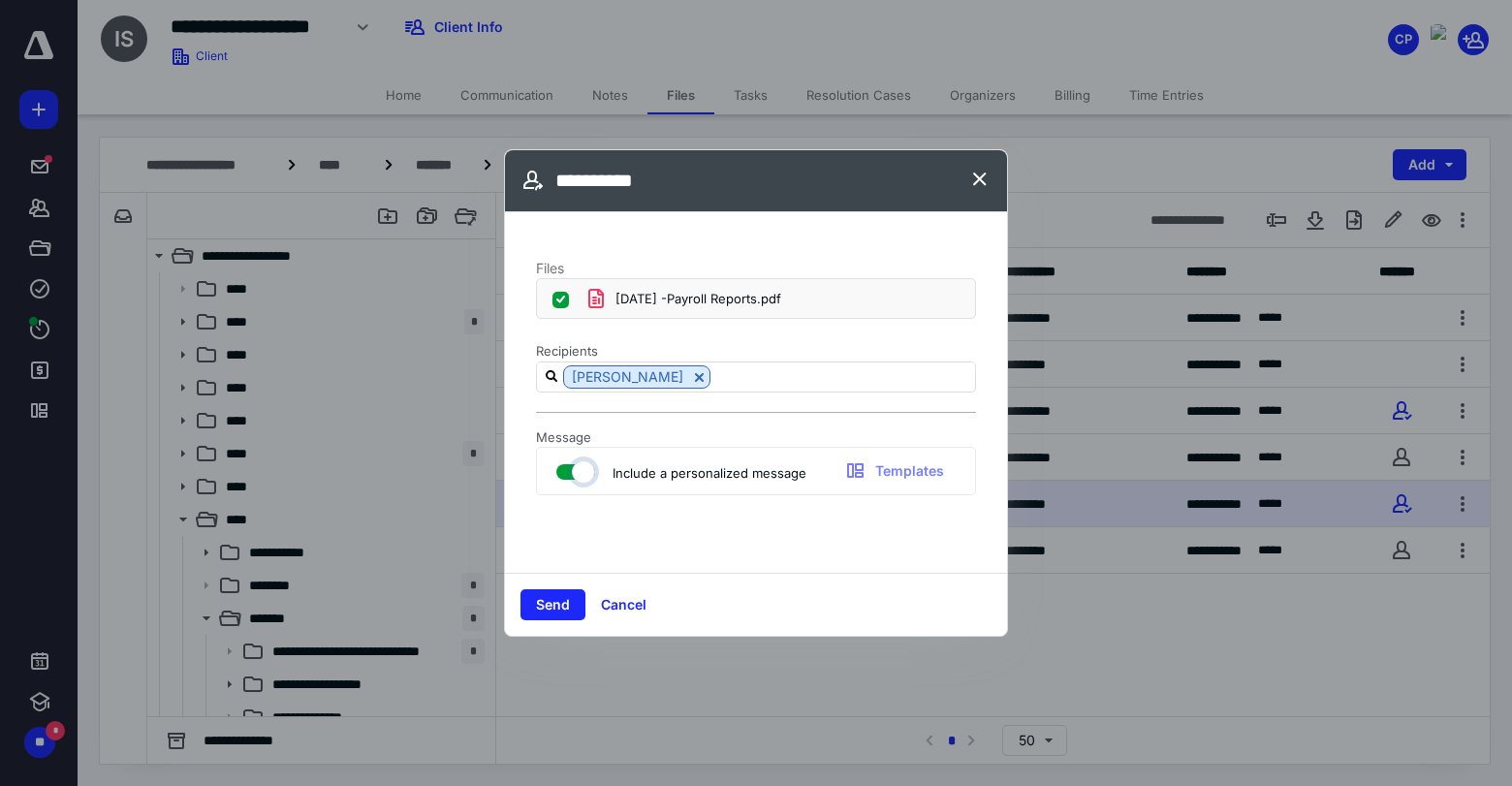 checkbox on "true" 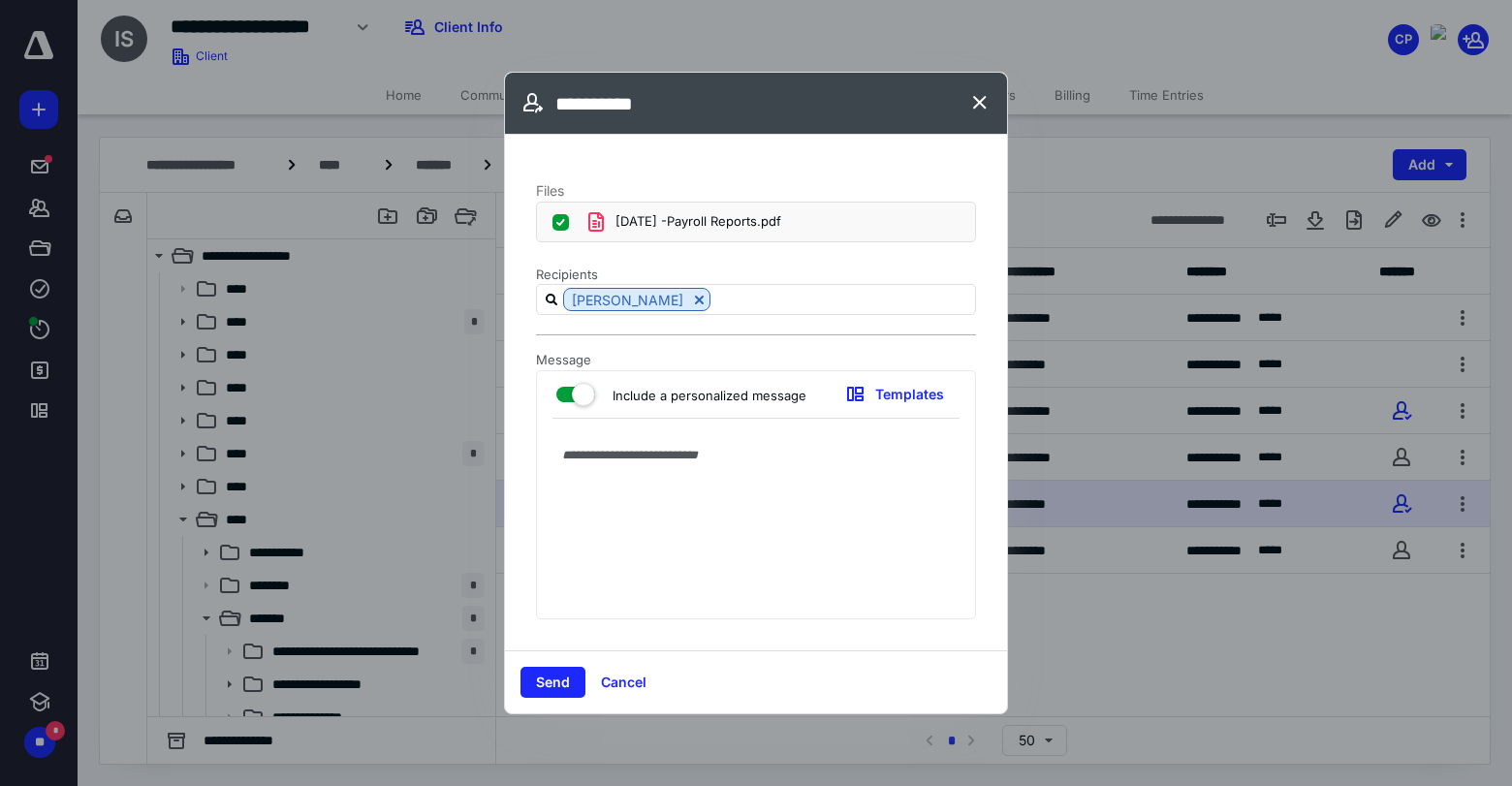 click at bounding box center (756, 523) 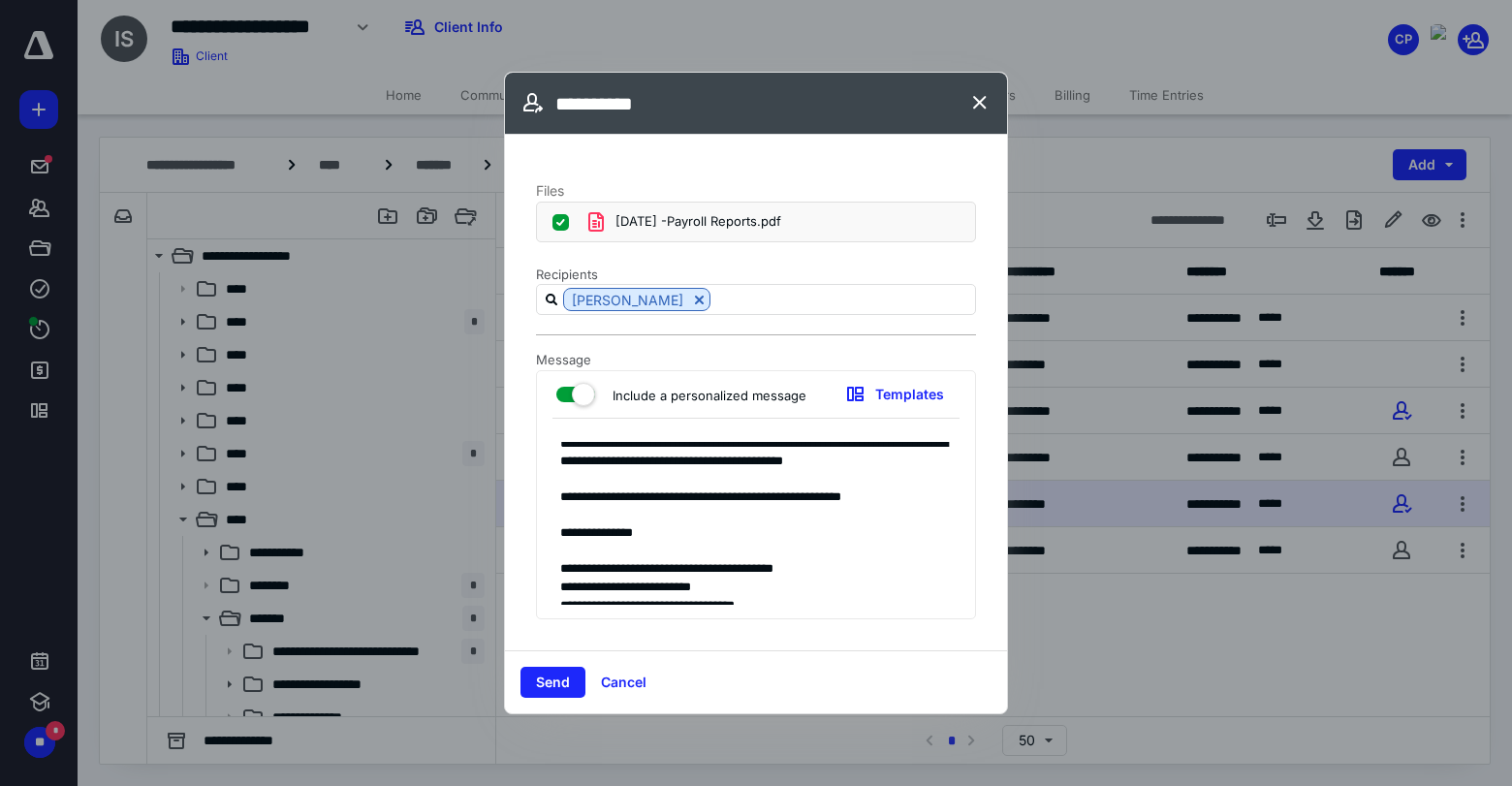 scroll, scrollTop: 0, scrollLeft: 0, axis: both 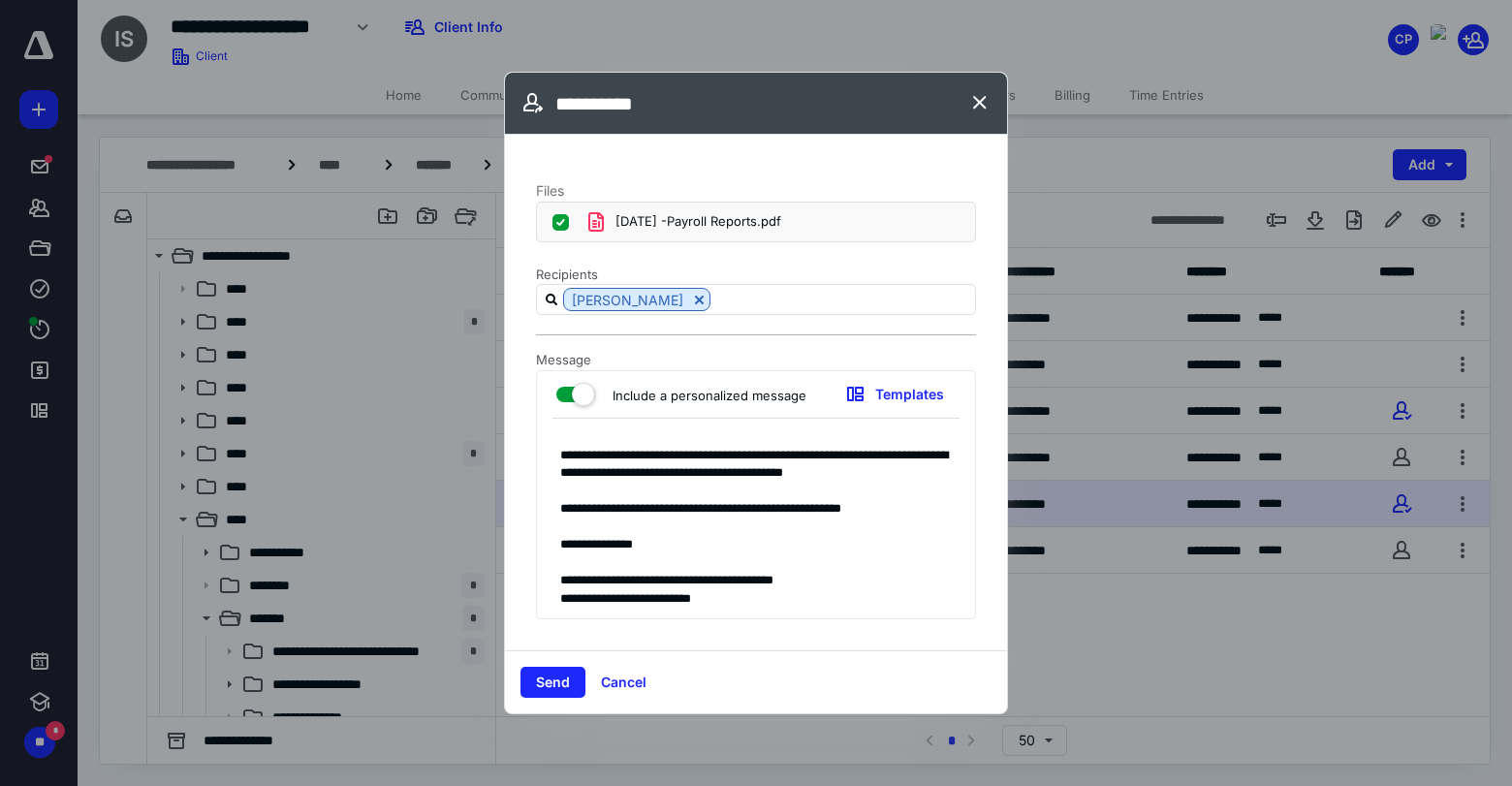 click on "**********" at bounding box center [748, 523] 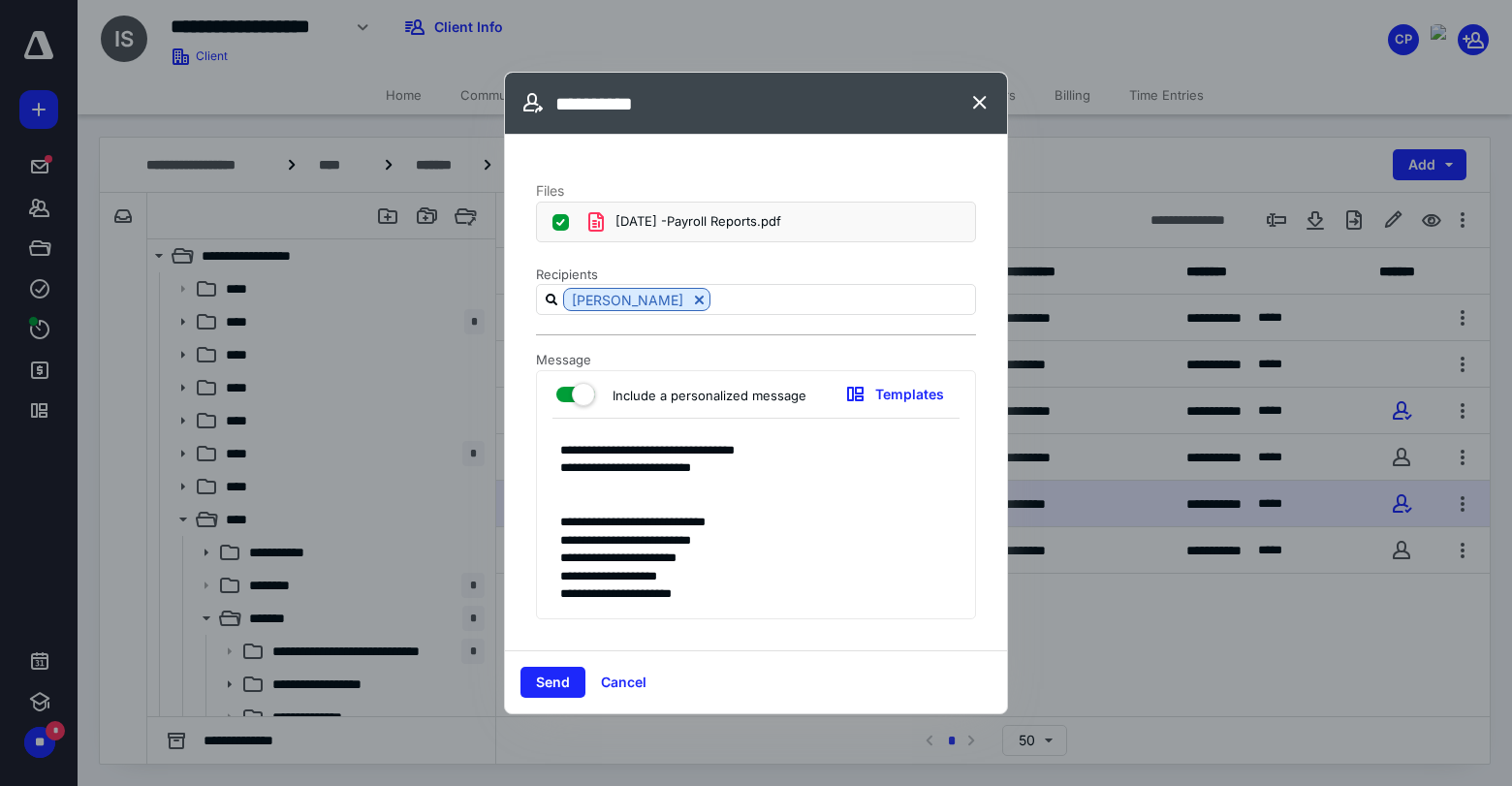 scroll, scrollTop: 238, scrollLeft: 0, axis: vertical 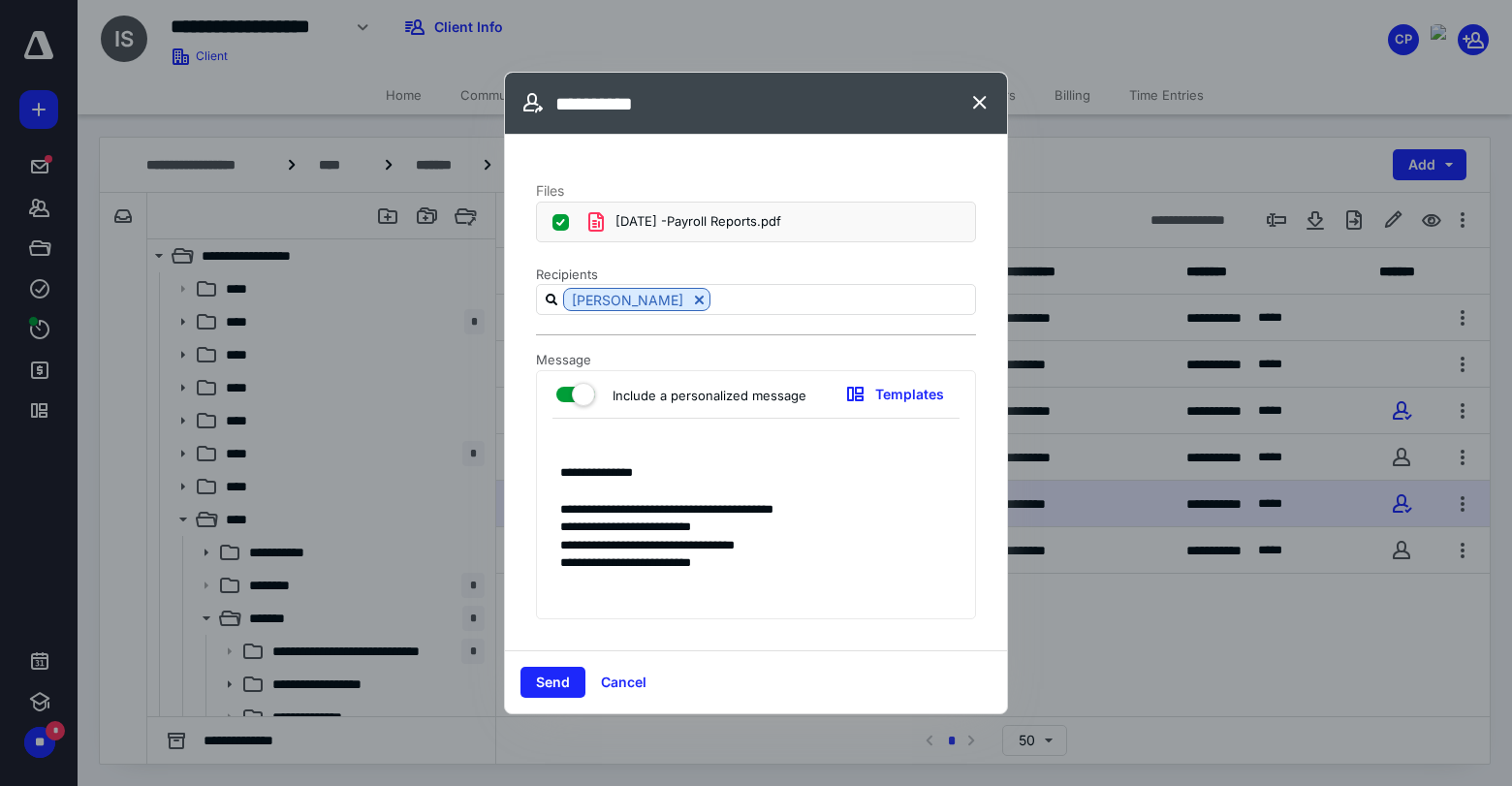 click on "**********" at bounding box center [748, 523] 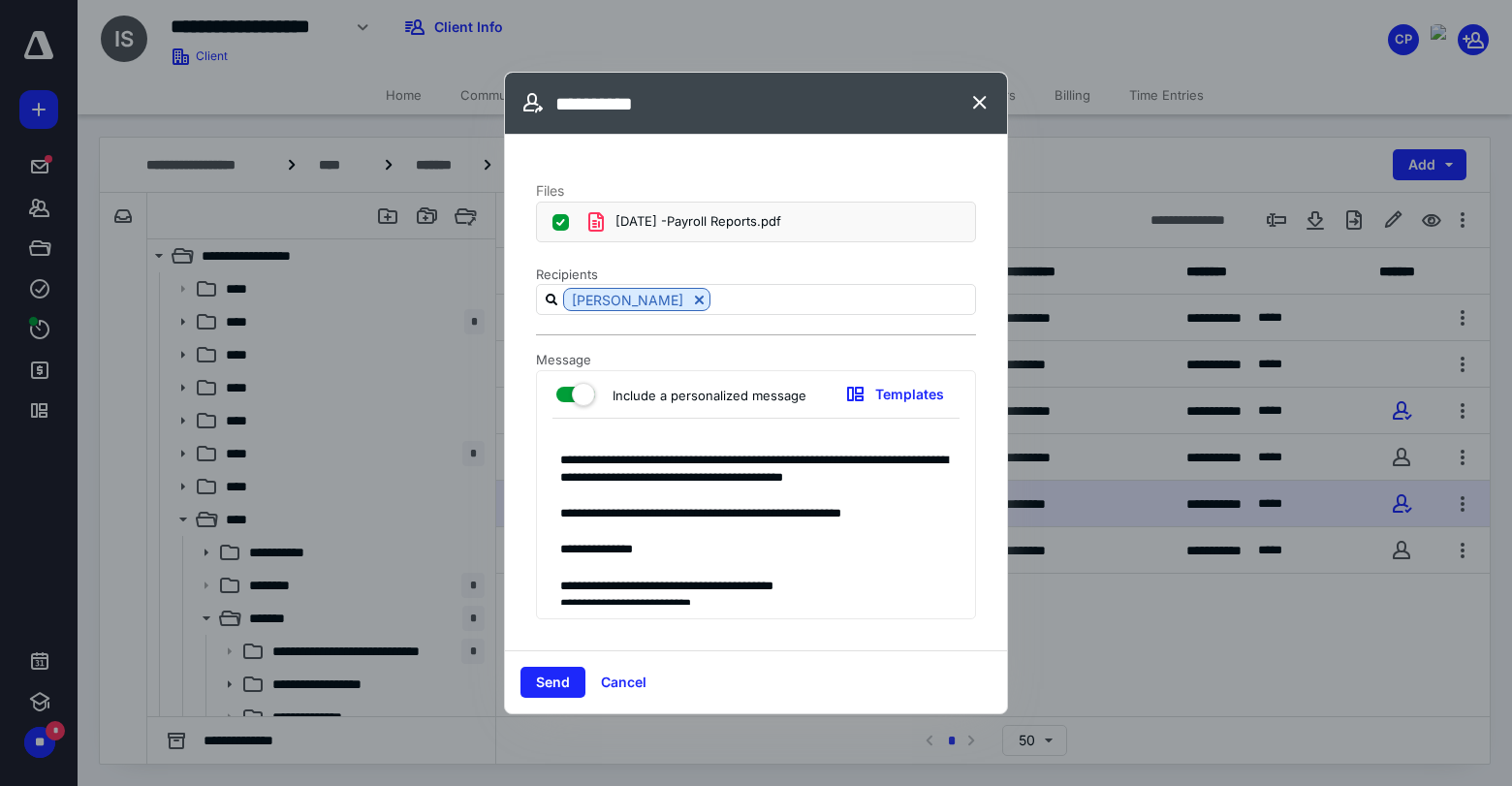 scroll, scrollTop: 0, scrollLeft: 0, axis: both 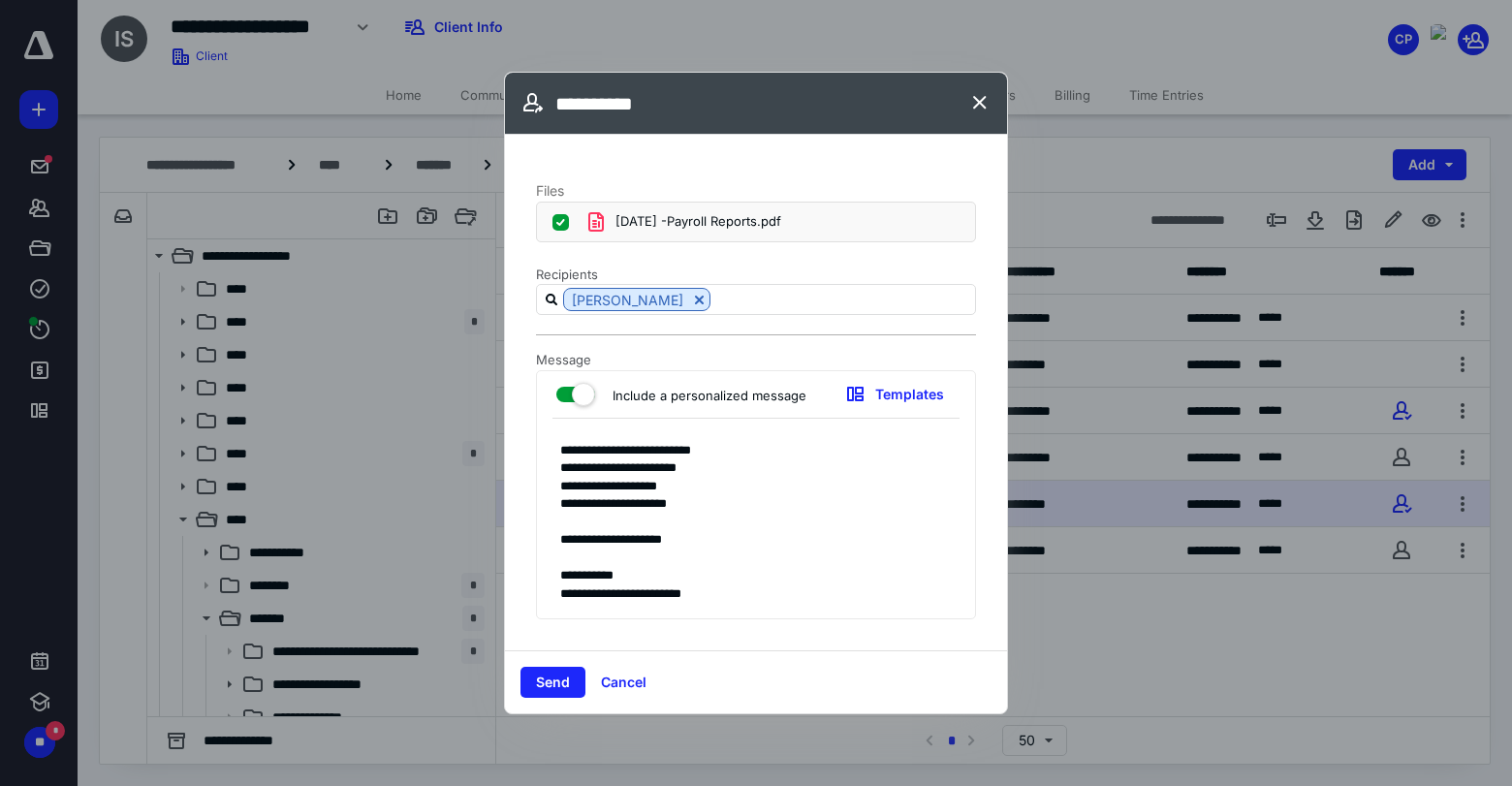 drag, startPoint x: 556, startPoint y: 452, endPoint x: 770, endPoint y: 573, distance: 245.83938 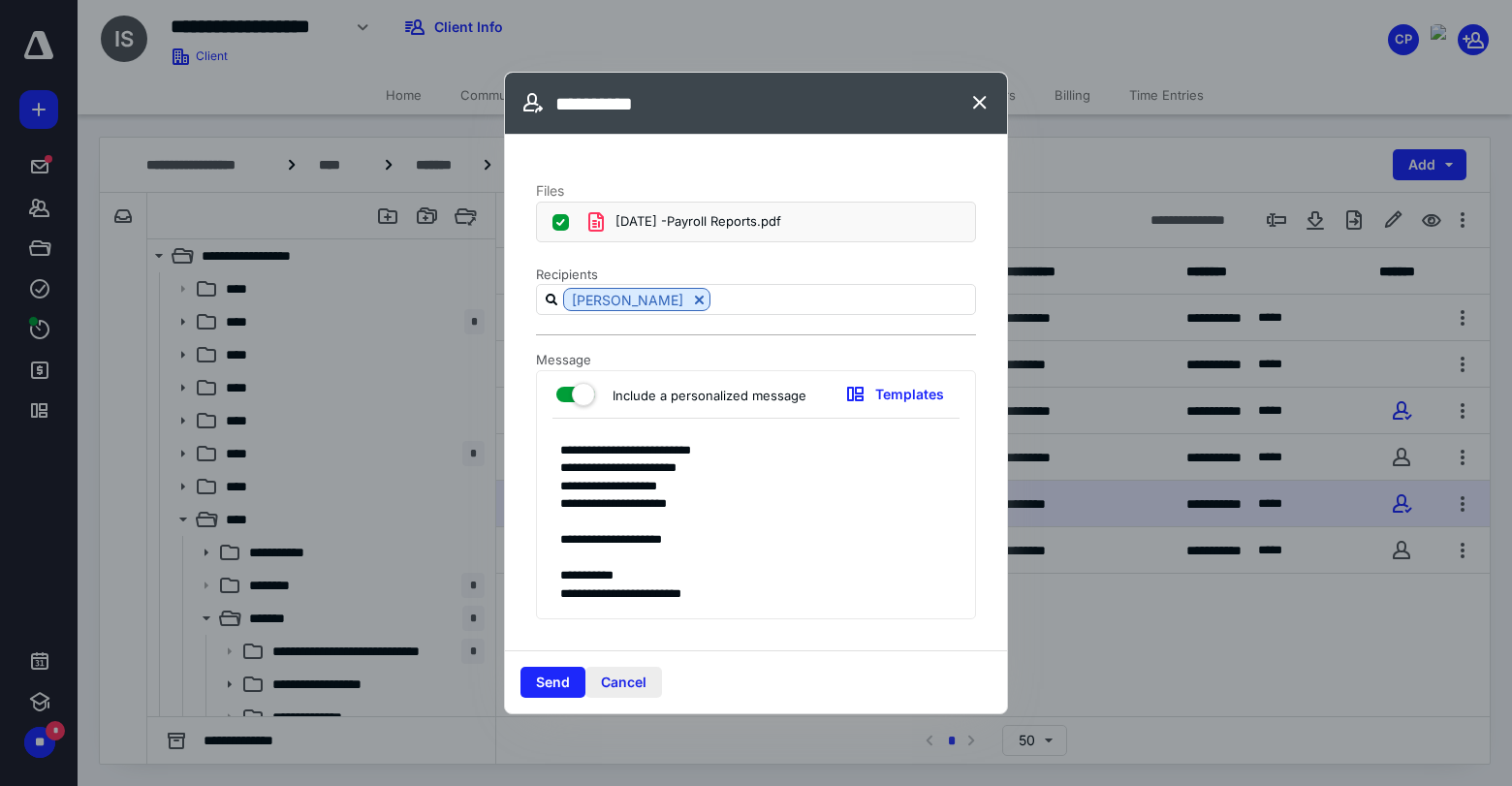 type on "**********" 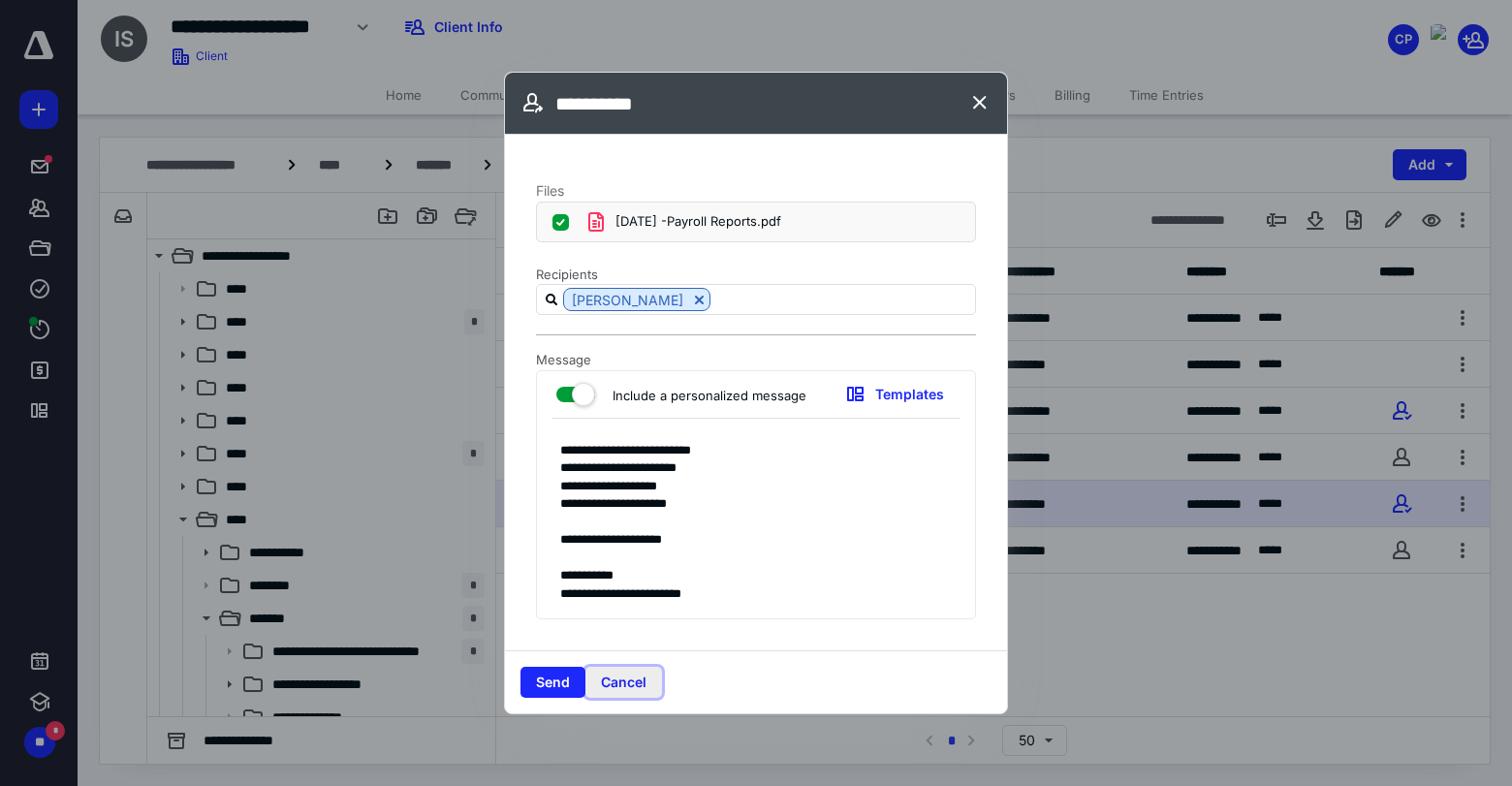 click on "Cancel" at bounding box center [623, 682] 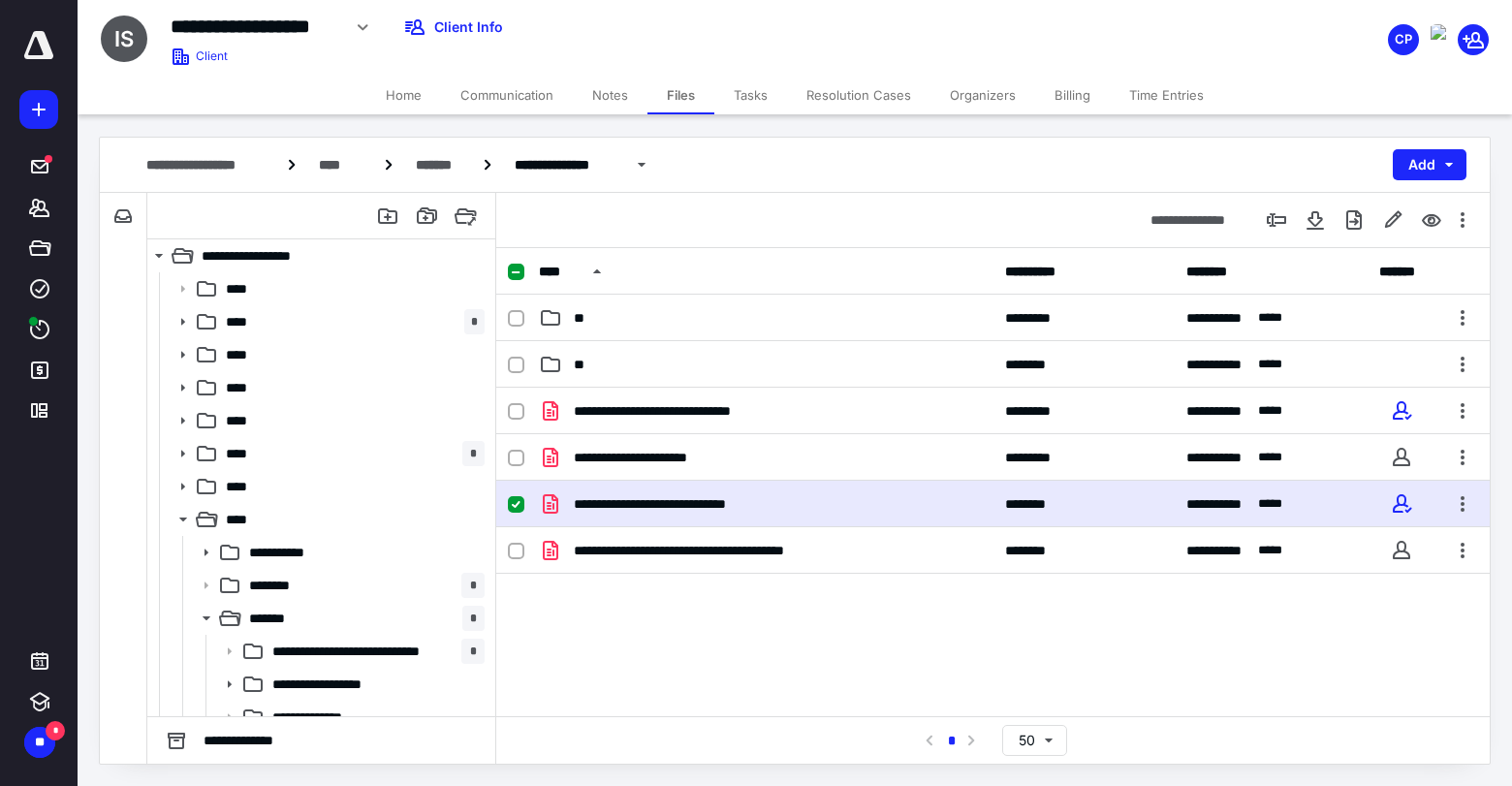 click on "**********" at bounding box center (766, 504) 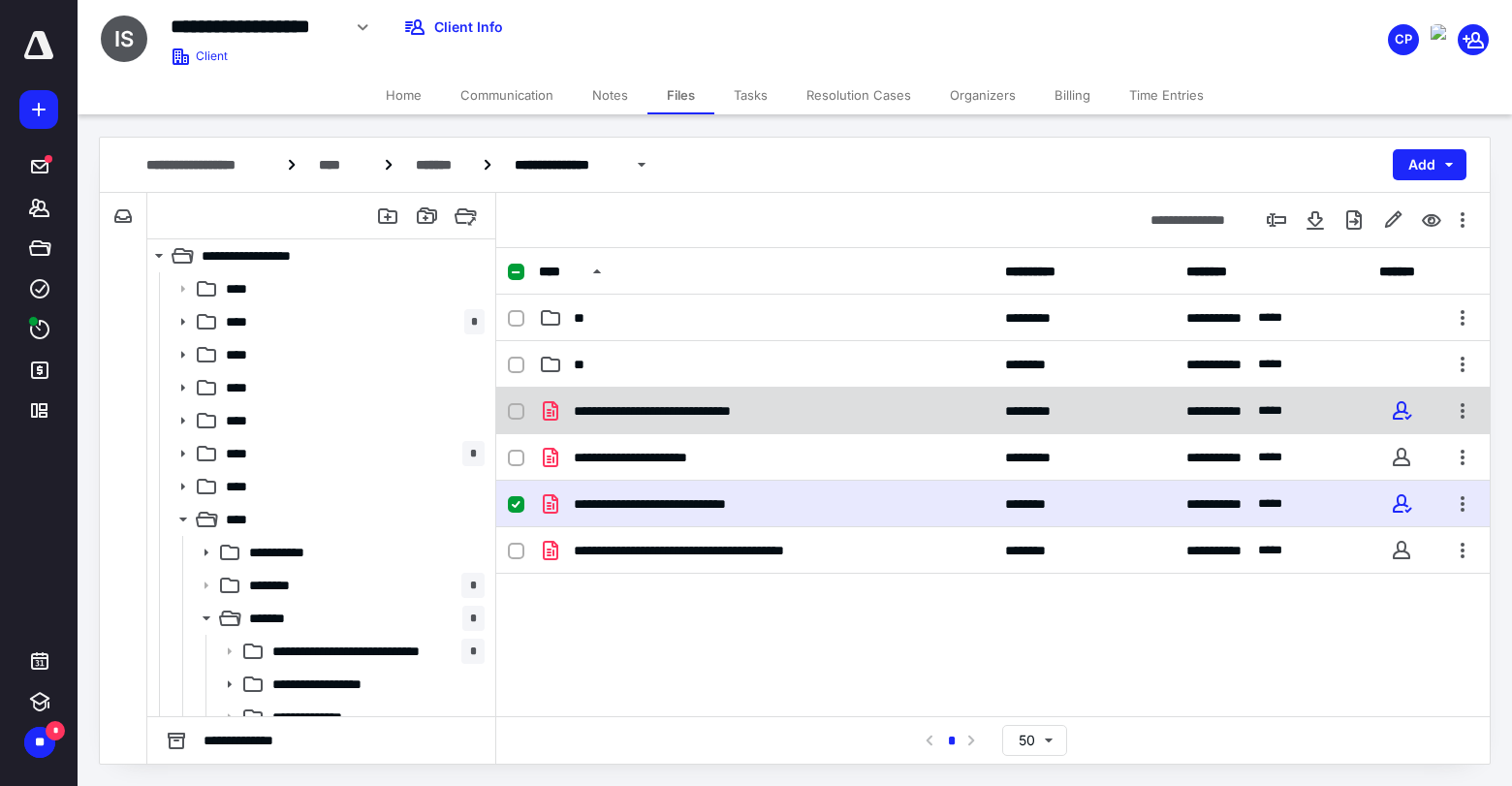 click on "**********" at bounding box center [766, 411] 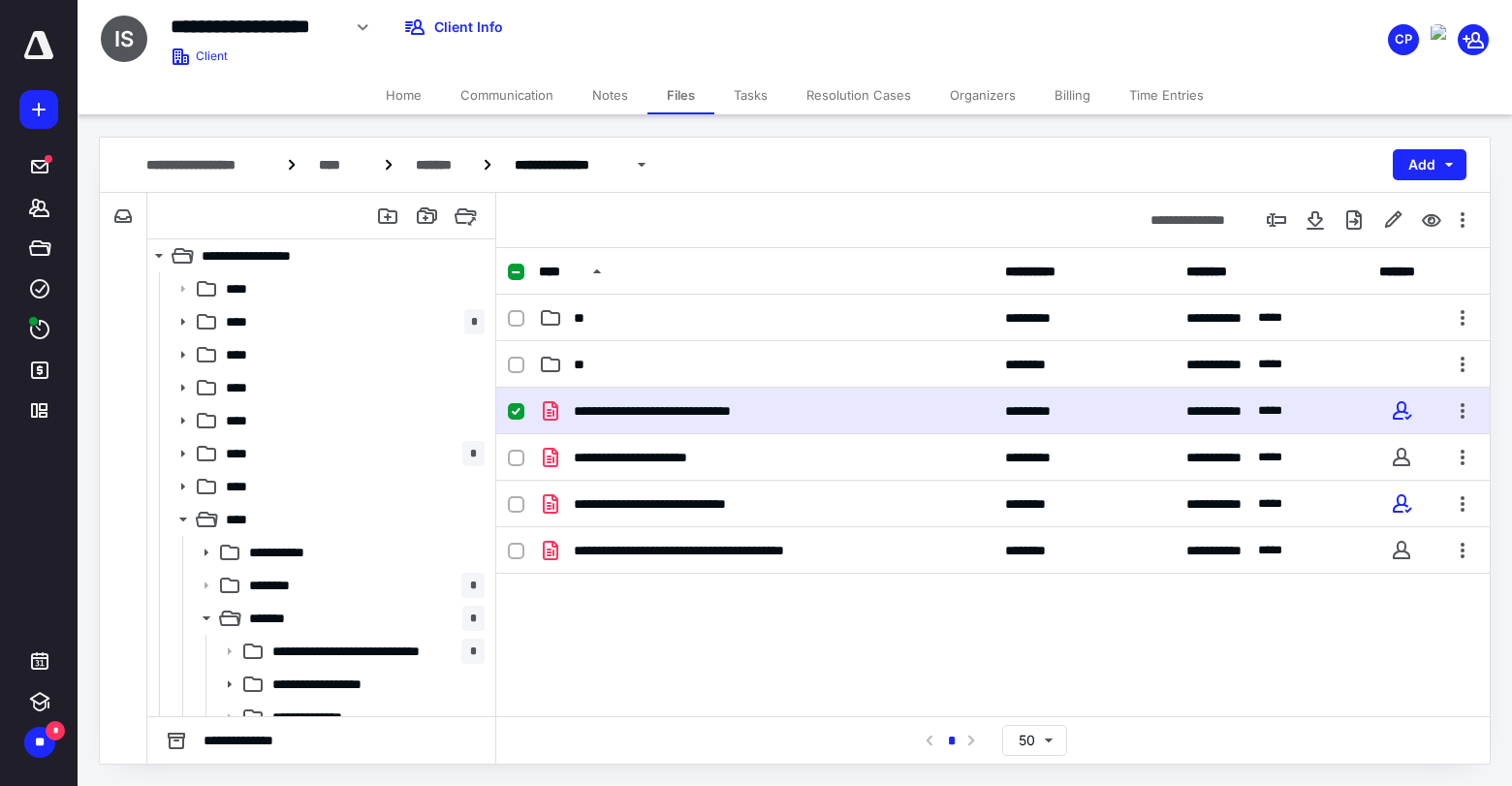 click on "**********" at bounding box center [766, 411] 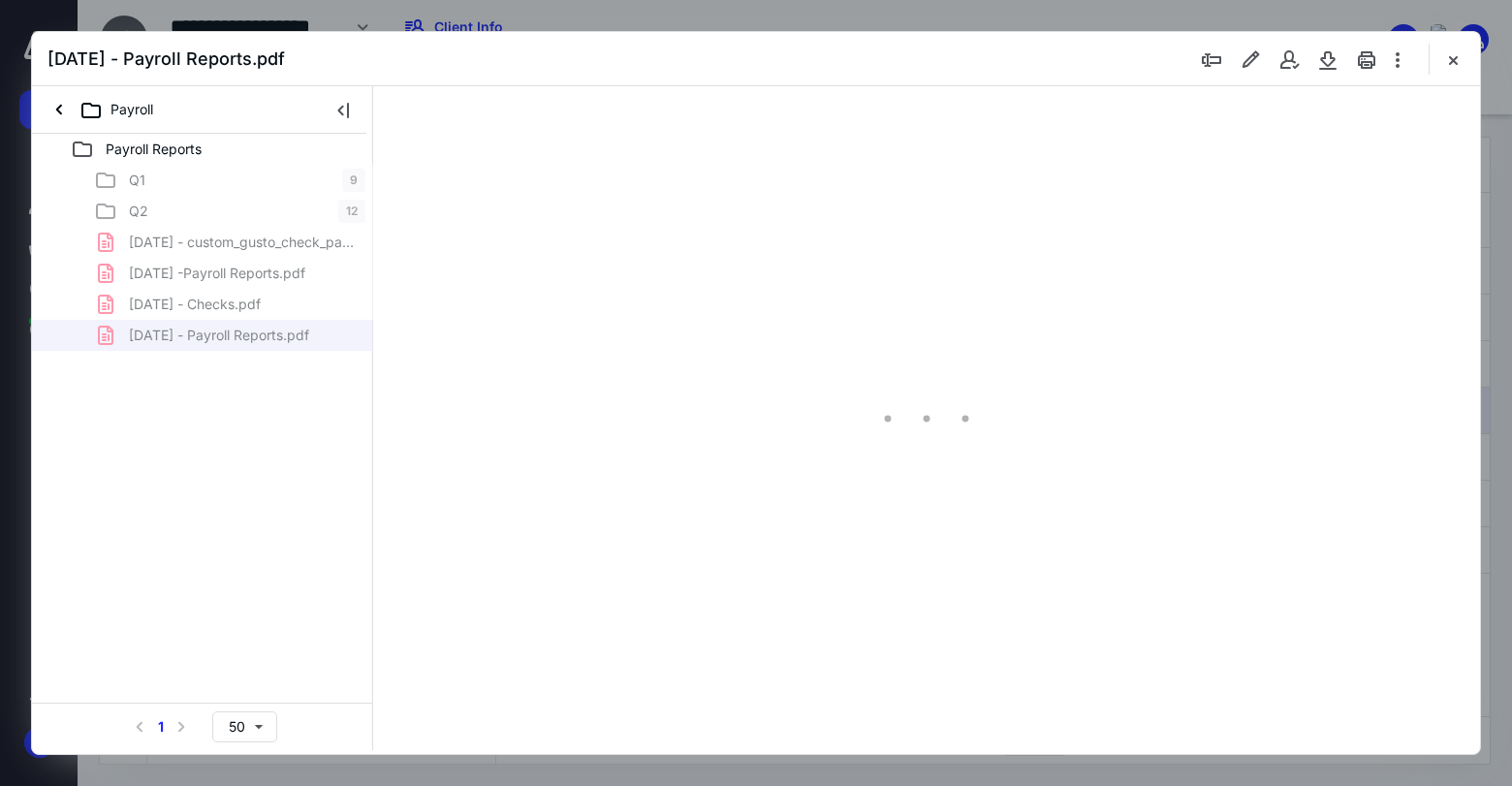 scroll, scrollTop: 0, scrollLeft: 0, axis: both 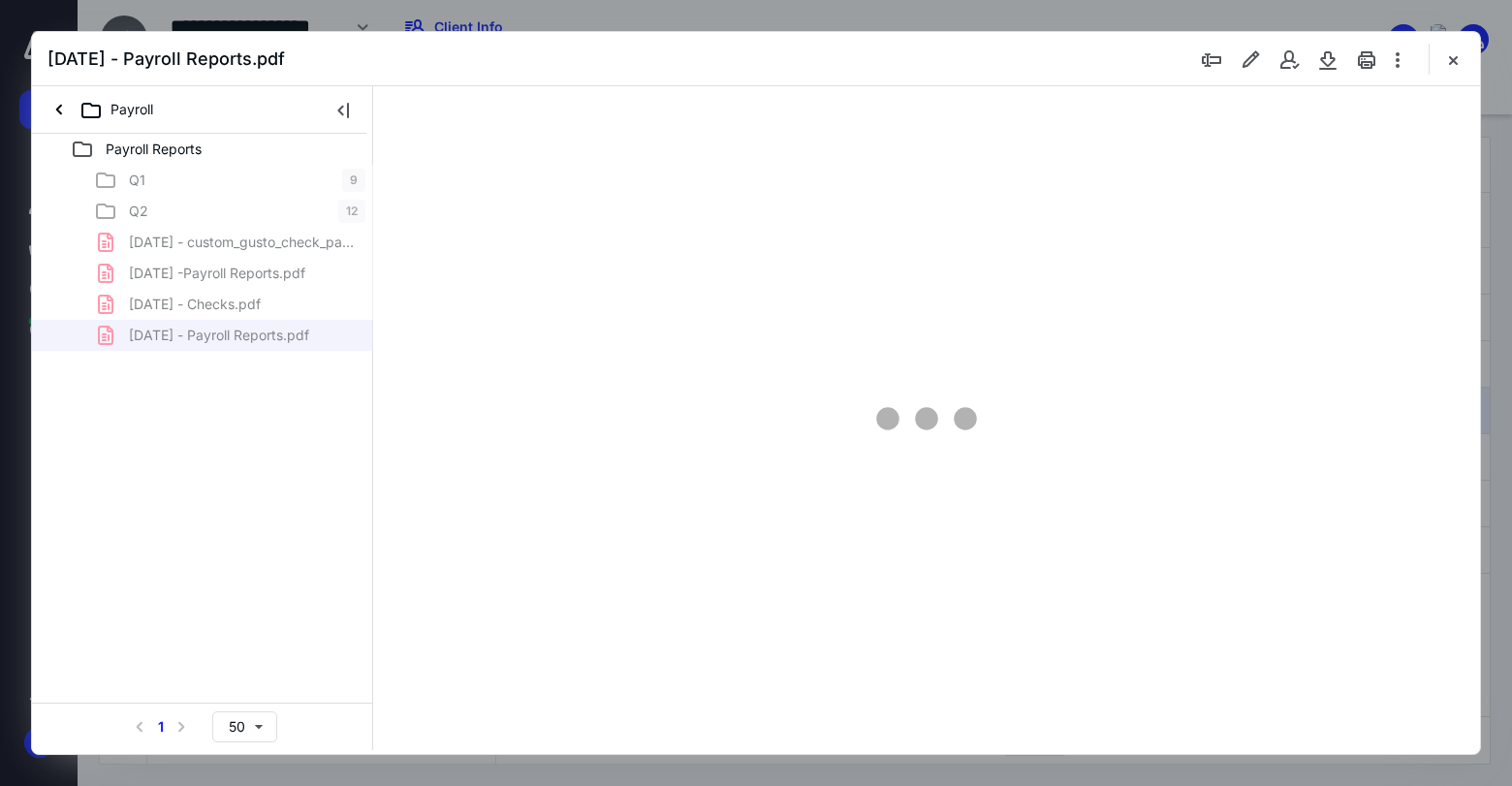 type on "77" 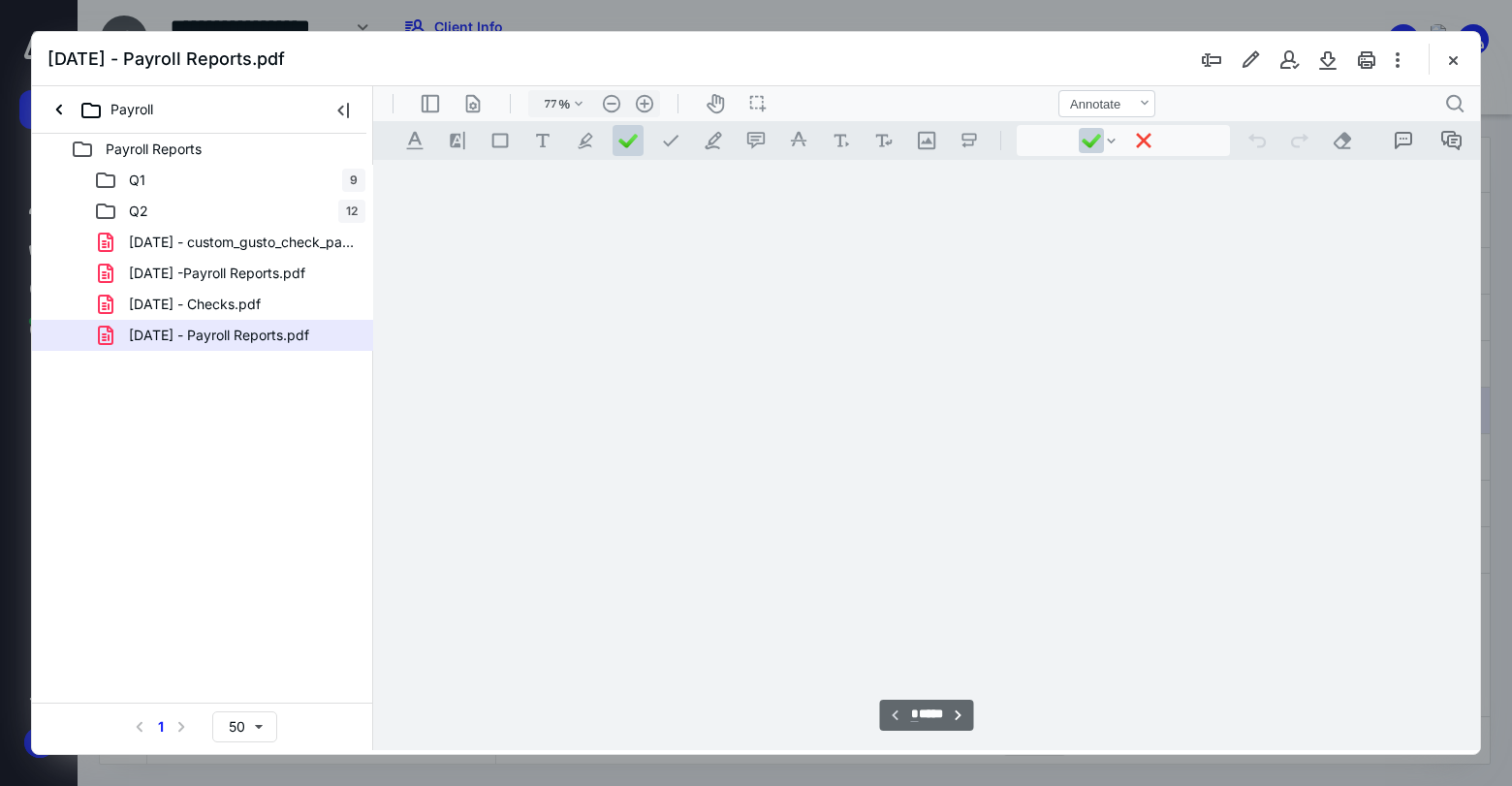 scroll, scrollTop: 77, scrollLeft: 0, axis: vertical 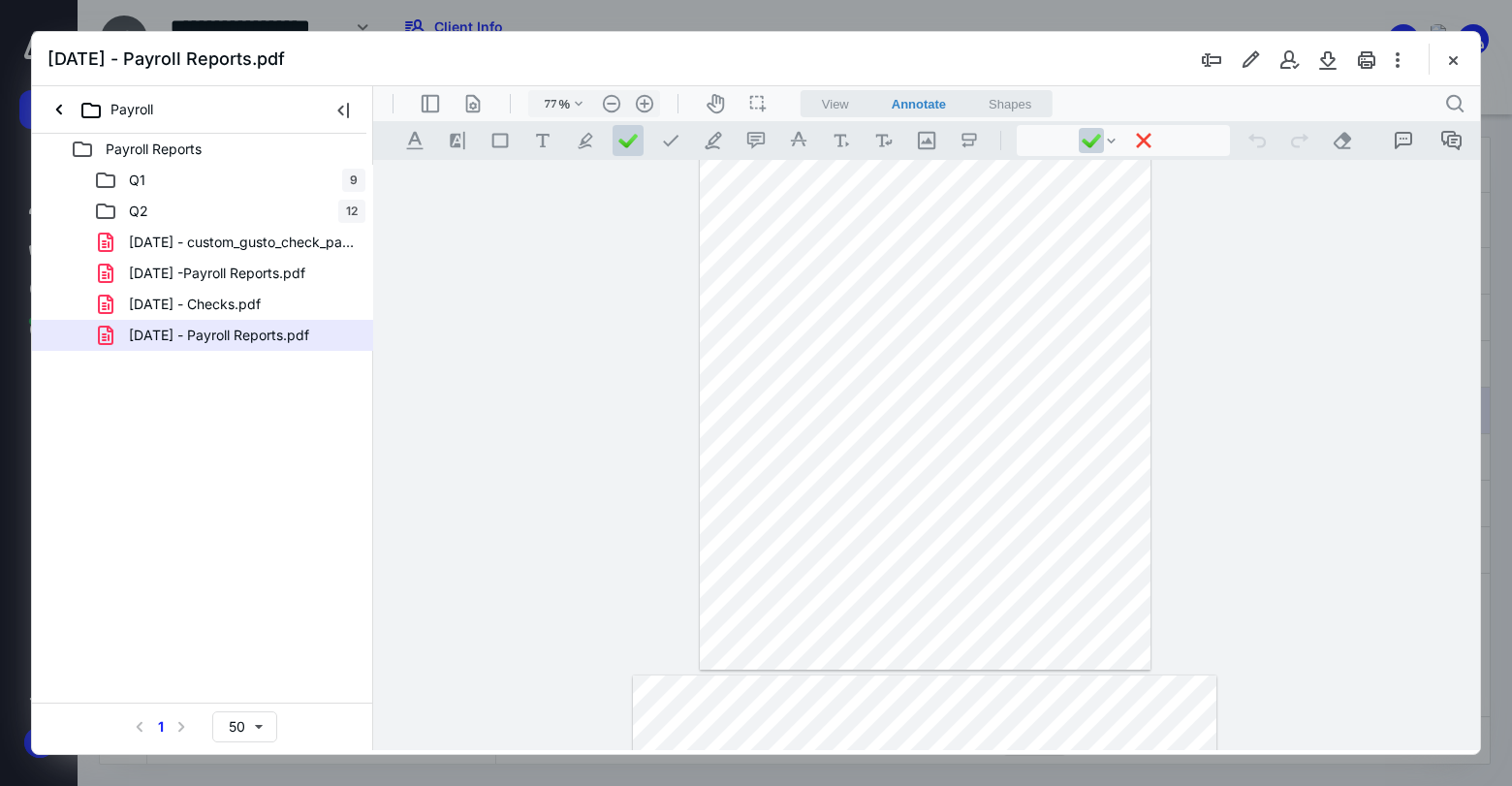 click at bounding box center (926, 378) 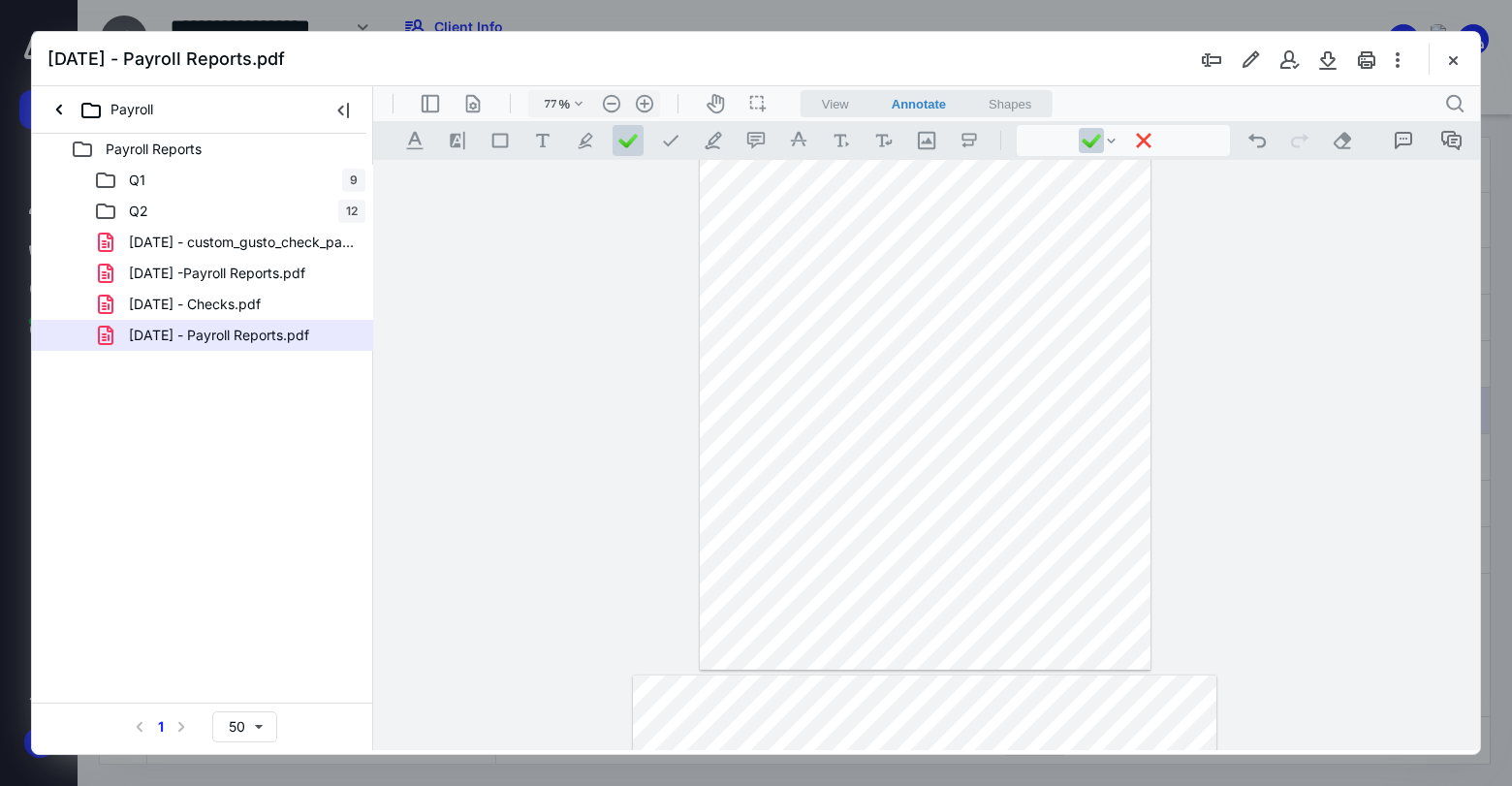 click at bounding box center (926, 378) 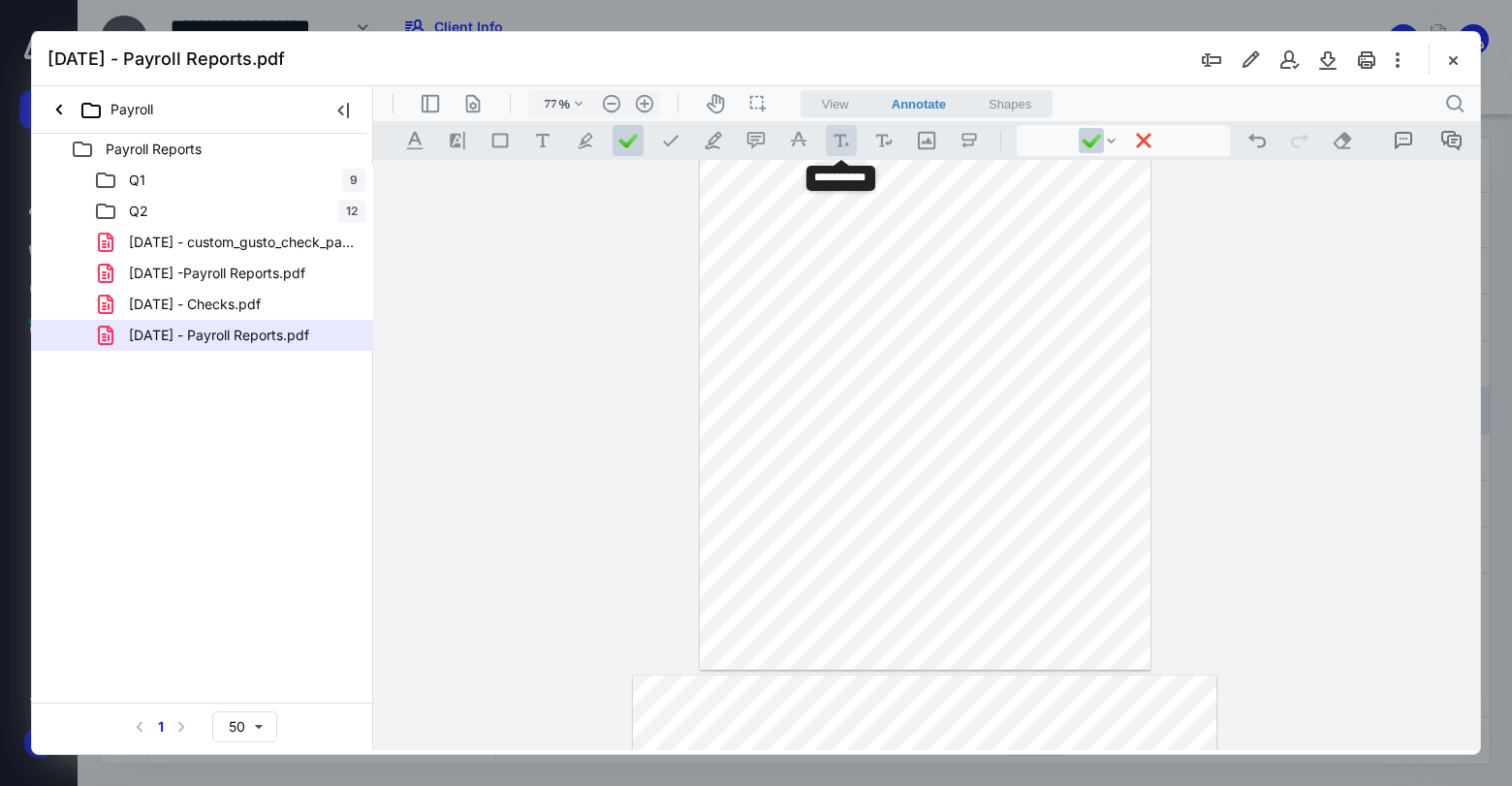click at bounding box center (841, 141) 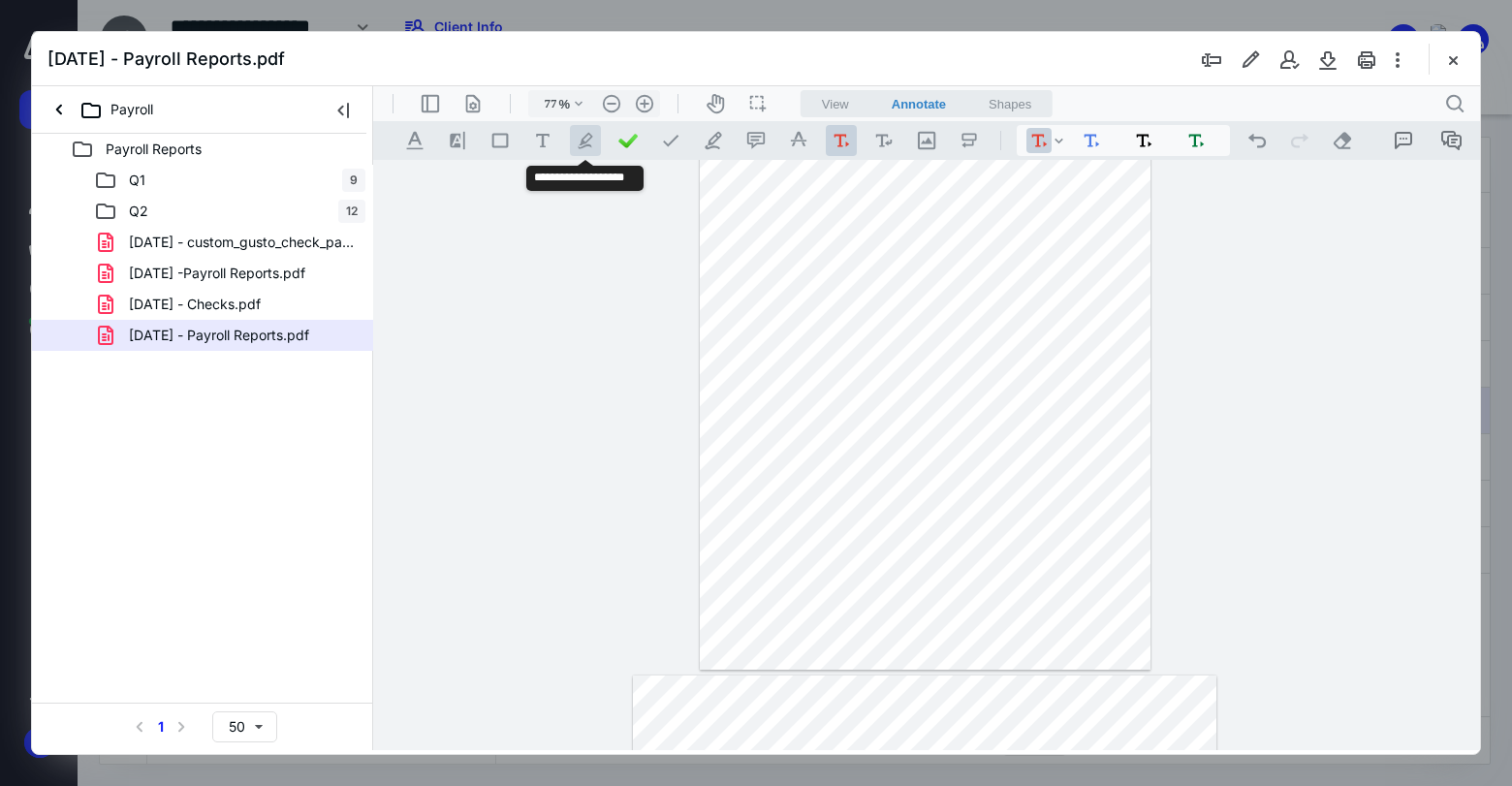 click on ".cls-1{fill:#abb0c4;} icon - tool - pen - highlight" at bounding box center [585, 141] 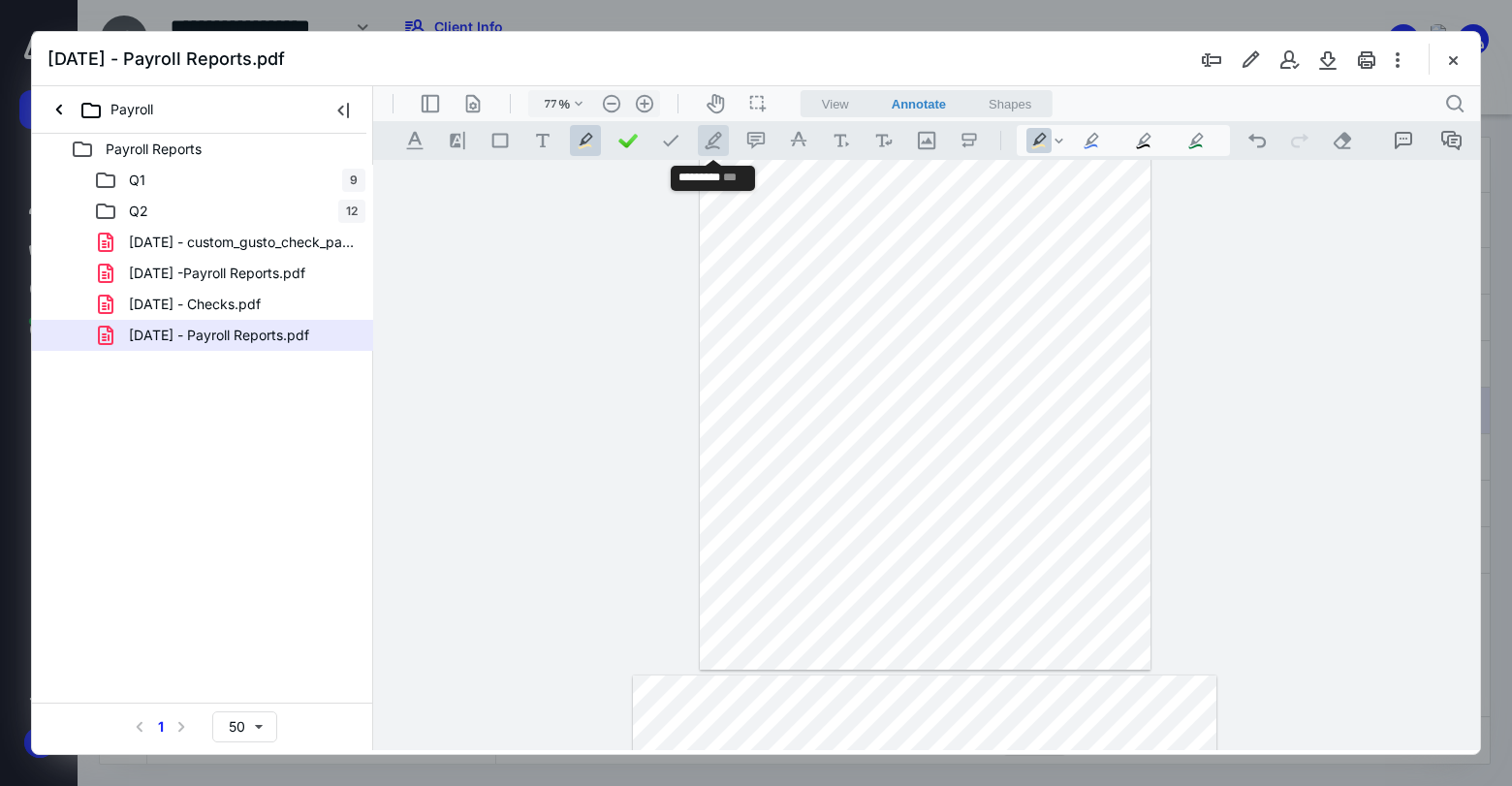 click on ".cls-1{fill:#abb0c4;} icon - tool - pen - line" at bounding box center [713, 141] 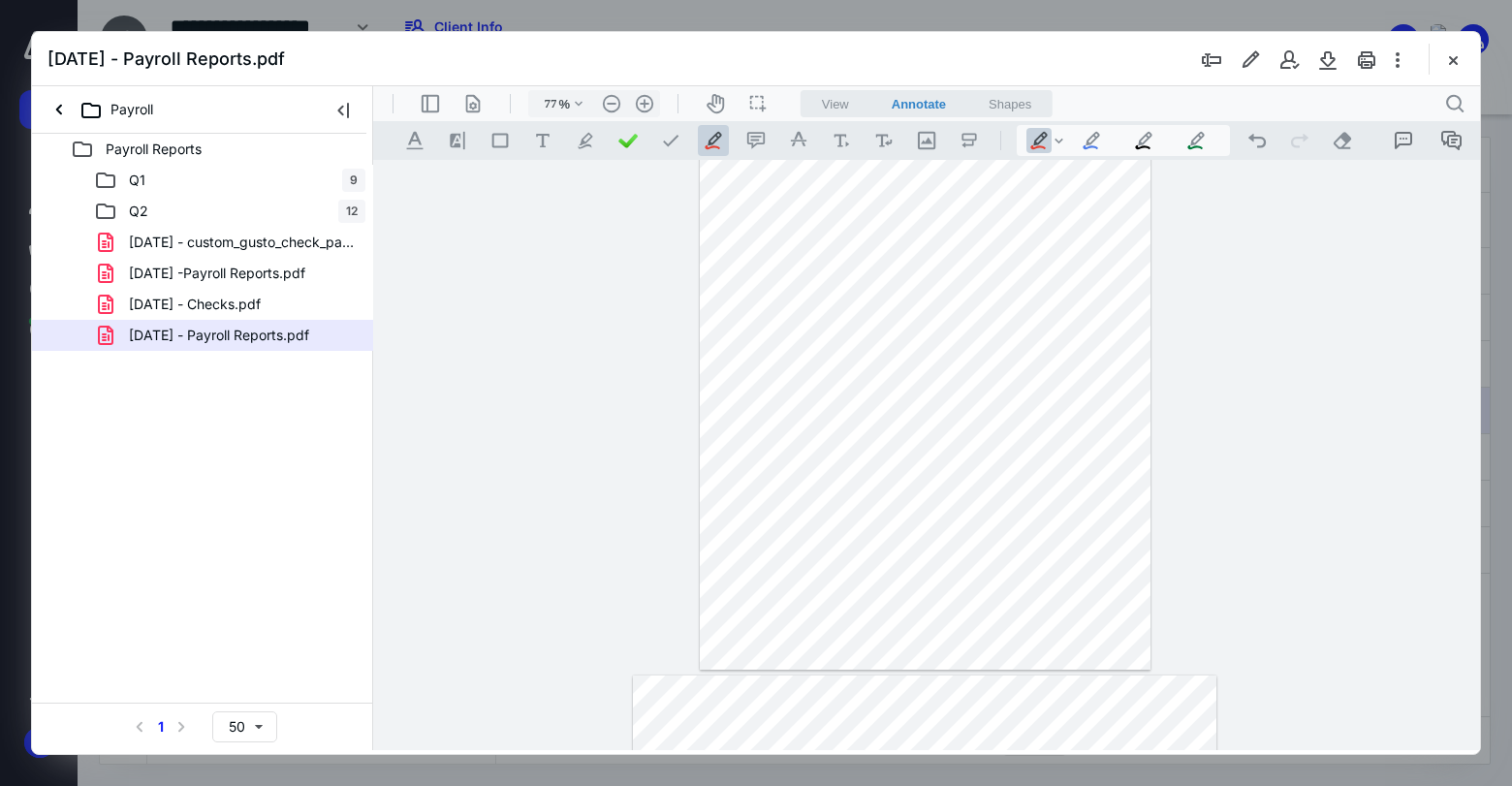 drag, startPoint x: 753, startPoint y: 394, endPoint x: 812, endPoint y: 397, distance: 59.076222 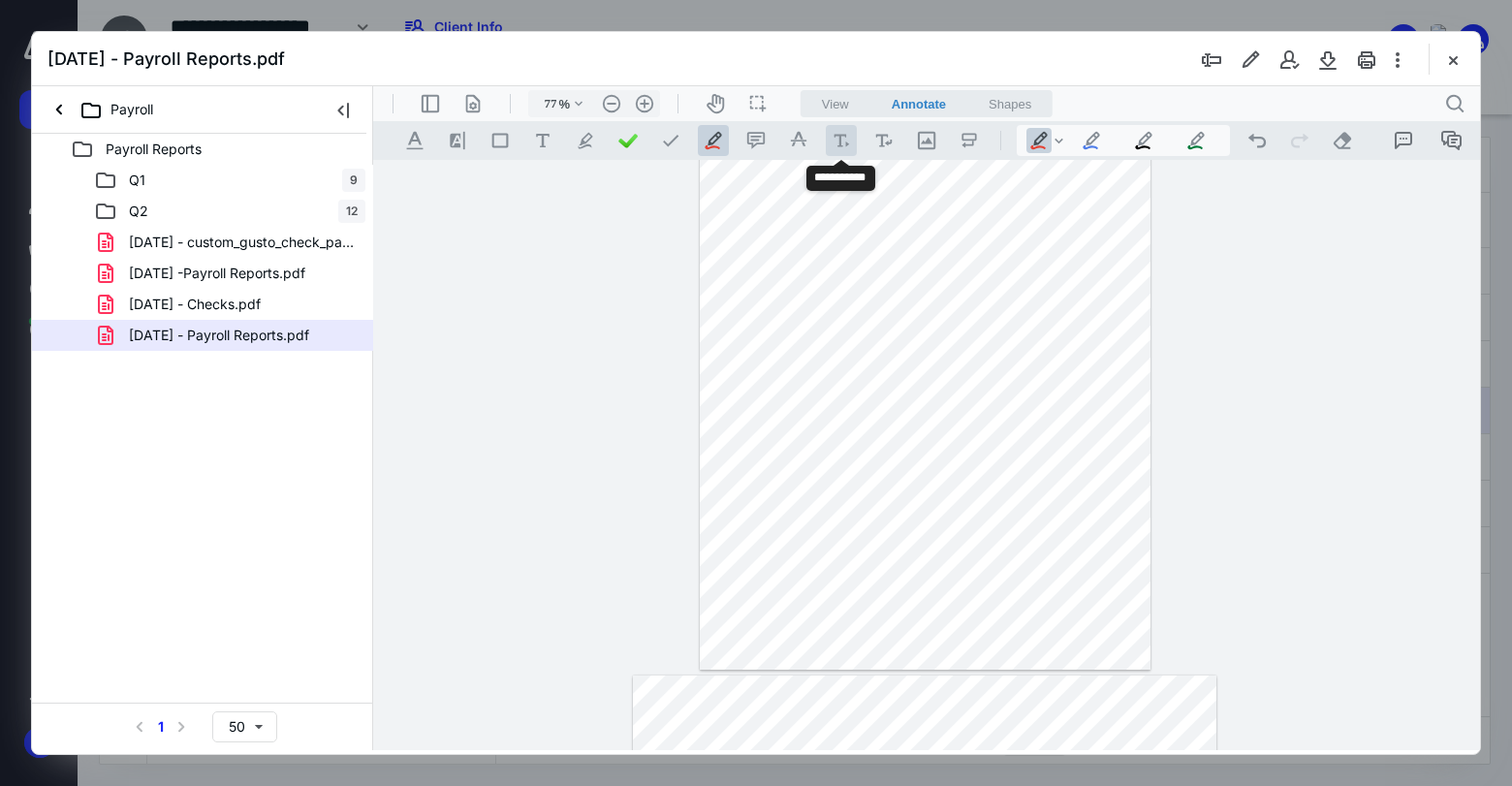 click at bounding box center [841, 141] 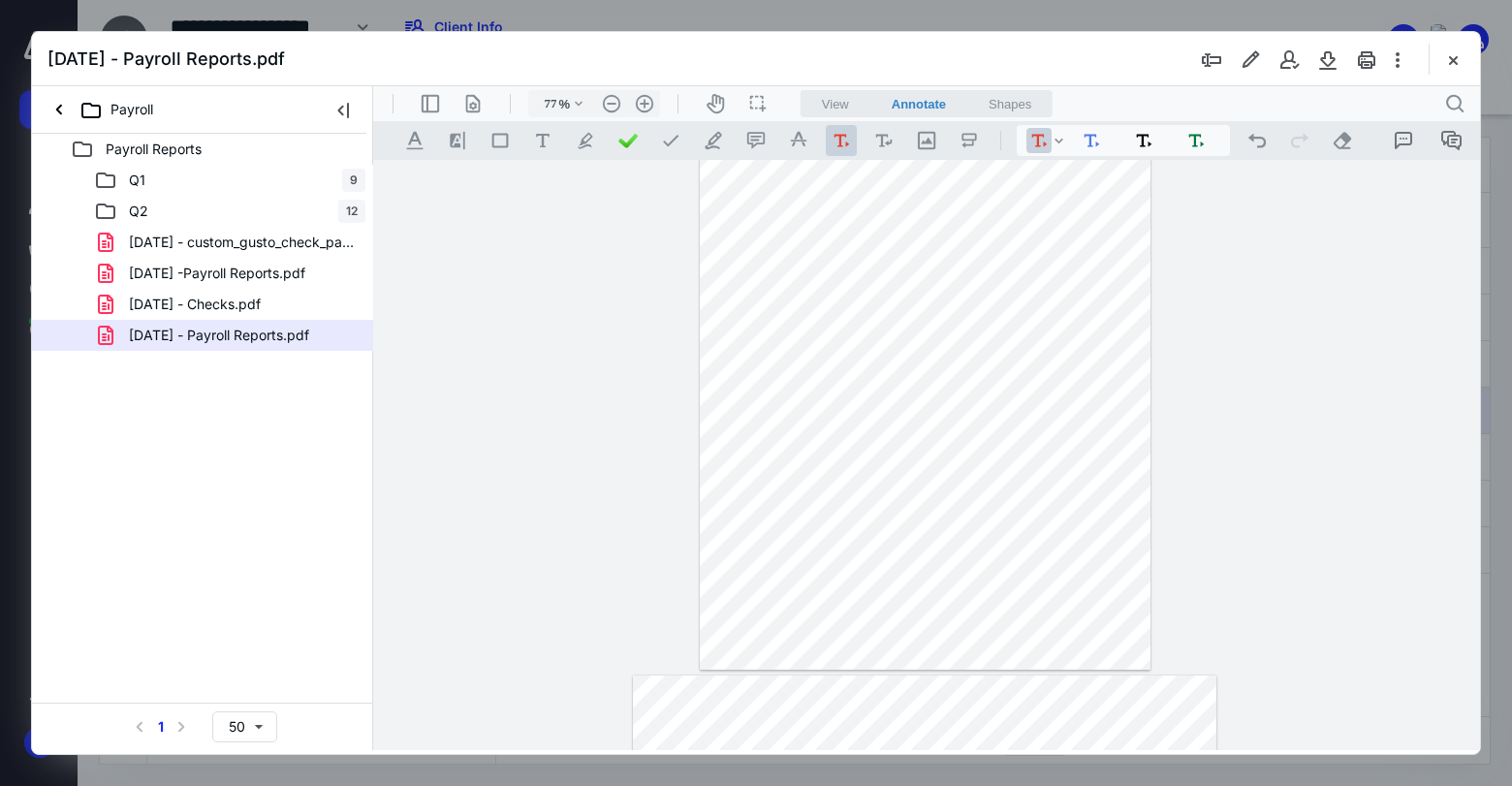 click at bounding box center (926, 378) 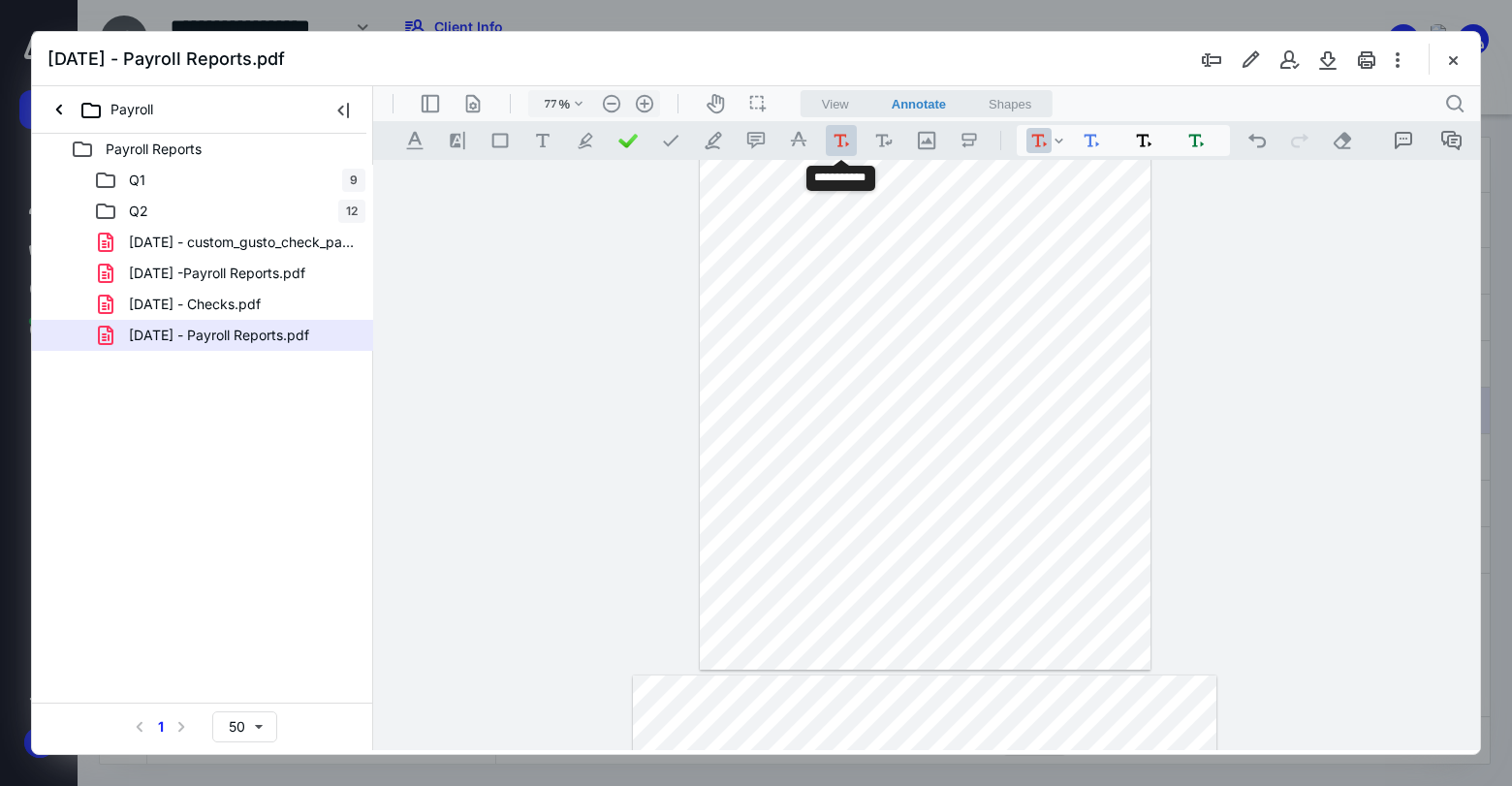 click at bounding box center [841, 141] 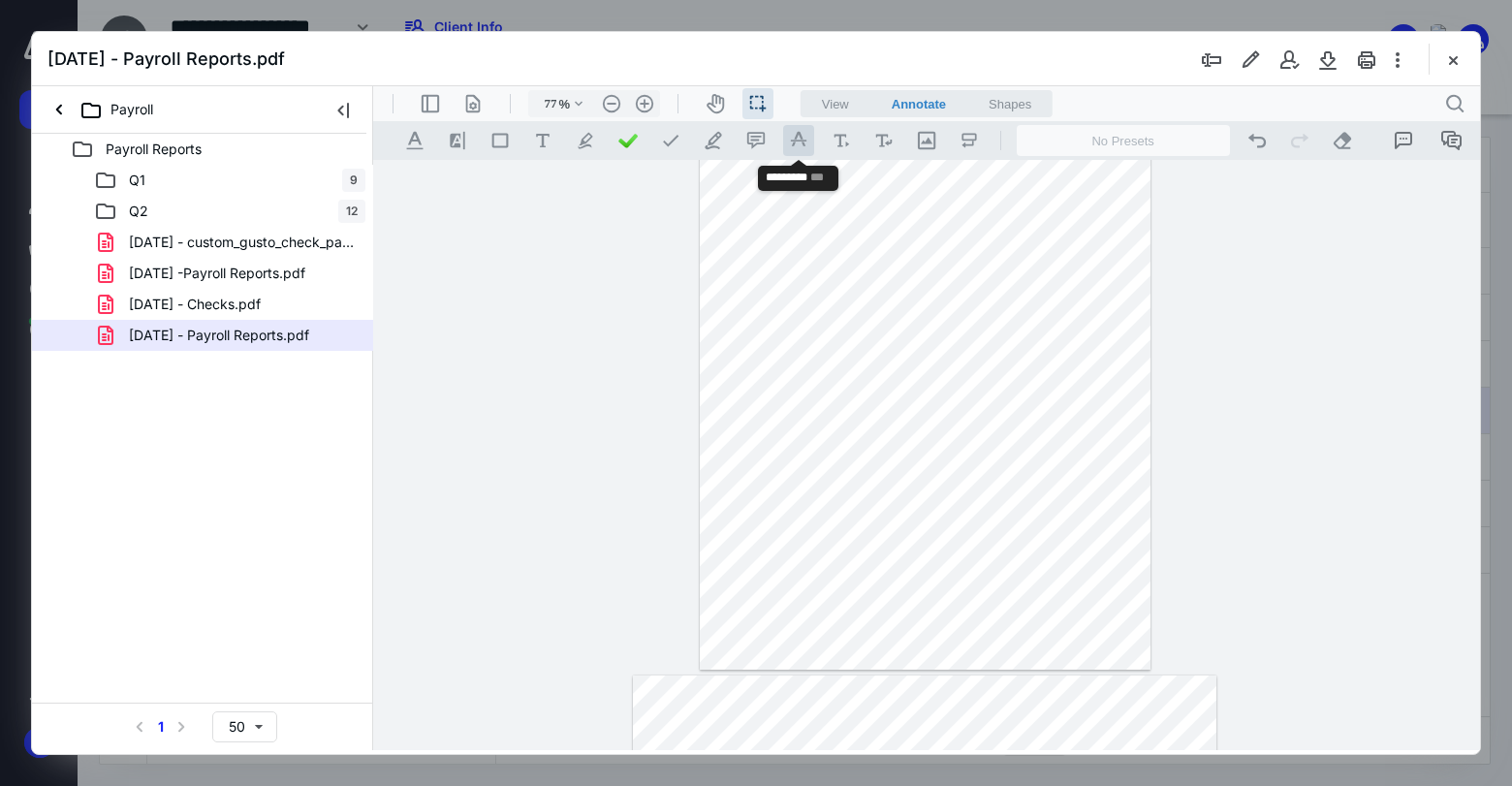 click on ".cls-1{fill:#abb0c4;} icon - tool - text manipulation - strikethrough" at bounding box center [799, 141] 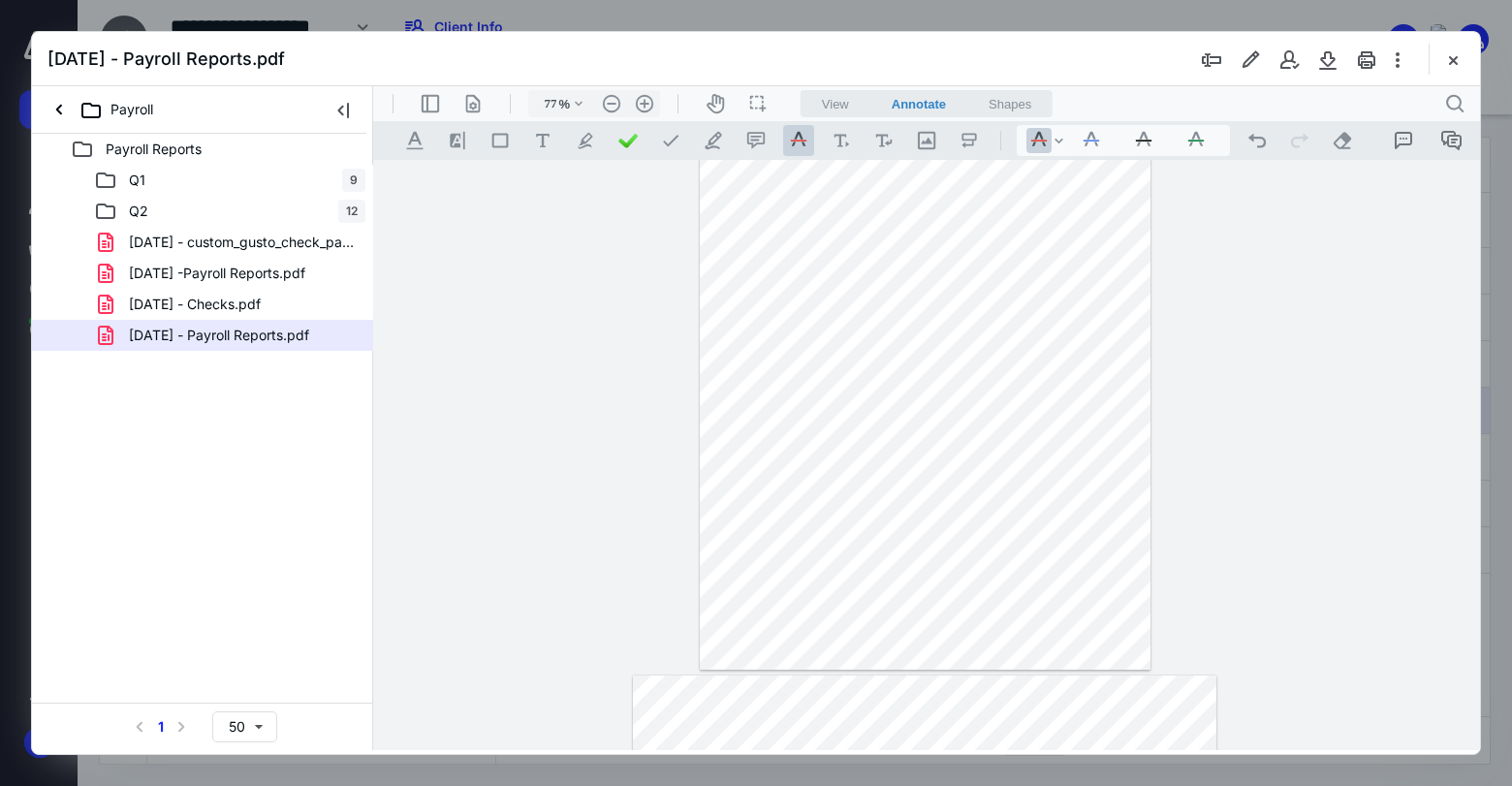 click at bounding box center (926, 378) 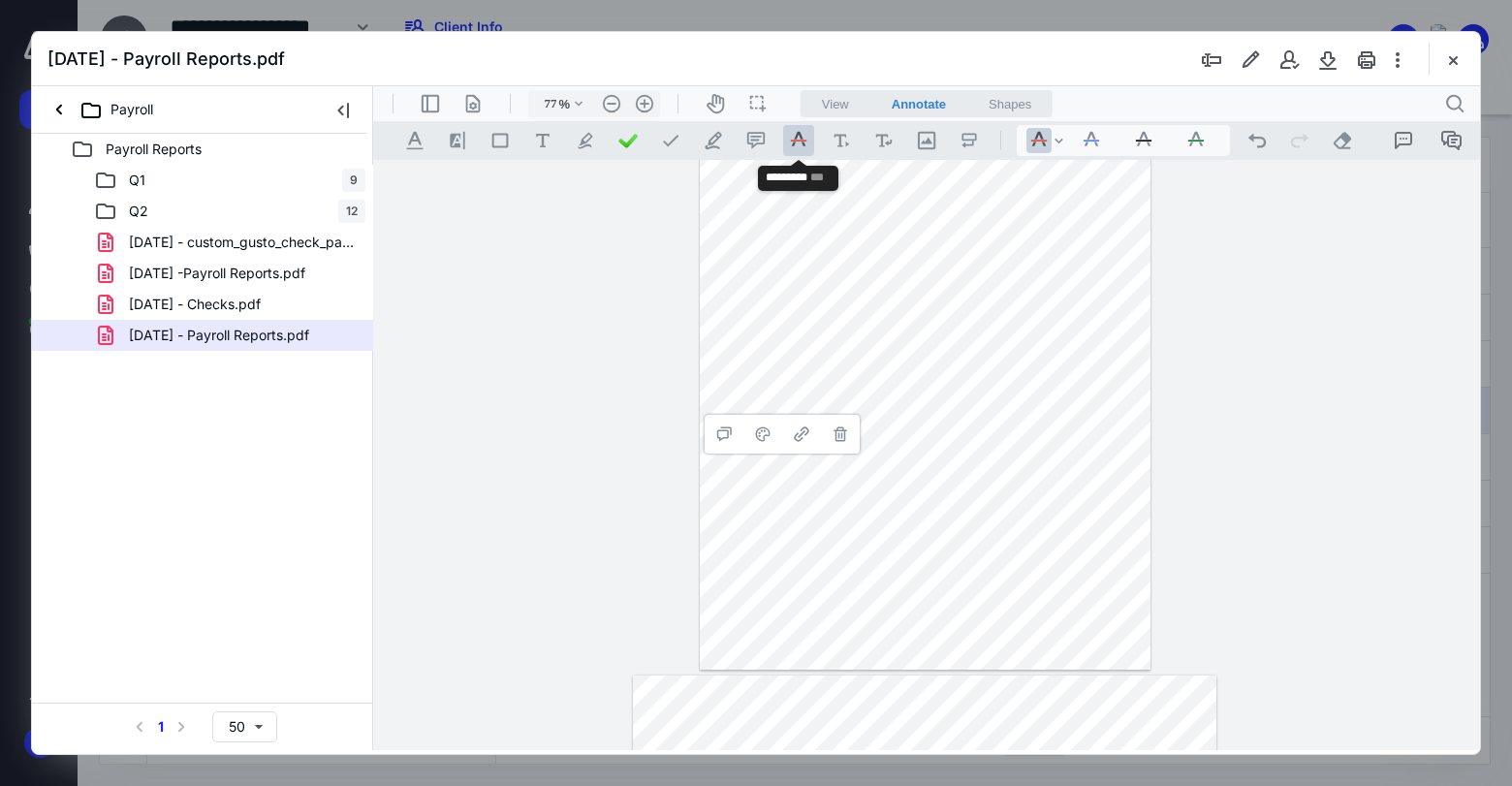 click on ".cls-1{fill:#abb0c4;} icon - tool - text manipulation - strikethrough" at bounding box center (799, 141) 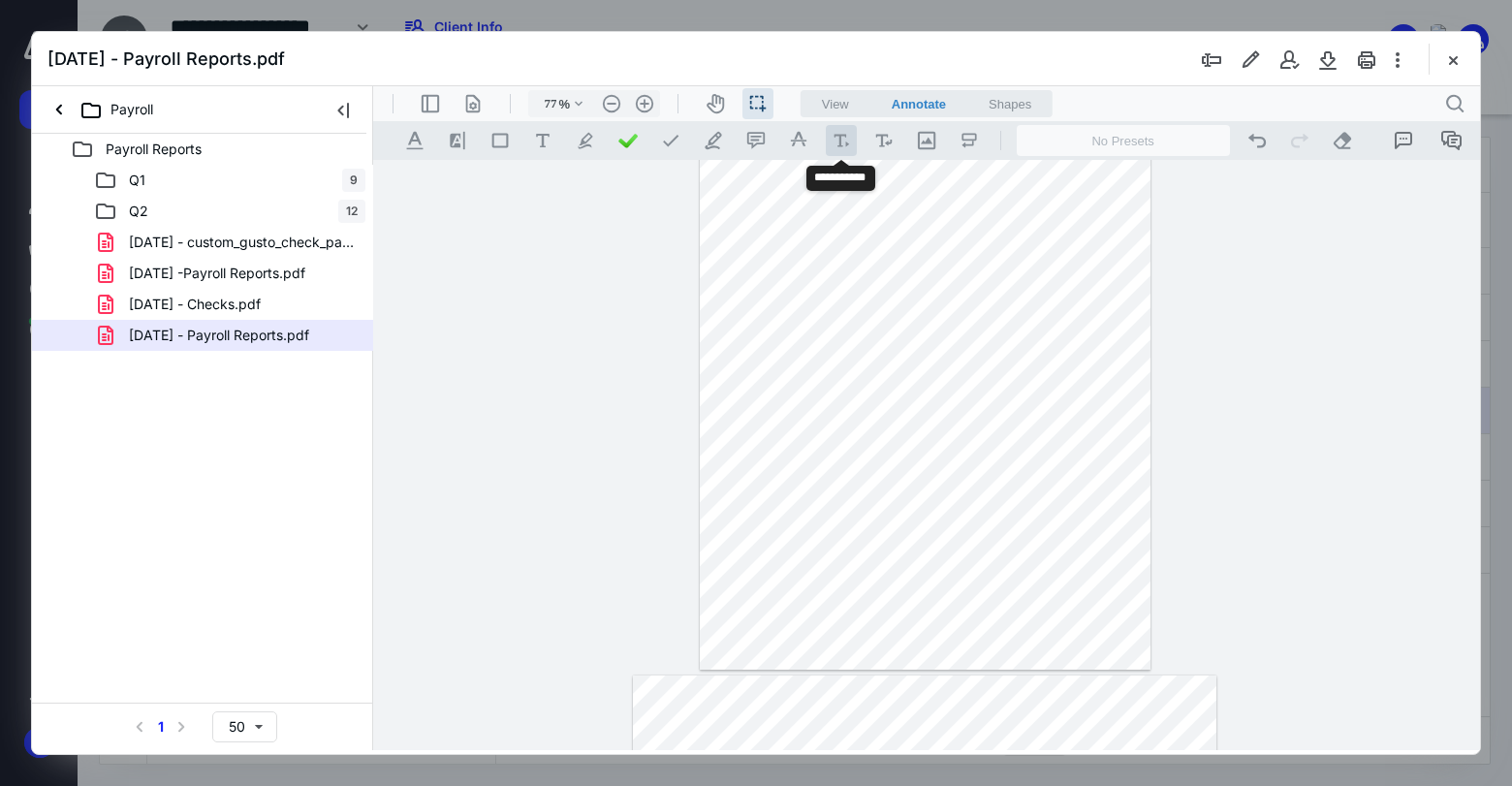 click at bounding box center [841, 141] 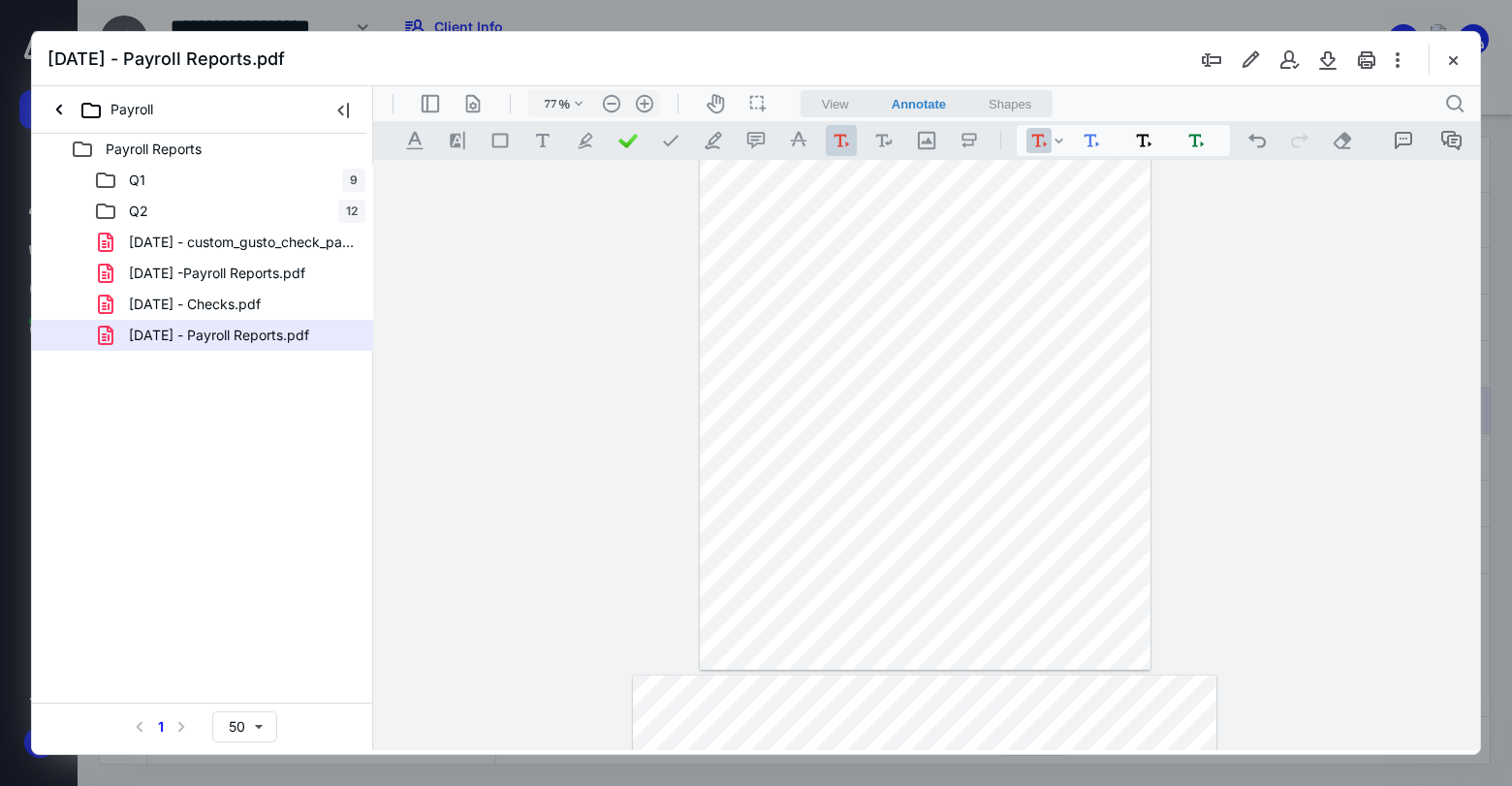 click at bounding box center (926, 378) 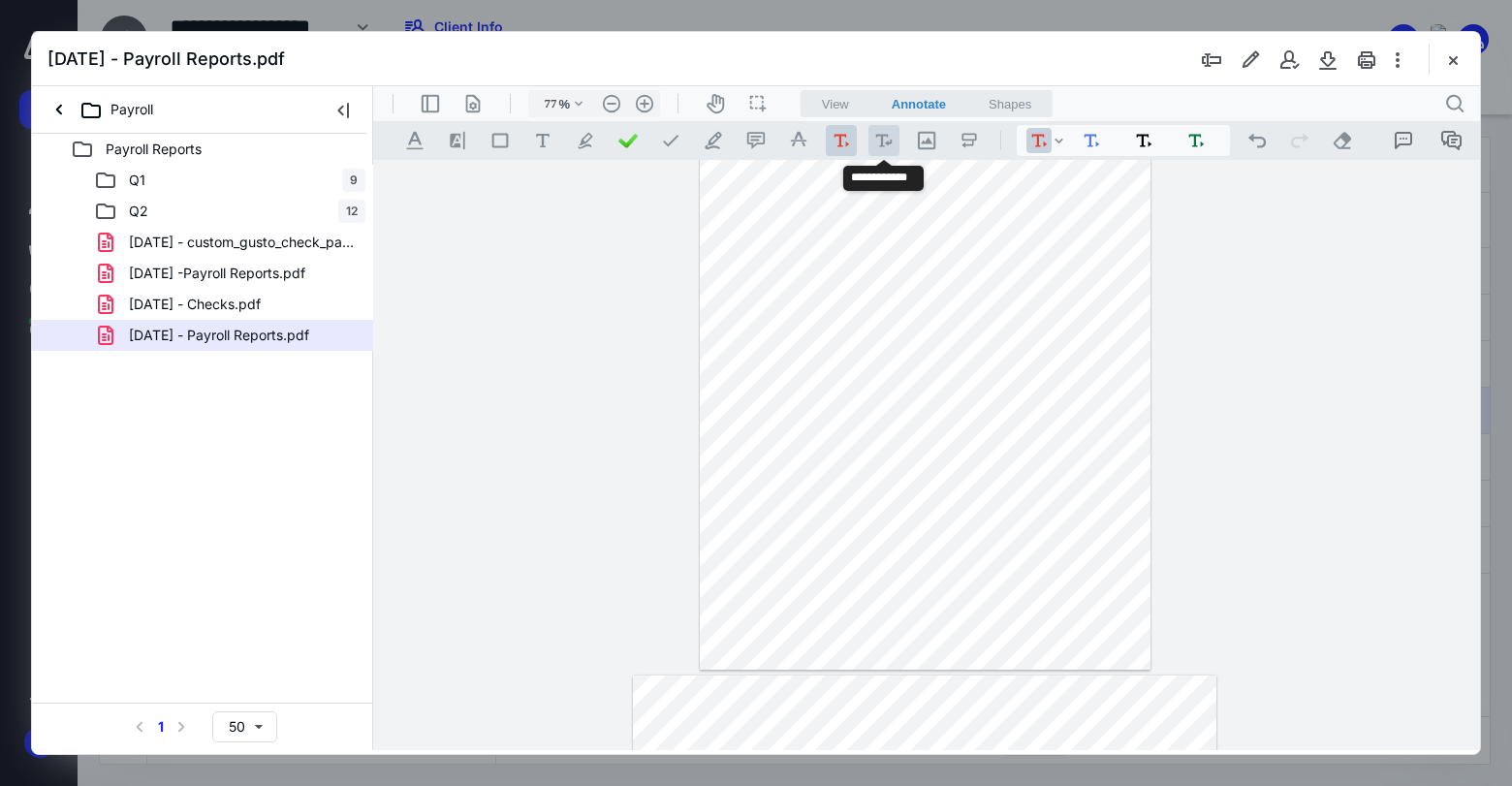 click at bounding box center [884, 141] 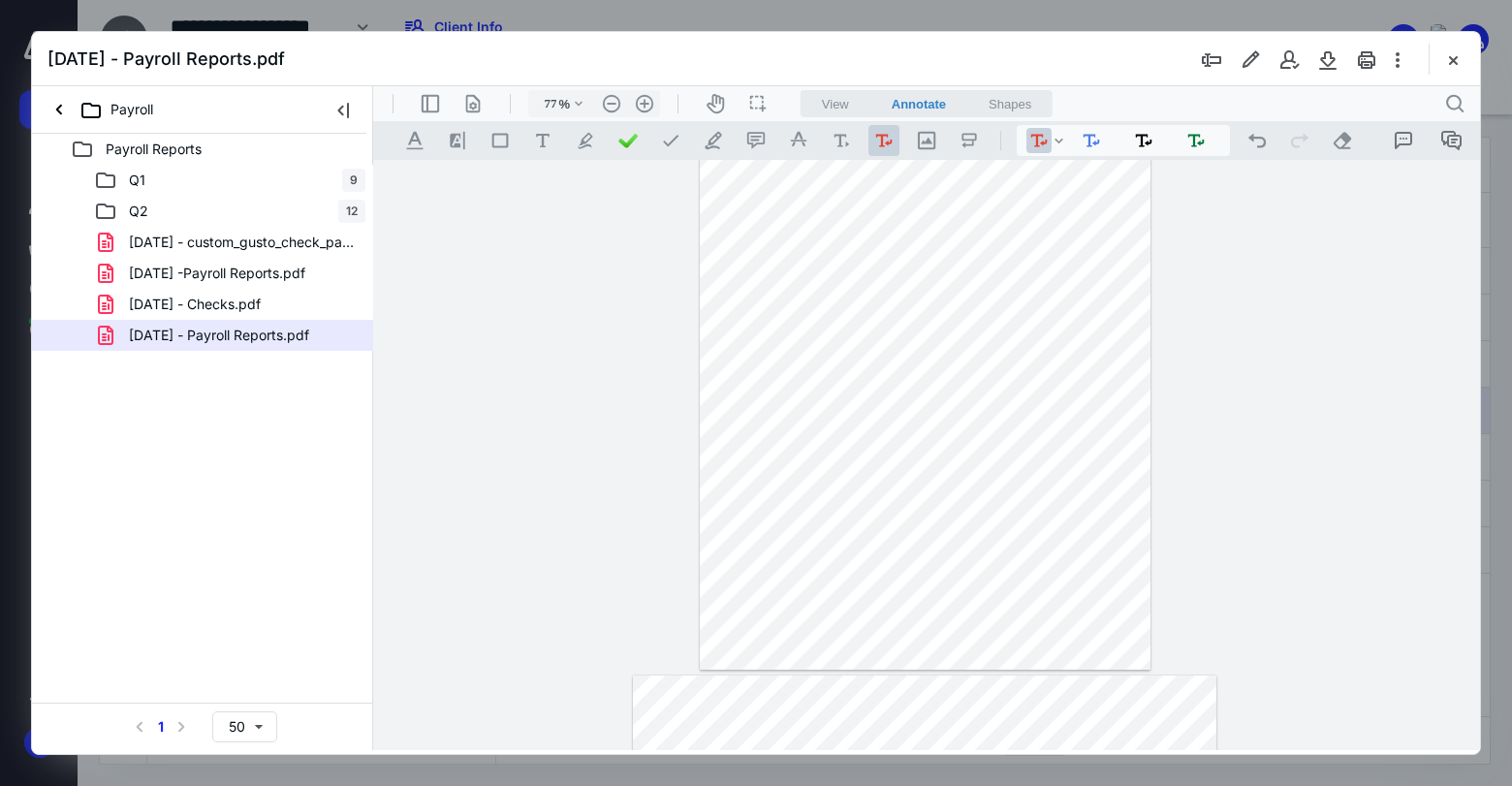 click at bounding box center (926, 378) 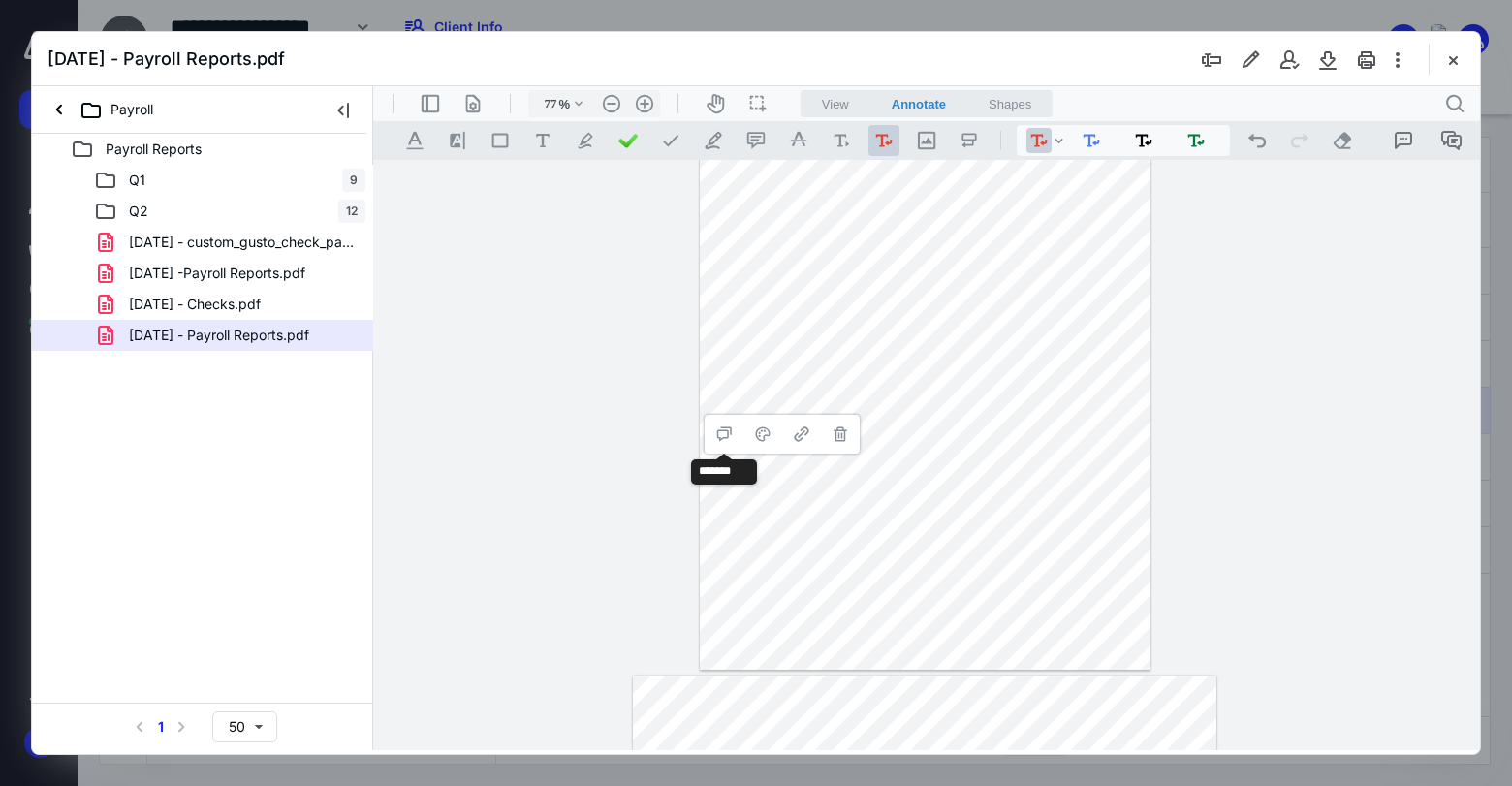 type 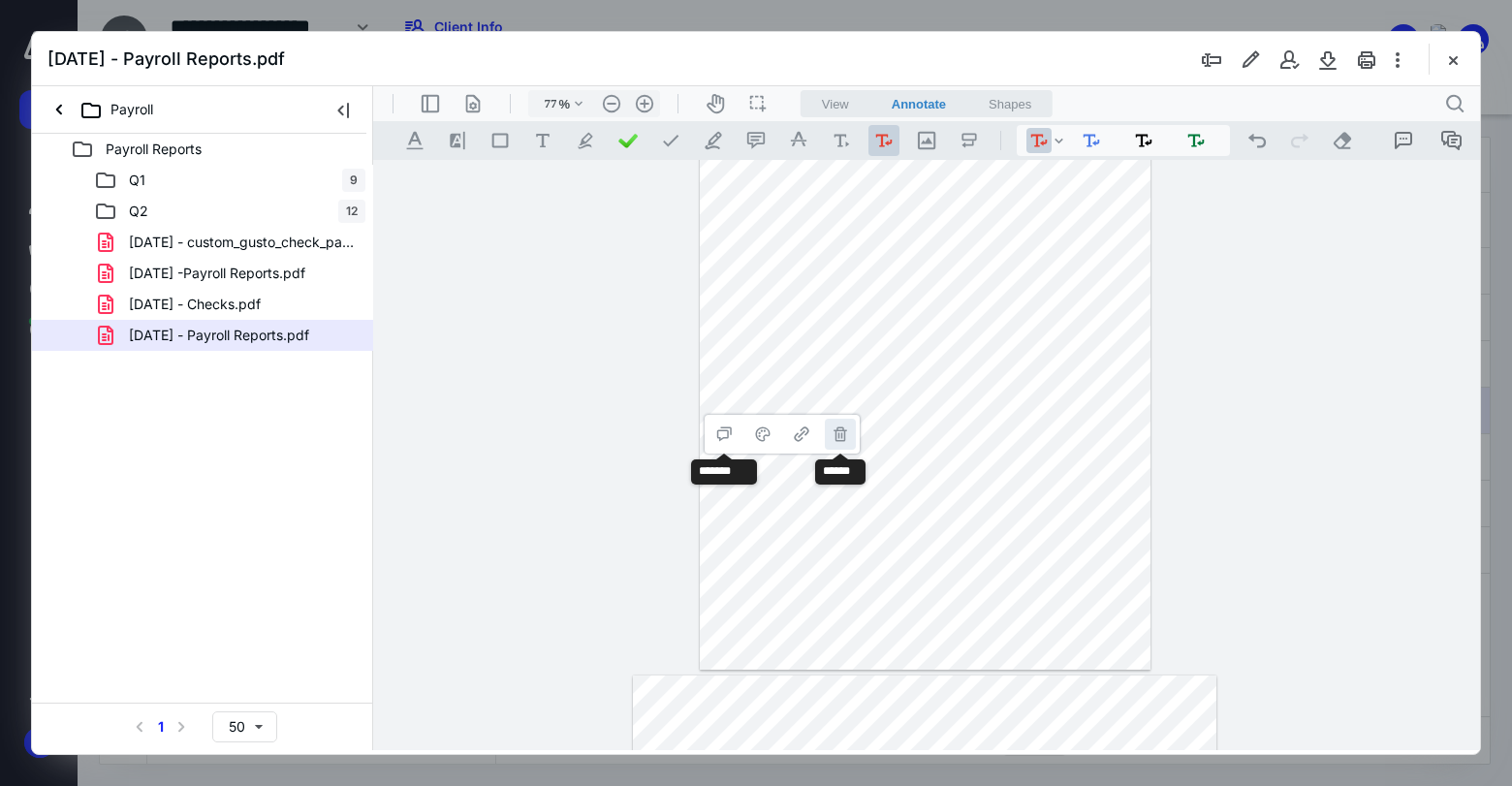 click on "**********" at bounding box center (840, 434) 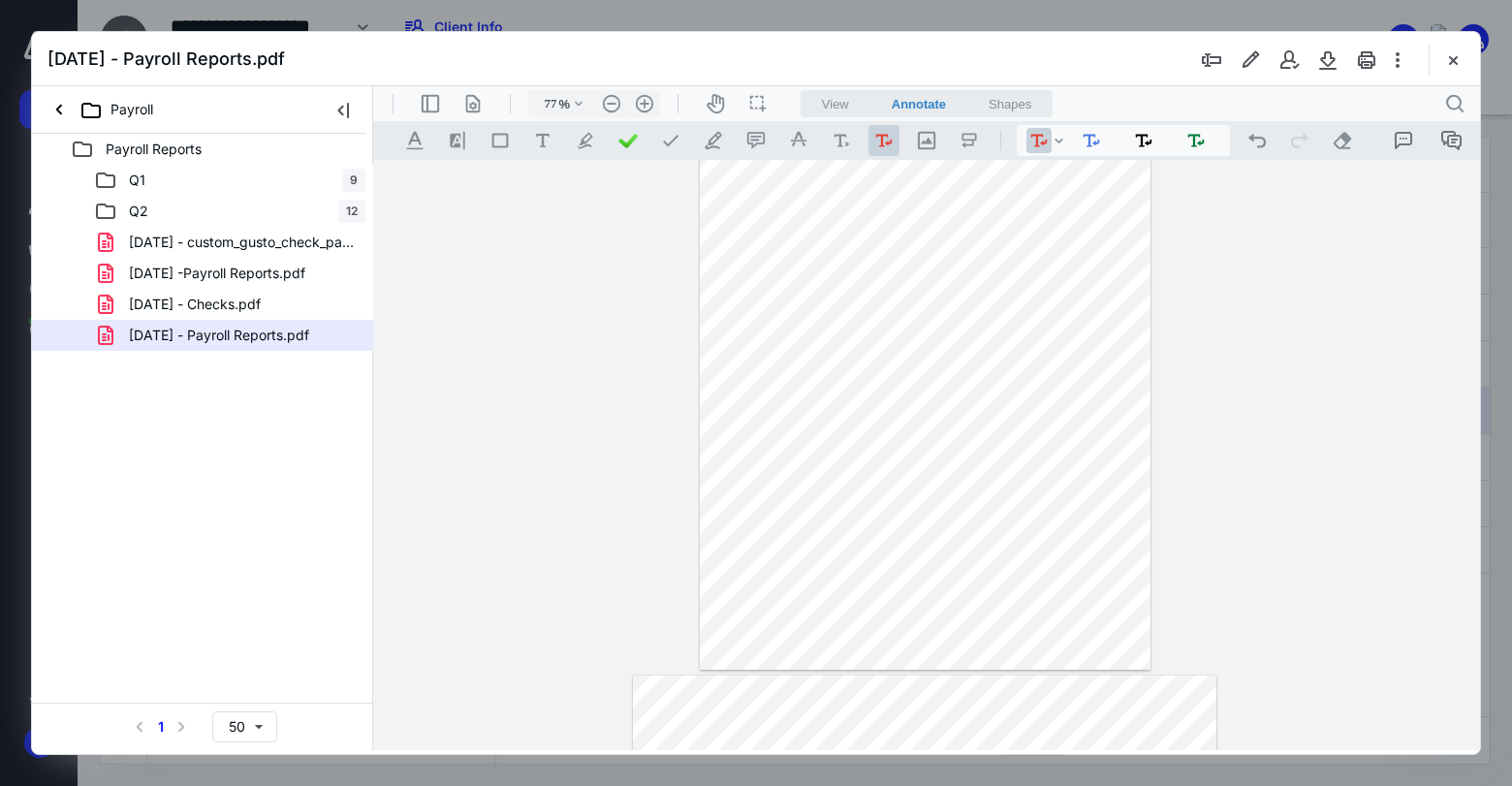 click at bounding box center [926, 378] 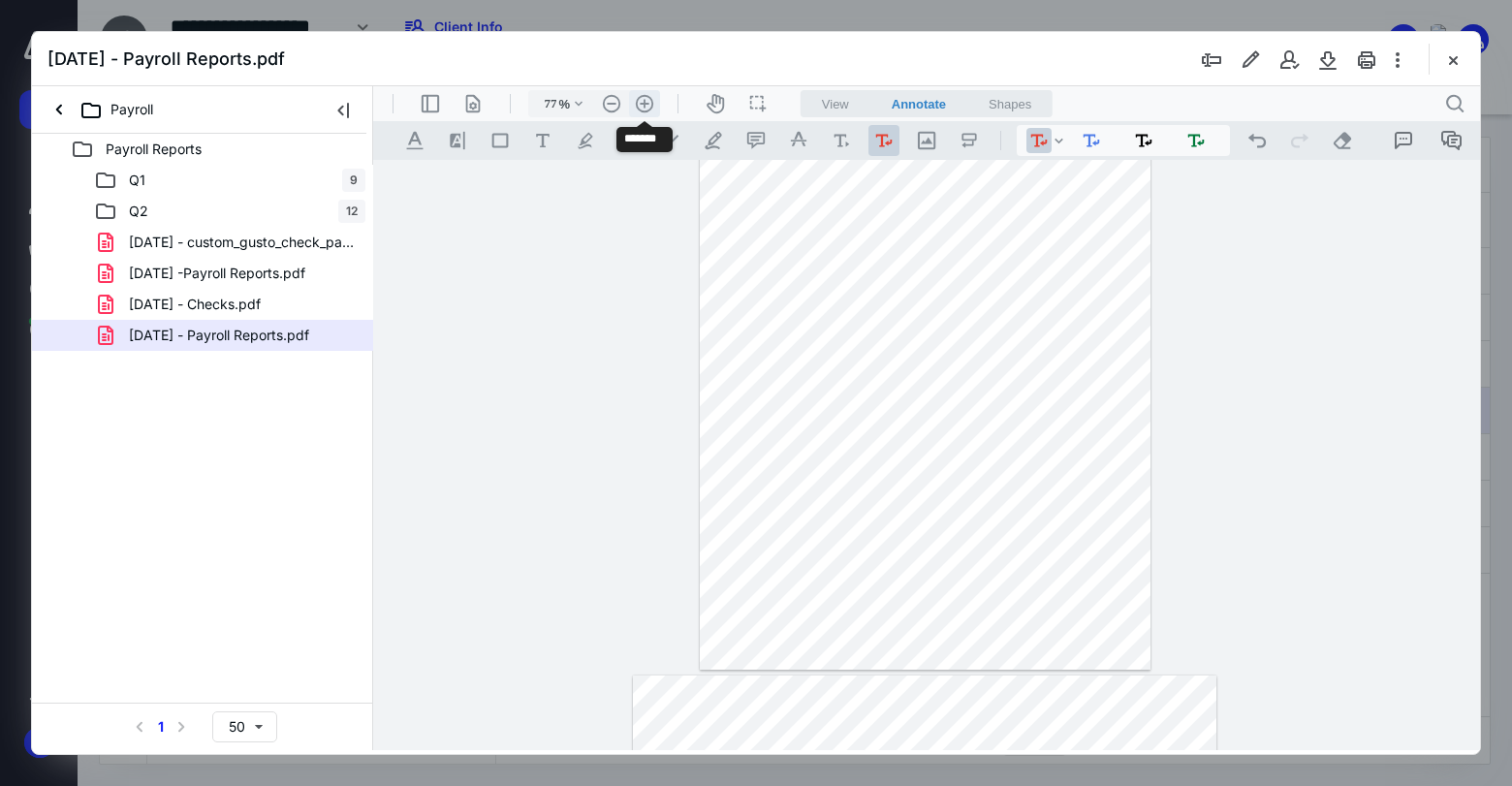 click on ".cls-1{fill:#abb0c4;} icon - header - zoom - in - line" at bounding box center [645, 104] 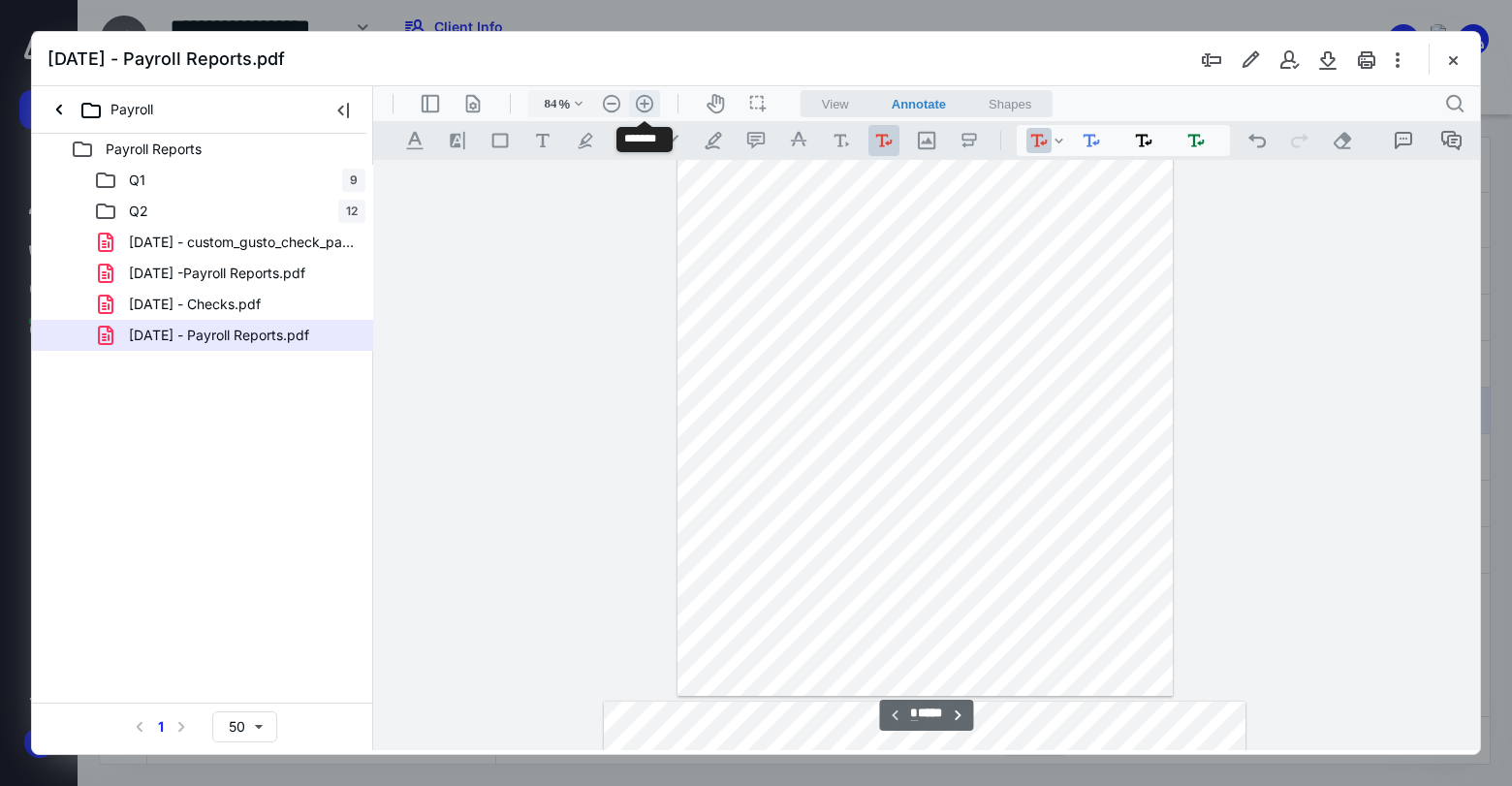 click on ".cls-1{fill:#abb0c4;} icon - header - zoom - in - line" at bounding box center (645, 104) 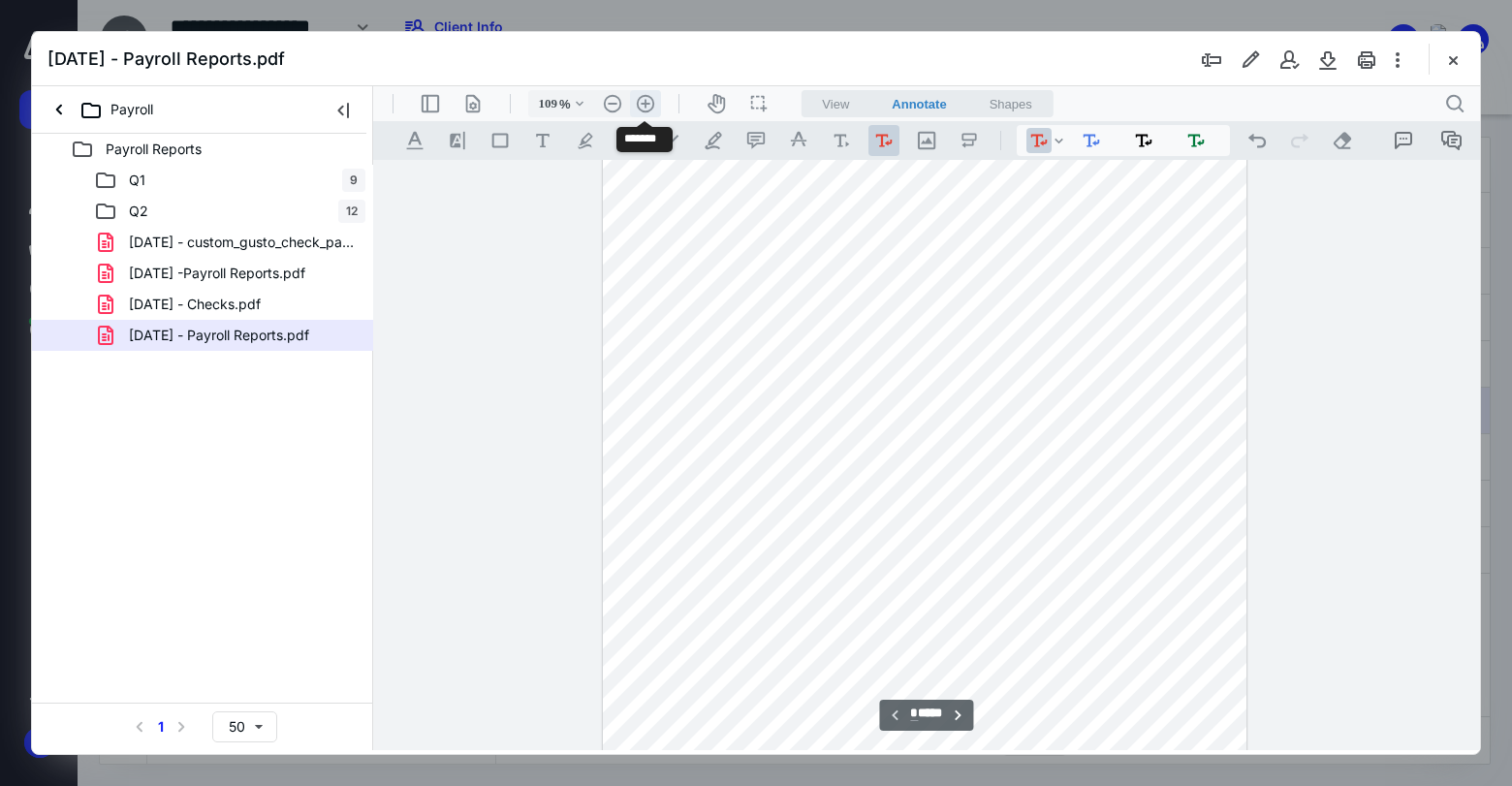 click on ".cls-1{fill:#abb0c4;} icon - header - zoom - in - line" at bounding box center [646, 104] 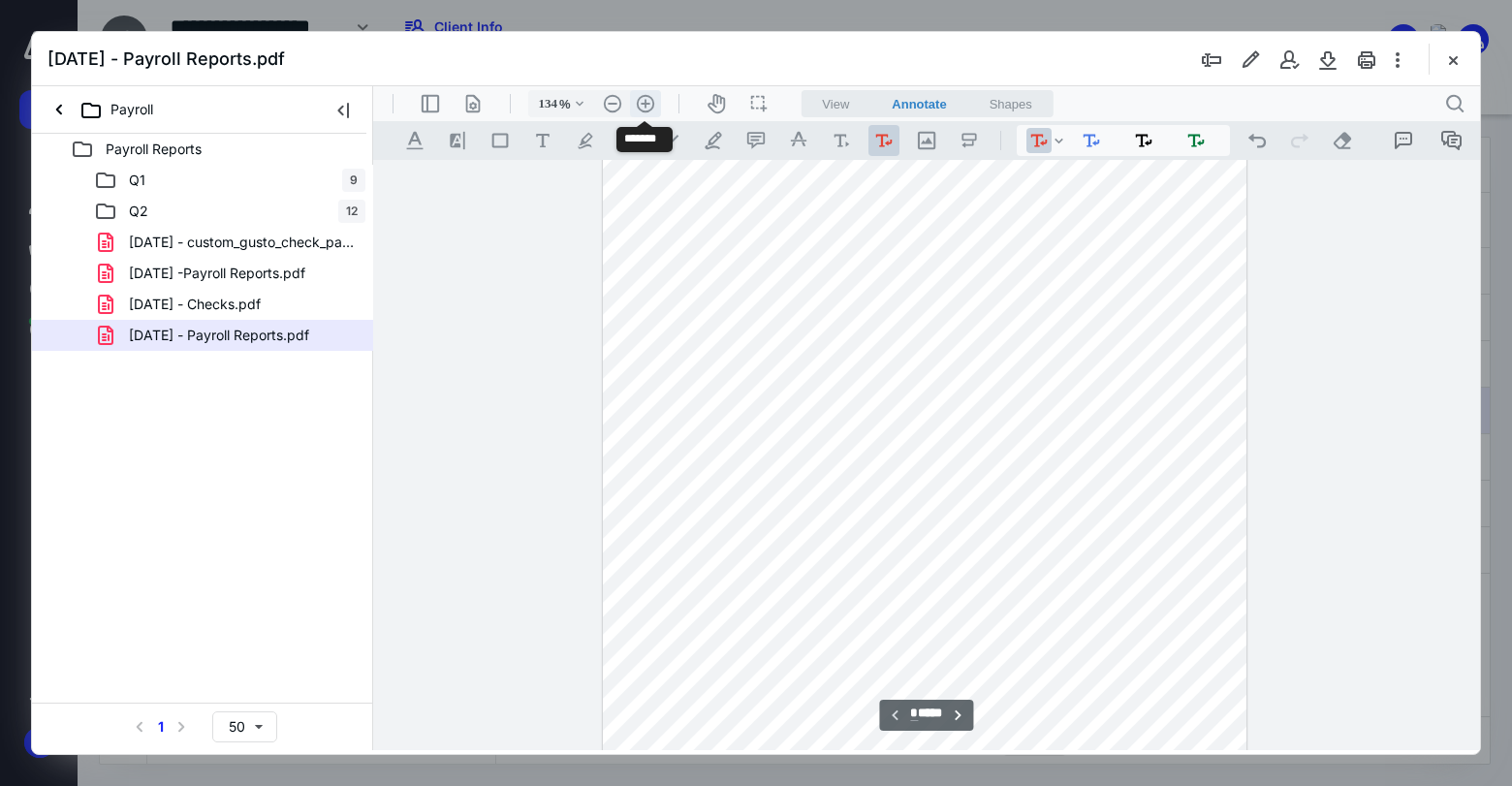scroll, scrollTop: 330, scrollLeft: 0, axis: vertical 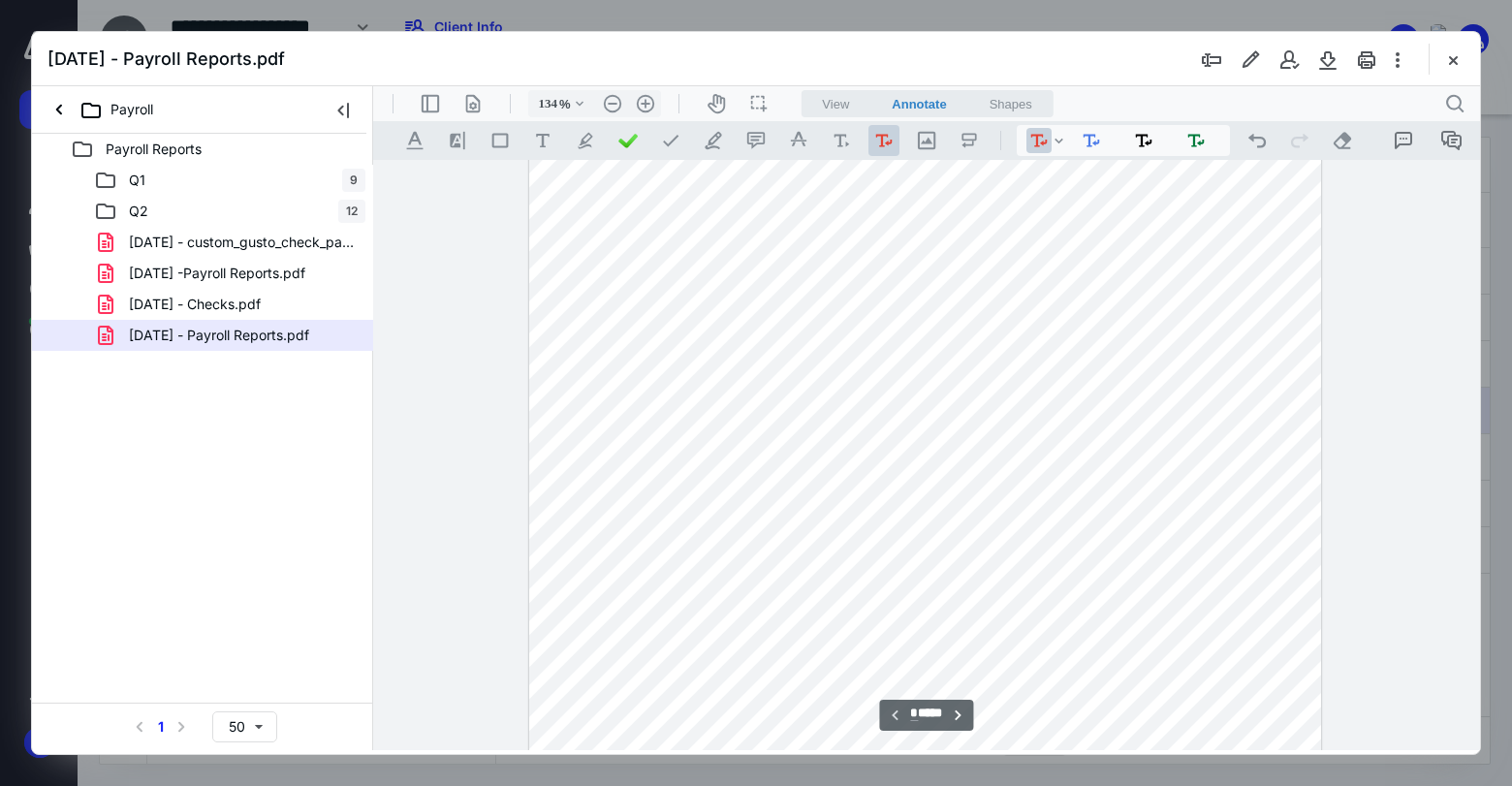 click at bounding box center [926, 348] 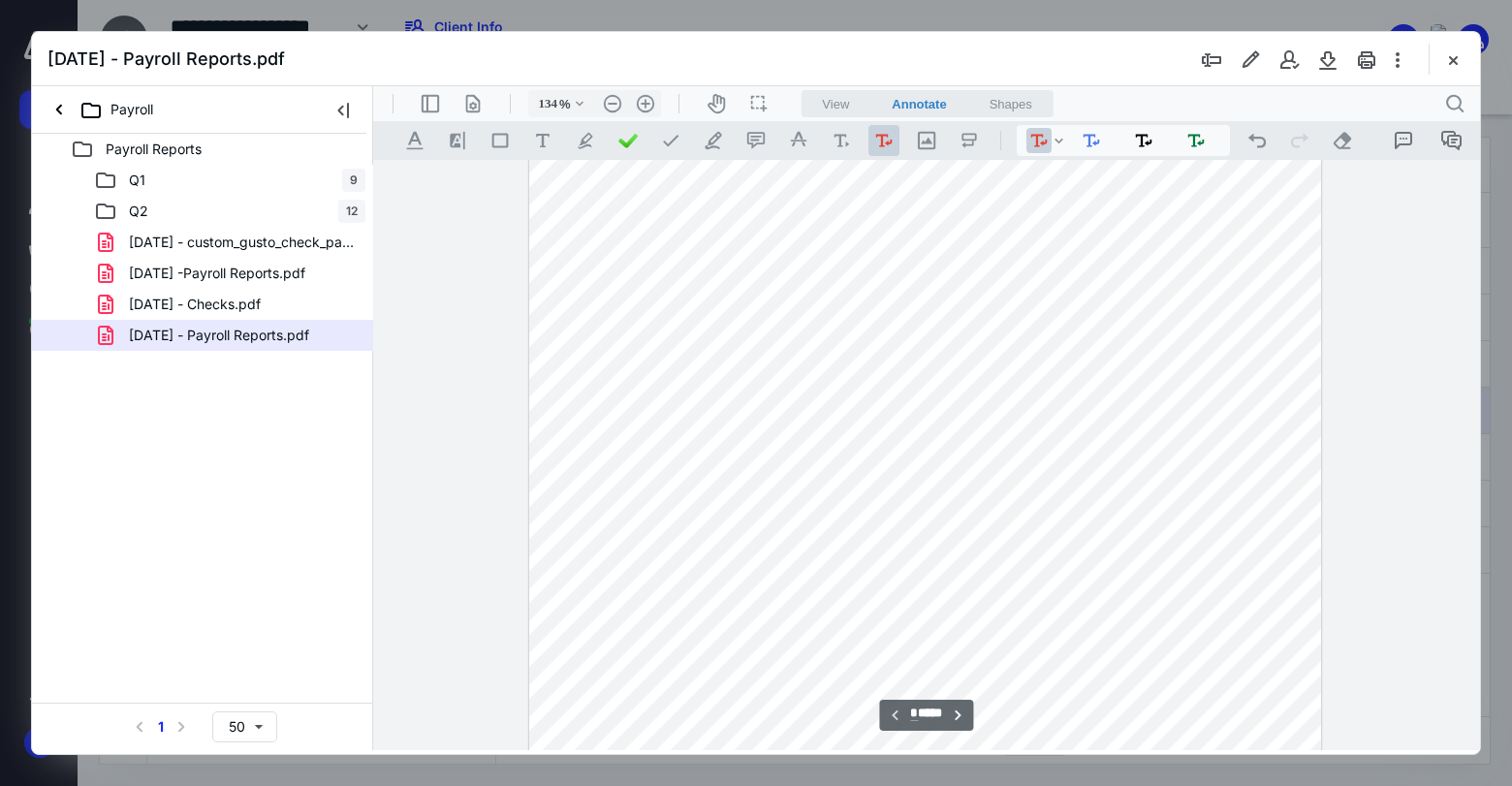 click at bounding box center [926, 348] 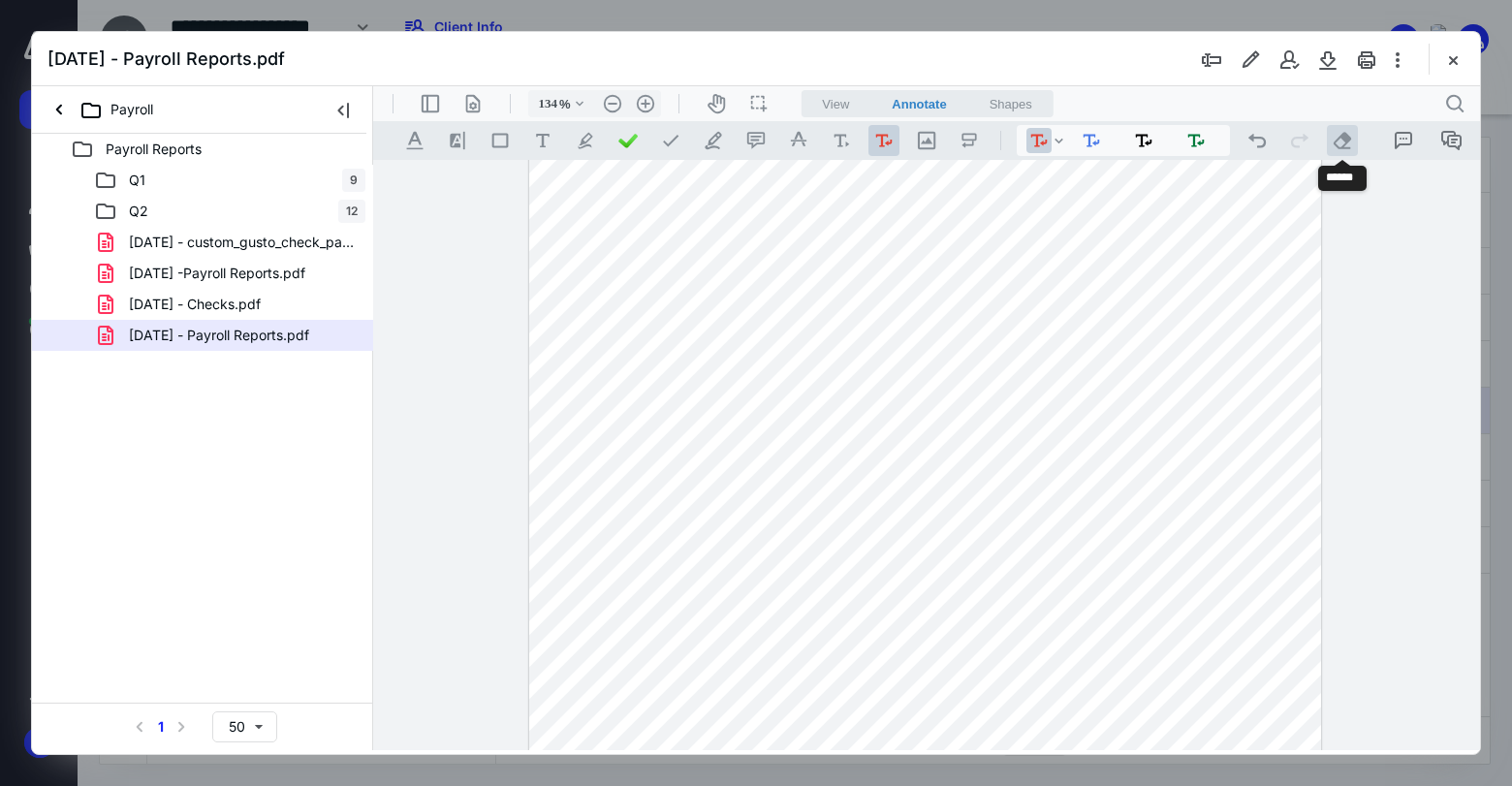click on ".cls-1{fill:#abb0c4;} icon - operation - eraser" at bounding box center [1342, 141] 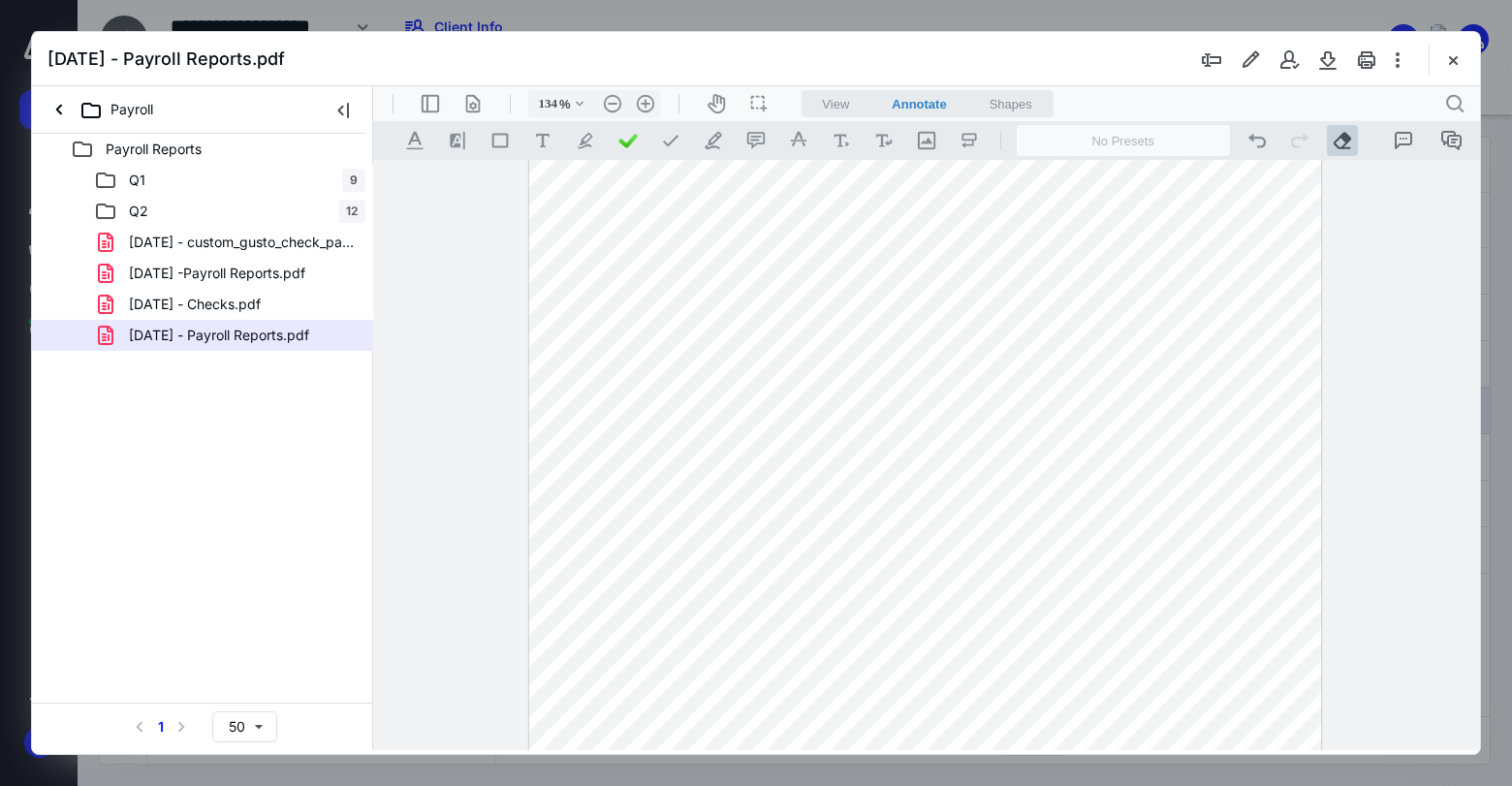 drag, startPoint x: 633, startPoint y: 375, endPoint x: 835, endPoint y: 375, distance: 202 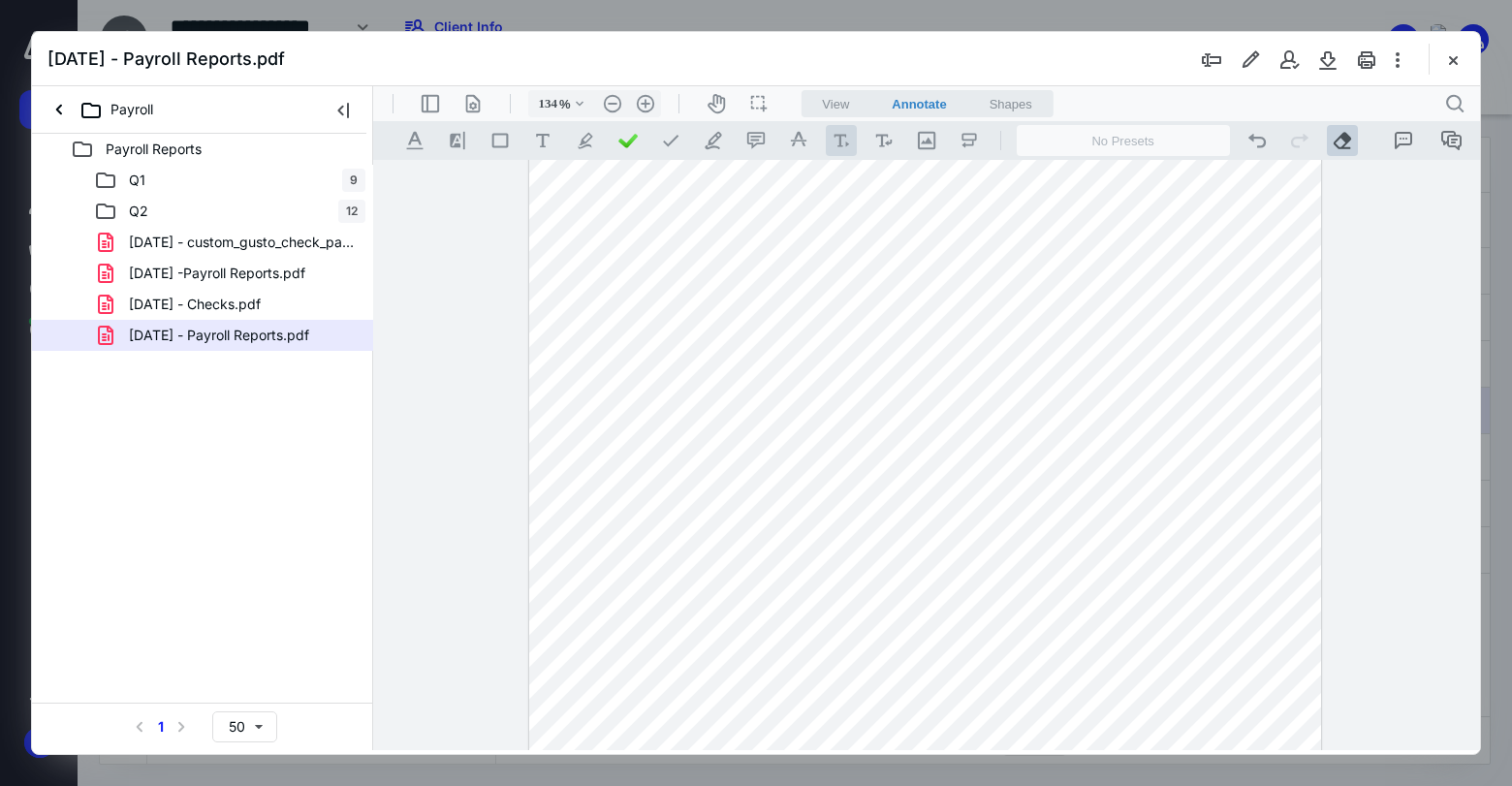 click at bounding box center [841, 141] 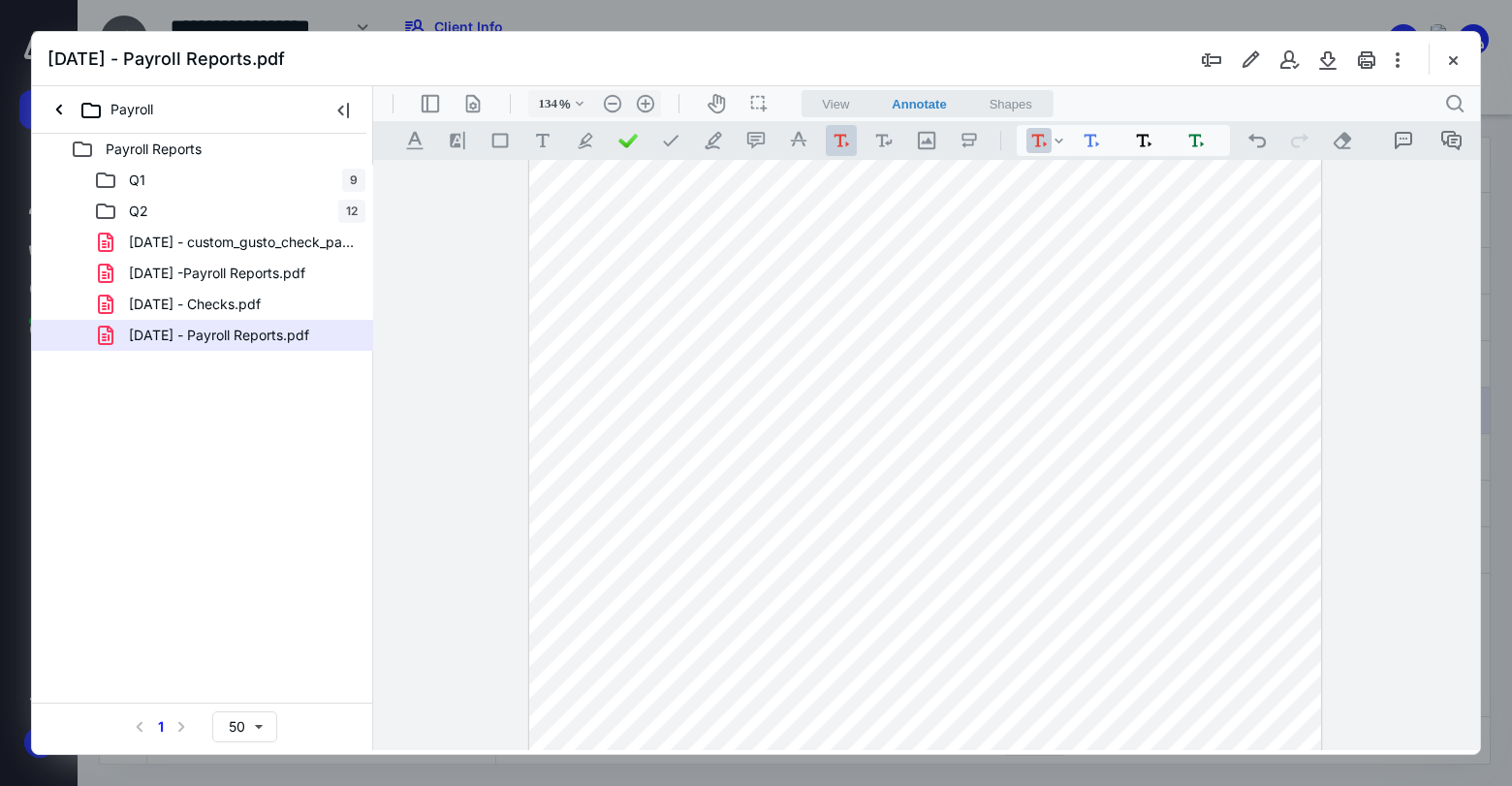 click at bounding box center (926, 348) 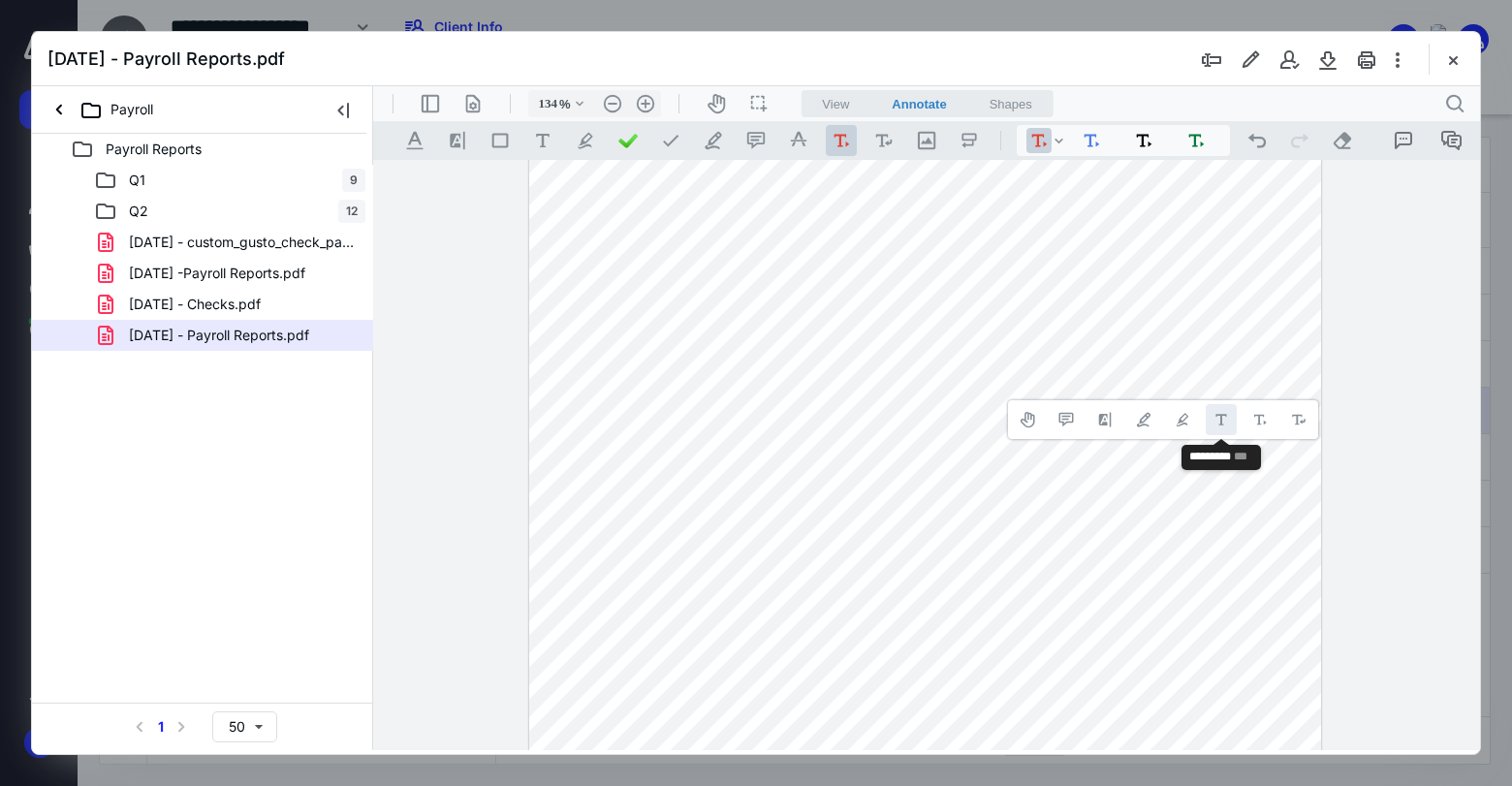 click on "**********" at bounding box center [1221, 420] 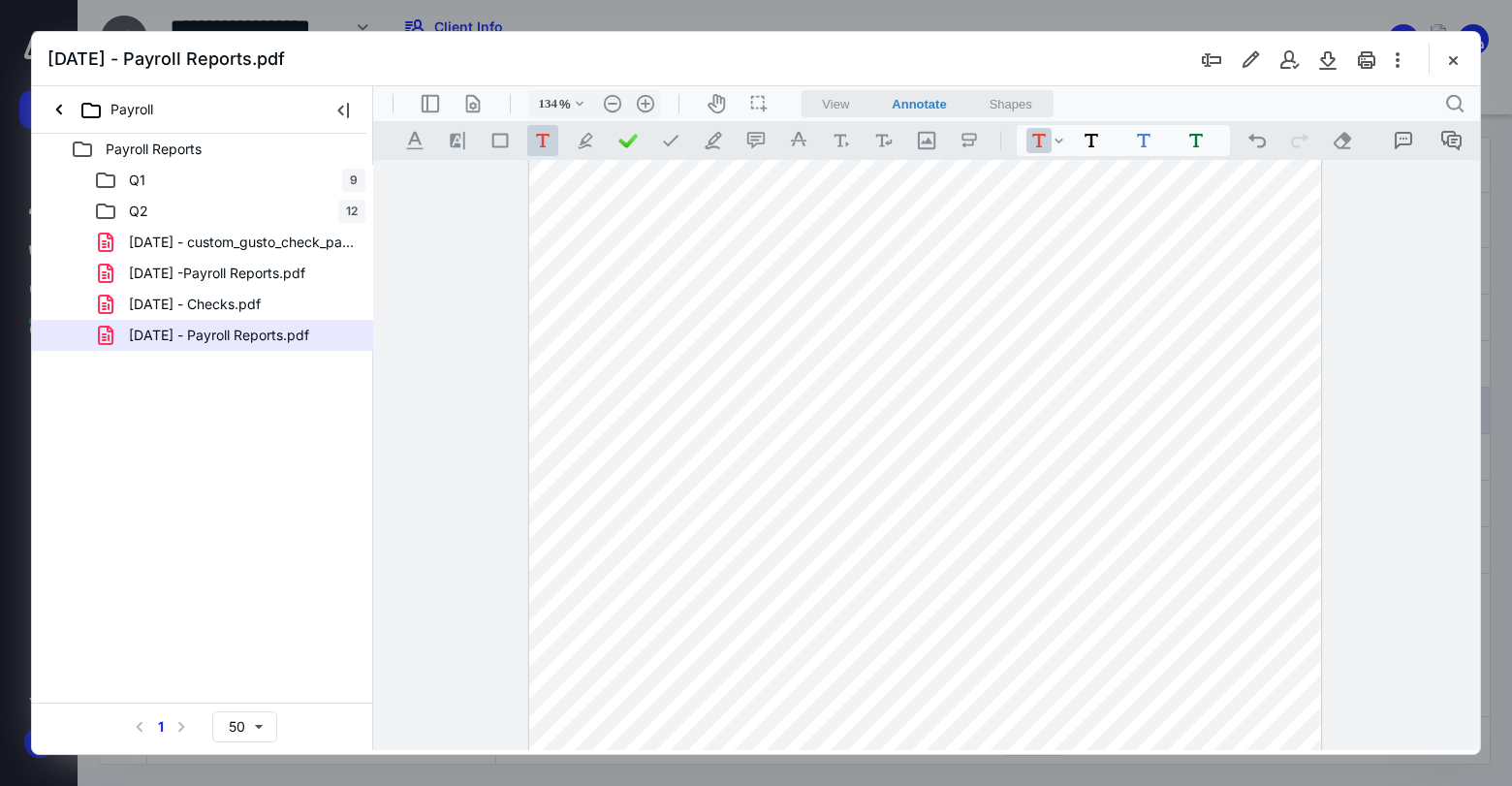 click at bounding box center [926, 348] 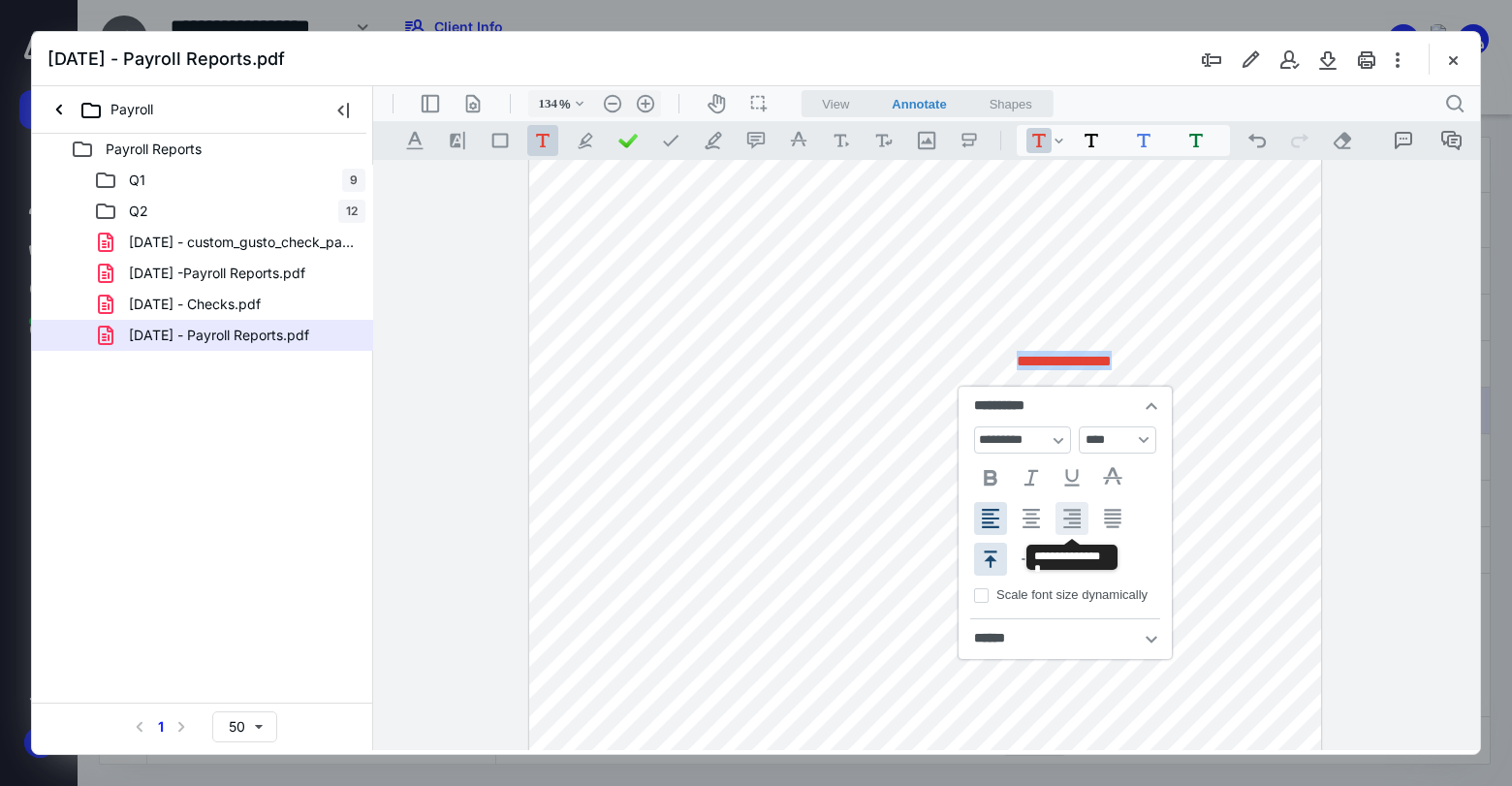 type 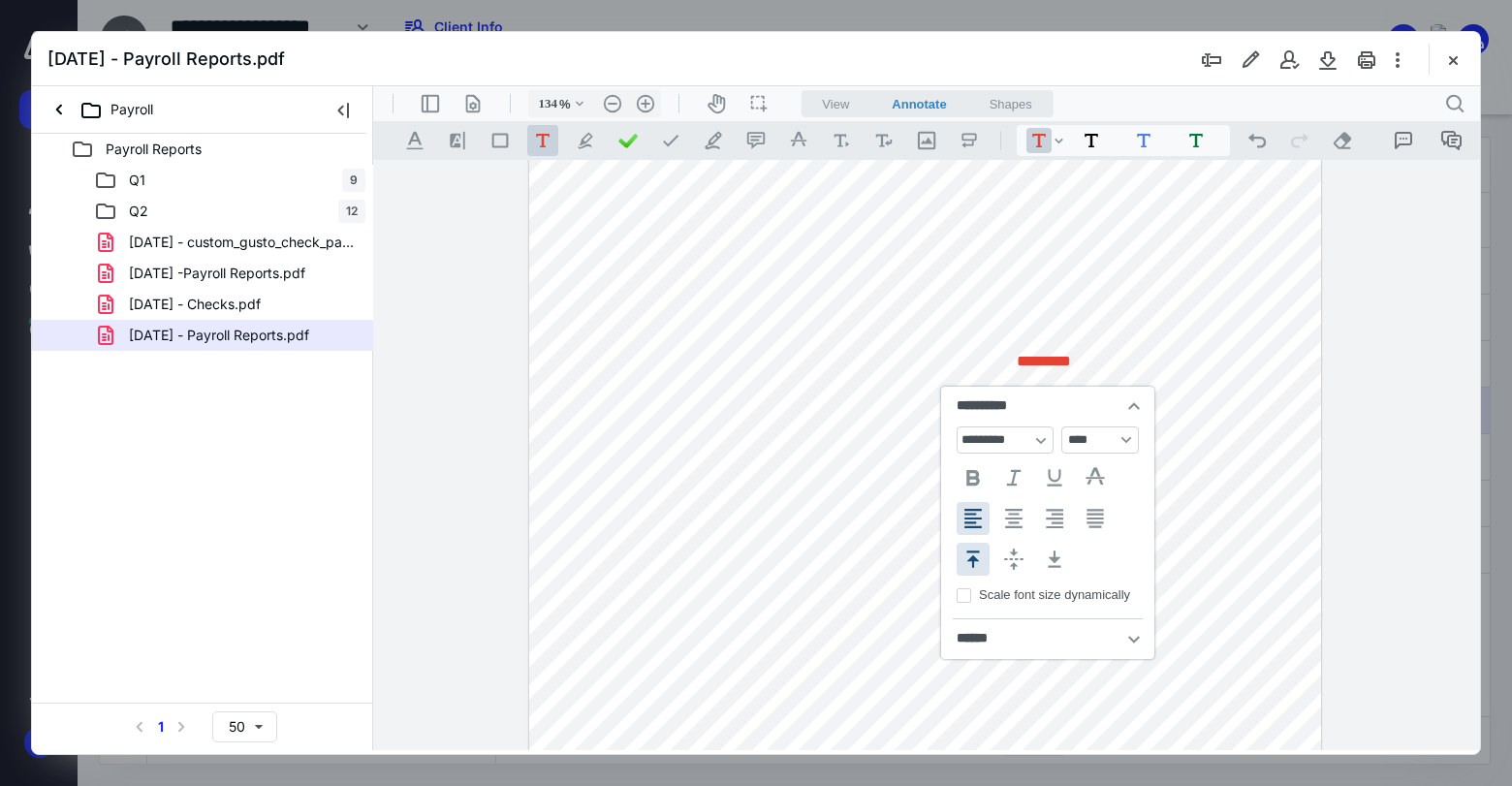 click on "[DATE] - Payroll Reports.pdf Payroll Payroll Reports Q1 9 Q2 12 [DATE] - custom_gusto_check_payment.pdf [DATE] -Payroll Reports.pdf [DATE] - Checks.pdf [DATE] - Payroll Reports.pdf Select a page number for more results 1 50" at bounding box center (756, 393) 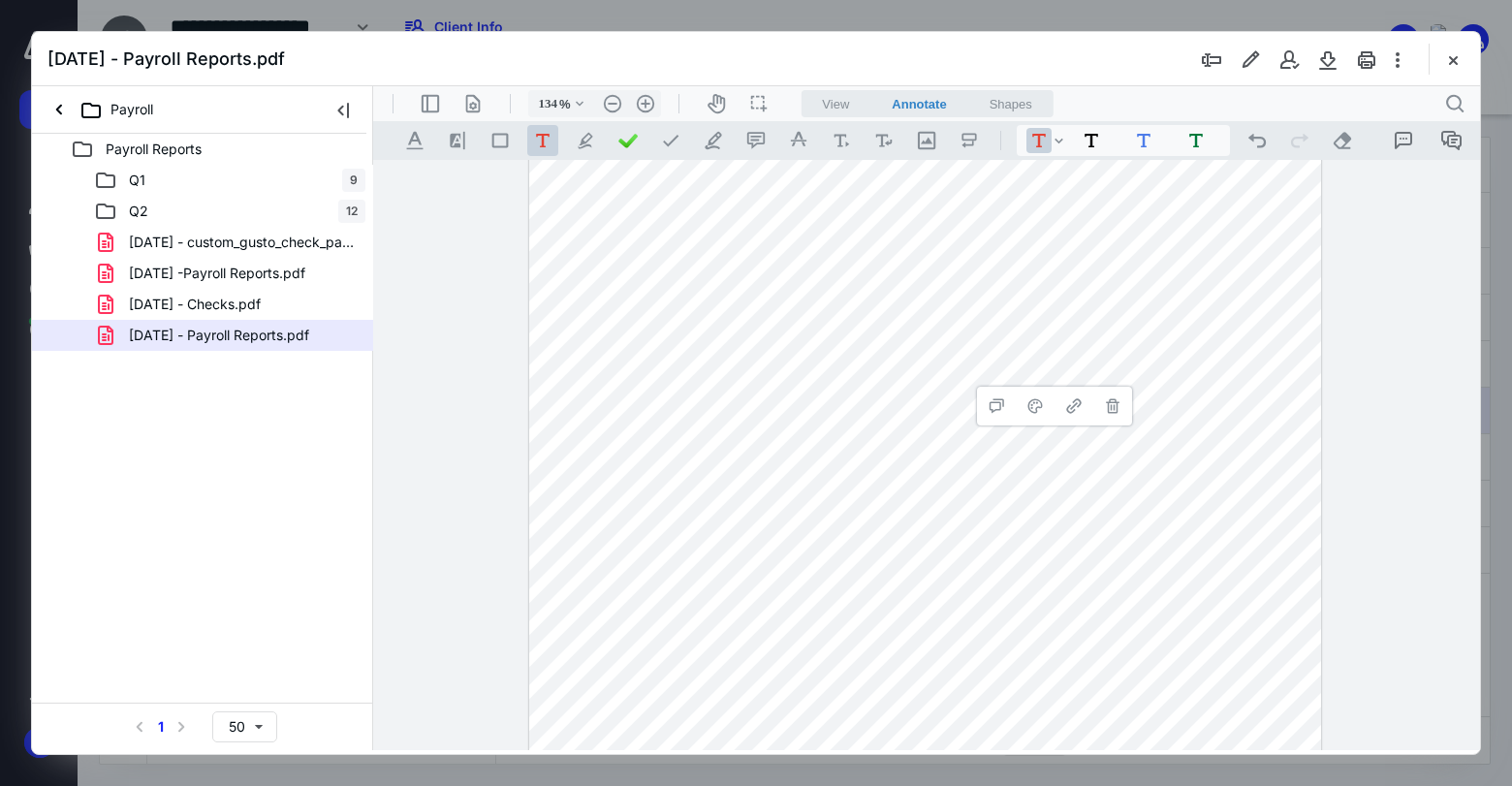 click on "*********" at bounding box center (926, 348) 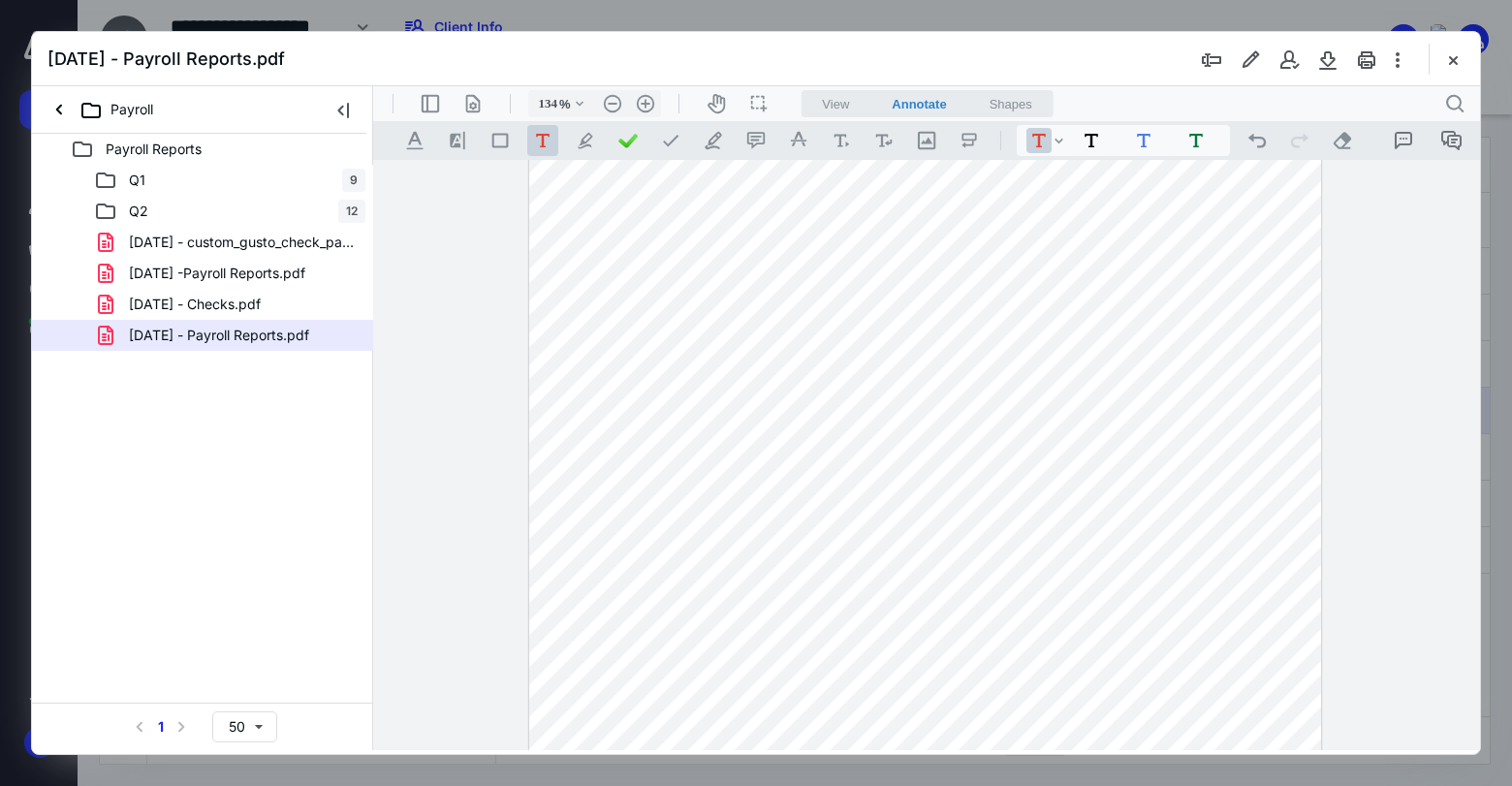 drag, startPoint x: 1036, startPoint y: 360, endPoint x: 1011, endPoint y: 362, distance: 25.079872 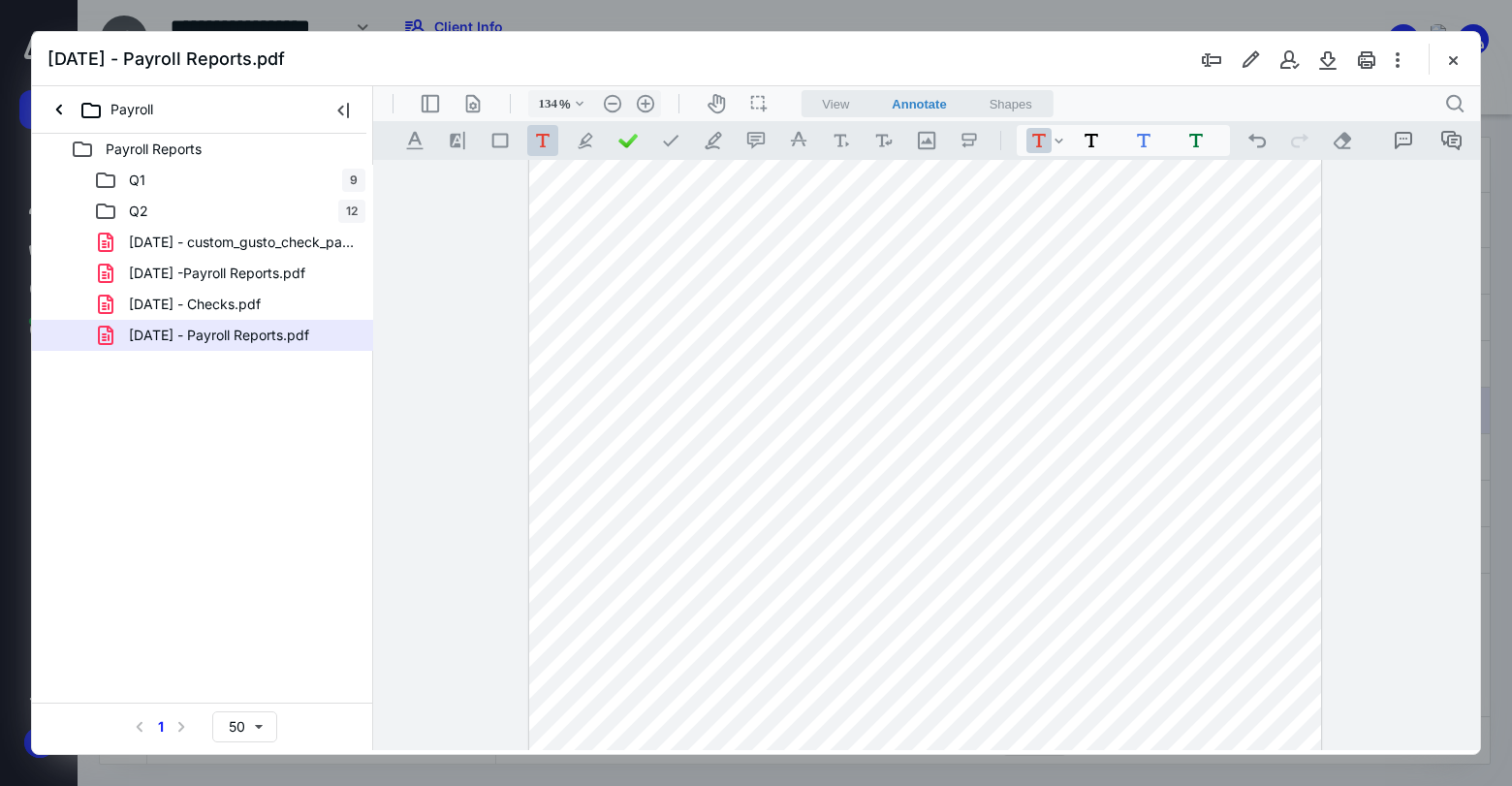drag, startPoint x: 1026, startPoint y: 352, endPoint x: 666, endPoint y: 394, distance: 362.4417 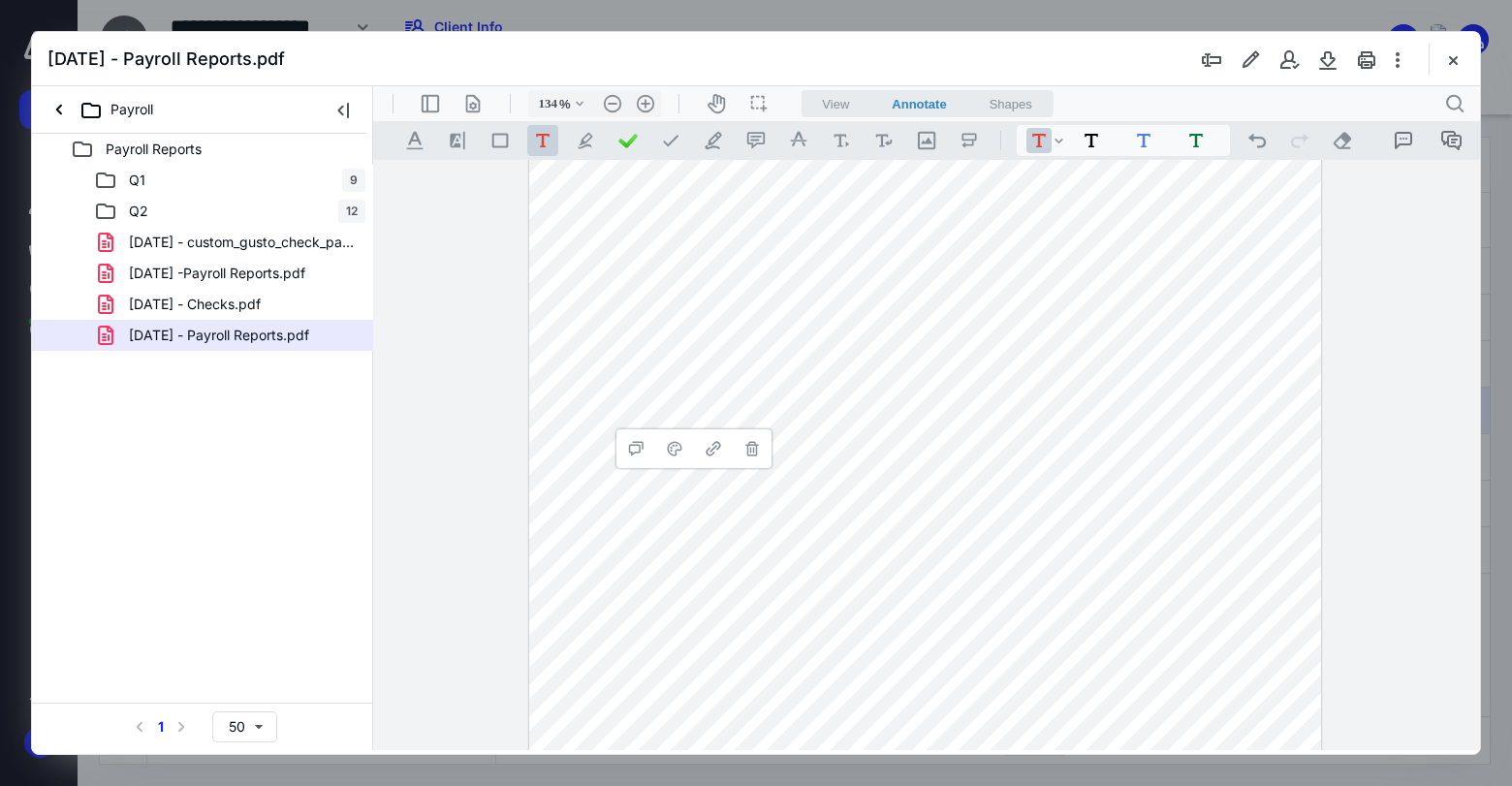 click on "*********" at bounding box center (926, 348) 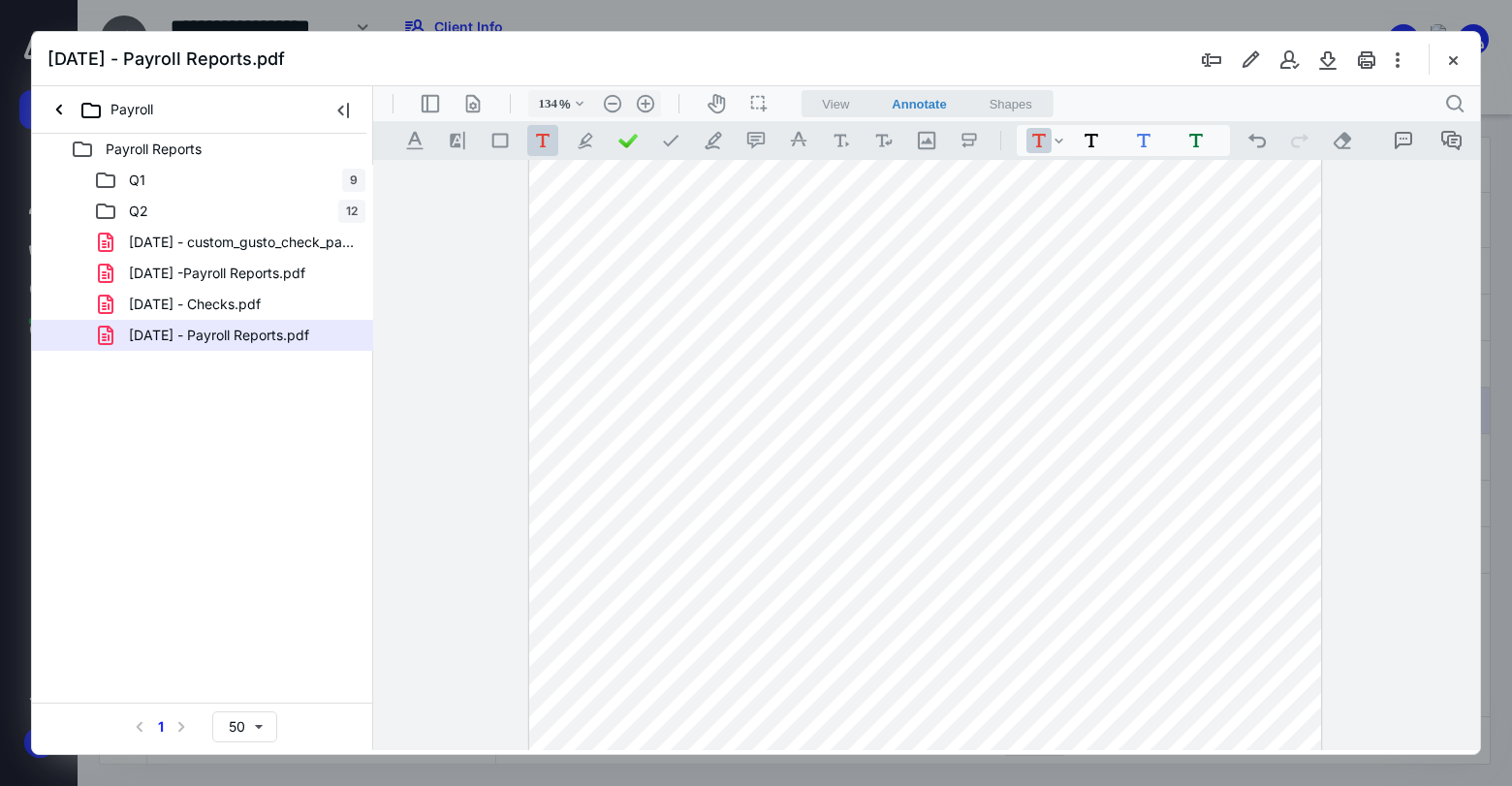 click on "*********" at bounding box center (926, 348) 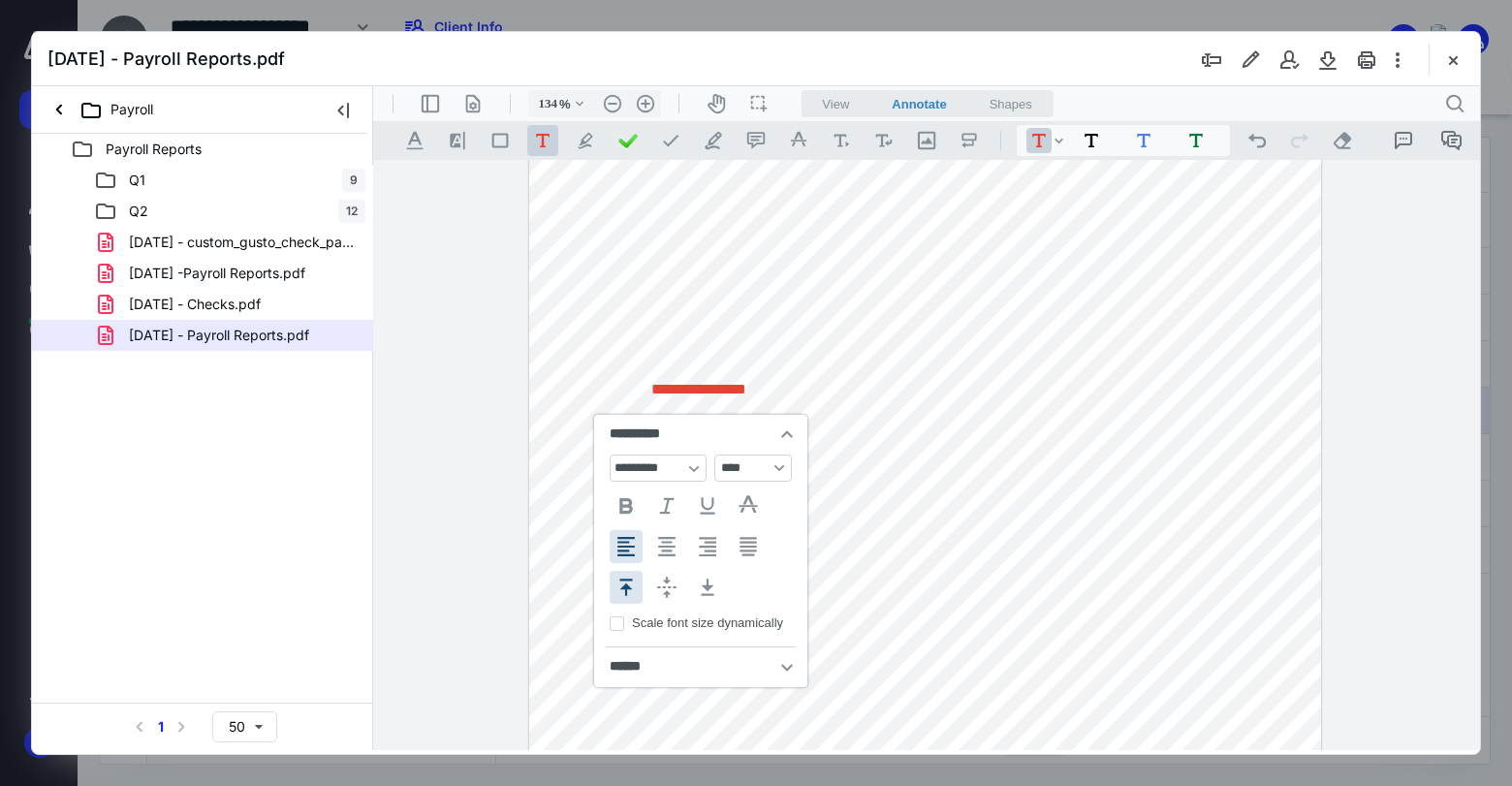 click on "**********" at bounding box center [926, 348] 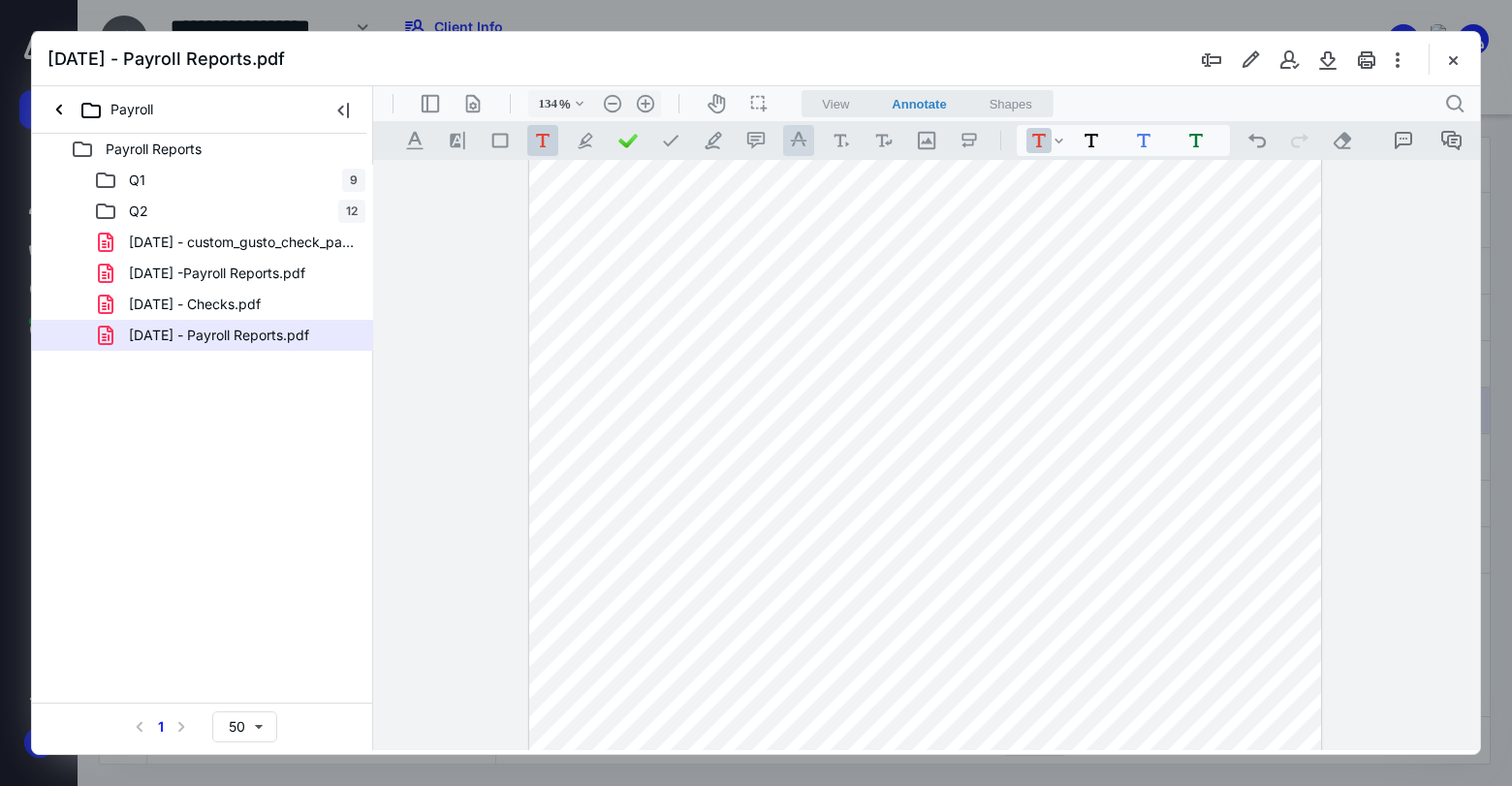 click on ".cls-1{fill:#abb0c4;} icon - tool - text manipulation - strikethrough" at bounding box center (799, 141) 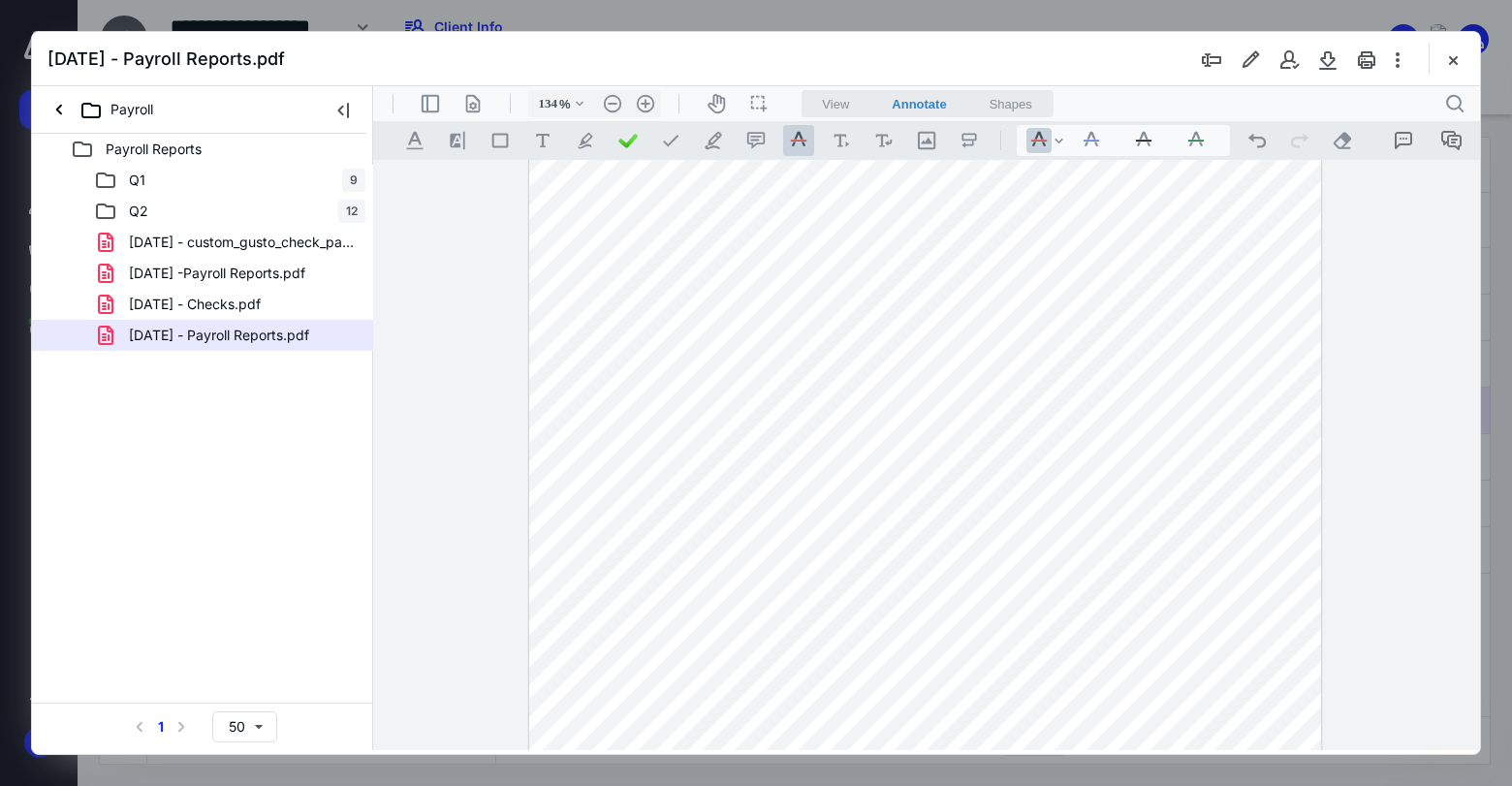 drag, startPoint x: 641, startPoint y: 371, endPoint x: 738, endPoint y: 377, distance: 97.18539 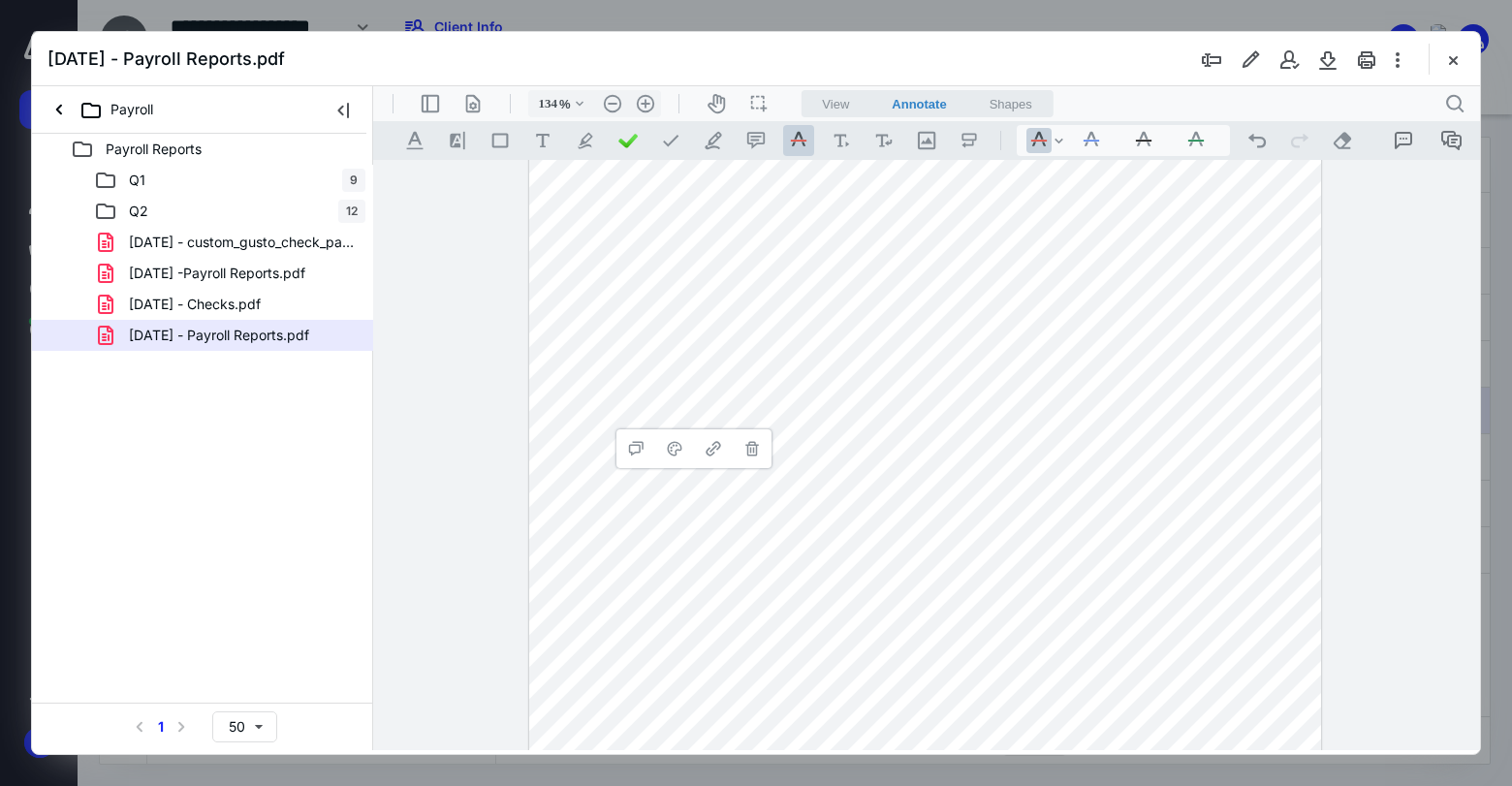 click on "*********" at bounding box center (926, 348) 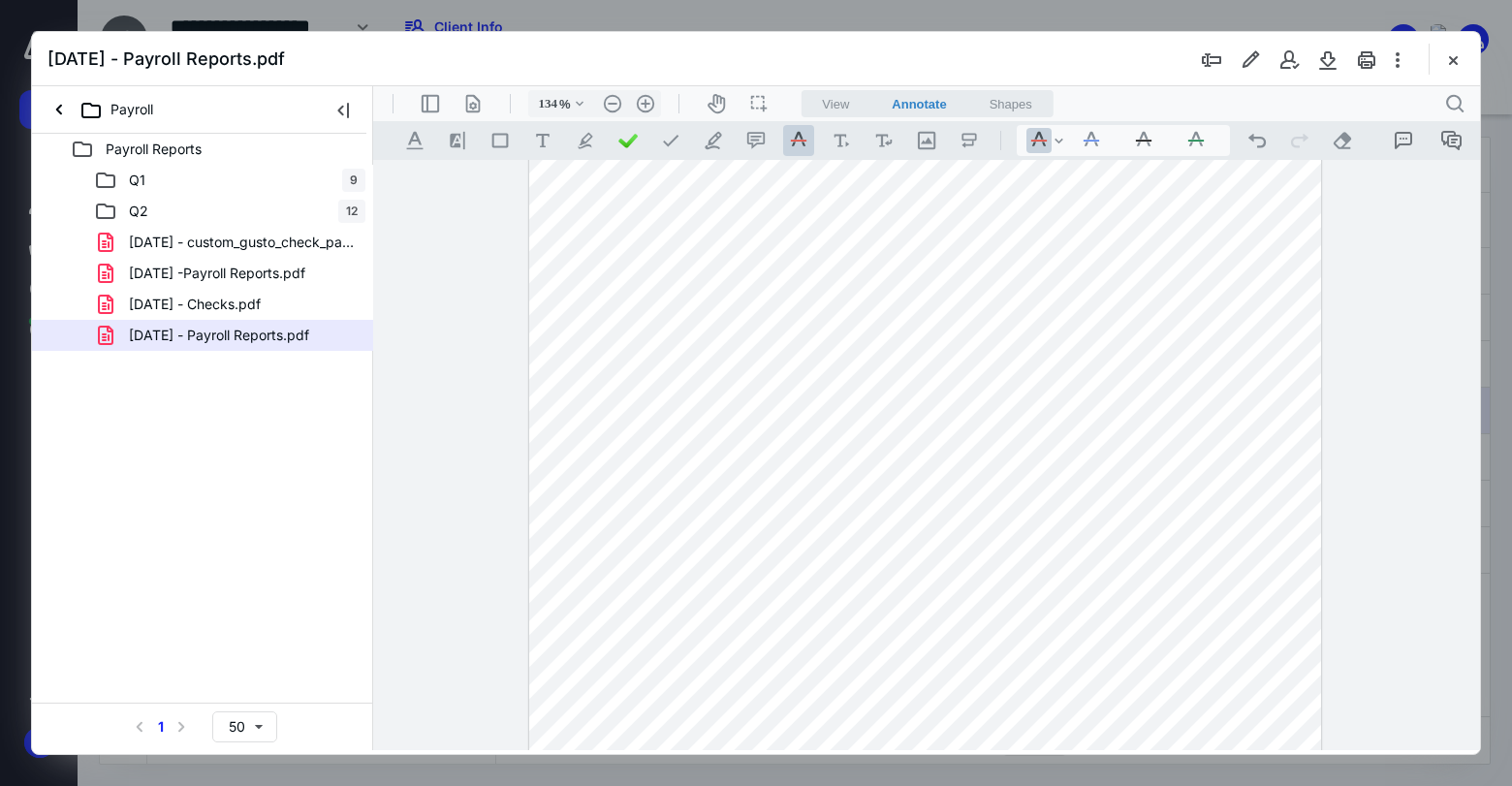 click on "*********" at bounding box center (926, 348) 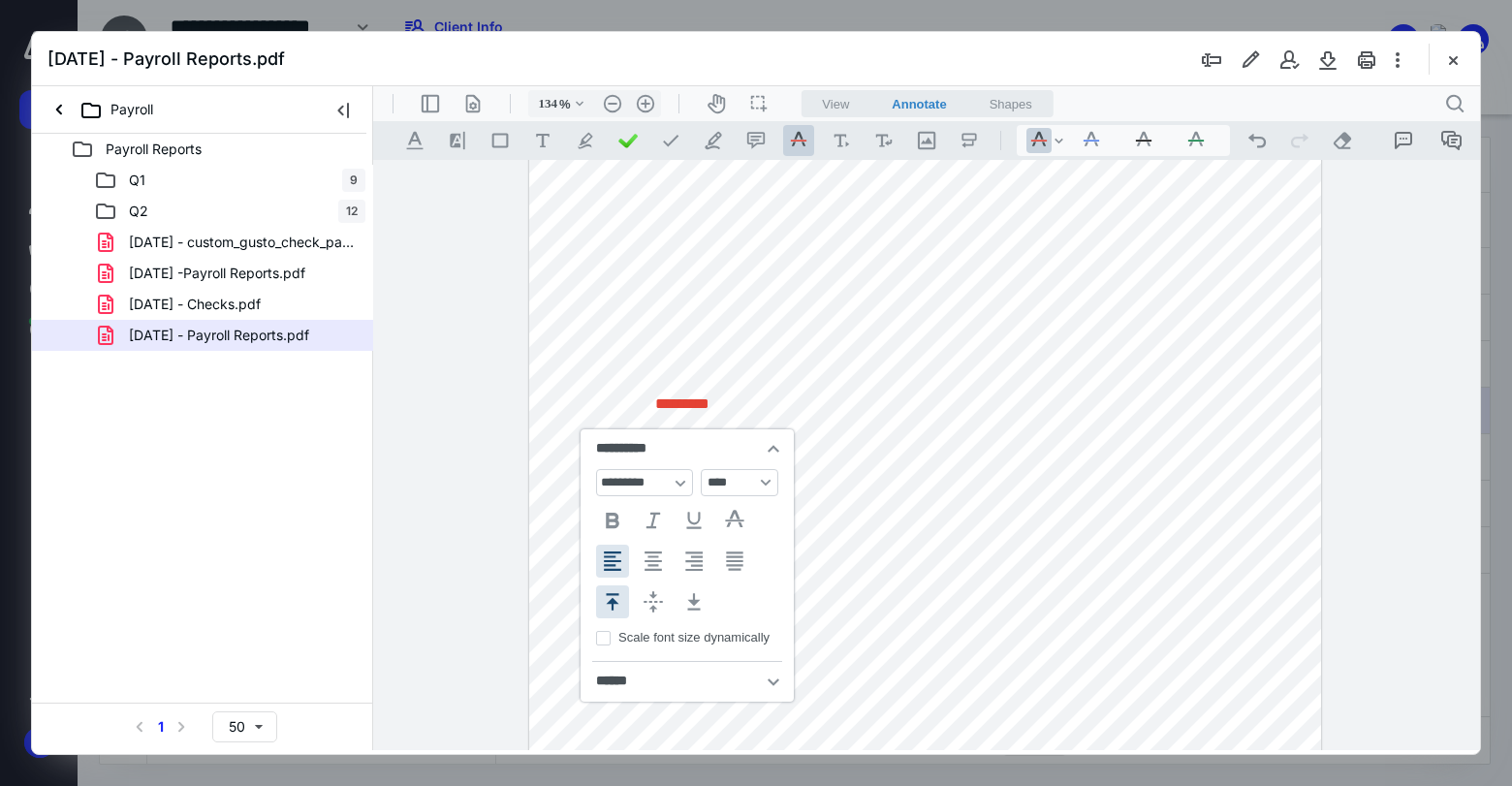 click on "**********" at bounding box center [766, 483] 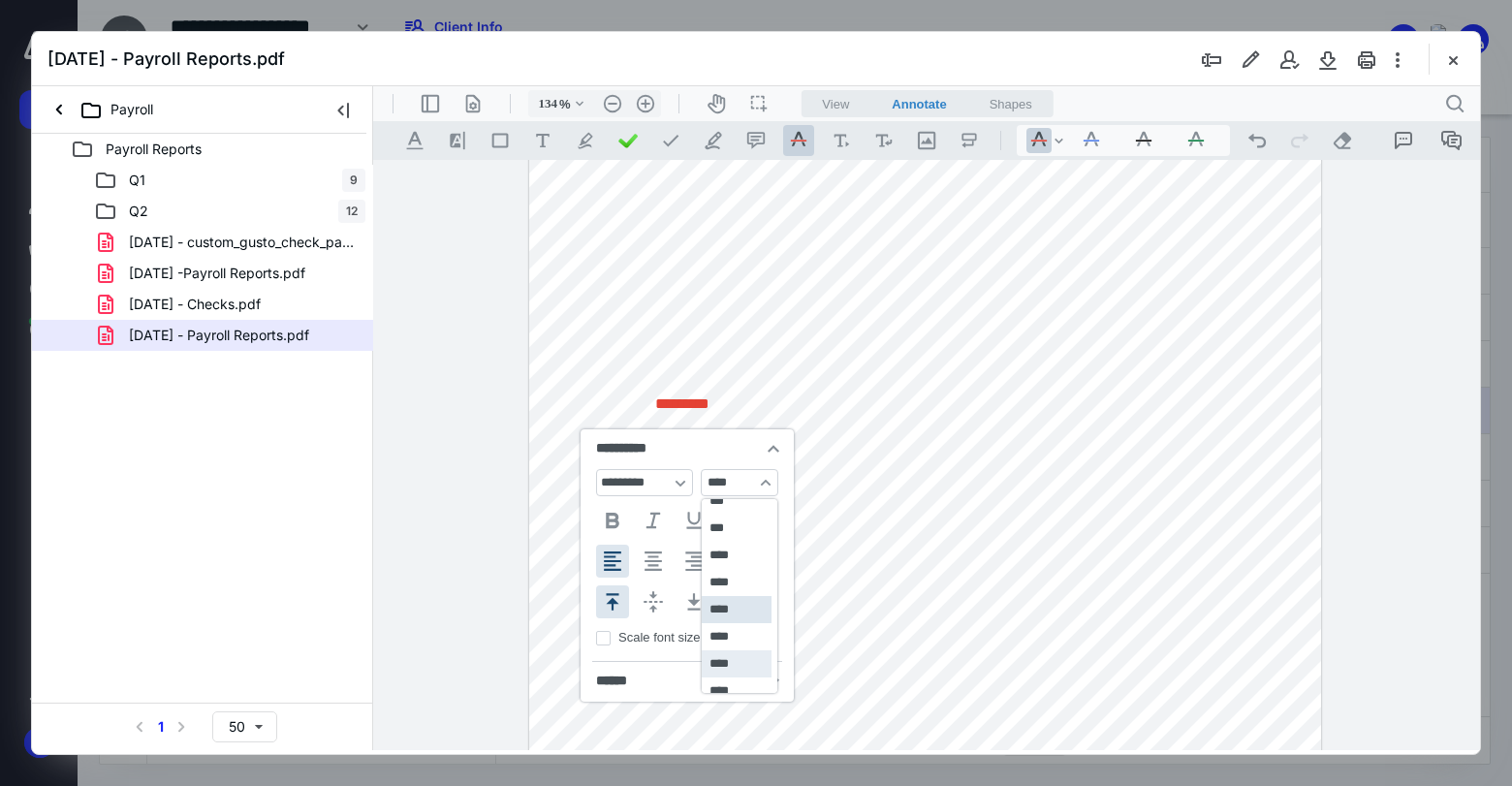 click on "****" at bounding box center [737, 664] 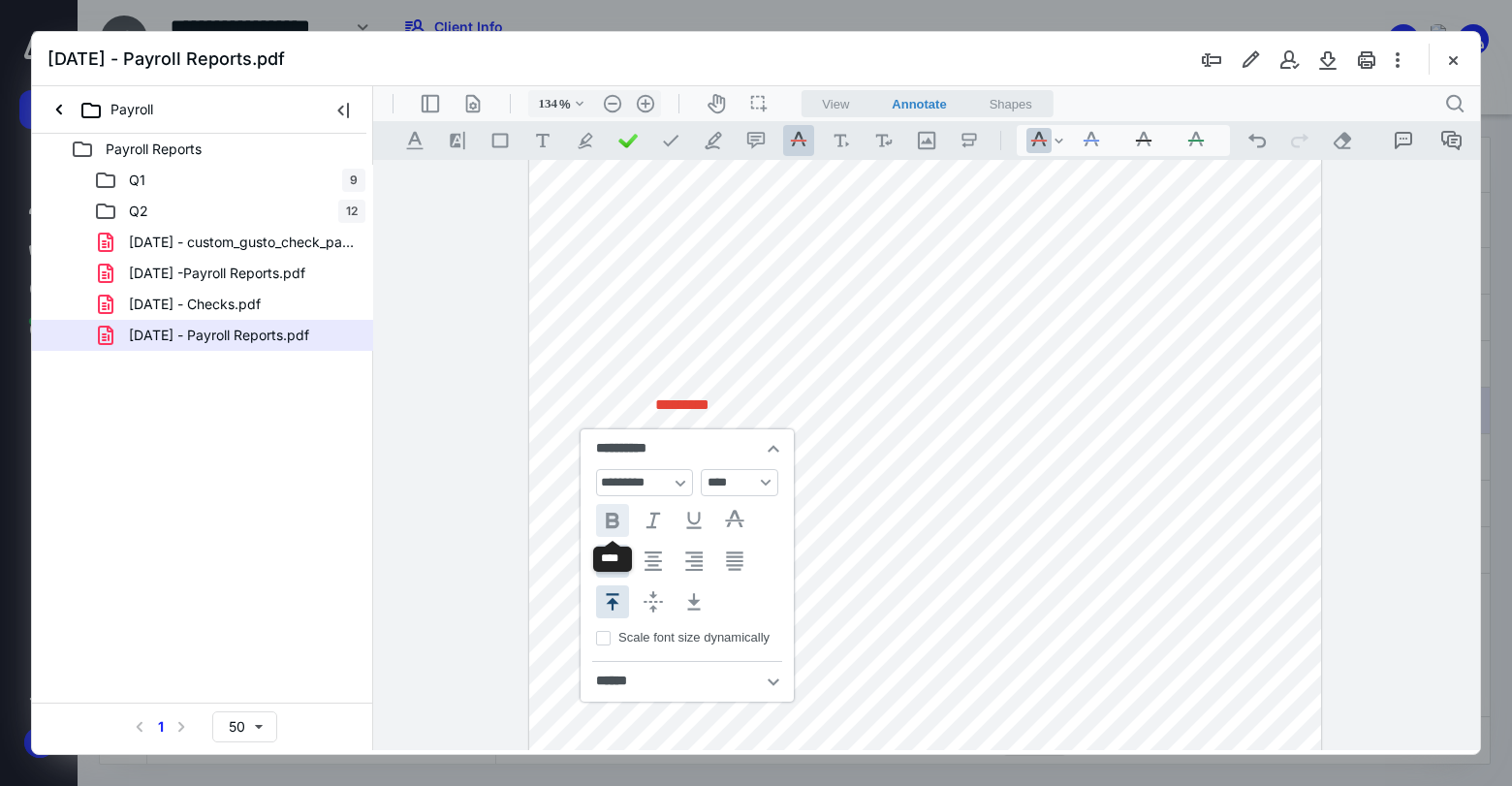 click on "**********" at bounding box center (613, 520) 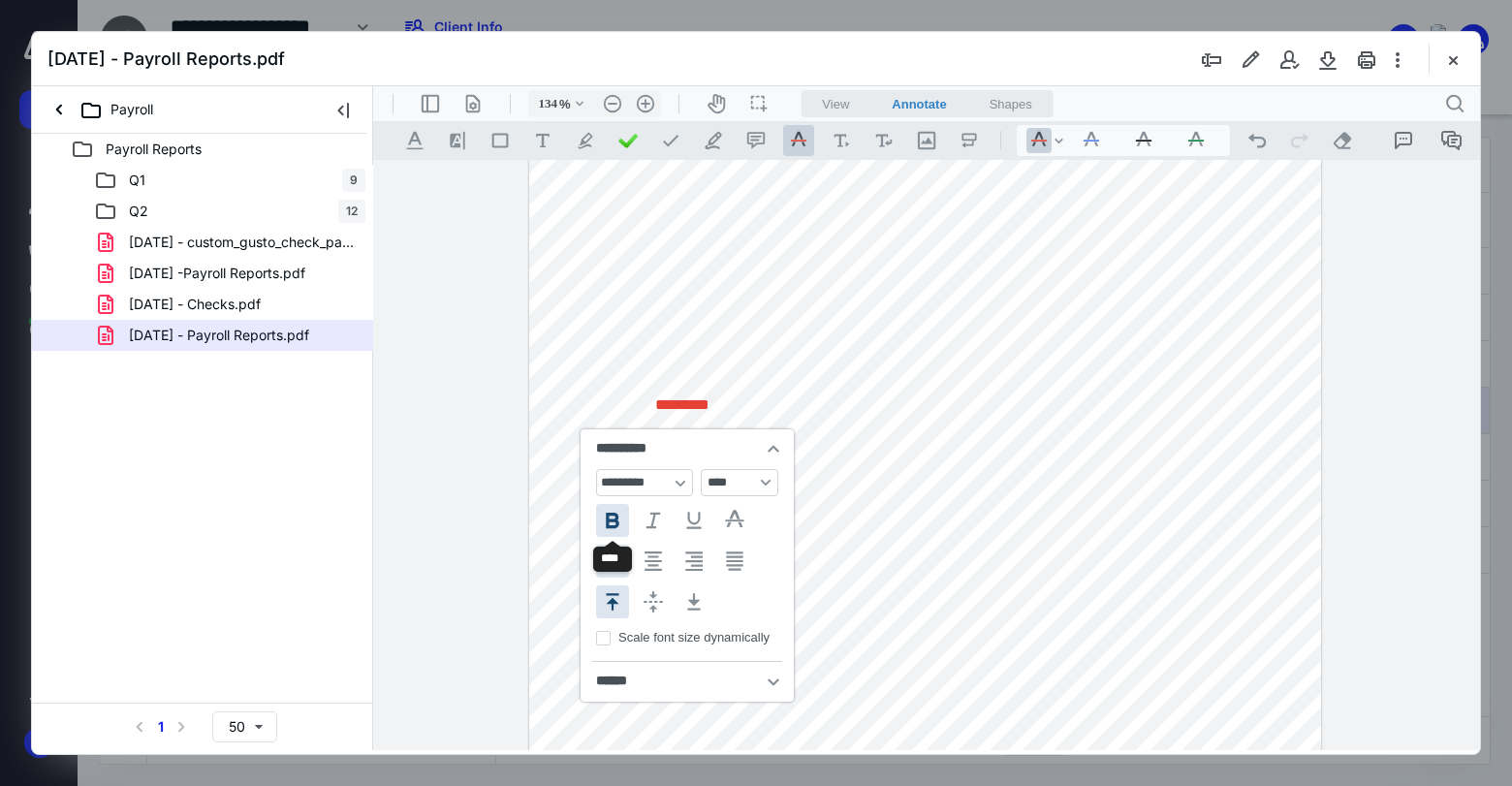 click on "**********" at bounding box center (613, 520) 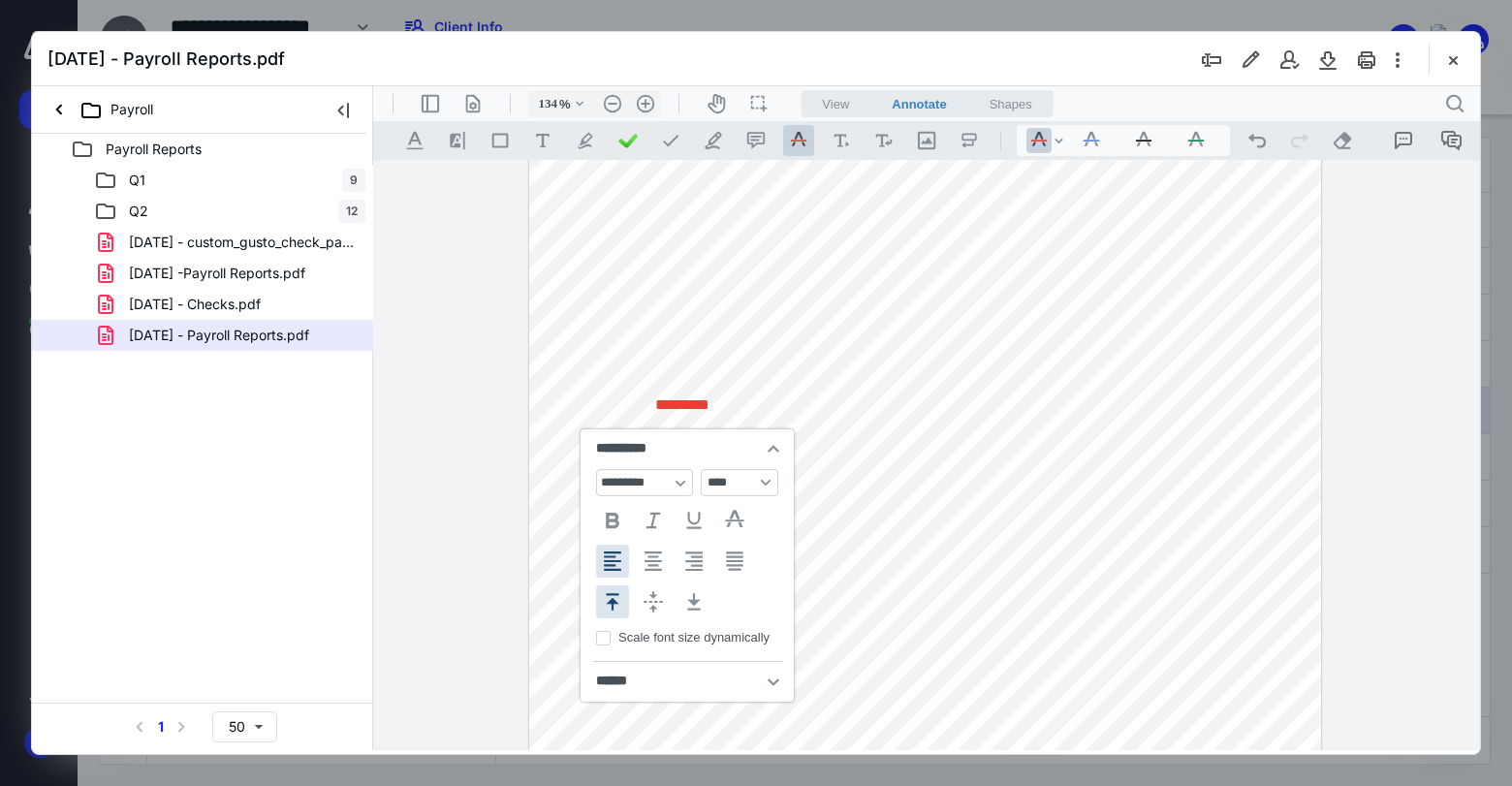 click on "********* ﻿" at bounding box center (926, 348) 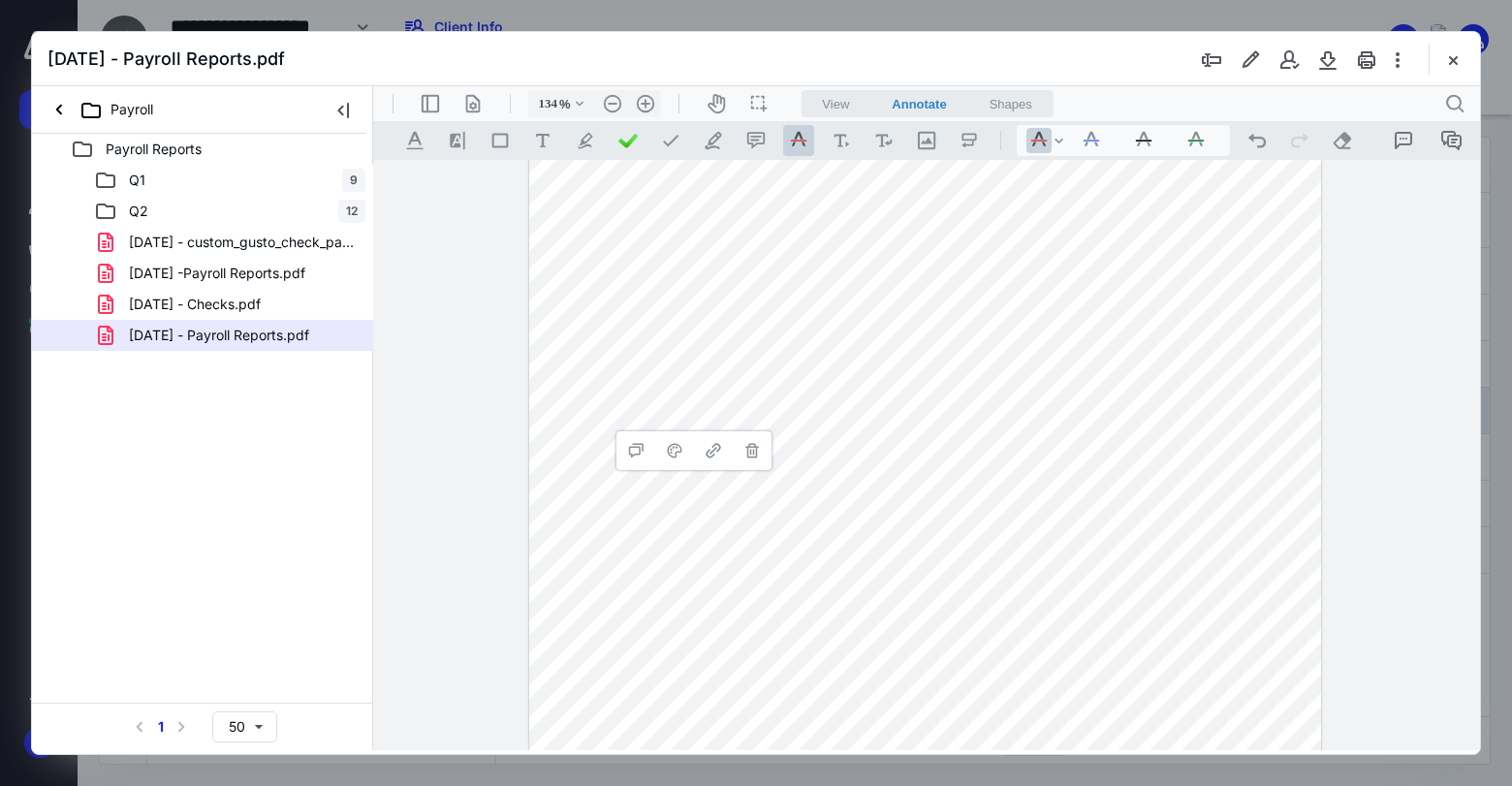 click on "********* ﻿" at bounding box center (926, 348) 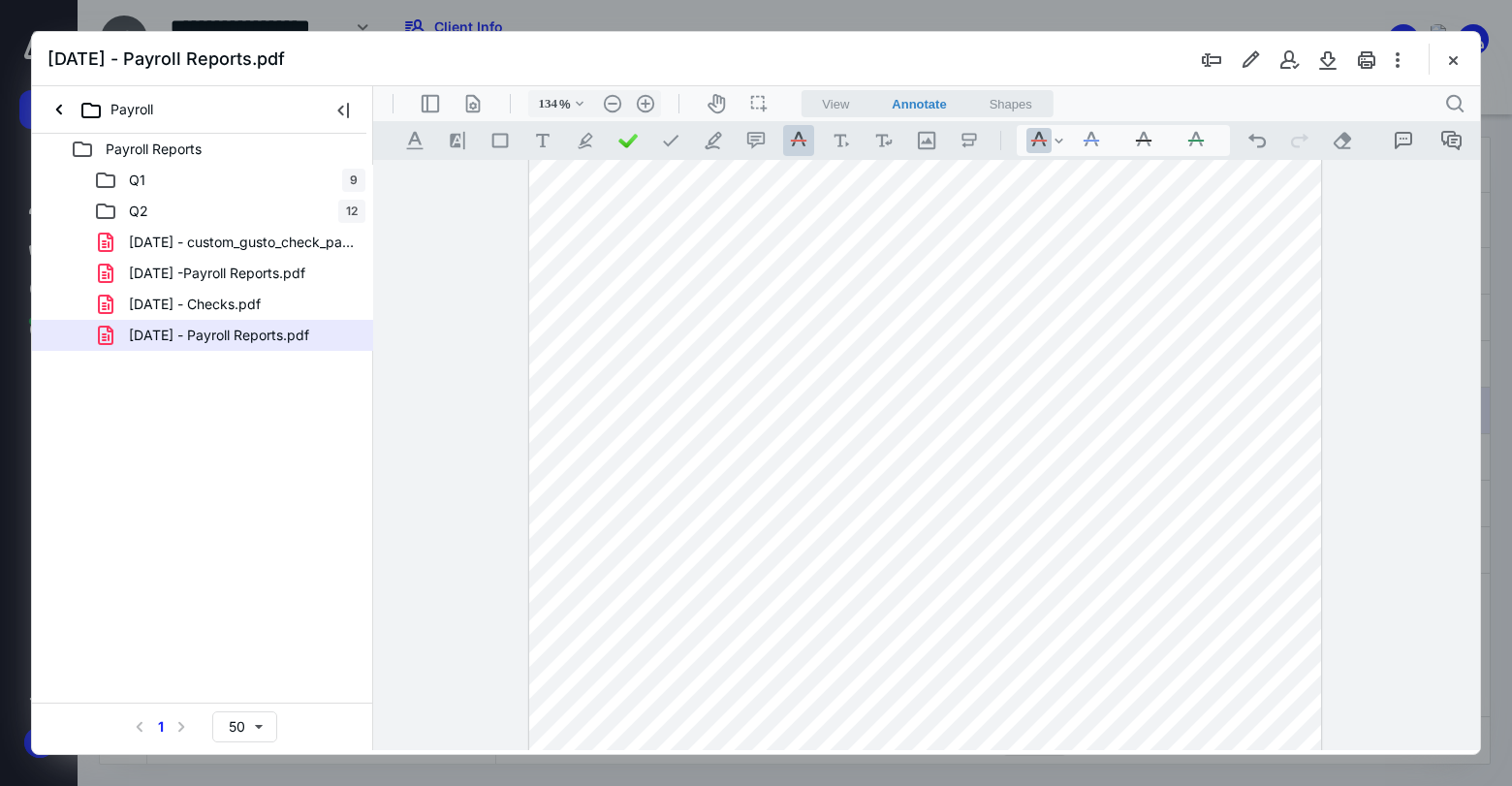 click on "********* ﻿" at bounding box center (926, 348) 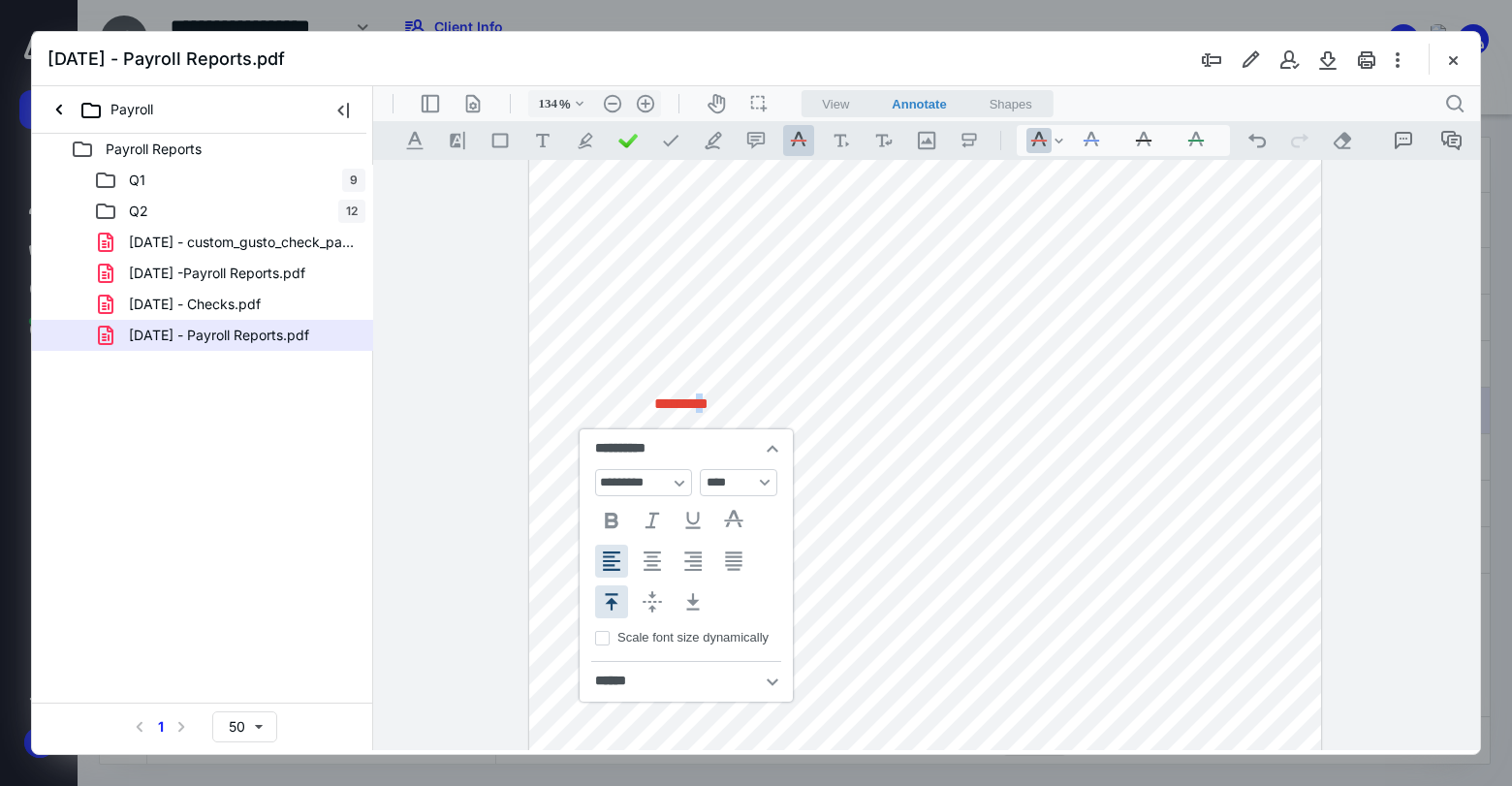 drag, startPoint x: 714, startPoint y: 404, endPoint x: 704, endPoint y: 404, distance: 10 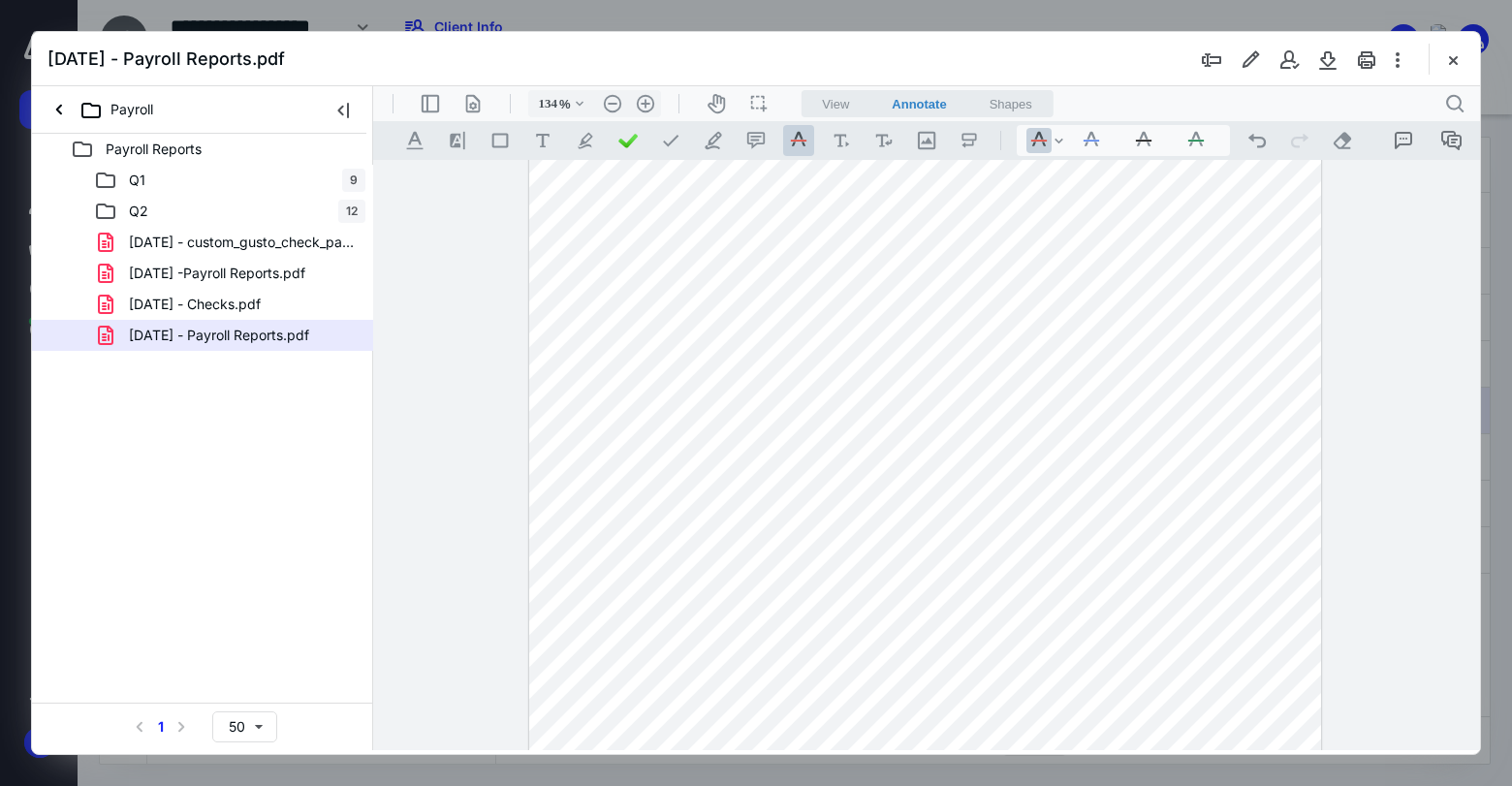click on "*********" at bounding box center [926, 348] 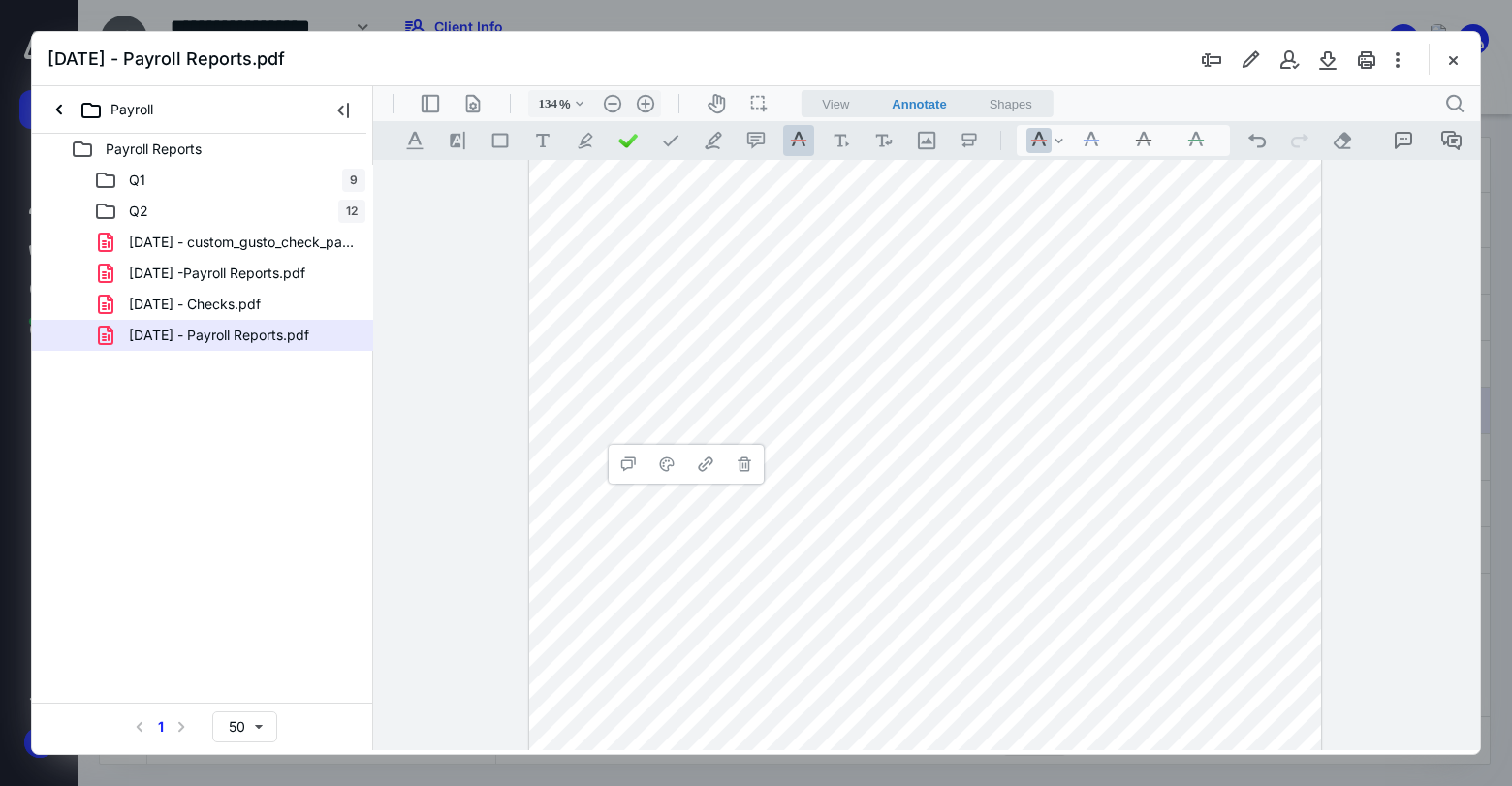 click on "*********" at bounding box center (926, 348) 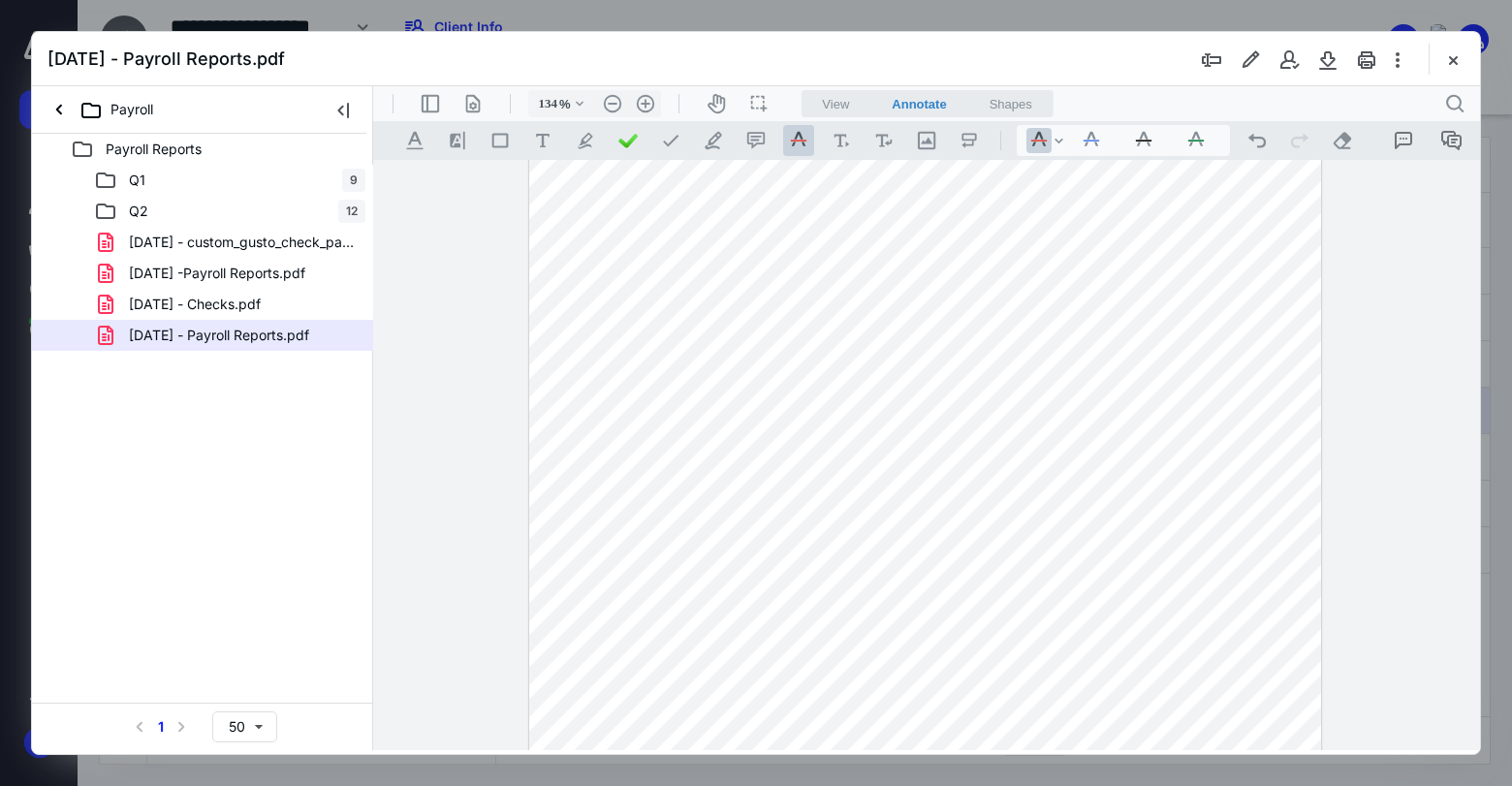 click on "*********" at bounding box center (926, 348) 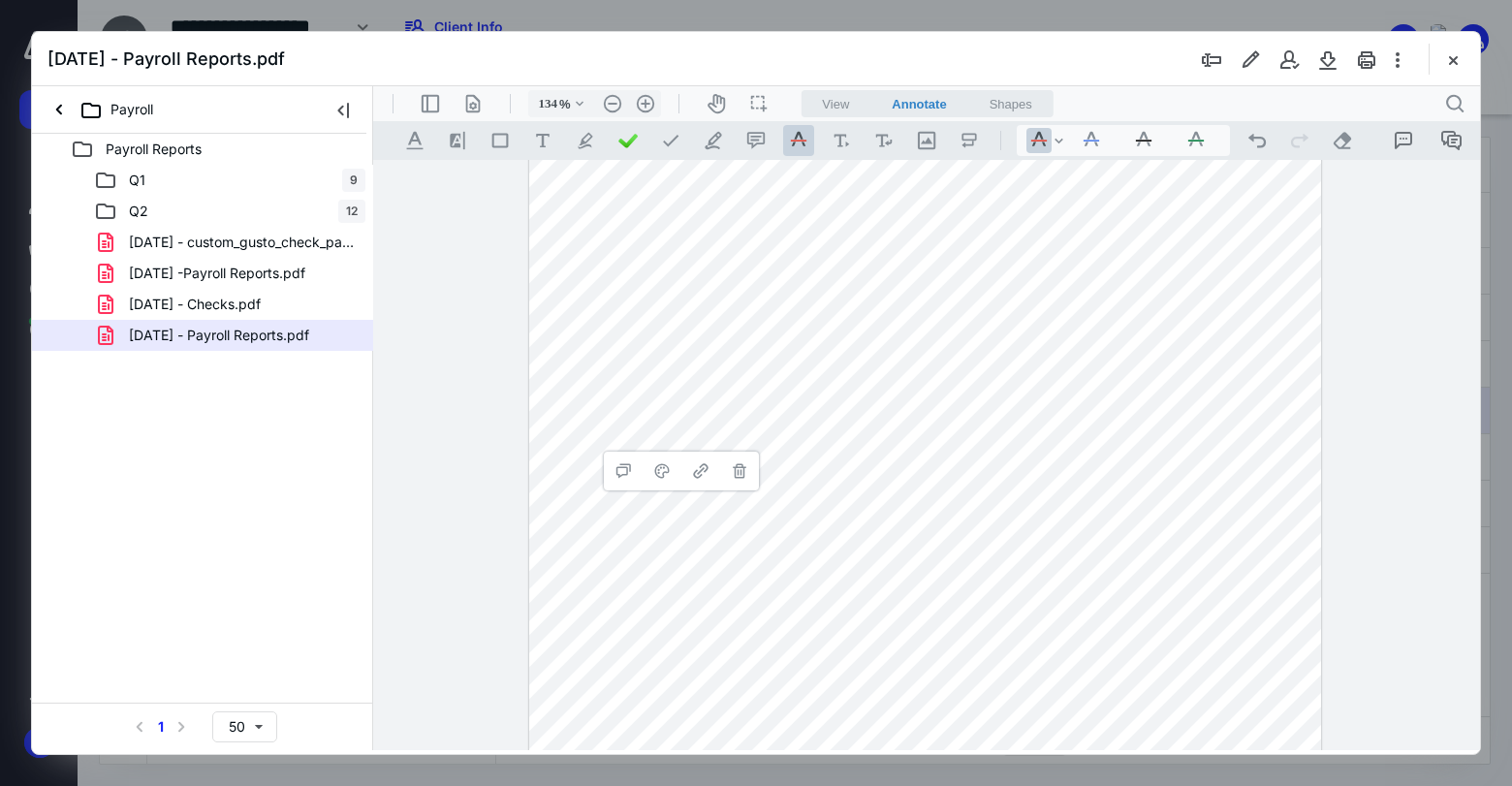 click on "*********" at bounding box center [926, 348] 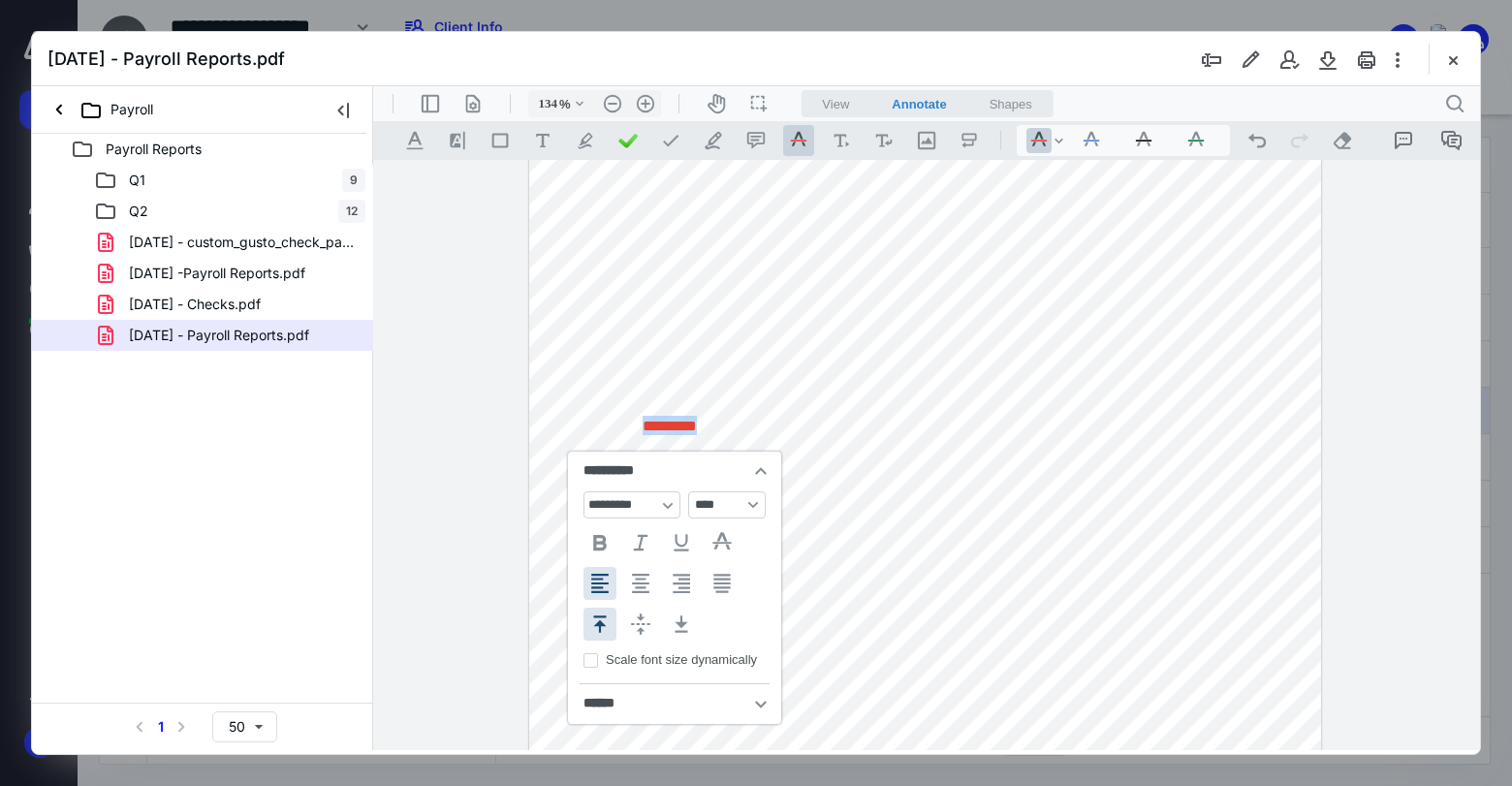 drag, startPoint x: 707, startPoint y: 421, endPoint x: 640, endPoint y: 427, distance: 67.26812 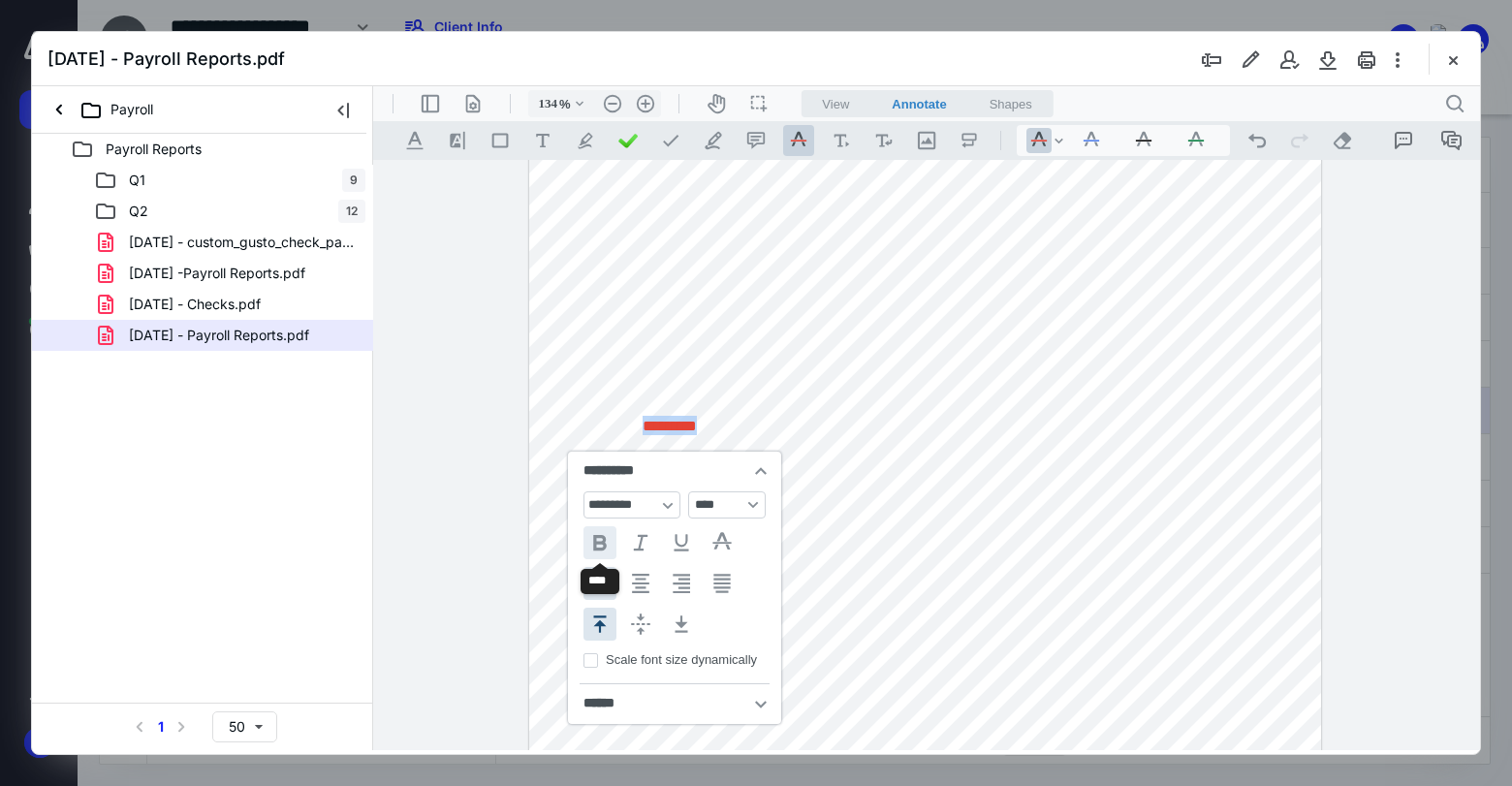 click on "**********" at bounding box center (600, 543) 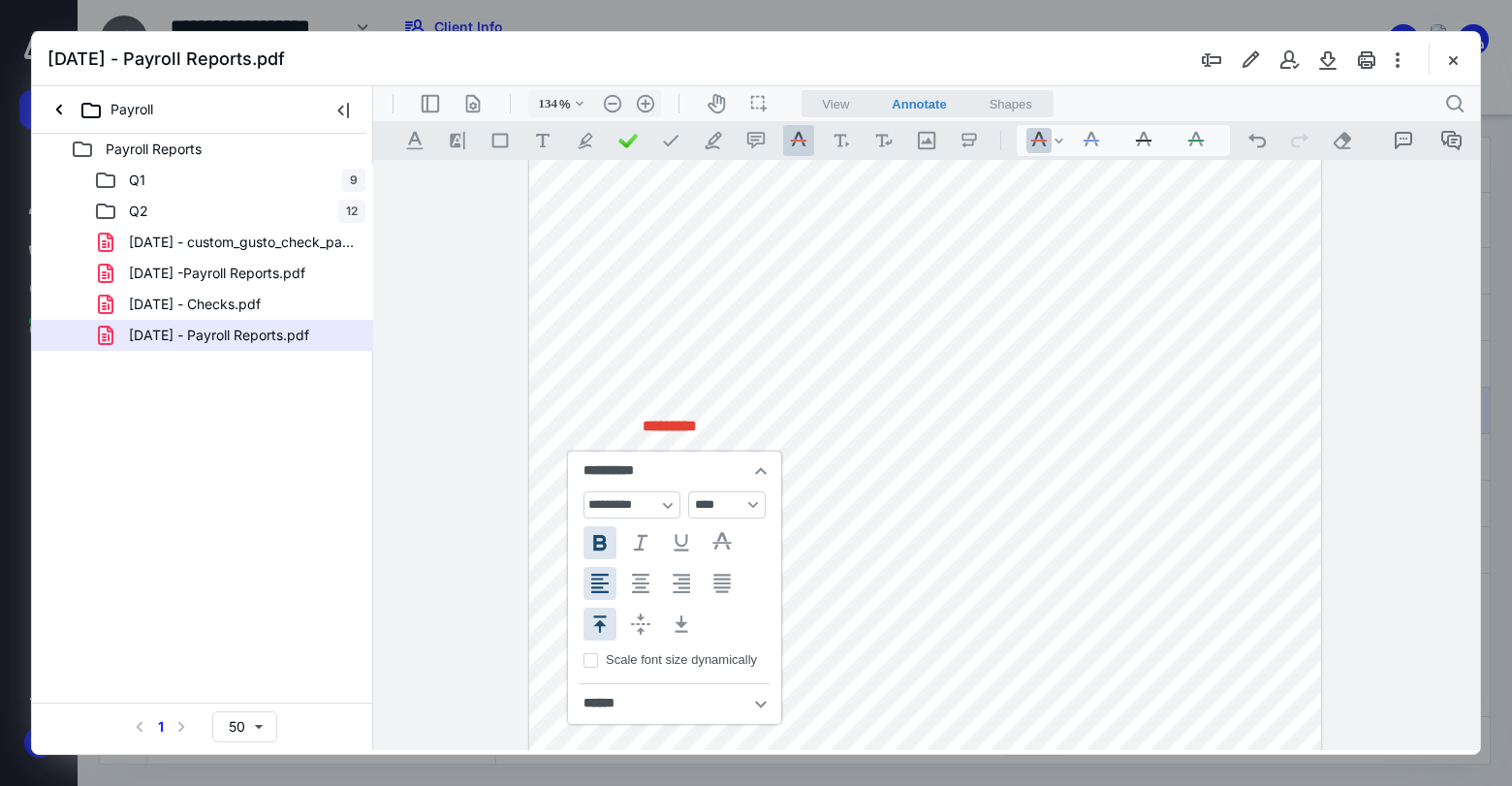 click on "**********" at bounding box center (753, 505) 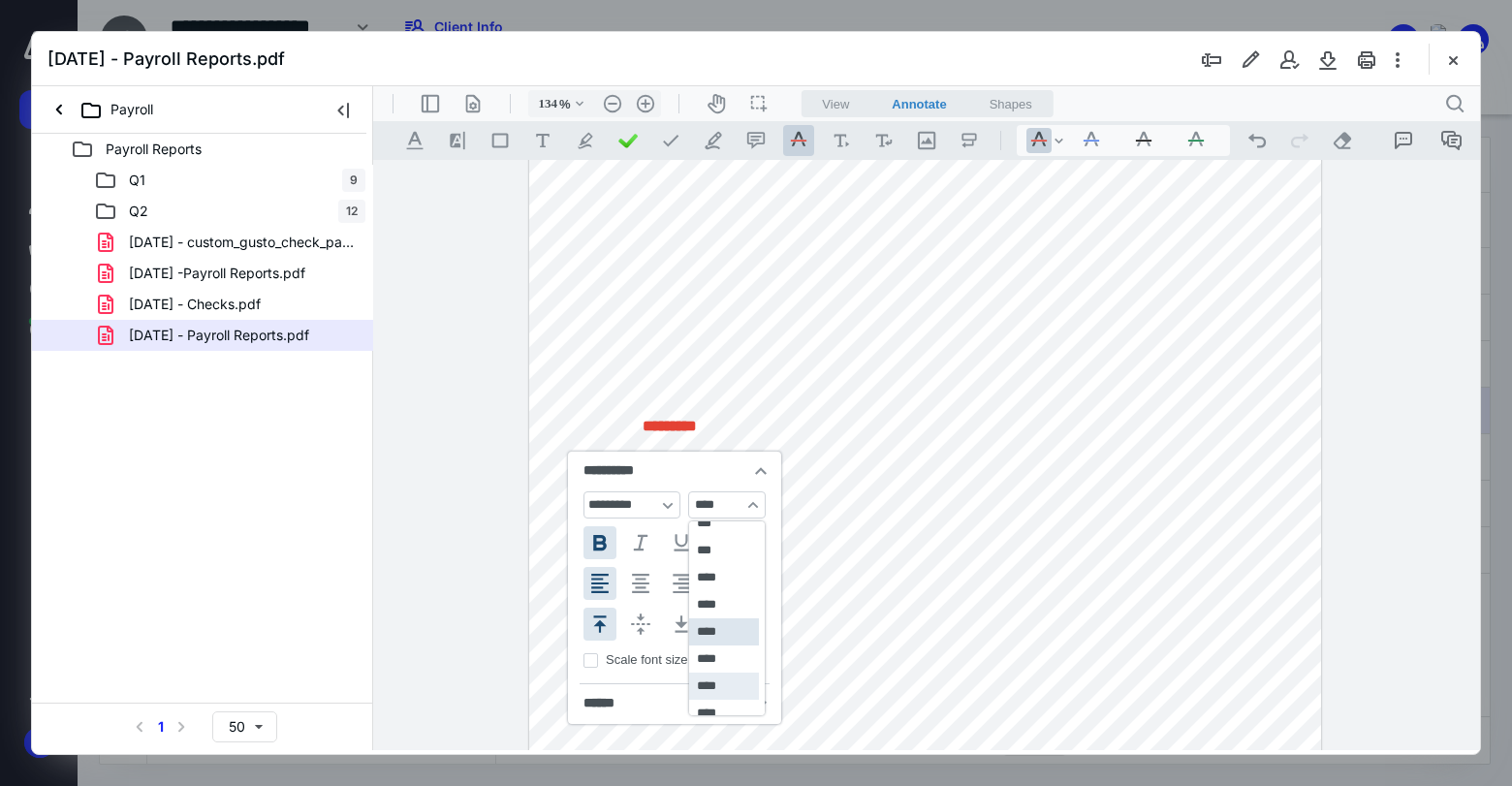 scroll, scrollTop: 309, scrollLeft: 0, axis: vertical 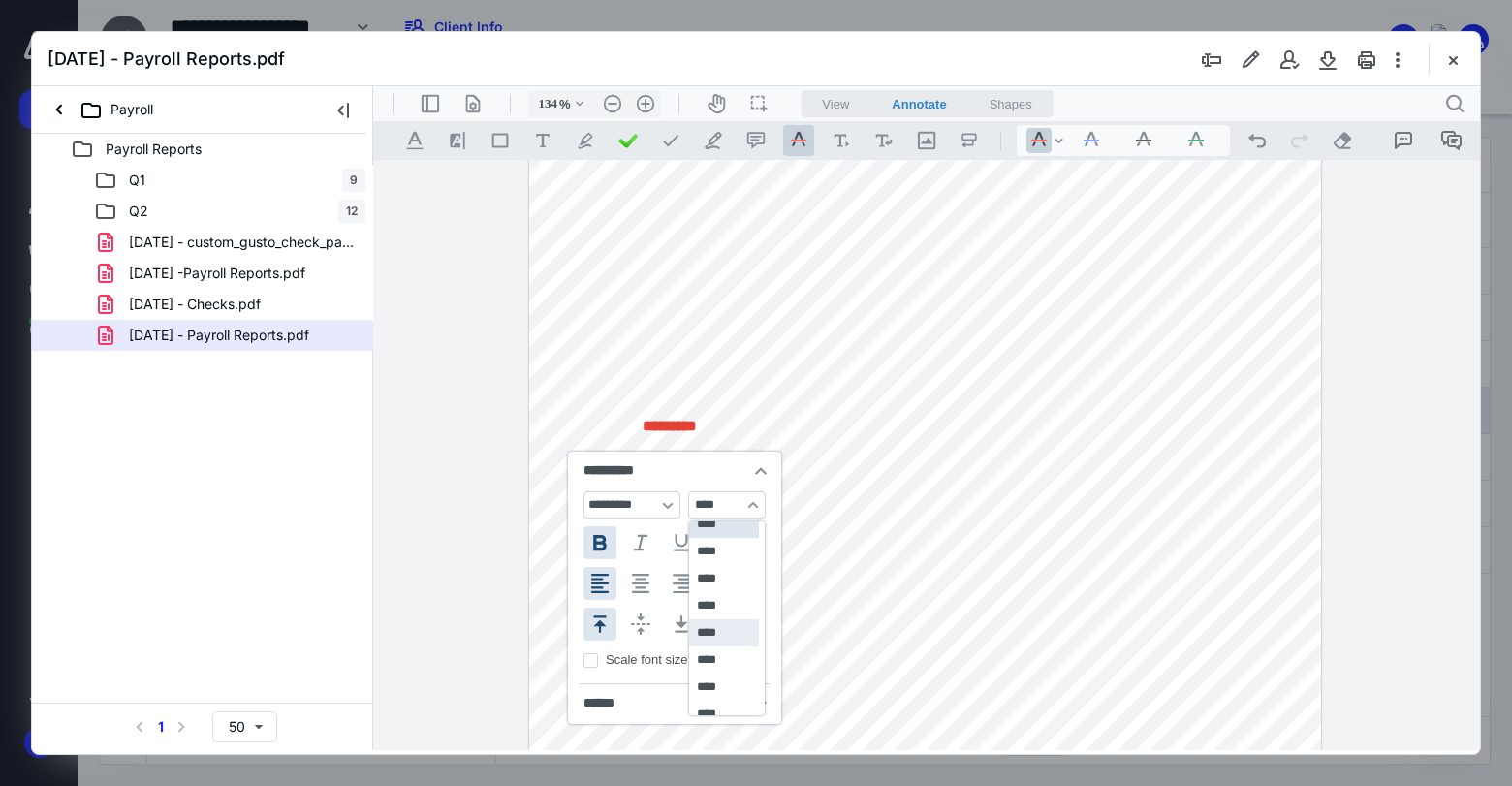 click on "****" at bounding box center [724, 633] 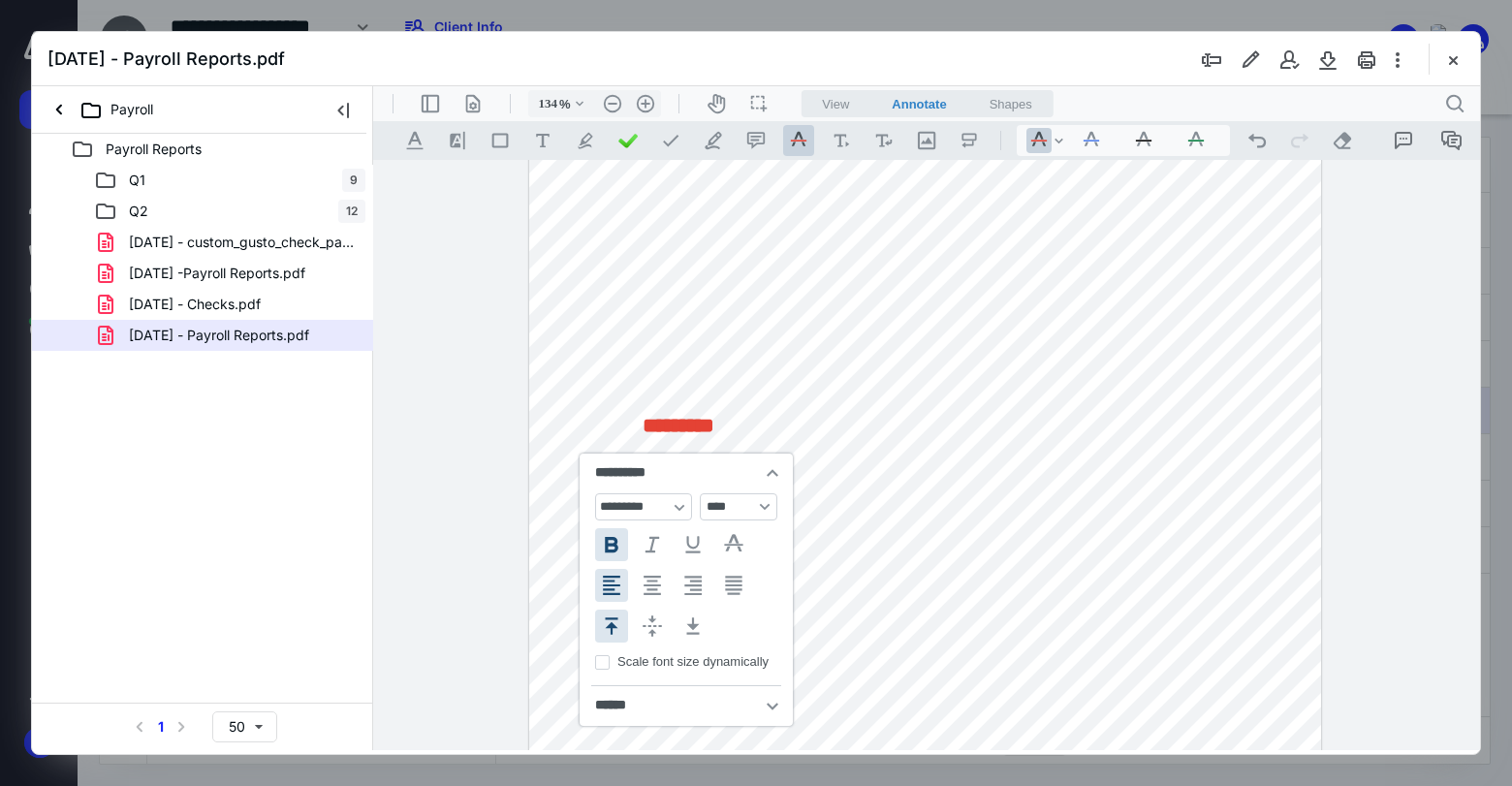 click on "*********" at bounding box center [926, 348] 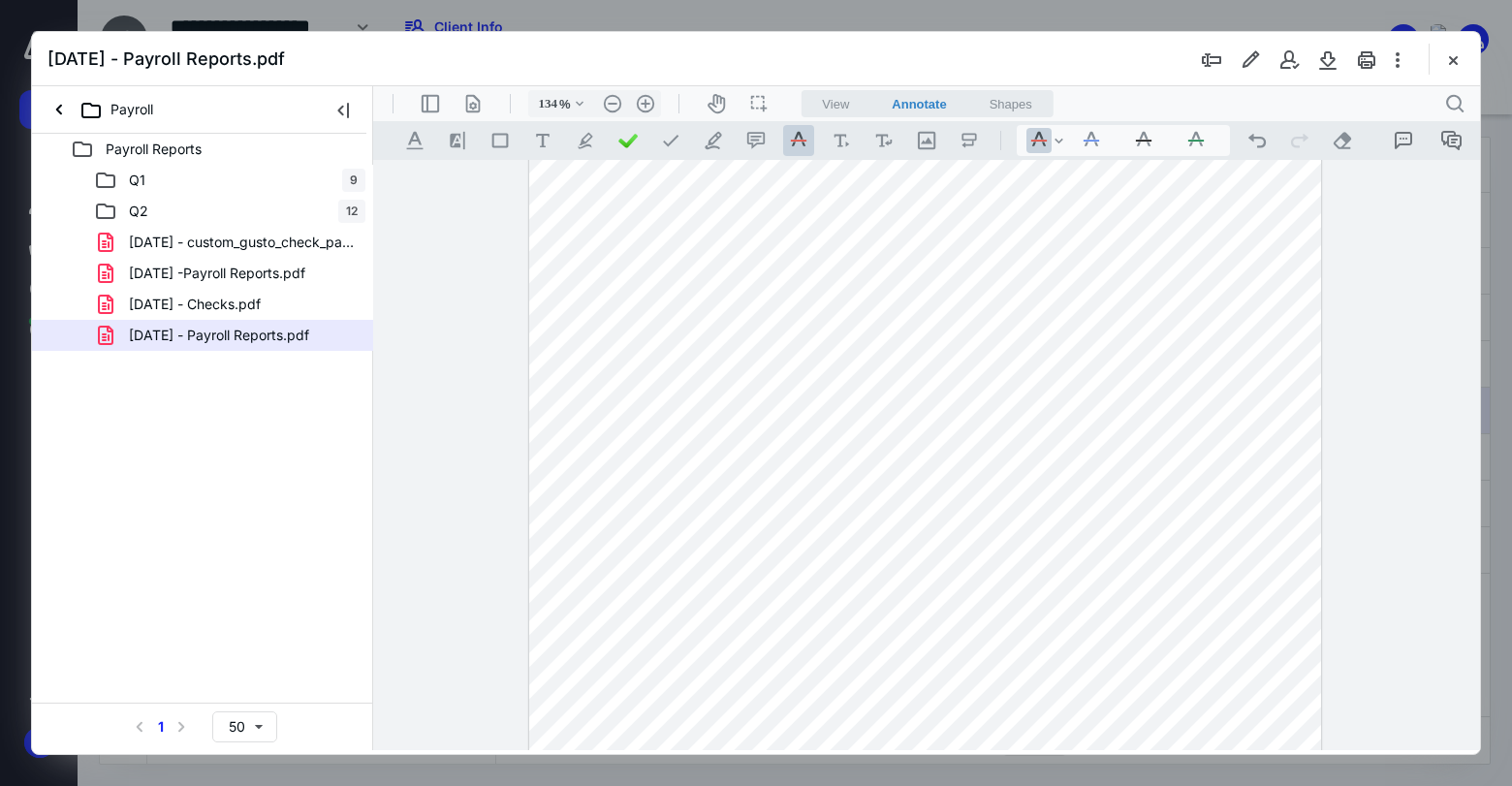 drag, startPoint x: 656, startPoint y: 431, endPoint x: 654, endPoint y: 406, distance: 25.079872 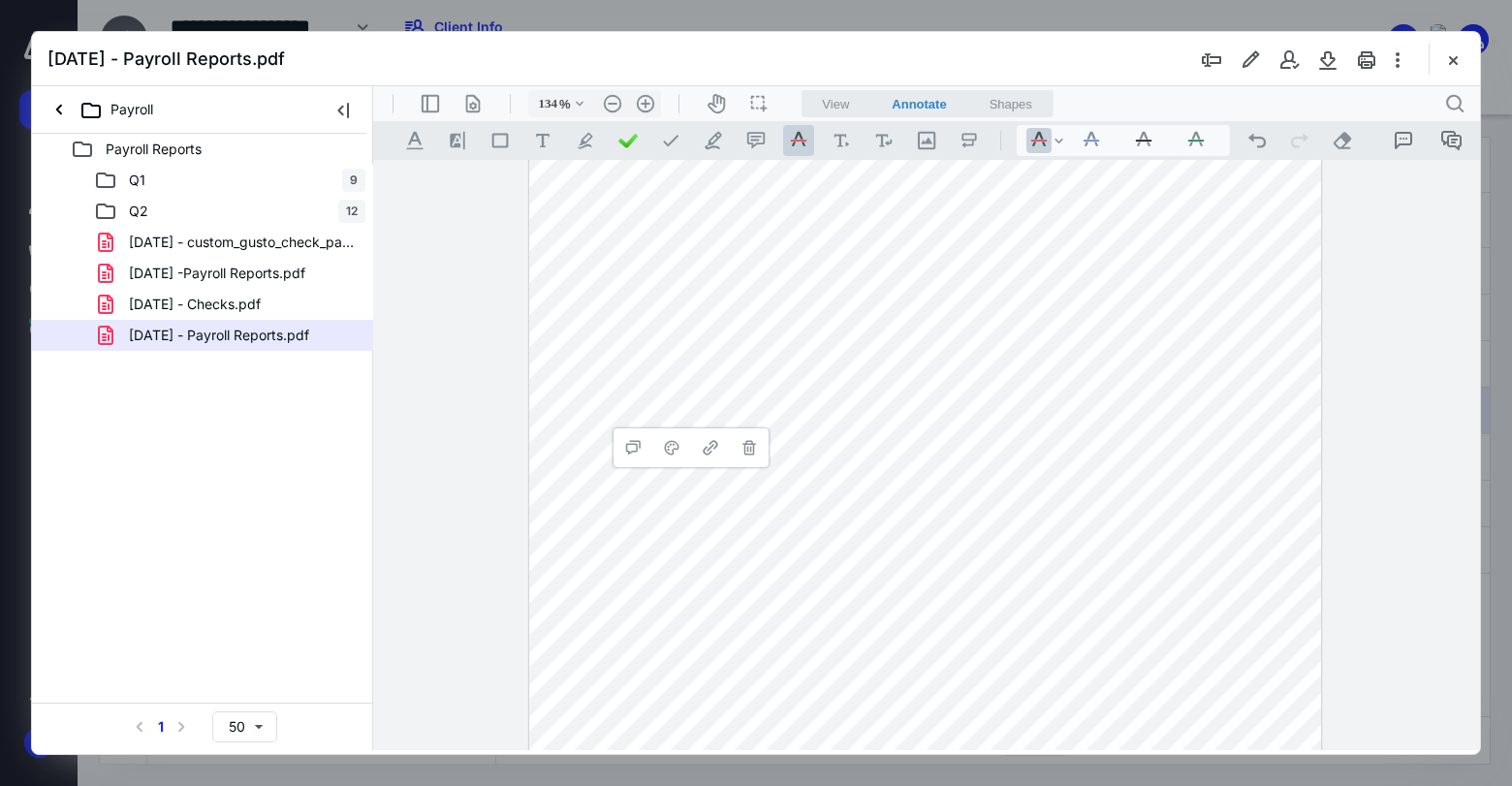click on "*********" at bounding box center (926, 348) 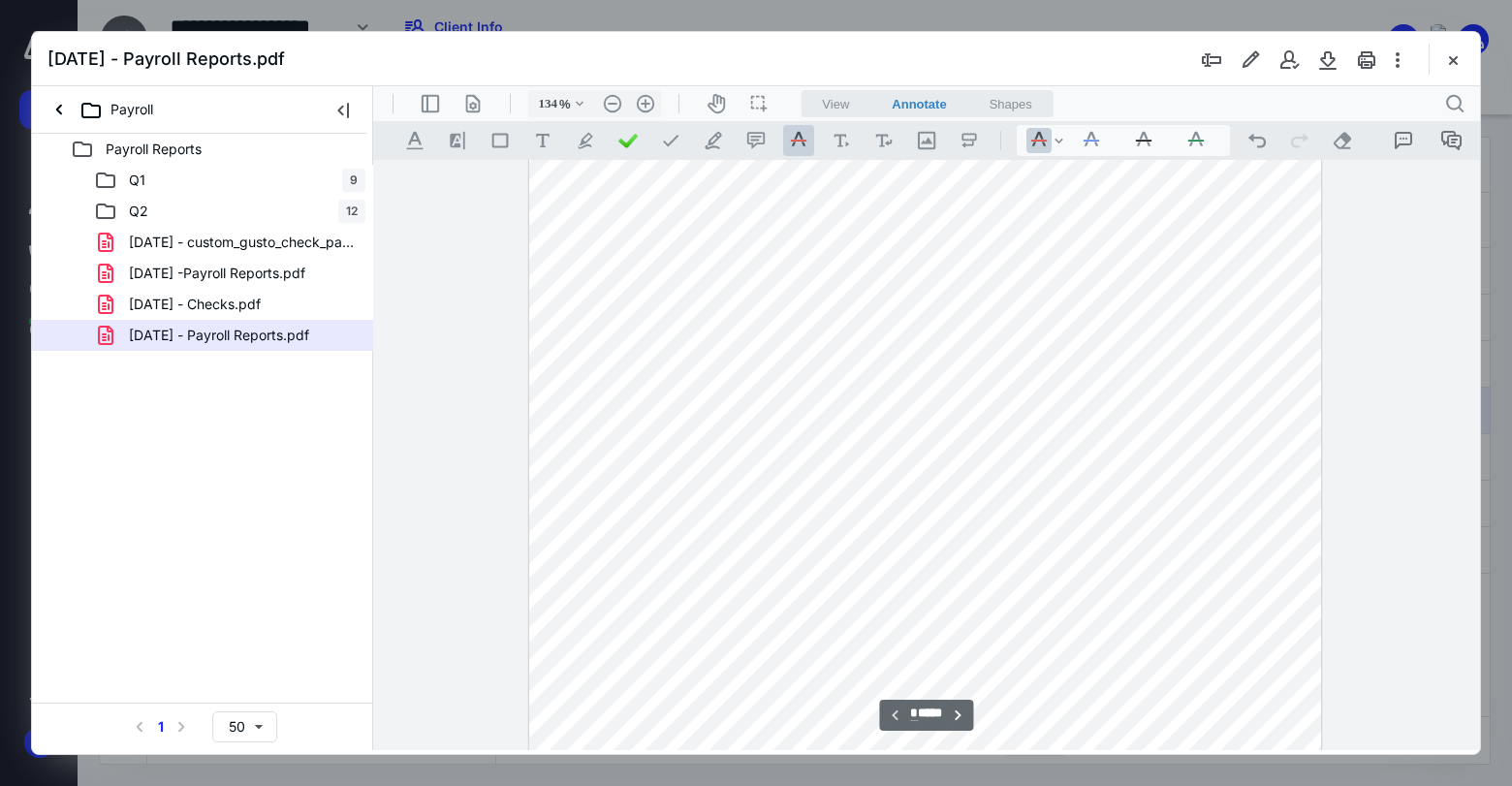 scroll, scrollTop: 114, scrollLeft: 0, axis: vertical 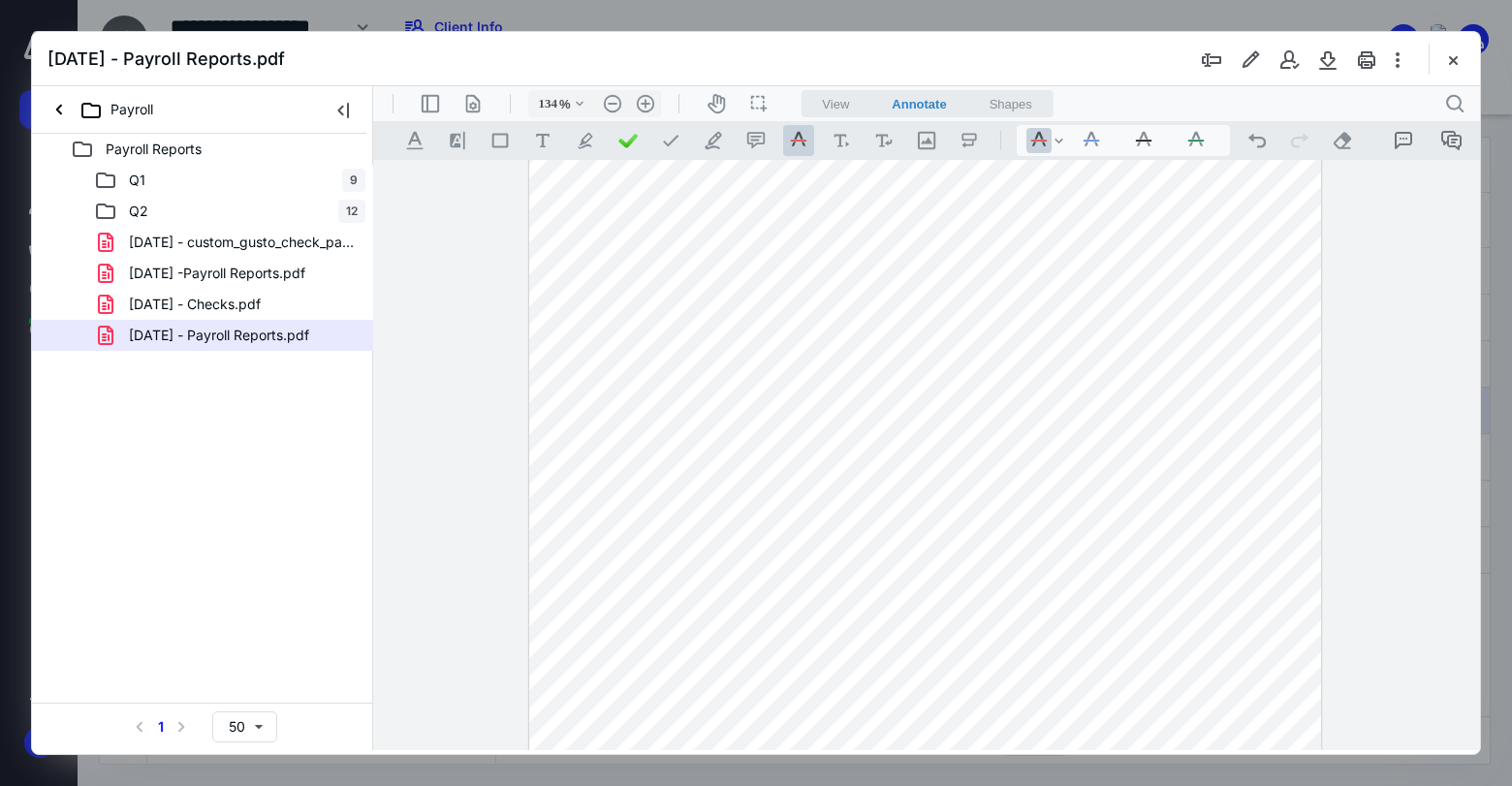 click on "[DATE] - Payroll Reports.pdf" at bounding box center [756, 59] 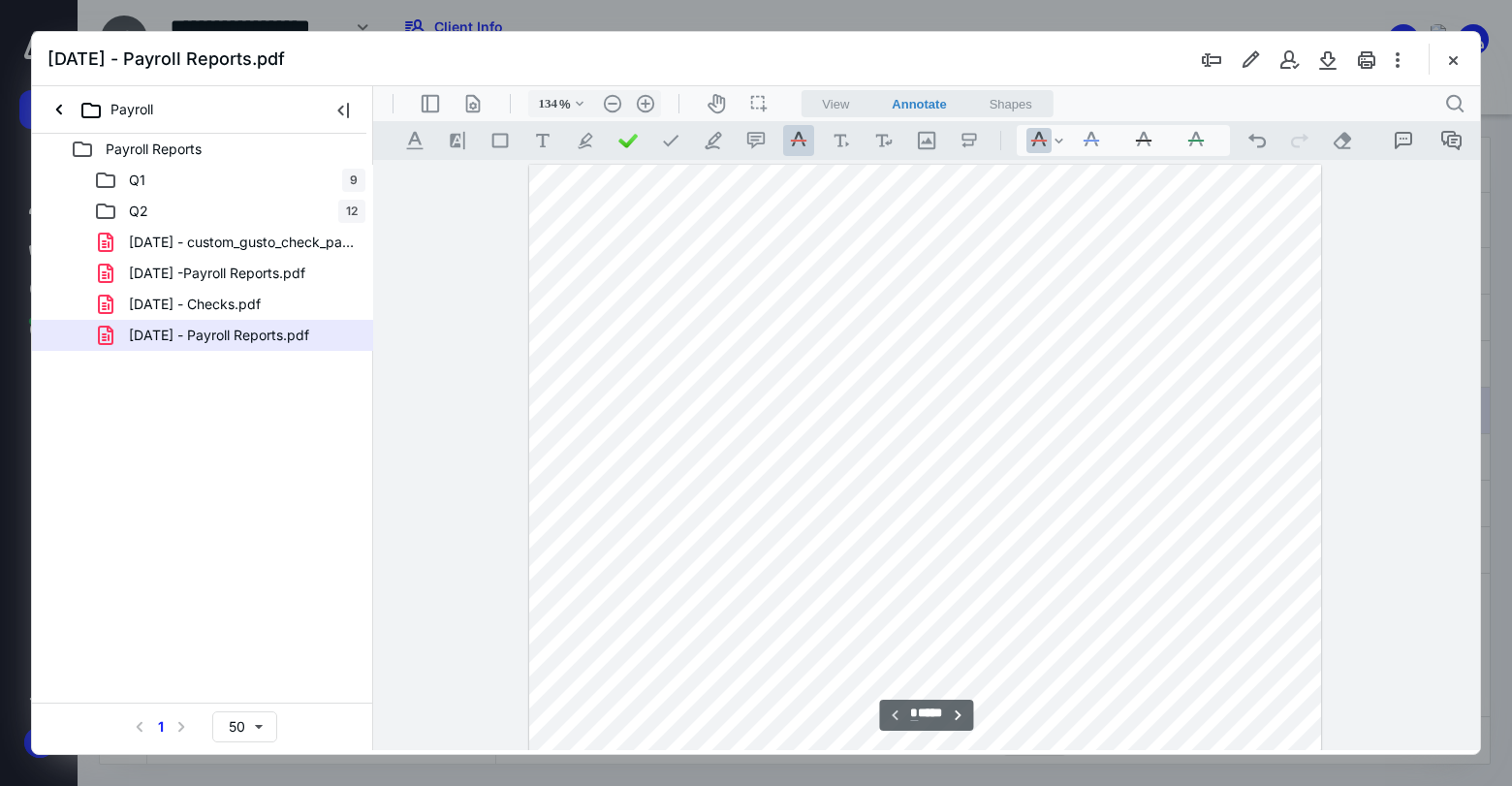 scroll, scrollTop: 0, scrollLeft: 0, axis: both 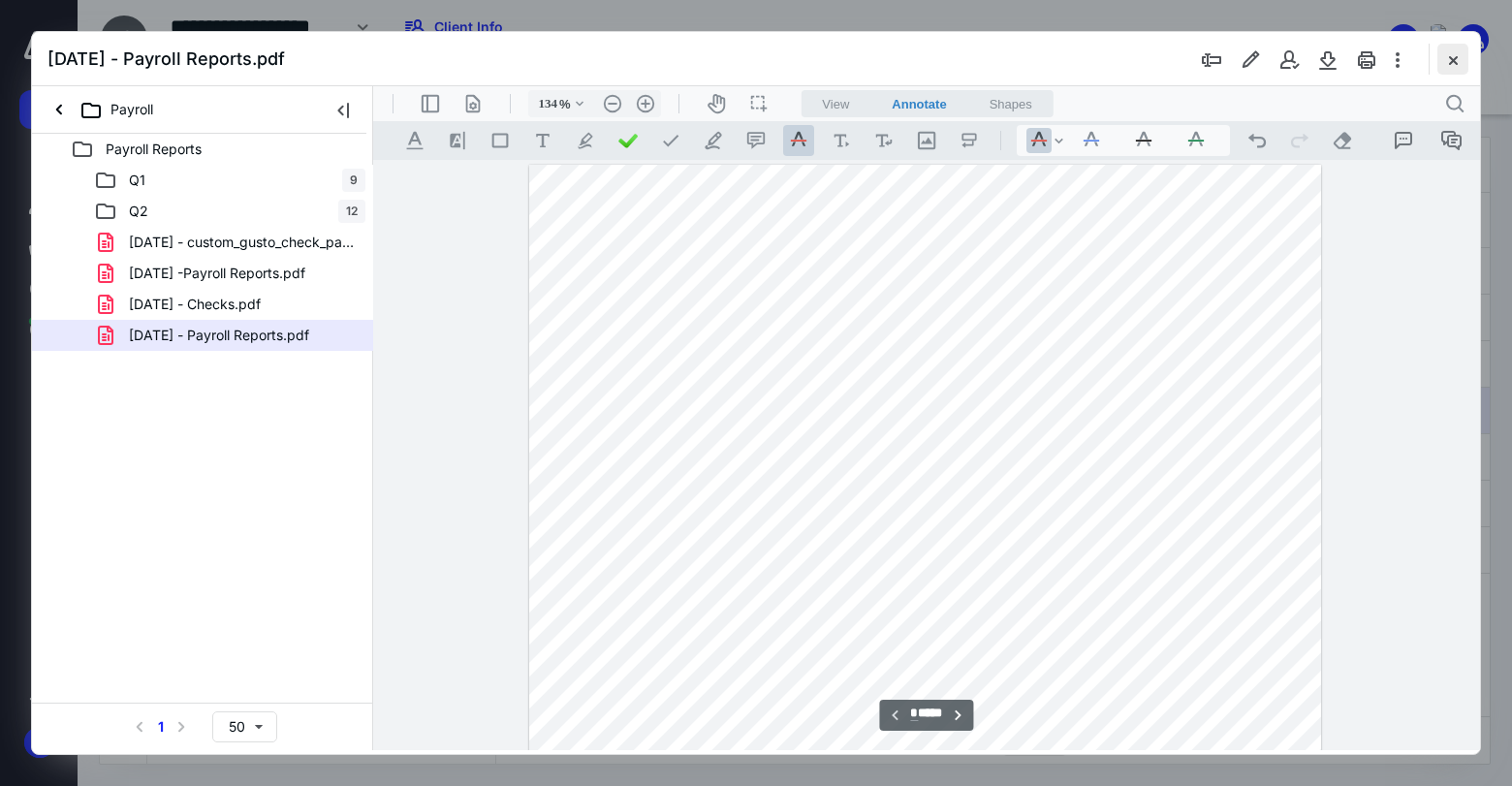 click at bounding box center (1453, 59) 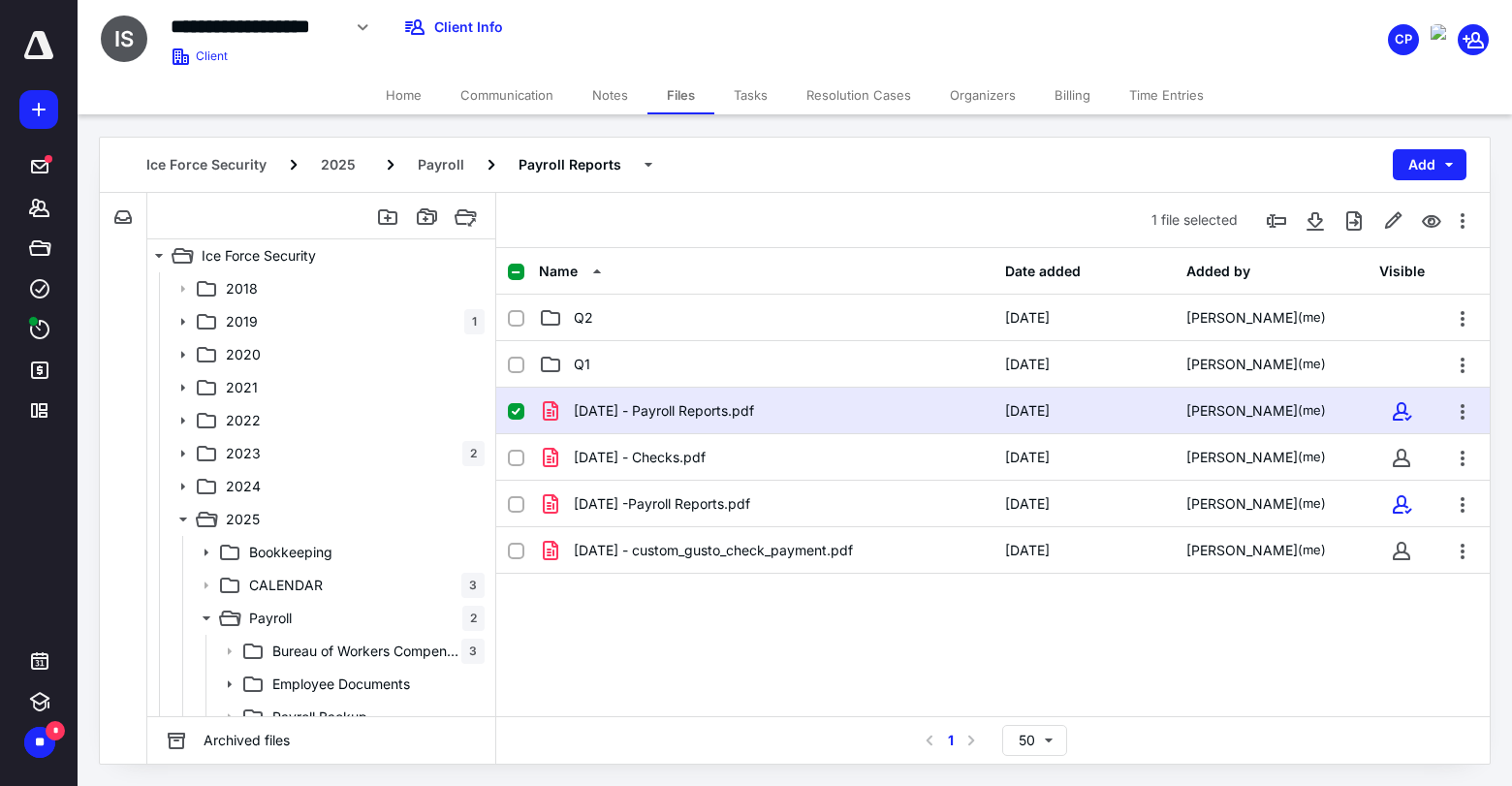 click on "[DATE] - Payroll Reports.pdf" at bounding box center (766, 411) 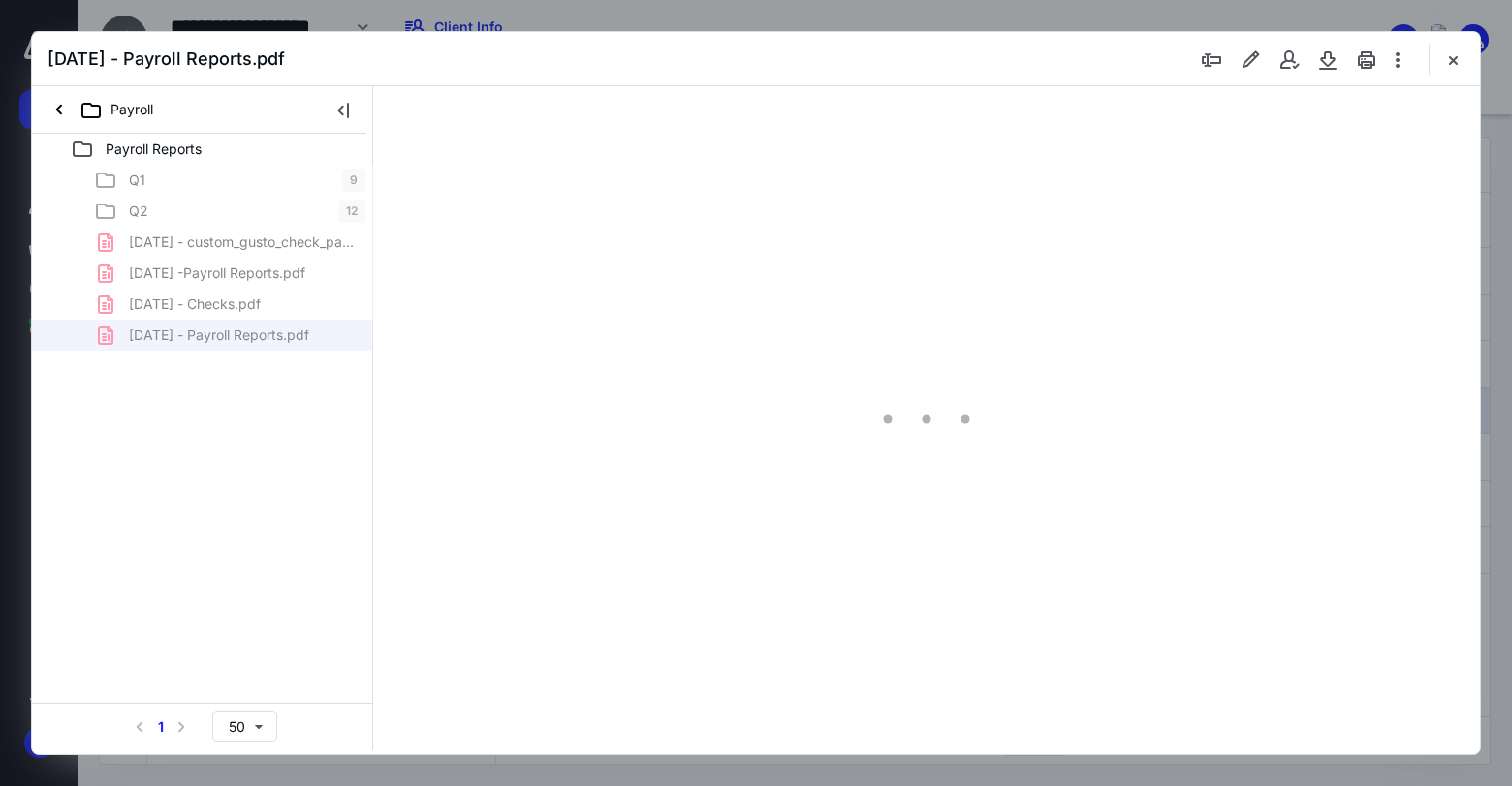 scroll, scrollTop: 0, scrollLeft: 0, axis: both 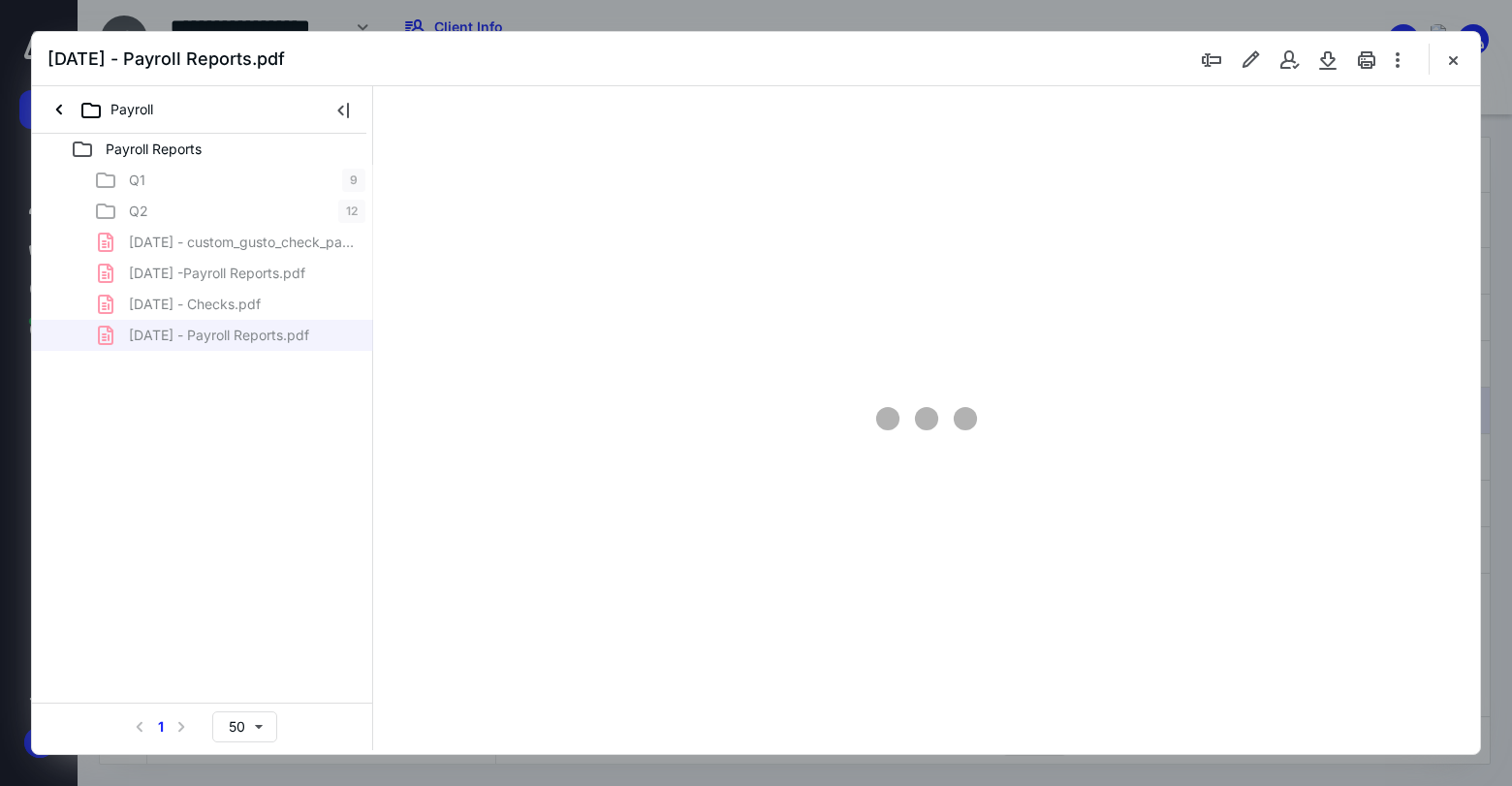 type on "77" 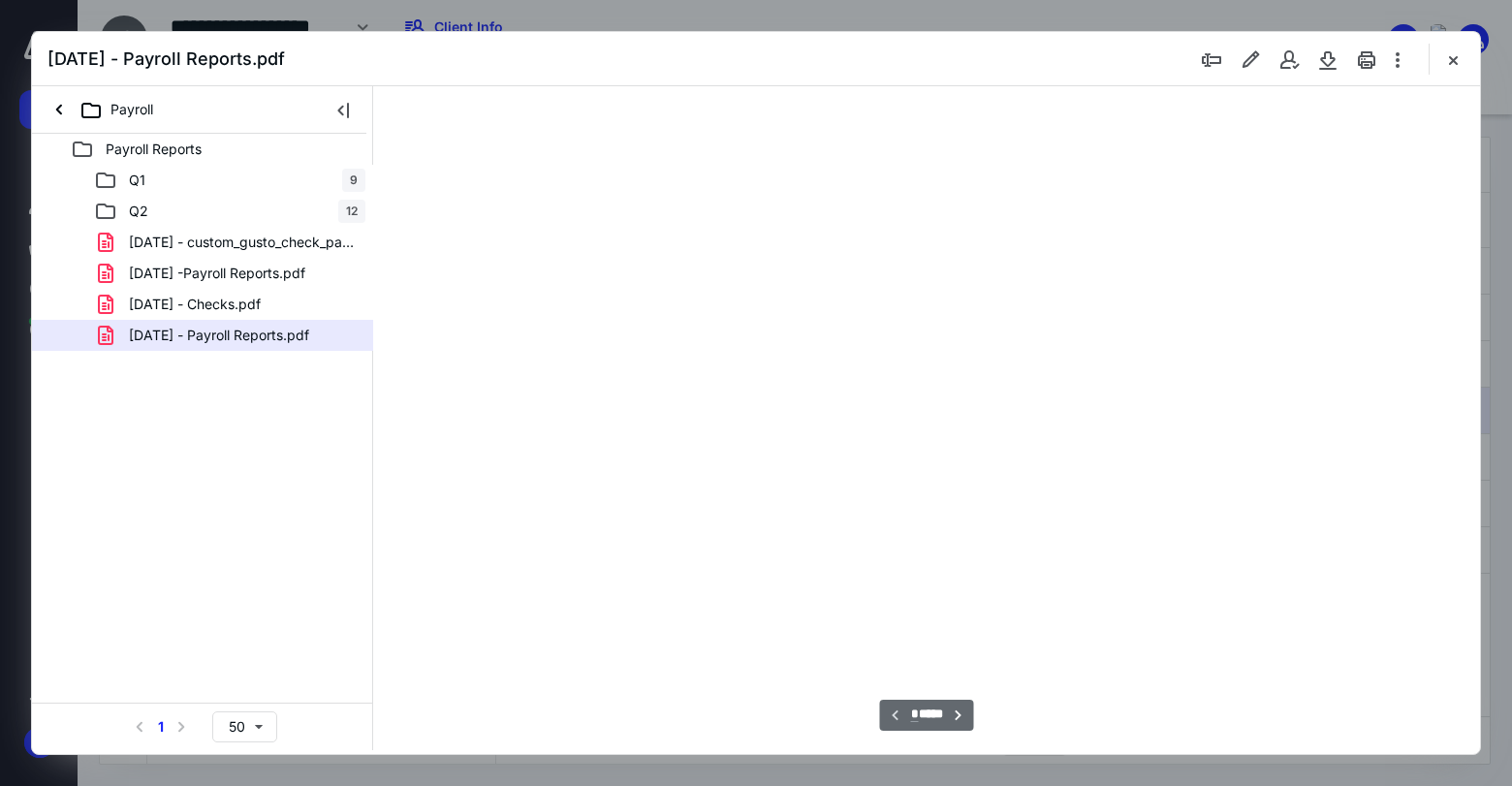 scroll, scrollTop: 77, scrollLeft: 0, axis: vertical 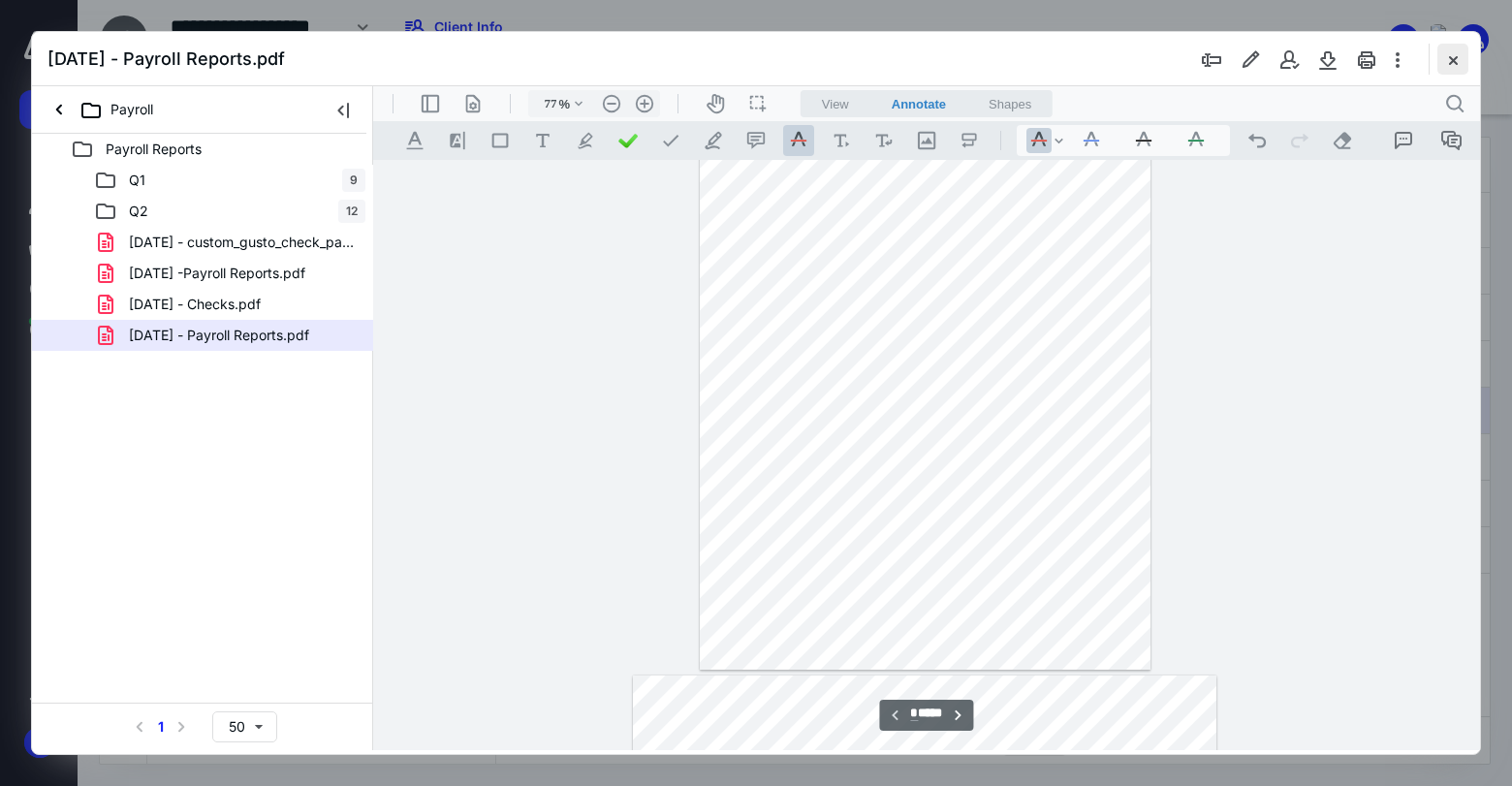 click at bounding box center (1453, 59) 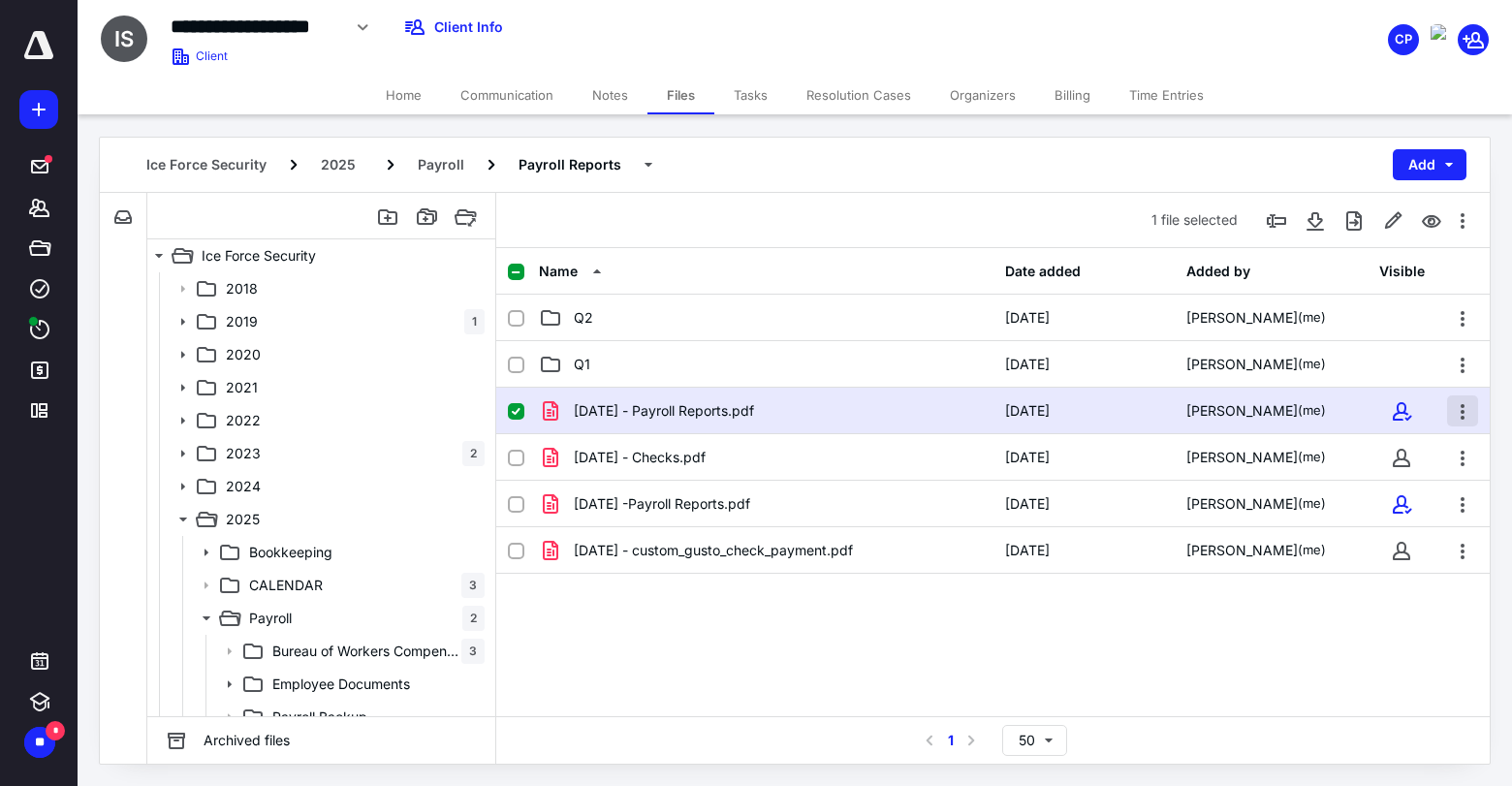 click at bounding box center (1463, 411) 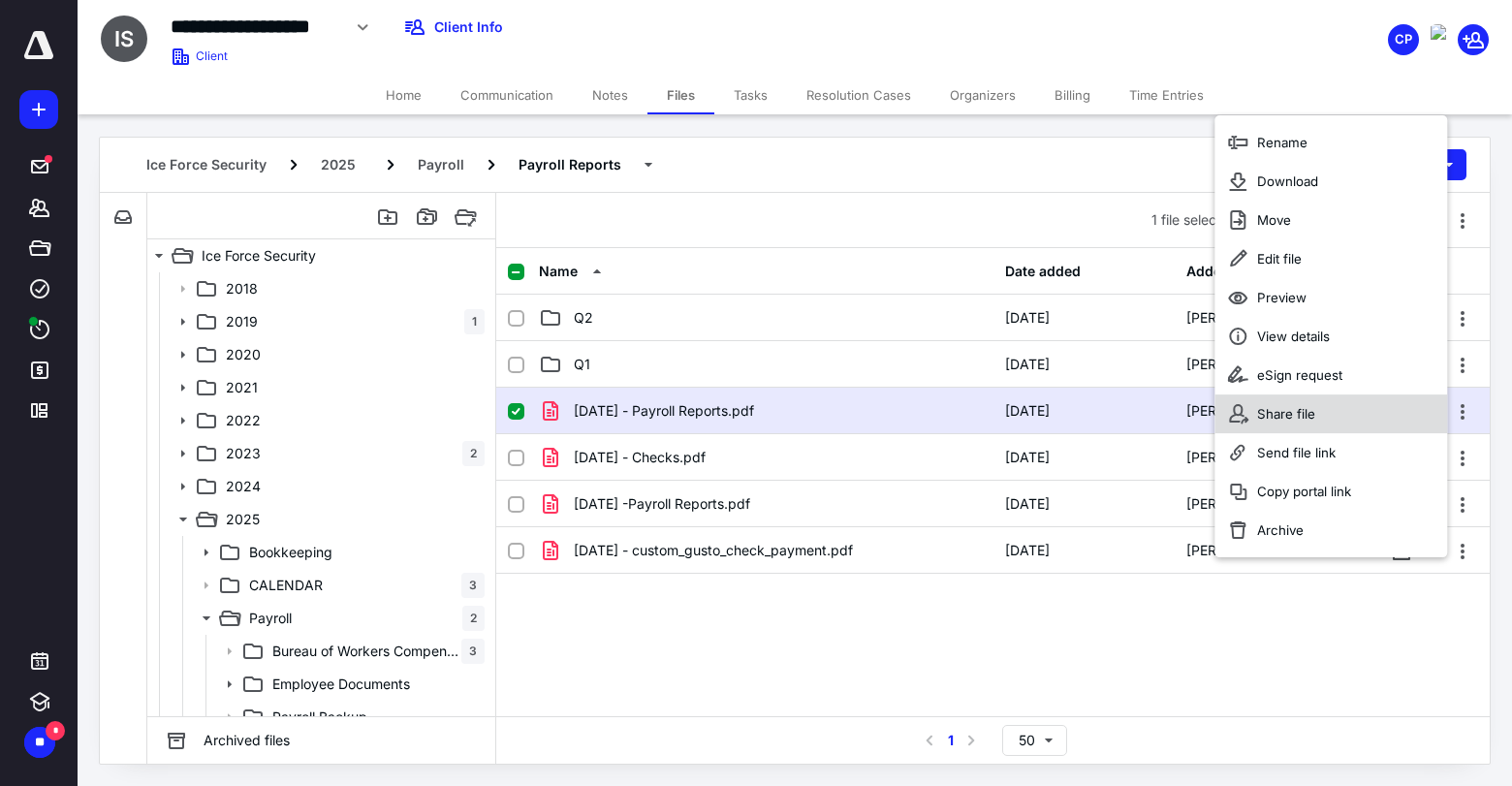 click on "Share file" at bounding box center [1331, 414] 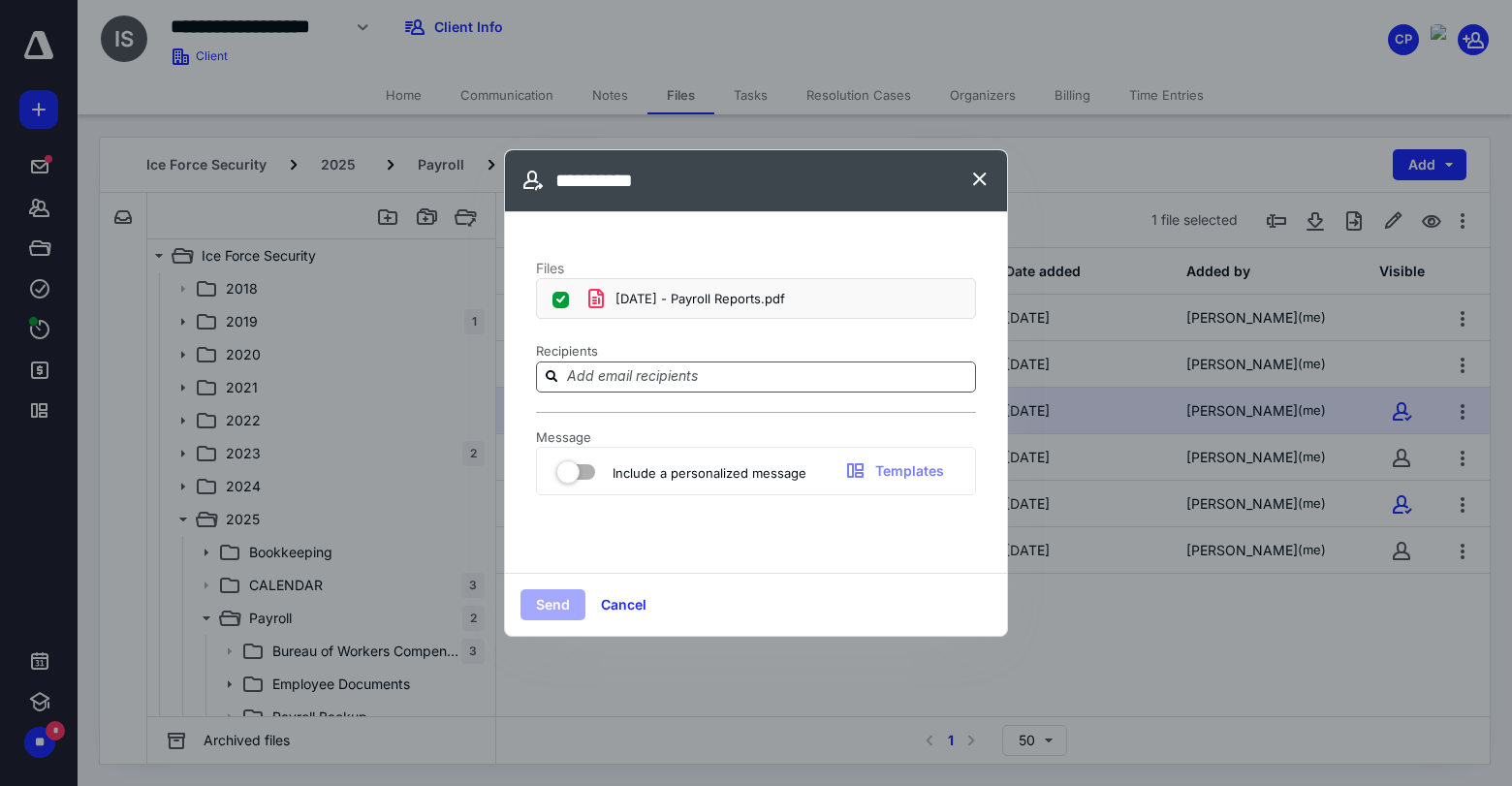 click at bounding box center [768, 376] 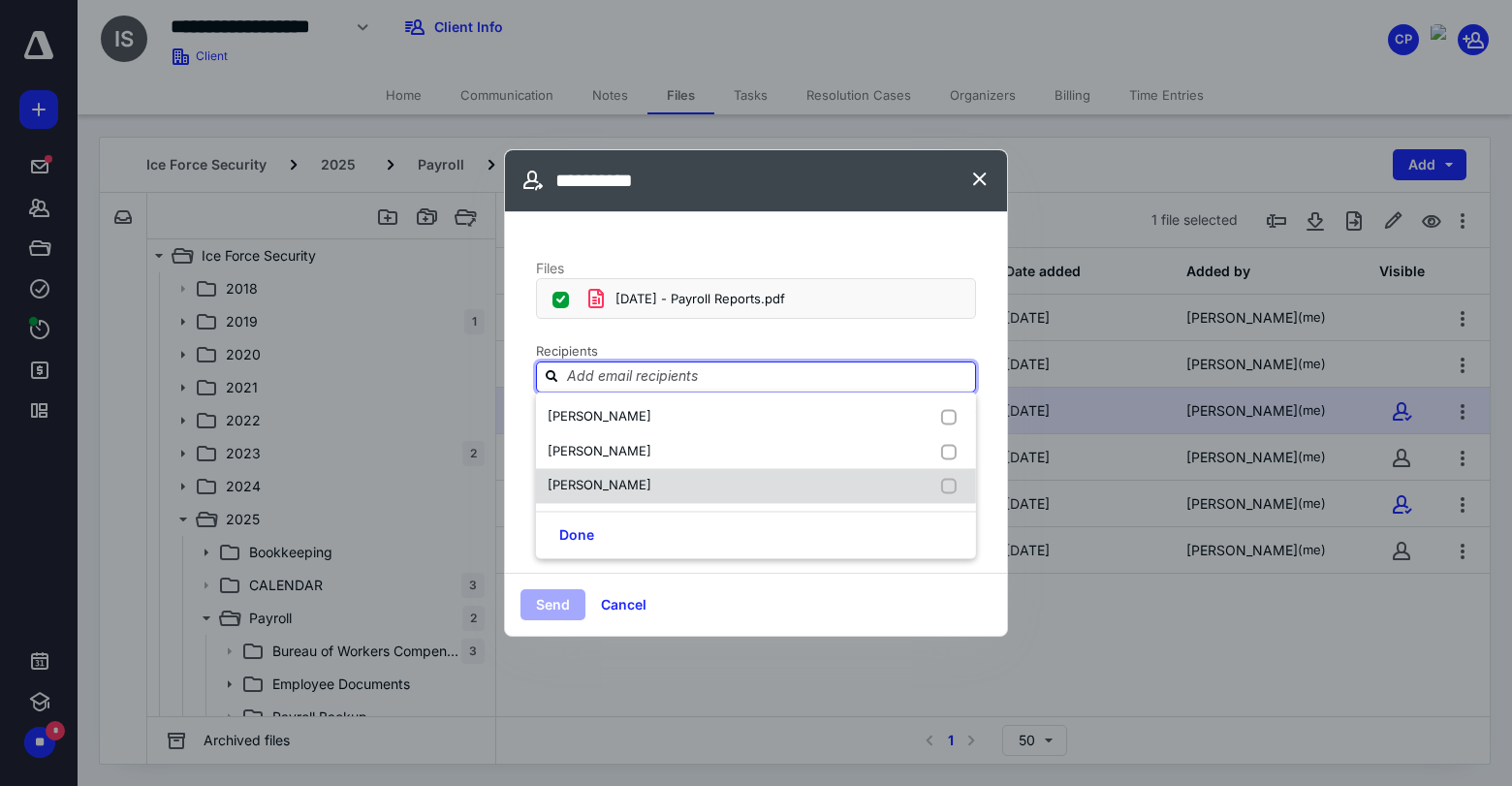 click at bounding box center (953, 486) 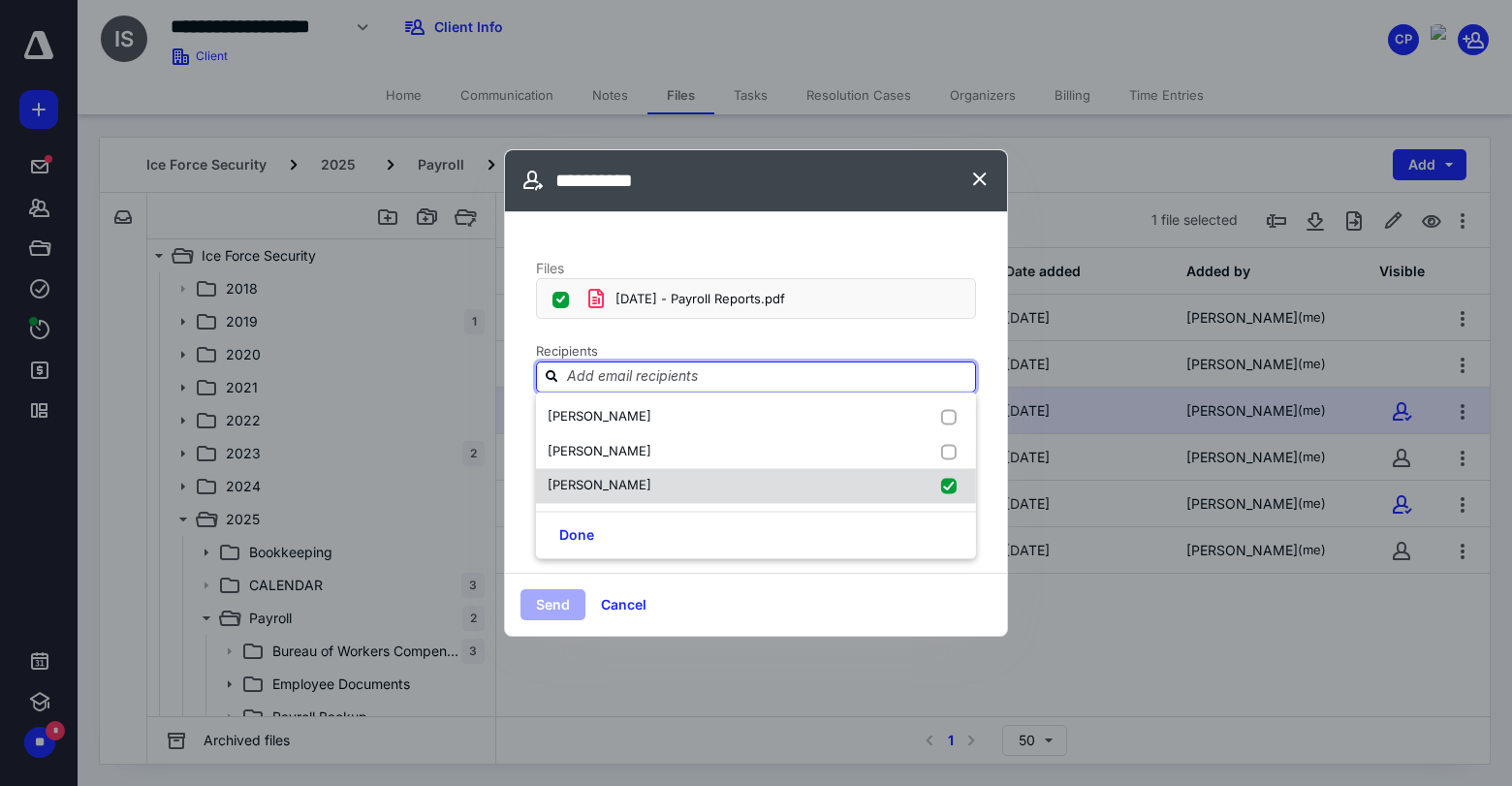 checkbox on "true" 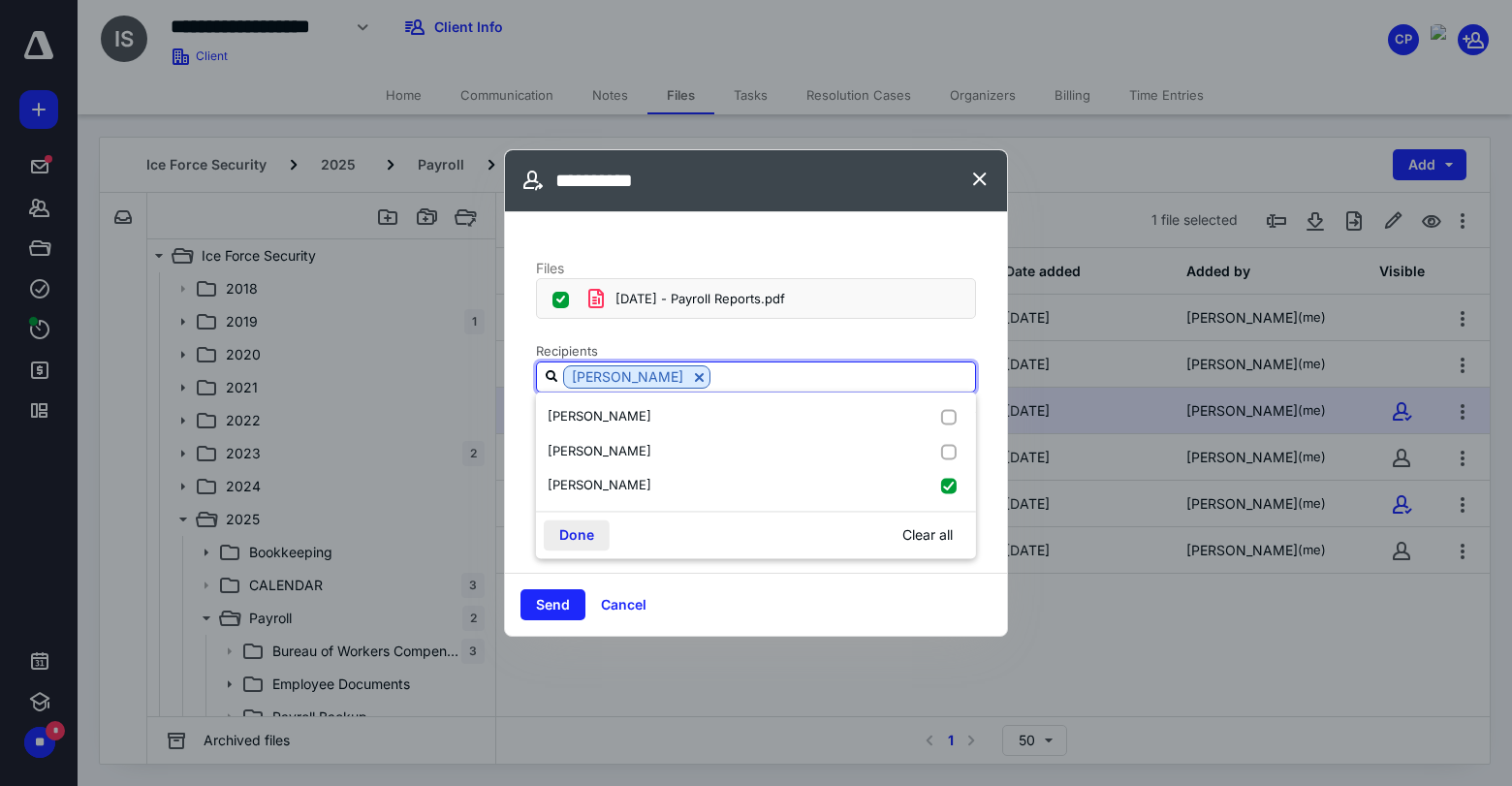 click on "Done" at bounding box center [577, 535] 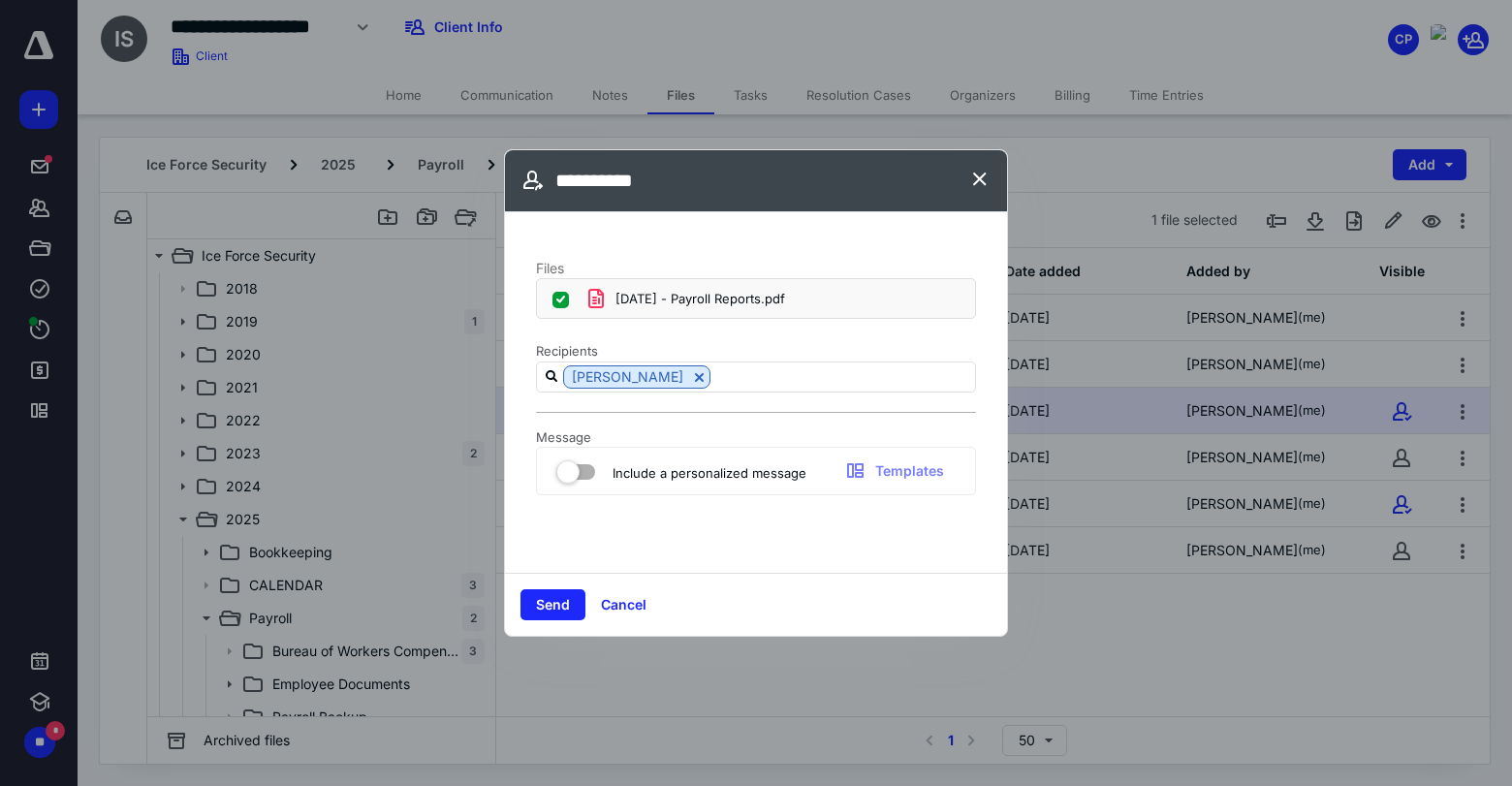 click at bounding box center [576, 468] 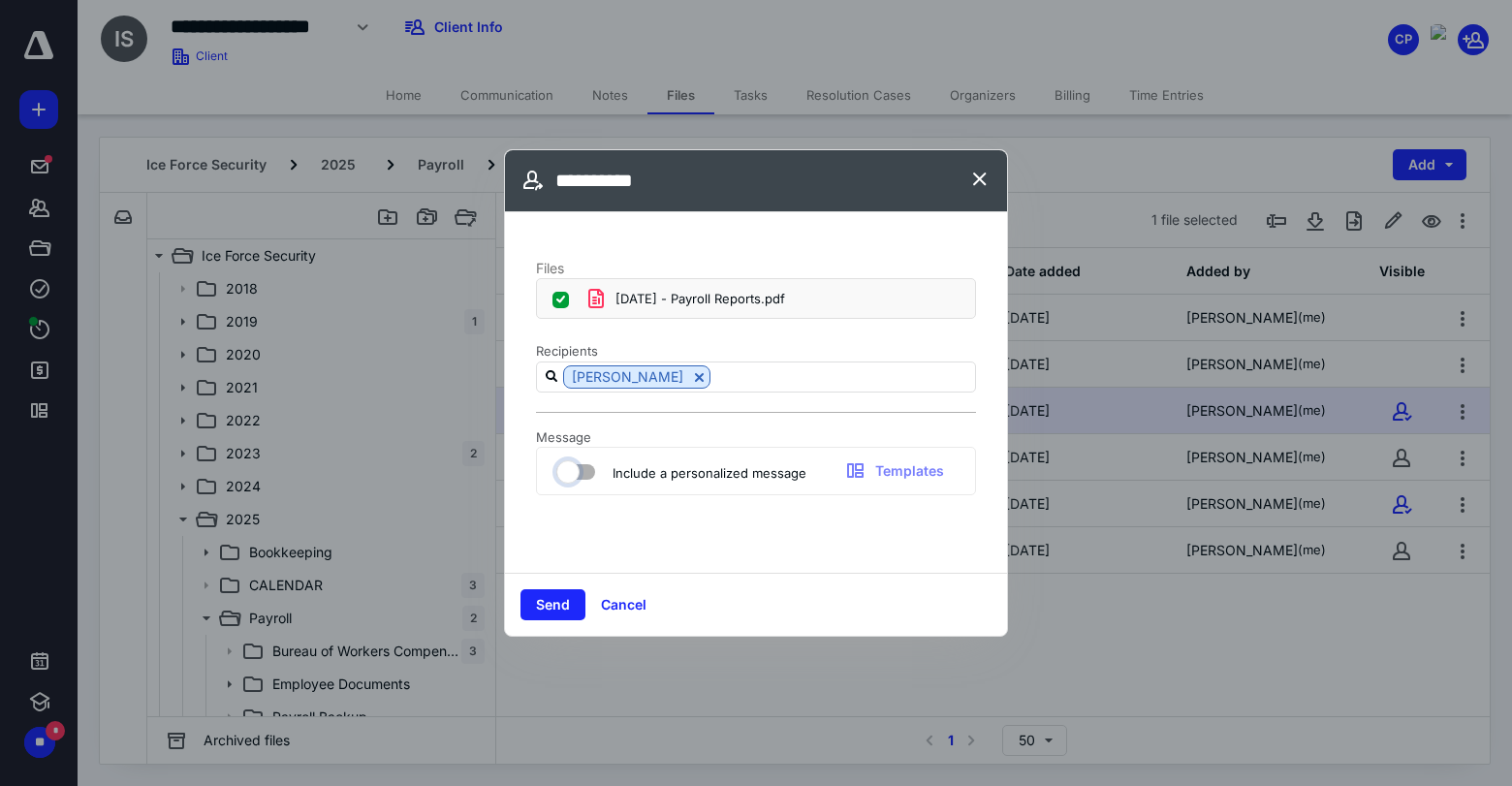 click at bounding box center (566, 469) 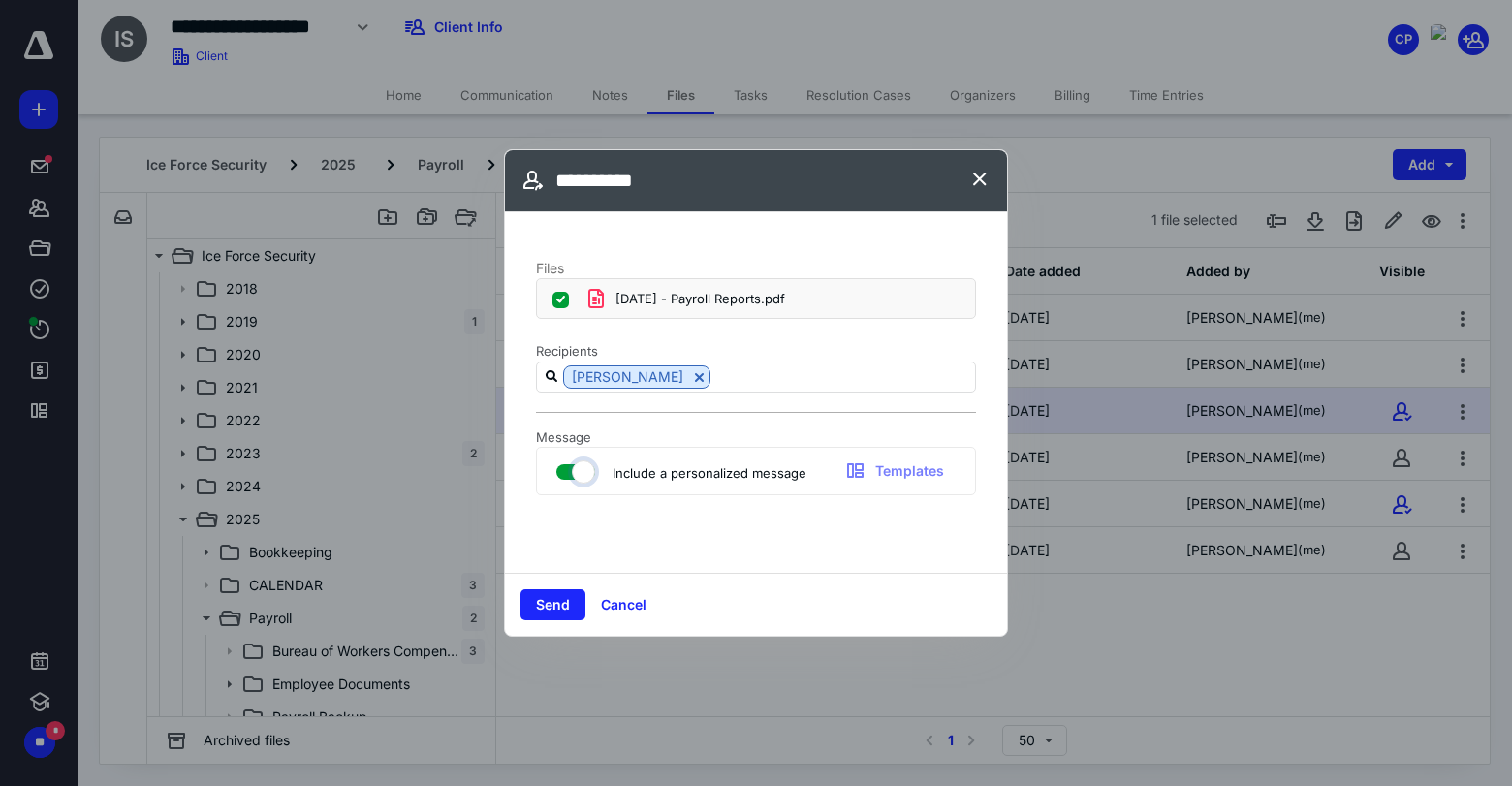 checkbox on "true" 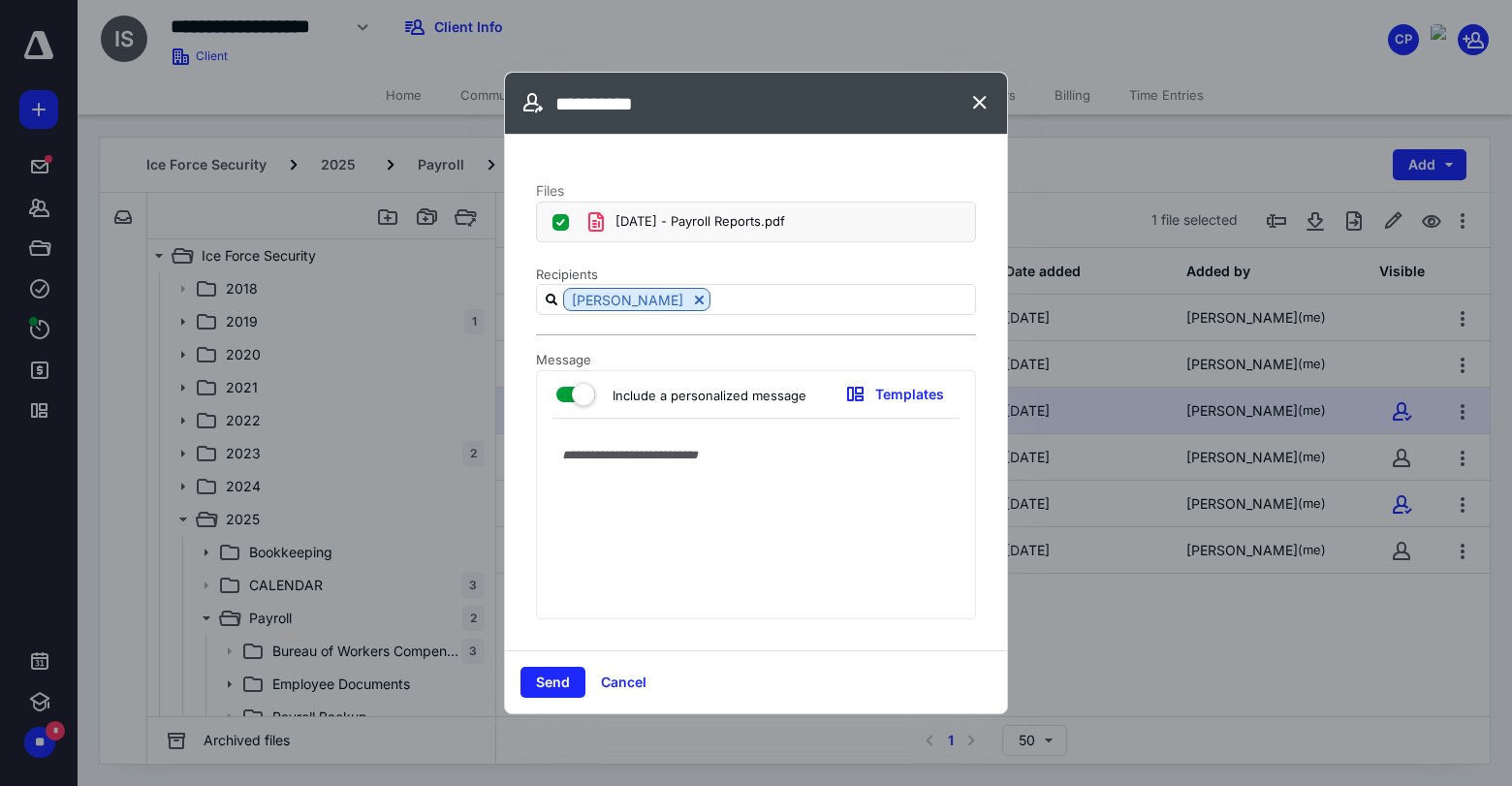 click at bounding box center [756, 523] 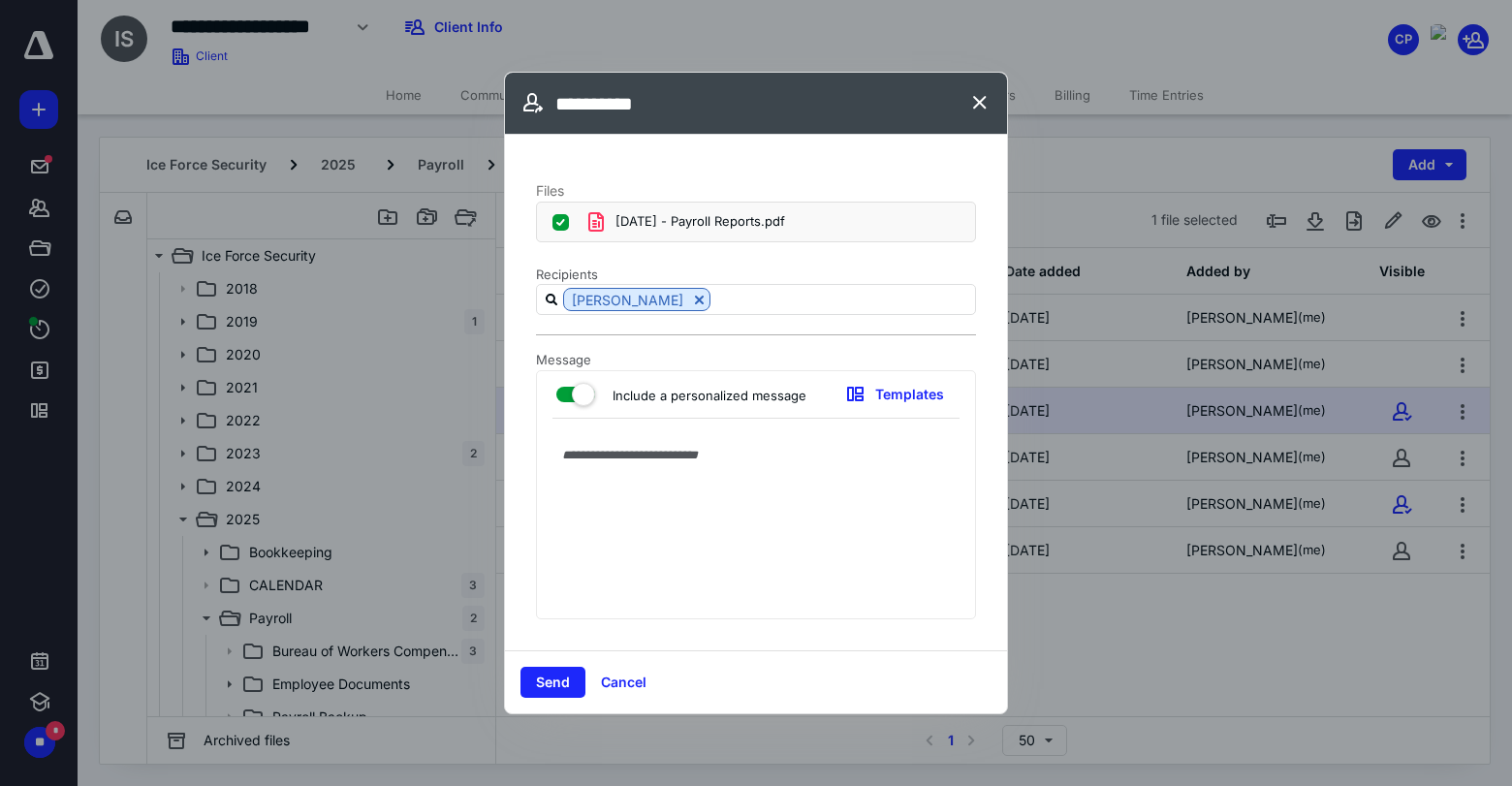 paste on "**********" 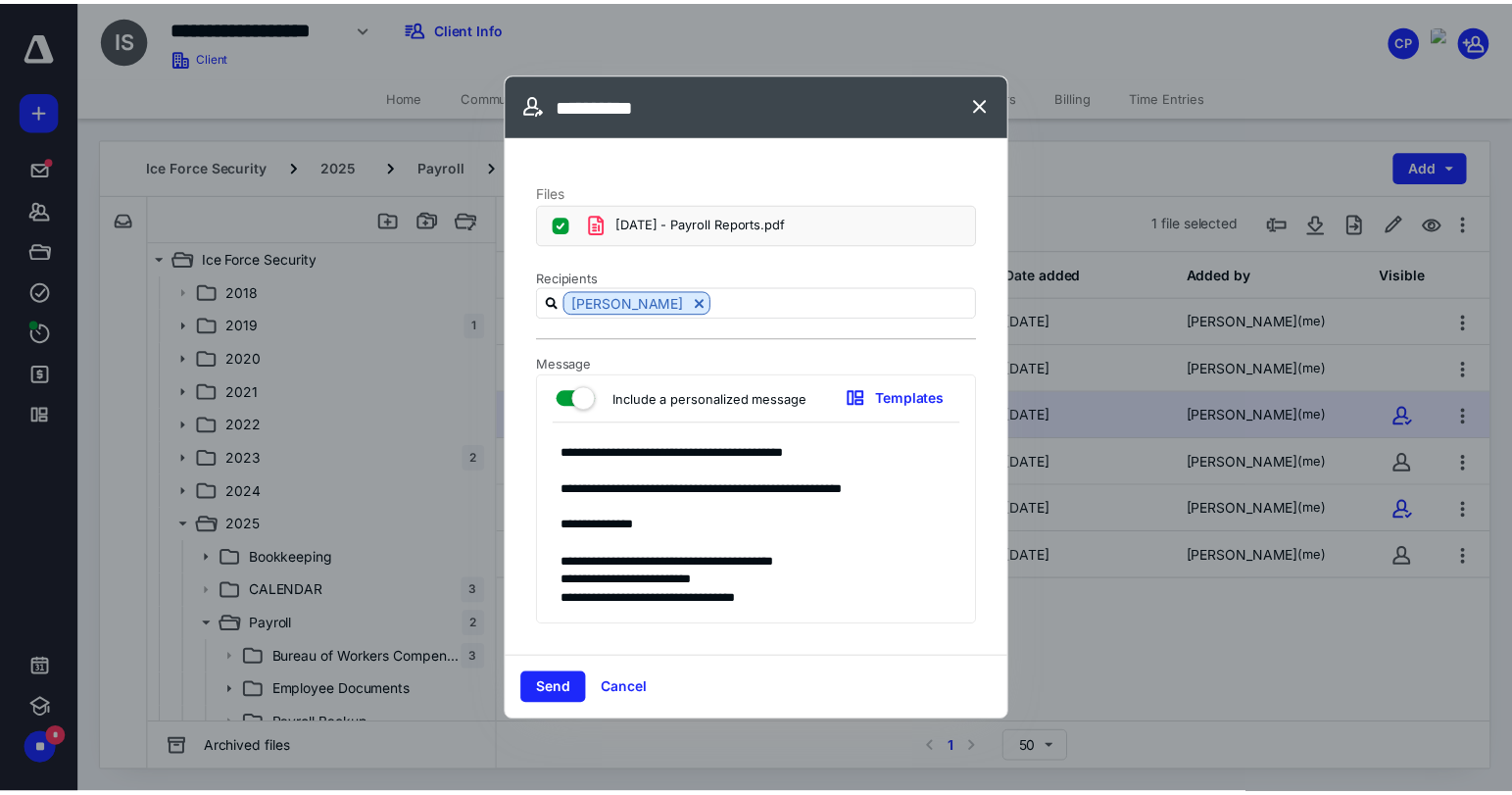 scroll, scrollTop: 109, scrollLeft: 0, axis: vertical 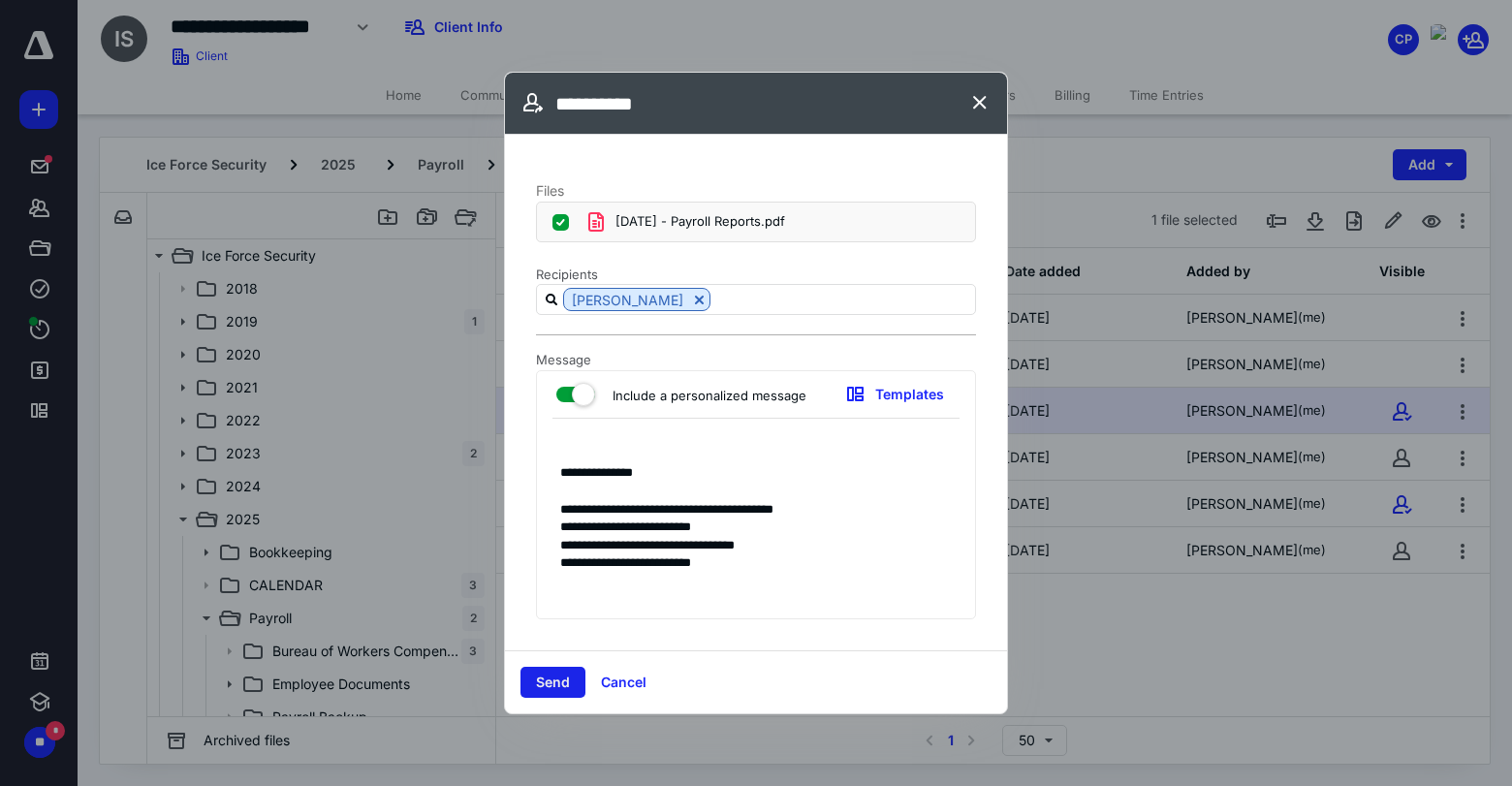type on "**********" 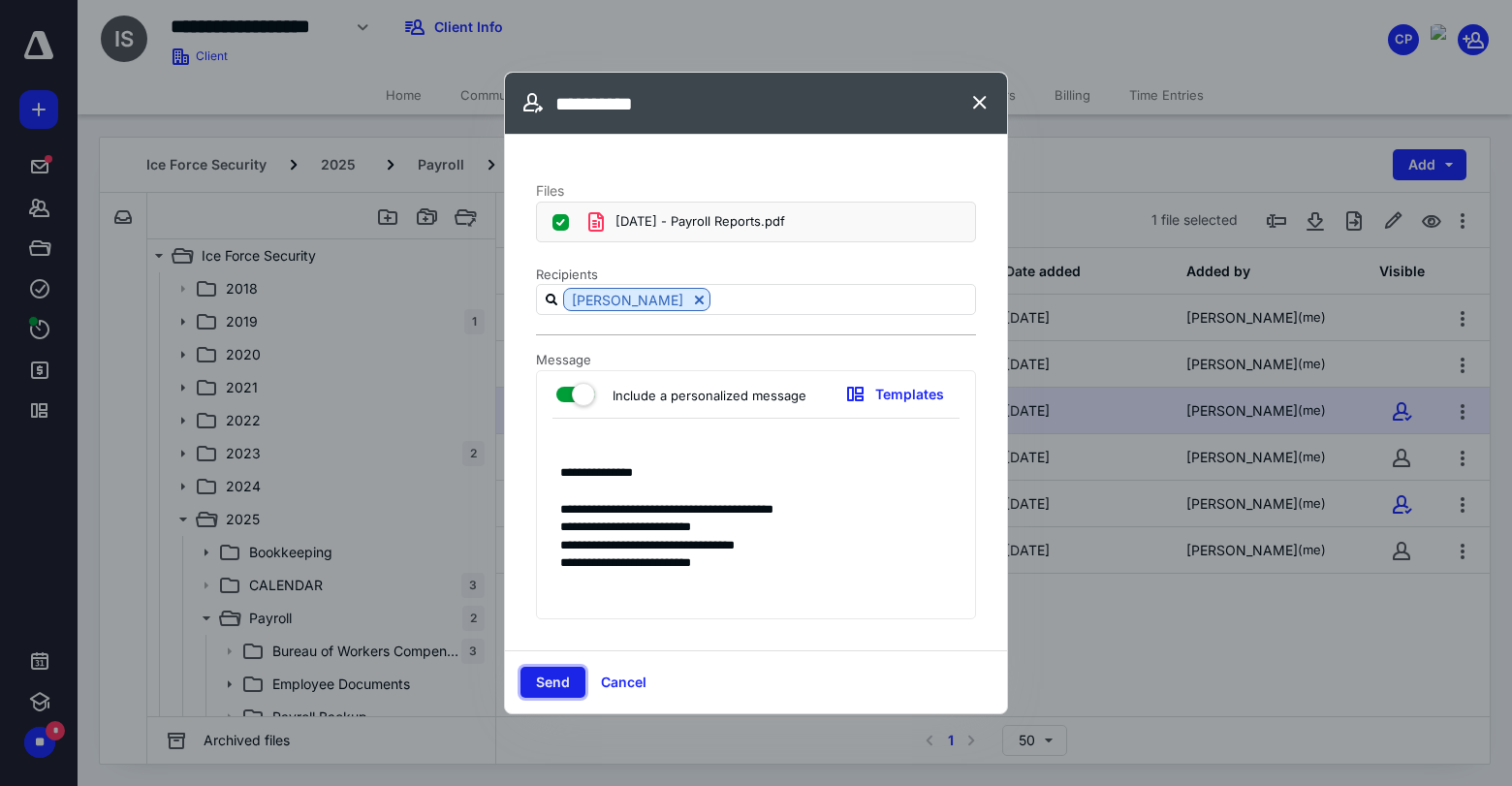 click on "Send" at bounding box center [552, 682] 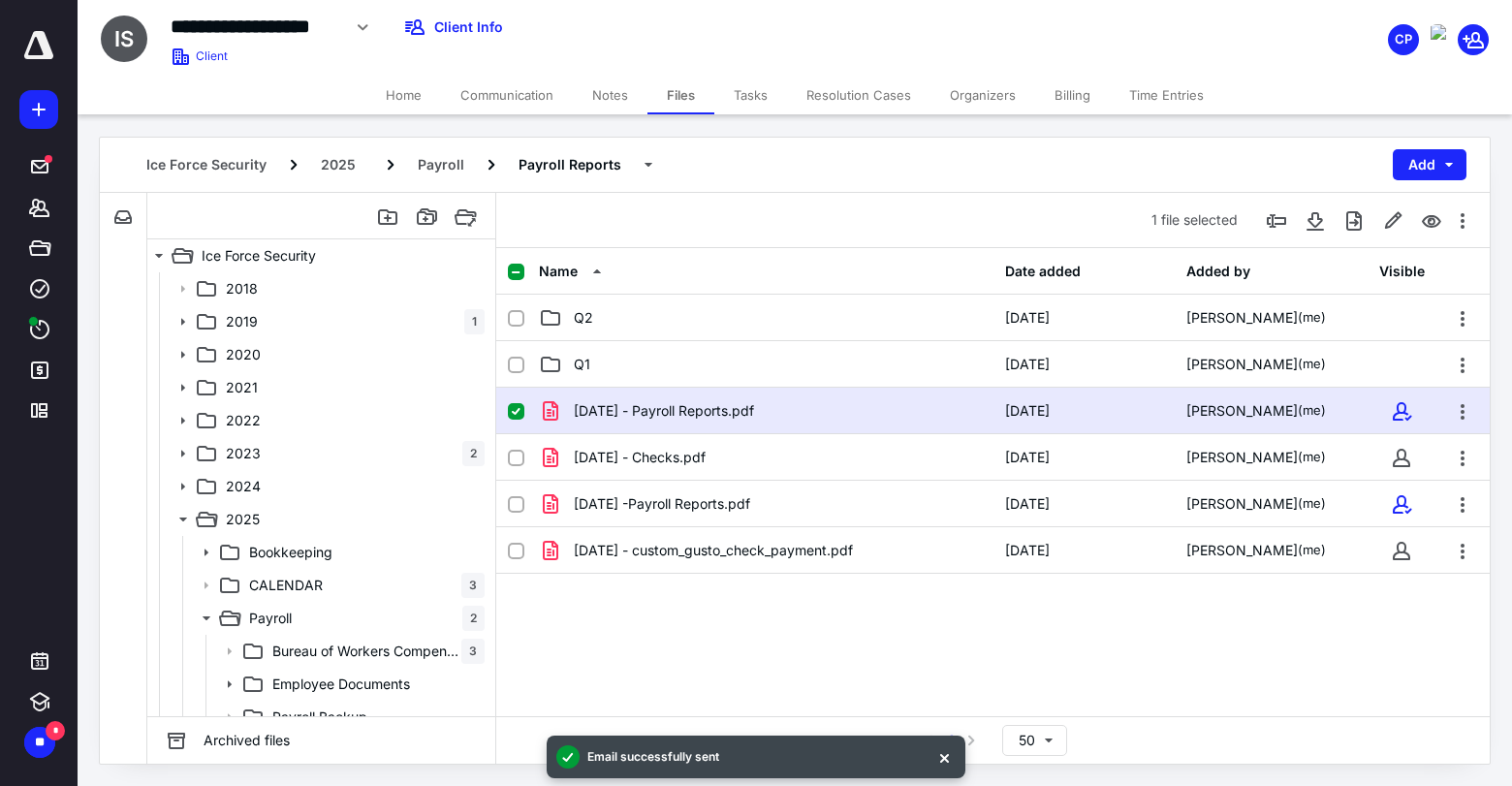 click on "Tasks" at bounding box center [750, 95] 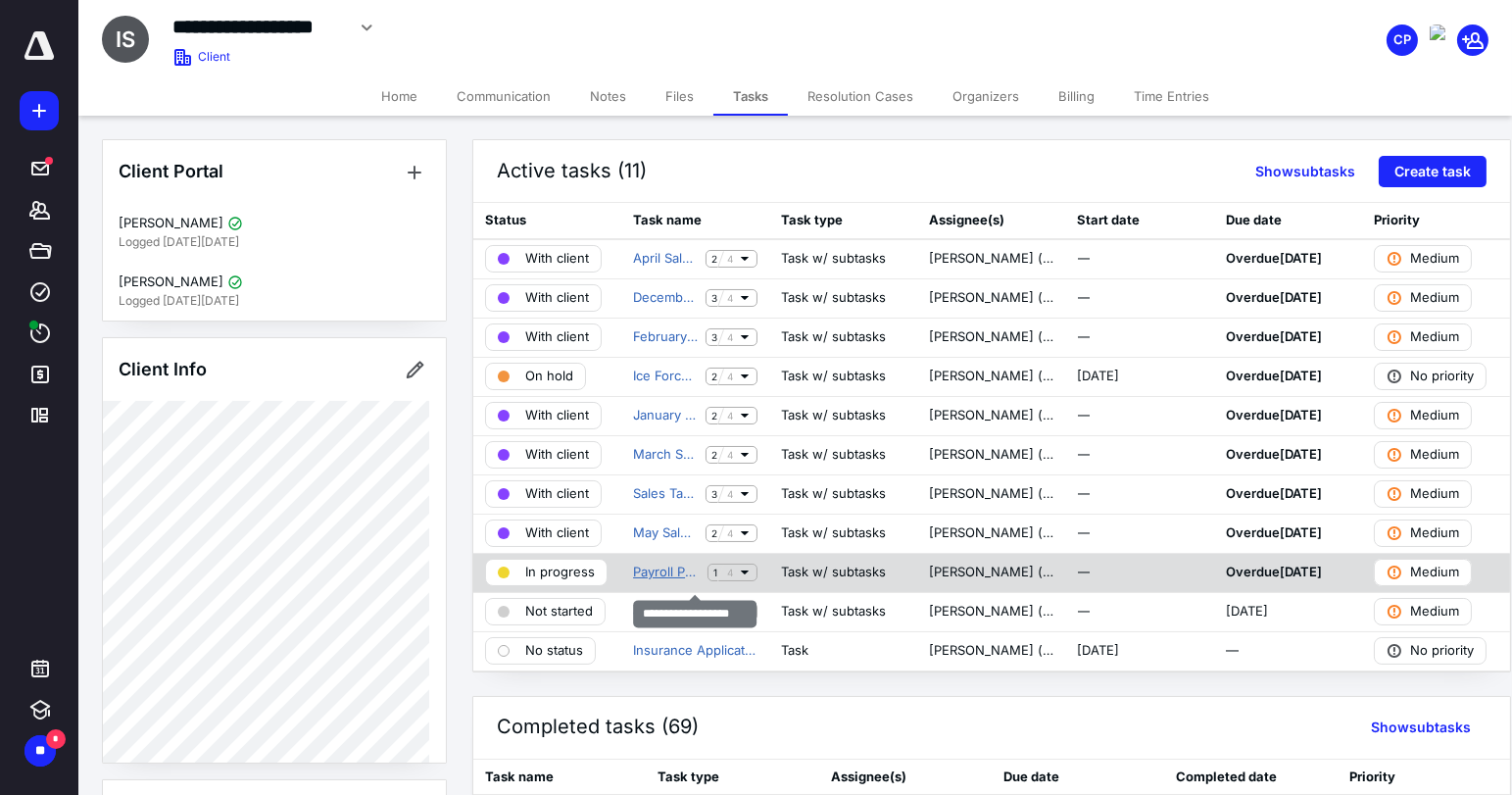 click on "Payroll Processing" at bounding box center [666, 572] 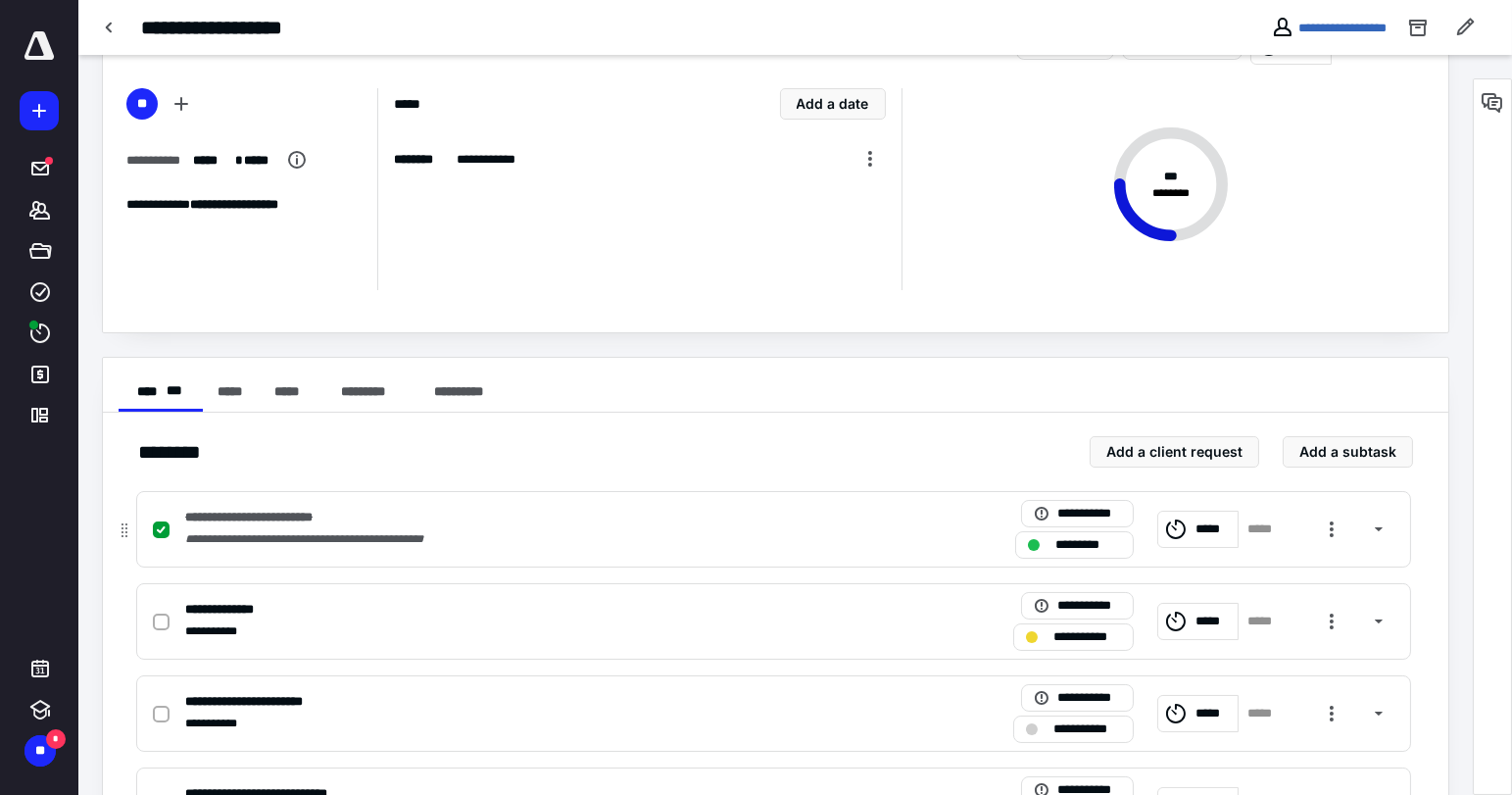 scroll, scrollTop: 173, scrollLeft: 0, axis: vertical 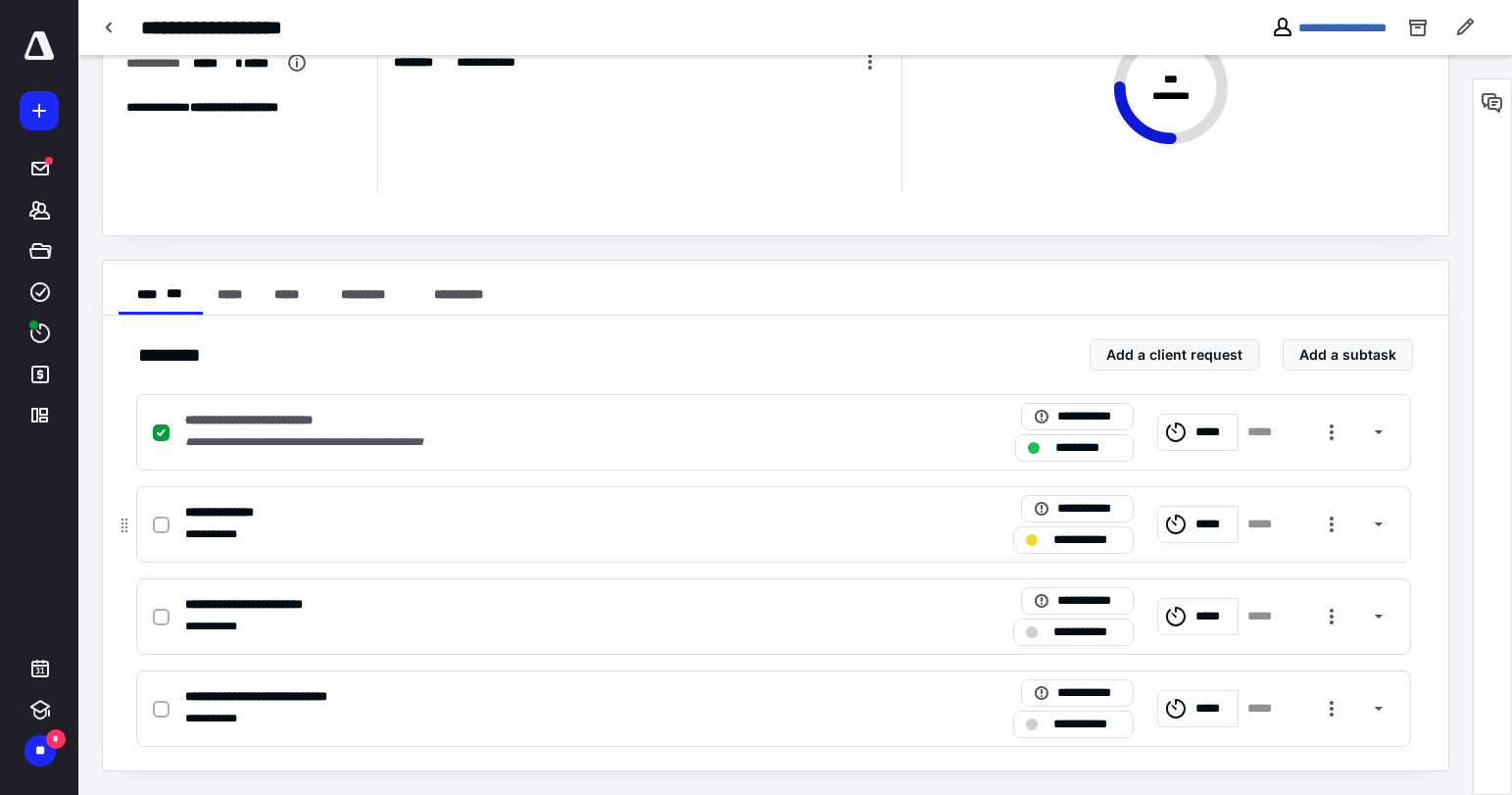 click at bounding box center (161, 525) 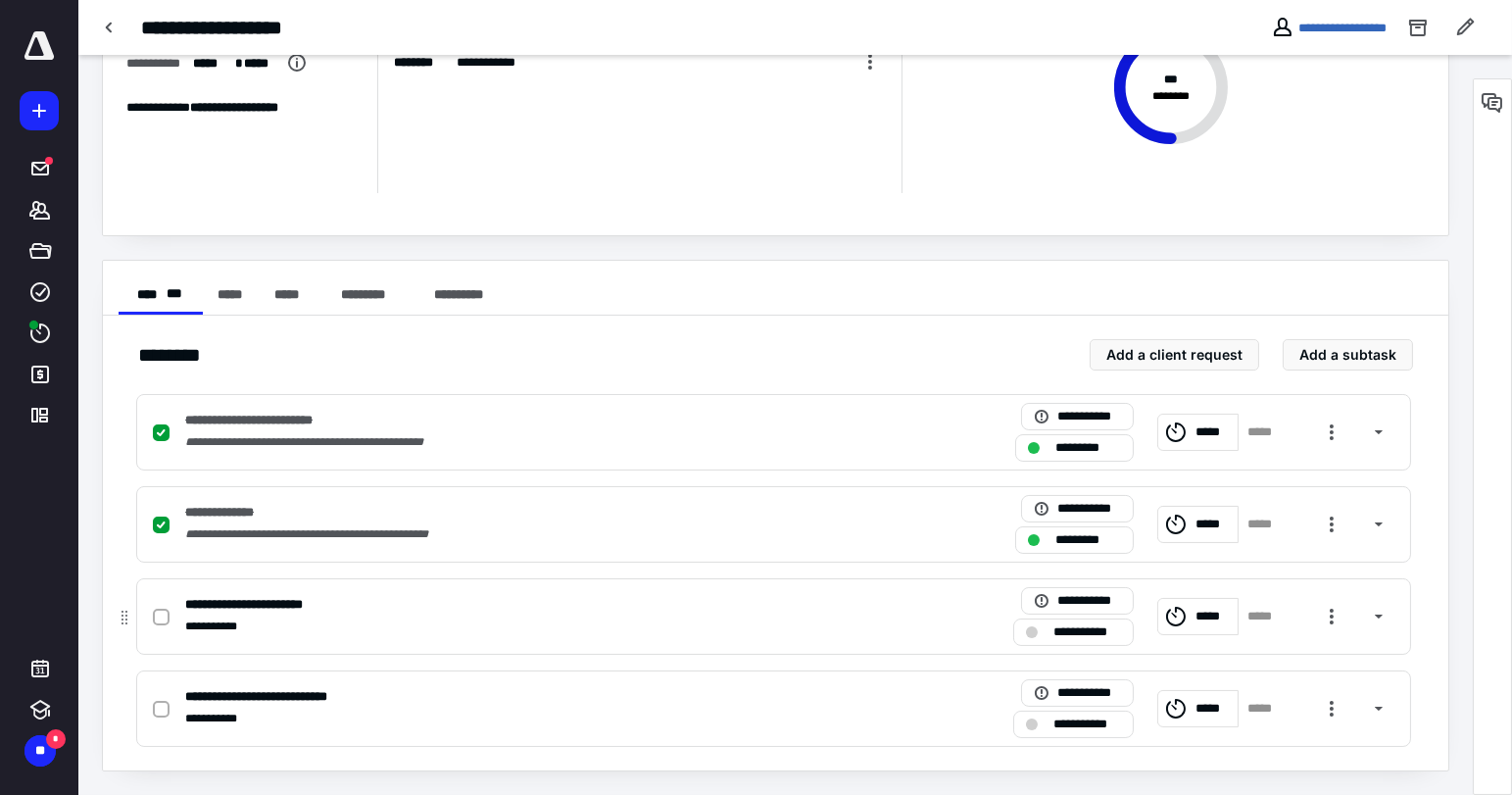 click at bounding box center [165, 617] 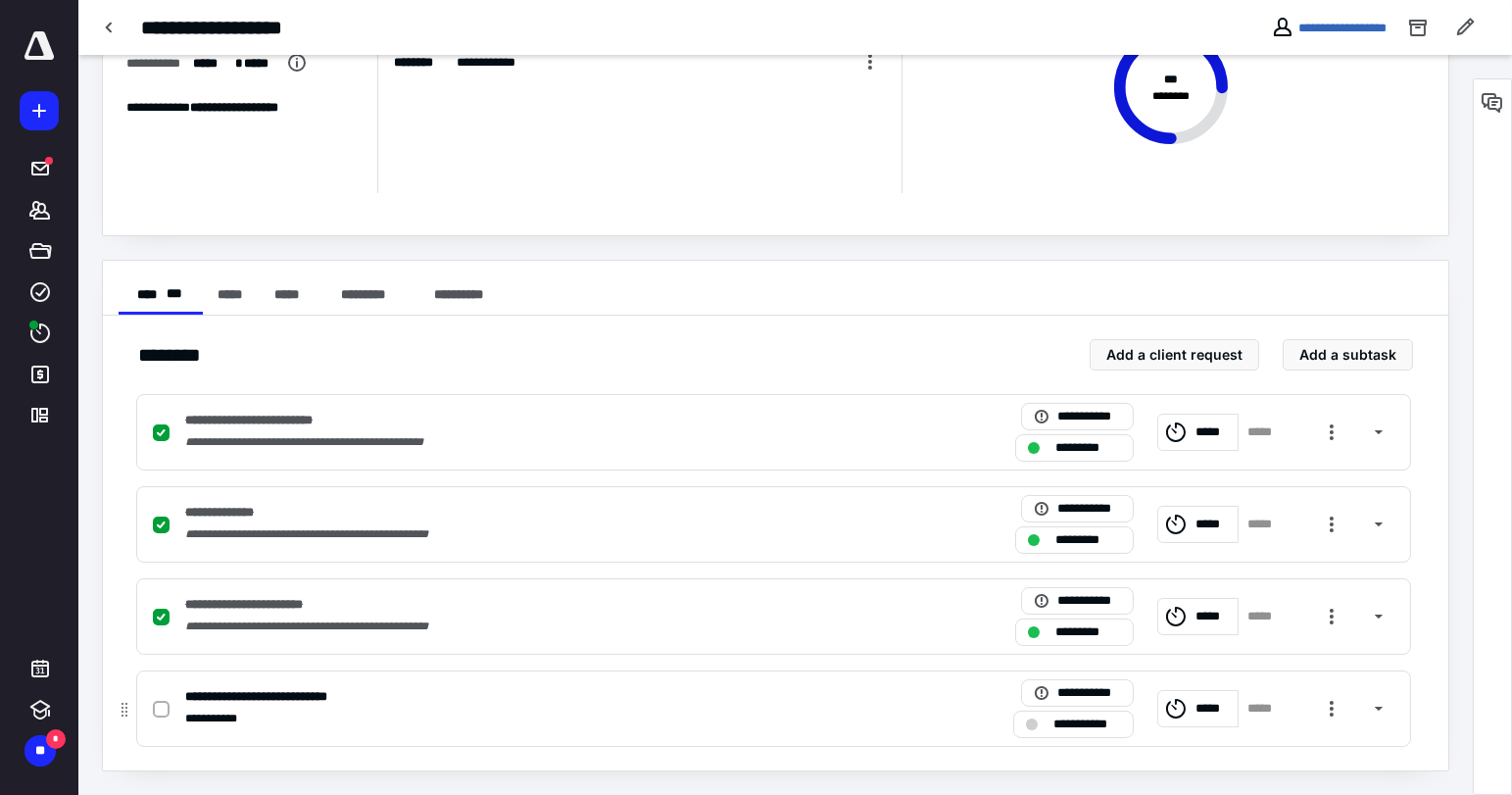 click on "**********" at bounding box center (516, 719) 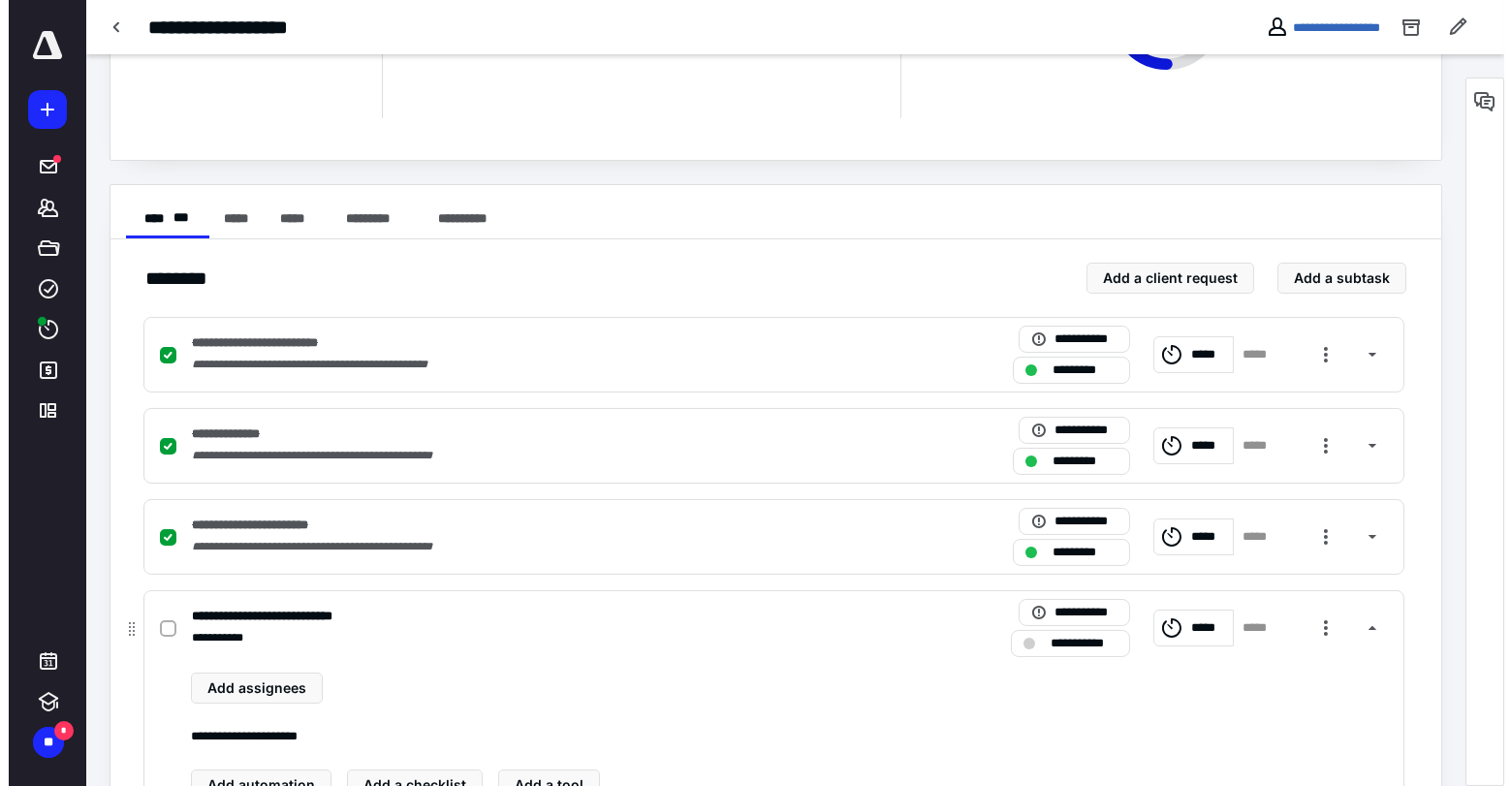 scroll, scrollTop: 321, scrollLeft: 0, axis: vertical 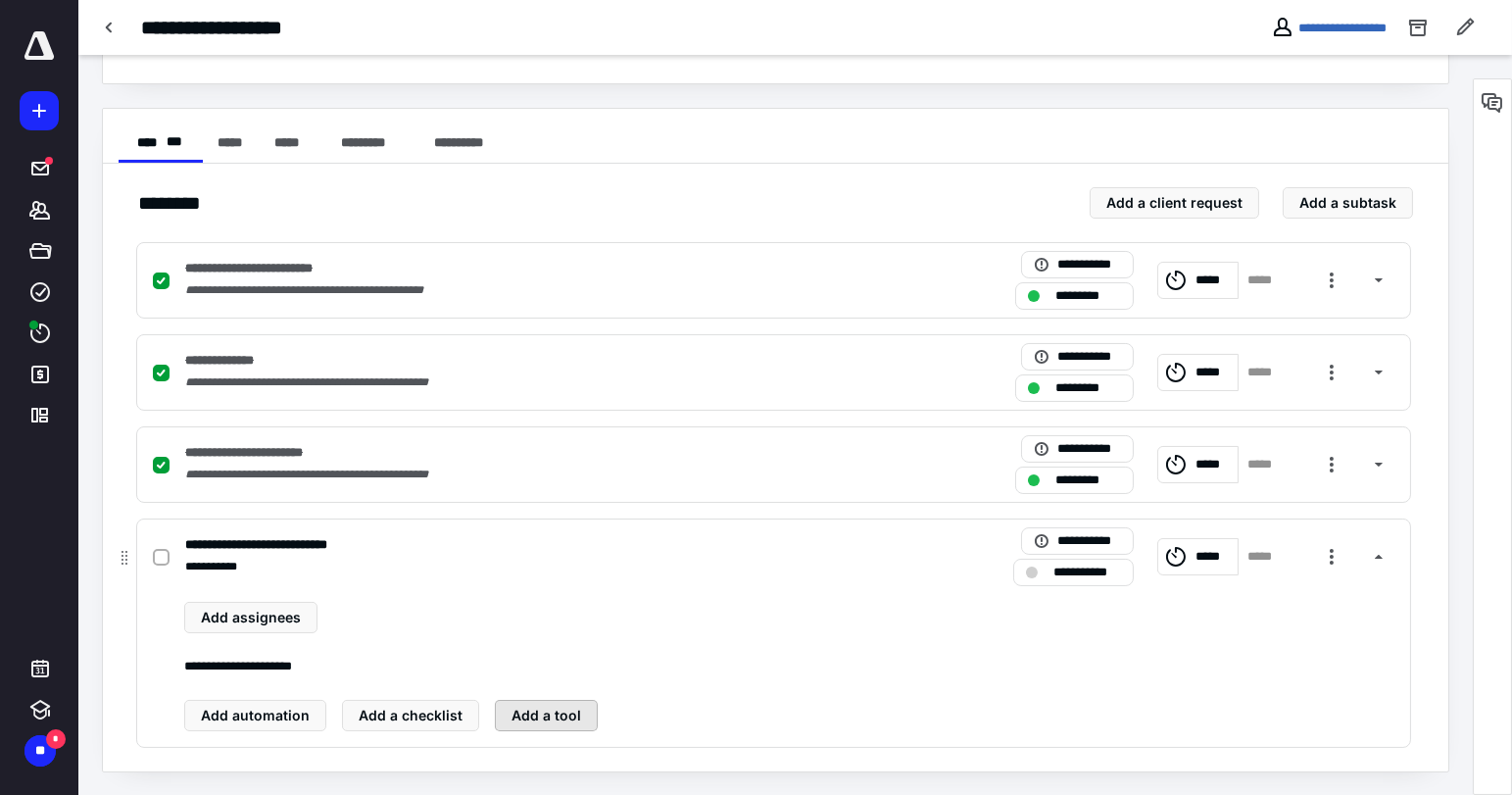 click on "Add a tool" at bounding box center (546, 716) 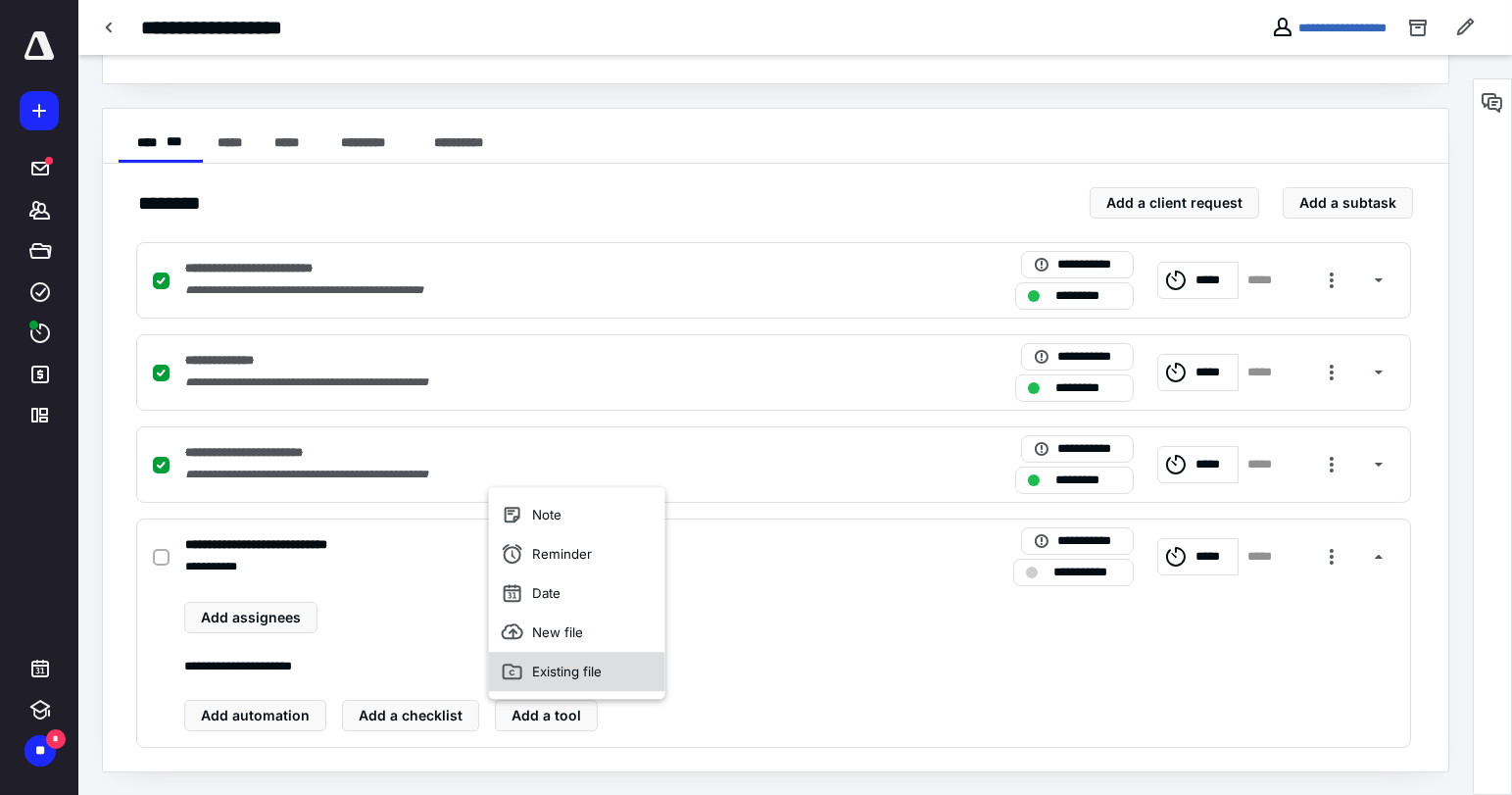 click on "Existing file" at bounding box center [577, 671] 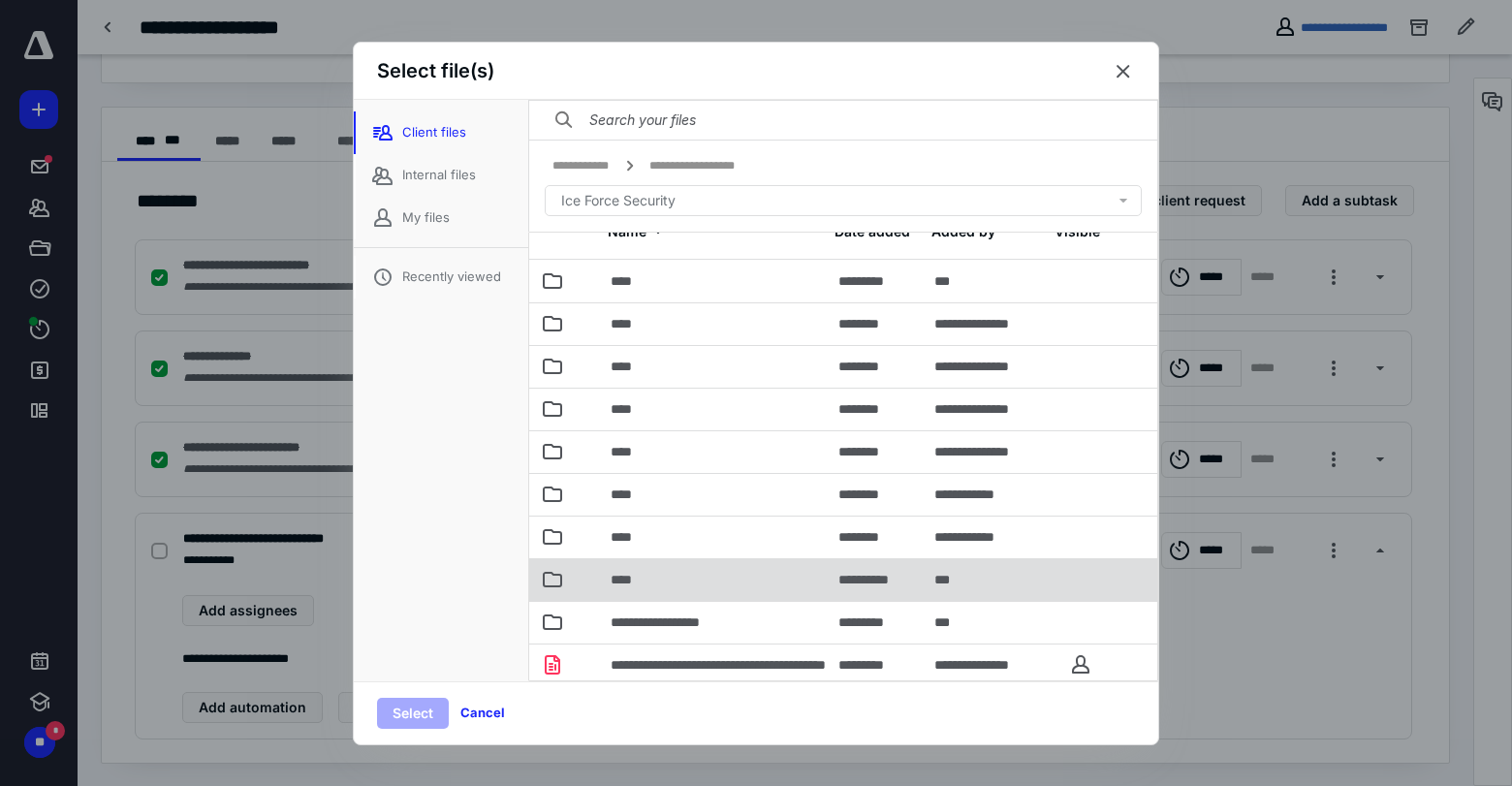 scroll, scrollTop: 108, scrollLeft: 0, axis: vertical 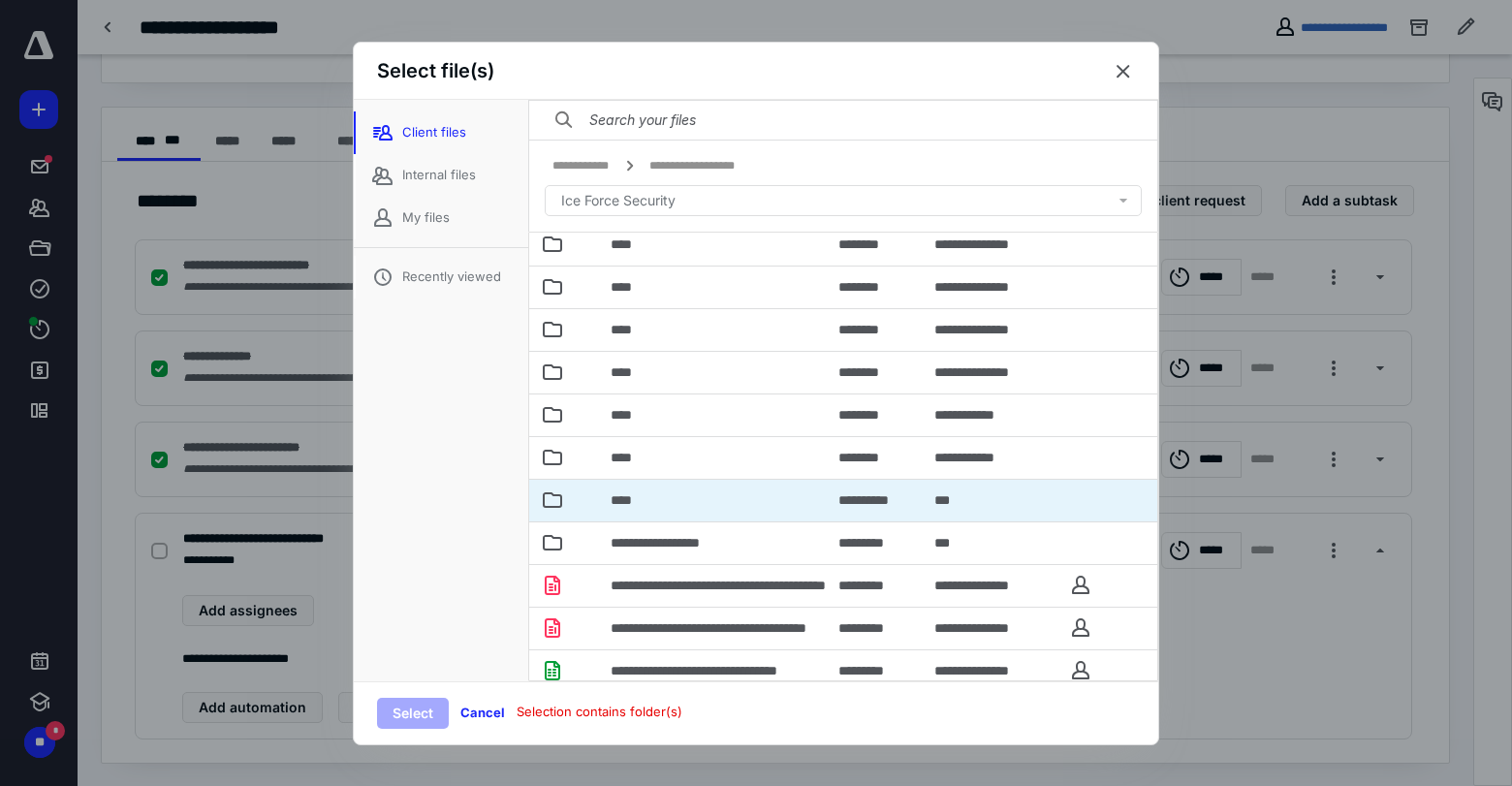 click on "****" at bounding box center (712, 500) 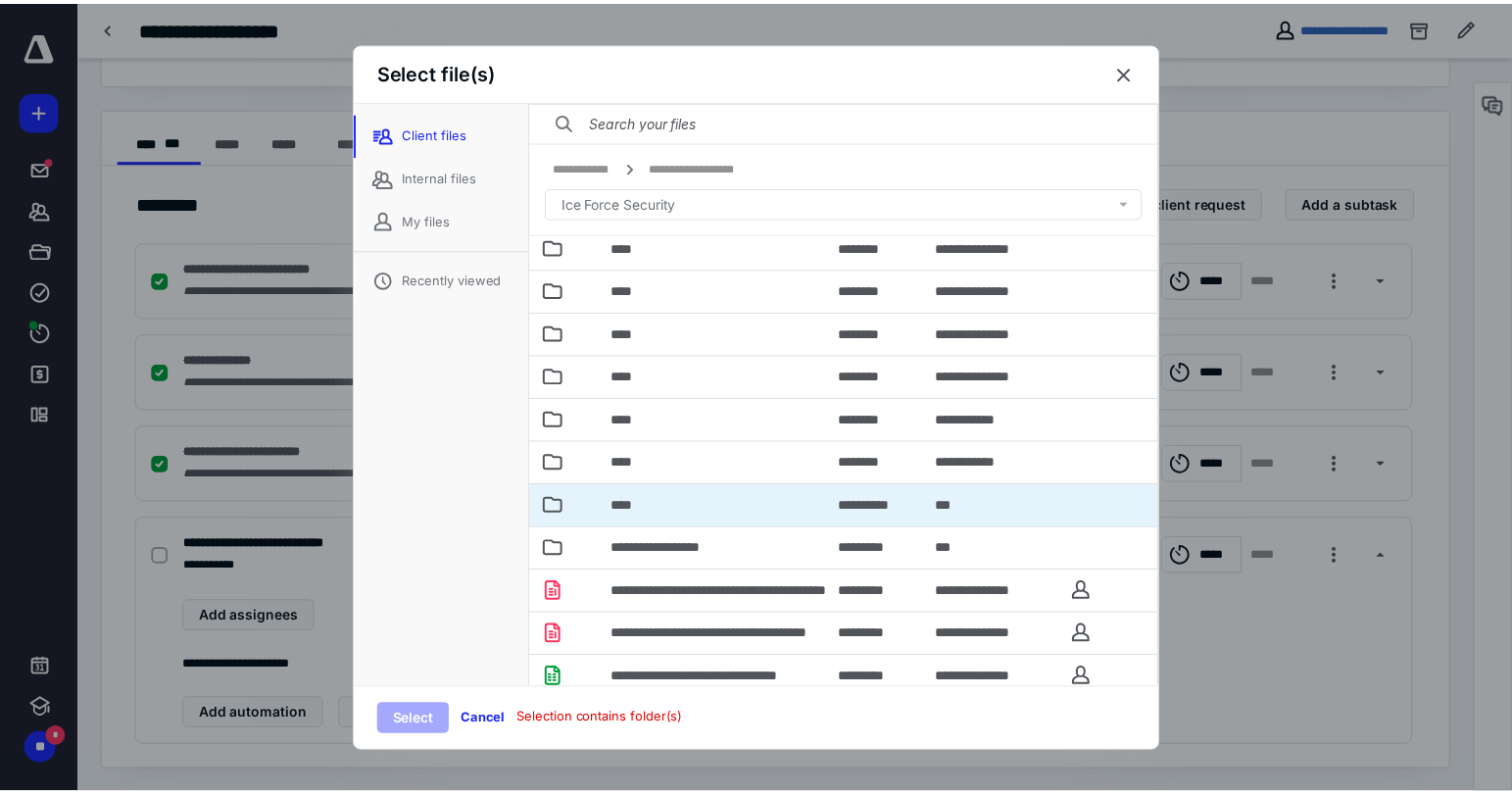 scroll, scrollTop: 0, scrollLeft: 0, axis: both 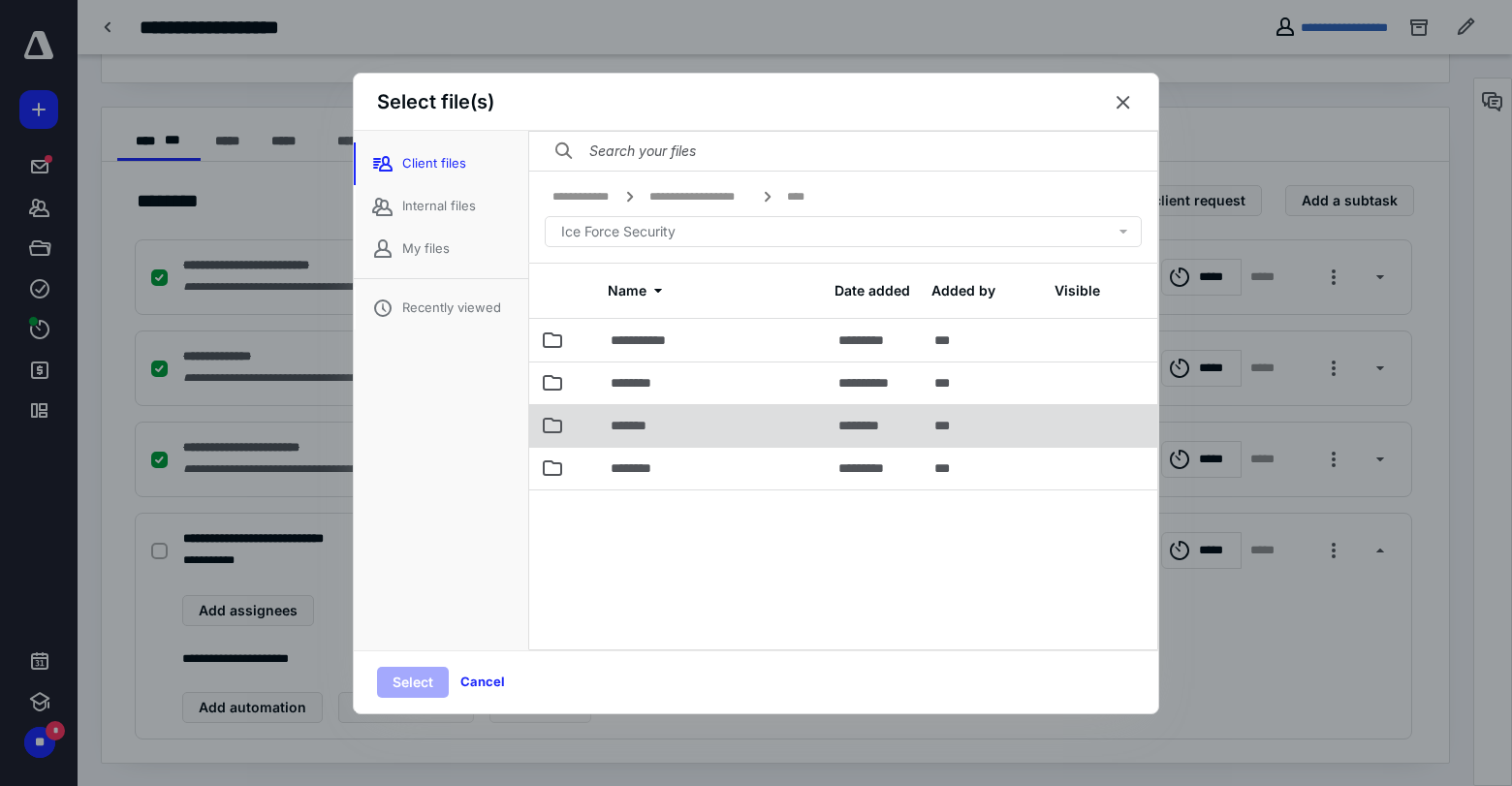 click on "*******" at bounding box center [712, 425] 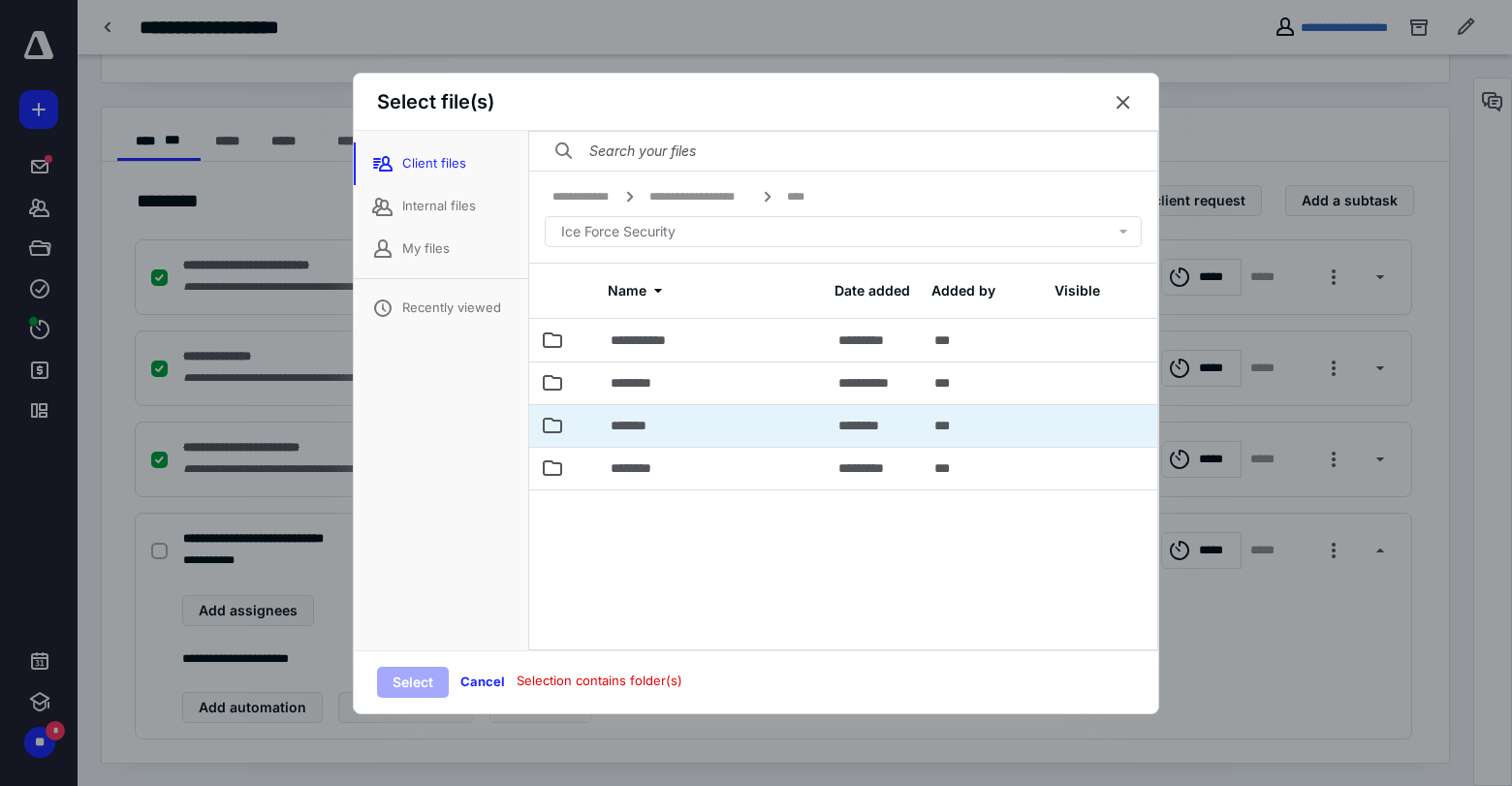 click on "*******" at bounding box center [712, 425] 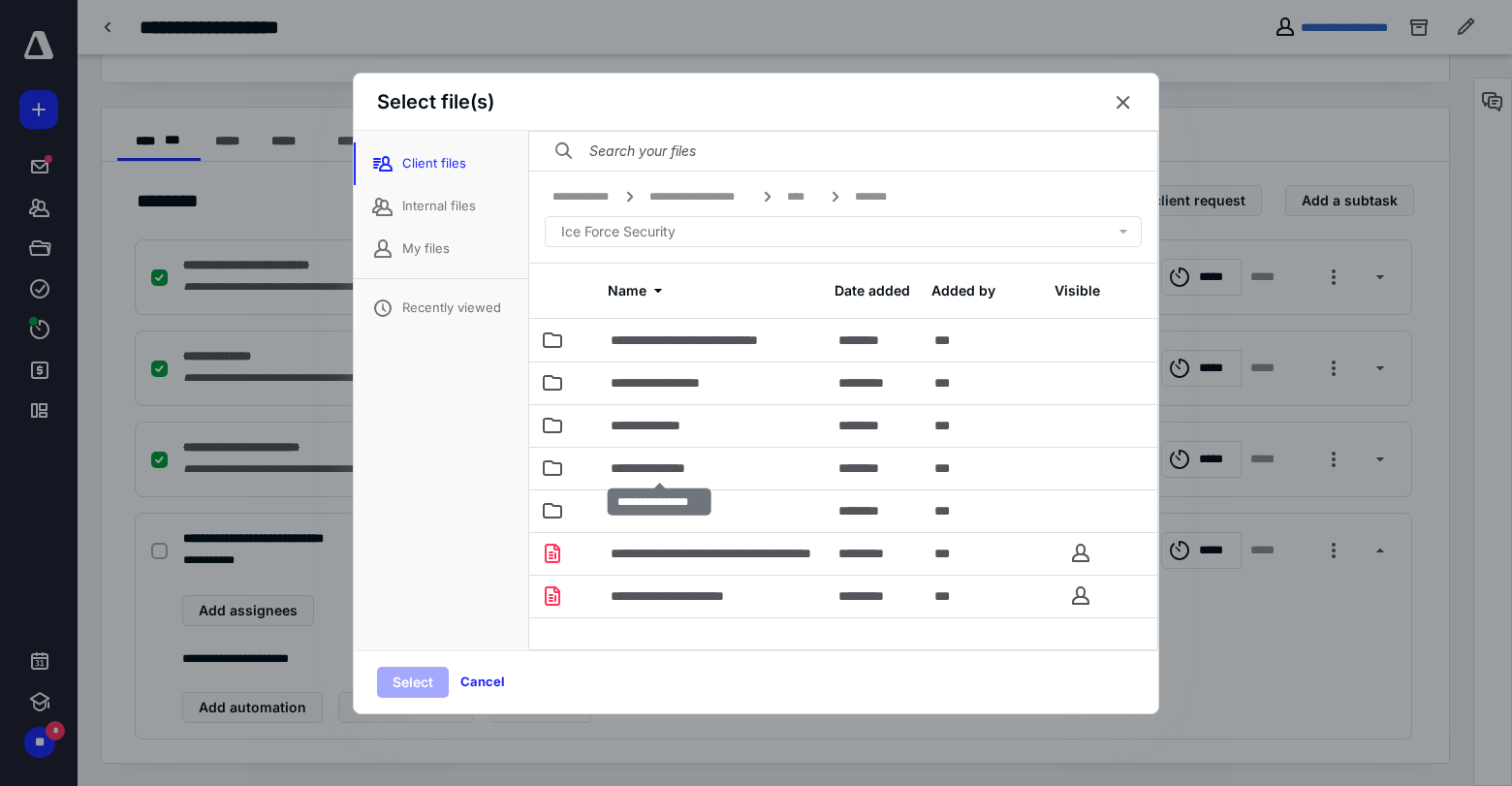 click on "**********" at bounding box center (659, 468) 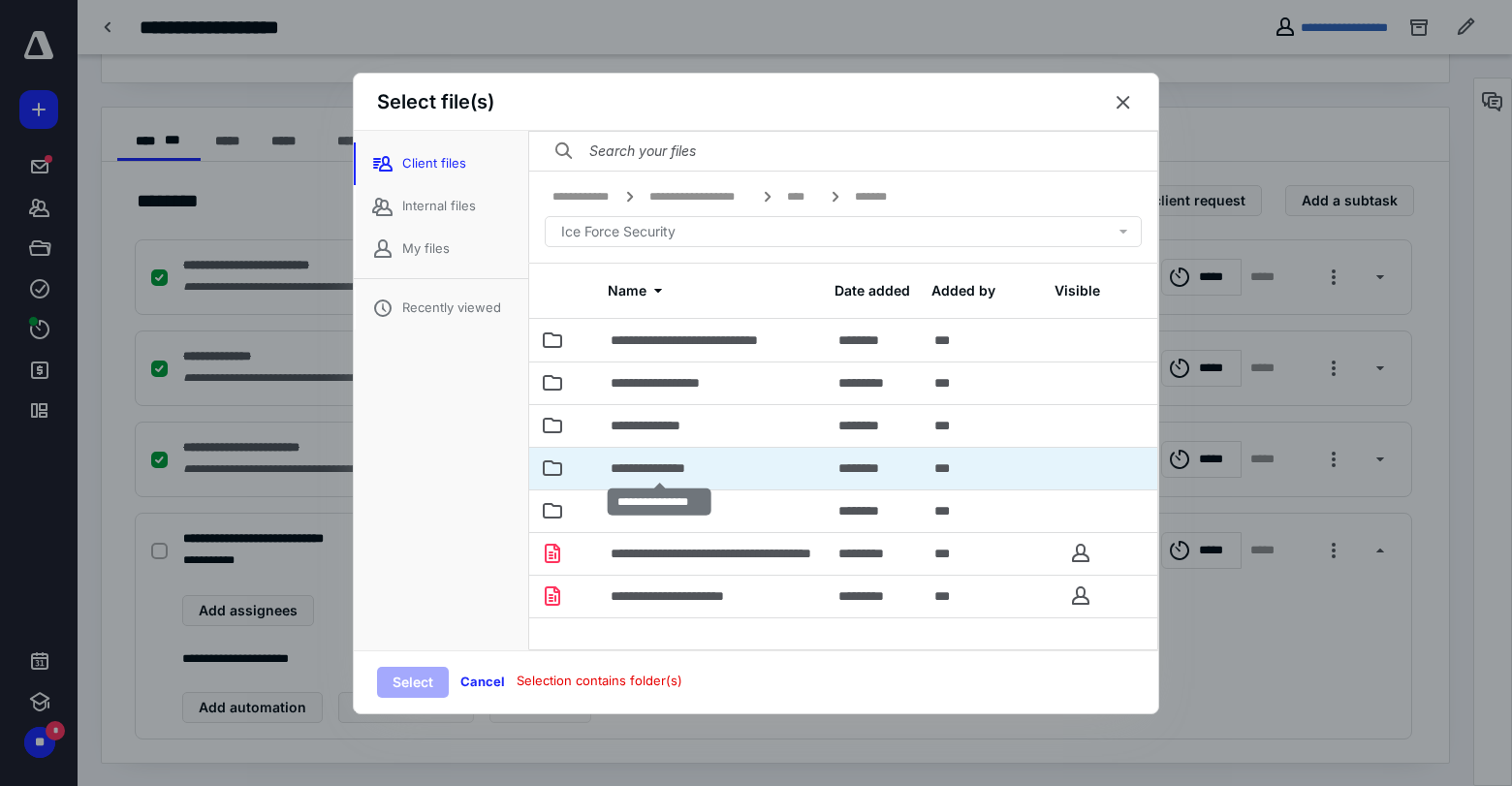 click on "**********" at bounding box center [659, 468] 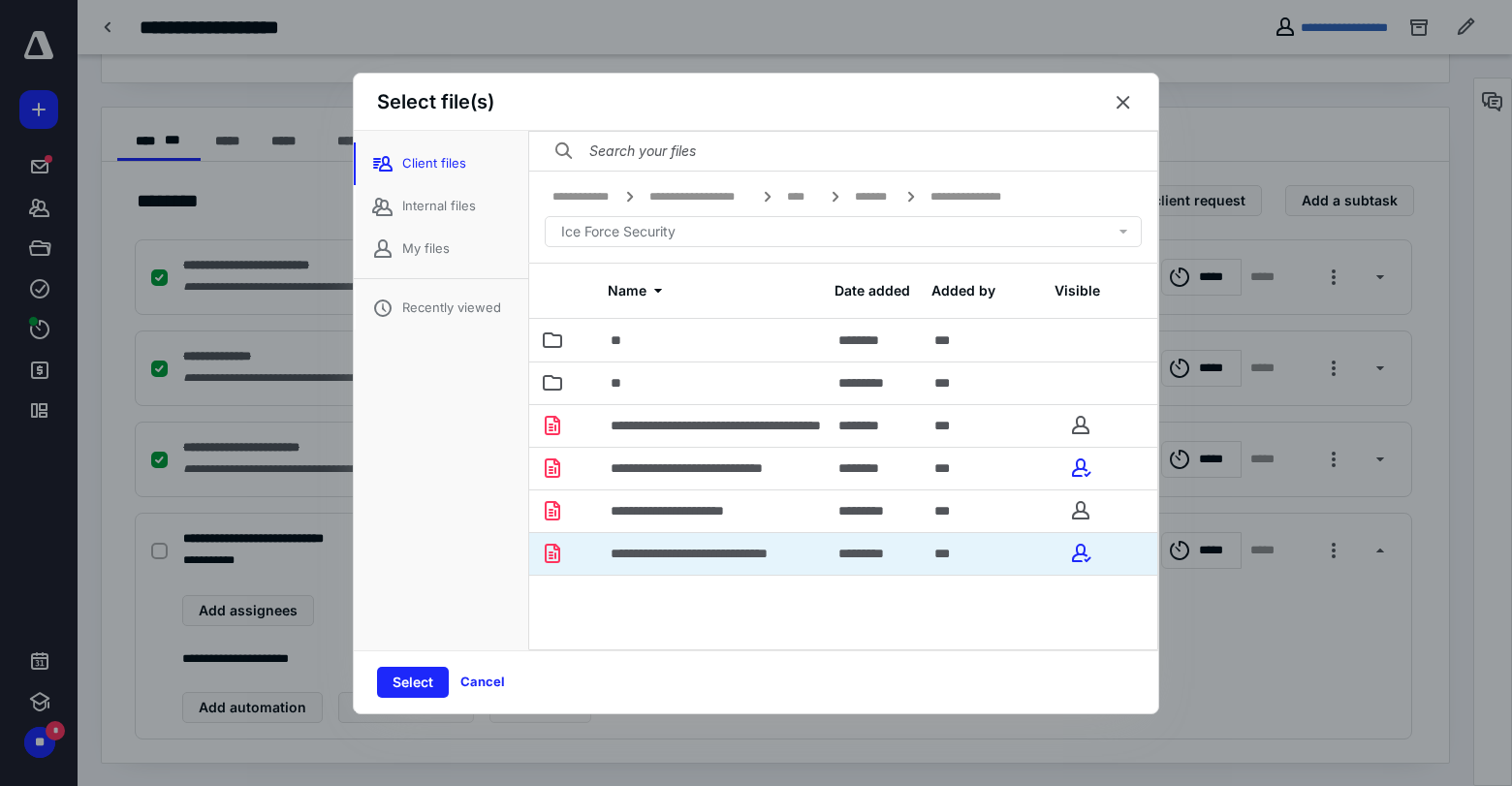 click on "***" at bounding box center [984, 553] 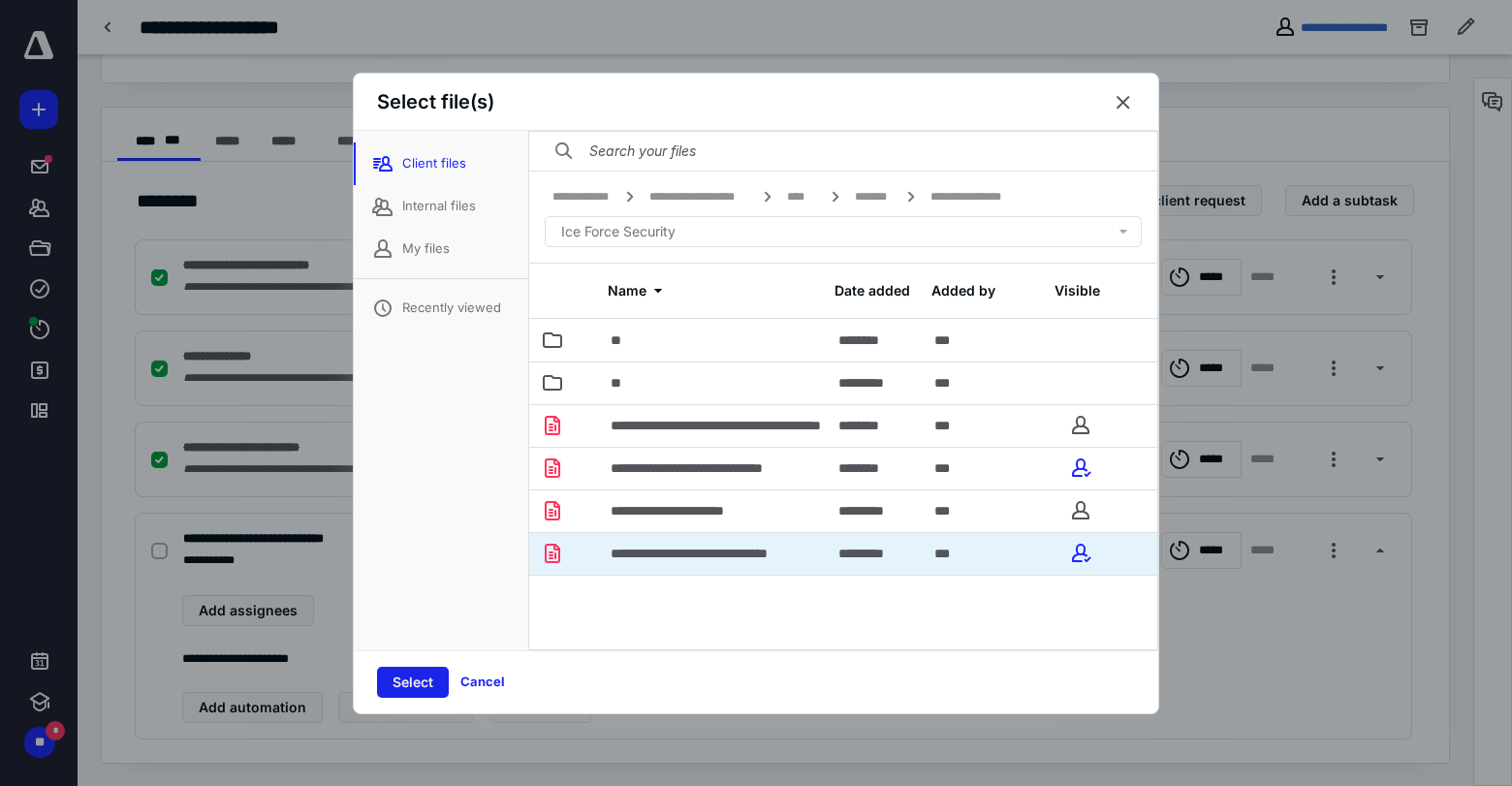 click on "Select" at bounding box center (413, 682) 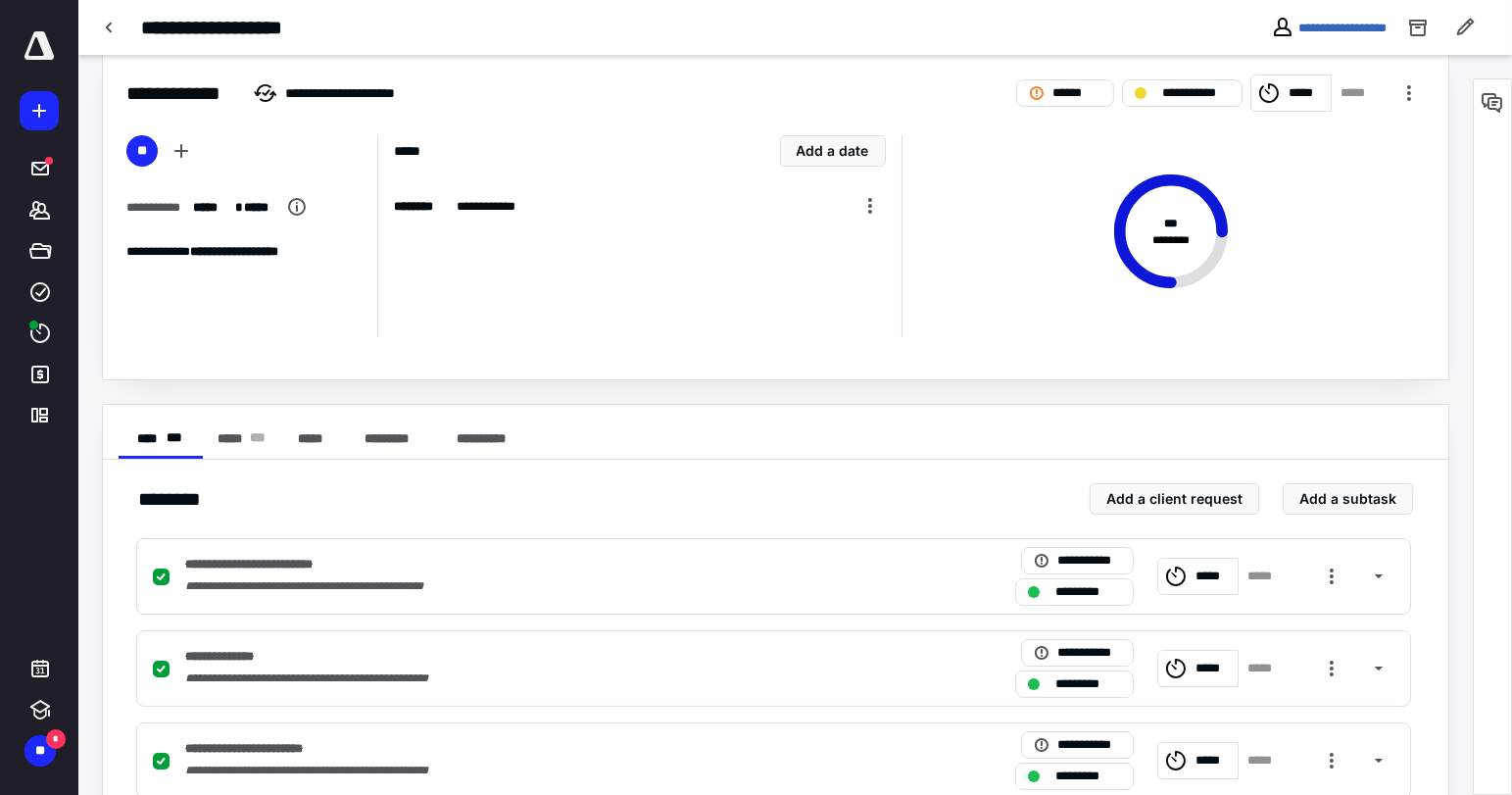 scroll, scrollTop: 0, scrollLeft: 0, axis: both 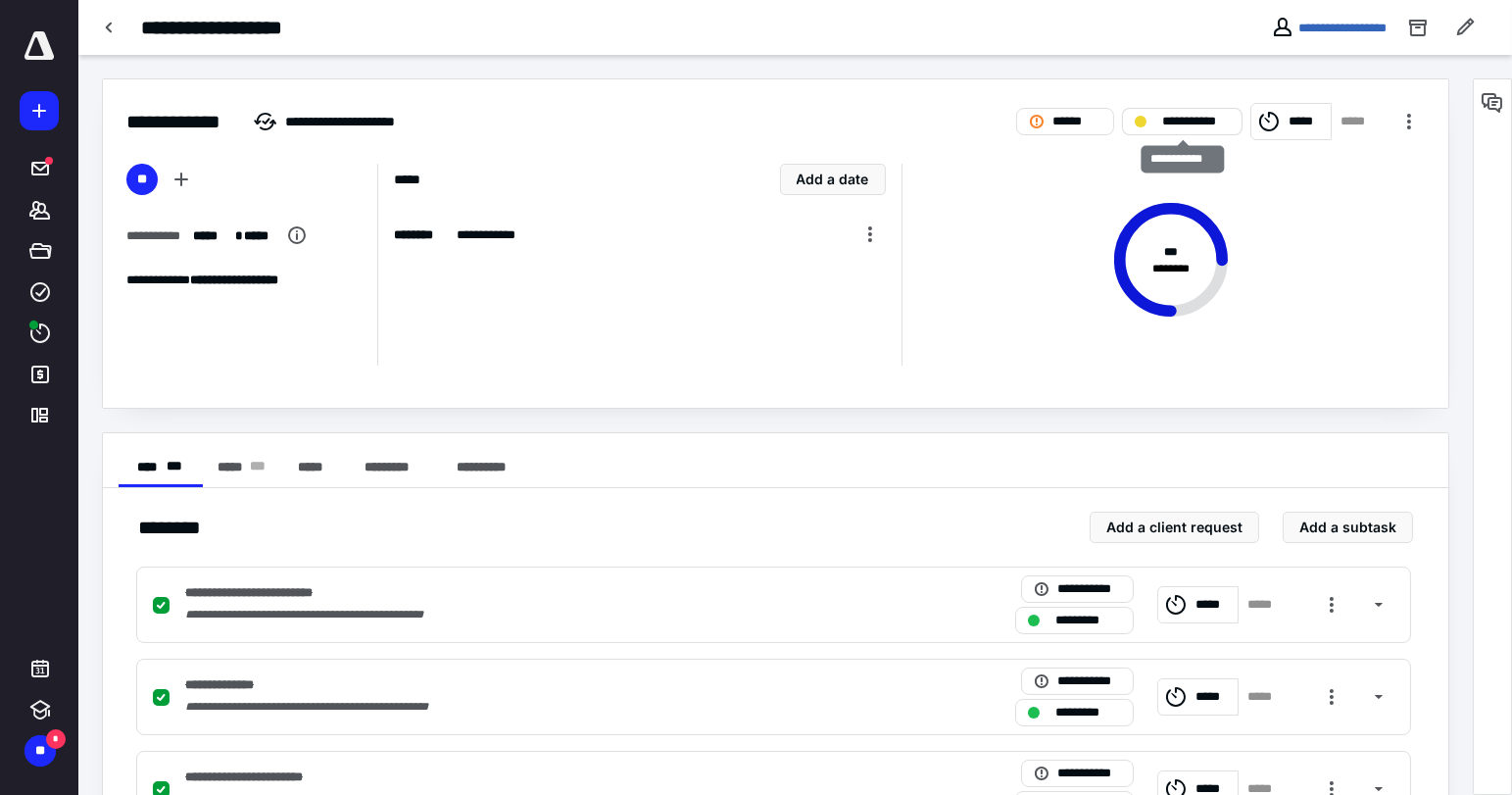 click on "**********" at bounding box center (1195, 122) 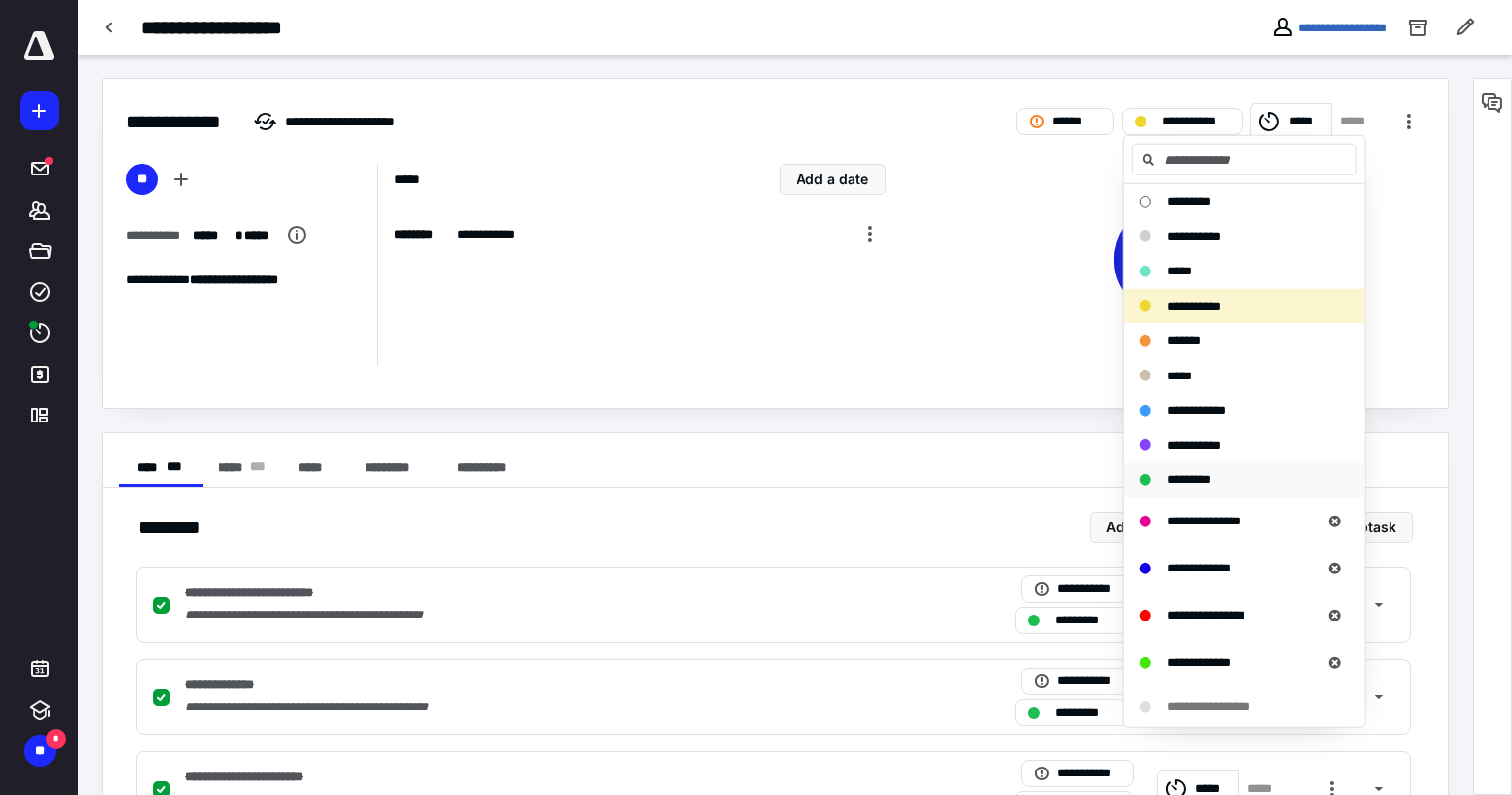 click on "*********" at bounding box center (1244, 480) 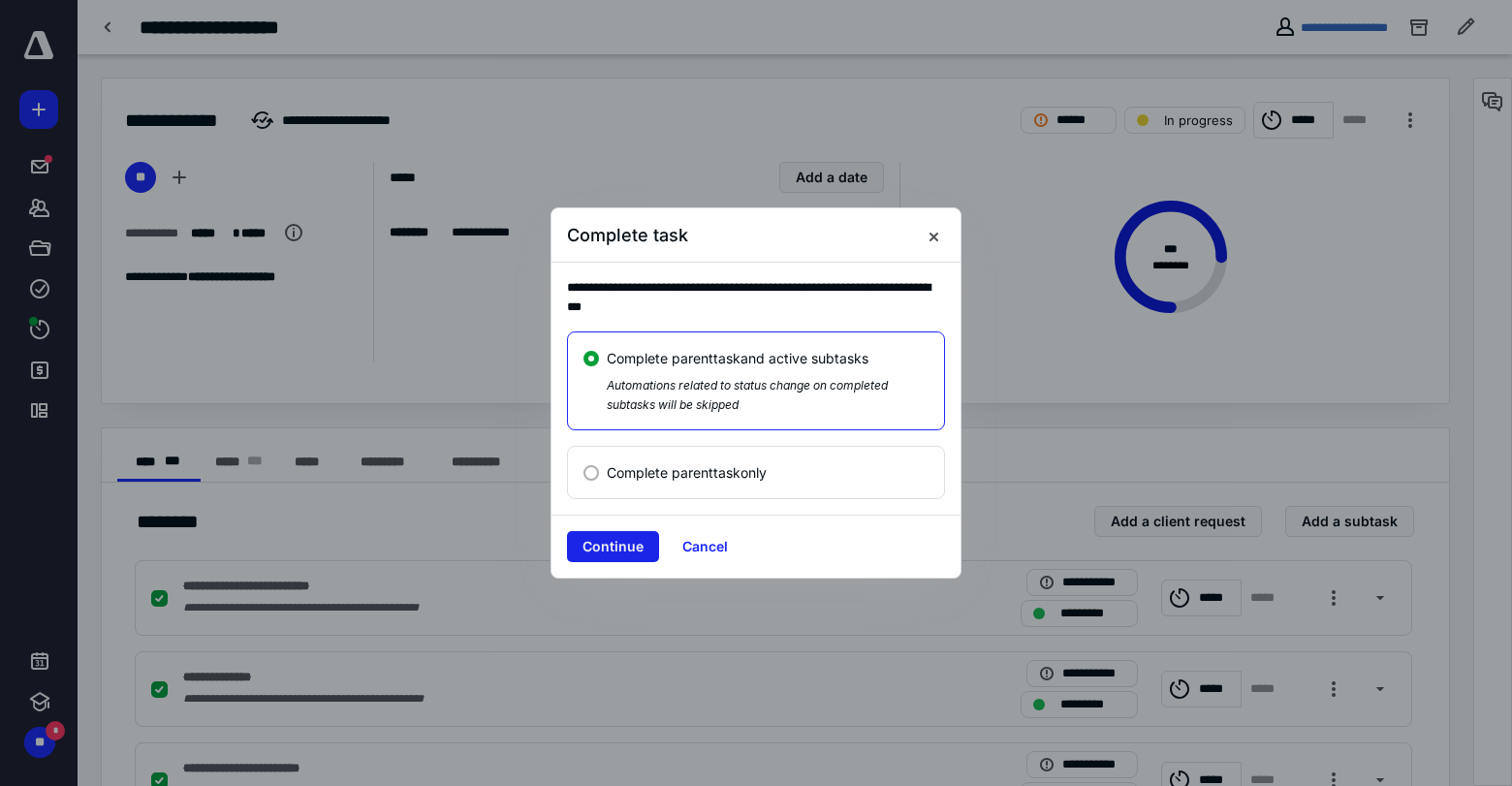click on "Continue" at bounding box center [613, 547] 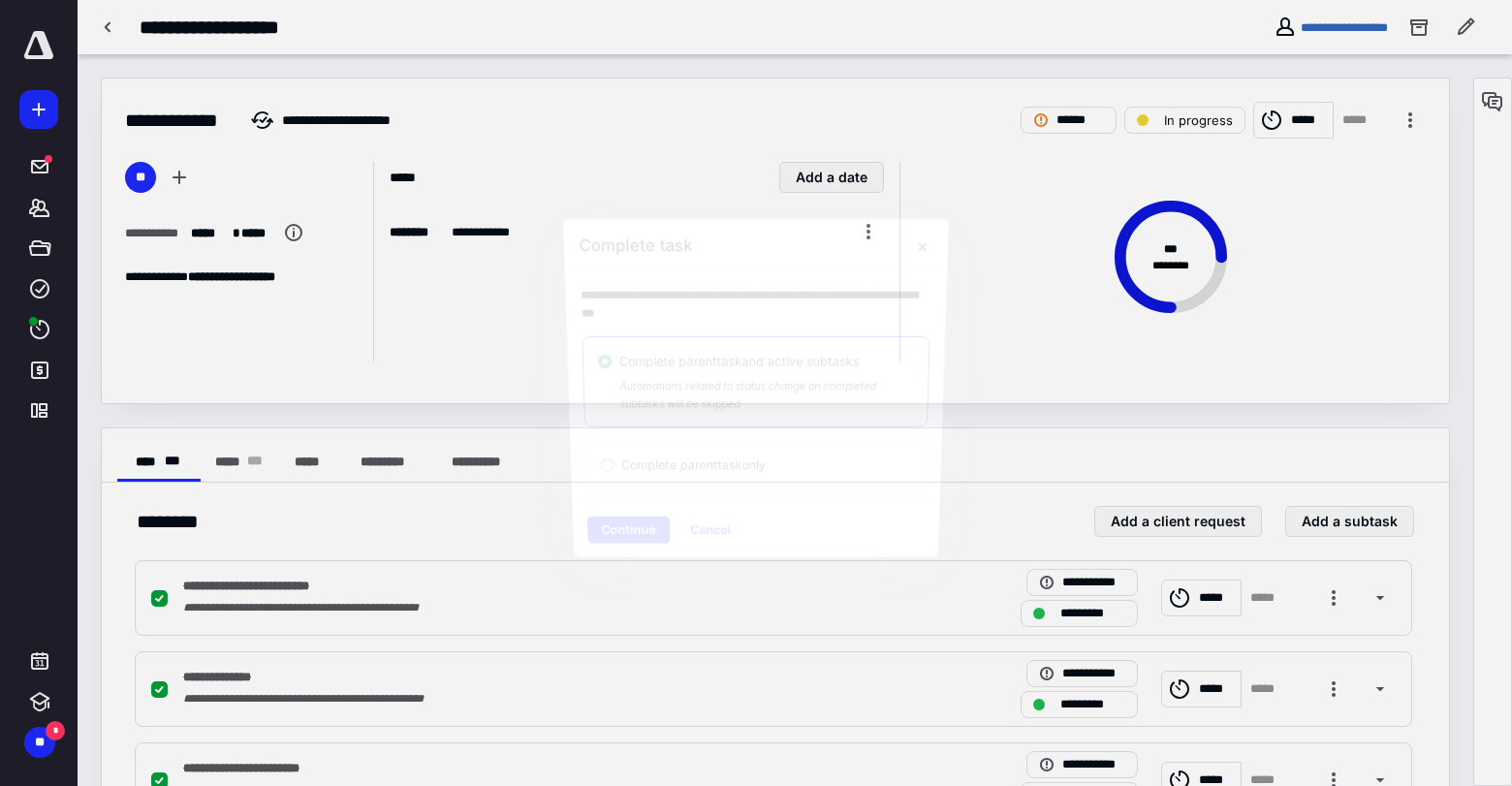 checkbox on "true" 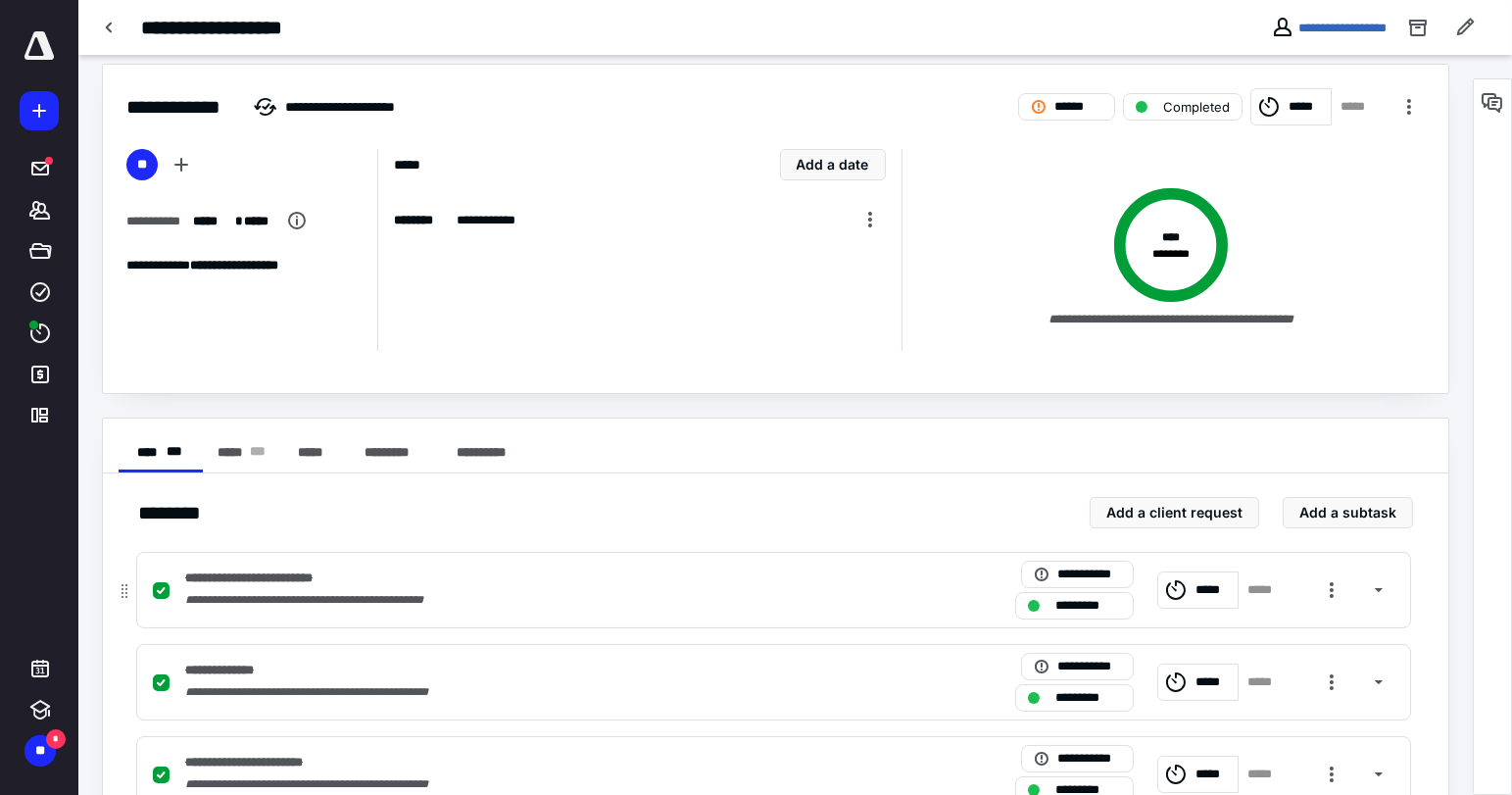scroll, scrollTop: 0, scrollLeft: 0, axis: both 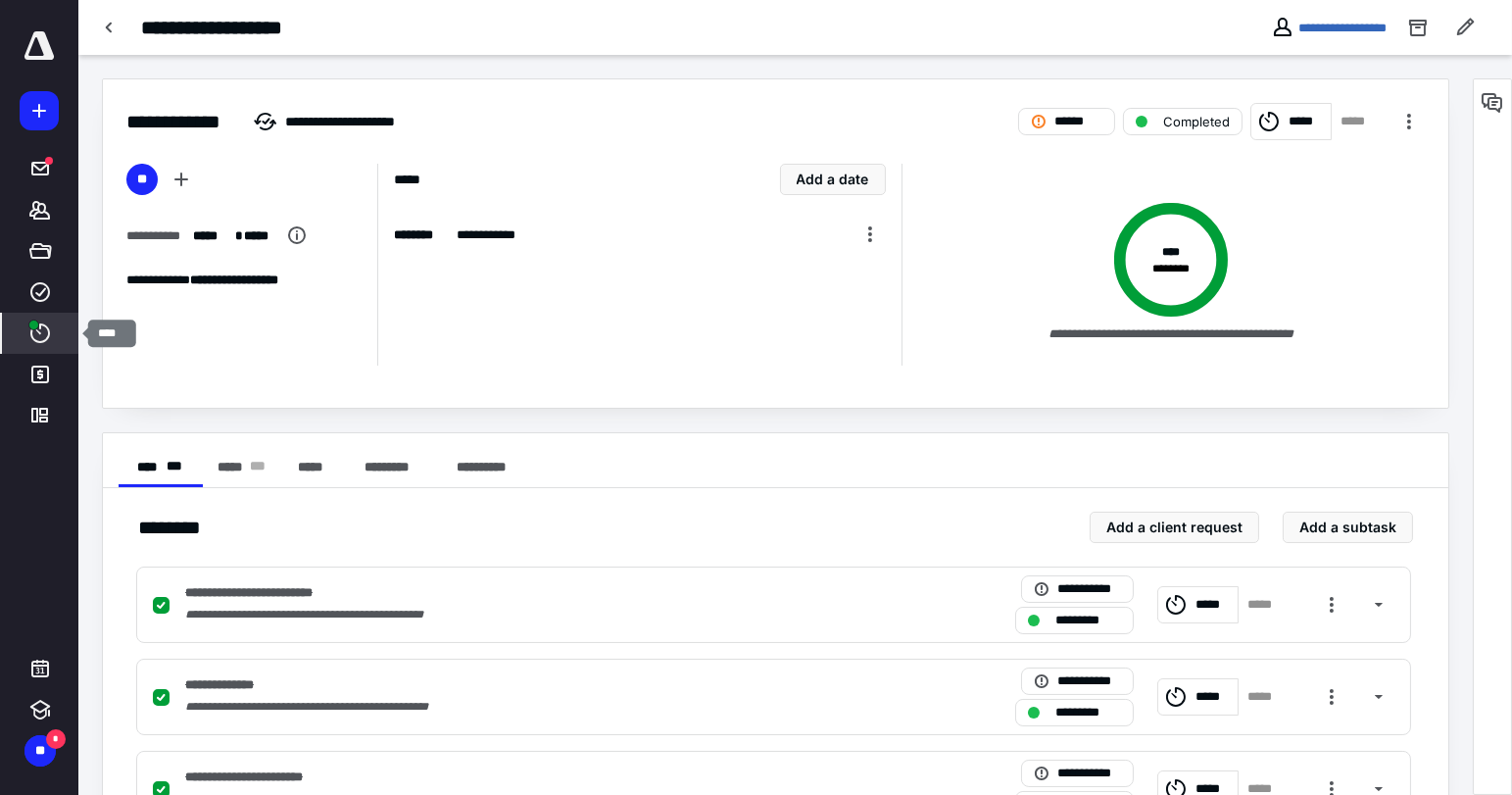 click 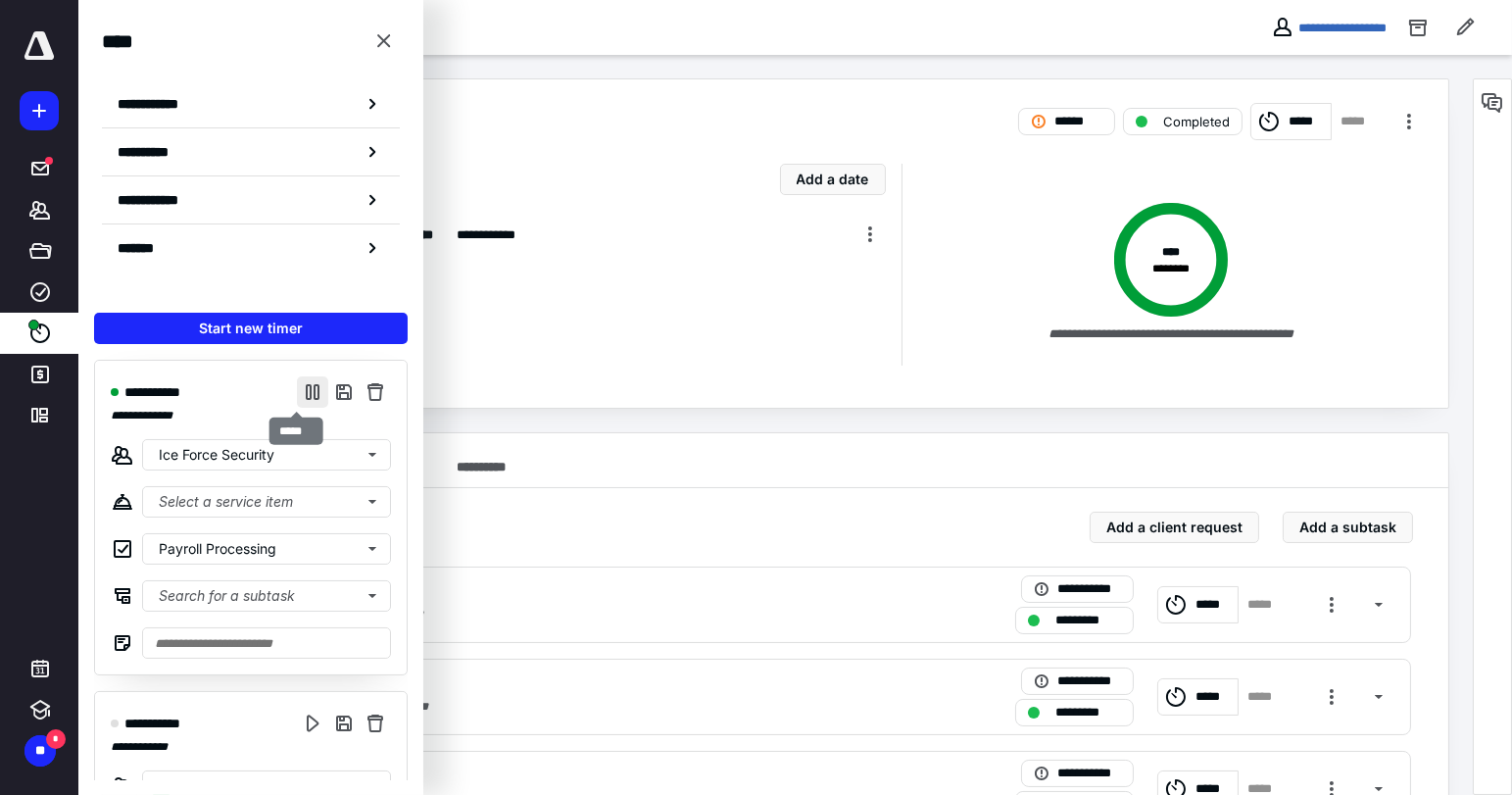 click at bounding box center (313, 392) 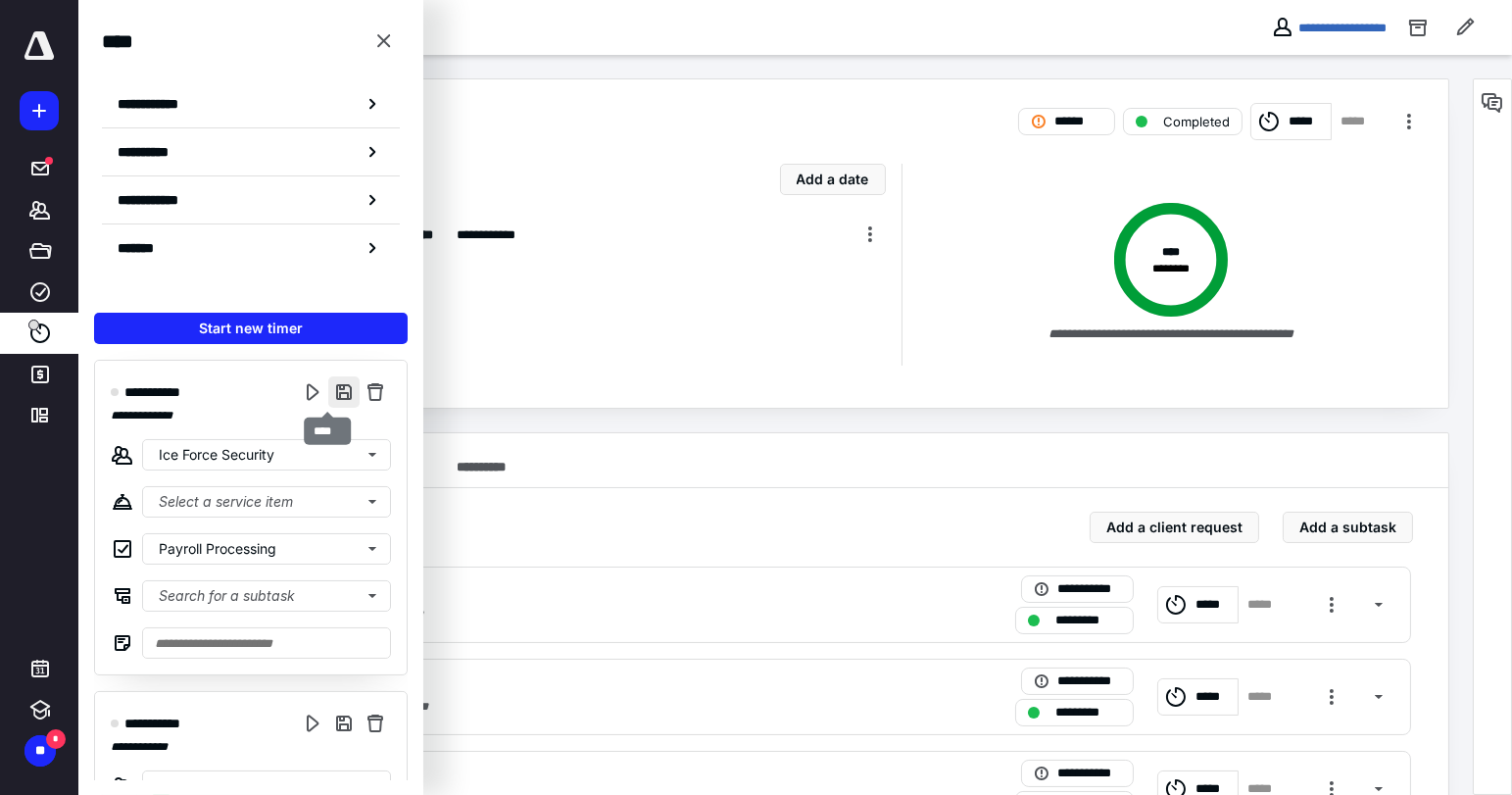 click at bounding box center [344, 392] 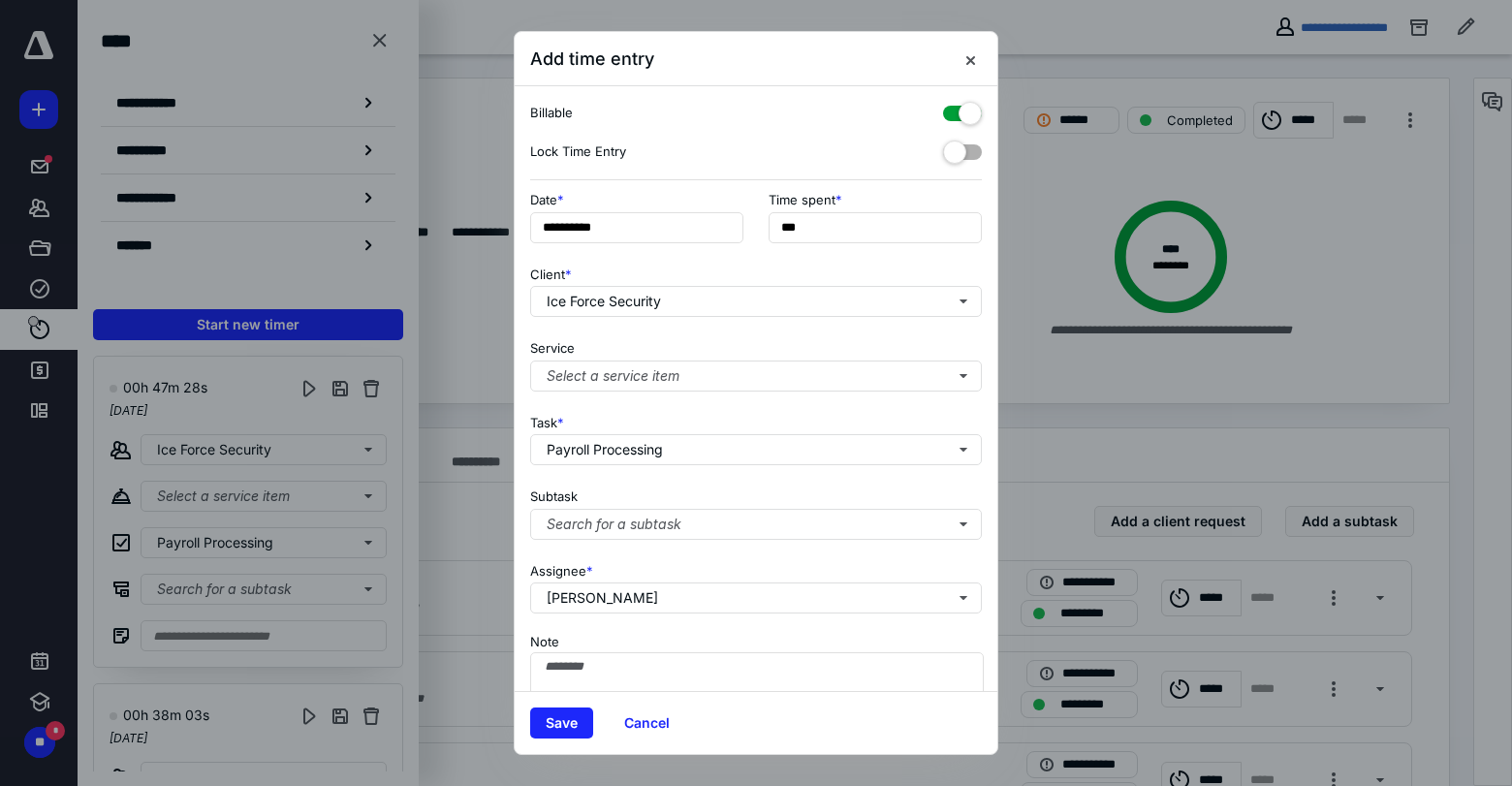 click at bounding box center (962, 110) 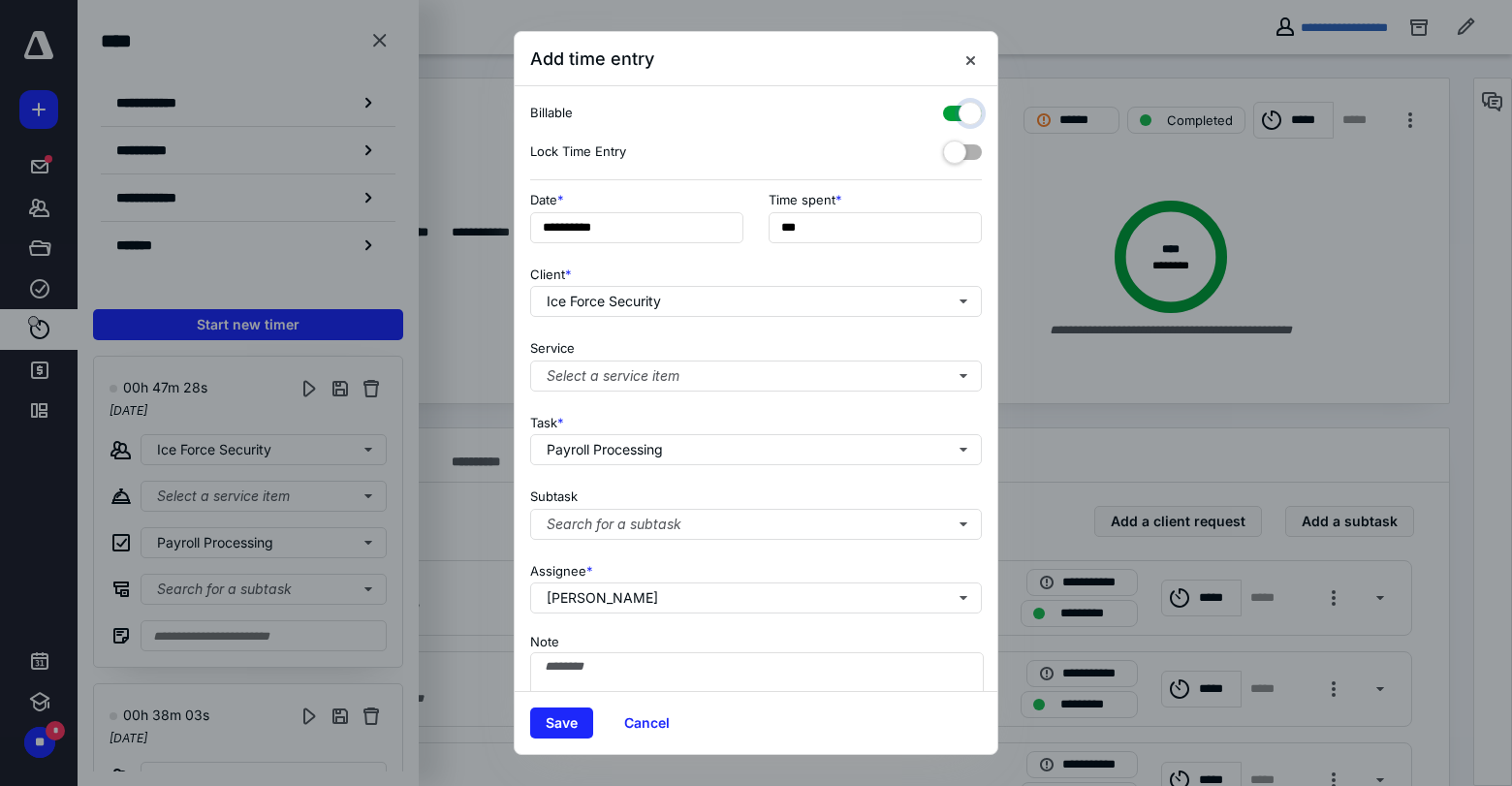 click at bounding box center (953, 110) 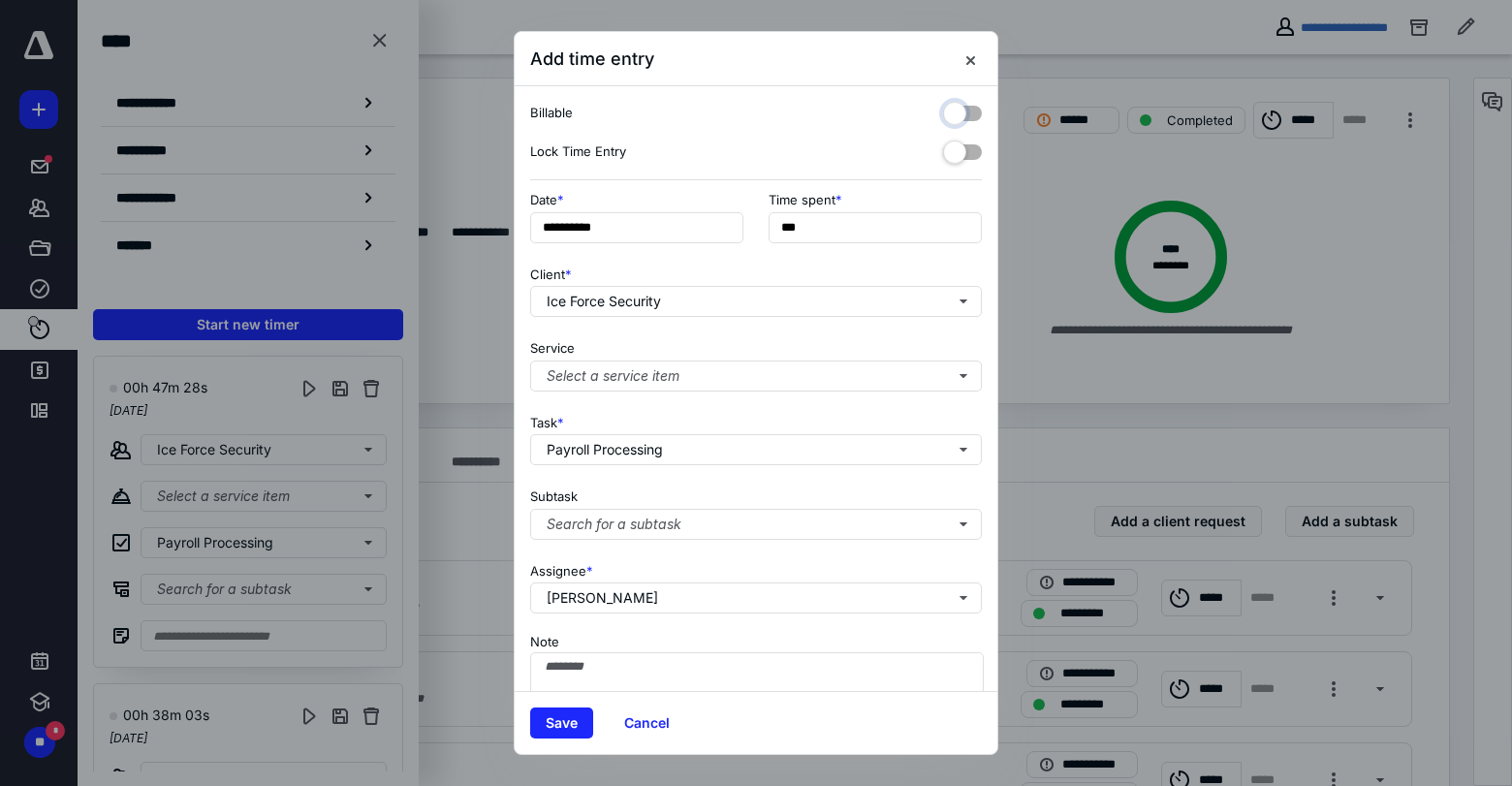 checkbox on "false" 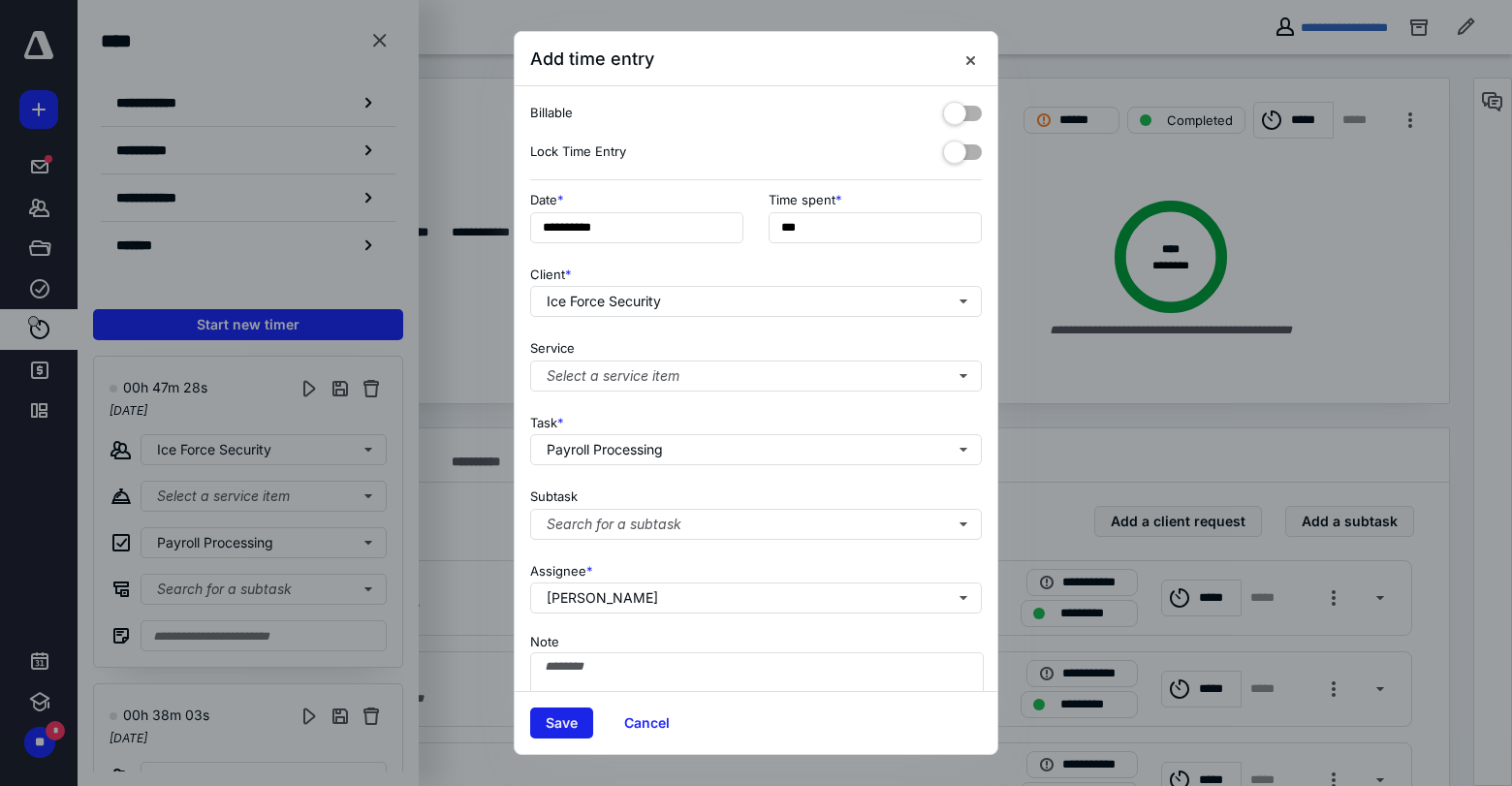 click on "Save" at bounding box center [561, 723] 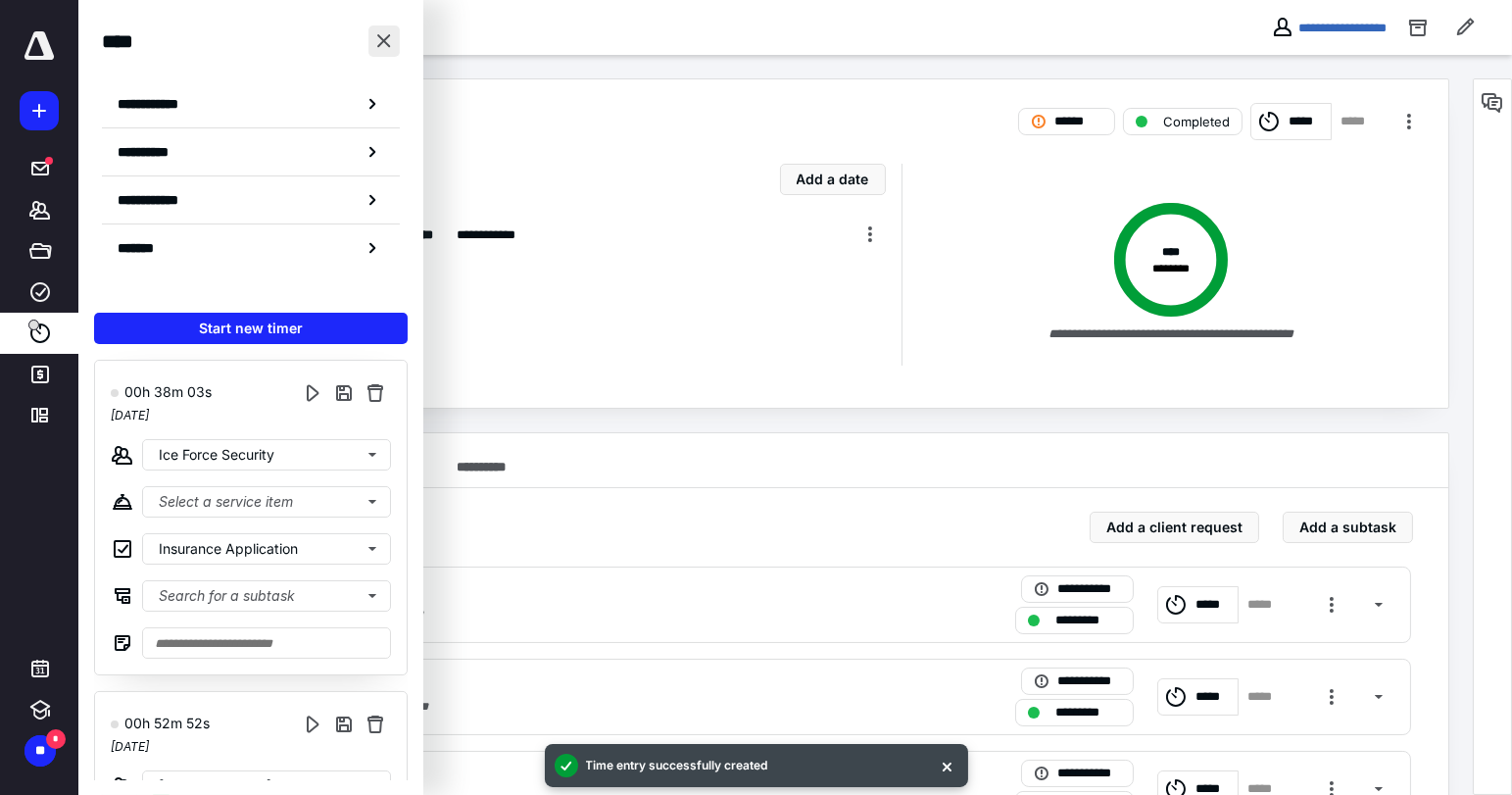 click at bounding box center [384, 41] 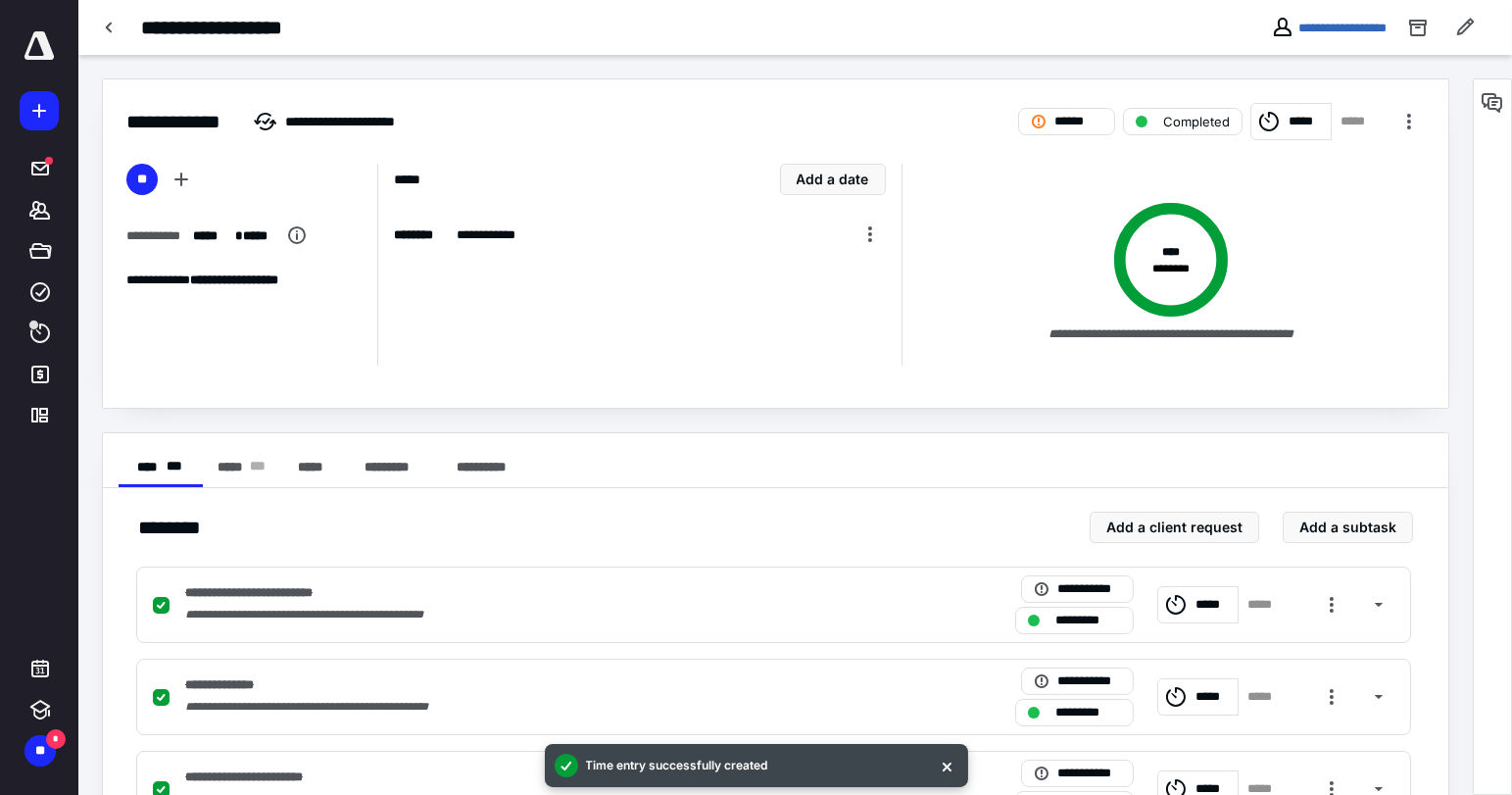click on "**********" at bounding box center (775, 110) 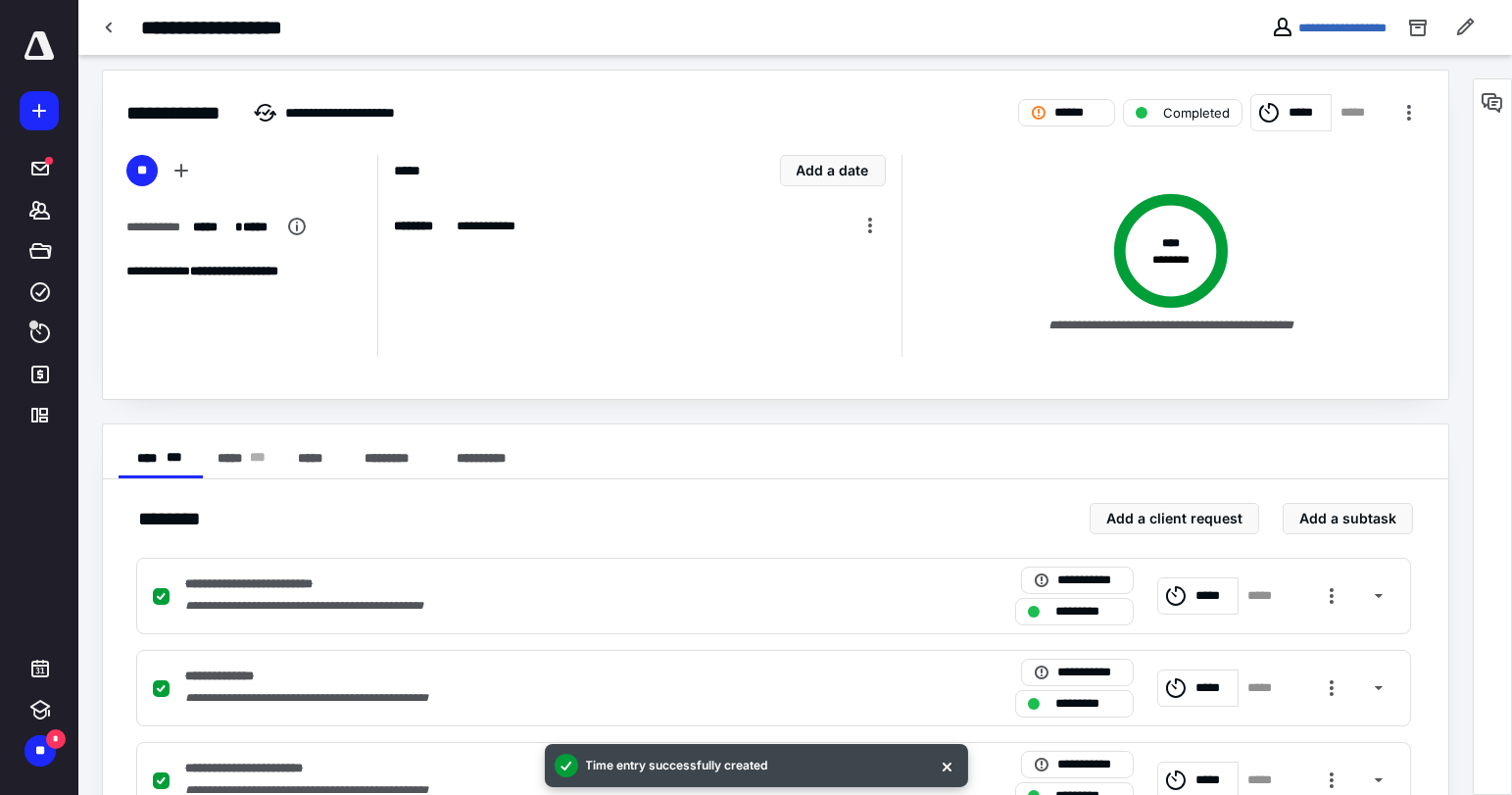 scroll, scrollTop: 0, scrollLeft: 0, axis: both 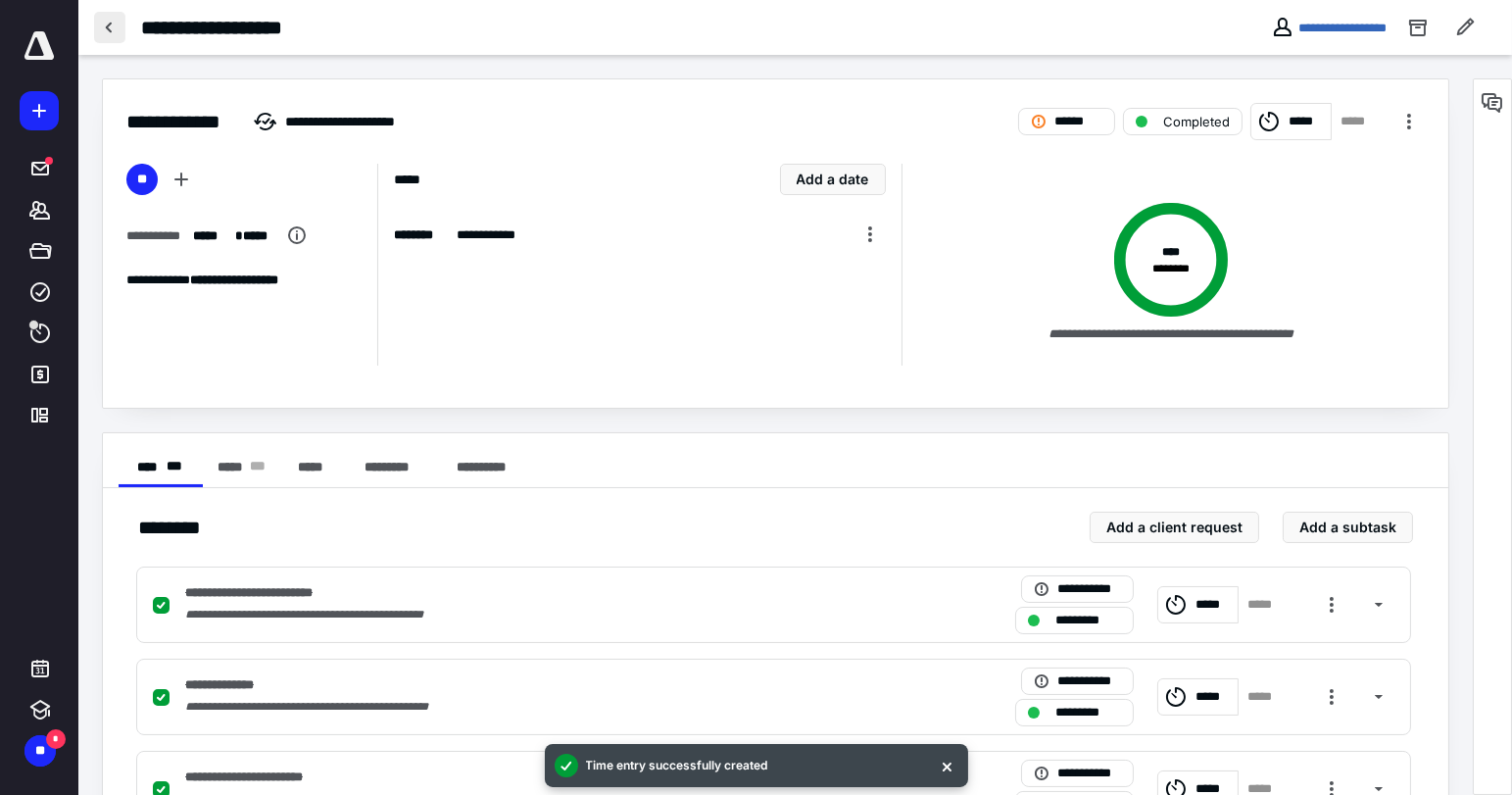 click at bounding box center [110, 27] 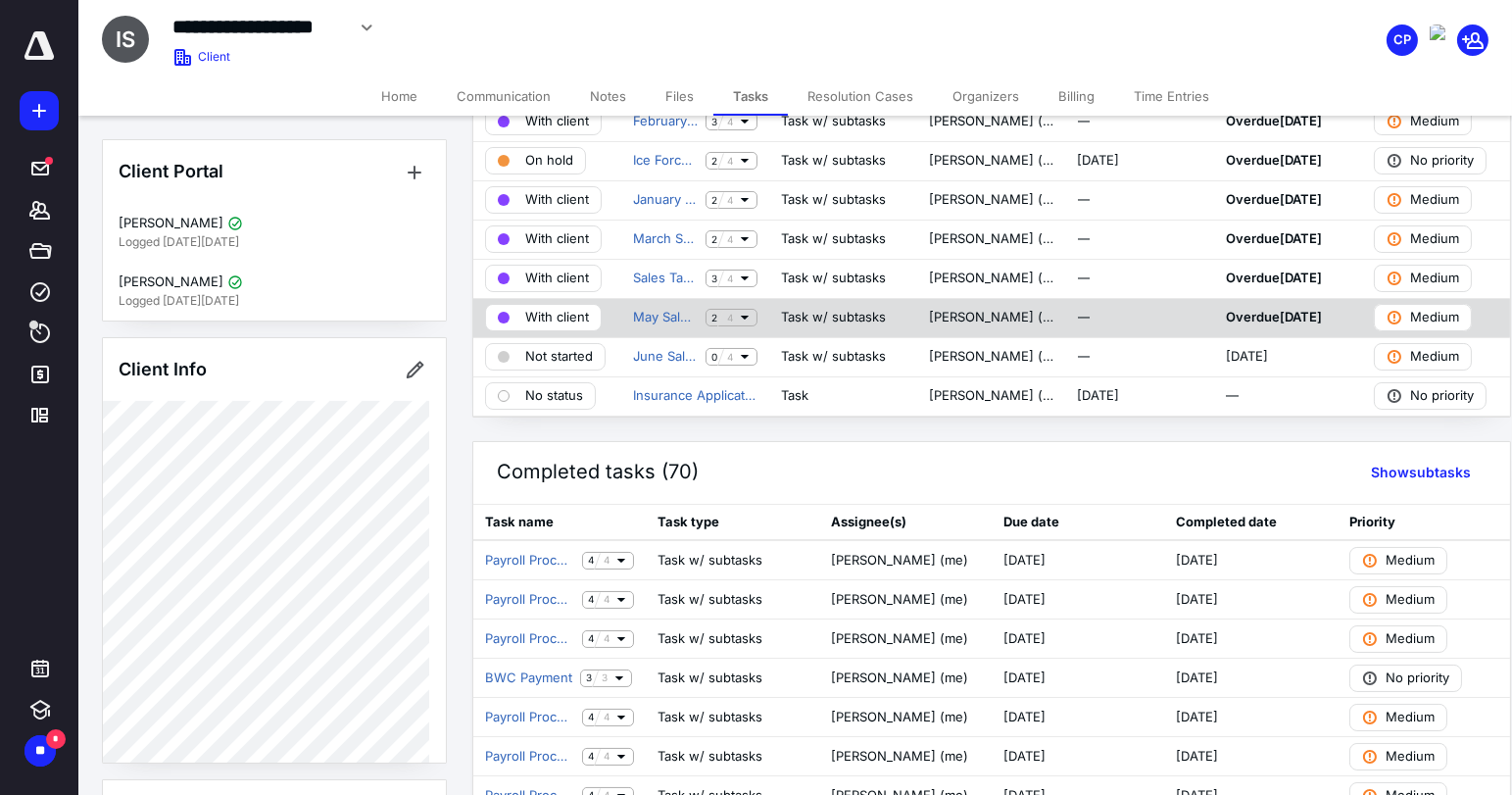 scroll, scrollTop: 218, scrollLeft: 0, axis: vertical 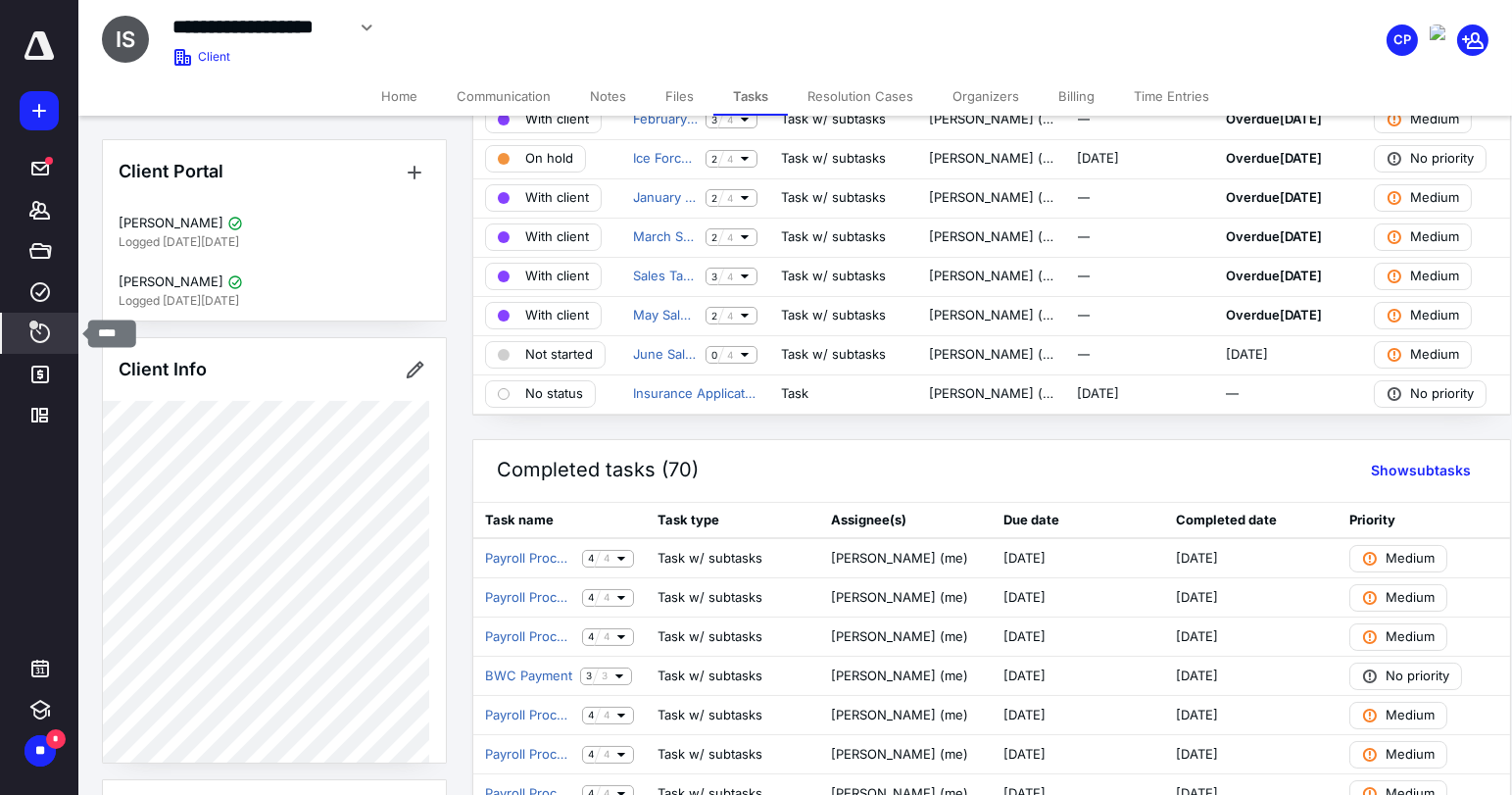 click 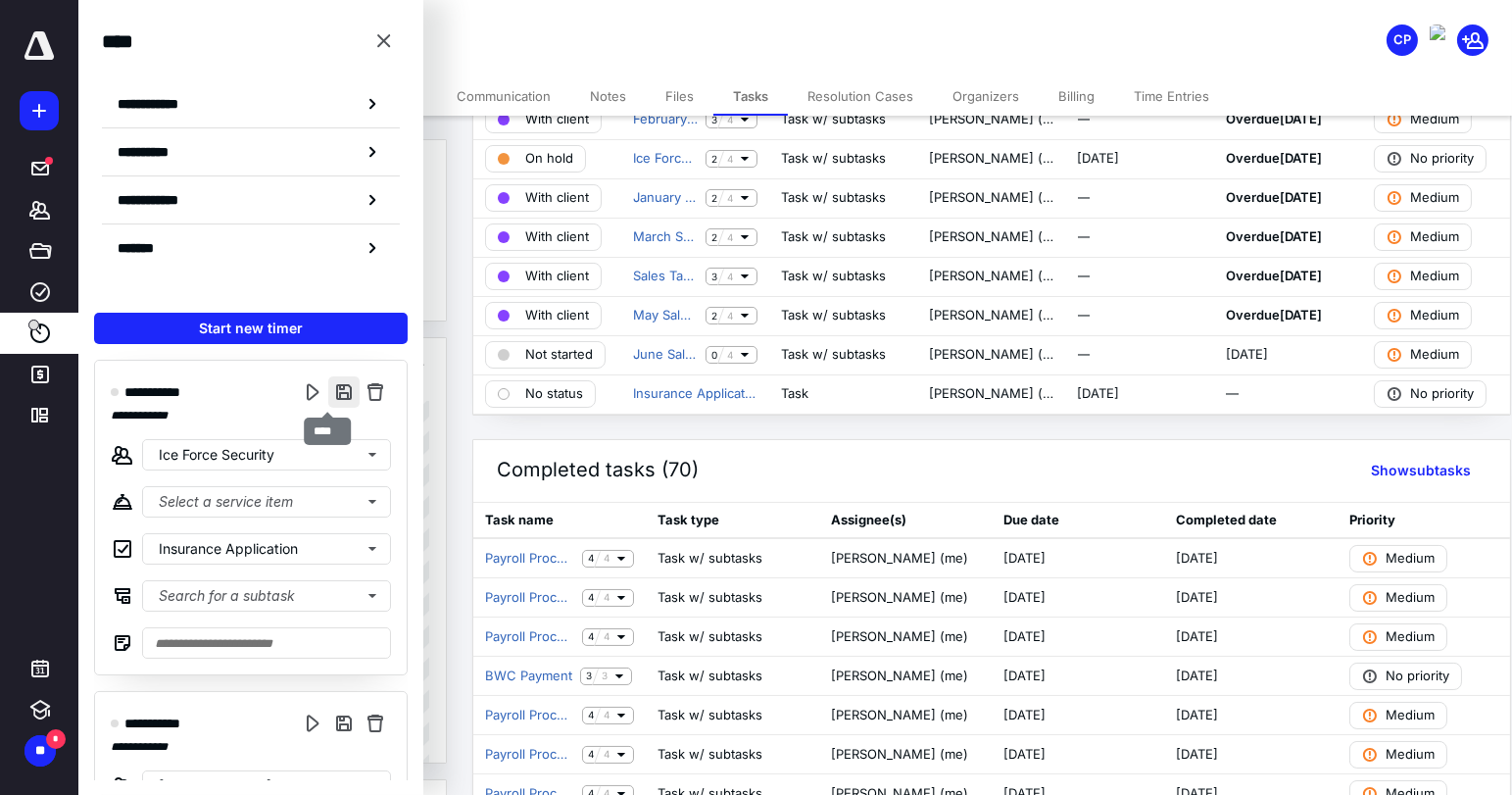 click at bounding box center (344, 392) 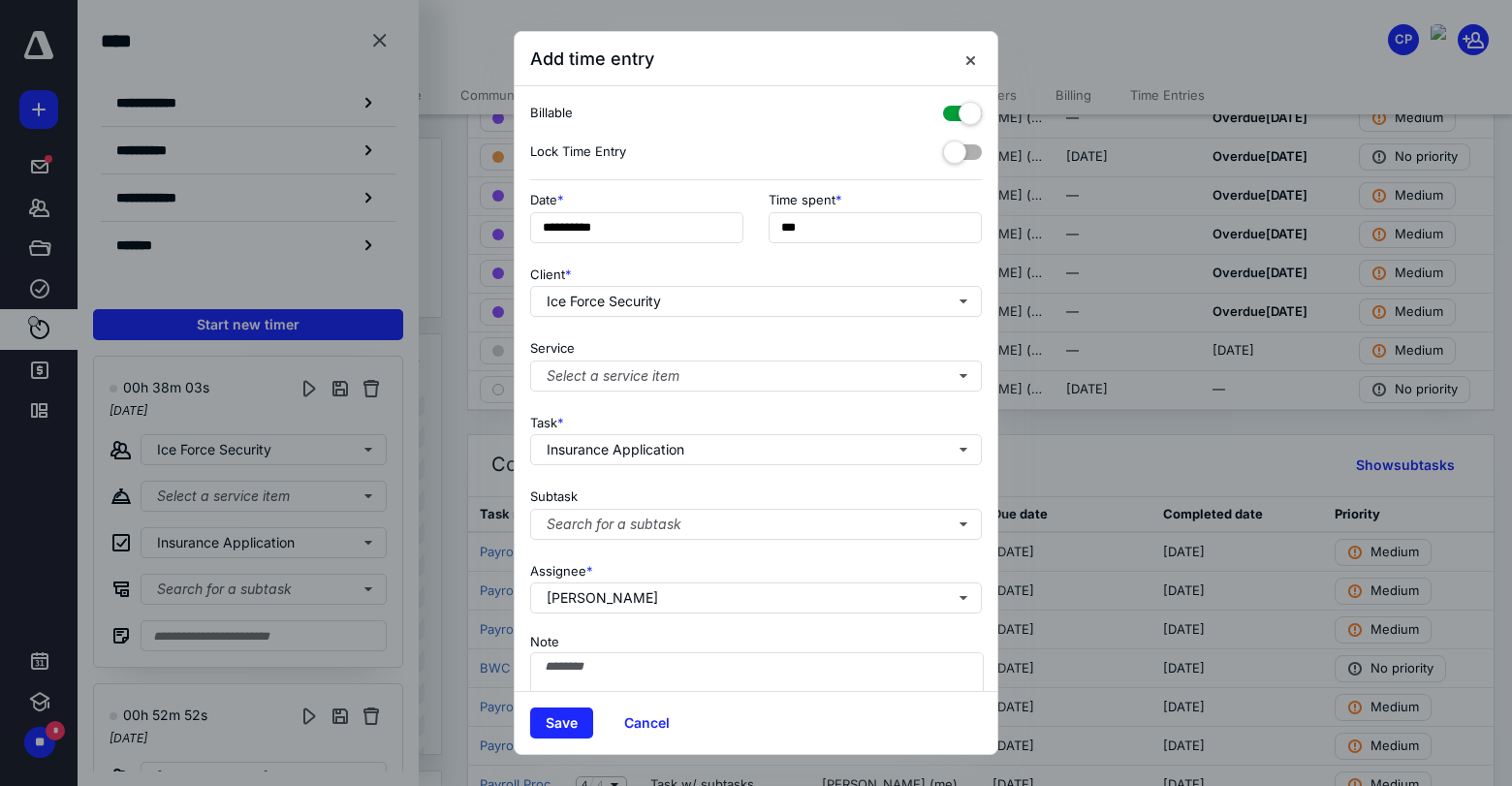 click at bounding box center (962, 110) 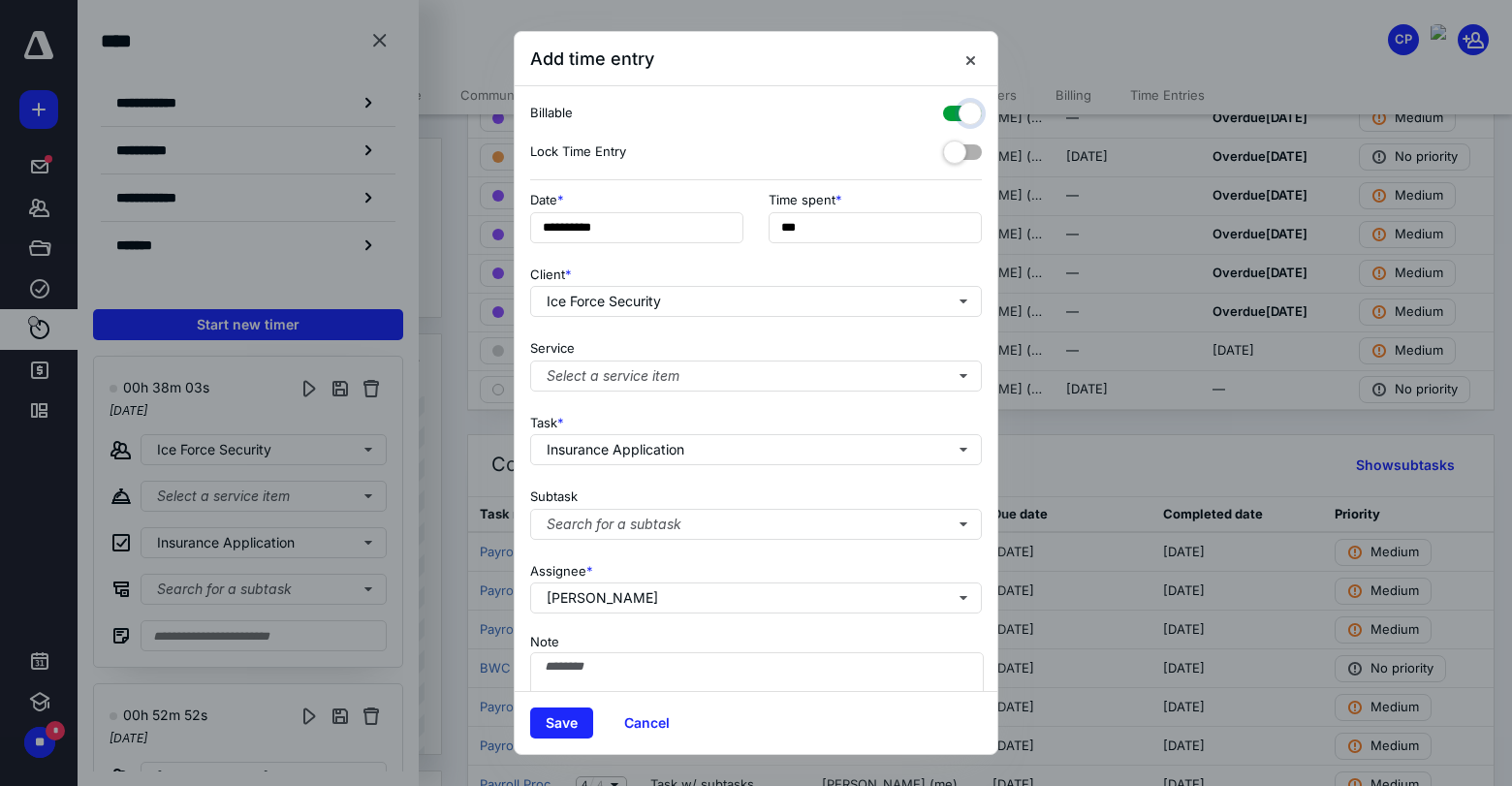 click at bounding box center (953, 110) 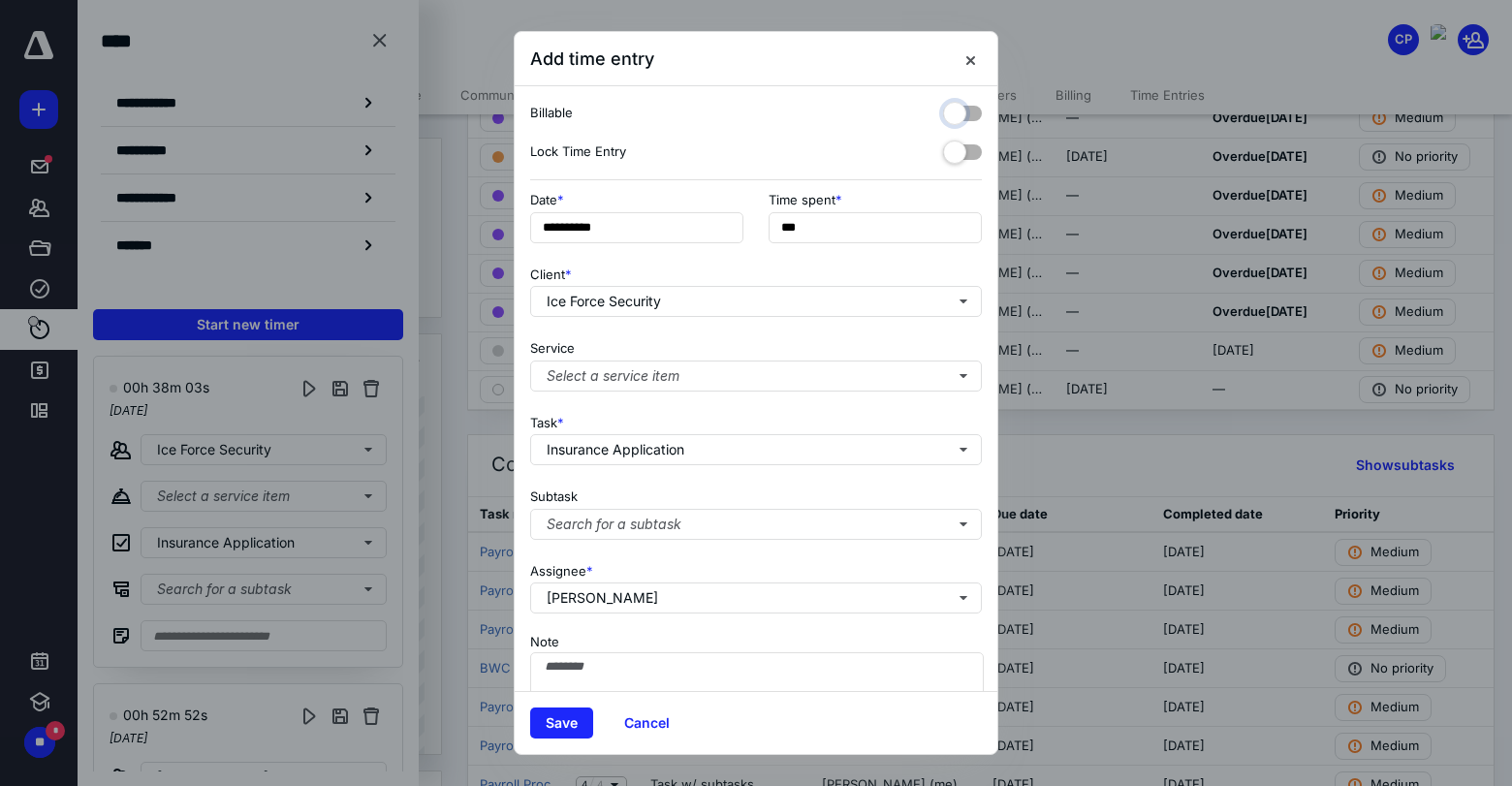 checkbox on "false" 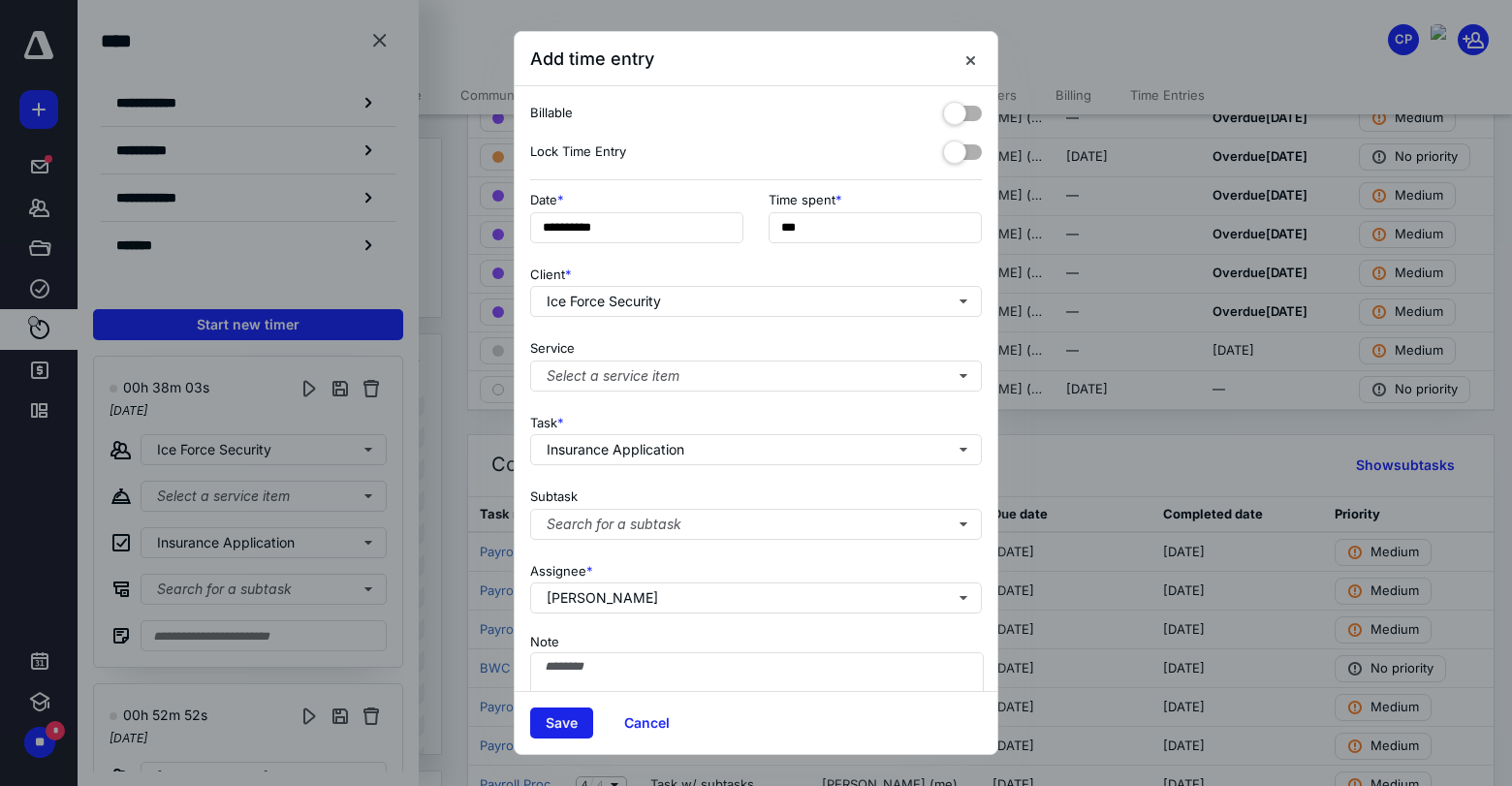 click on "Save" at bounding box center [561, 723] 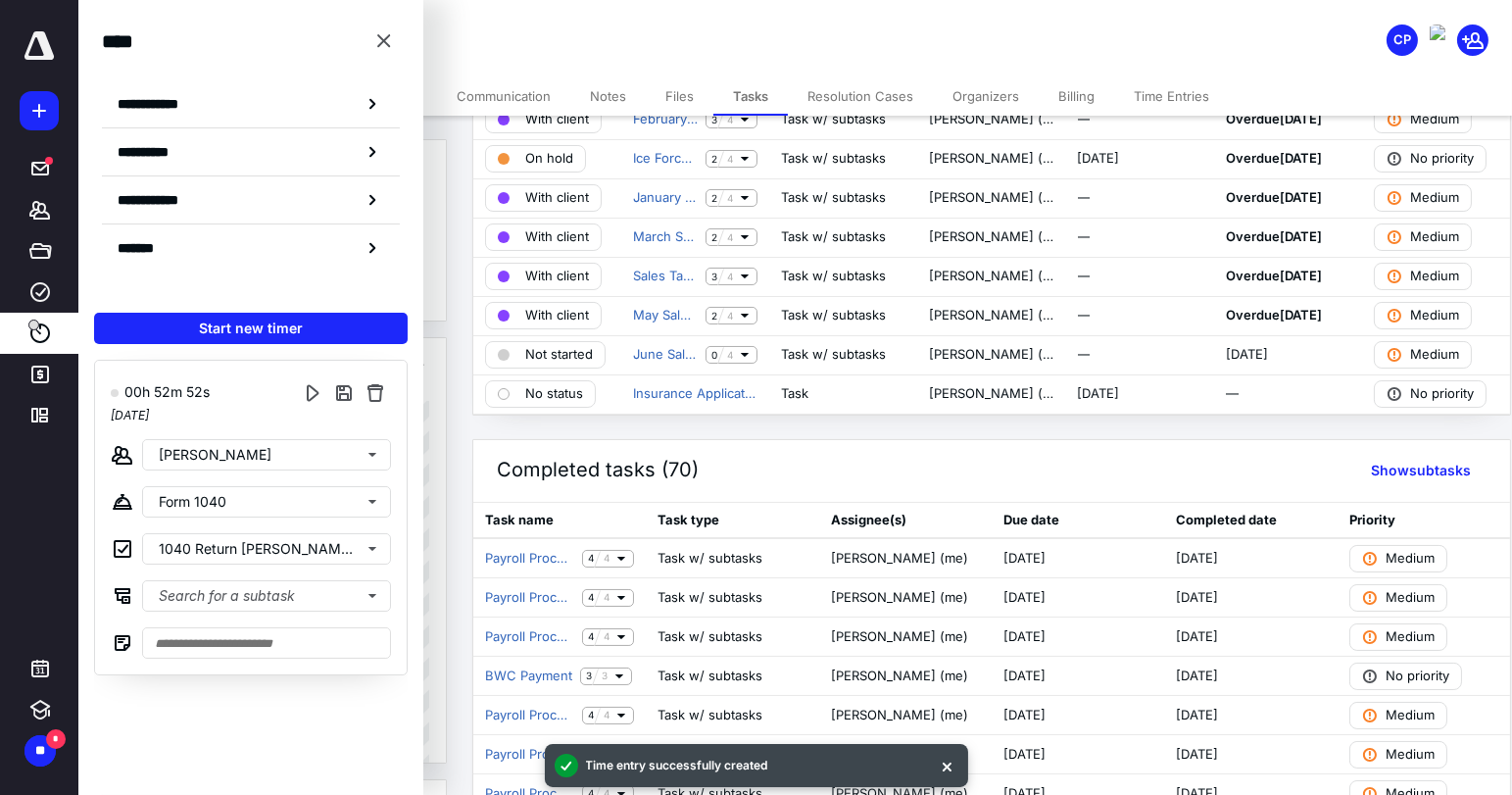 click on "CP" at bounding box center (1262, 27) 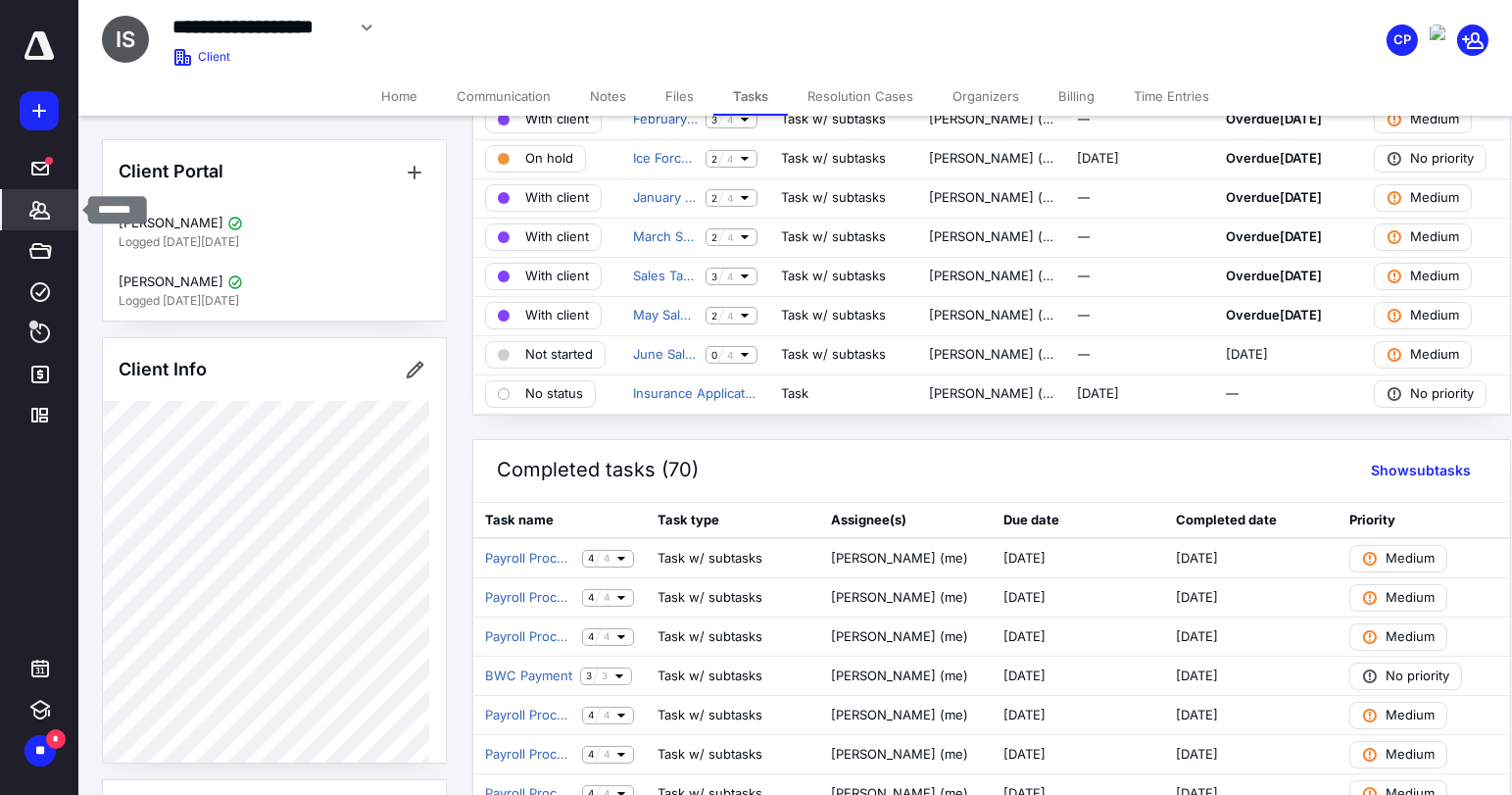 click 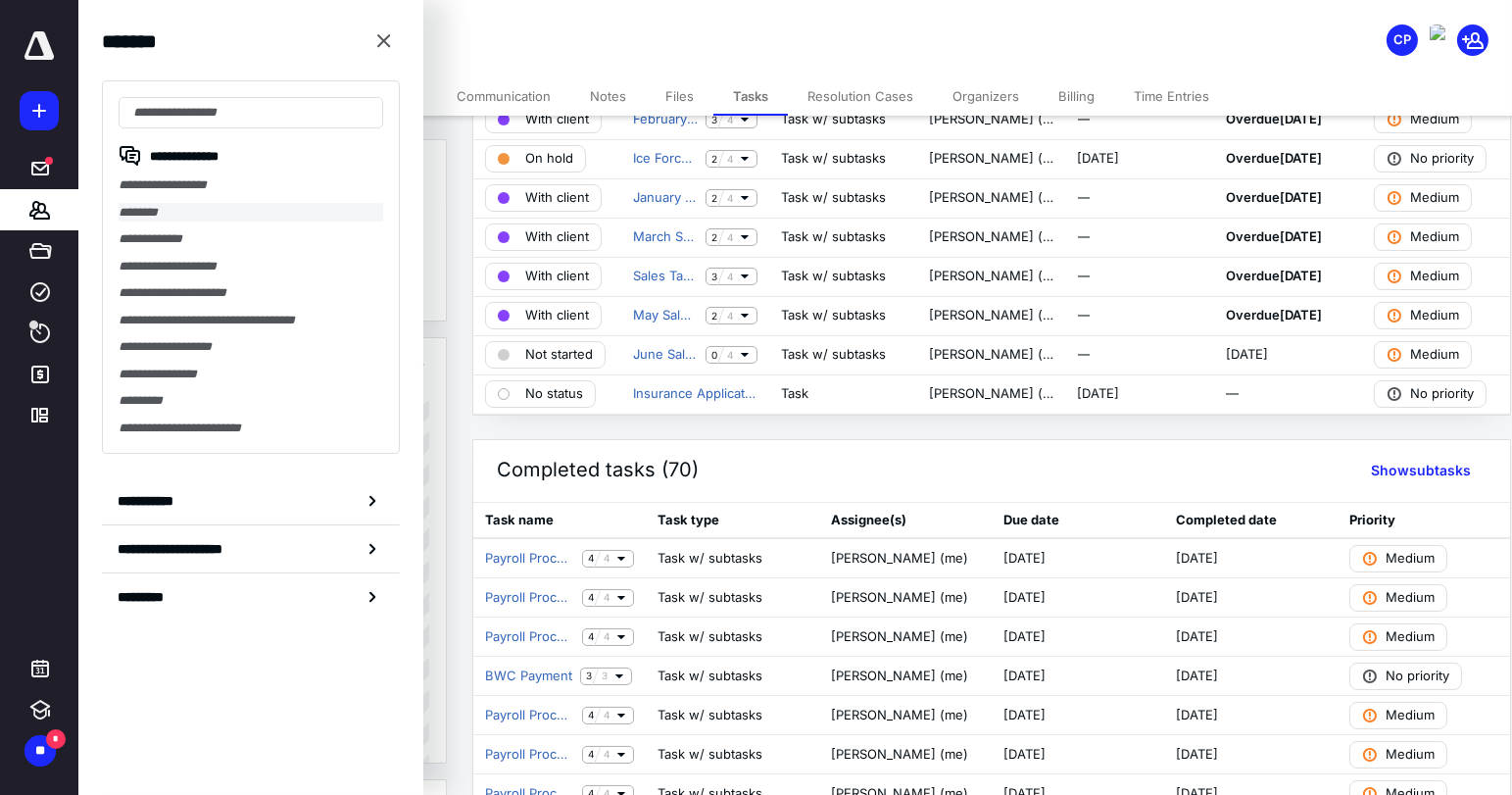 click on "********" at bounding box center (251, 213) 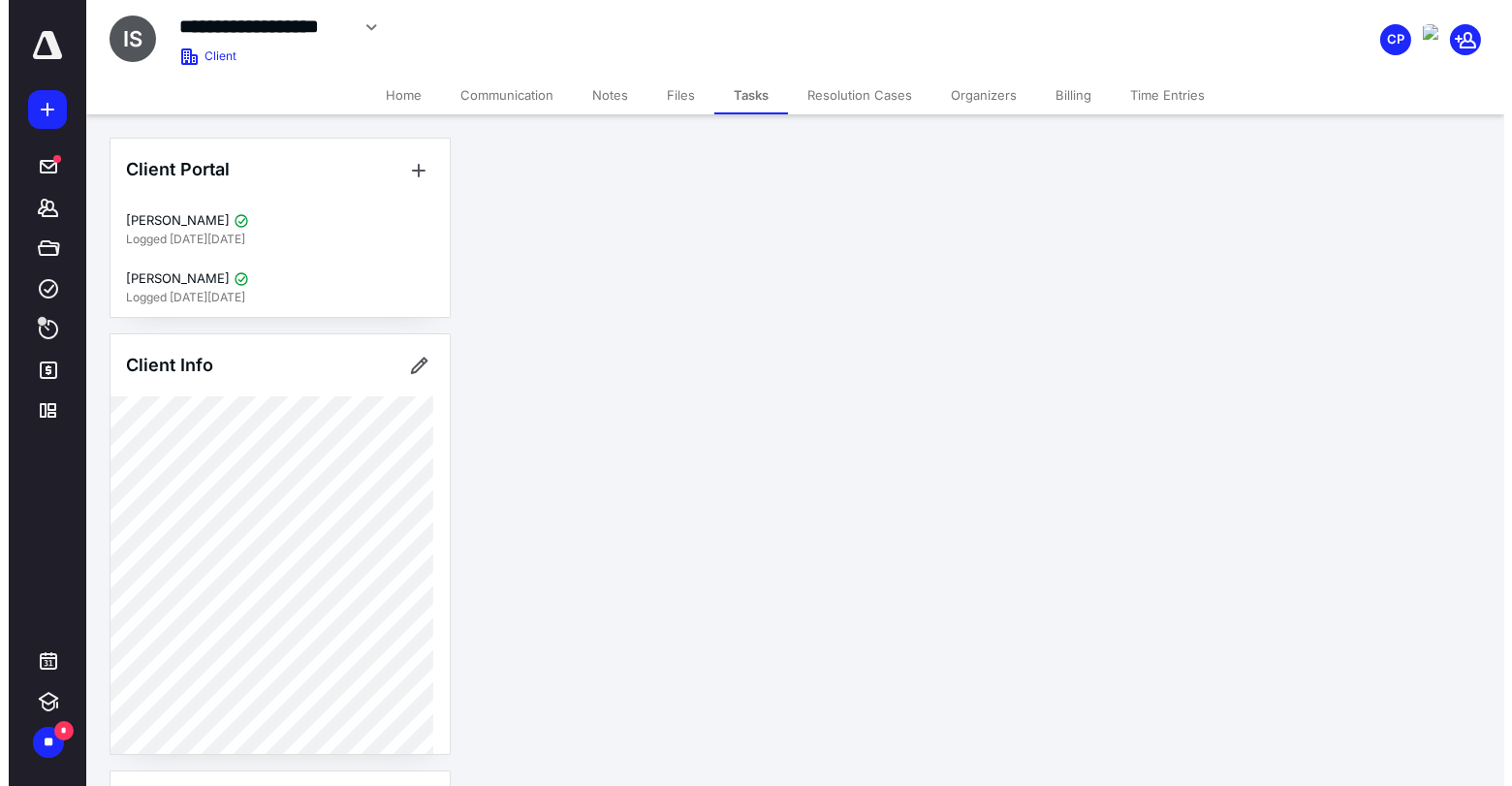 scroll, scrollTop: 0, scrollLeft: 0, axis: both 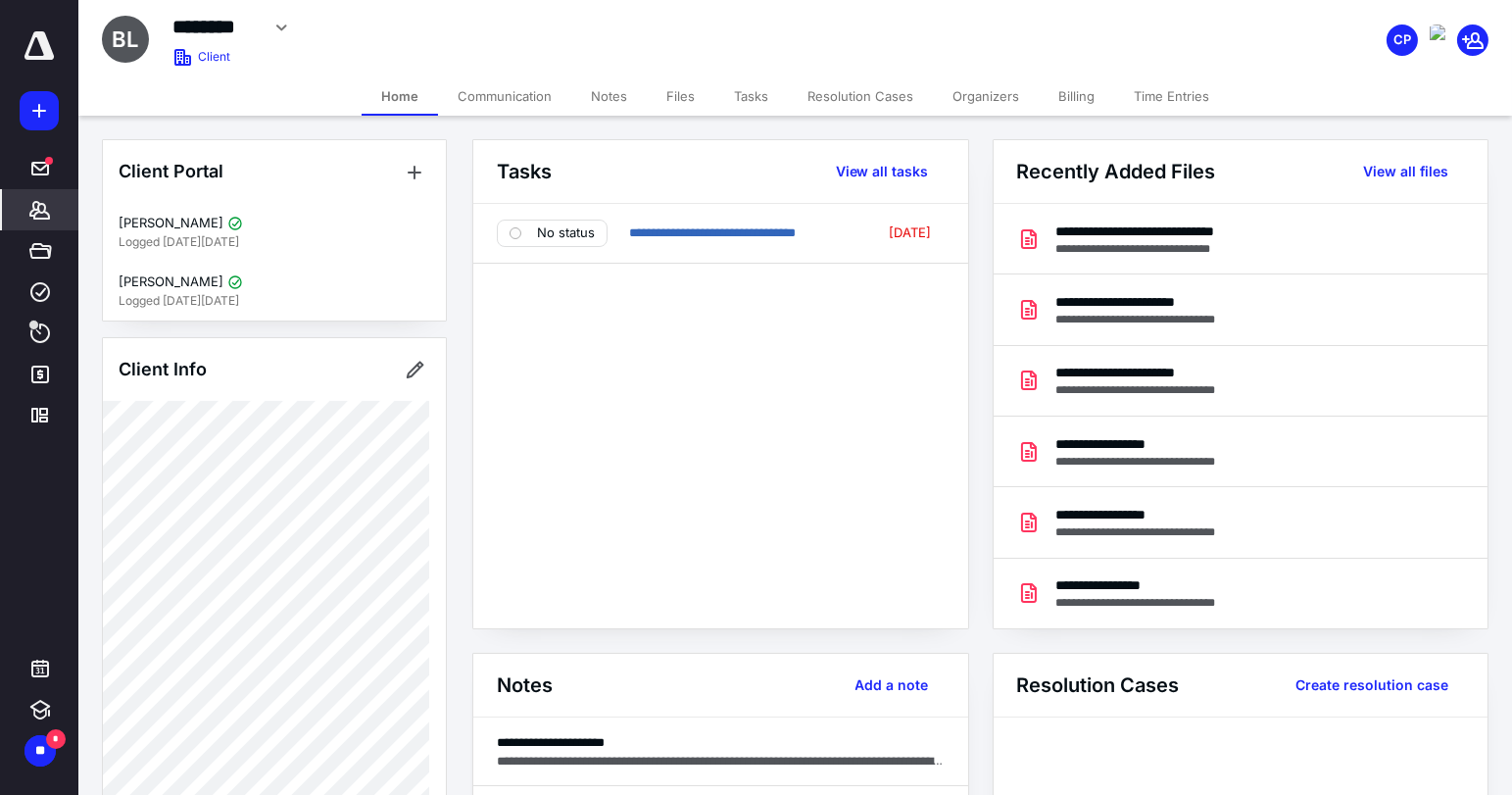 click on "Files" at bounding box center (680, 96) 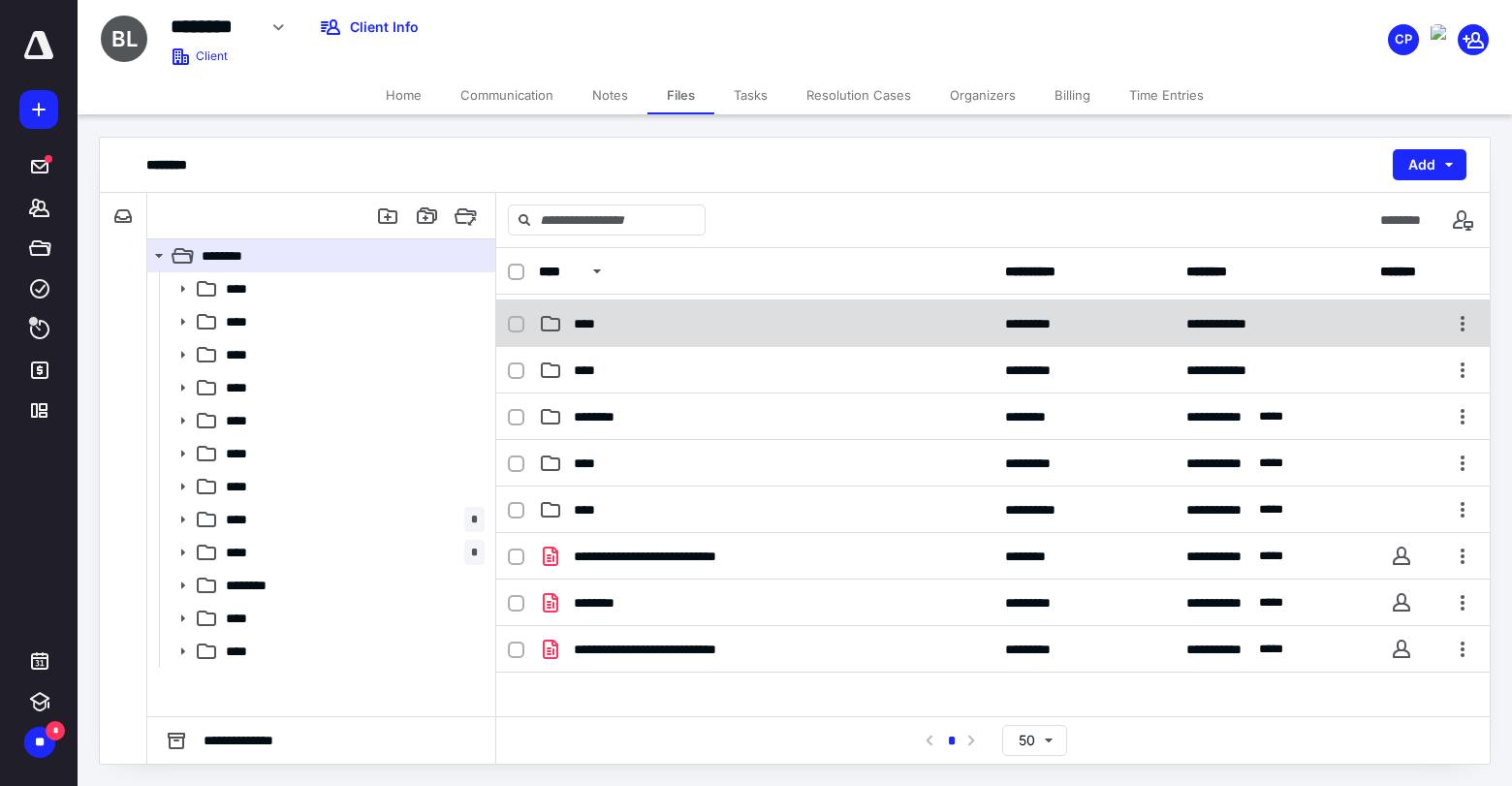 scroll, scrollTop: 323, scrollLeft: 0, axis: vertical 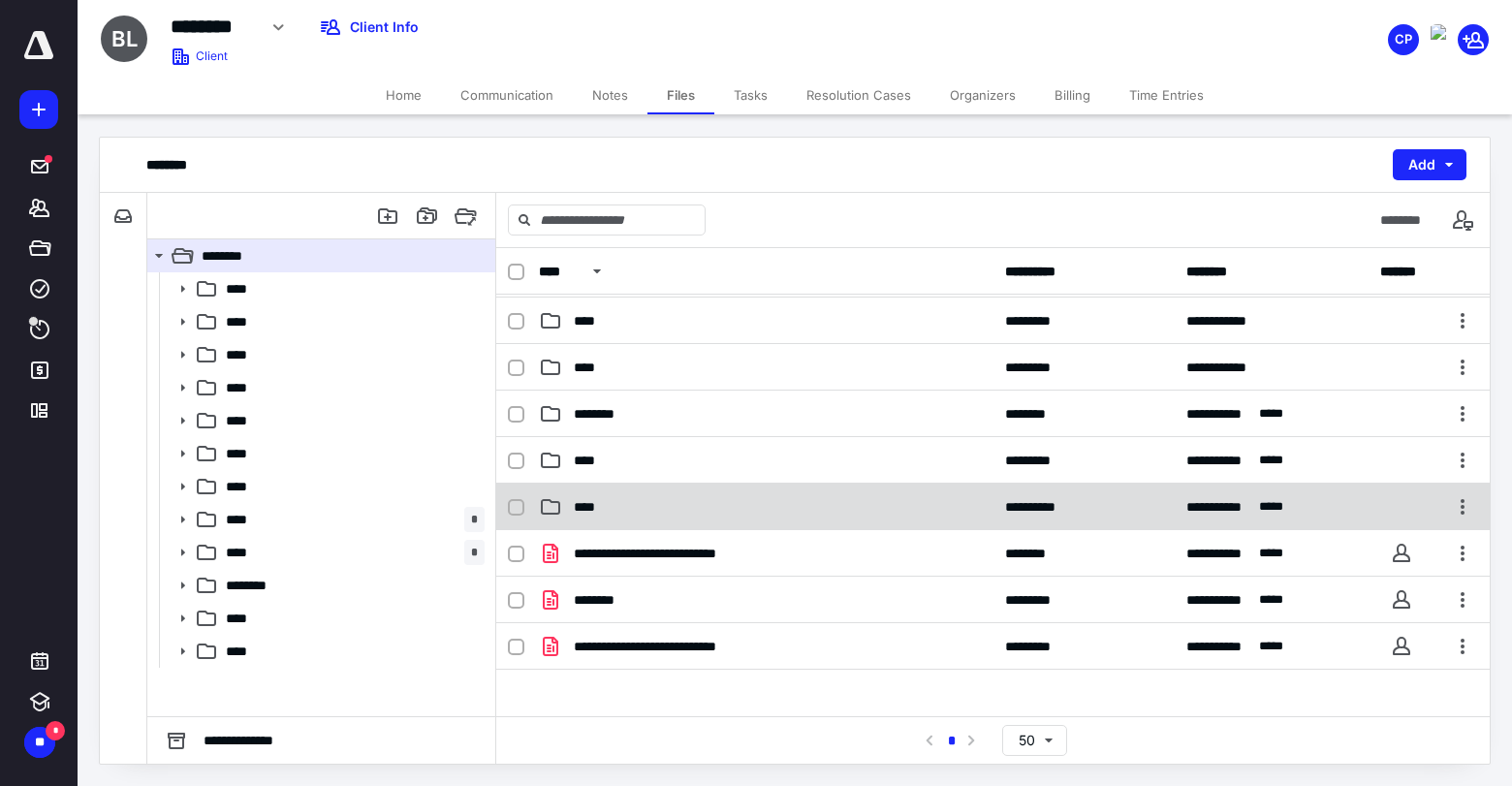 click on "**********" at bounding box center [992, 507] 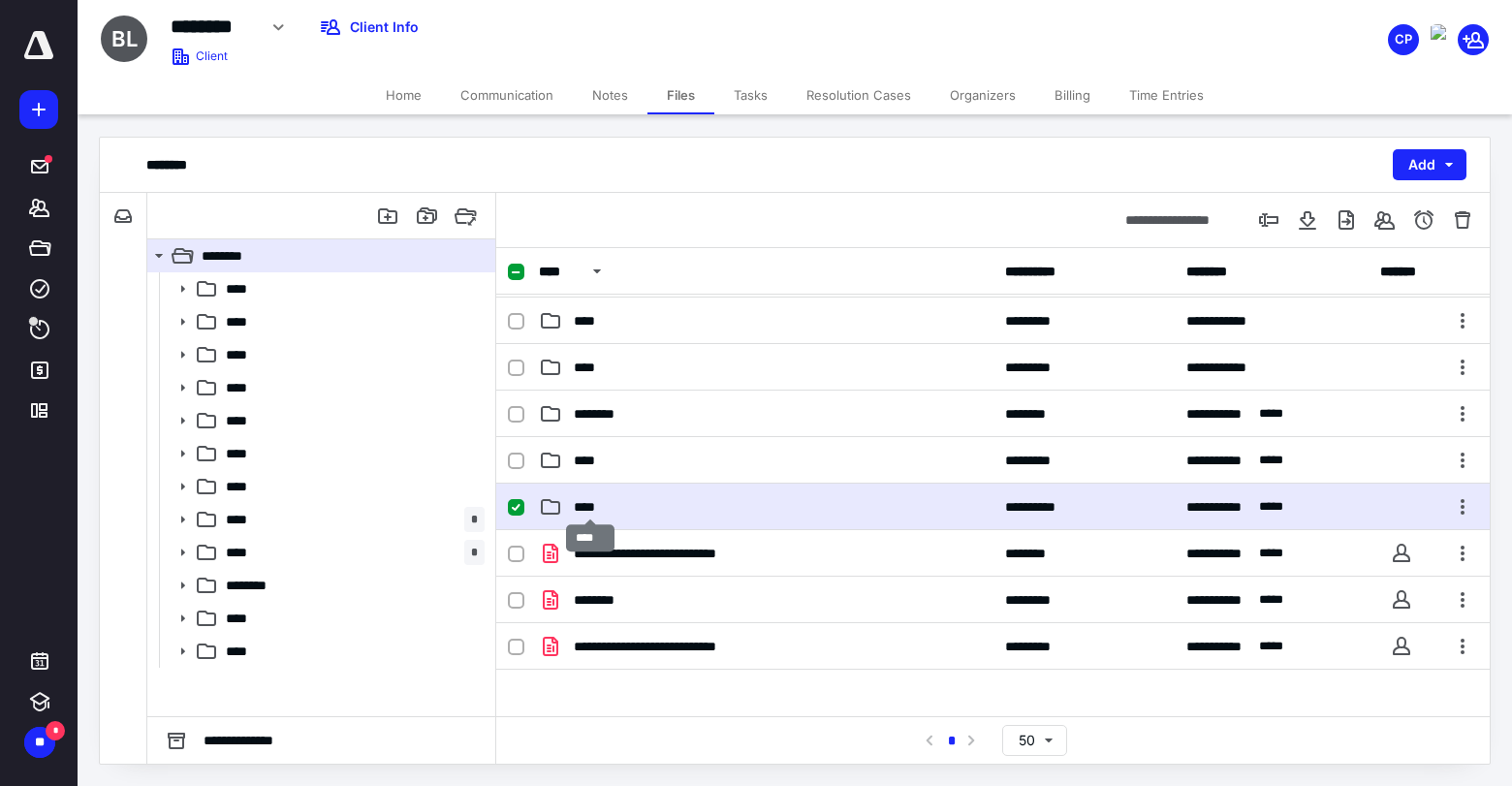 click on "****" at bounding box center (590, 507) 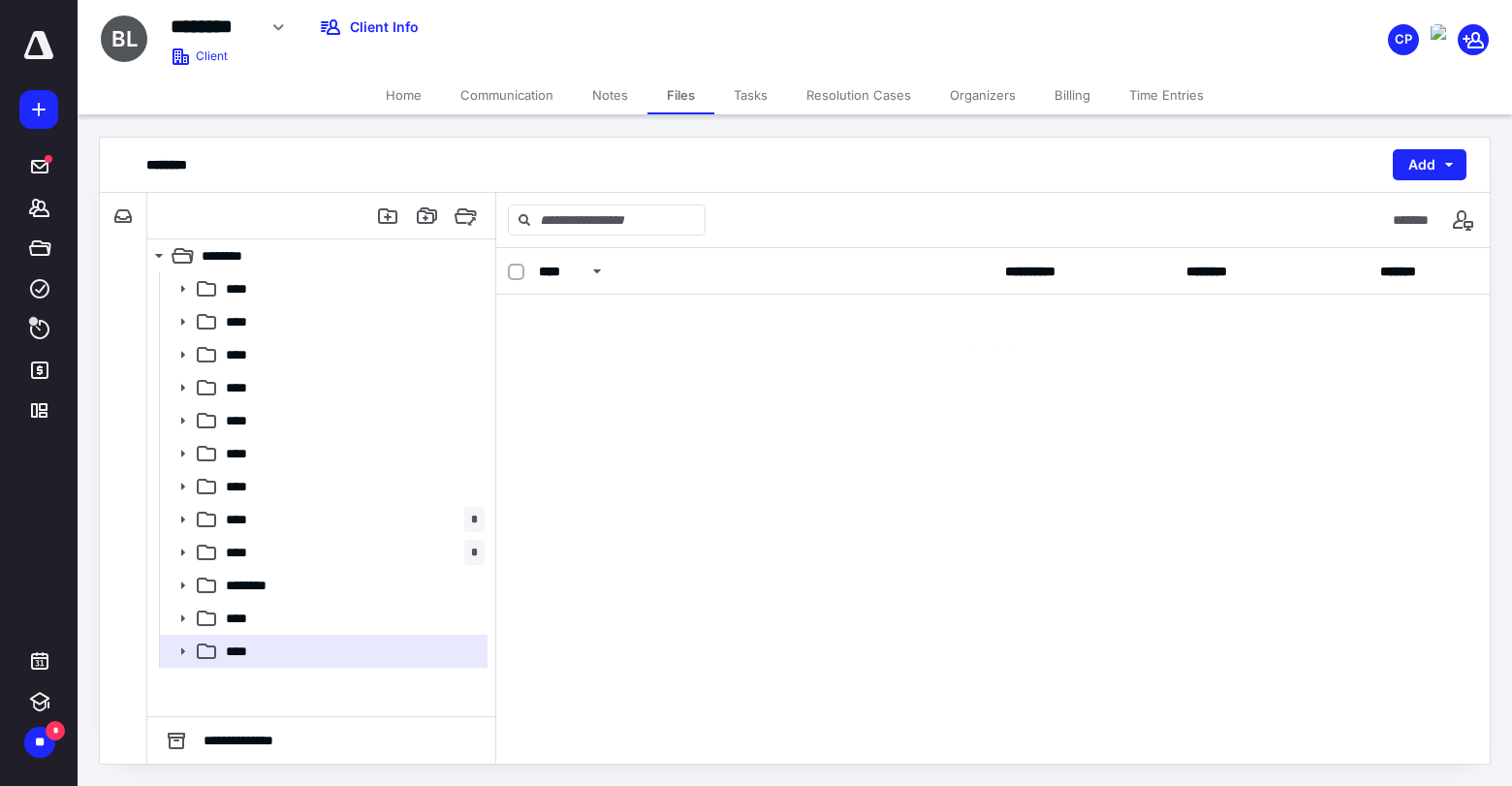 scroll, scrollTop: 0, scrollLeft: 0, axis: both 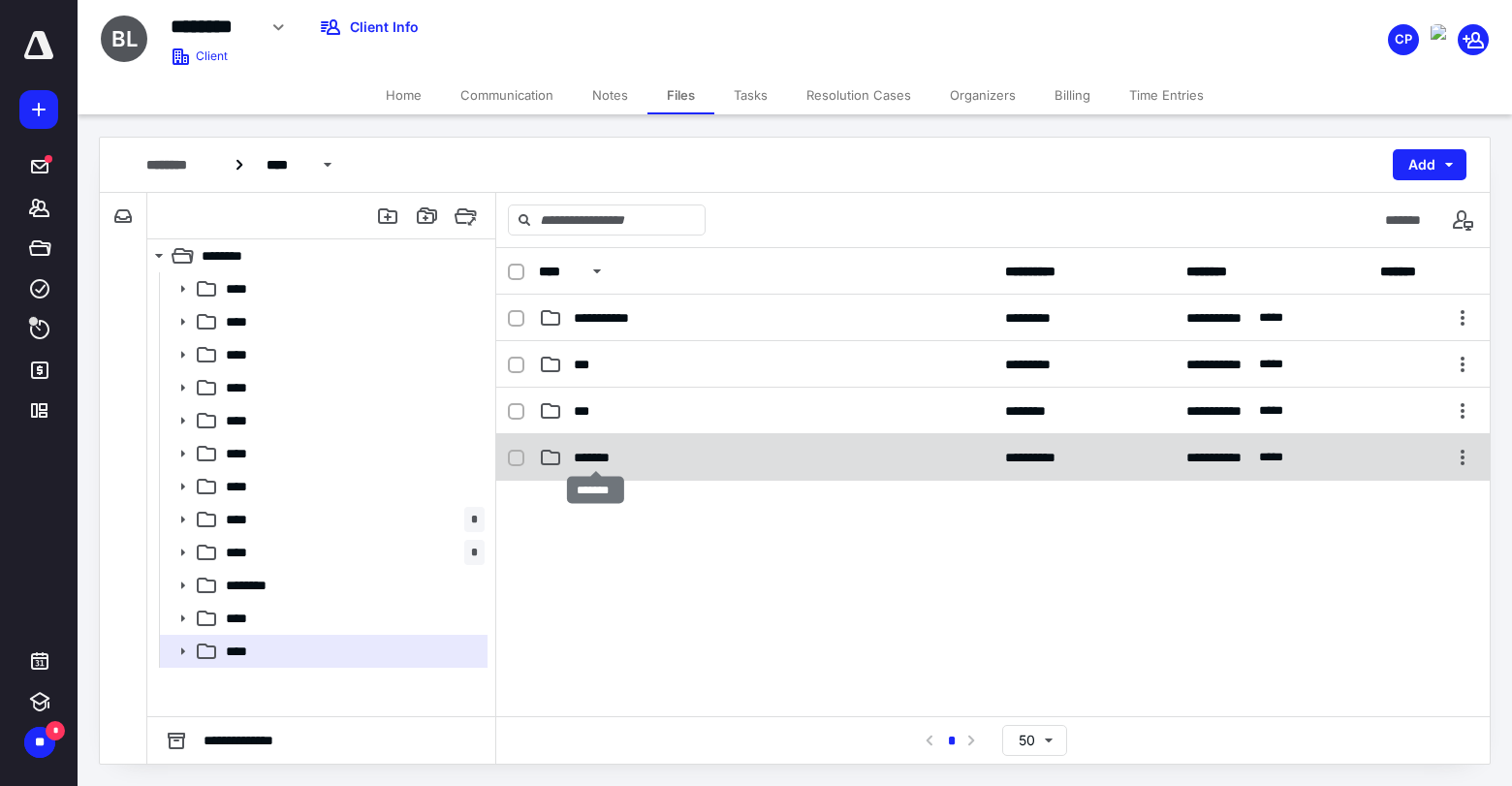 click on "*******" at bounding box center (595, 457) 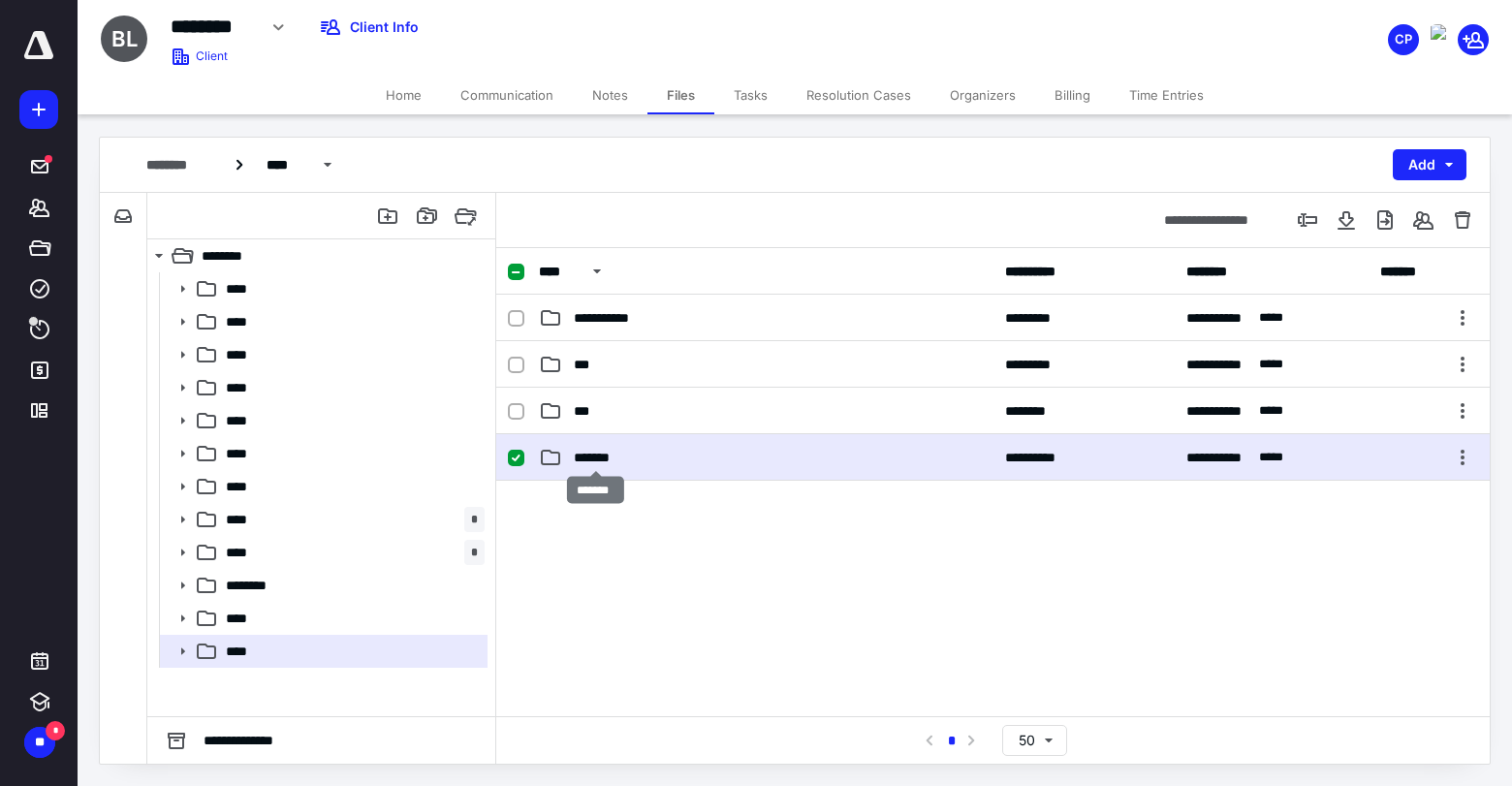click on "*******" at bounding box center (595, 457) 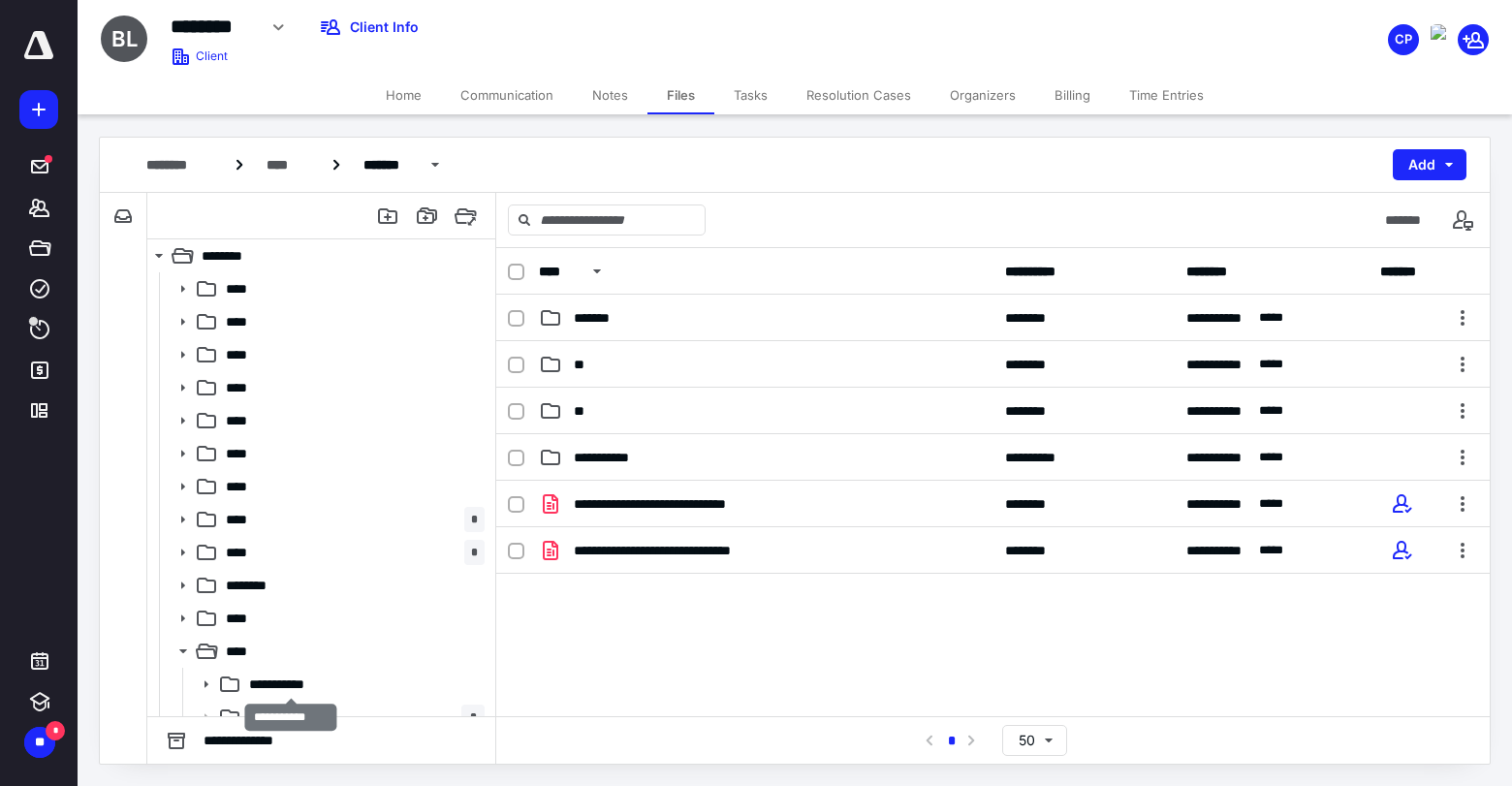click on "**********" at bounding box center [291, 684] 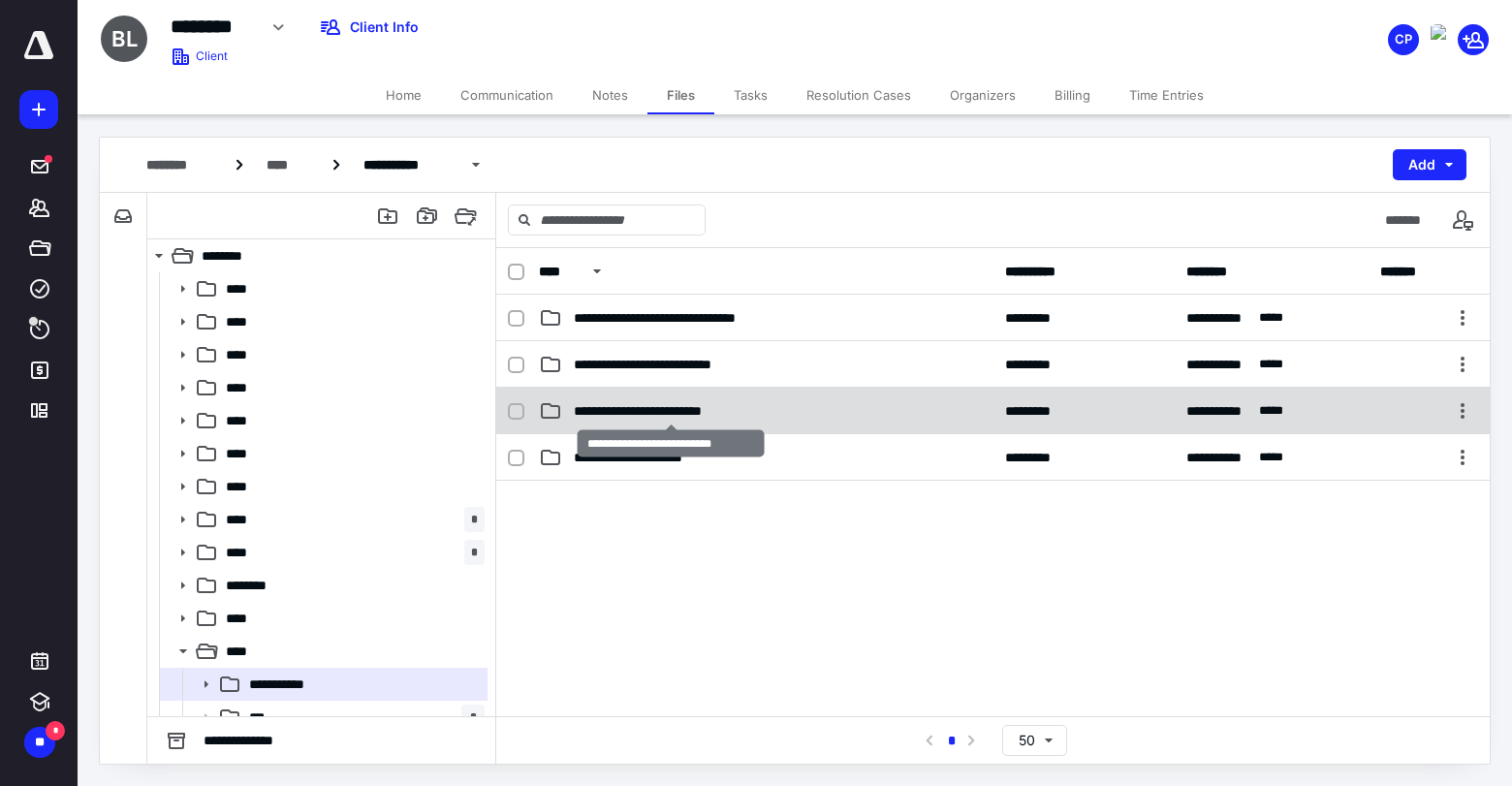 click on "**********" at bounding box center (671, 411) 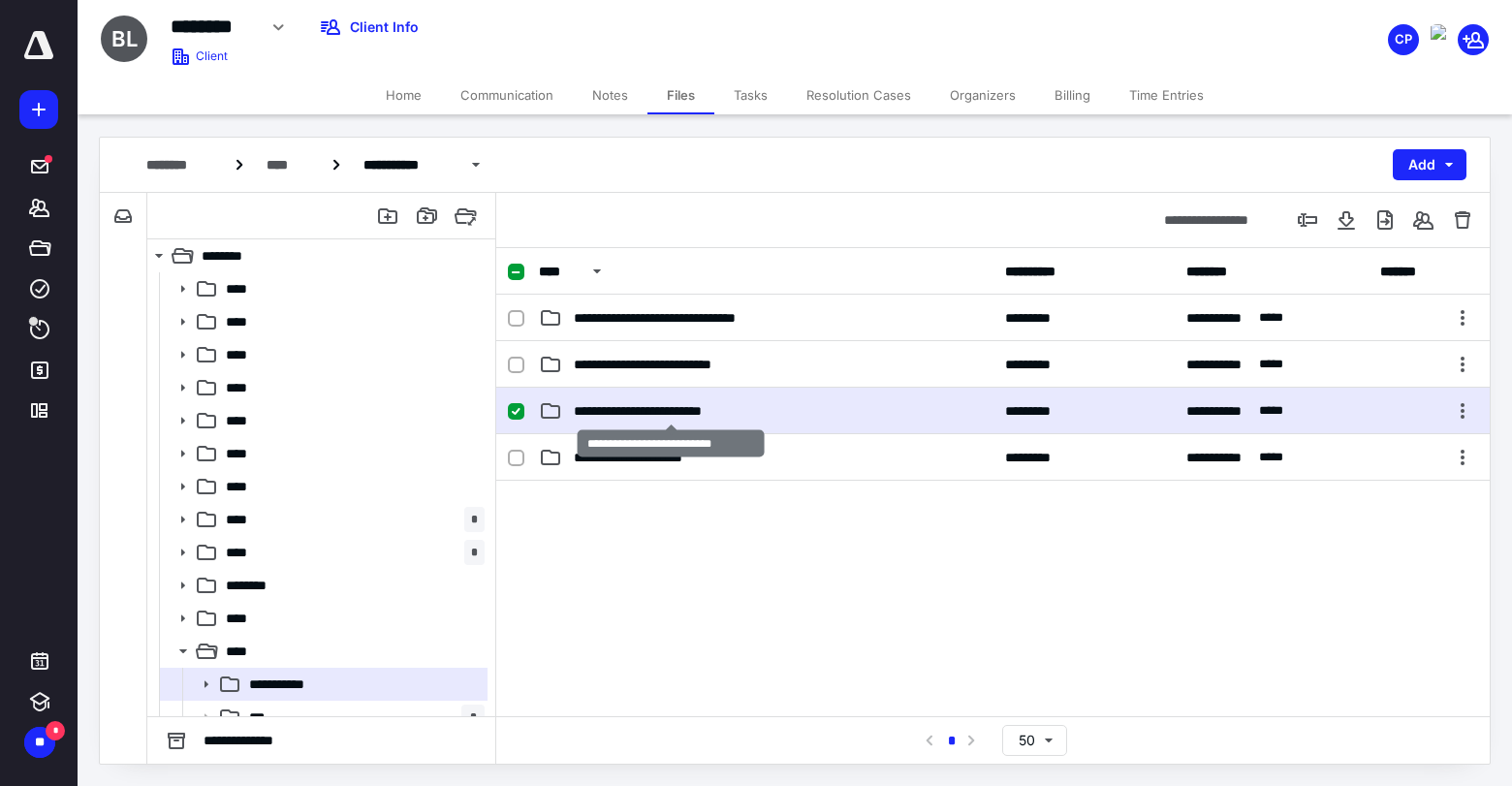 click on "**********" at bounding box center [671, 411] 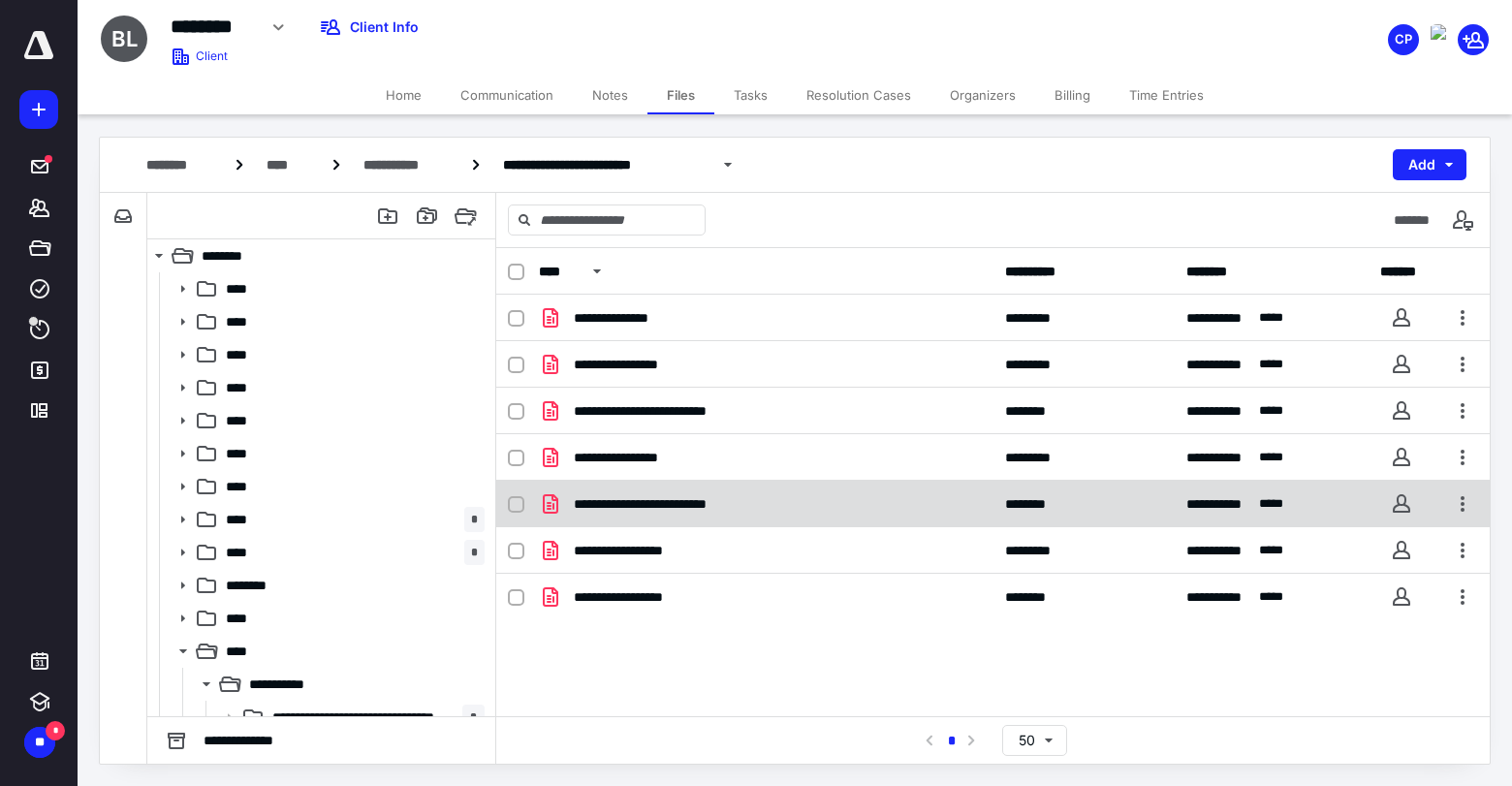 click on "**********" at bounding box center [766, 504] 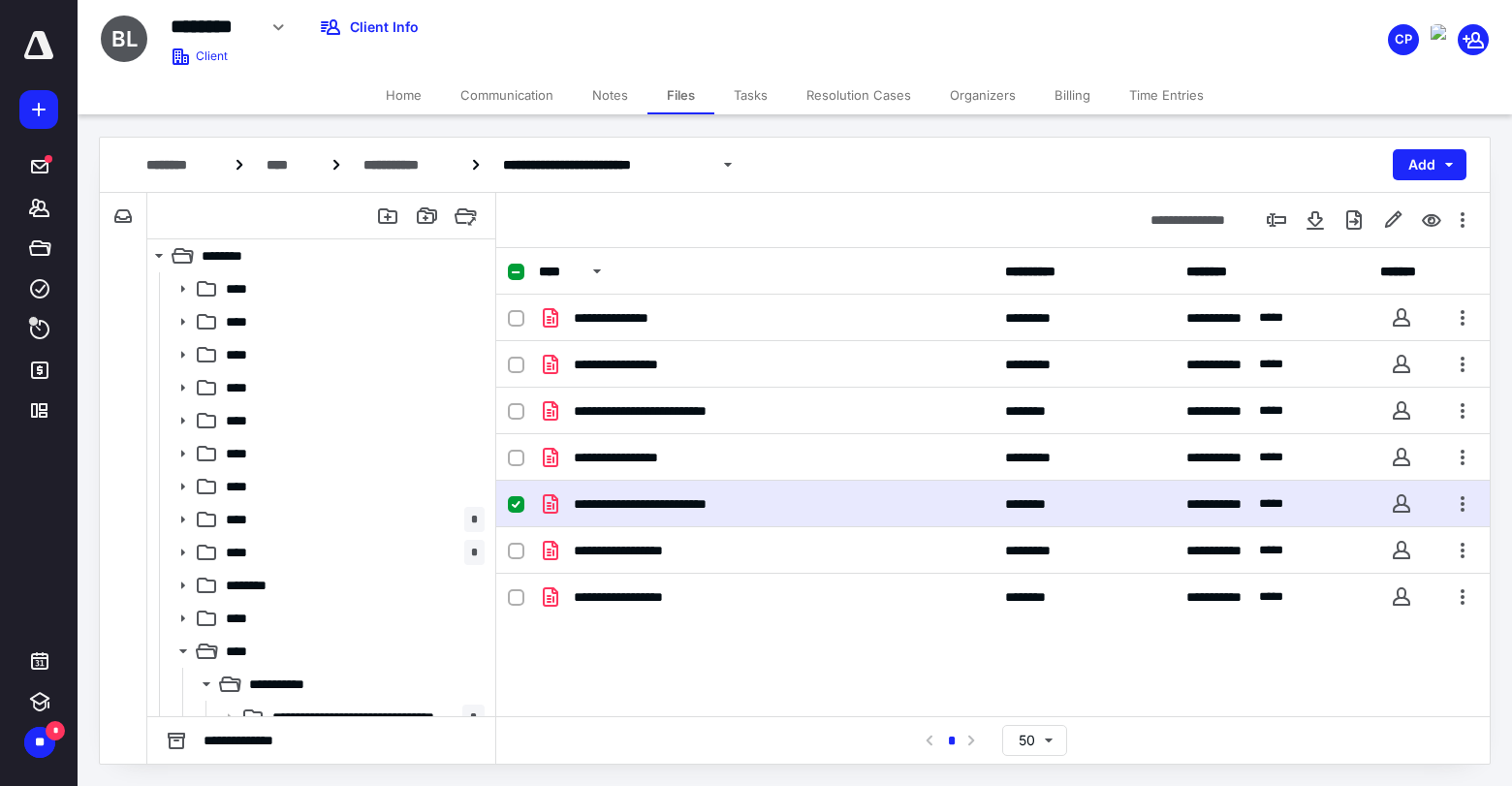 click on "**********" at bounding box center [766, 504] 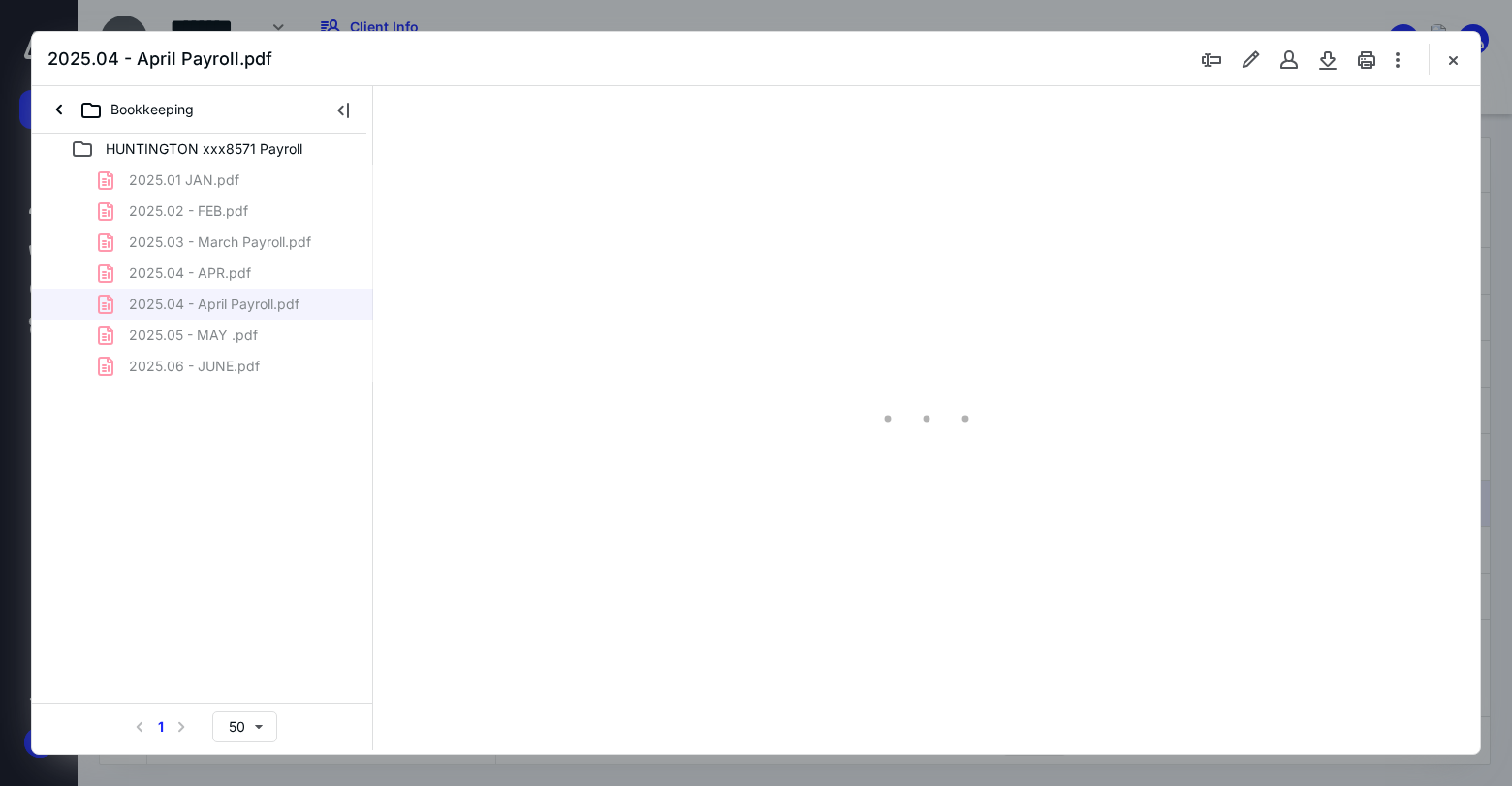 scroll, scrollTop: 0, scrollLeft: 0, axis: both 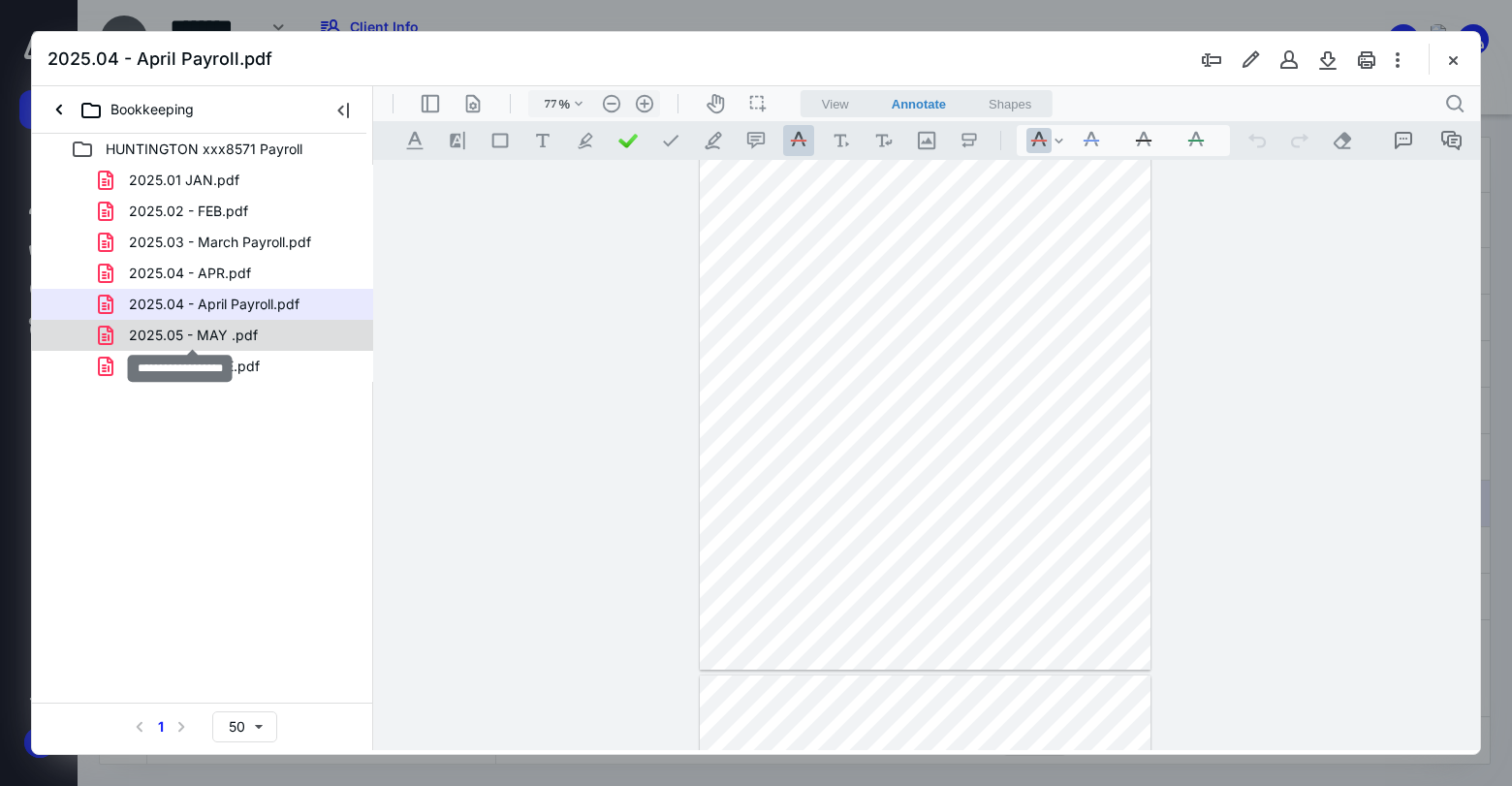 click on "2025.05 - MAY .pdf" at bounding box center [193, 335] 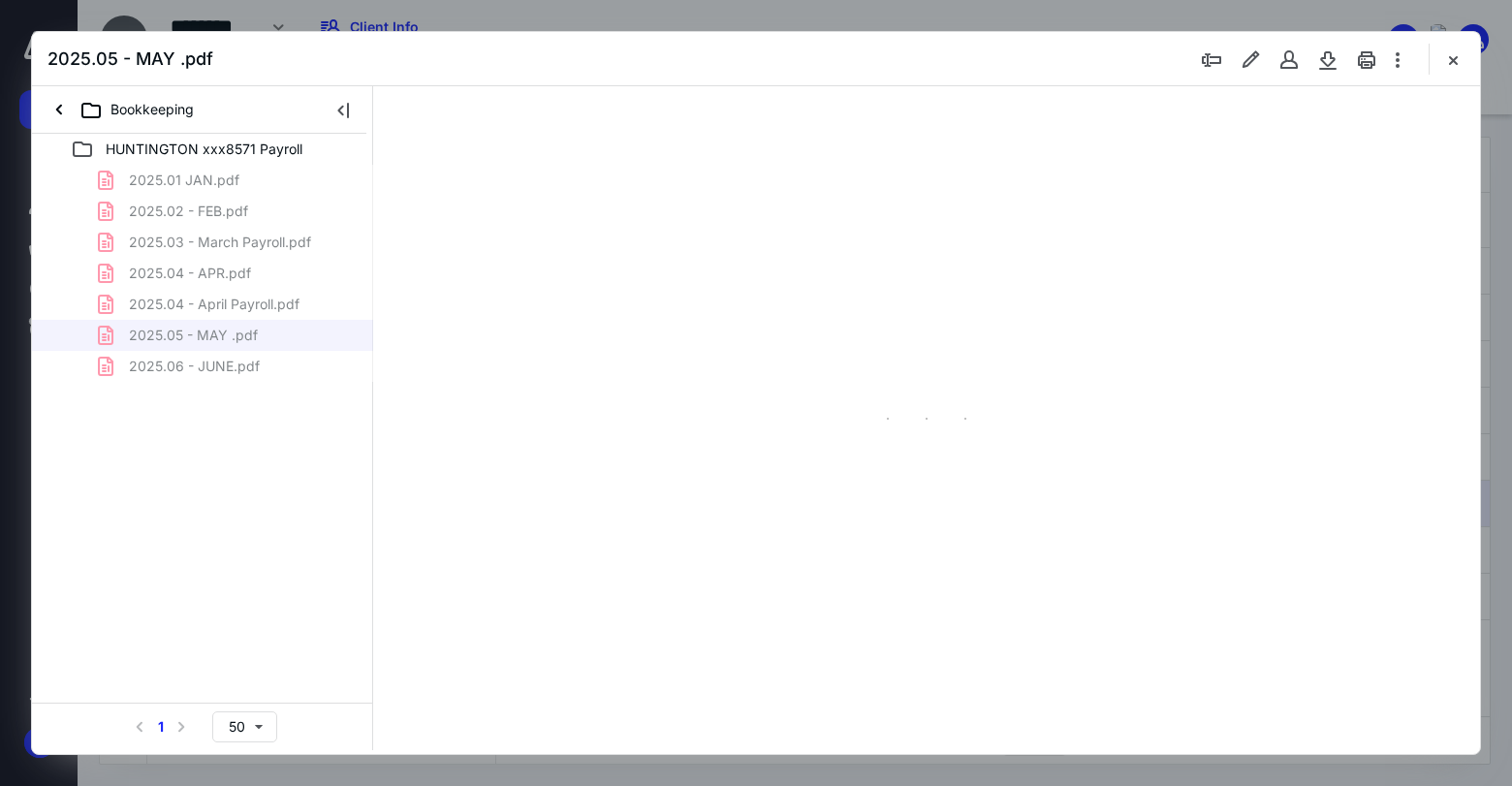 scroll, scrollTop: 77, scrollLeft: 0, axis: vertical 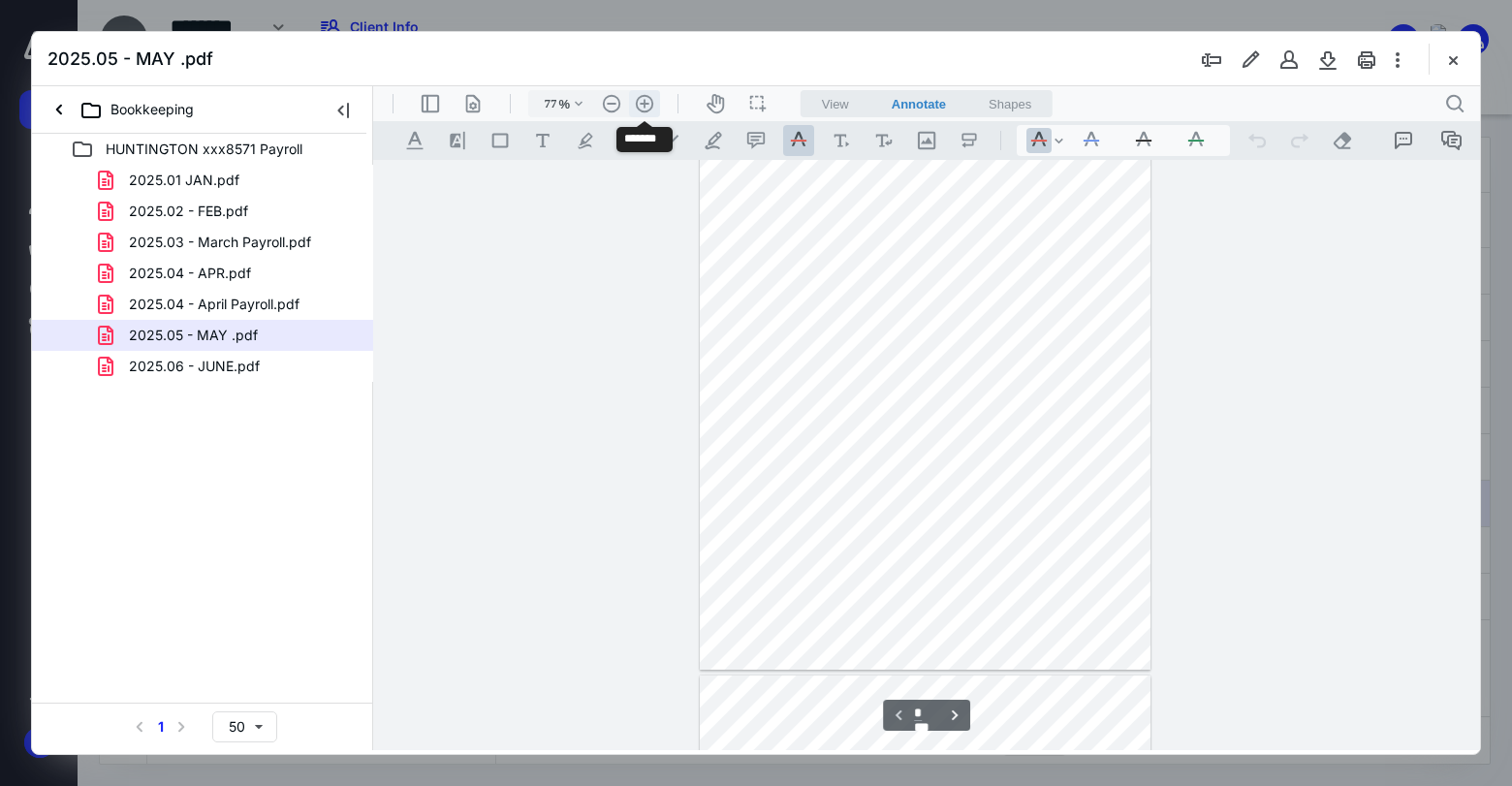click on ".cls-1{fill:#abb0c4;} icon - header - zoom - in - line" at bounding box center [645, 104] 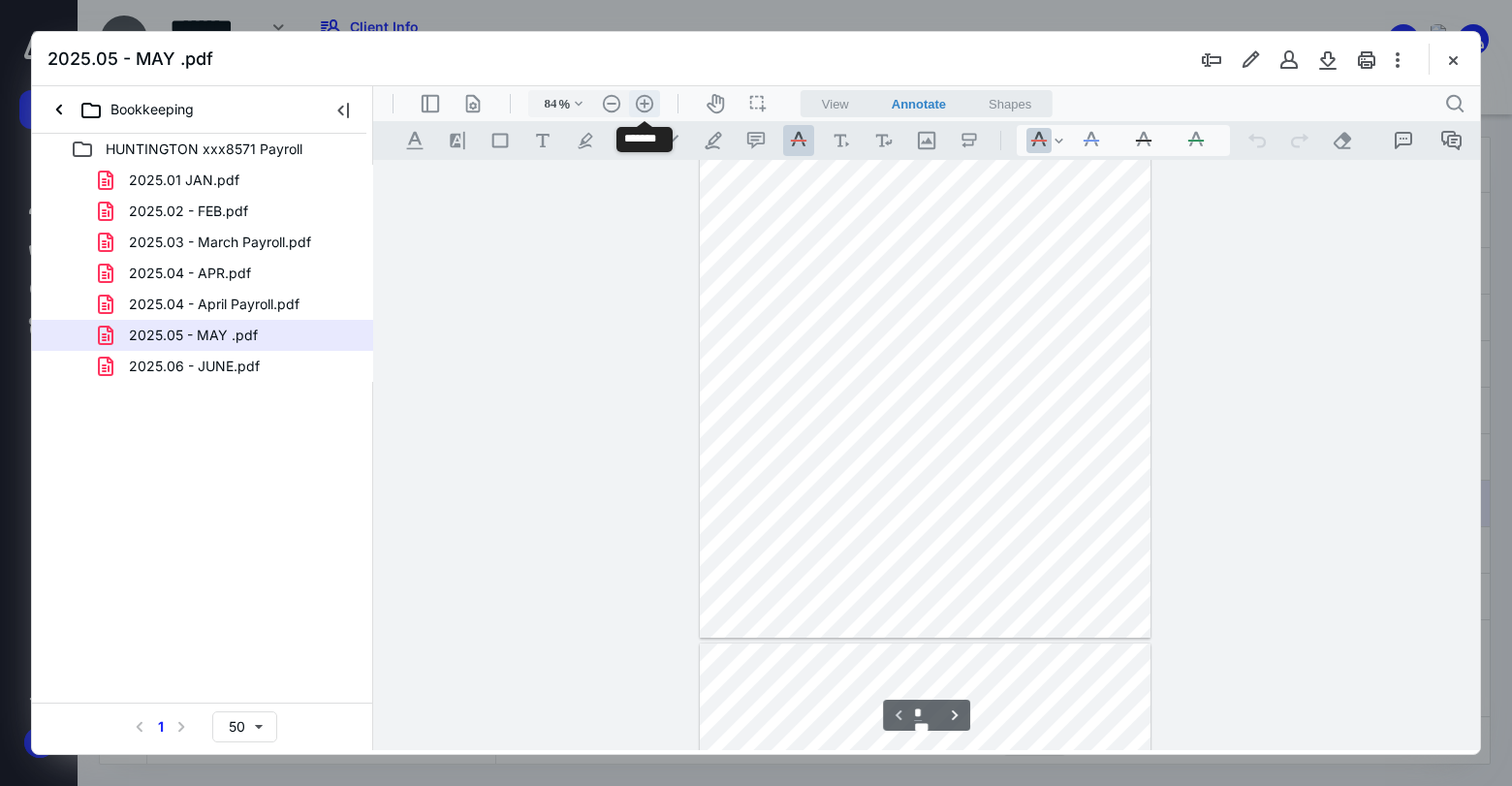 click on ".cls-1{fill:#abb0c4;} icon - header - zoom - in - line" at bounding box center [645, 104] 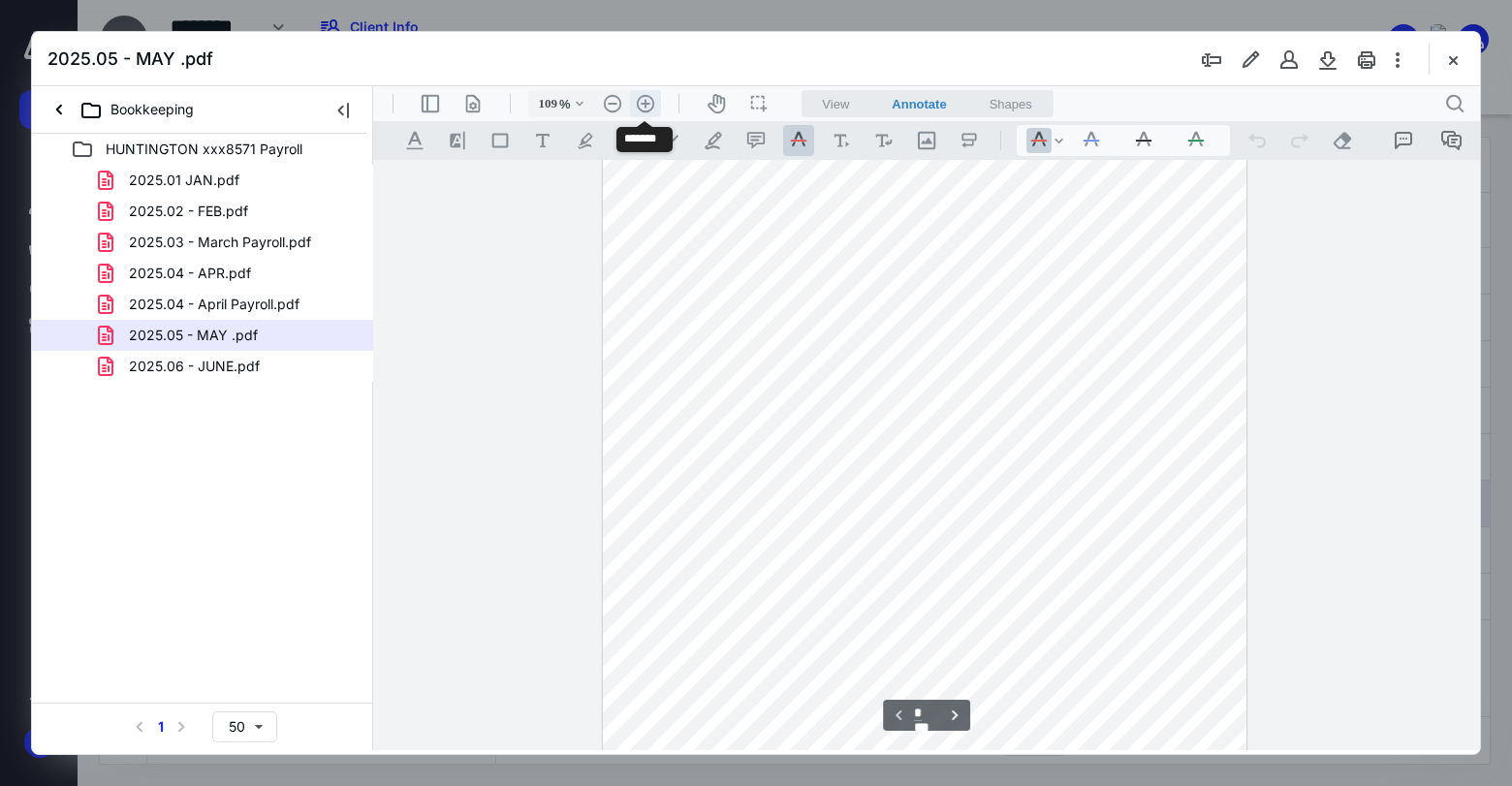 click on ".cls-1{fill:#abb0c4;} icon - header - zoom - in - line" at bounding box center (646, 104) 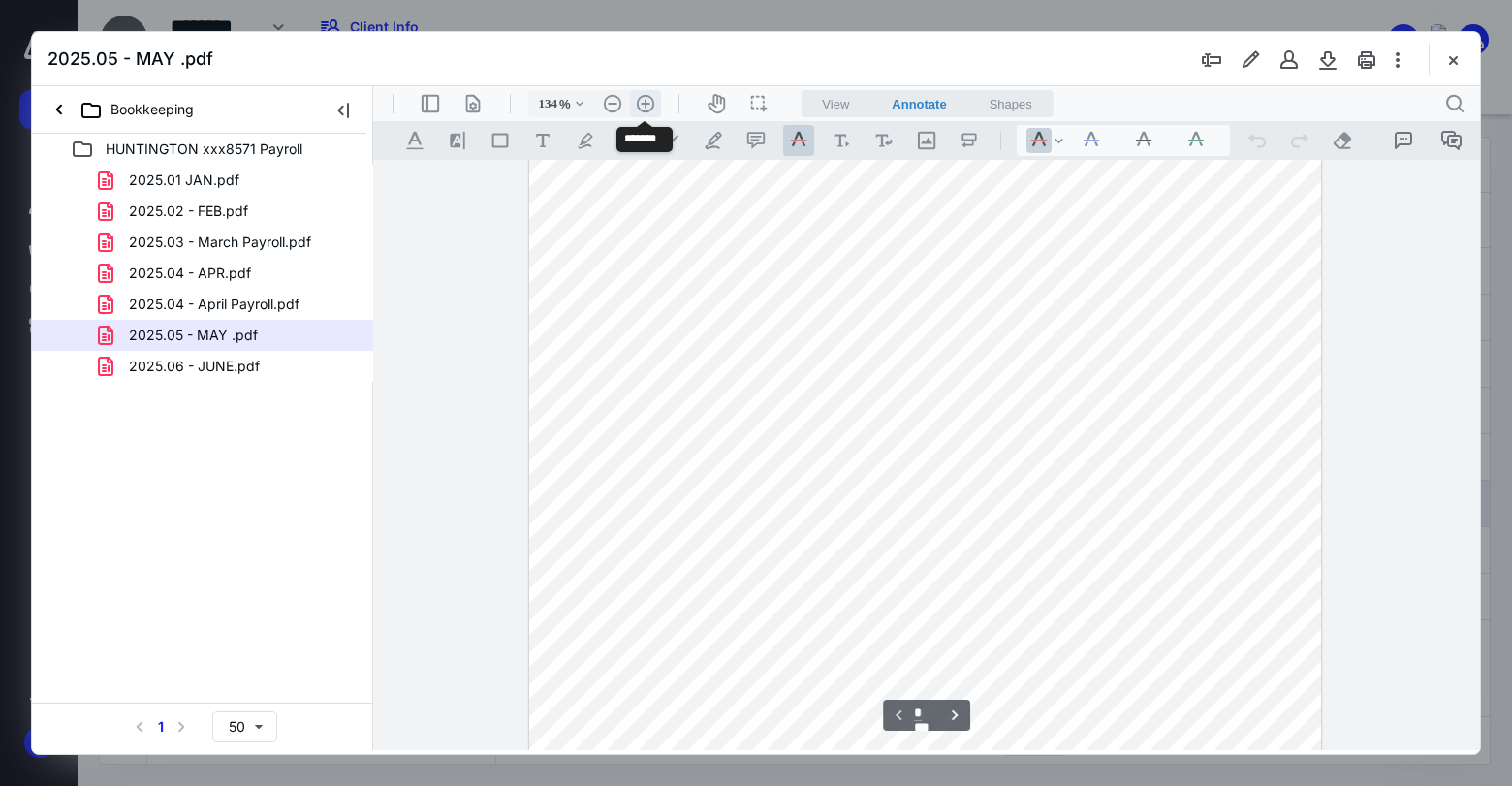 click on ".cls-1{fill:#abb0c4;} icon - header - zoom - in - line" at bounding box center [646, 104] 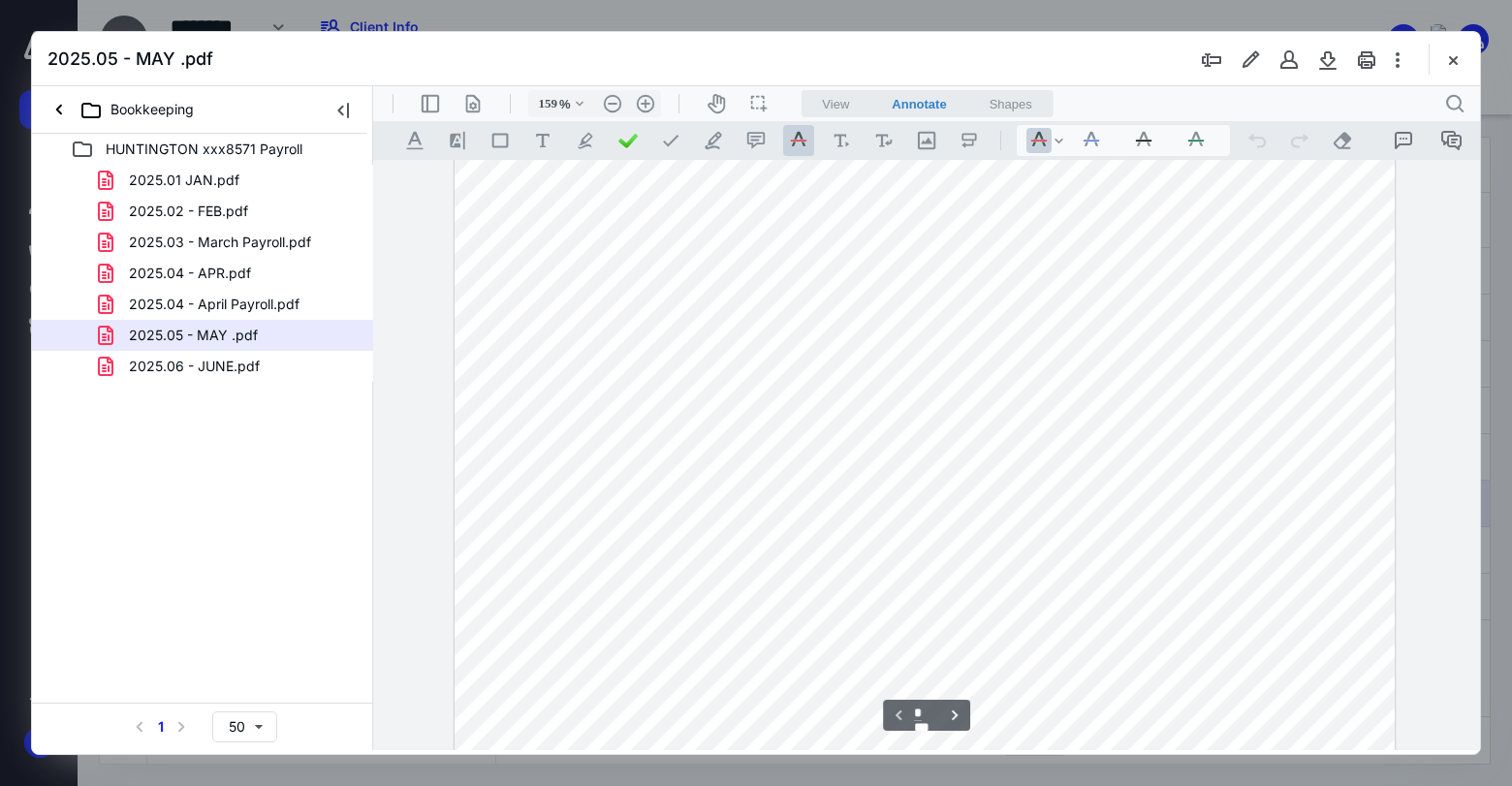 scroll, scrollTop: 116, scrollLeft: 0, axis: vertical 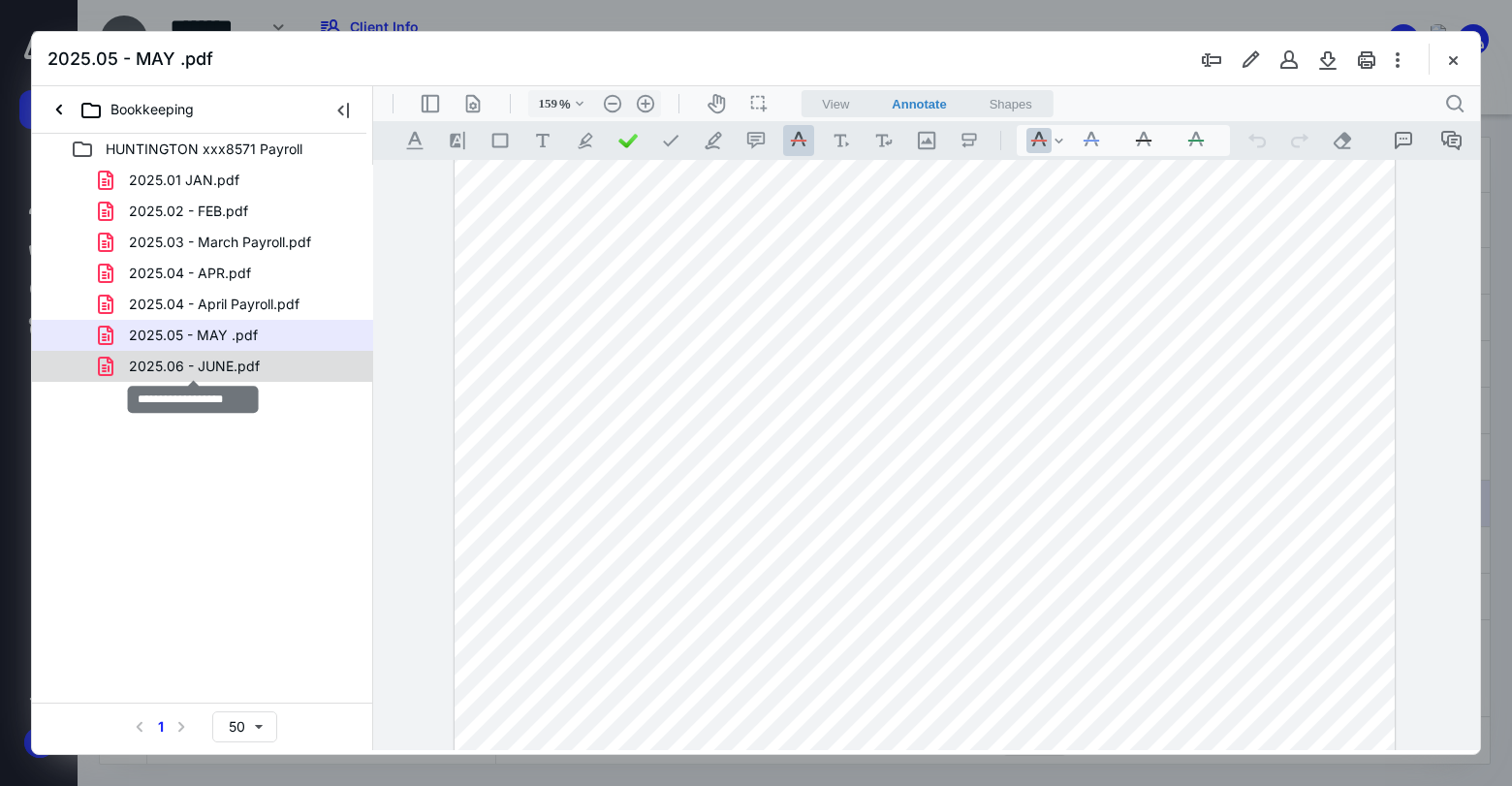 click on "2025.06 - JUNE.pdf" at bounding box center [194, 366] 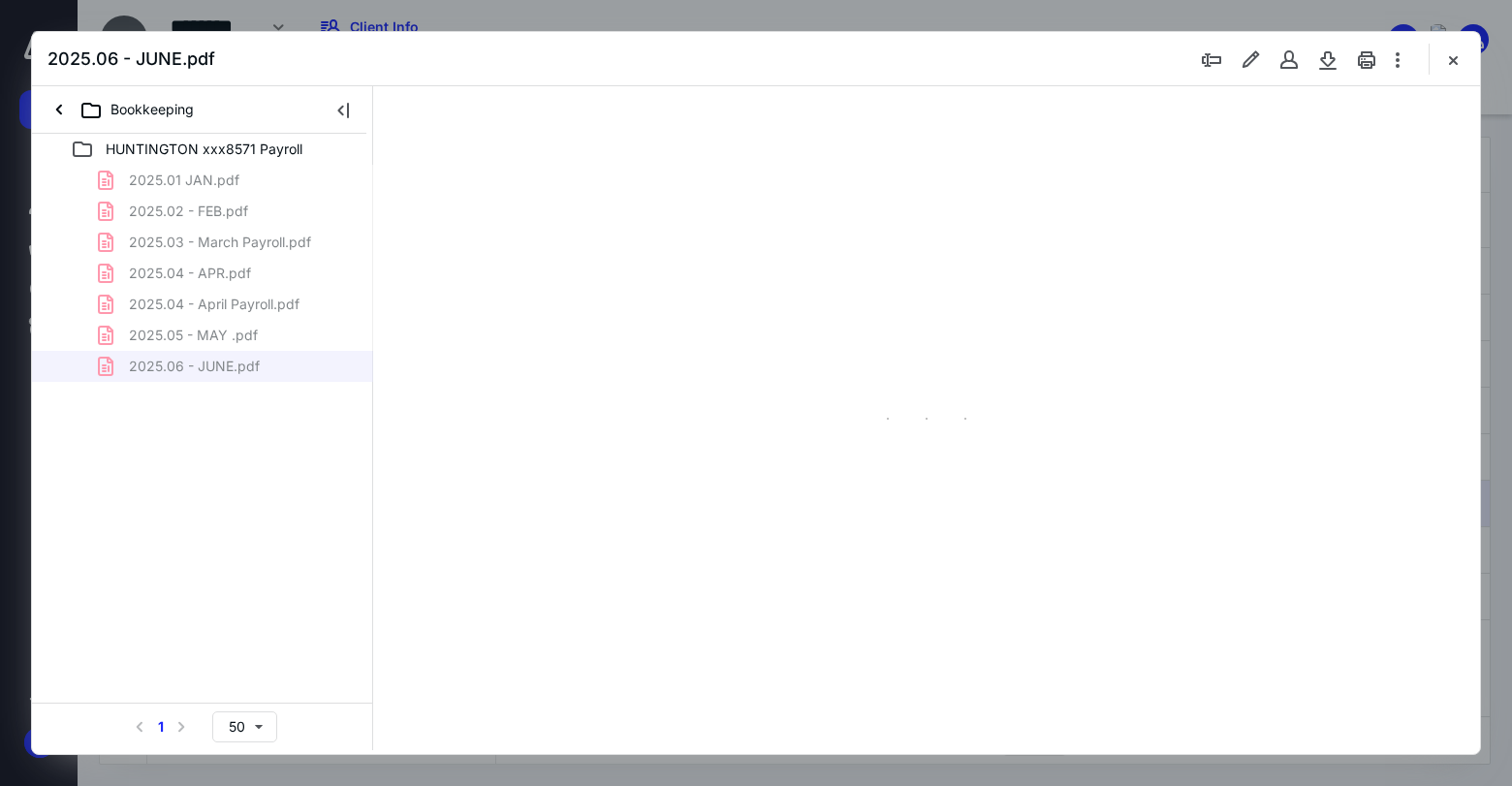 scroll, scrollTop: 77, scrollLeft: 0, axis: vertical 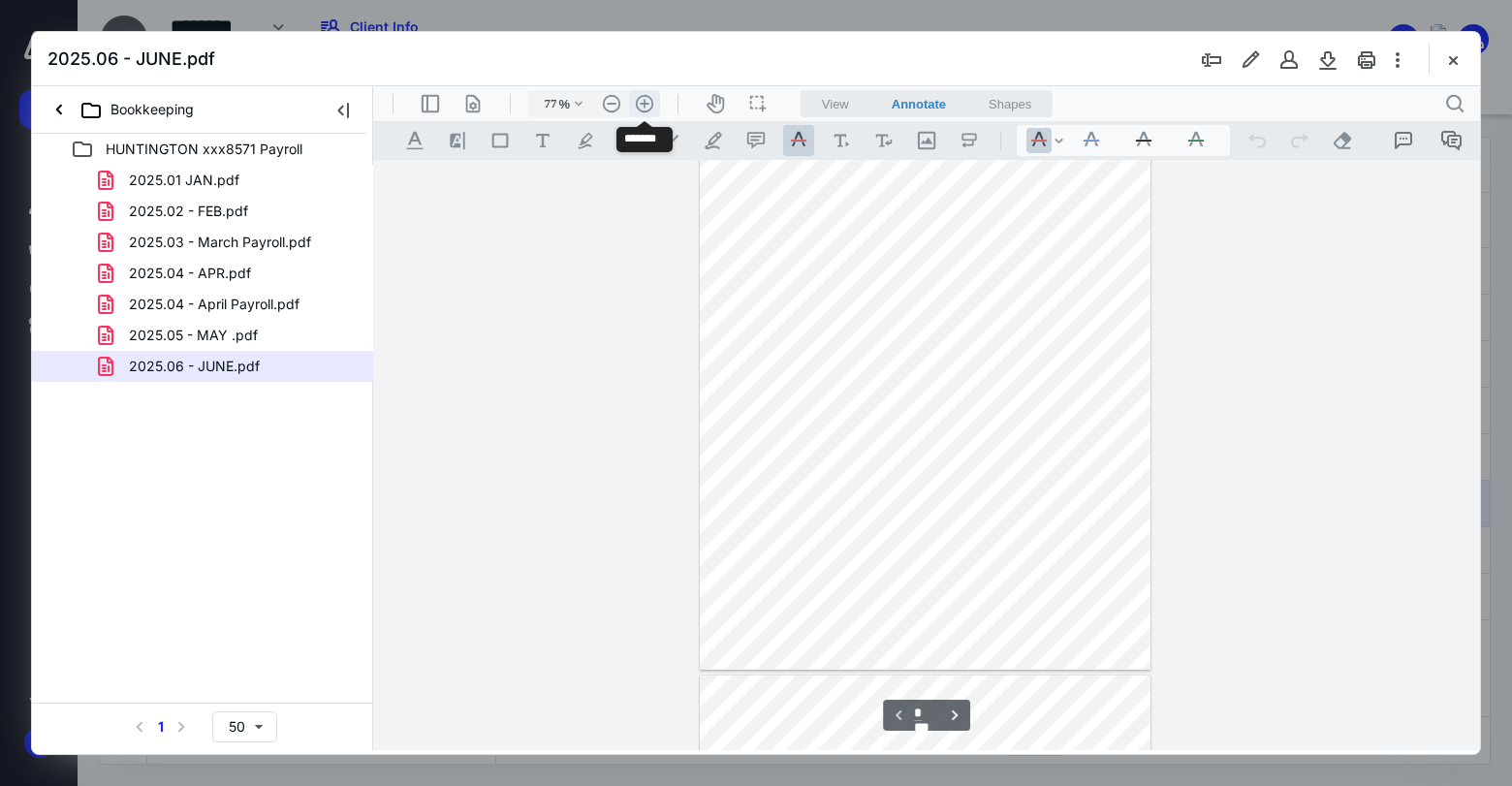 click on ".cls-1{fill:#abb0c4;} icon - header - zoom - in - line" at bounding box center [645, 104] 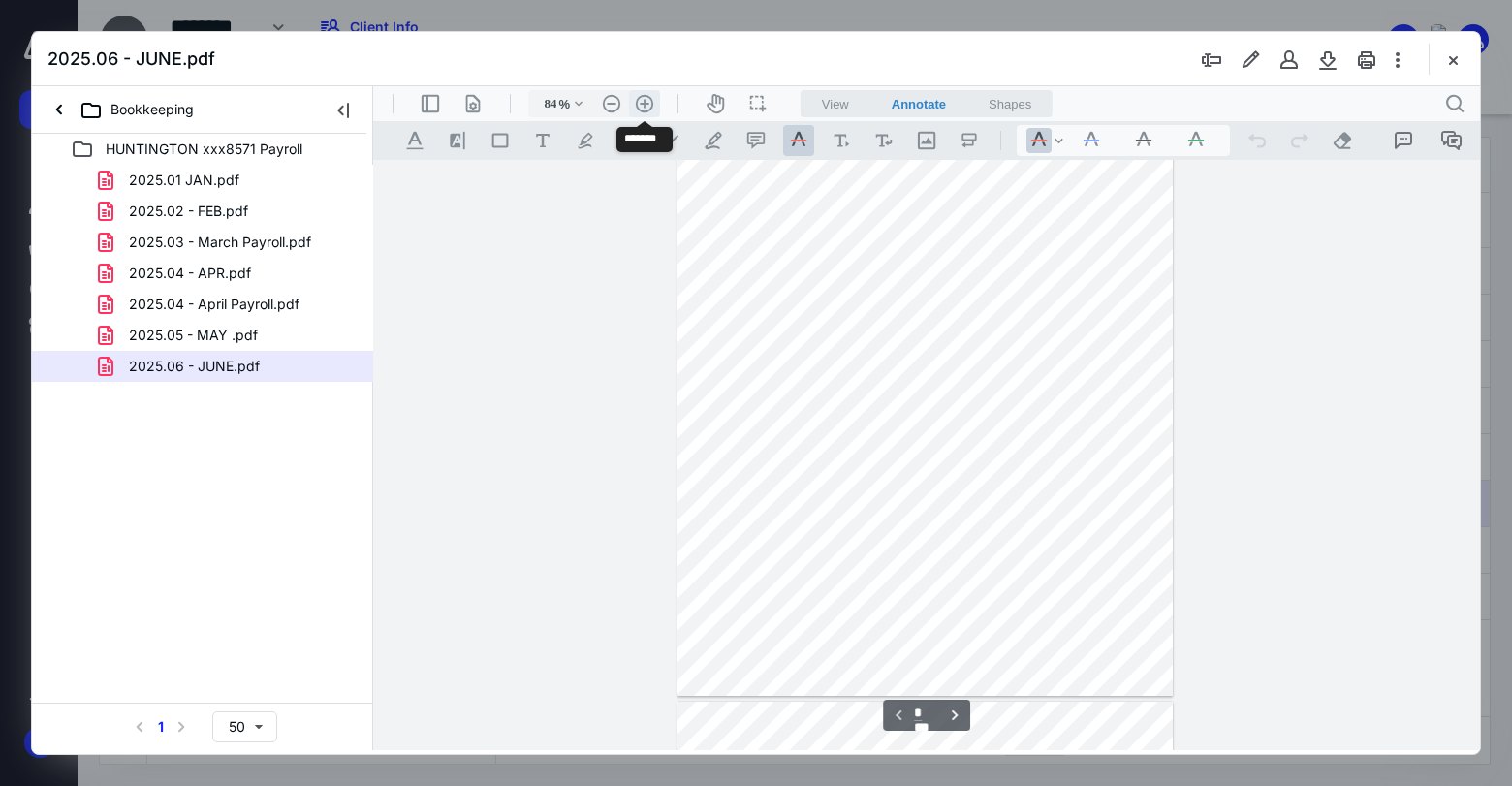click on ".cls-1{fill:#abb0c4;} icon - header - zoom - in - line" at bounding box center [645, 104] 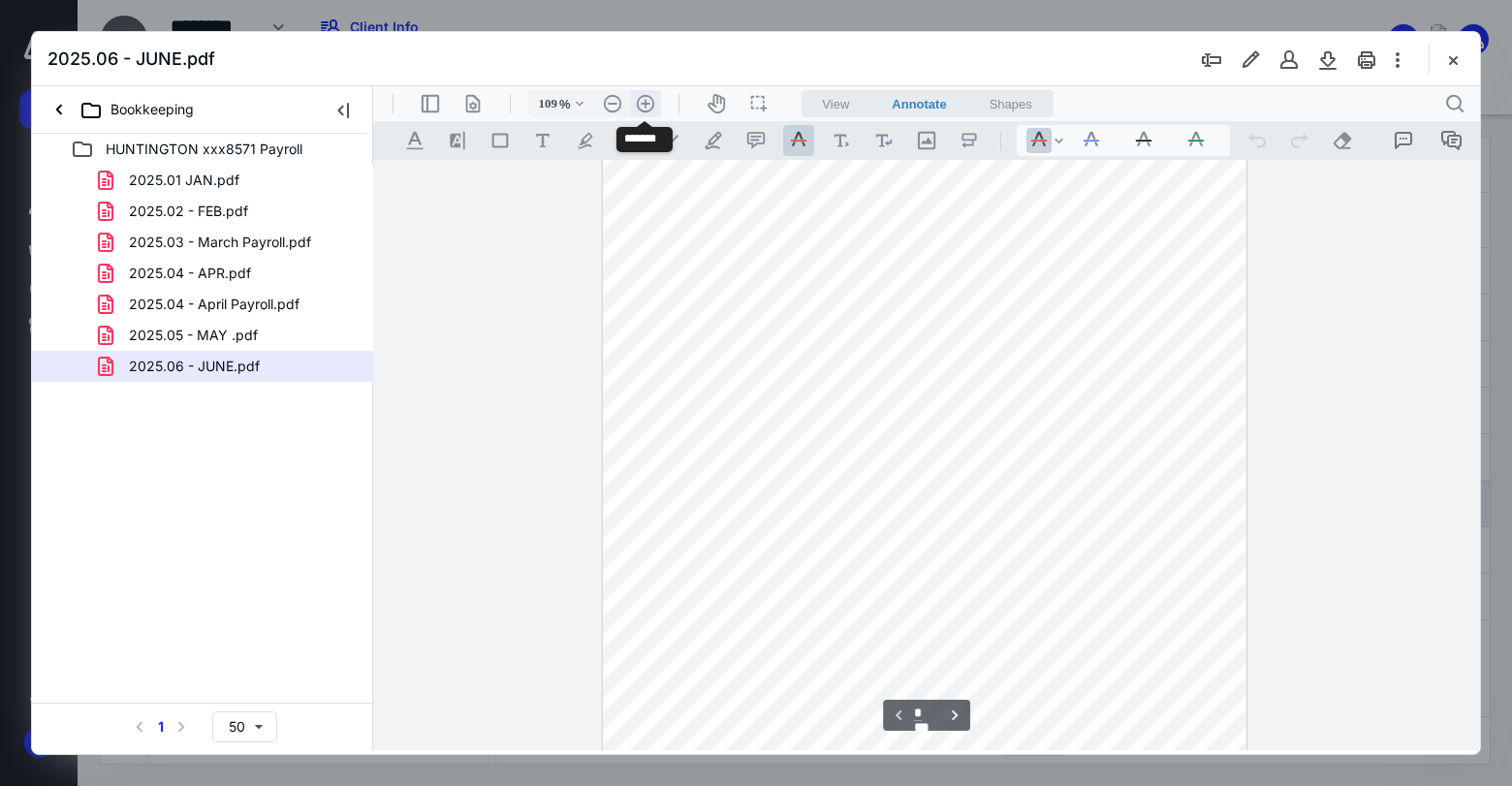 click on ".cls-1{fill:#abb0c4;} icon - header - zoom - in - line" at bounding box center [646, 104] 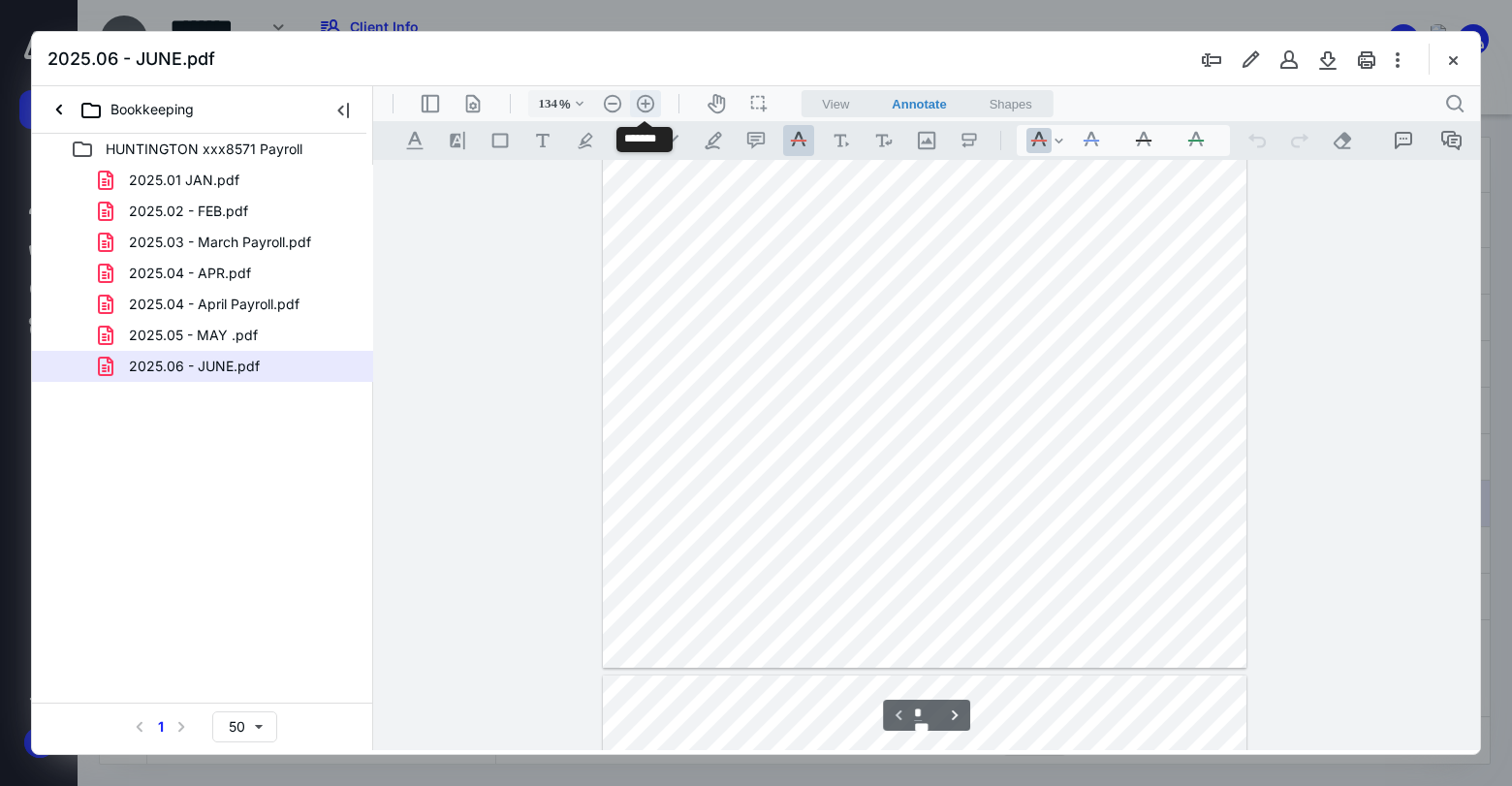 click on ".cls-1{fill:#abb0c4;} icon - header - zoom - in - line" at bounding box center (646, 104) 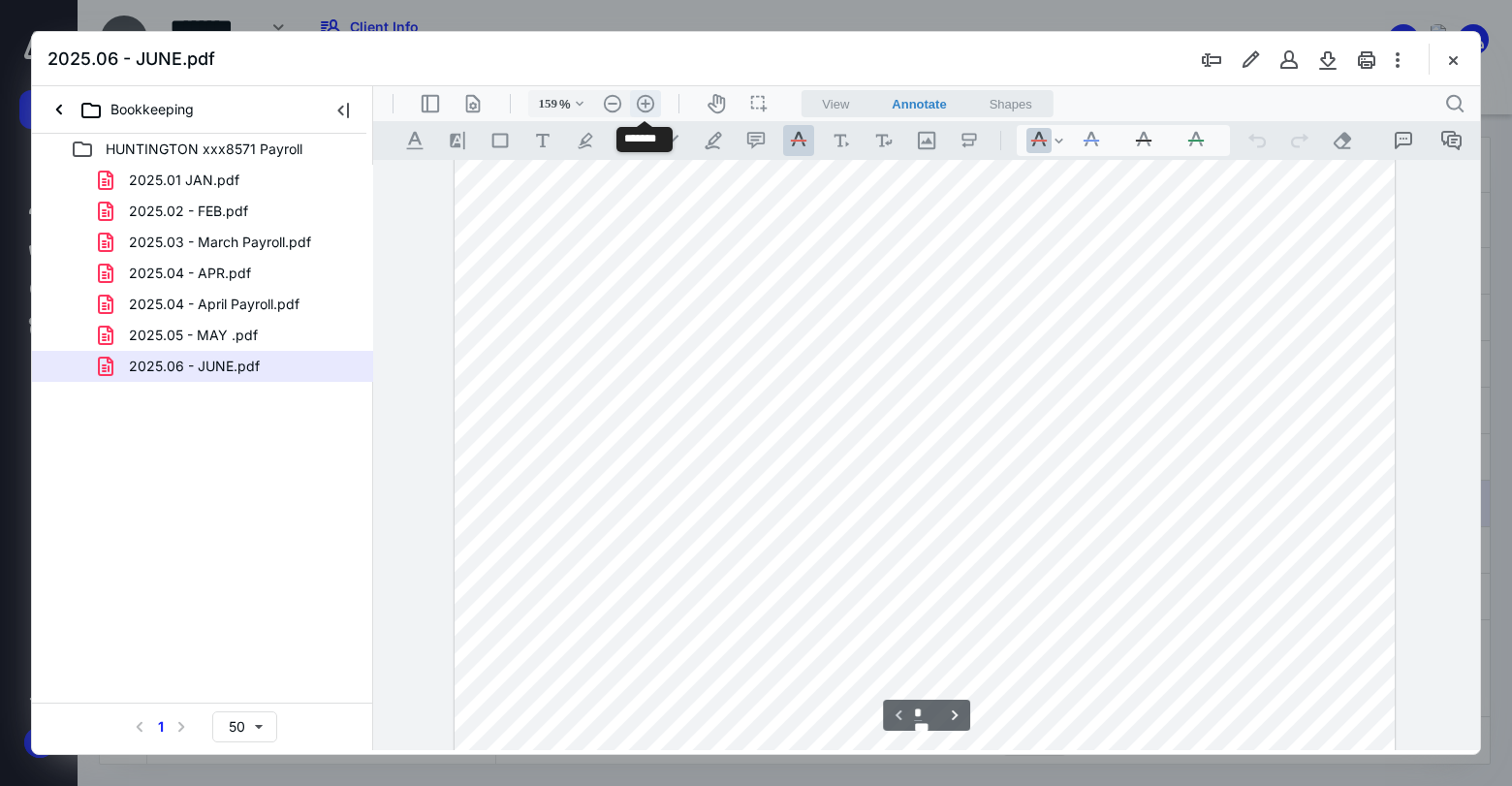 scroll, scrollTop: 440, scrollLeft: 0, axis: vertical 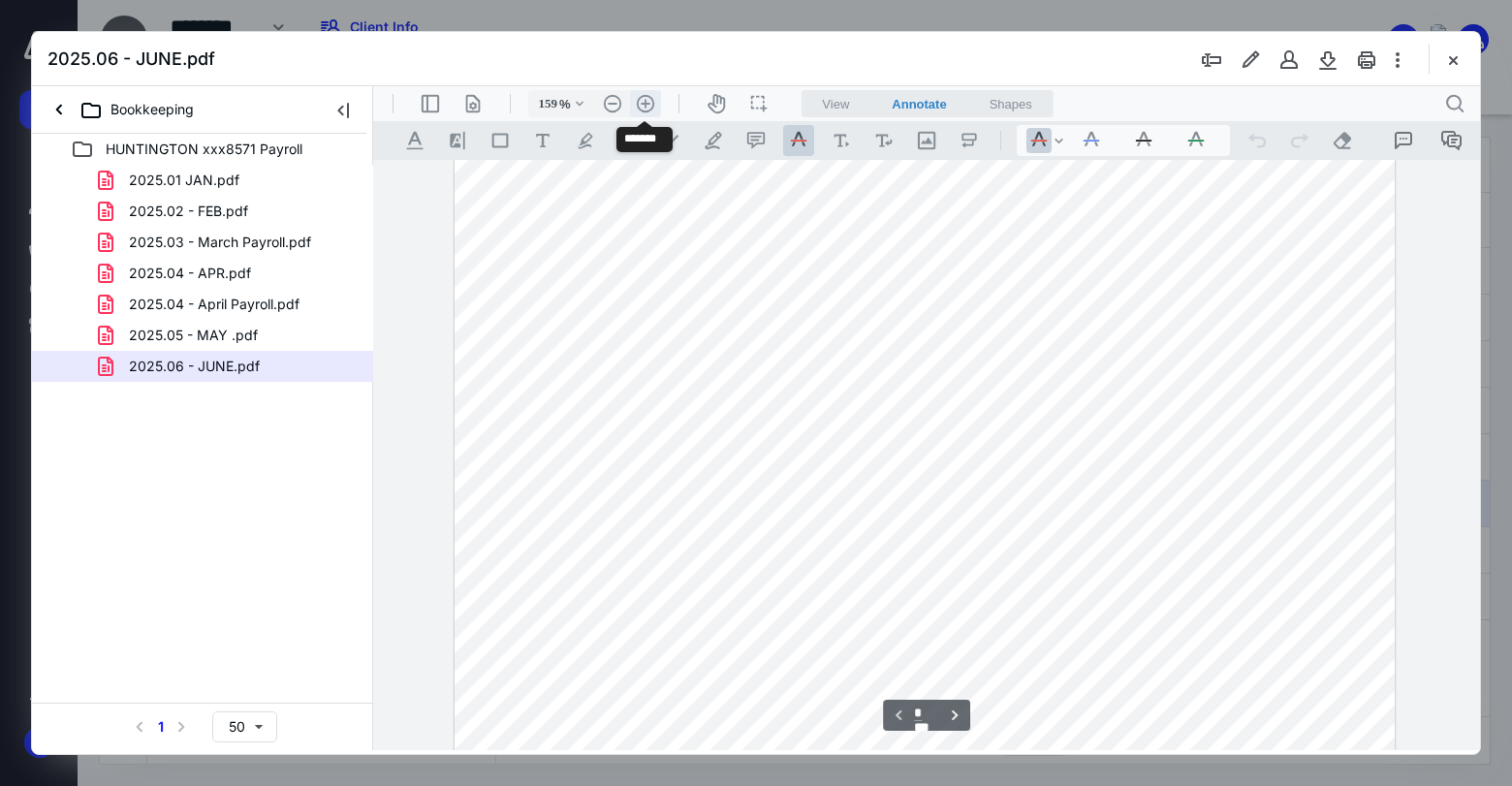 click on ".cls-1{fill:#abb0c4;} icon - header - zoom - in - line" at bounding box center [646, 104] 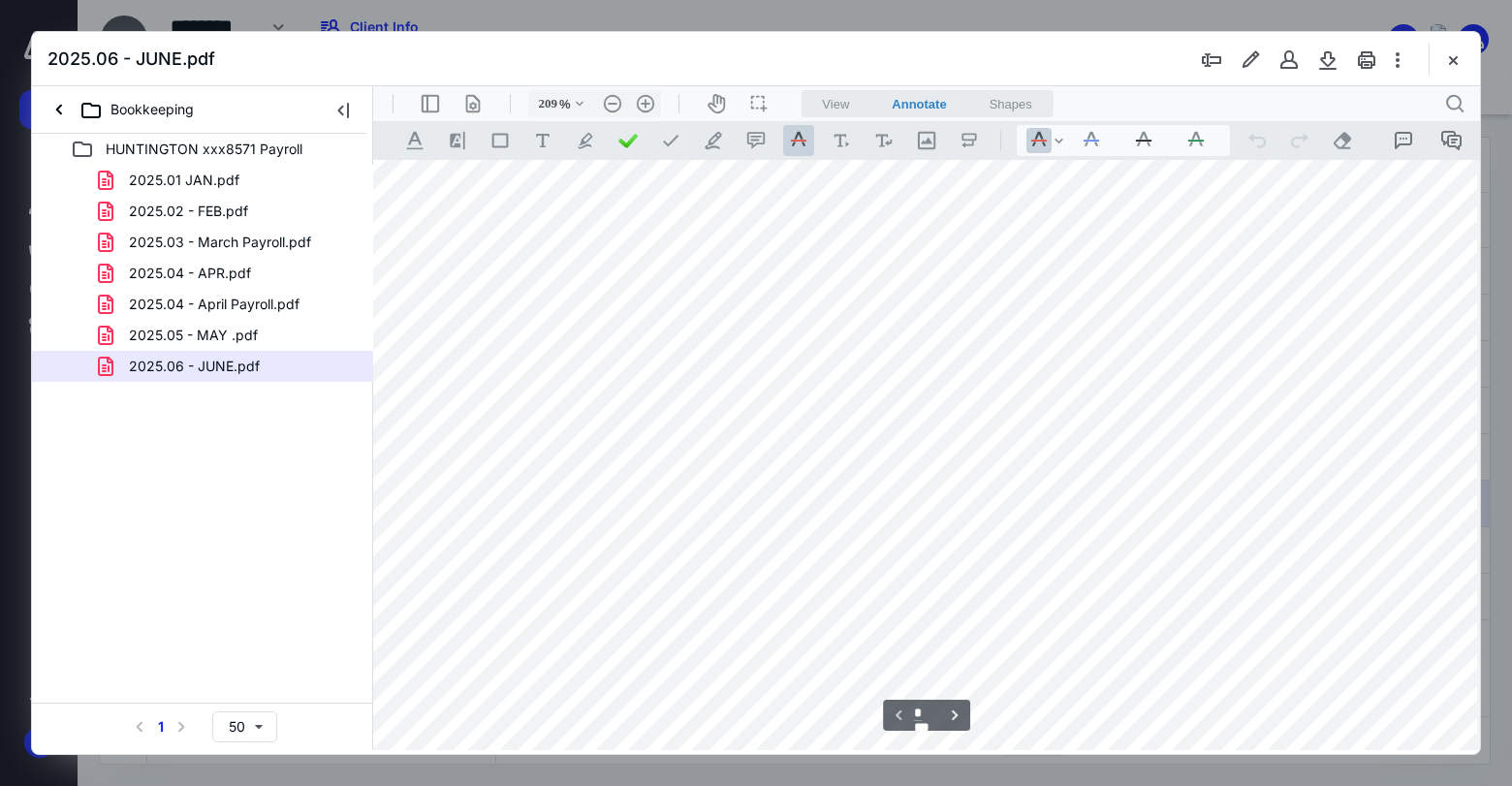 scroll, scrollTop: 337, scrollLeft: 79, axis: both 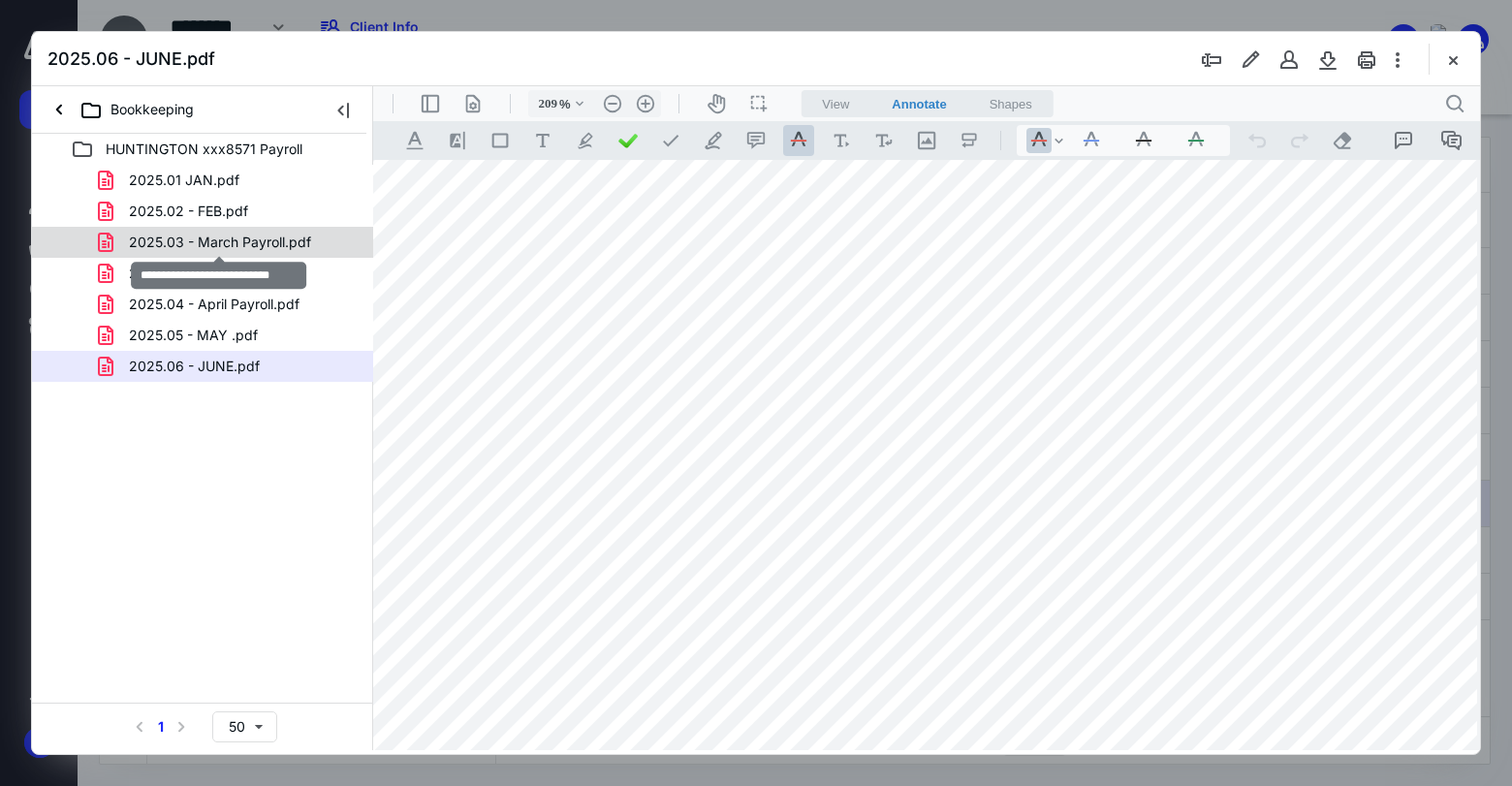 click on "2025.03 - March Payroll.pdf" at bounding box center [220, 242] 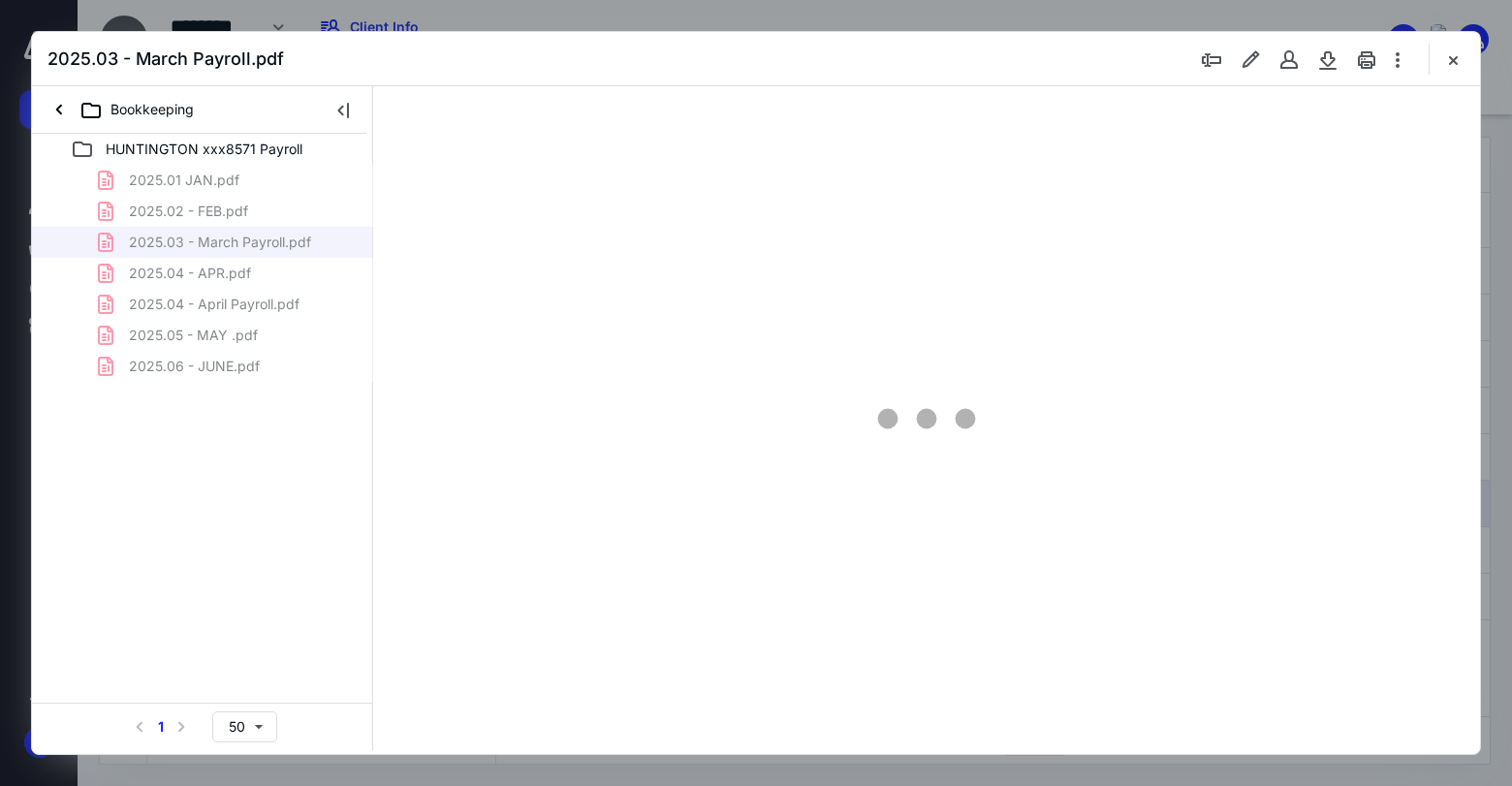 click on "2025.01 JAN.pdf 2025.02 - FEB.pdf 2025.03 - March Payroll.pdf 2025.04 - APR.pdf 2025.04 - April Payroll.pdf 2025.05 - MAY .pdf 2025.06 - JUNE.pdf" at bounding box center [203, 273] 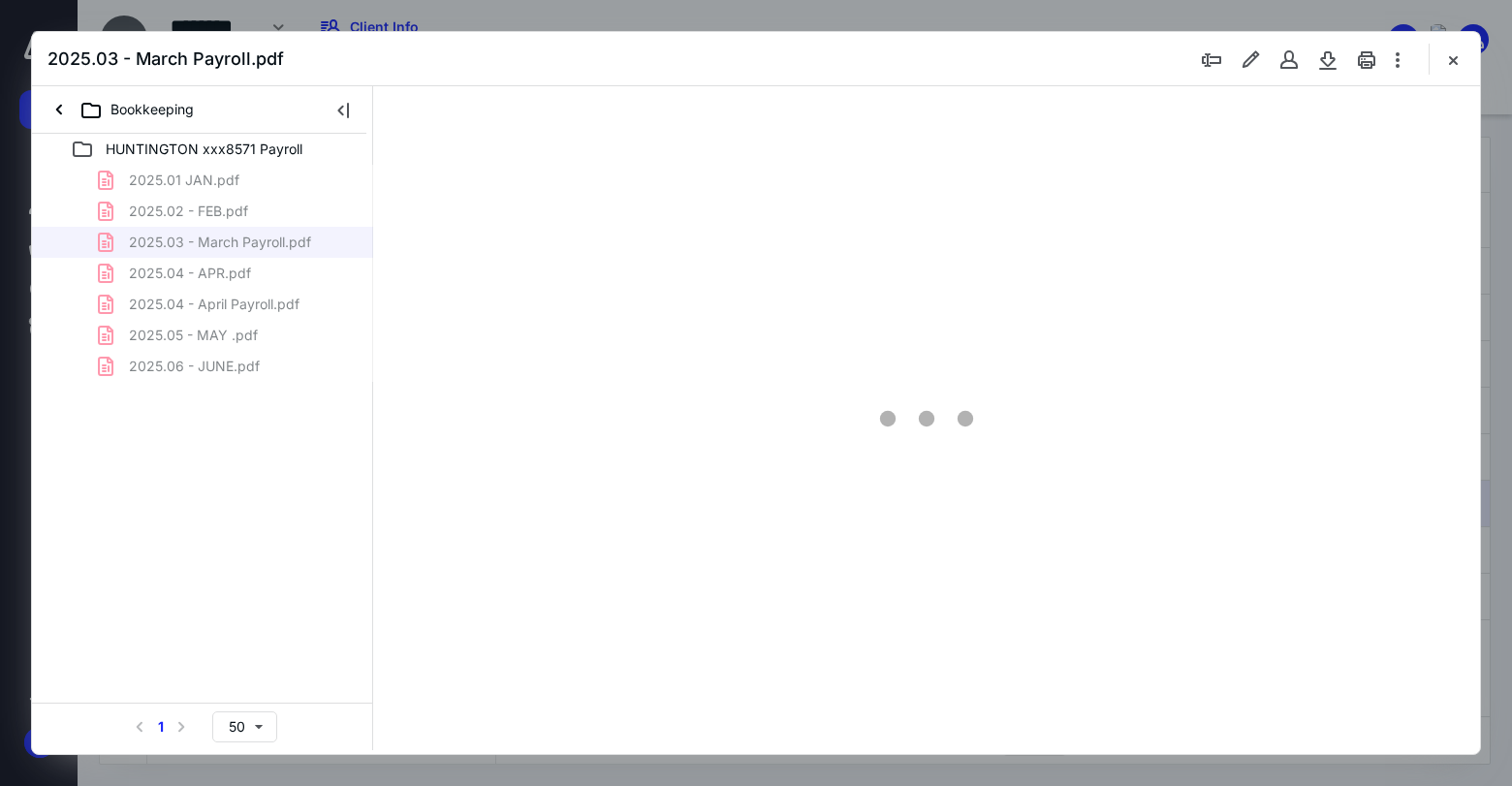 click on "2025.01 JAN.pdf 2025.02 - FEB.pdf 2025.03 - March Payroll.pdf 2025.04 - APR.pdf 2025.04 - April Payroll.pdf 2025.05 - MAY .pdf 2025.06 - JUNE.pdf" at bounding box center (203, 273) 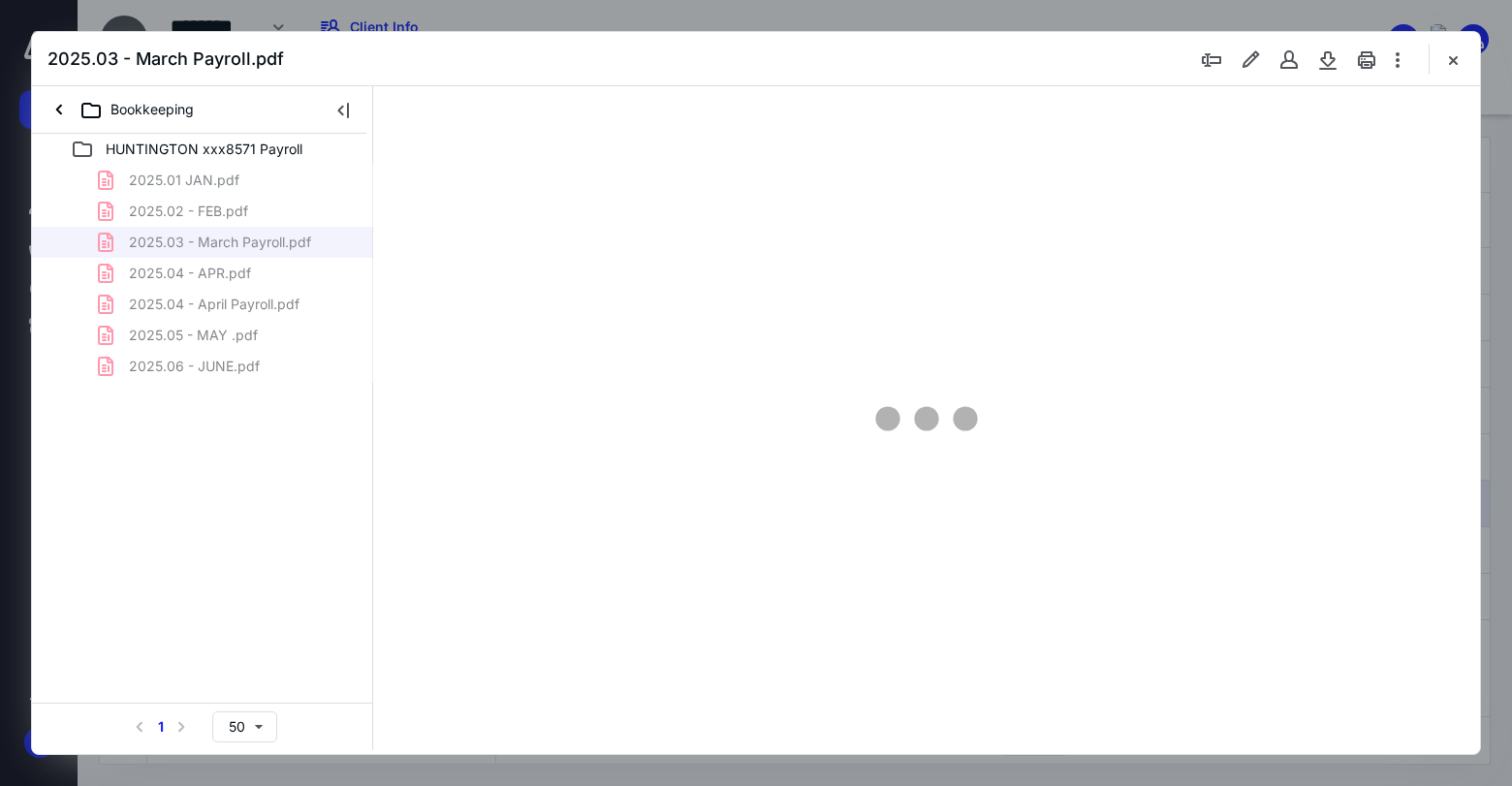 type on "77" 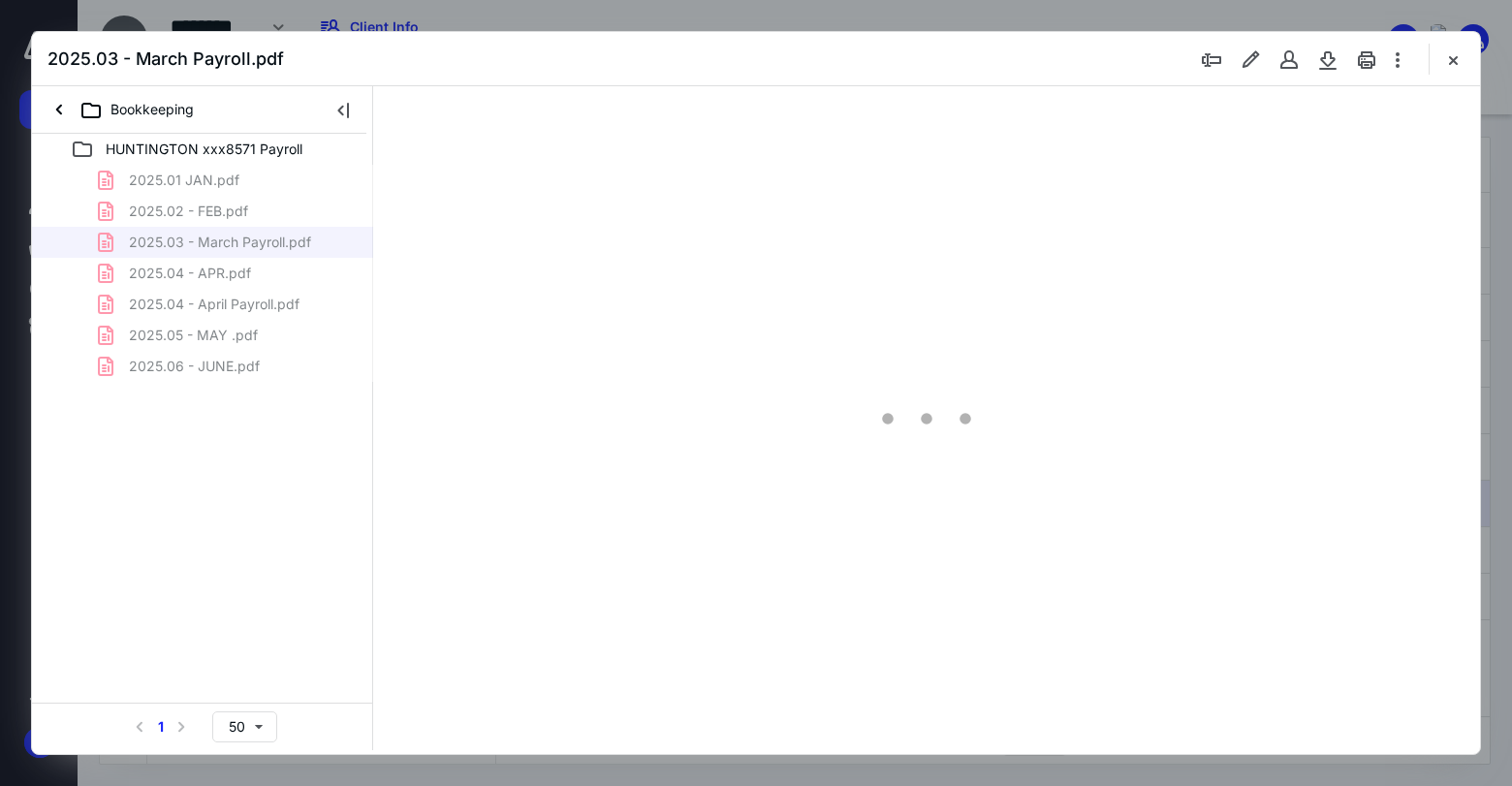 scroll, scrollTop: 77, scrollLeft: 0, axis: vertical 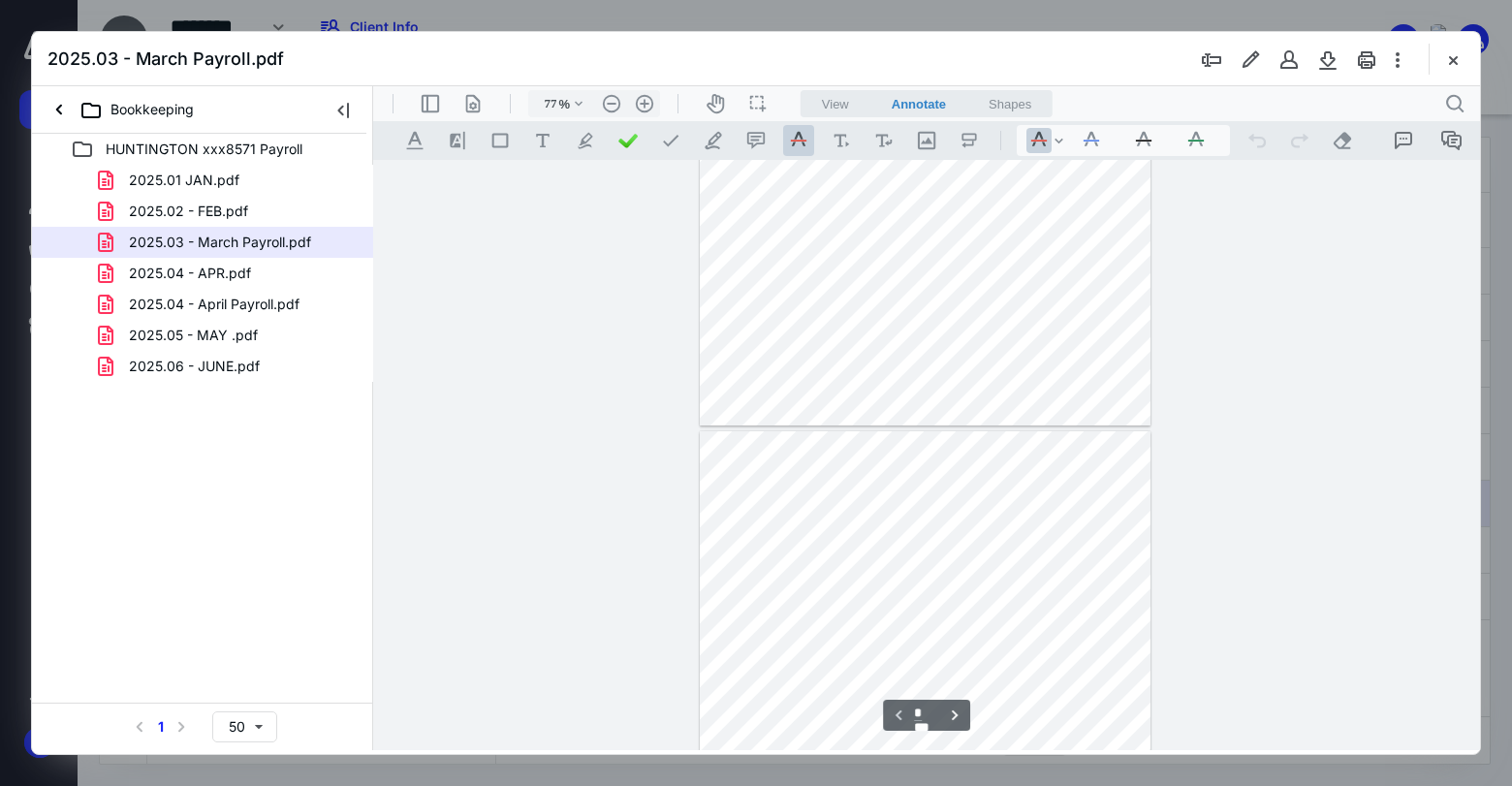 type on "*" 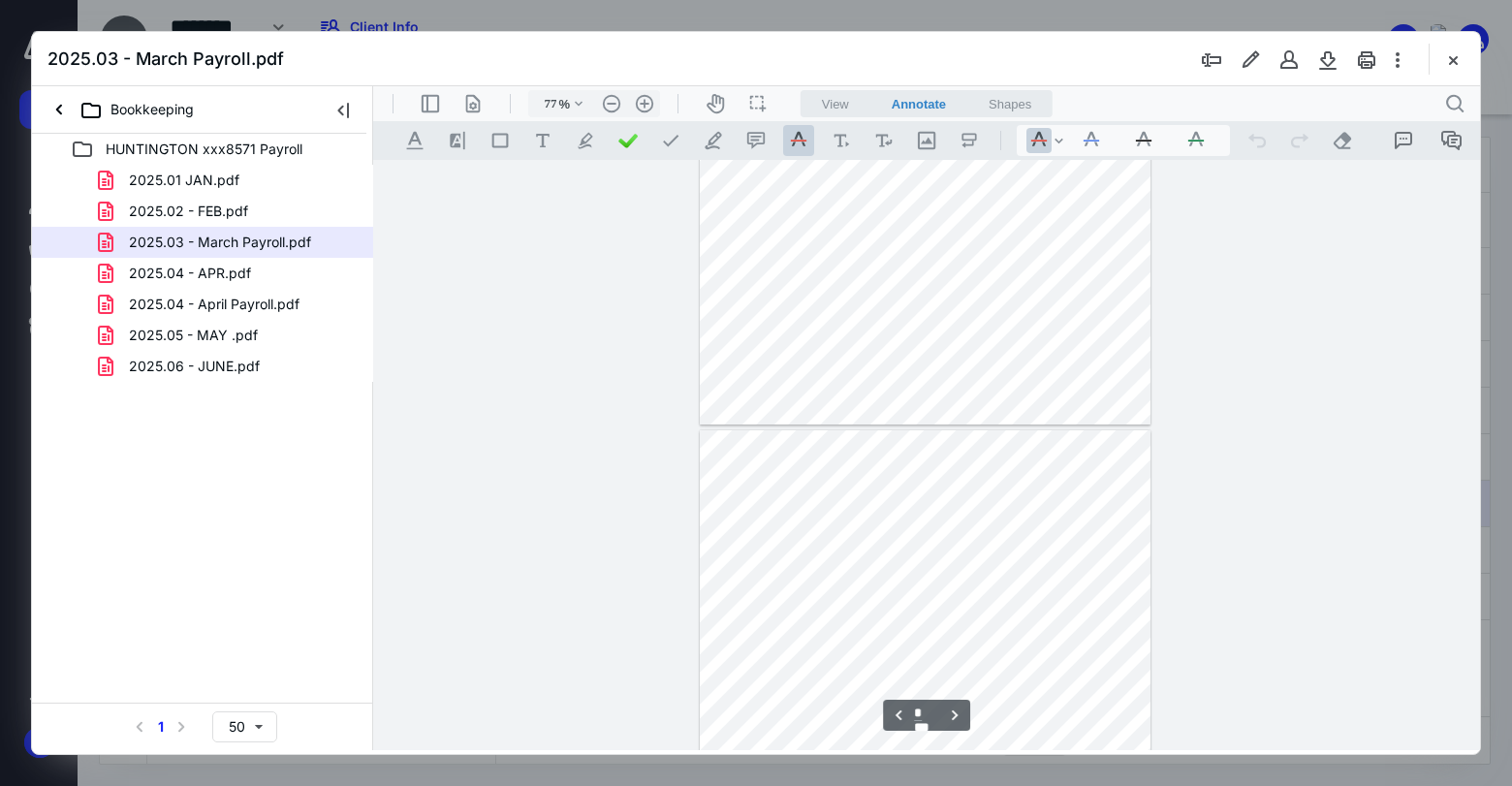 scroll, scrollTop: 399, scrollLeft: 0, axis: vertical 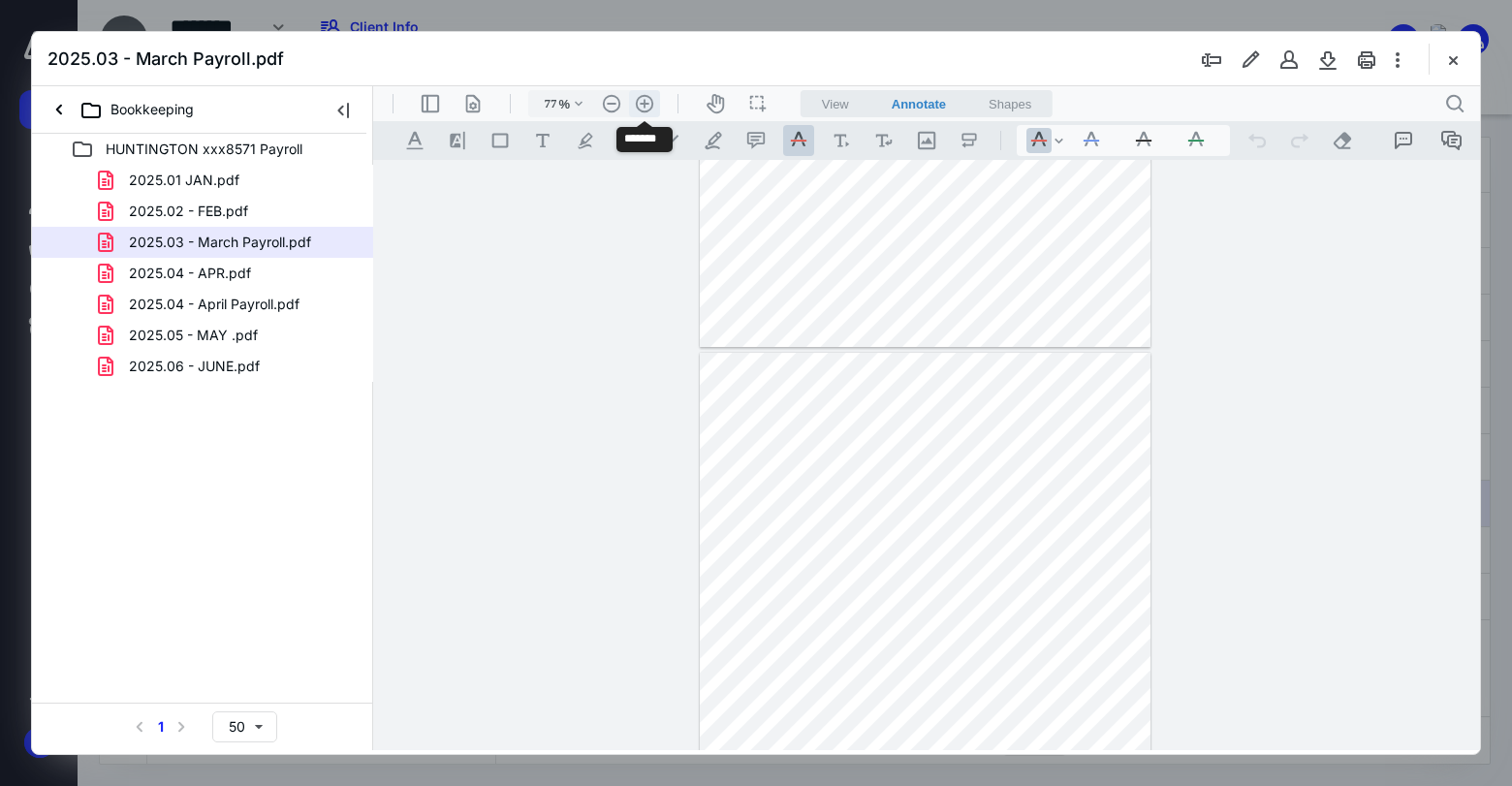 click on ".cls-1{fill:#abb0c4;} icon - header - zoom - in - line" at bounding box center [645, 104] 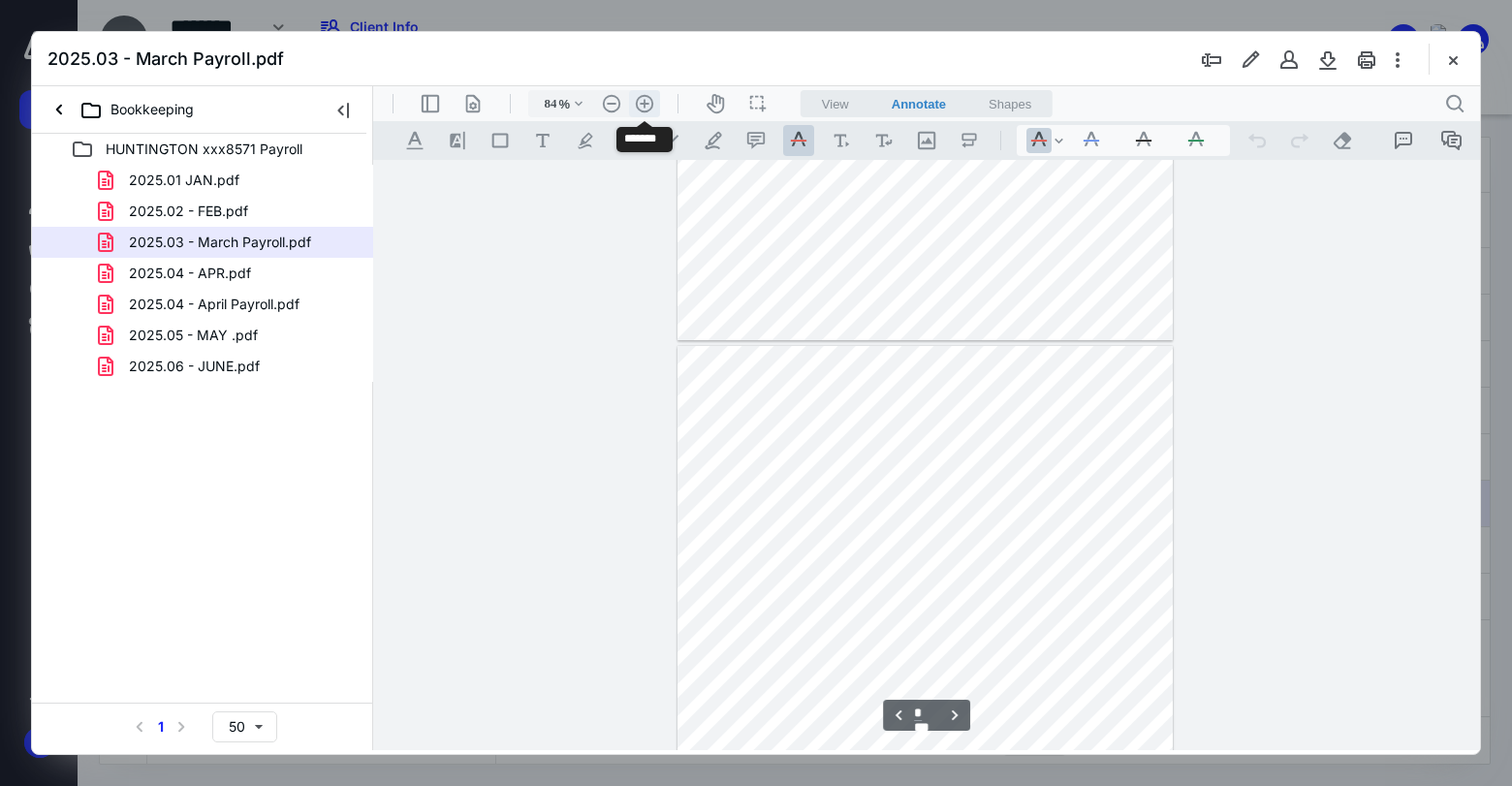 click on ".cls-1{fill:#abb0c4;} icon - header - zoom - in - line" at bounding box center [645, 104] 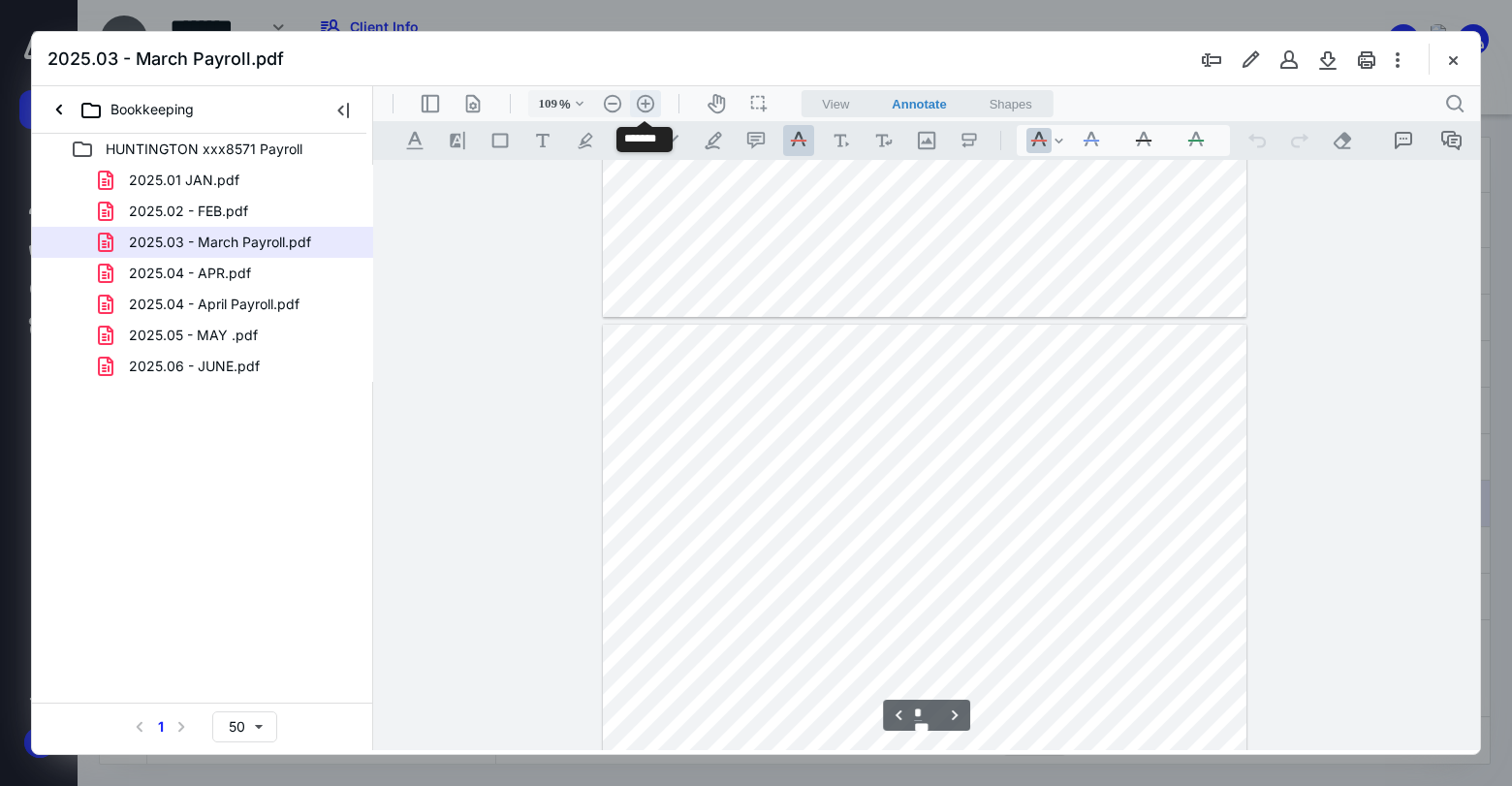 click on ".cls-1{fill:#abb0c4;} icon - header - zoom - in - line" at bounding box center [646, 104] 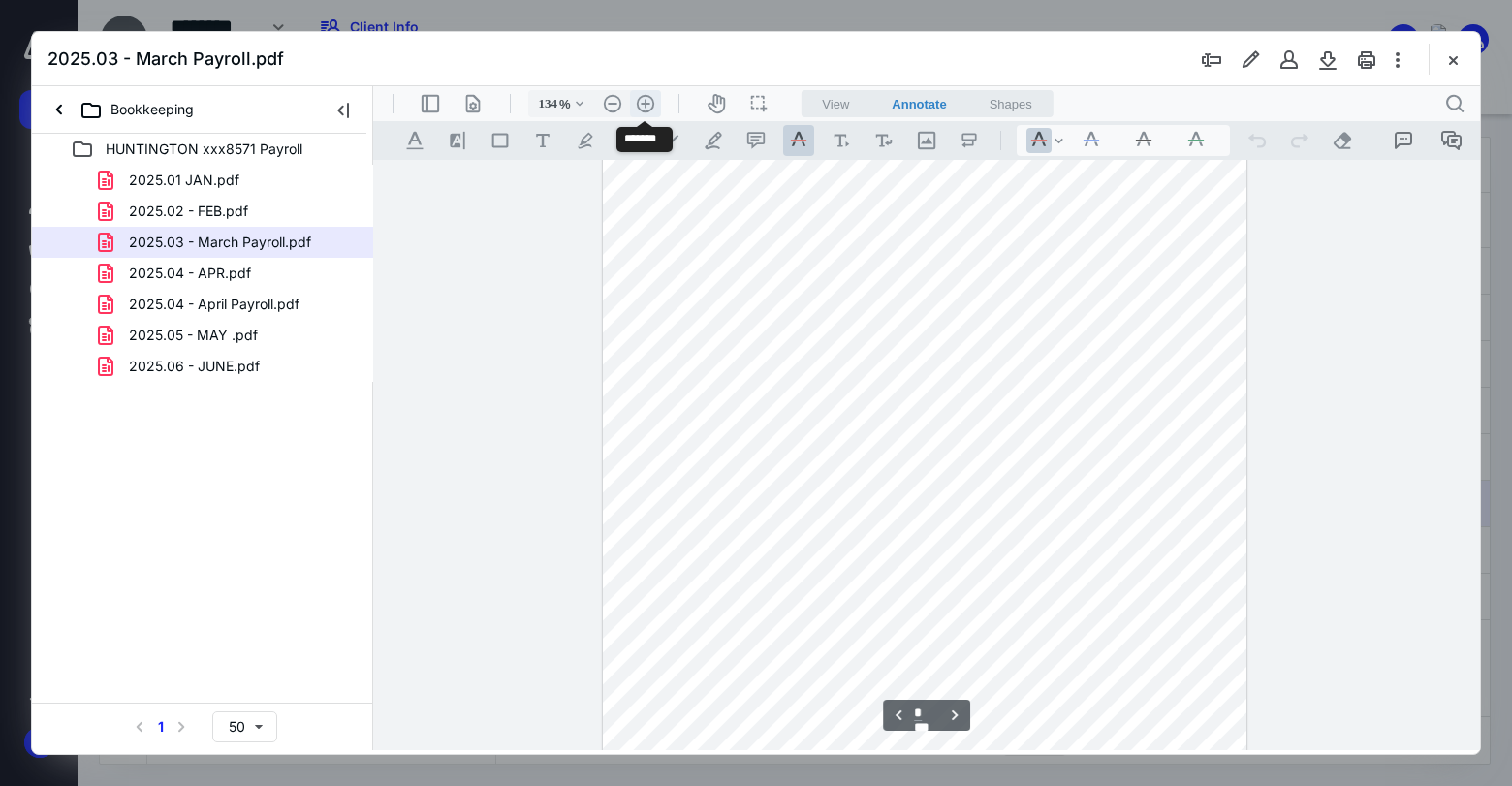 click on ".cls-1{fill:#abb0c4;} icon - header - zoom - in - line" at bounding box center (646, 104) 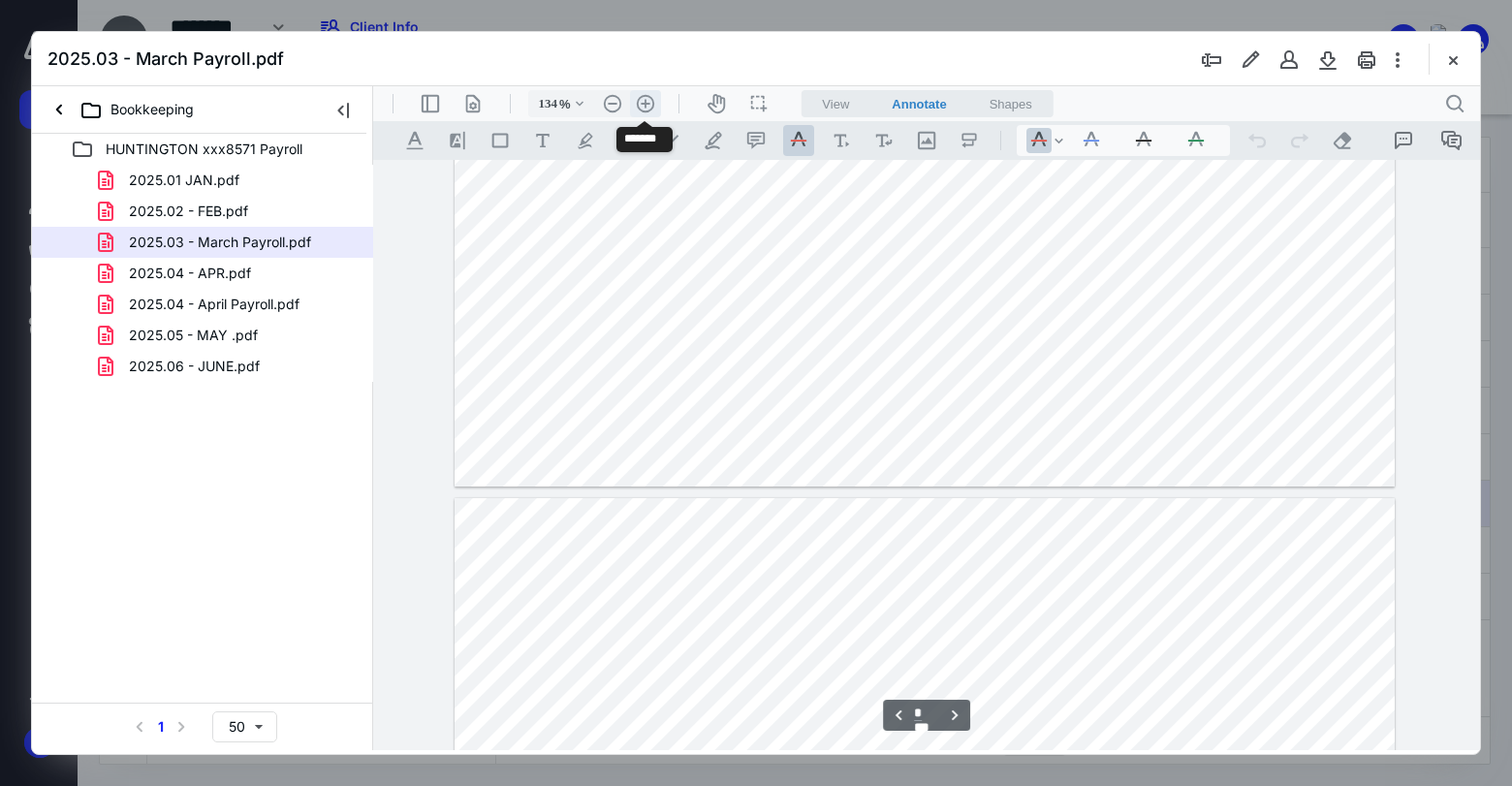type on "159" 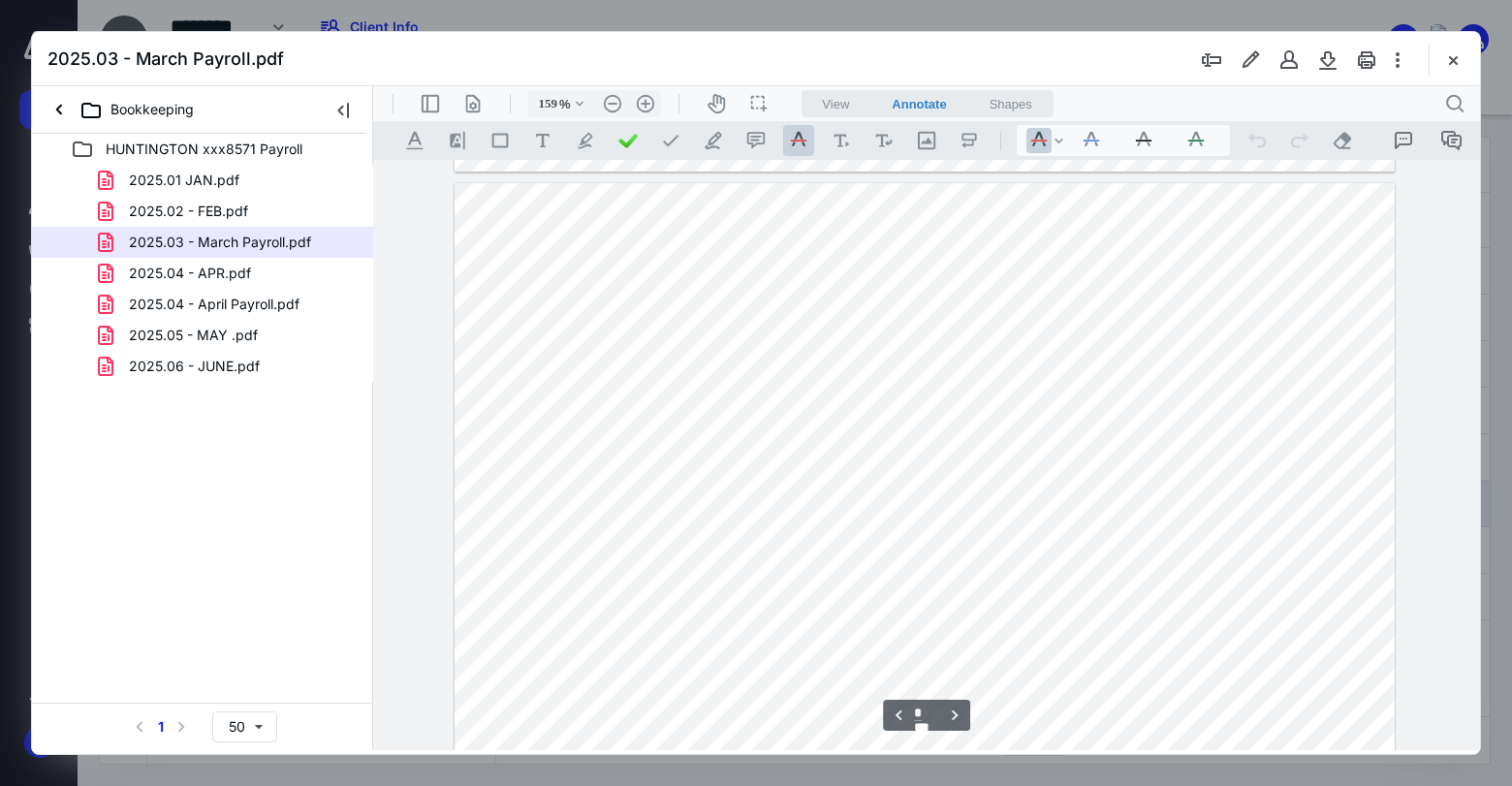 scroll, scrollTop: 1328, scrollLeft: 0, axis: vertical 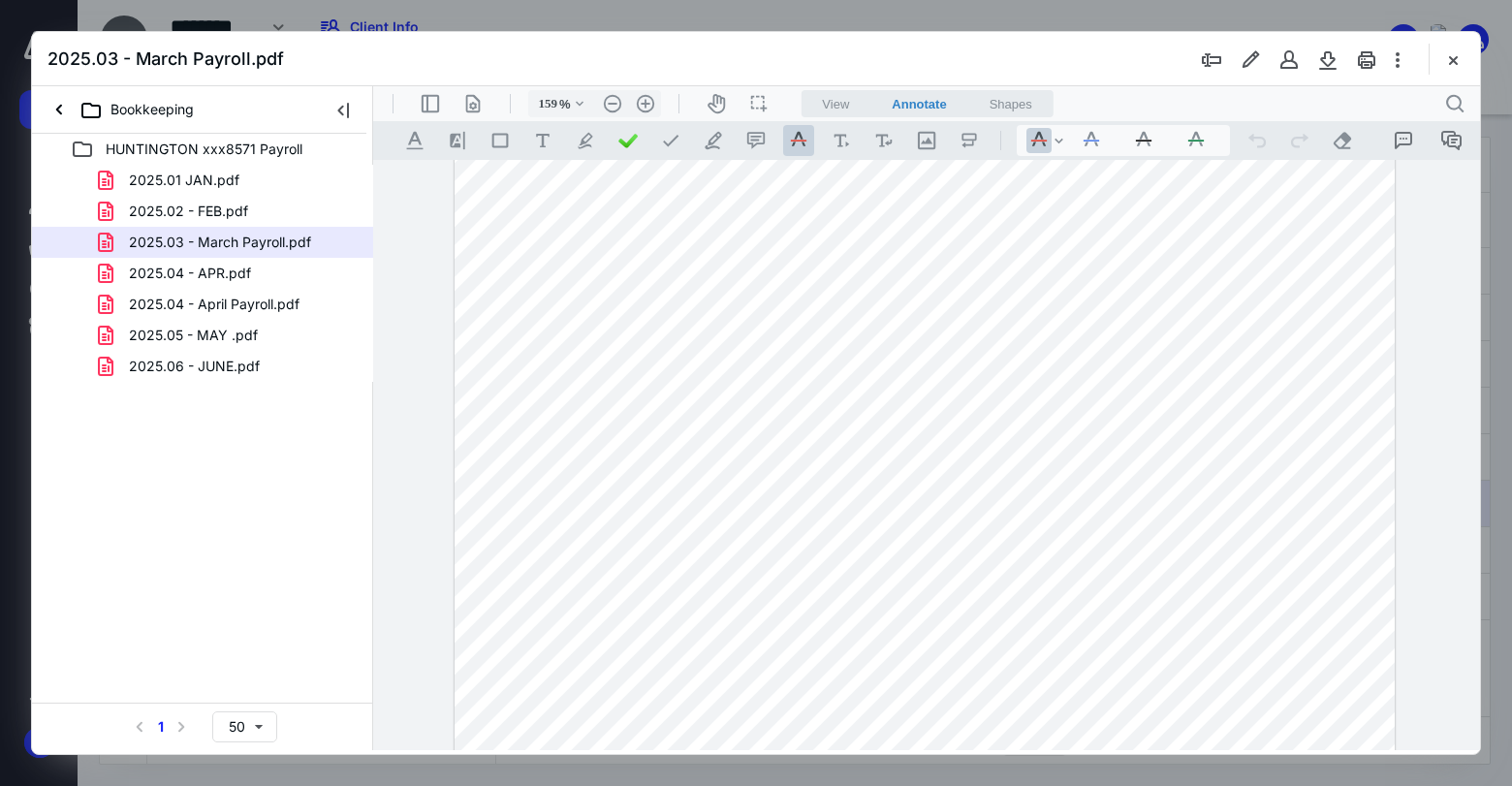 drag, startPoint x: 899, startPoint y: 52, endPoint x: 902, endPoint y: 62, distance: 10.440307 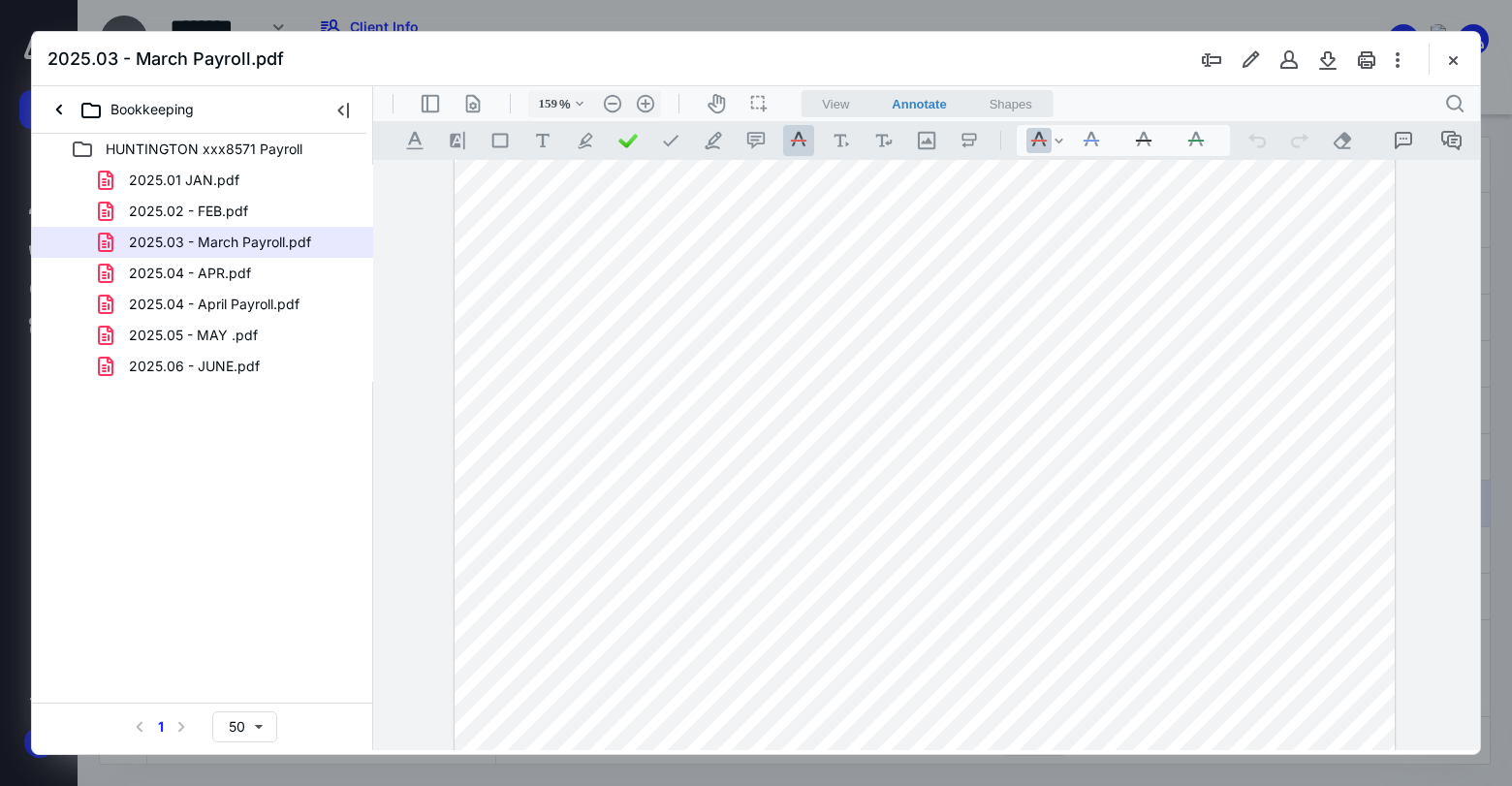 drag, startPoint x: 1457, startPoint y: 60, endPoint x: 1444, endPoint y: 72, distance: 17.691806 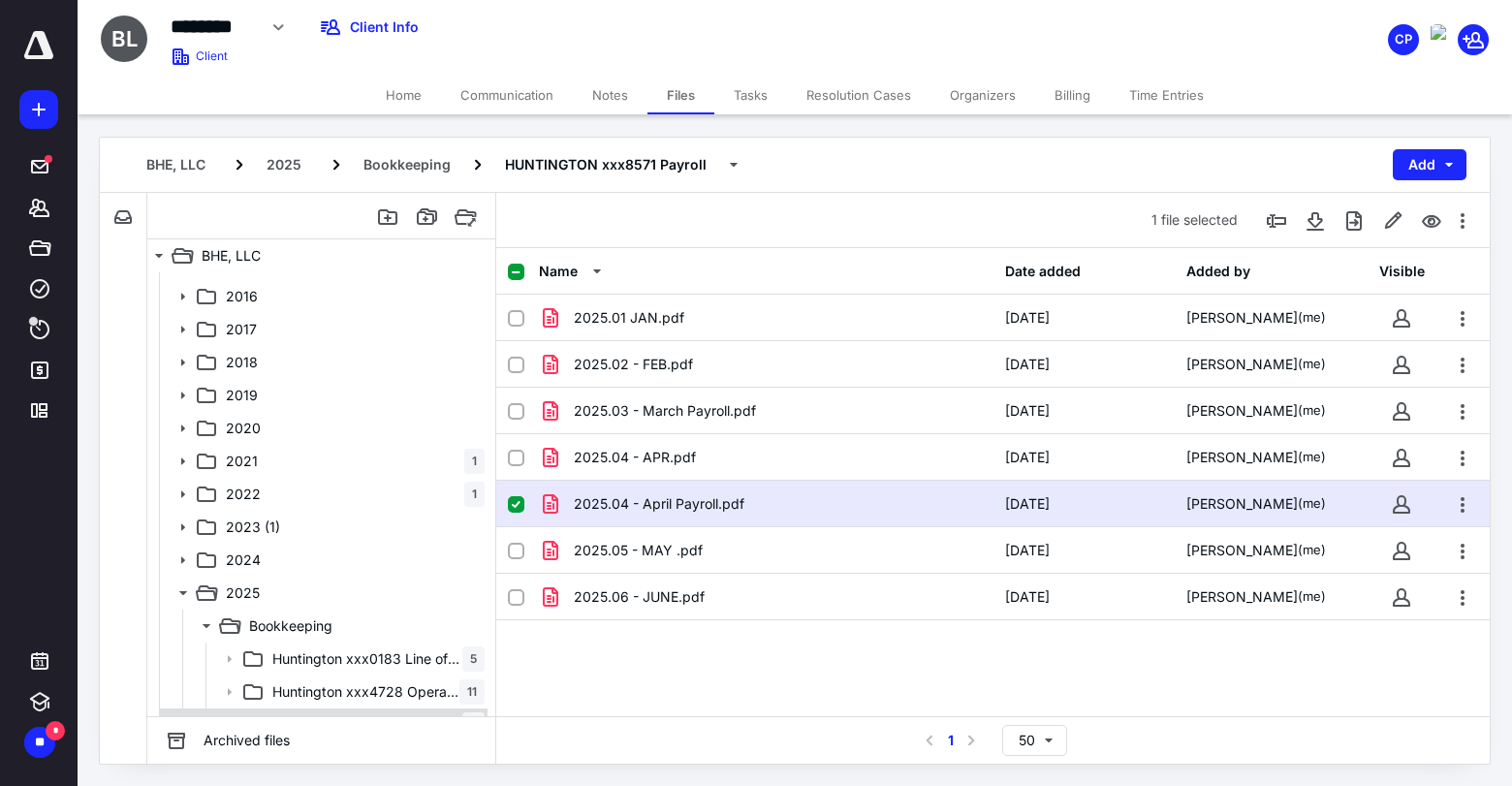 scroll, scrollTop: 108, scrollLeft: 0, axis: vertical 